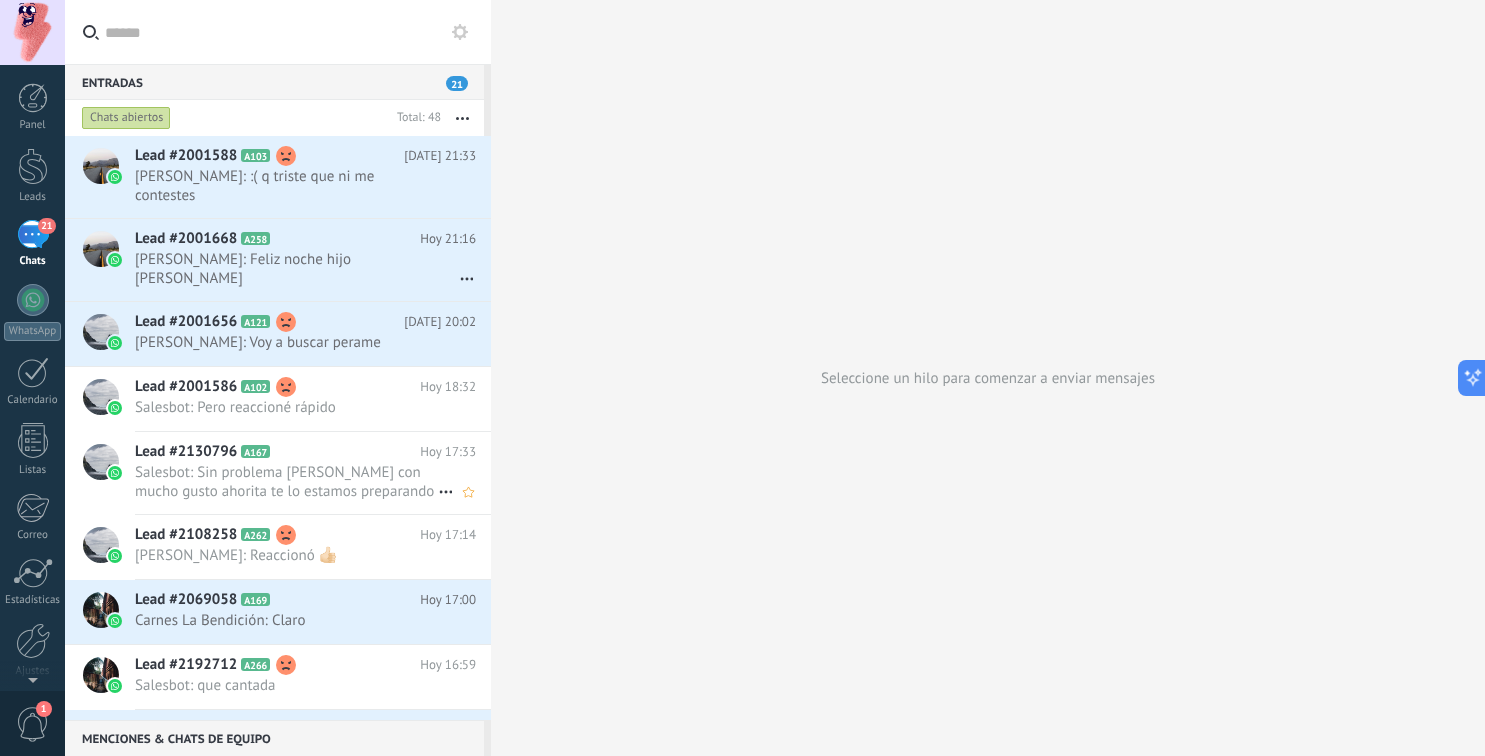 scroll, scrollTop: 0, scrollLeft: 0, axis: both 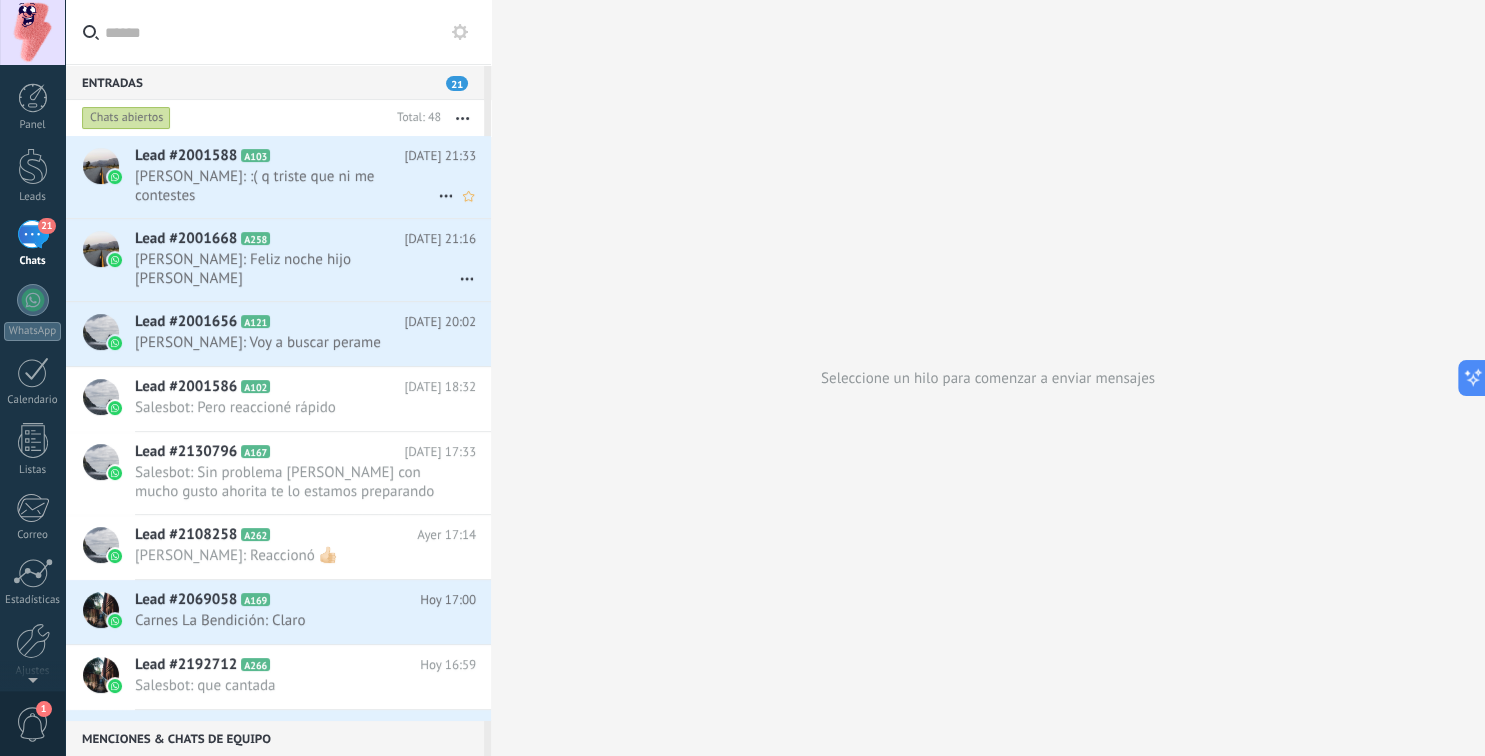 click on "[PERSON_NAME]: :( q triste que ni me contestes" at bounding box center (286, 186) 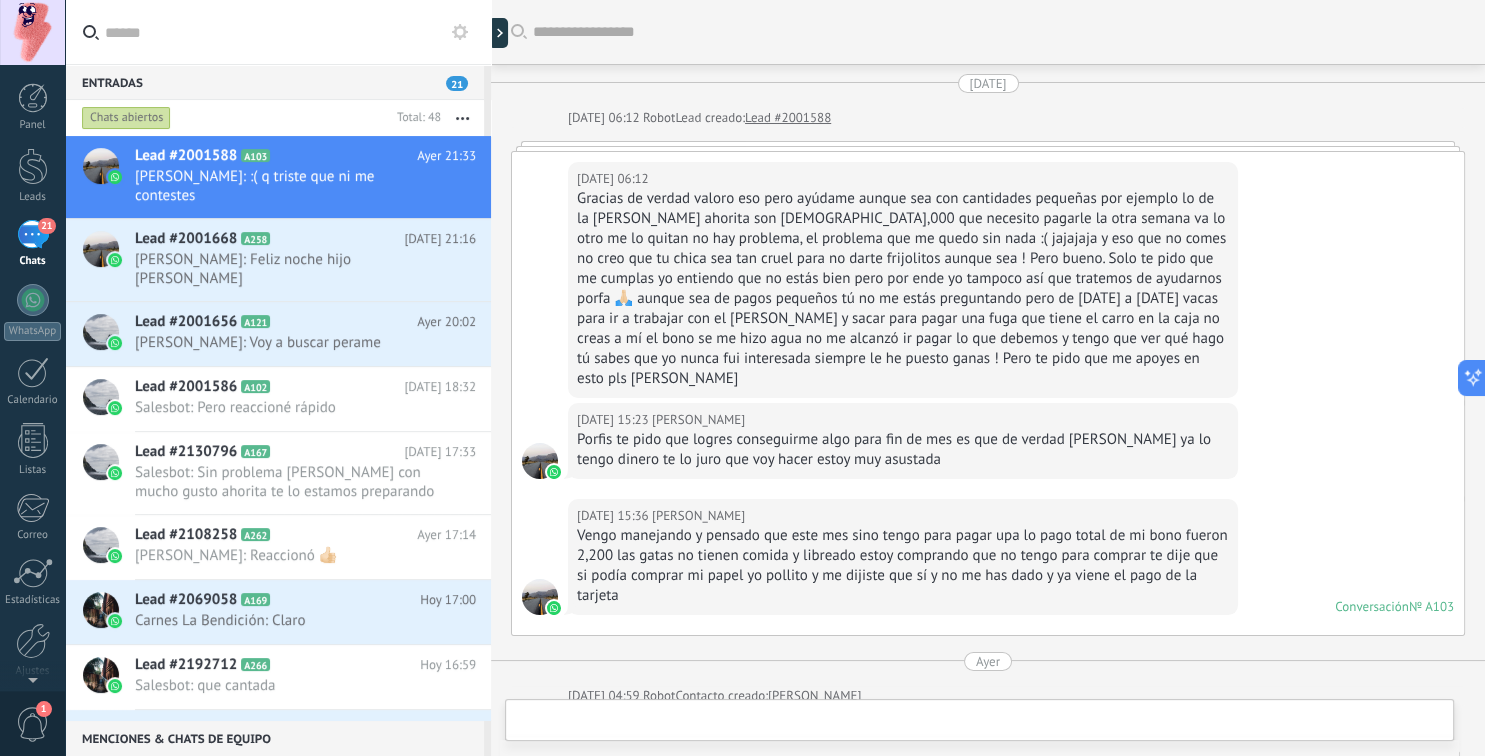 scroll, scrollTop: 415, scrollLeft: 0, axis: vertical 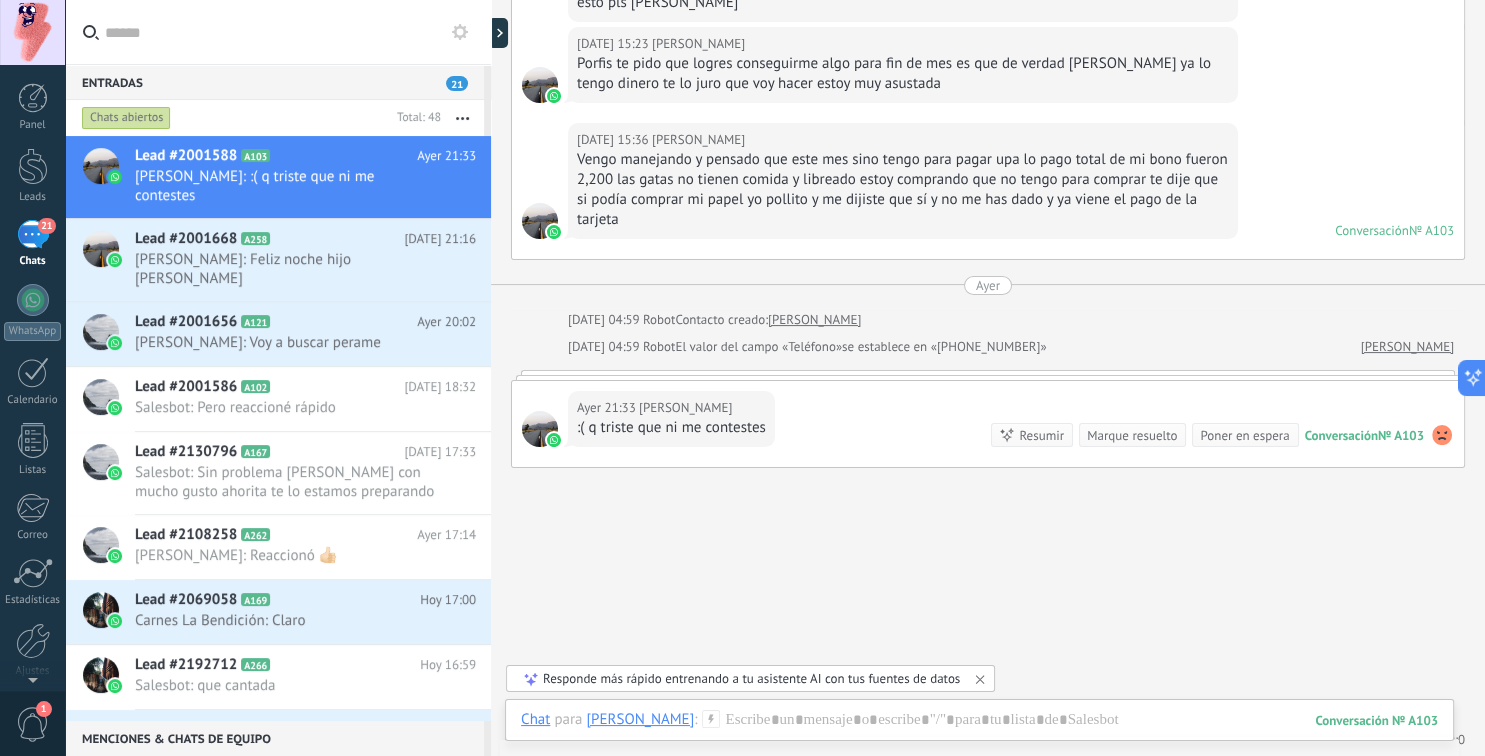 click on "[DATE] 21:33 [PERSON_NAME]  :( q triste que ni me contestes Conversación  № A103 Conversación № A103 Resumir Resumir Marque resuelto Poner en espera" at bounding box center (988, 424) 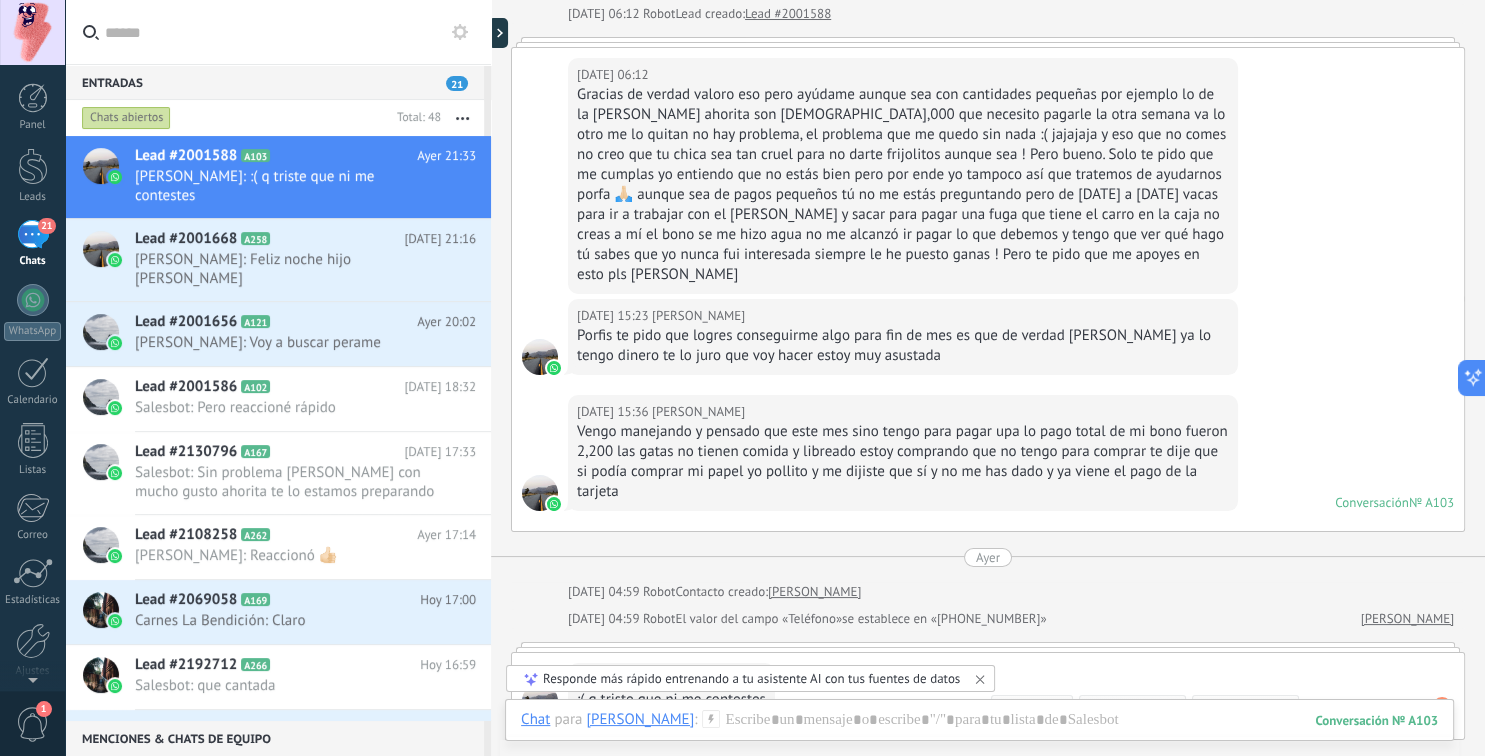 scroll, scrollTop: 0, scrollLeft: 0, axis: both 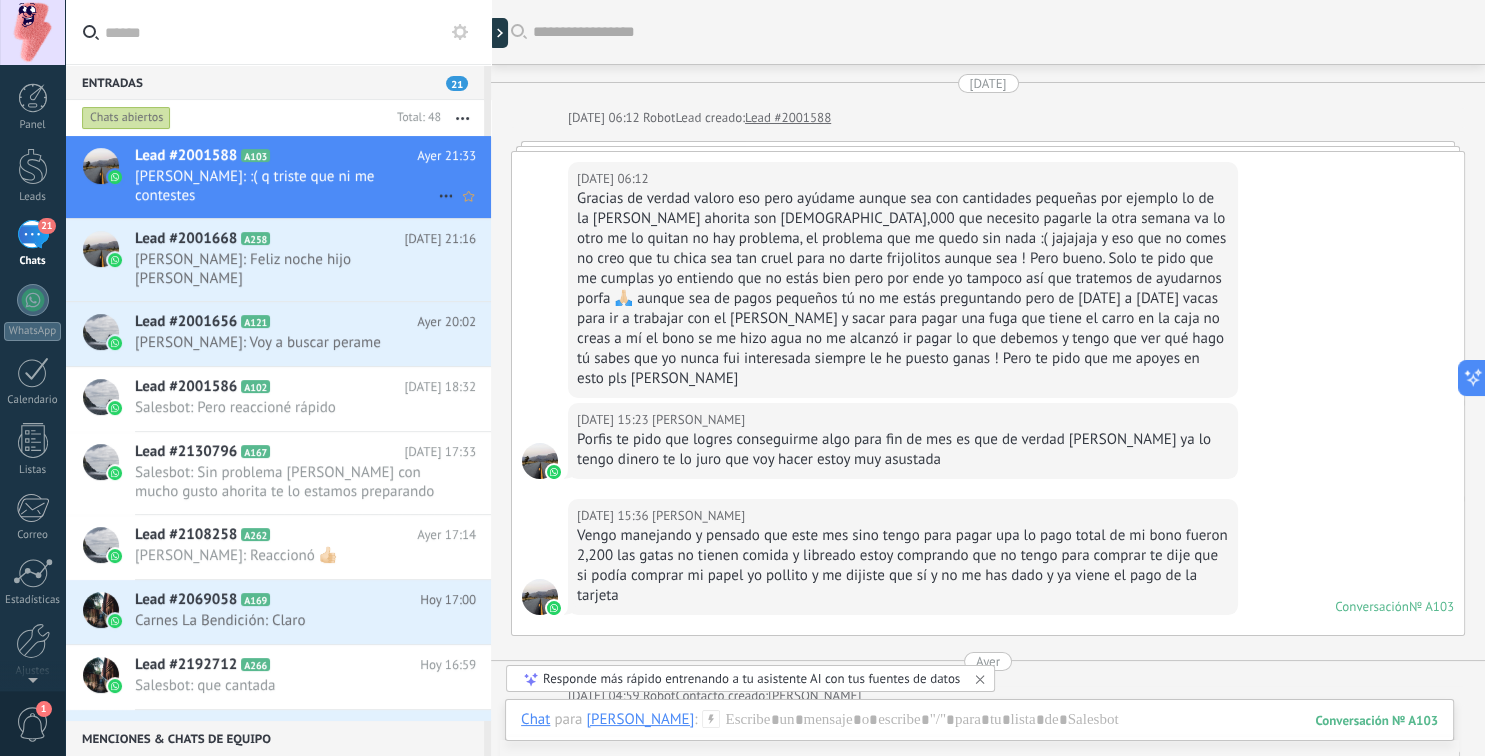 click 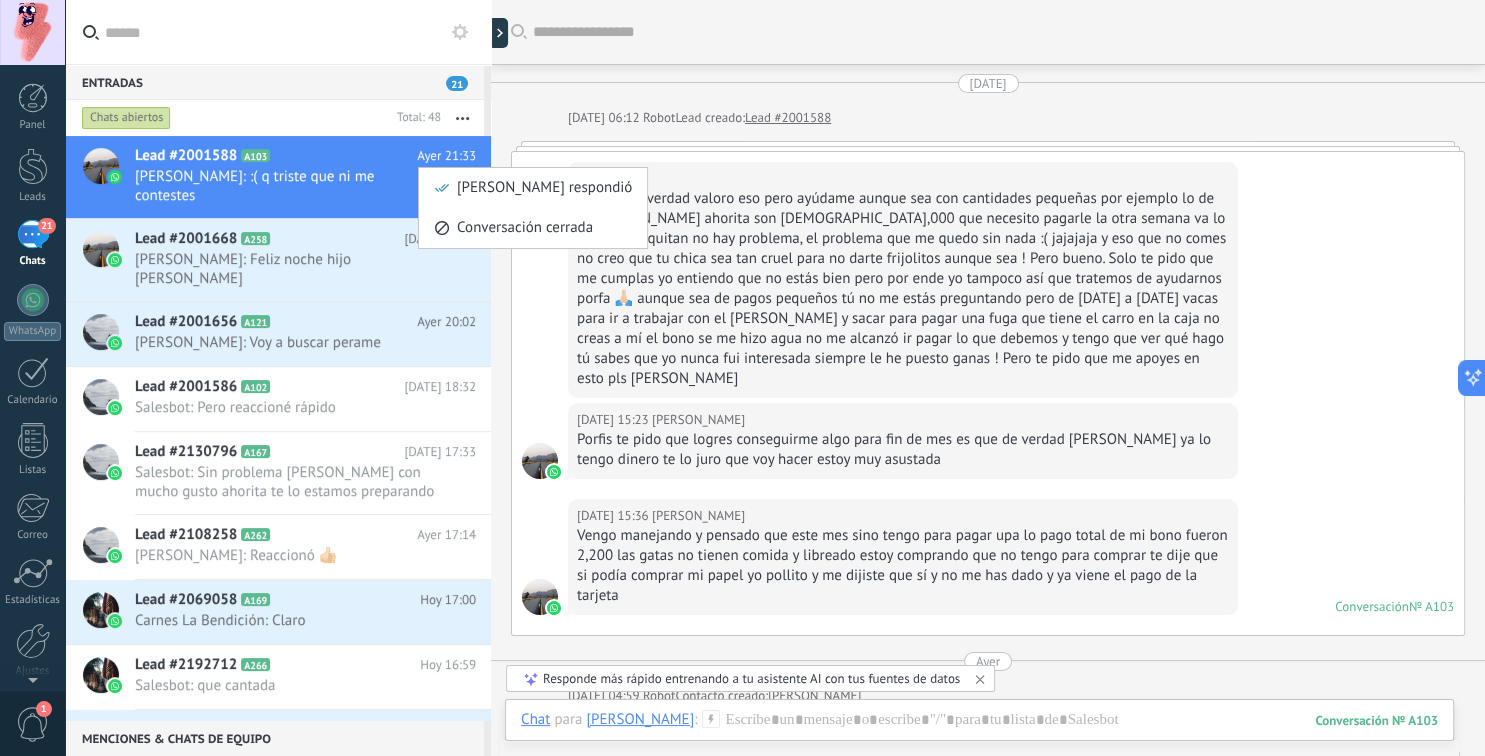 click at bounding box center (742, 378) 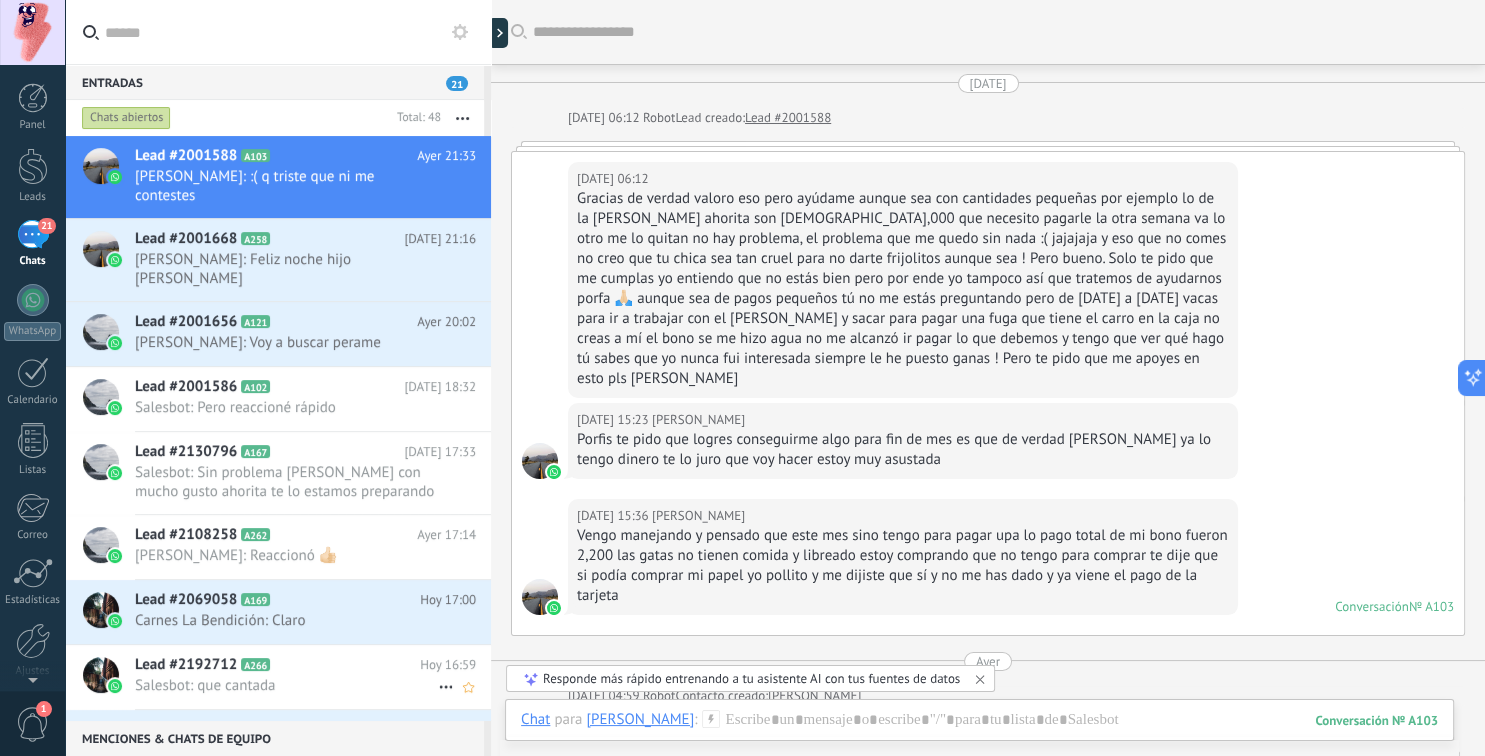 click on "Lead #2192712
A266" at bounding box center [277, 665] 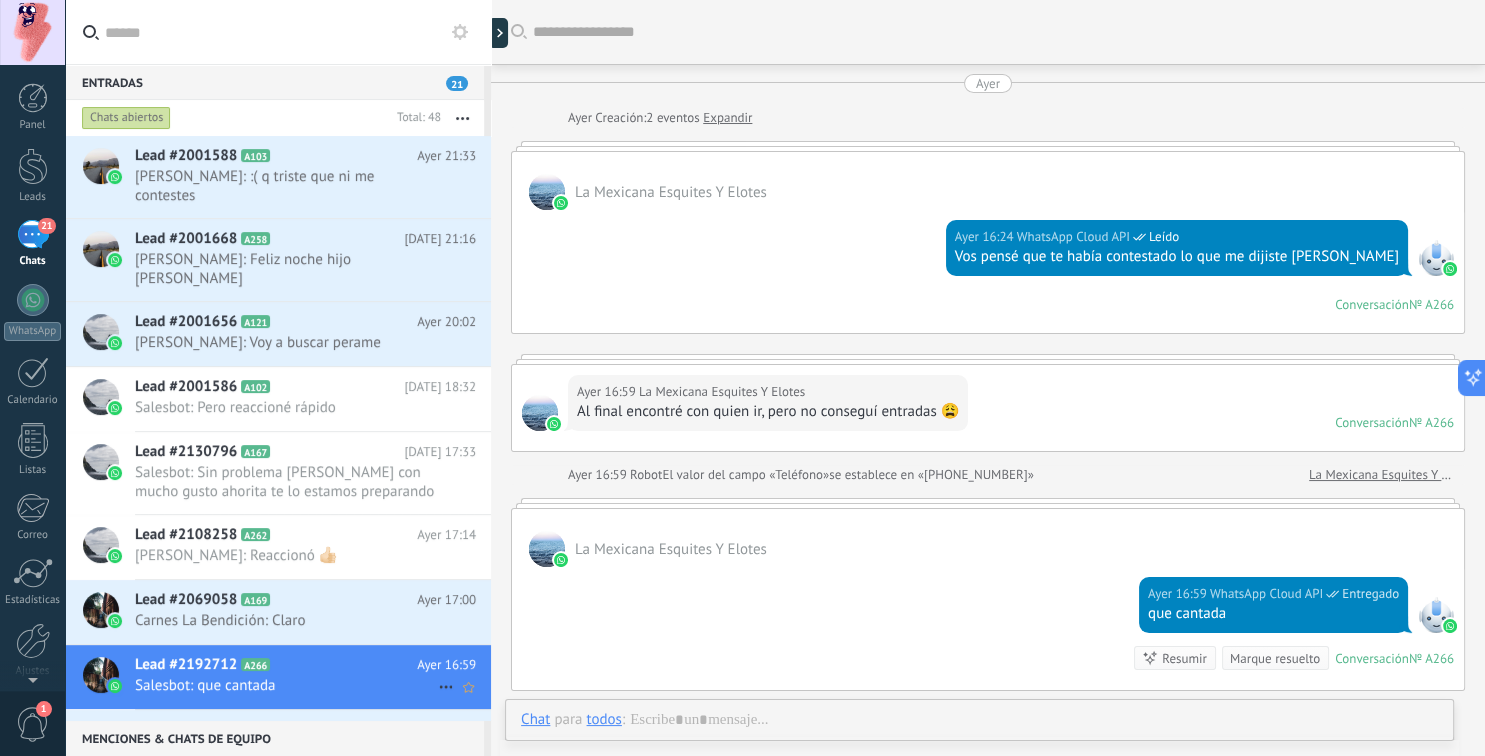scroll, scrollTop: 214, scrollLeft: 0, axis: vertical 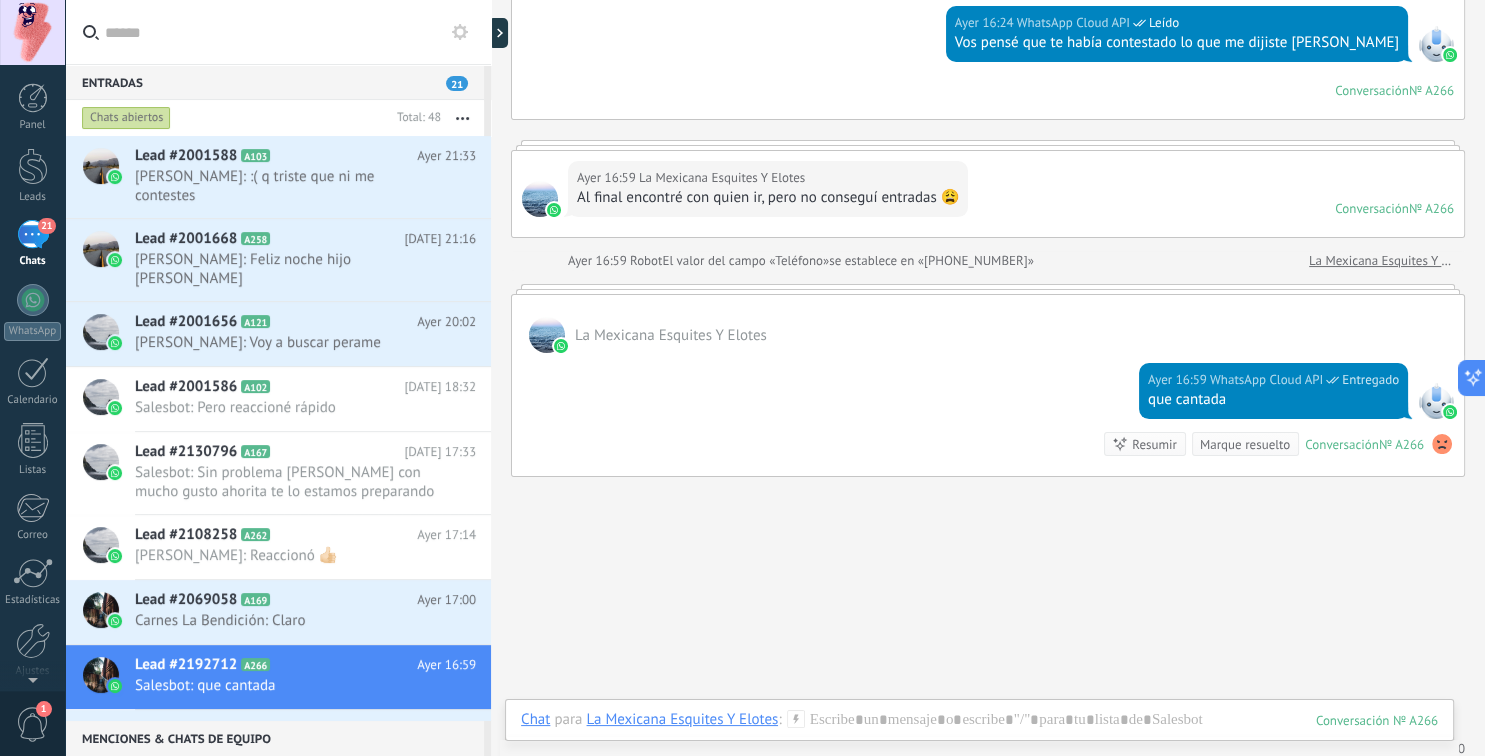 click 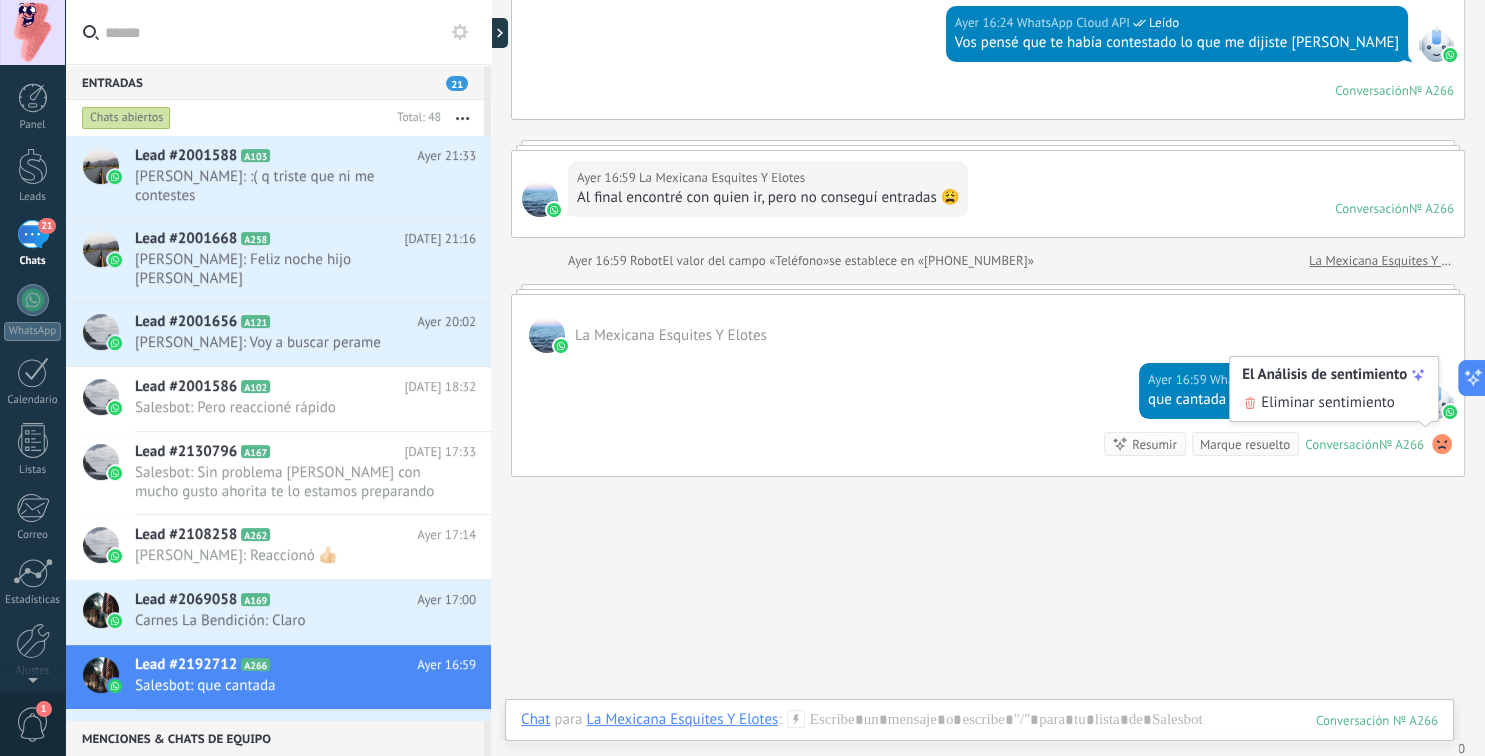 click on "Buscar Carga más [DATE] [DATE] Creación:  2  eventos   Expandir La Mexicana Esquites Y Elotes  [DATE] 16:24 WhatsApp Cloud API  Leído Vos pensé que te había contestado lo que me dijiste [PERSON_NAME] Conversación  № A266 Conversación № A266 [DATE] 16:59 La Mexicana Esquites Y Elotes  Al final encontré  con quien ir, pero no conseguí entradas 😩 Conversación  № A266 Conversación № A266 [DATE] 16:59 Robot  El valor del campo «Teléfono»  se establece en «[PHONE_NUMBER]» La Mexicana Esquites Y Elotes La Mexicana Esquites Y Elotes  [DATE] 16:59 WhatsApp Cloud API  Entregado que cantada Conversación  № A266 Conversación № A266 El Análisis de sentimiento Eliminar sentimiento Resumir Resumir Marque resuelto [DATE] 16:59 SalesBot: que cantada Conversación № A266 No hay tareas.  Crear una Participantes:  0 Agregar usuario Bots:  0" at bounding box center [988, 306] 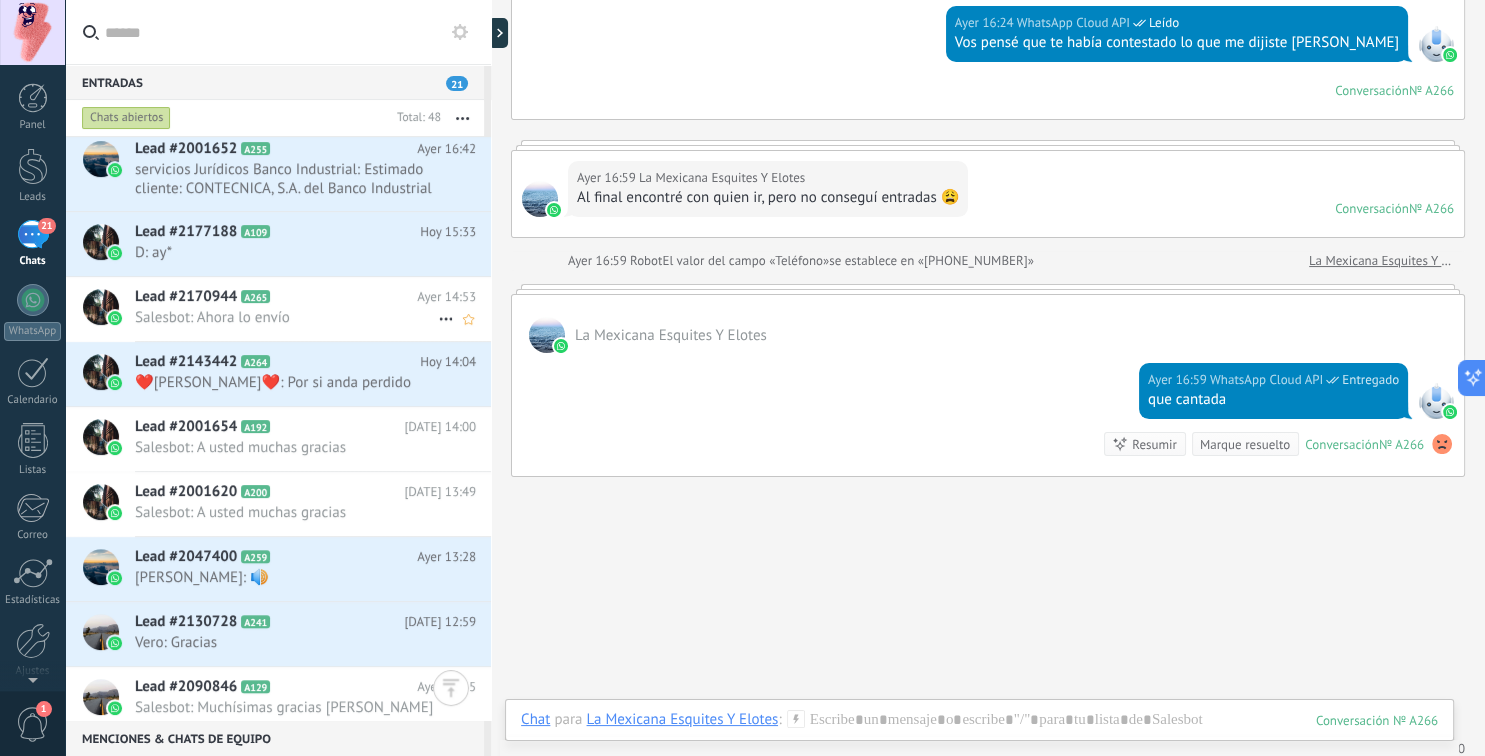 scroll, scrollTop: 0, scrollLeft: 0, axis: both 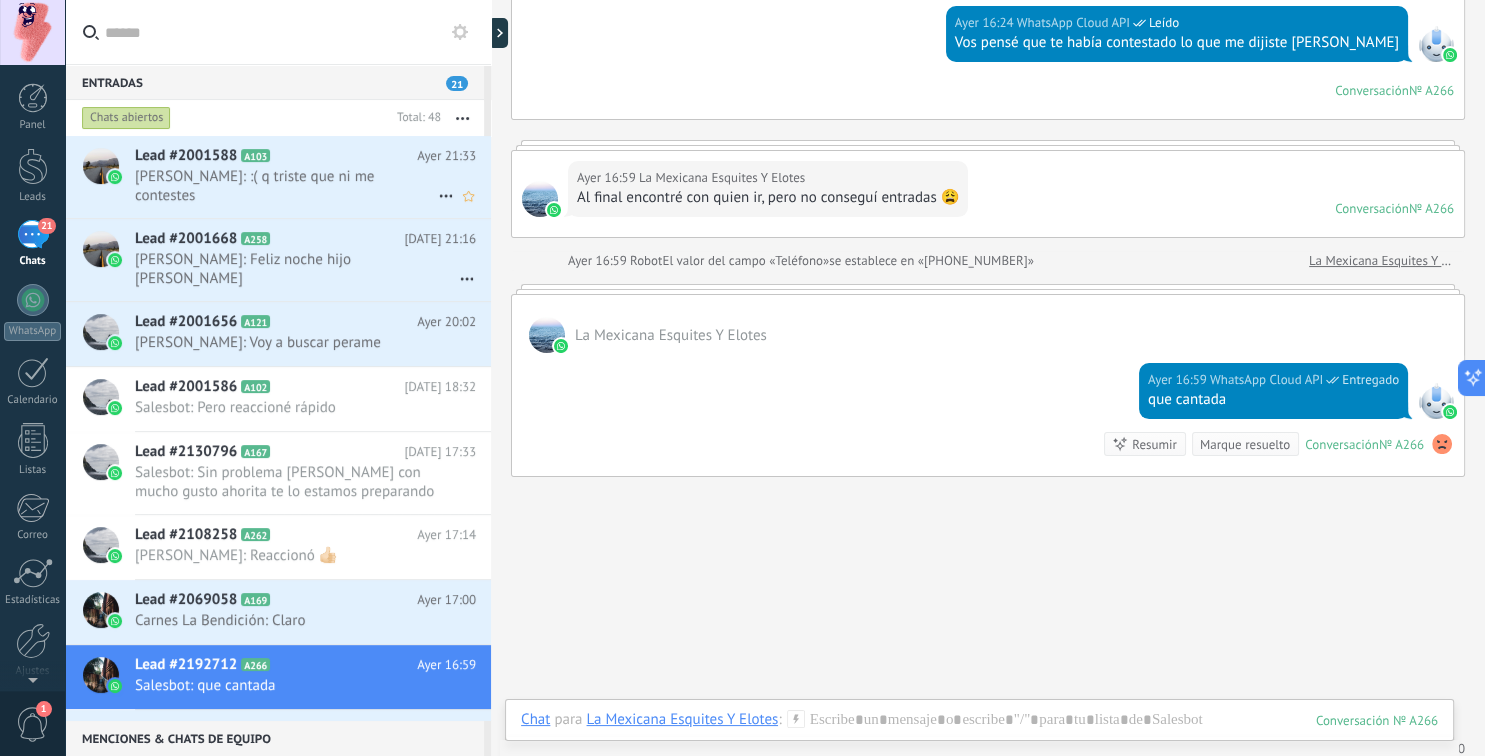 click on "[PERSON_NAME]: :( q triste que ni me contestes" at bounding box center [286, 186] 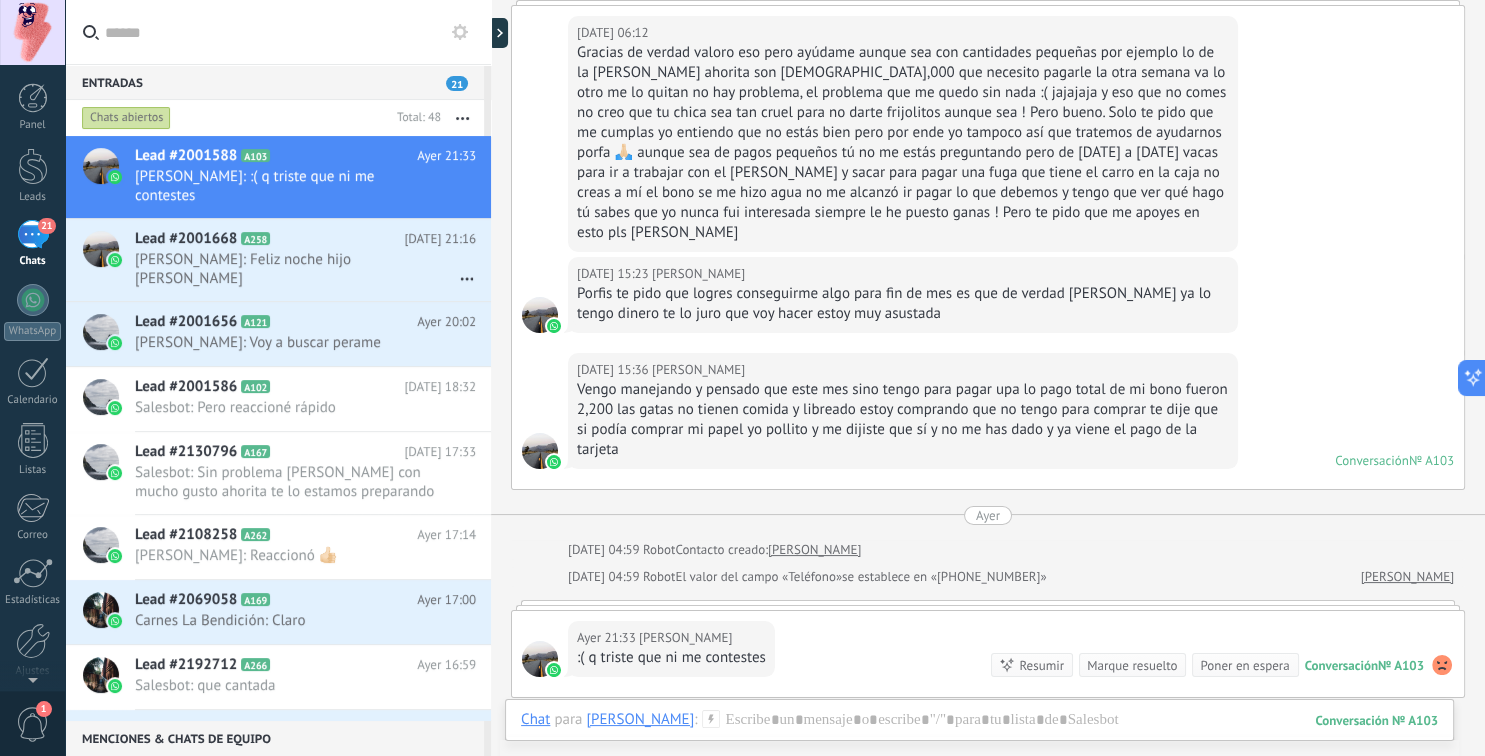 scroll, scrollTop: 0, scrollLeft: 0, axis: both 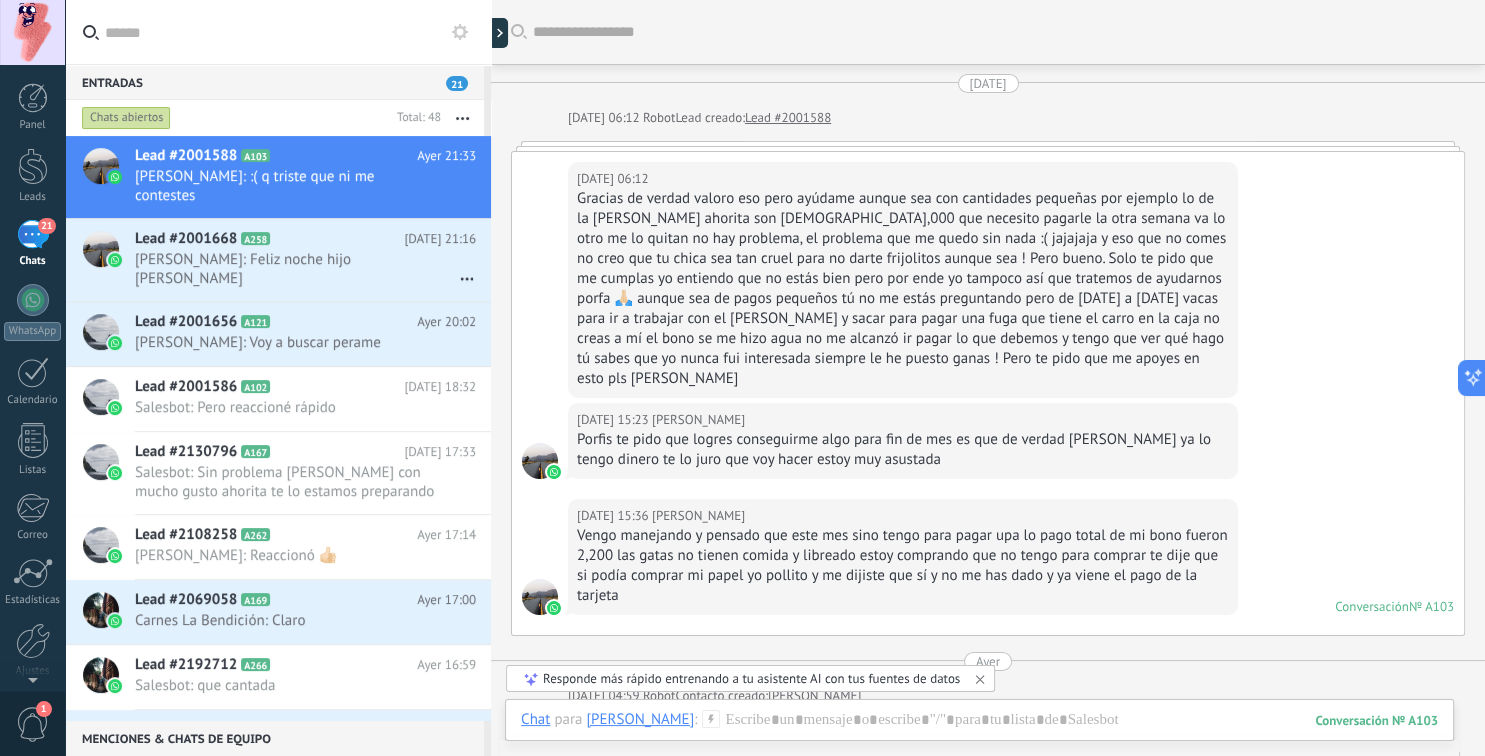 click on "[DATE] 06:12 [PERSON_NAME]  Gracias de verdad valoro eso pero ayúdame aunque sea con cantidades pequeñas por ejemplo lo de la [PERSON_NAME] ahorita son [DEMOGRAPHIC_DATA],000 que necesito pagarle la otra semana va lo otro me lo quitan no hay problema, el problema que me quedo sin nada :( jajajaja y eso que no comes no creo que tu chica sea tan cruel para no darte frijolitos aunque sea ! Pero bueno. Solo te pido que me cumplas yo entiendo que no estás bien pero por ende yo tampoco así que tratemos de ayudarnos porfa 🙏🏻 aunque sea de pagos pequeños tú no me estás preguntando pero de [DATE] a [DATE] vacas para ir a trabajar con el [PERSON_NAME] y sacar para pagar una fuga que tiene el carro en la caja no creas a mí el bono se me hizo agua no me alcanzó ir pagar lo que debemos y tengo que ver qué hago tú sabes que yo nunca fui interesada siempre le he puesto ganas ! Pero te pido que me apoyes en esto pls [PERSON_NAME]" at bounding box center [988, 277] 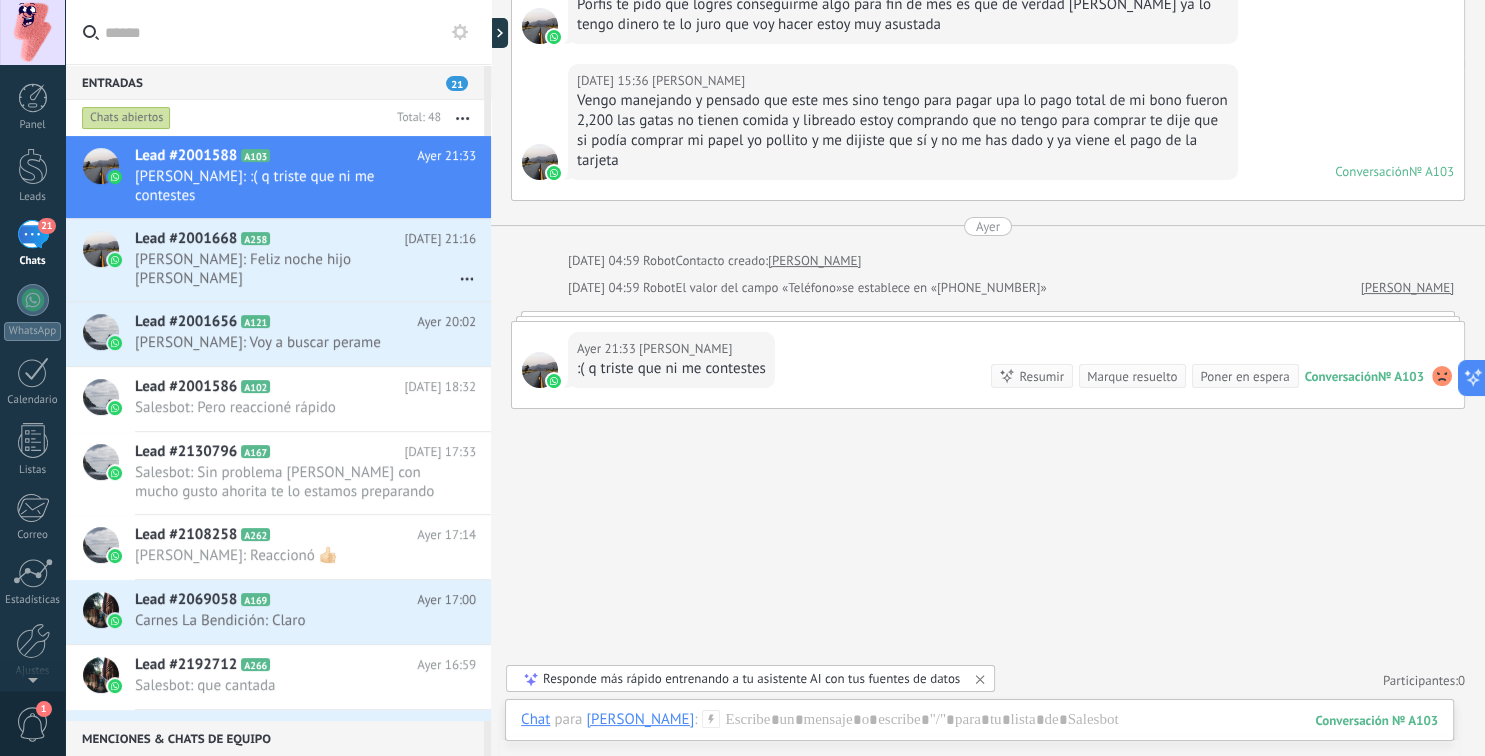 scroll, scrollTop: 0, scrollLeft: 0, axis: both 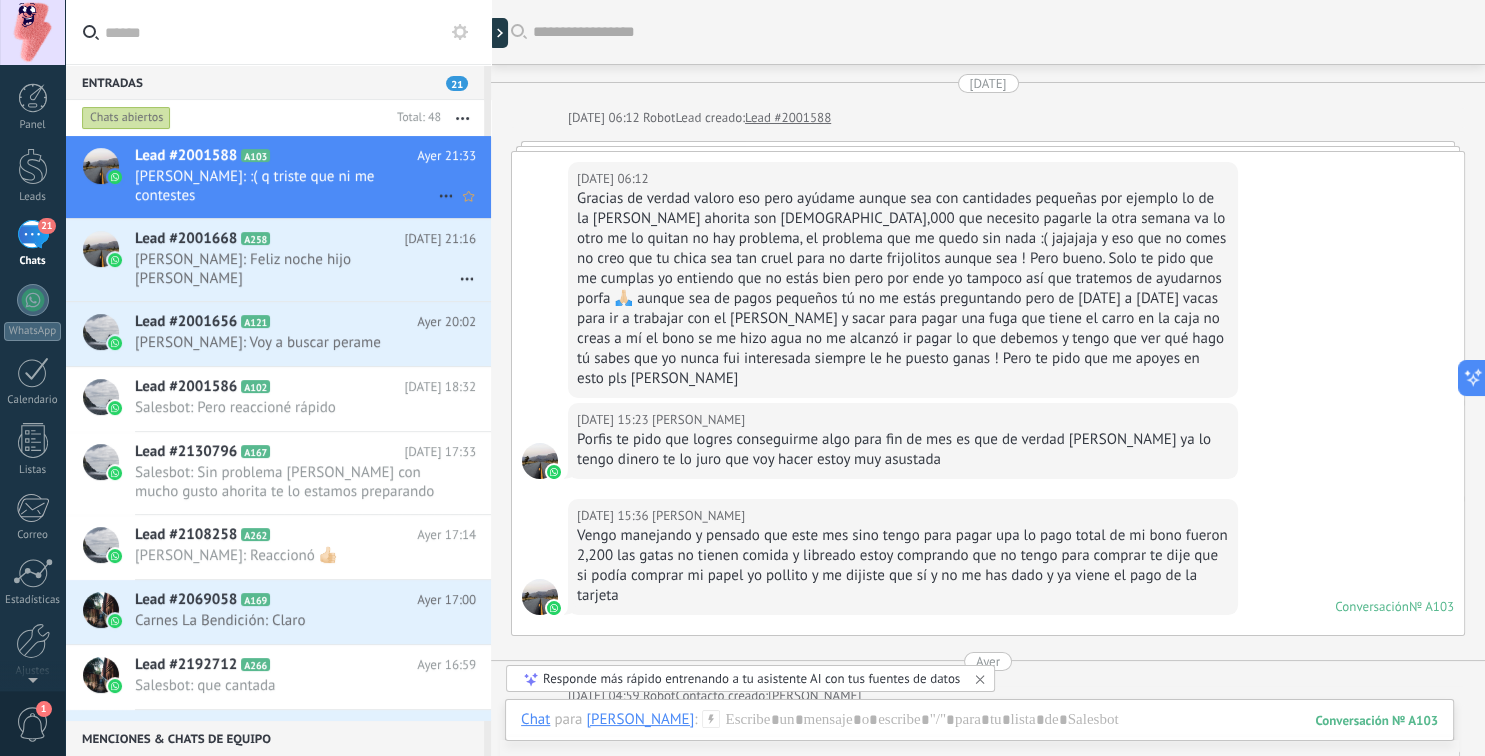 click on "Lead #2001588
A103" at bounding box center [276, 156] 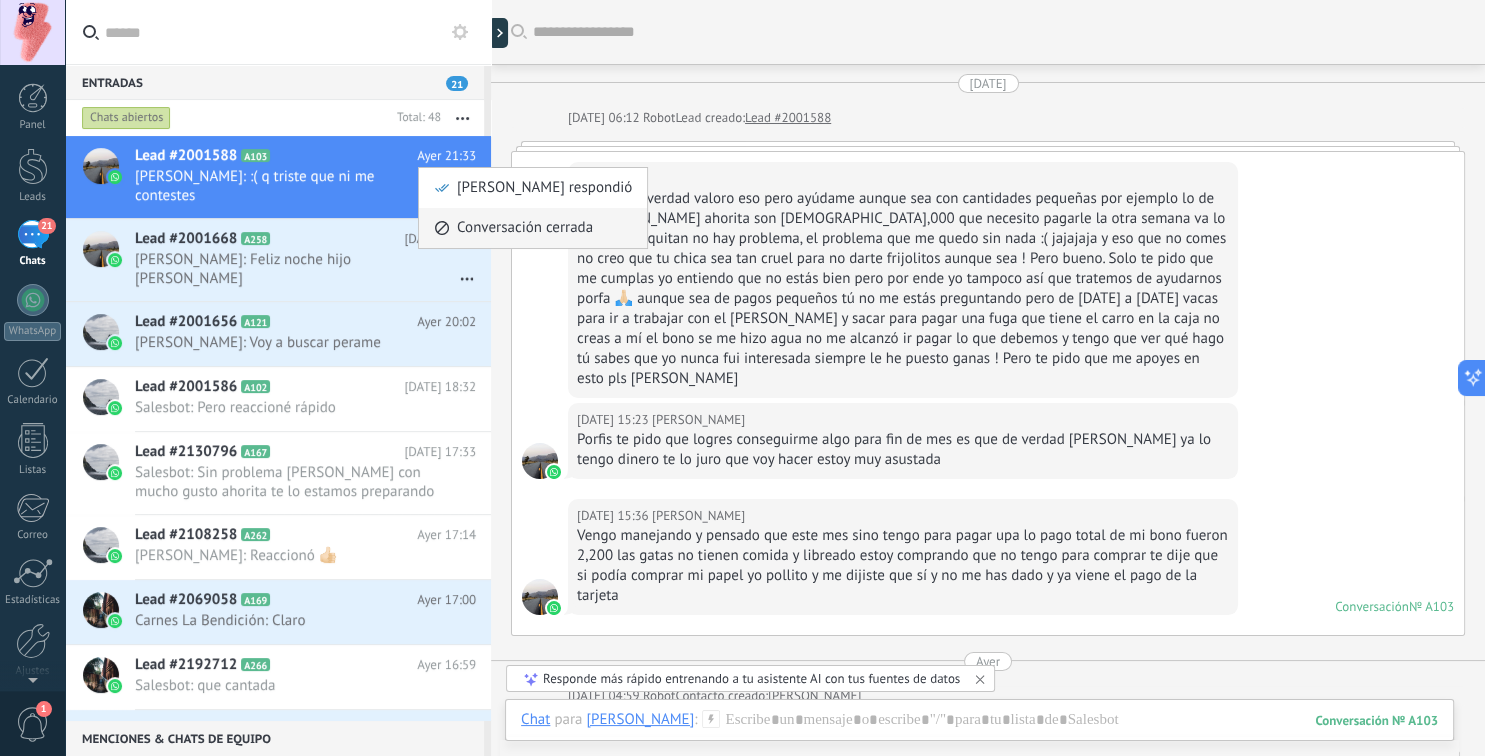 click on "Conversación cerrada" at bounding box center (525, 228) 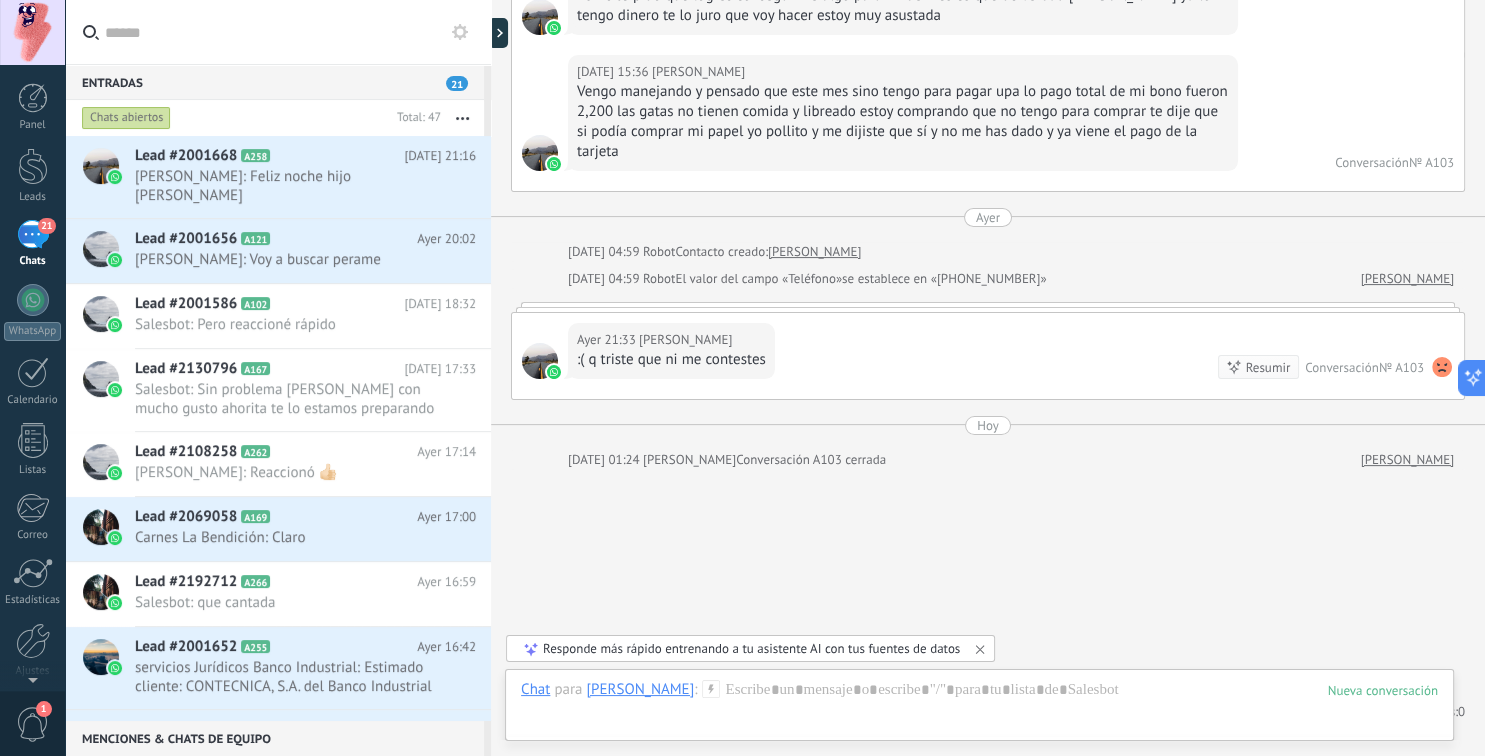 scroll, scrollTop: 505, scrollLeft: 0, axis: vertical 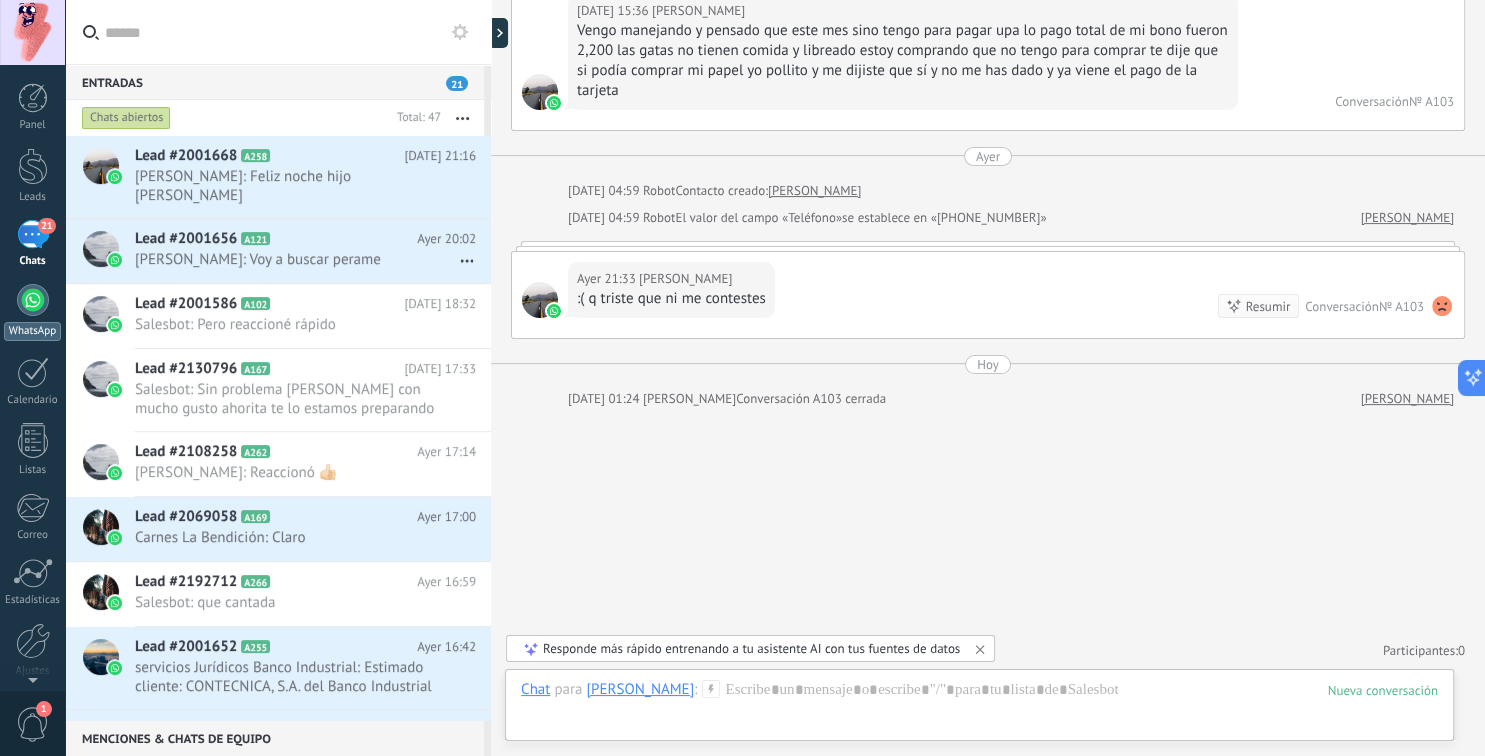 click on "WhatsApp" at bounding box center [32, 312] 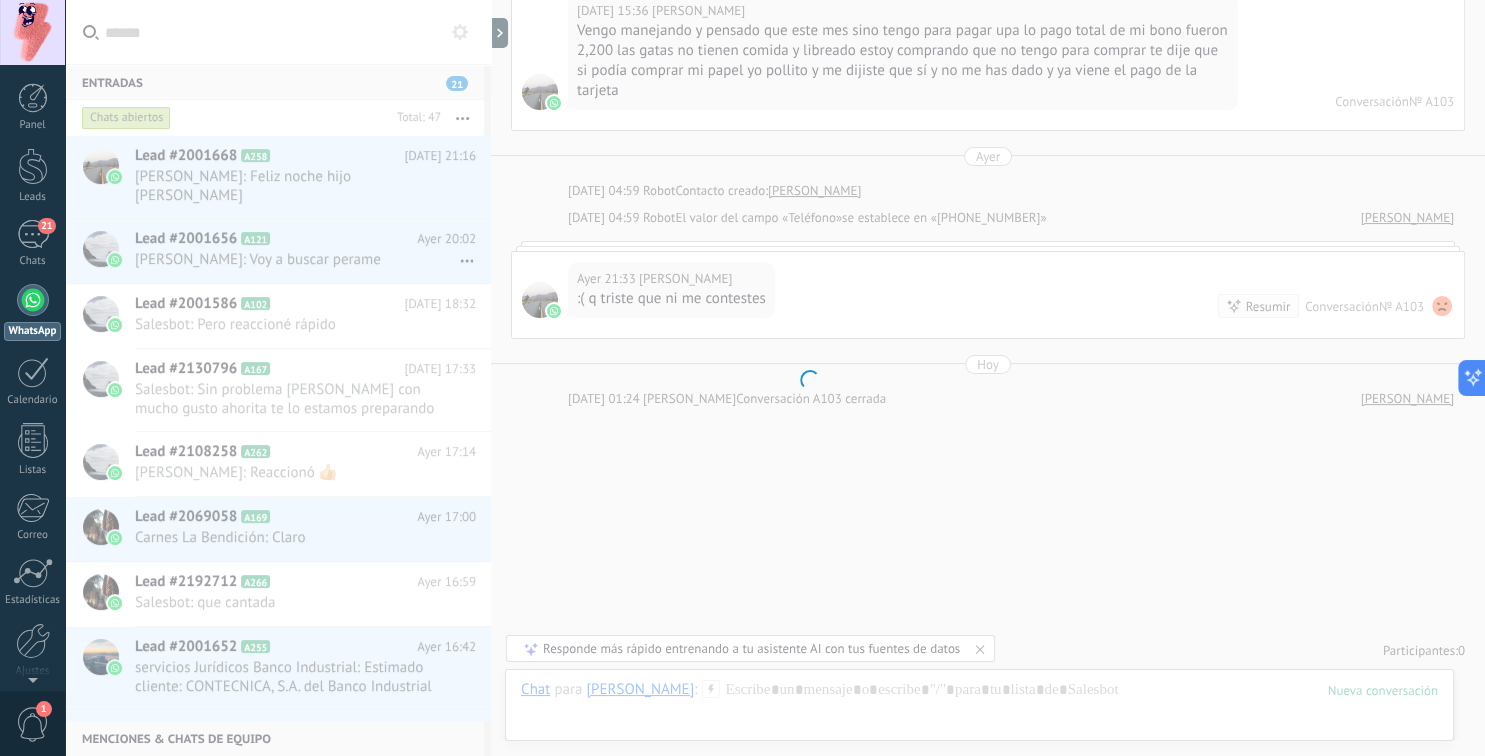 scroll, scrollTop: 505, scrollLeft: 0, axis: vertical 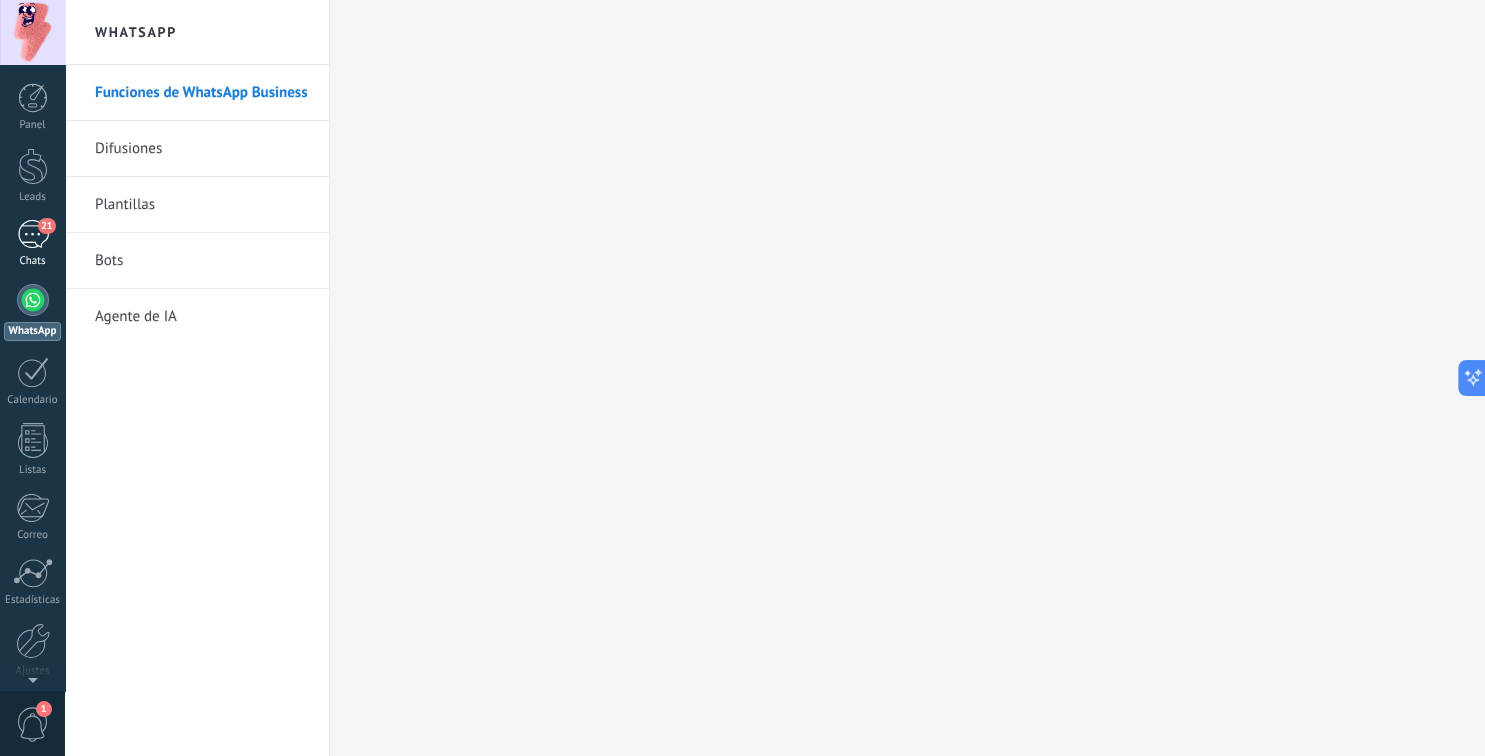 click on "21
Chats" at bounding box center [32, 244] 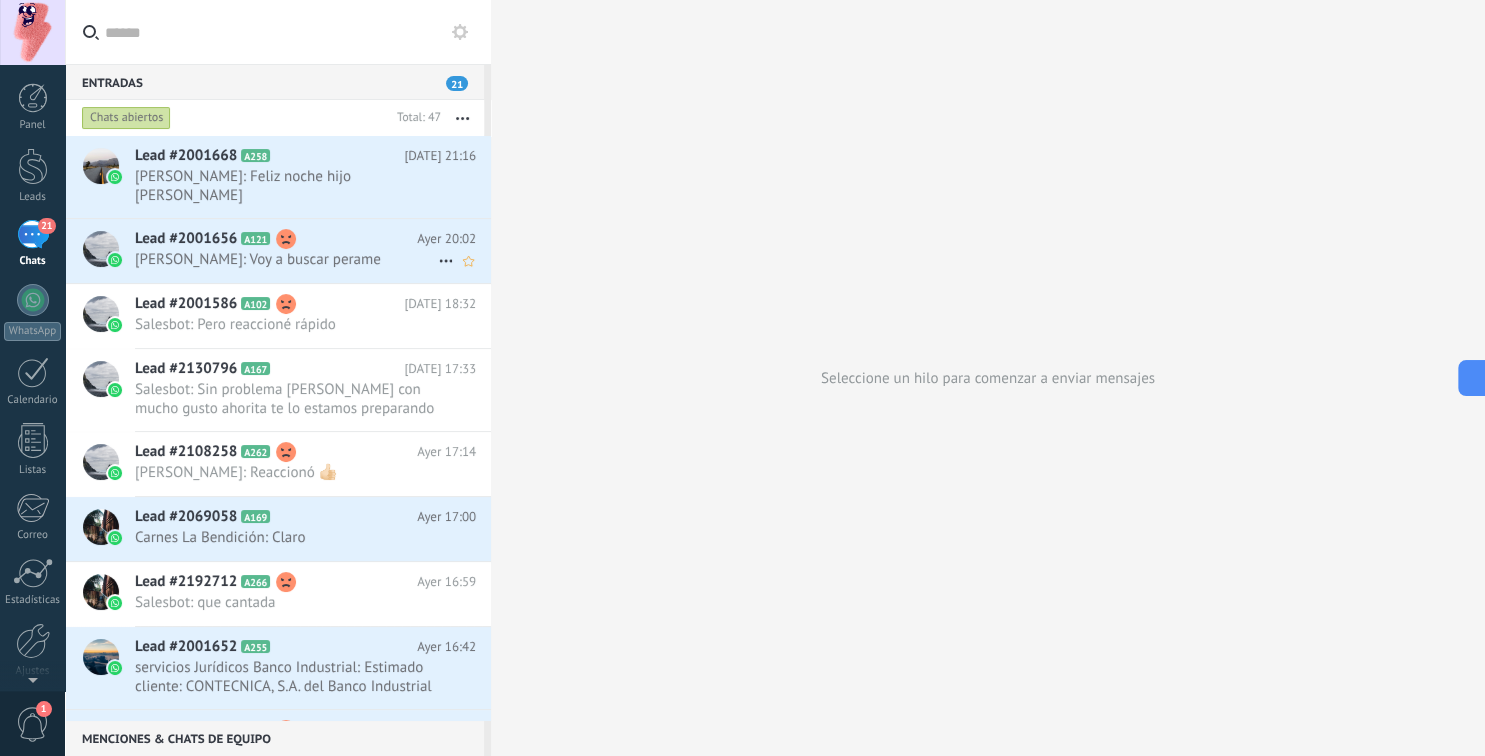 click on "Lead #2001656
A121" at bounding box center [276, 239] 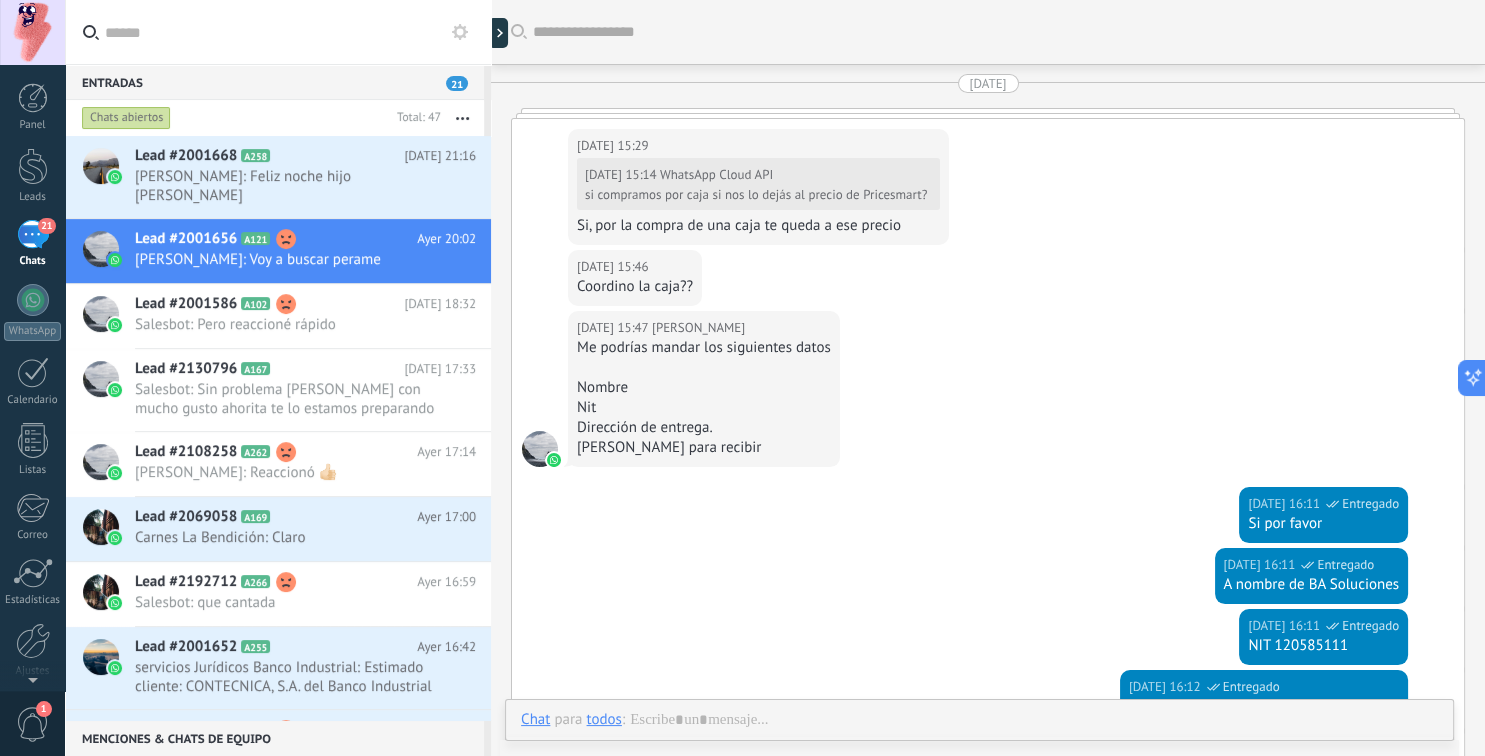 scroll, scrollTop: 2560, scrollLeft: 0, axis: vertical 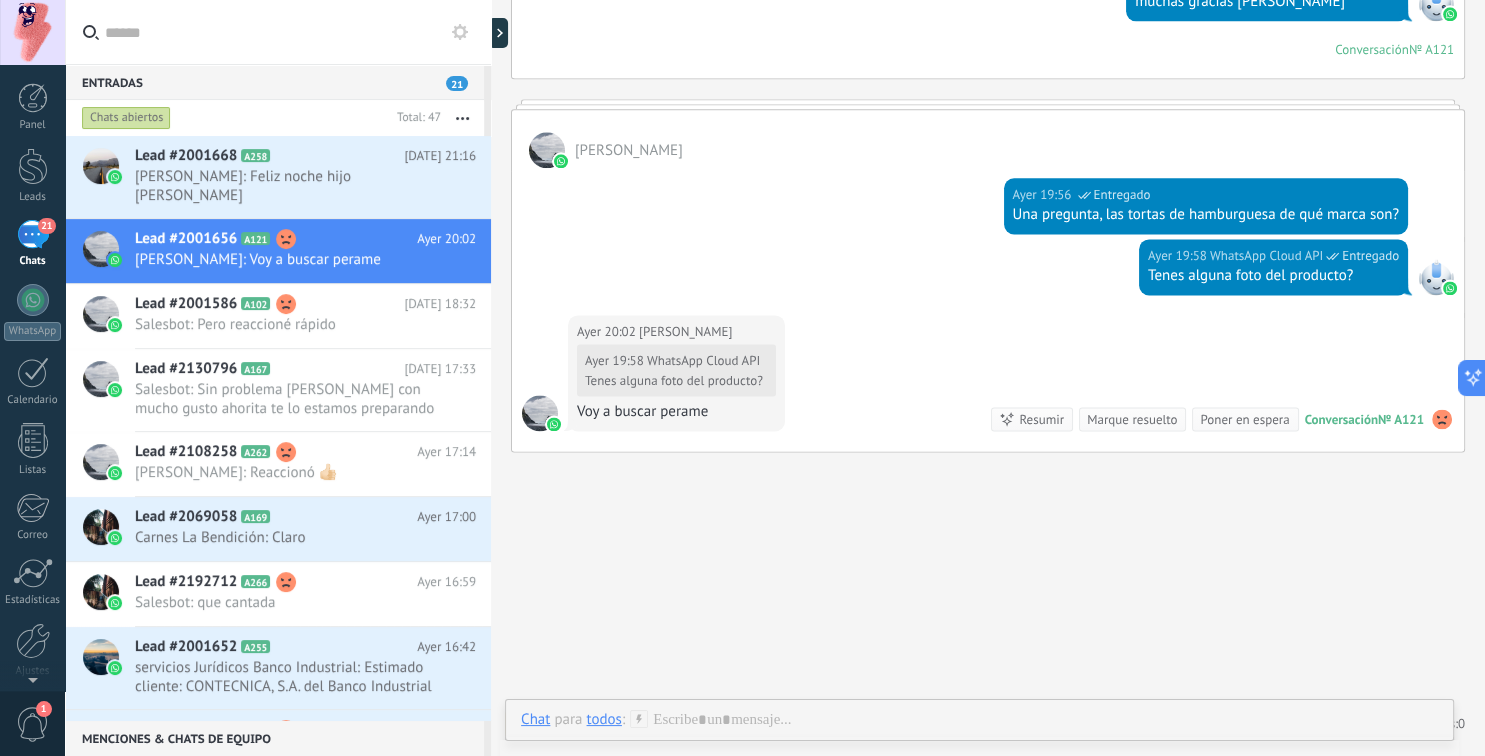 click 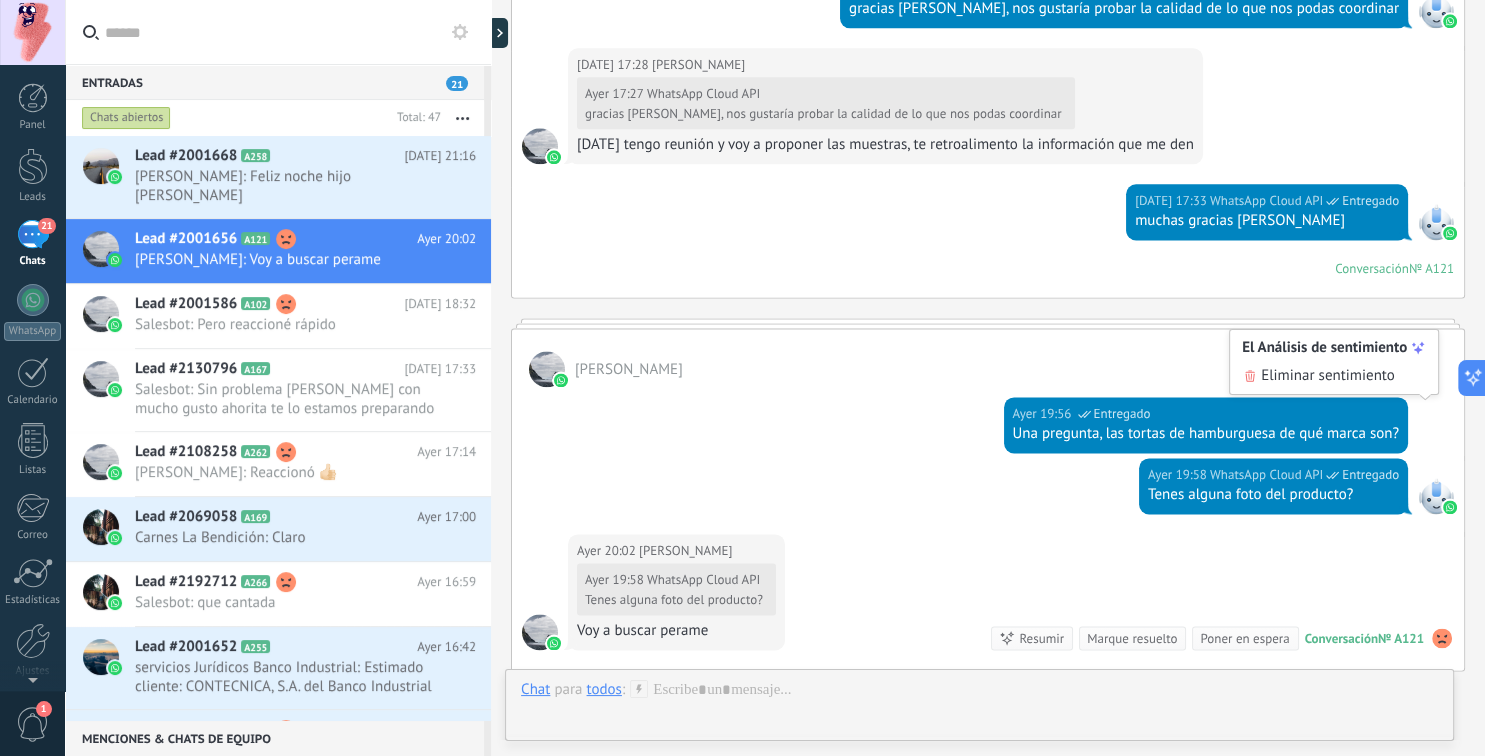 scroll, scrollTop: 2778, scrollLeft: 0, axis: vertical 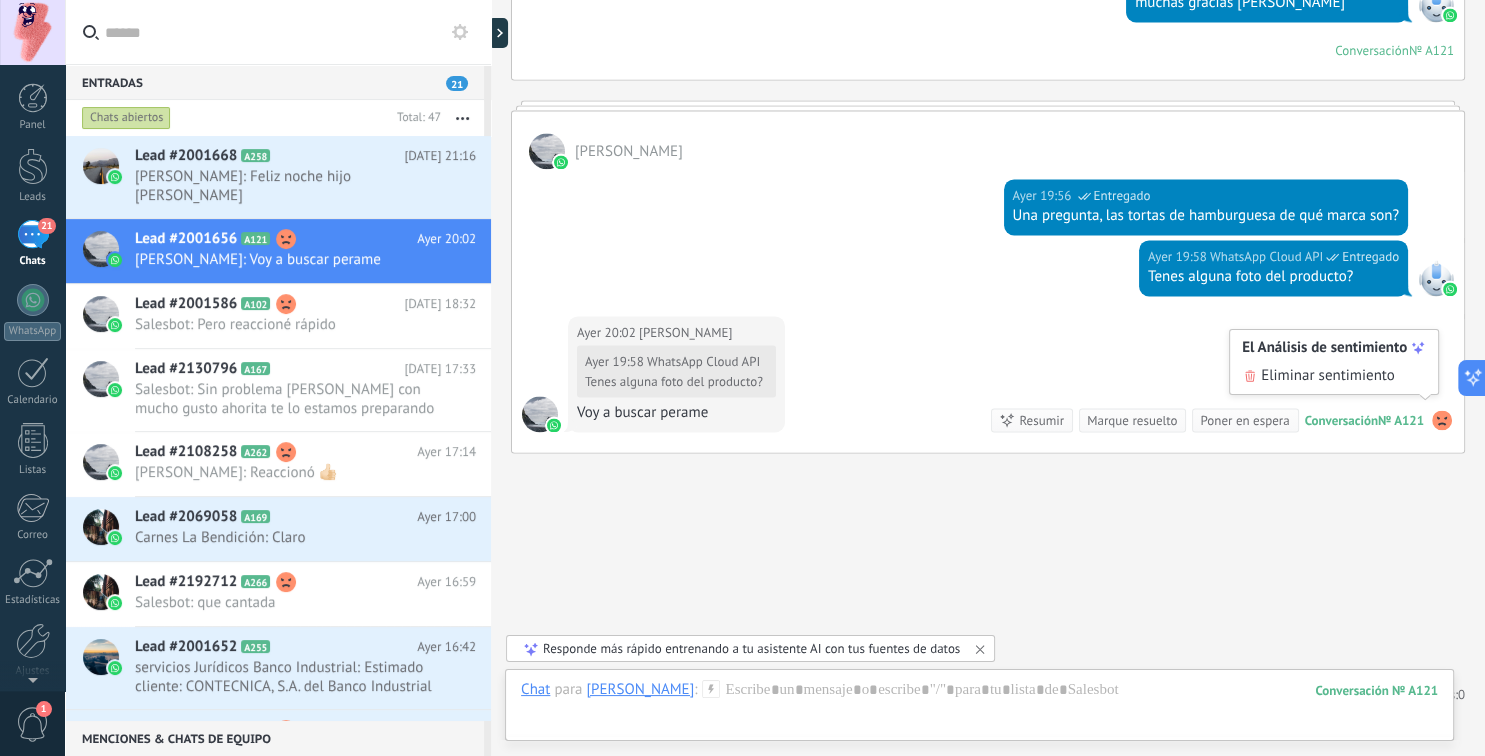 click on "Buscar Carga más [DATE] [DATE] 15:29 [PERSON_NAME]  [DATE] 15:14 WhatsApp Cloud API  si compramos por caja si nos lo dejás al precio de Pricesmart? Si, por la compra de una caja te queda a ese precio [DATE] 15:46 [PERSON_NAME] la caja?? [DATE] 15:47 [PERSON_NAME]  Me podrías mandar los siguientes datos   Nombre Nit Dirección de entrega. [PERSON_NAME] para recibir [DATE] 16:11 WhatsApp Cloud API  Entregado Si por favor [DATE] 16:11 WhatsApp Cloud API  Entregado A nombre de BA Soluciones [DATE] 16:11 WhatsApp Cloud API  Entregado NIT 120585111 [DATE] 16:12 WhatsApp Cloud API  Entregado Dirección 29 av 2-82 [GEOGRAPHIC_DATA] [DATE] 16:12 WhatsApp Cloud API  Entregado Horario a partir de las 8:00 am [DATE] 16:52 WhatsApp Cloud API  Entregado Estos son los productos que nosotros usamos en nuestro negocio, de esto me gustaría recibir precios y muestra:   Posta de nuca Costilla baby back Filete de pechuga fresca Pechuga con hueso fresca Puyazo Costilla 0" at bounding box center (988, -988) 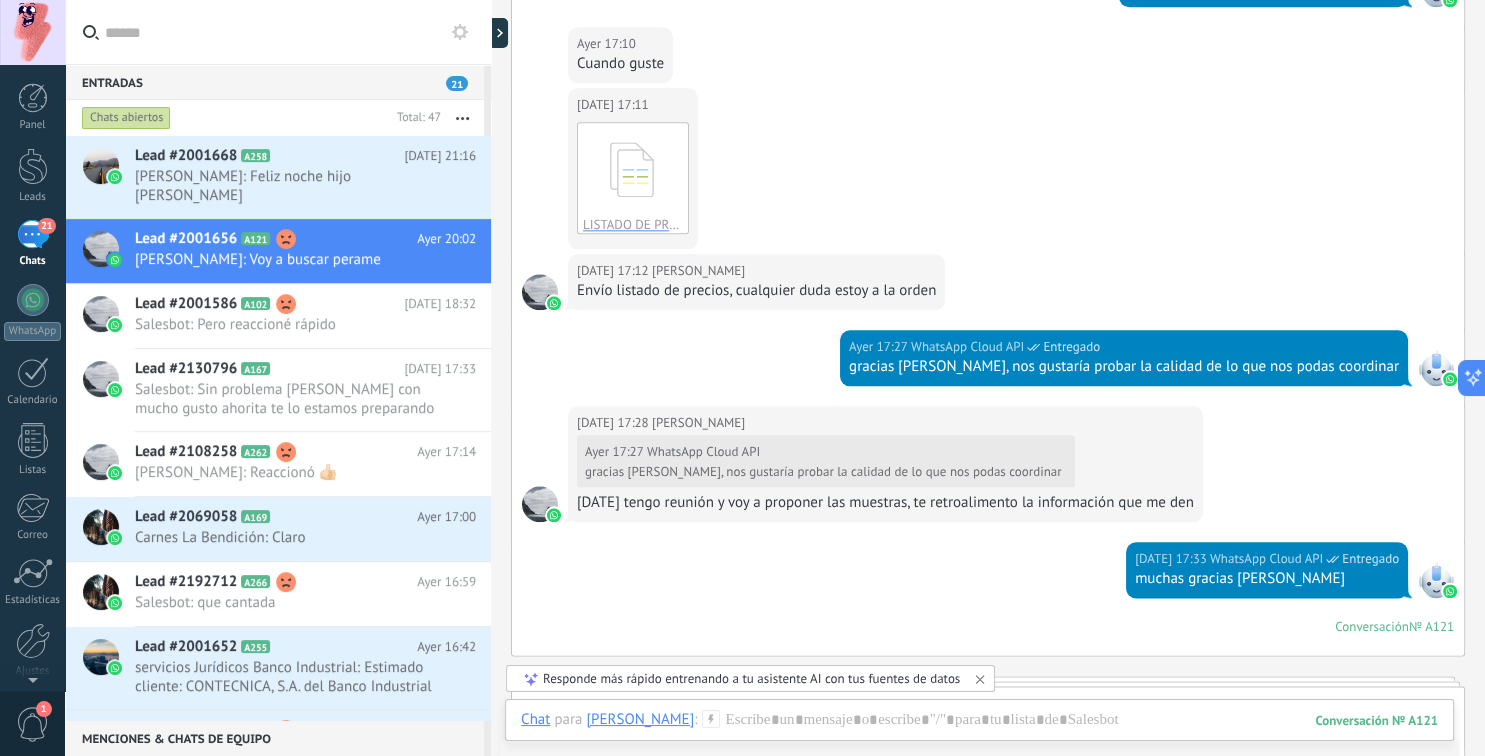 scroll, scrollTop: 2819, scrollLeft: 0, axis: vertical 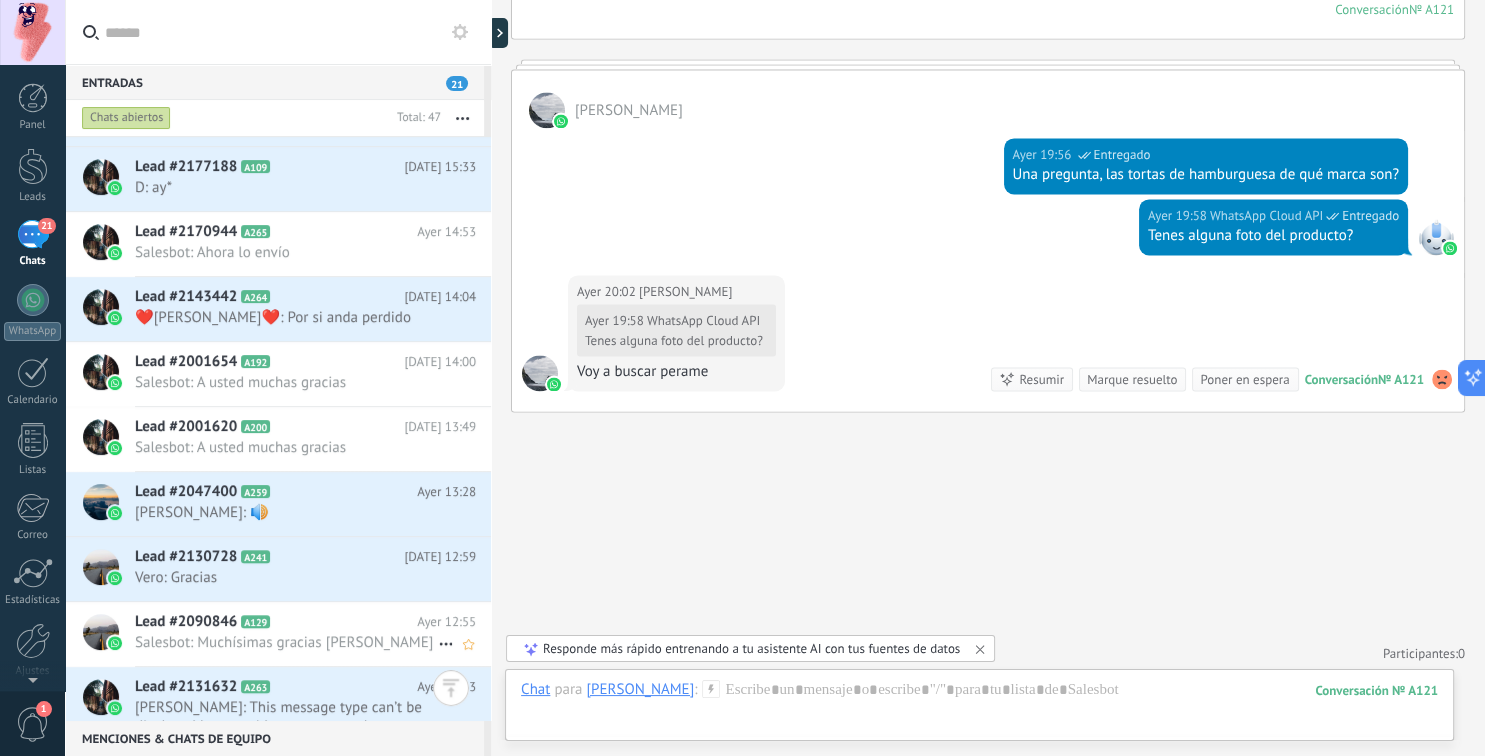 click on "Salesbot: Muchísimas gracias [PERSON_NAME]" at bounding box center (286, 642) 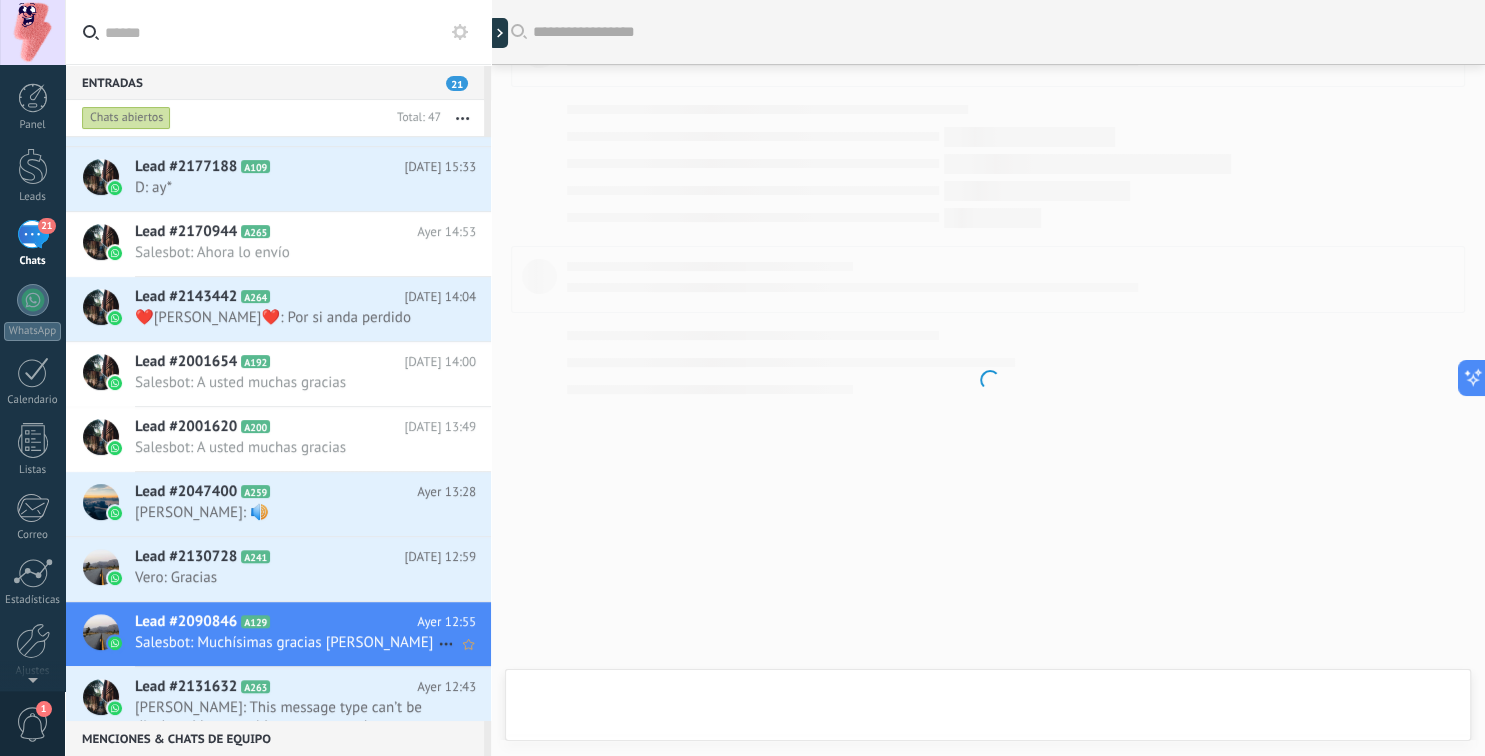 scroll, scrollTop: 1282, scrollLeft: 0, axis: vertical 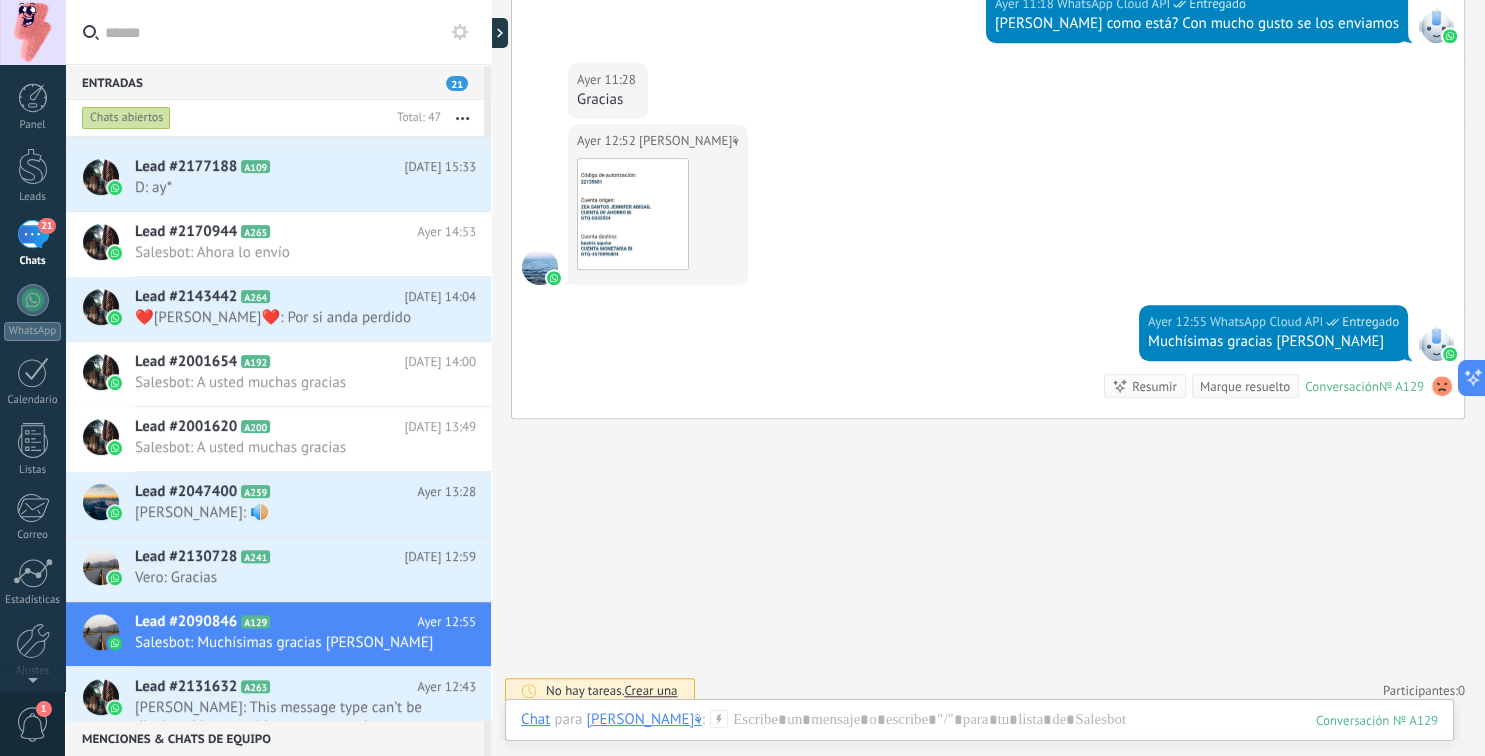 click 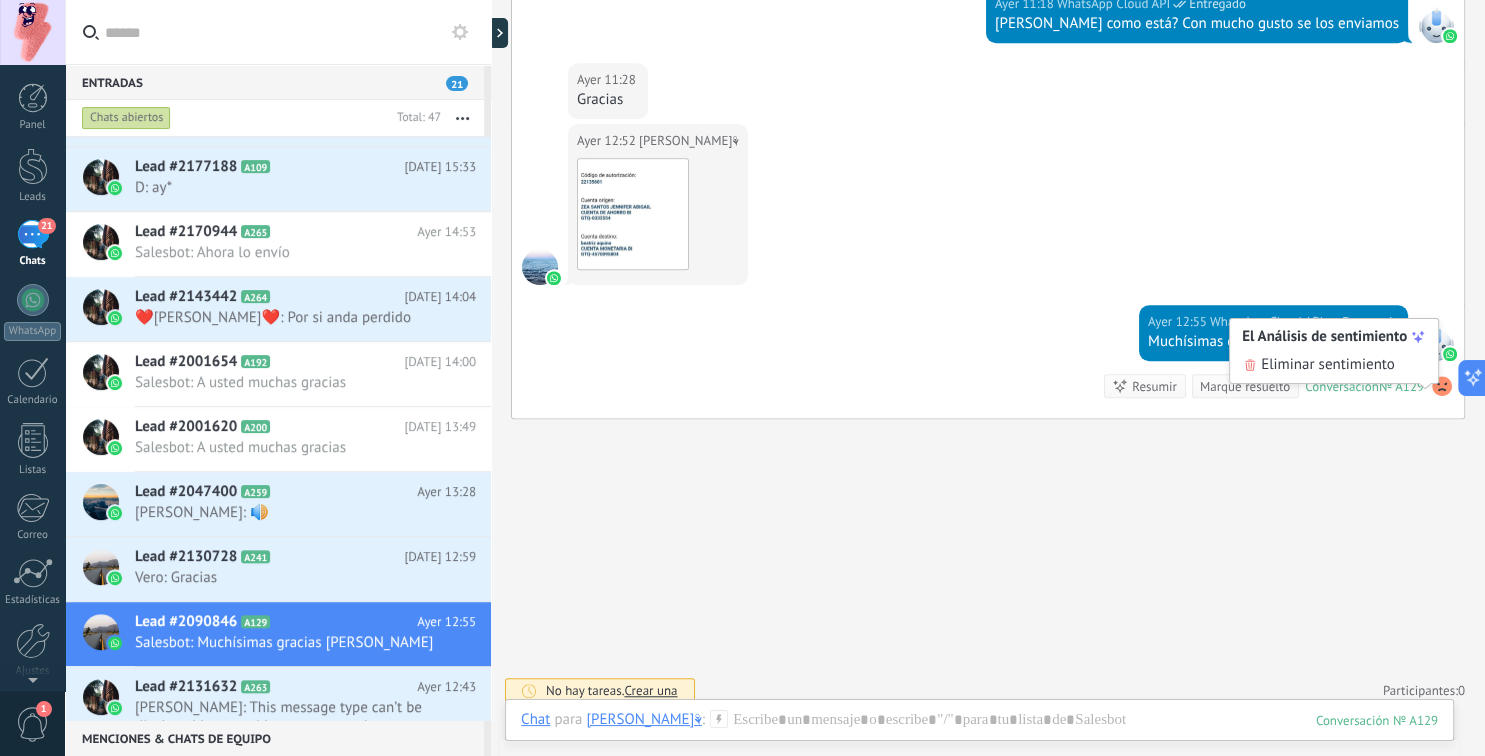 click on "Buscar Carga más [DATE] [DATE] Creación:  2  eventos   Expandir [PERSON_NAME]⚘️  [DATE] 11:11 WhatsApp Cloud API  Entregado *¡Buenos [PERSON_NAME]! 🌞*   [DATE] les tenemos dos opciones caseras, deliciosas y servidas con el cariño de siempre.* ¡Aún puedes hacer tus pedidos!*   *👨‍🍳 Menú del día:* *🍛 Pepián mixto – Q45* Acompañado de arroz, tamalitos y fresco natural   *🥩 Lomo de cerdo empanizado – Q35* Acompañado de conchitas con mayonesa, ensalada verde, tortillas calientitas y fresco natural   📲 Escribinos al 3970-5629 💬 O pedí directo aquí 👉  [URL][DOMAIN_NAME]   ✨ Y no olvidés que ya podés reservar tus almuerzos del resto de la semana. Consultá nuestro menú semanal en la imagen adjunta y asegurá tus pedidos con anticipación.   🌸 Seguinos en Facebook para no perderte ninguna novedad 👉  [URL][DOMAIN_NAME] [DATE] 11:11 WhatsApp Cloud API  Entregado Descargar [DATE] 11:11 WhatsApp Cloud API  Entregado Descargar [DATE] 11:12 0" at bounding box center [988, -257] 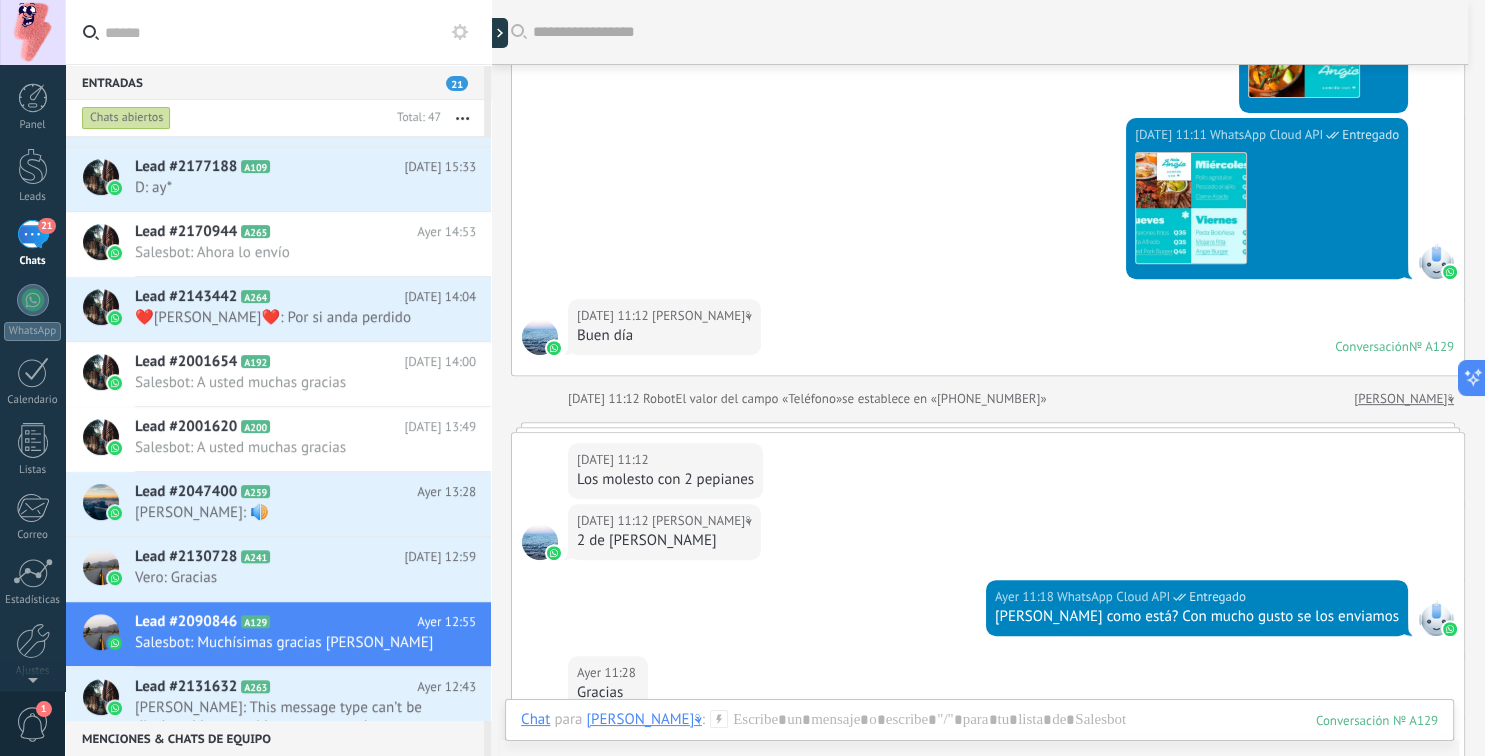 scroll, scrollTop: 1311, scrollLeft: 0, axis: vertical 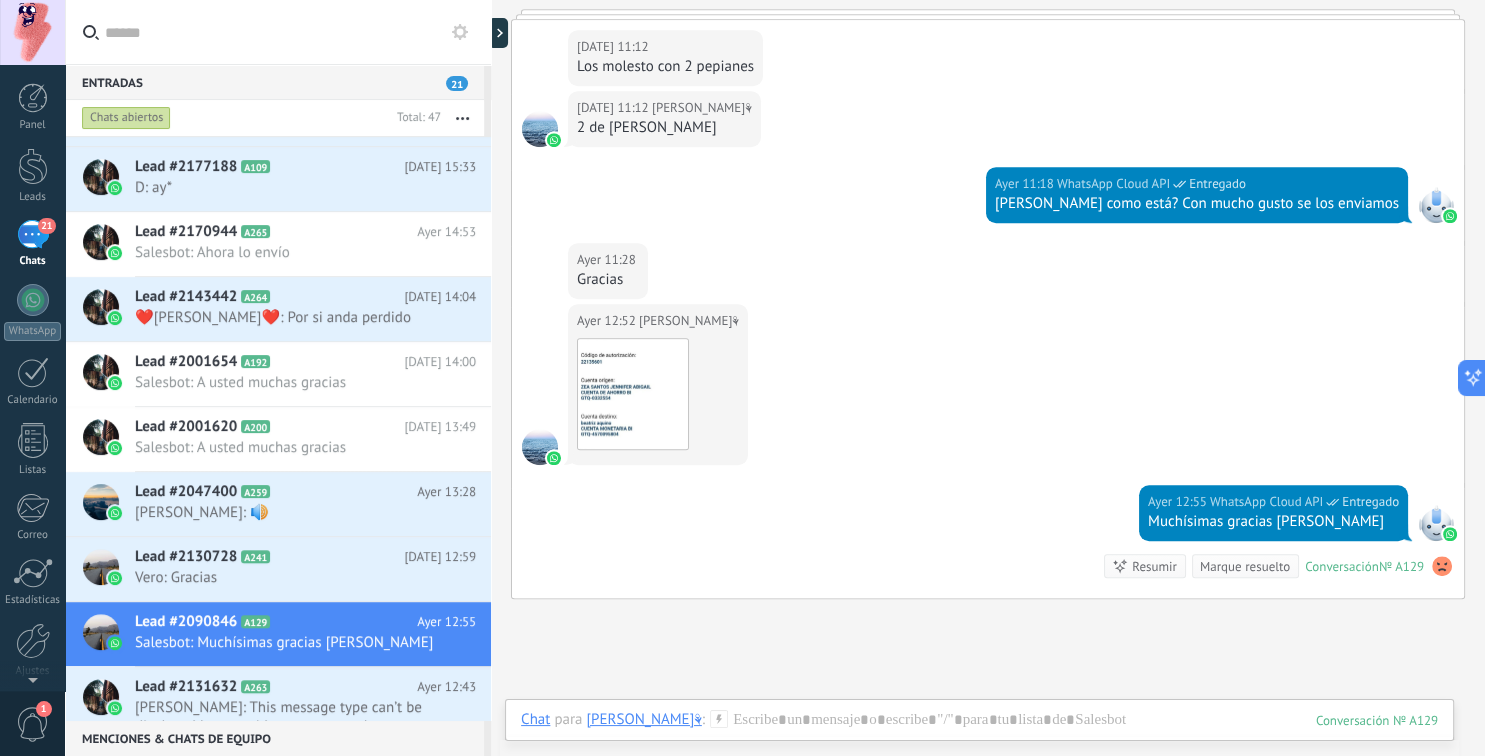 click on "[DATE] 12:52 [PERSON_NAME]⚘️  Descargar" at bounding box center (988, 394) 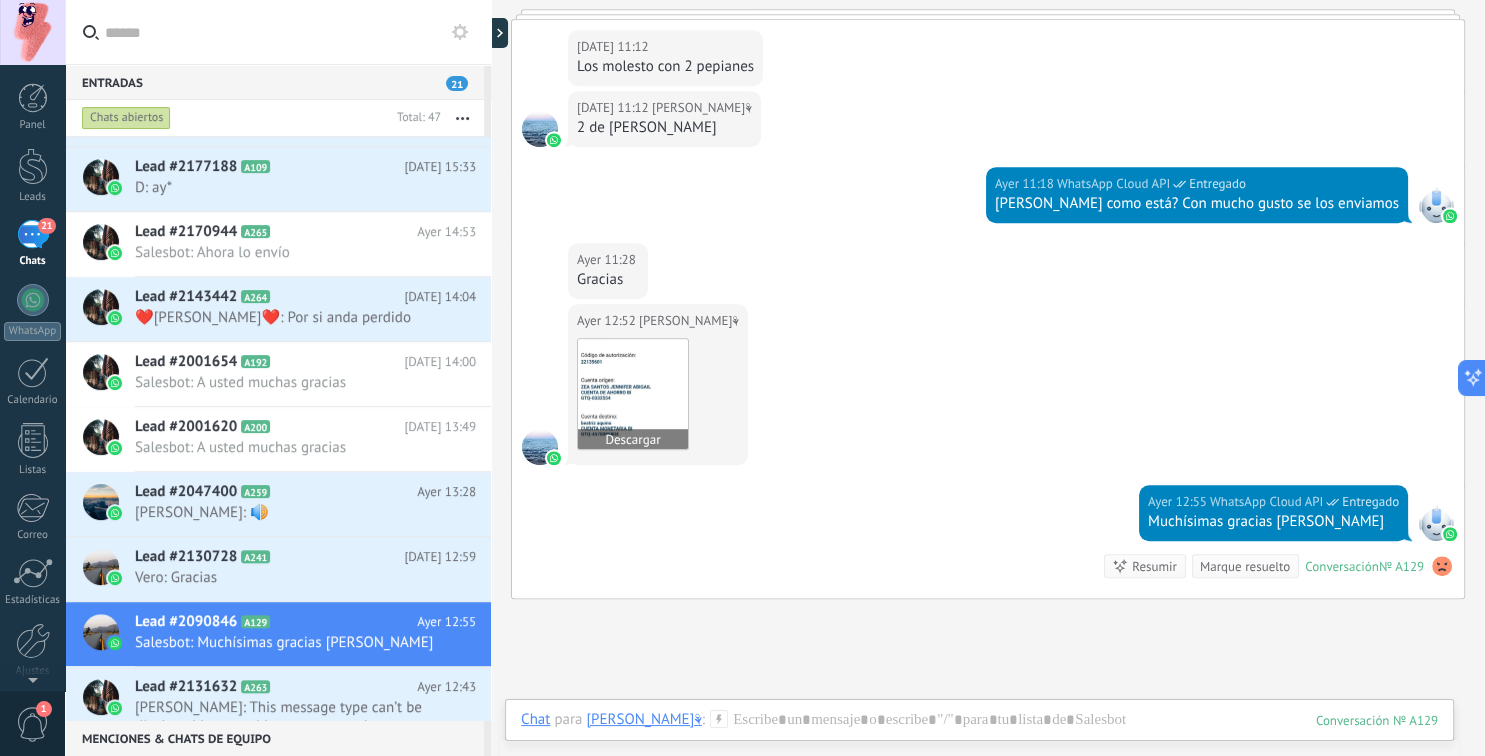 click at bounding box center [633, 394] 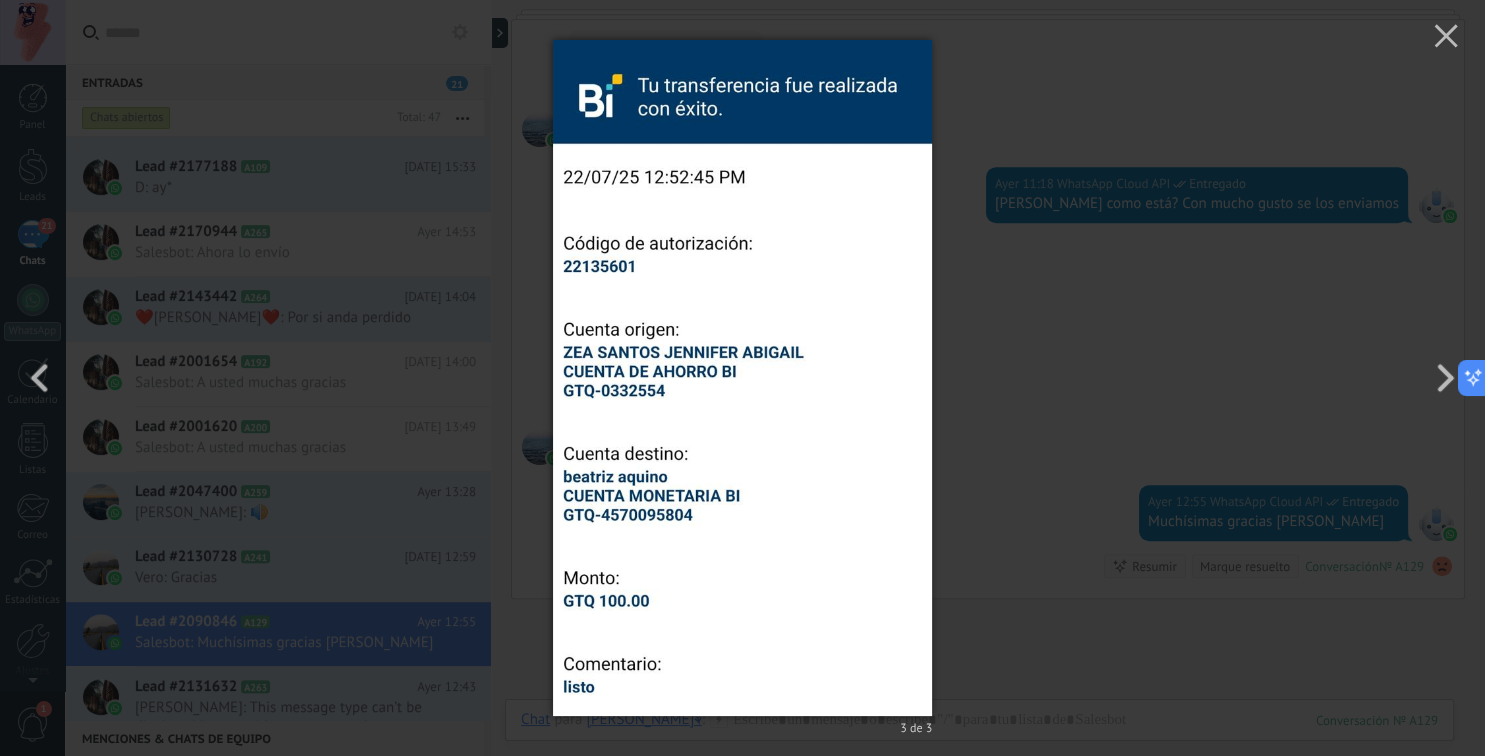 click on "3 de 3" at bounding box center (742, 378) 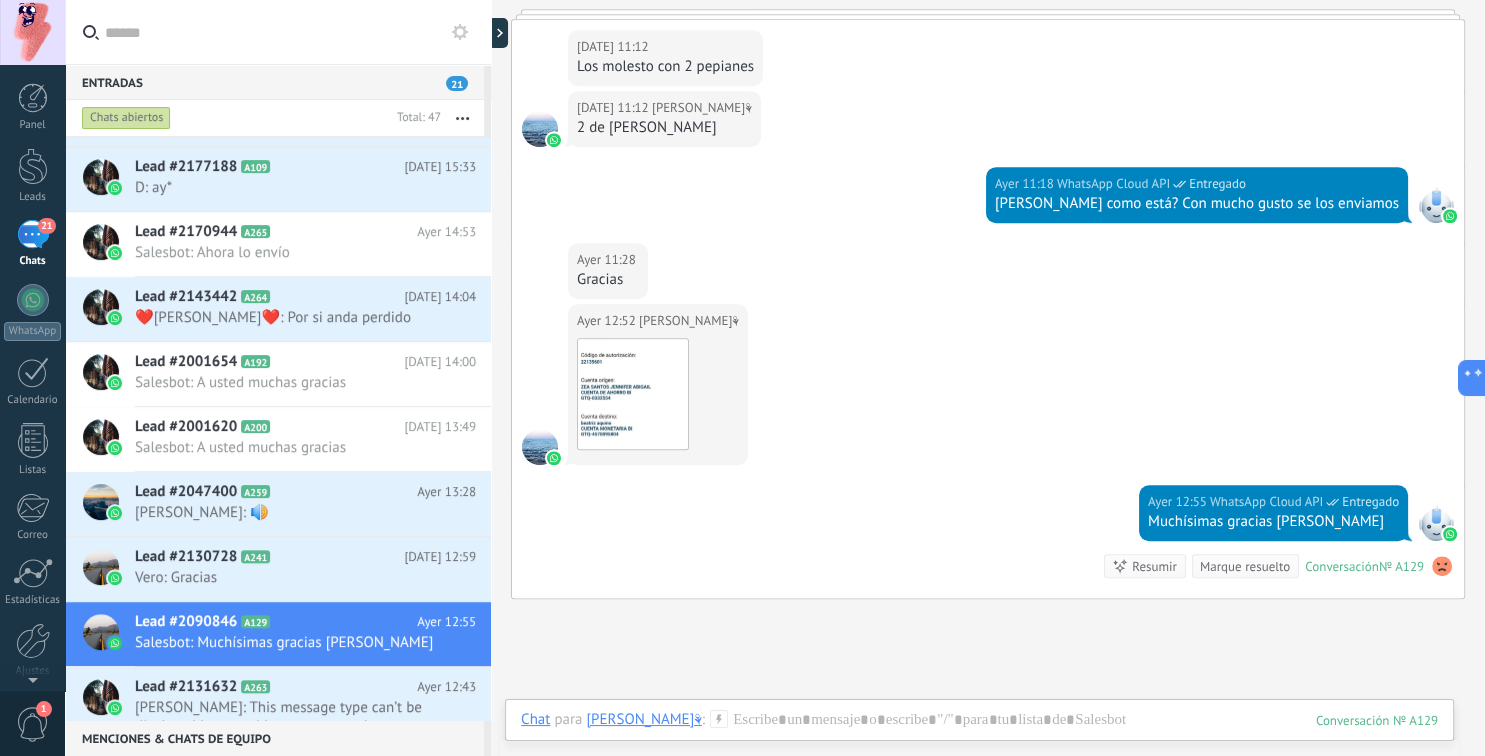 click on "2 de [PERSON_NAME]" at bounding box center (664, 128) 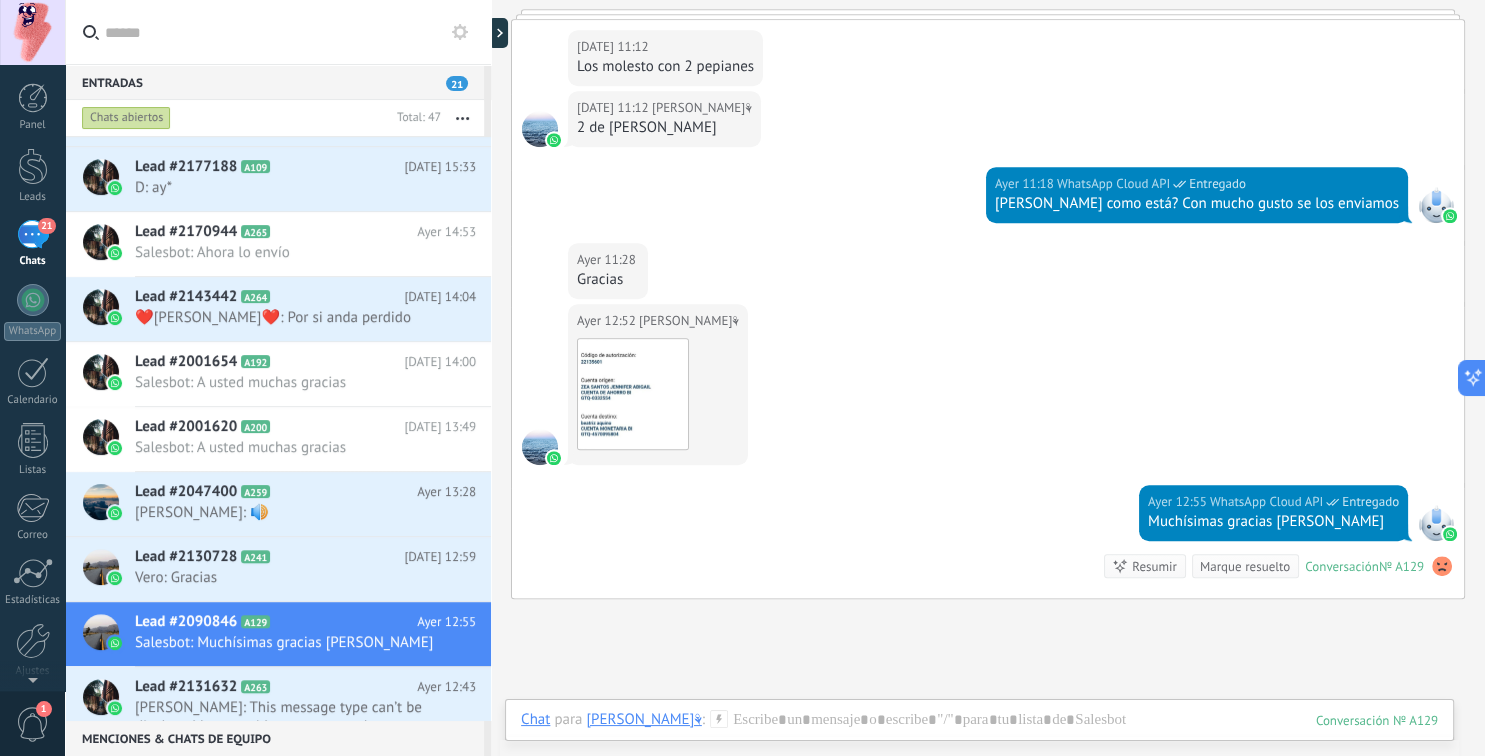 click on "[PERSON_NAME]⚘️" at bounding box center [702, 108] 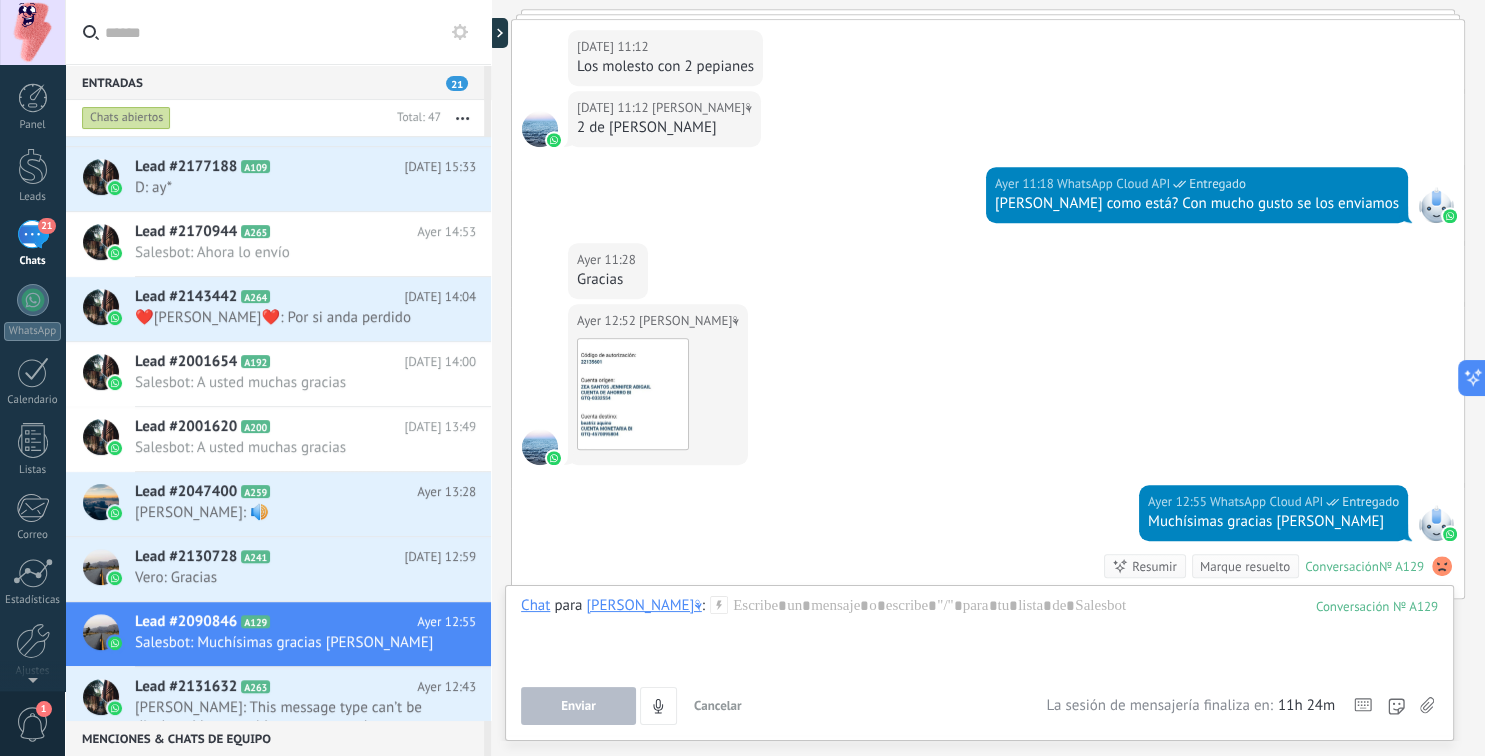 click on "[DATE] 12:55 WhatsApp Cloud API  Entregado Muchísimas gracias [PERSON_NAME] Conversación  № A129 Conversación № A129 Resumir Resumir Marque resuelto" at bounding box center (988, 541) 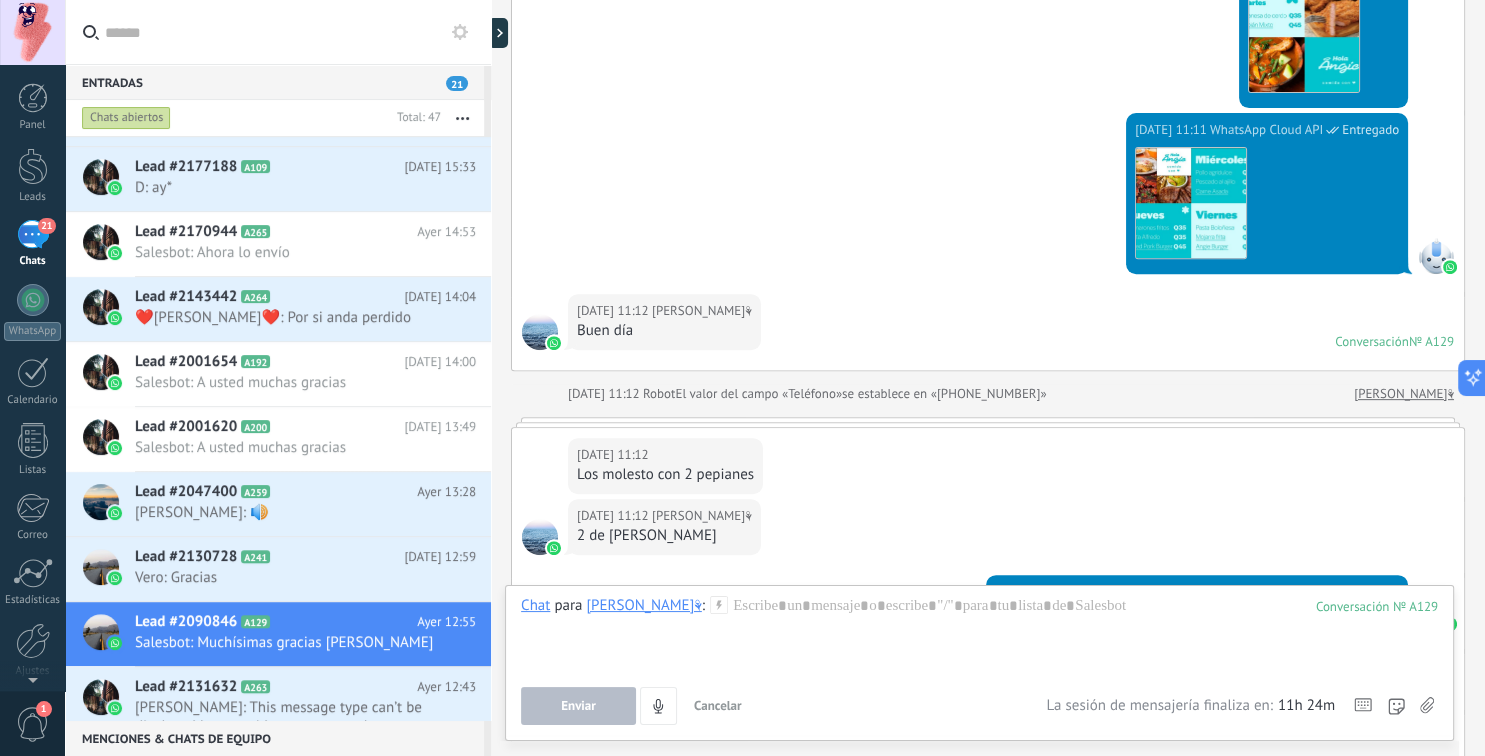 scroll, scrollTop: 526, scrollLeft: 0, axis: vertical 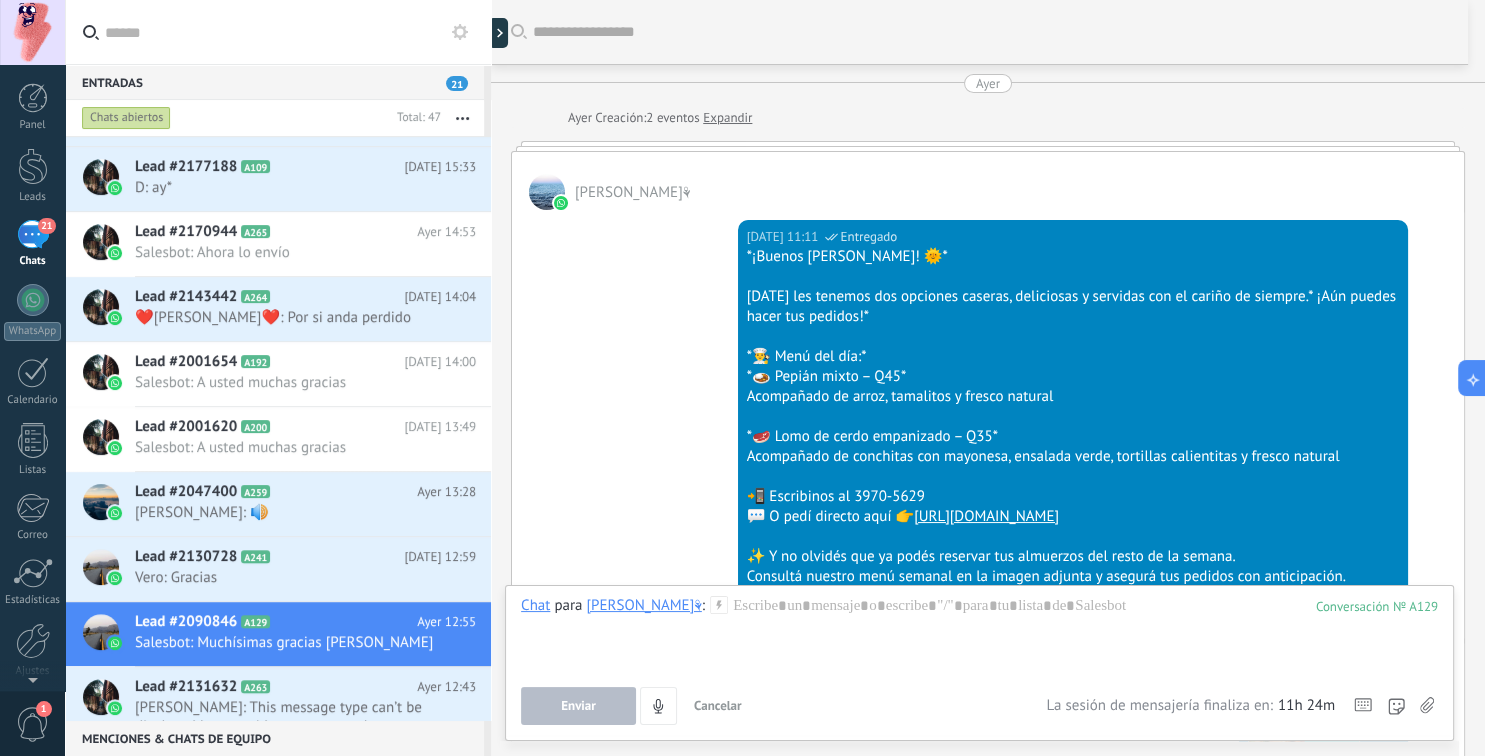 click on "[PERSON_NAME]⚘️" at bounding box center (988, 181) 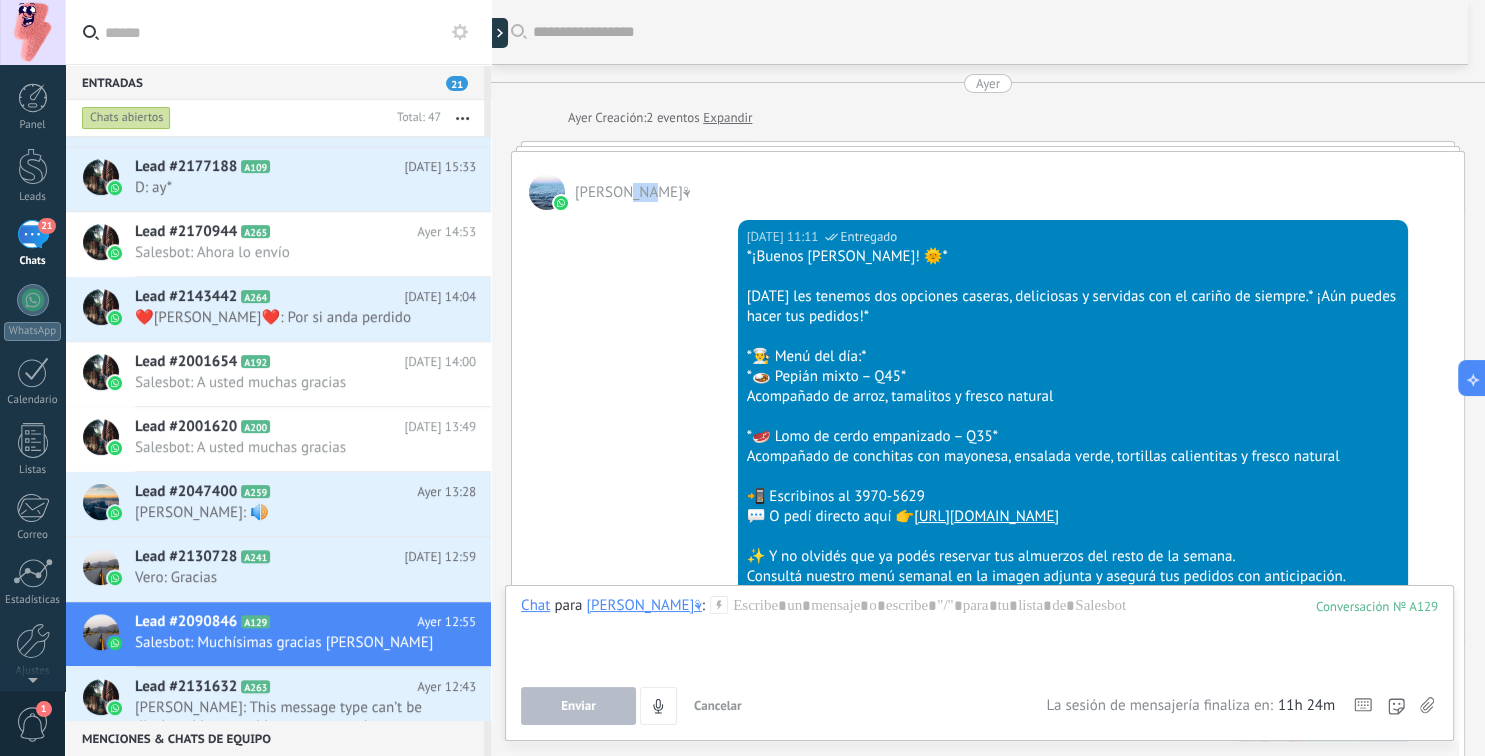 click on "[PERSON_NAME]⚘️" at bounding box center (988, 181) 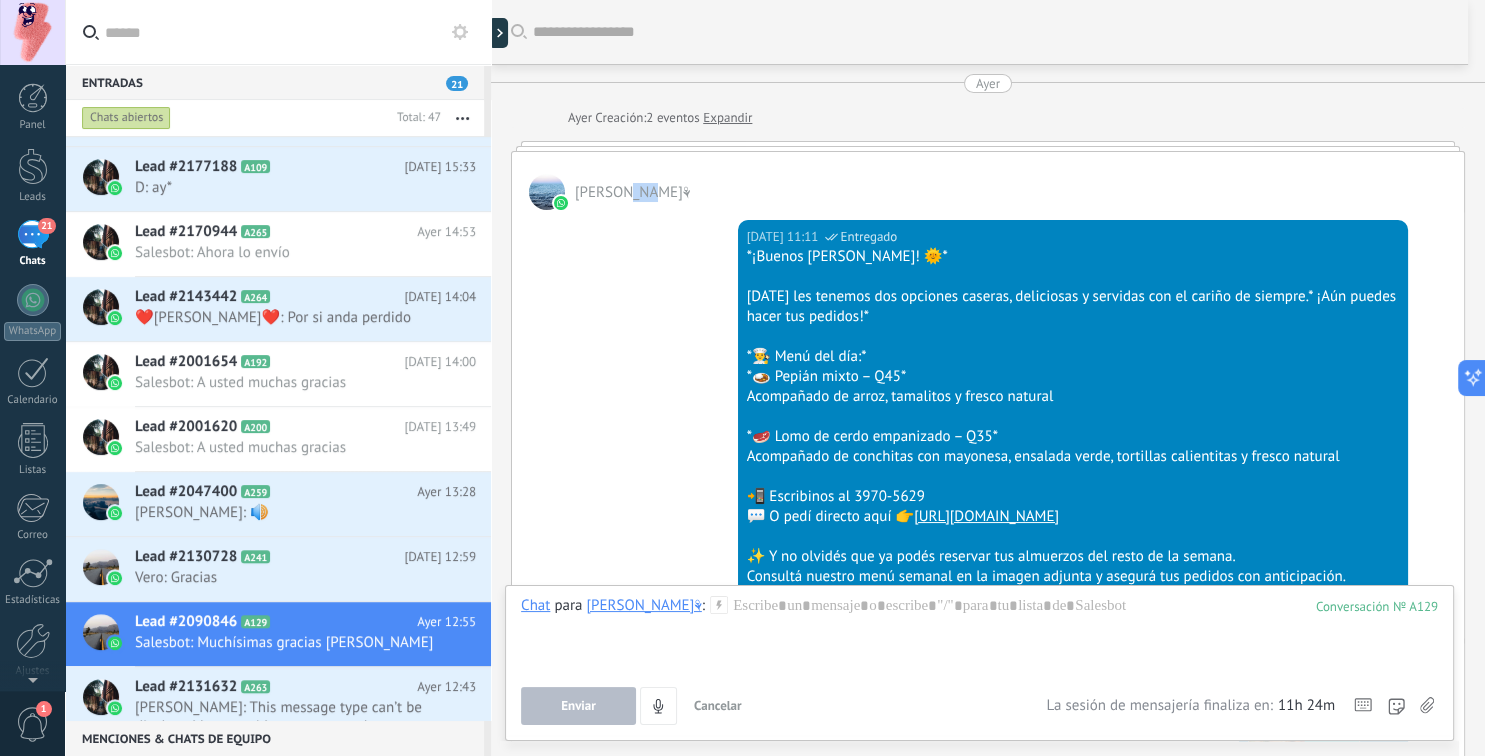 click at bounding box center [988, 146] 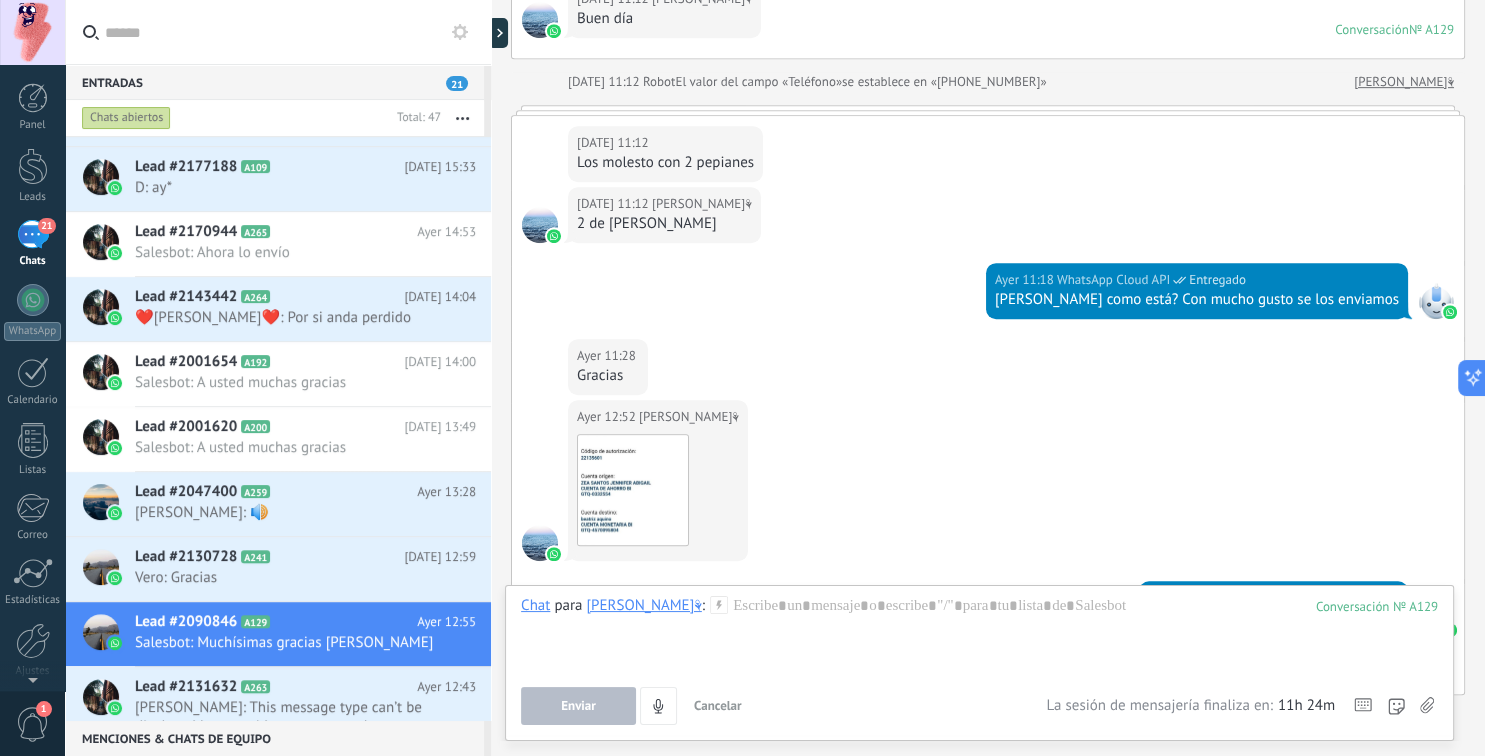 scroll, scrollTop: 1009, scrollLeft: 0, axis: vertical 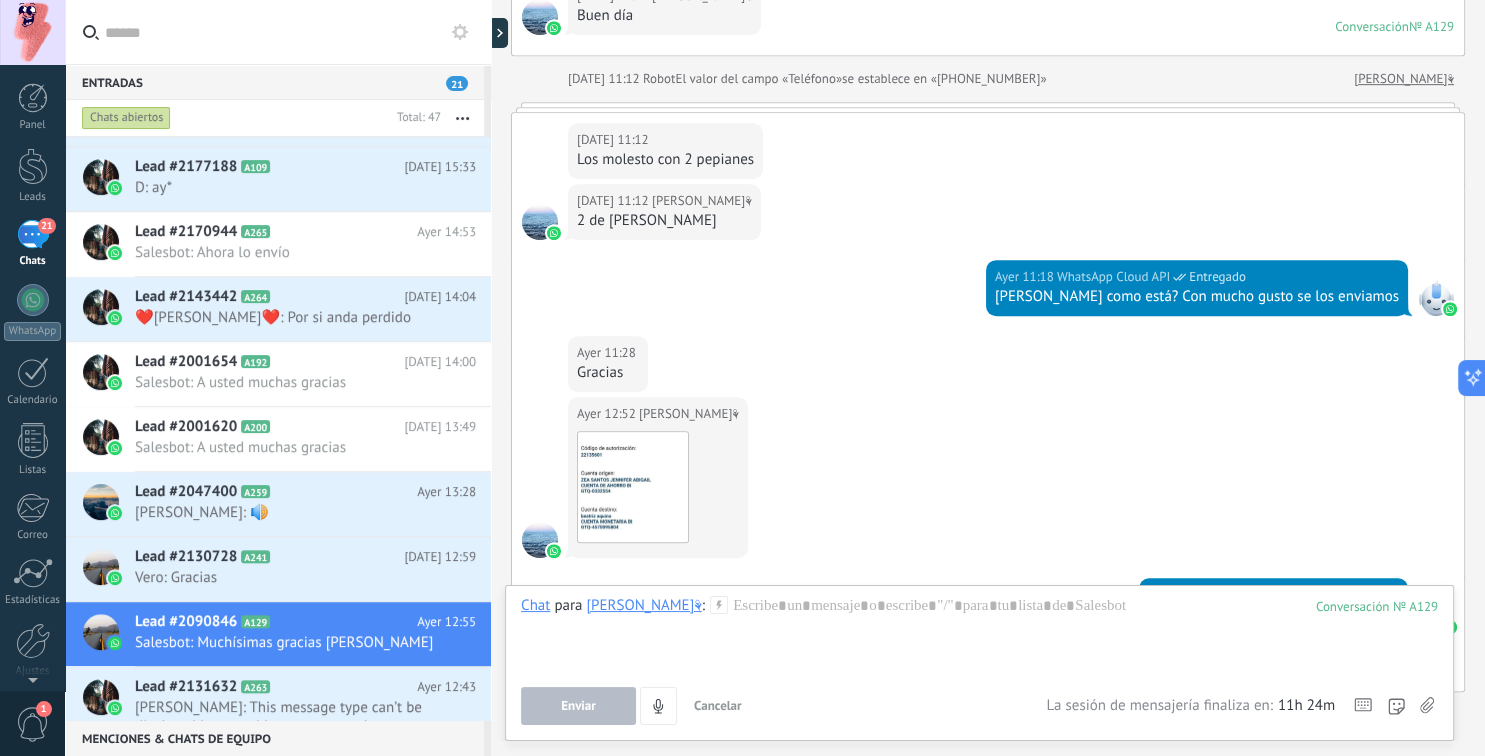 click on "[PERSON_NAME]⚘️" at bounding box center [1404, 79] 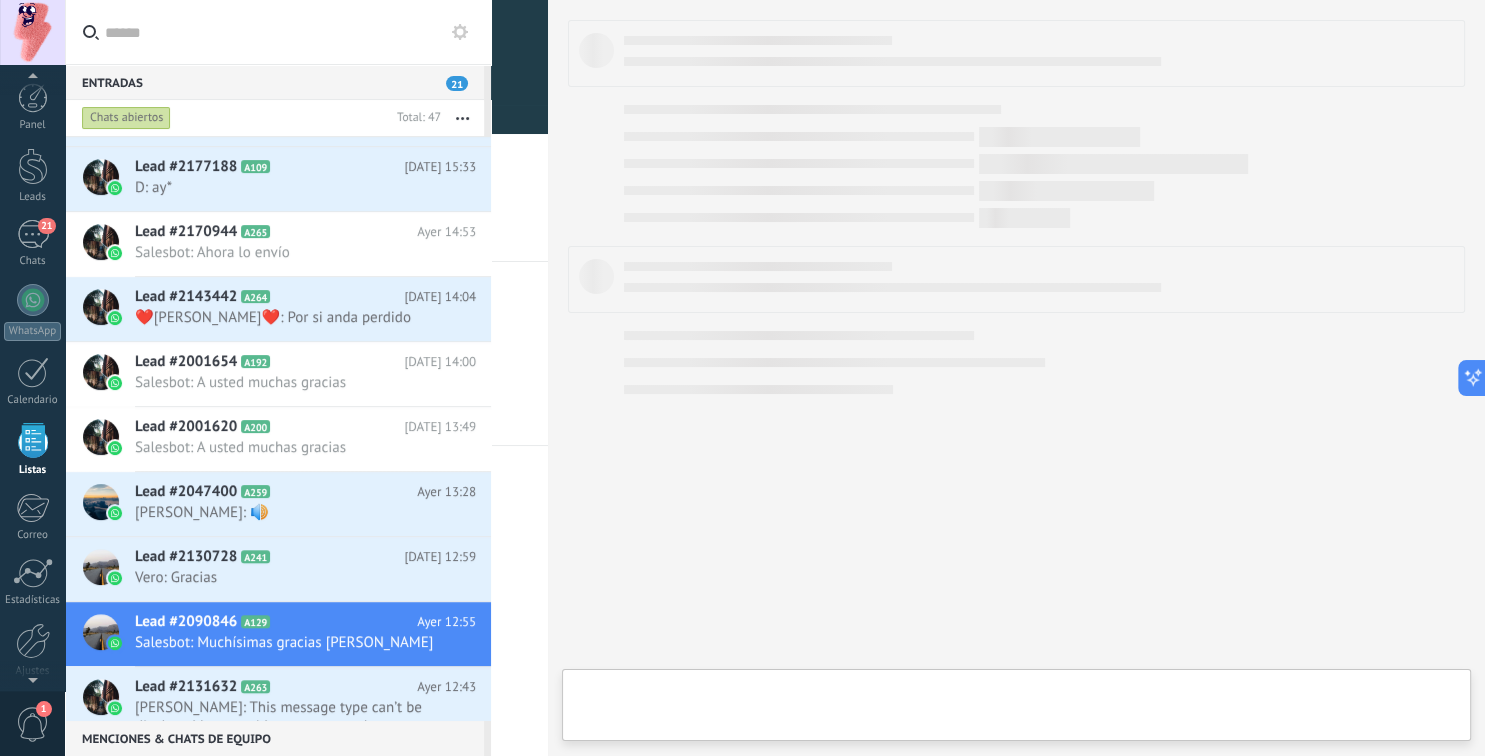 scroll, scrollTop: 51, scrollLeft: 0, axis: vertical 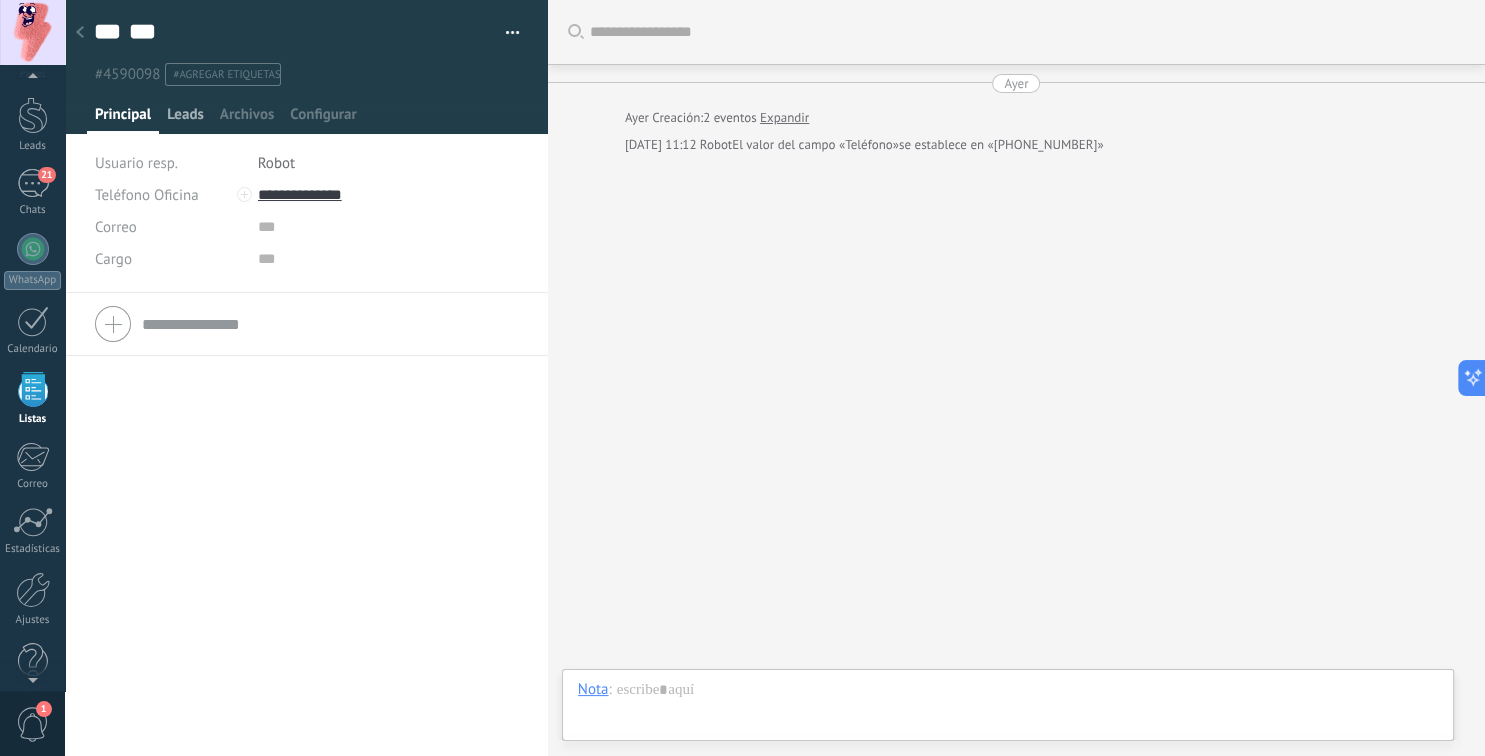 click on "Leads" at bounding box center (185, 119) 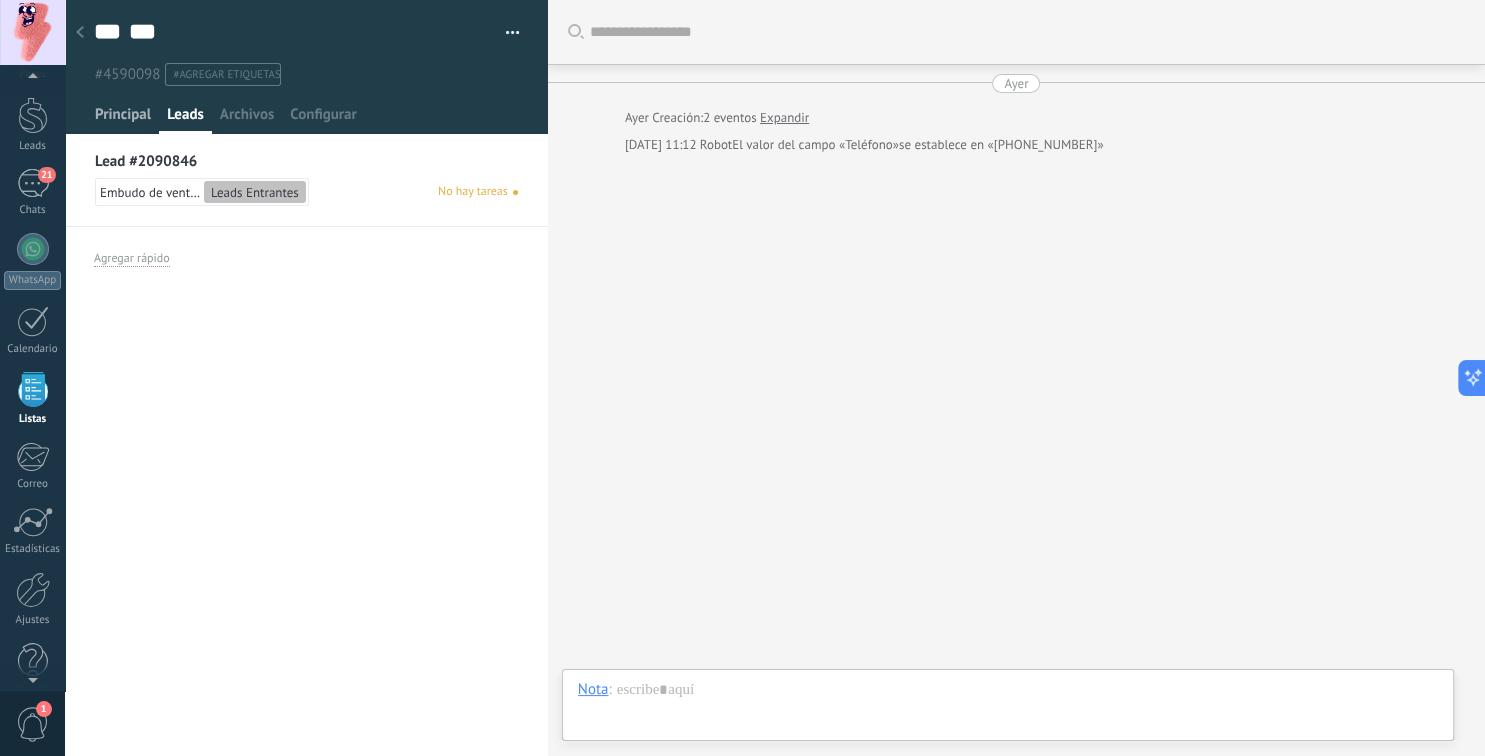 click on "Principal" at bounding box center (123, 119) 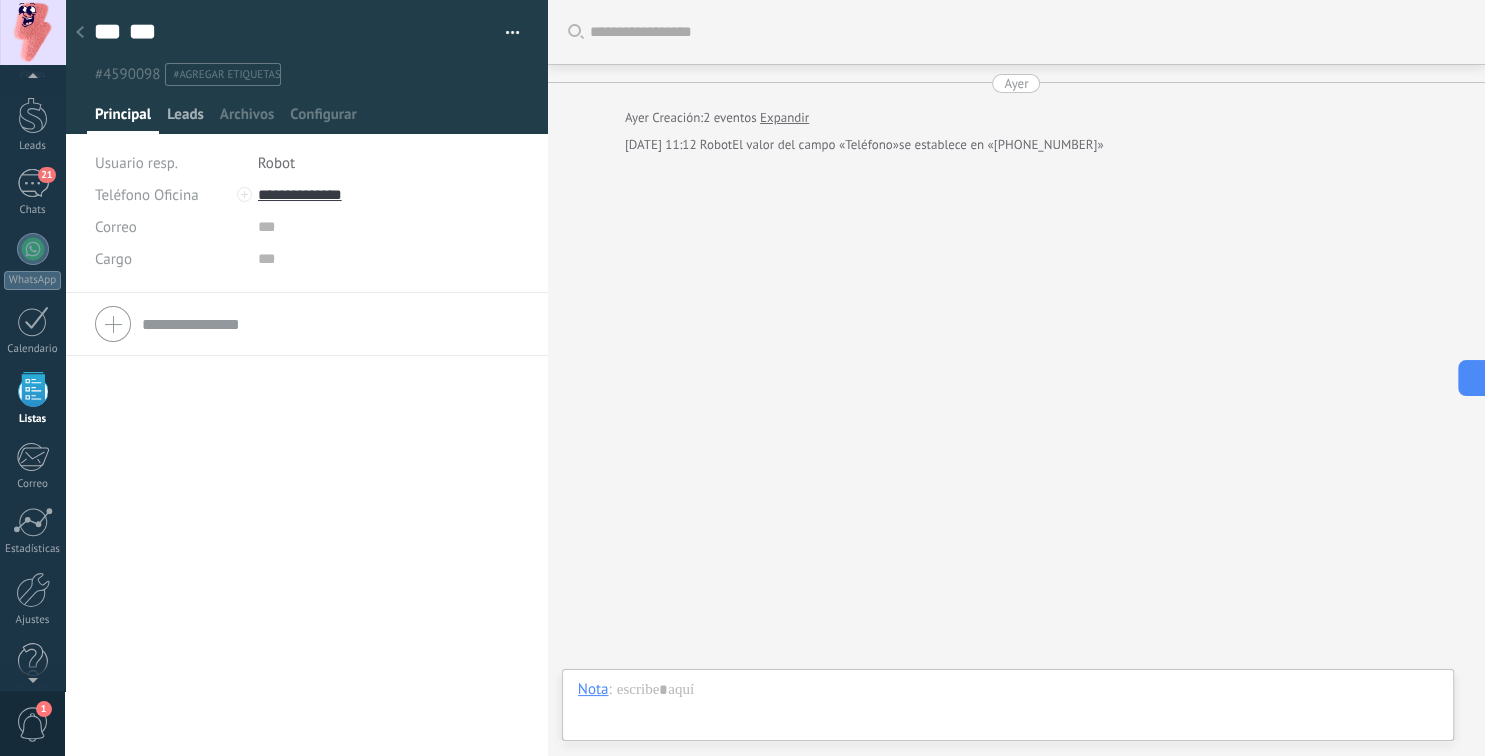 click on "Leads" at bounding box center (185, 119) 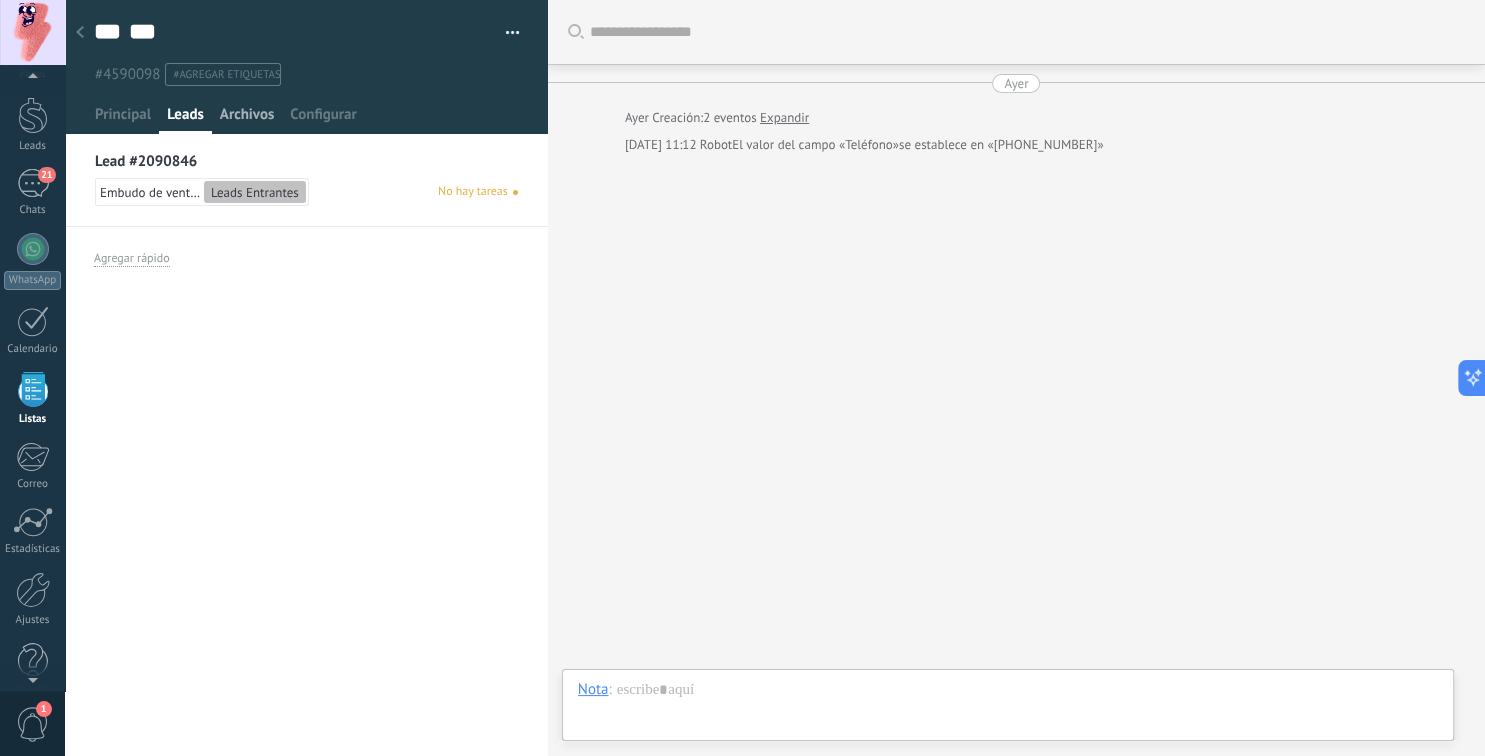 click on "Archivos" at bounding box center [247, 119] 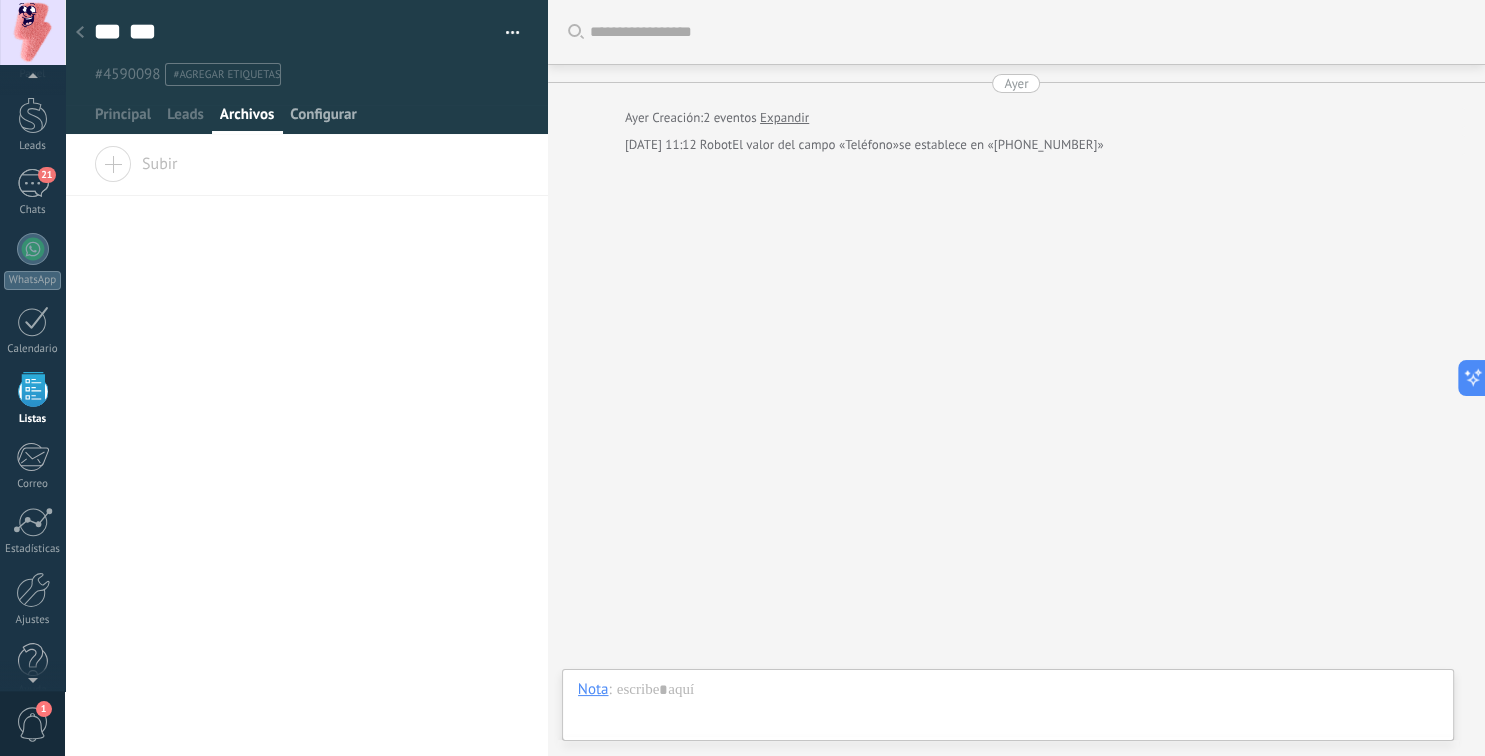 click on "Configurar" at bounding box center [323, 119] 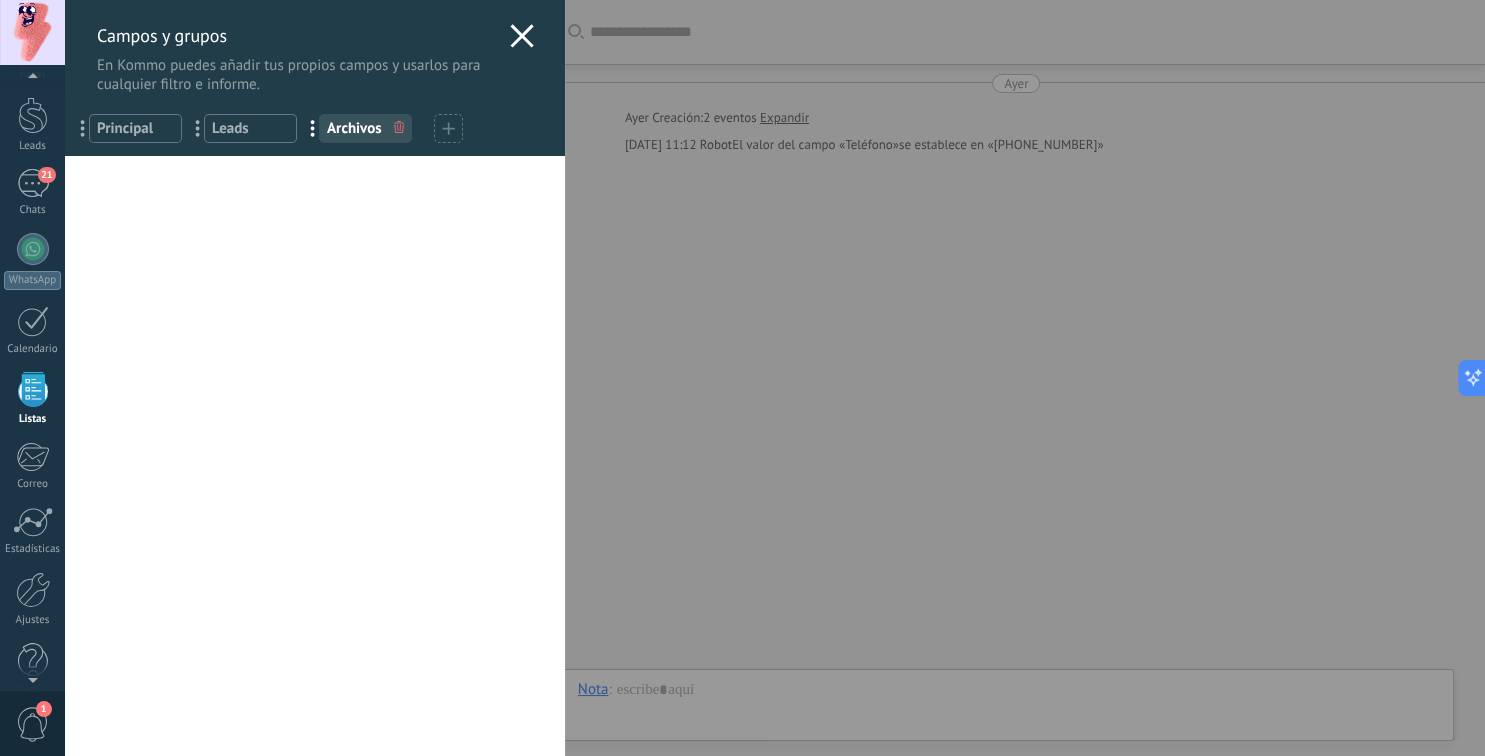 click on "Campos y grupos En Kommo puedes añadir tus propios campos y usarlos para cualquier filtro e informe. ... Principal ... Leads ... Archivos Usted ha alcanzado la cantidad máxima de los campos añadidos en la tarifa Periodo de prueba Nombre del contacto ... Teléfono ... Correo ... Cargo ... Agregar un campo Campos de compañias Nombre de la compañía ... Teléfono ... Correo ... Página web ... Dirección ... Agregar un campo Presupuesto Q0 Número de seguimiento ... Dirección entrega ... Método de pago 3 variantes Descuento ... Razón de pérdida ... Número contrato ... Fecha contrato ... Pago ... Archivo ... utm_content ... utm_medium ... utm_campaign ... utm_source ... utm_term ... utm_referrer ... referrer ... gclientid ... gclid ... fbclid ... Add meta Add meta" at bounding box center [775, 378] 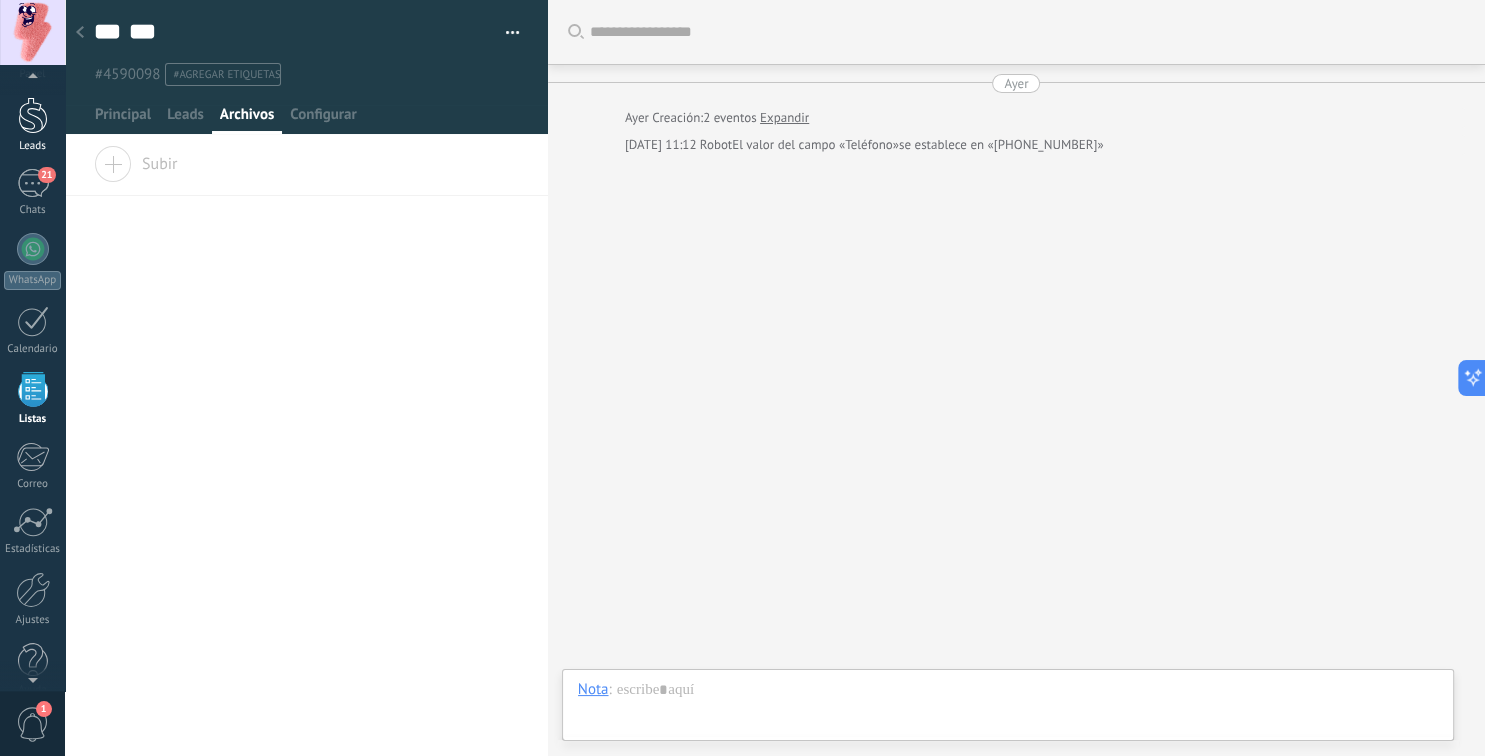 click at bounding box center [33, 115] 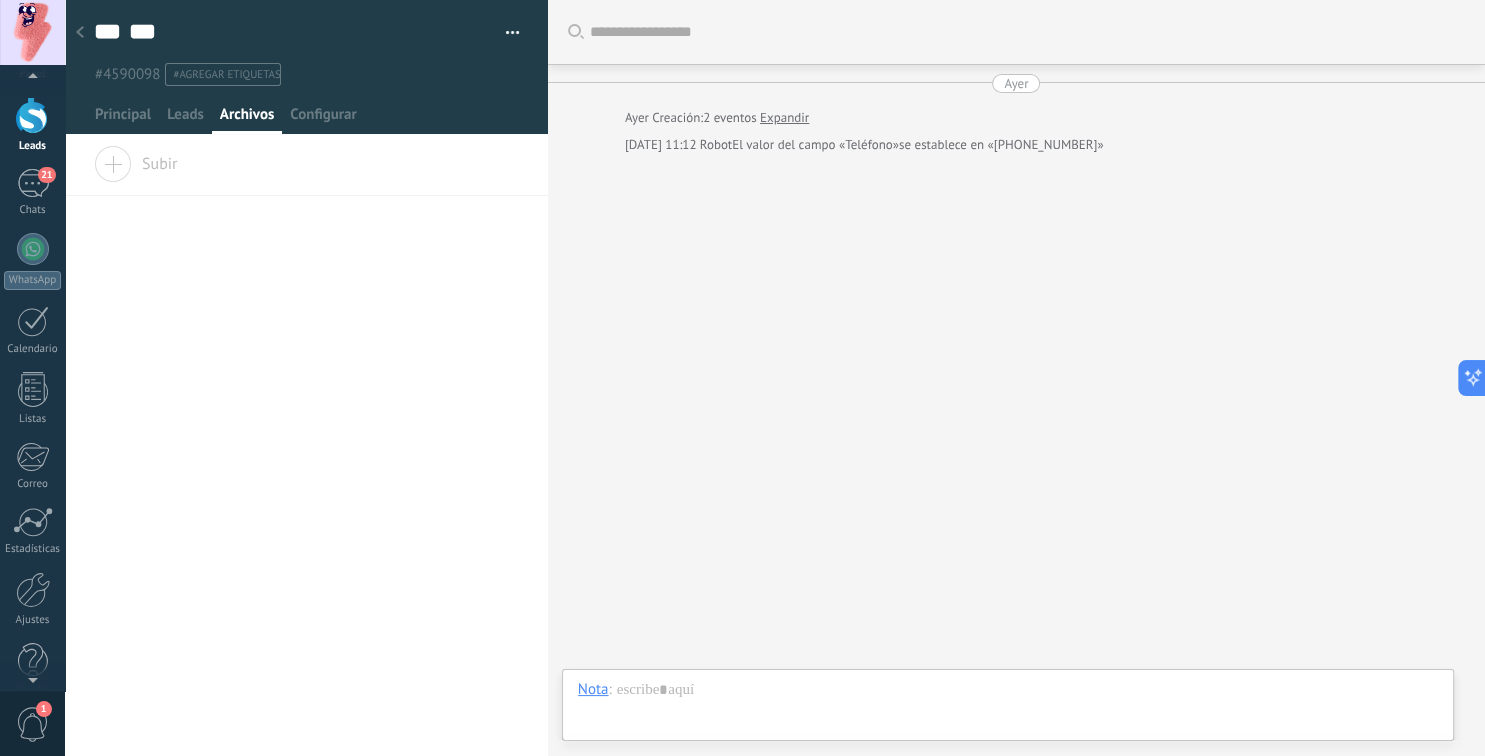 scroll, scrollTop: 51, scrollLeft: 0, axis: vertical 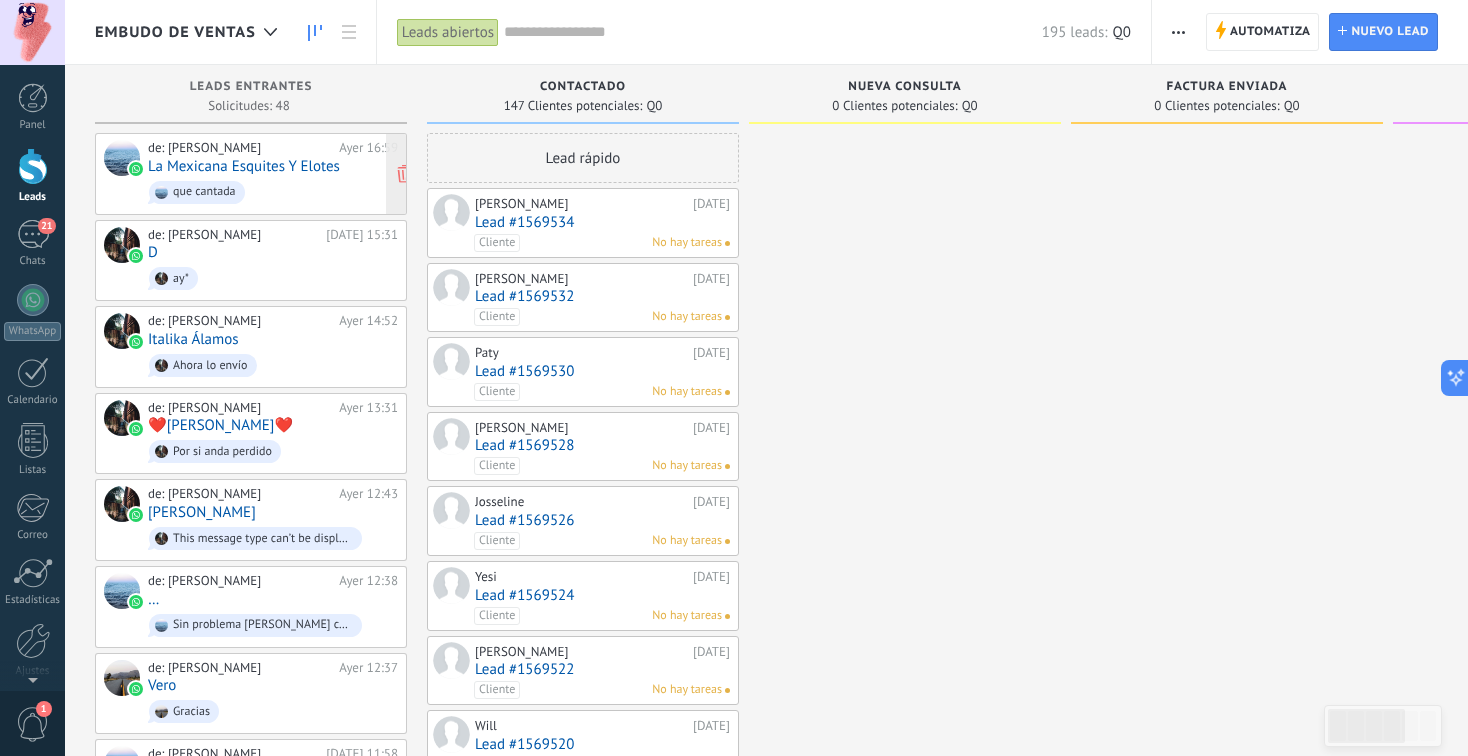 click on "La Mexicana Esquites Y Elotes" at bounding box center (244, 166) 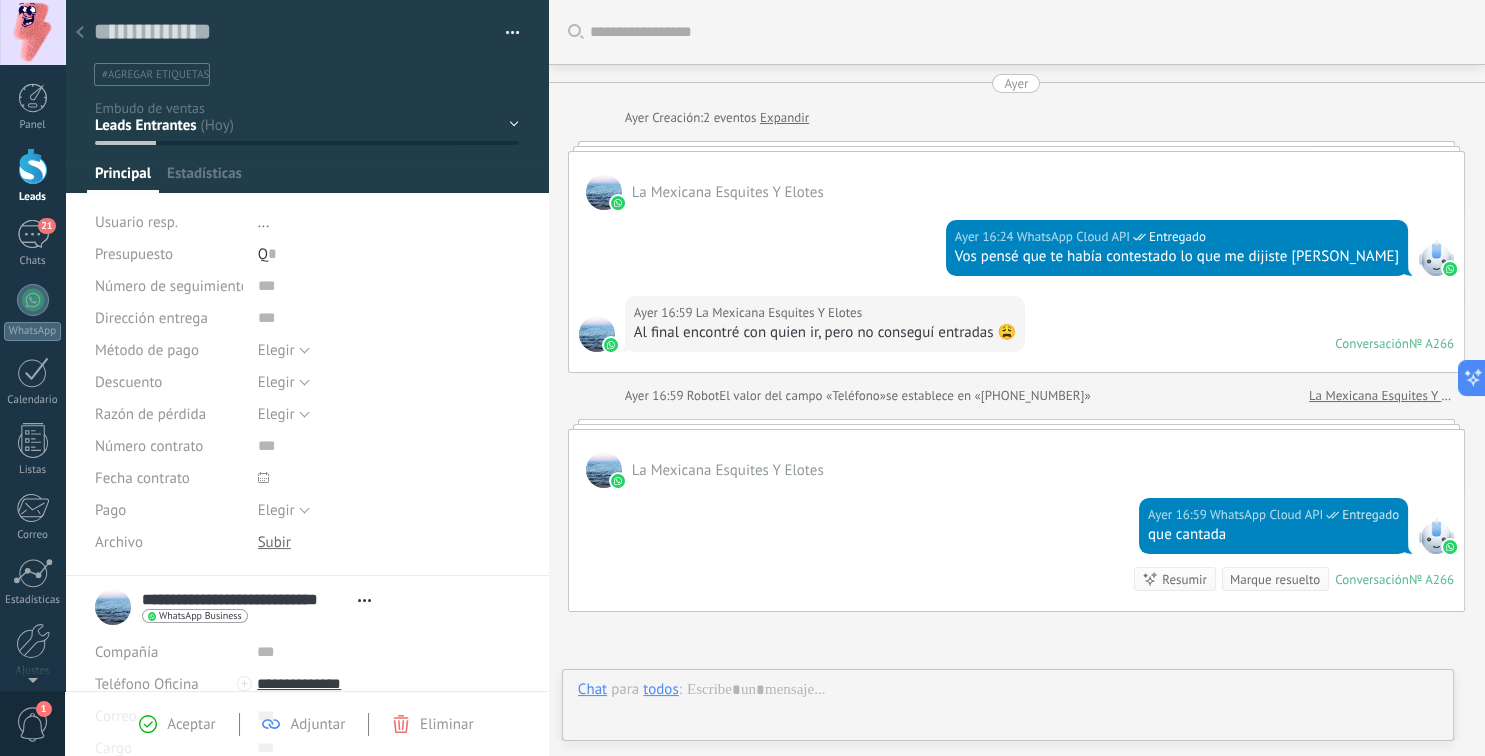 scroll, scrollTop: 30, scrollLeft: 0, axis: vertical 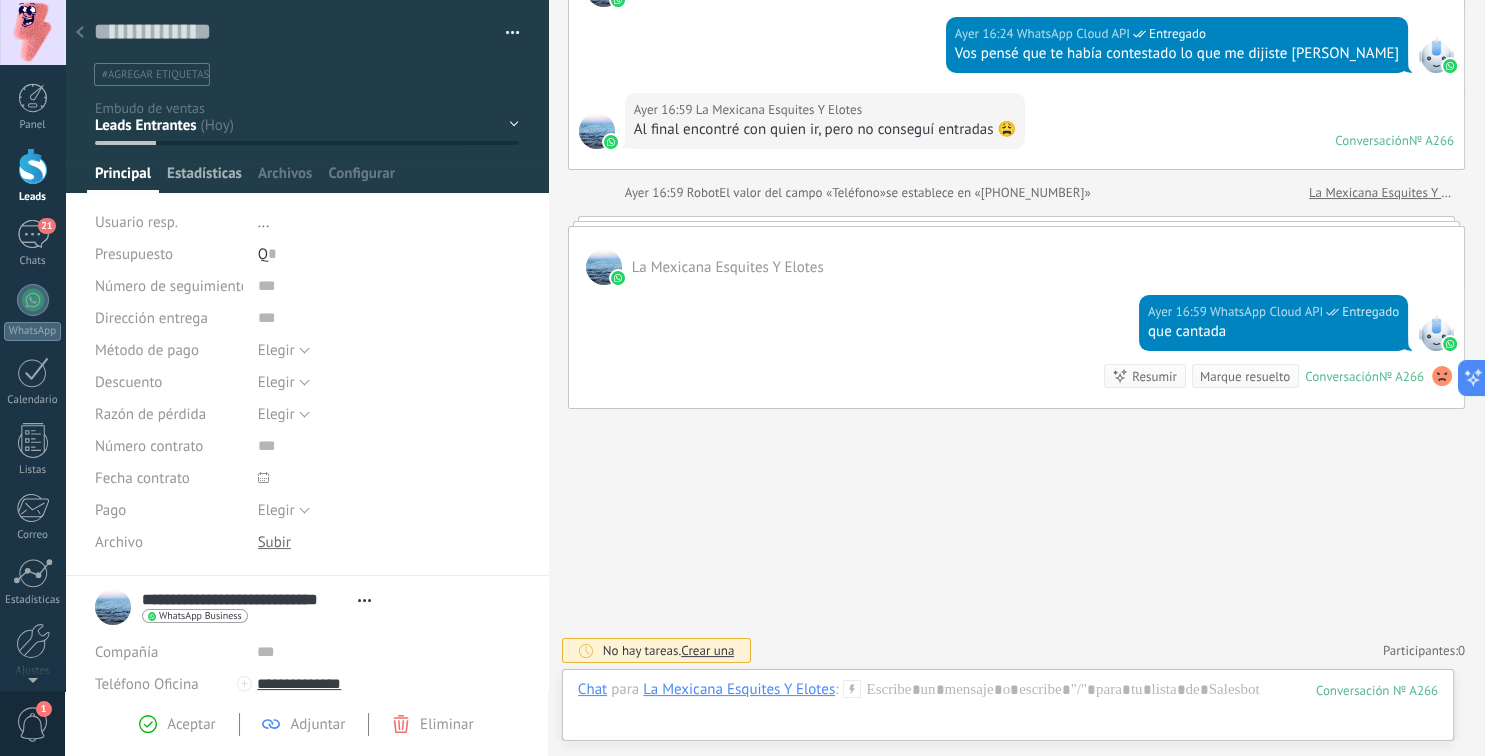 click on "Estadísticas" at bounding box center [204, 178] 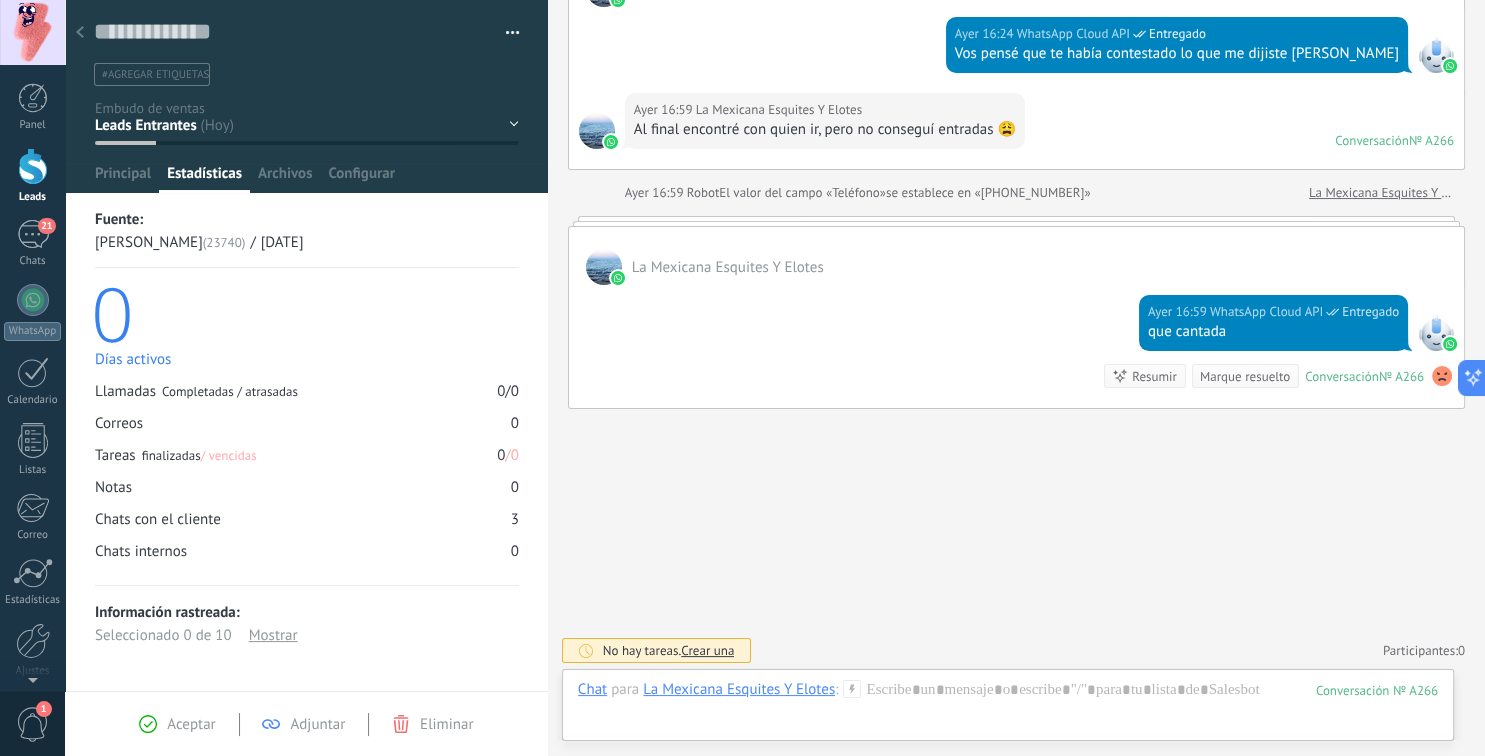 scroll, scrollTop: 203, scrollLeft: 0, axis: vertical 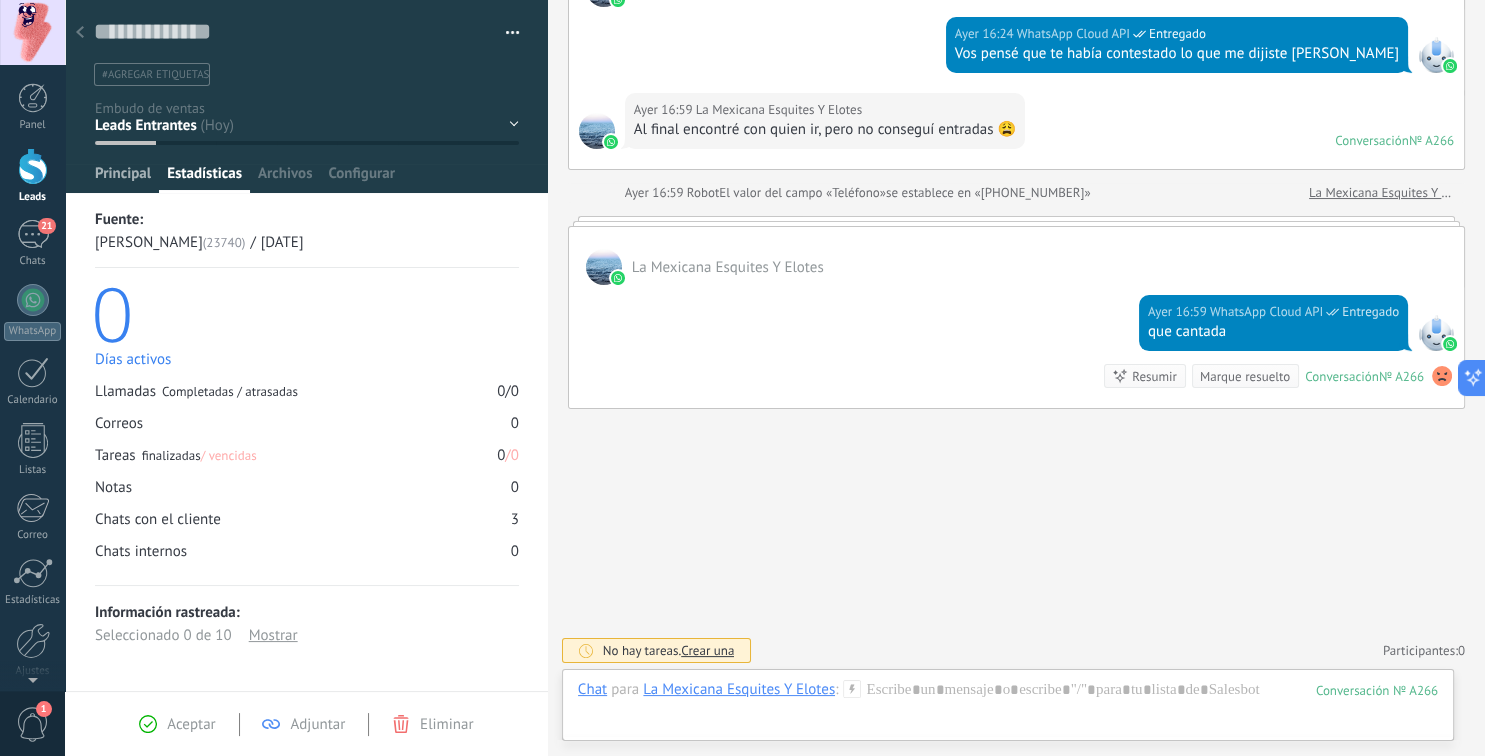 click on "Principal" at bounding box center (123, 178) 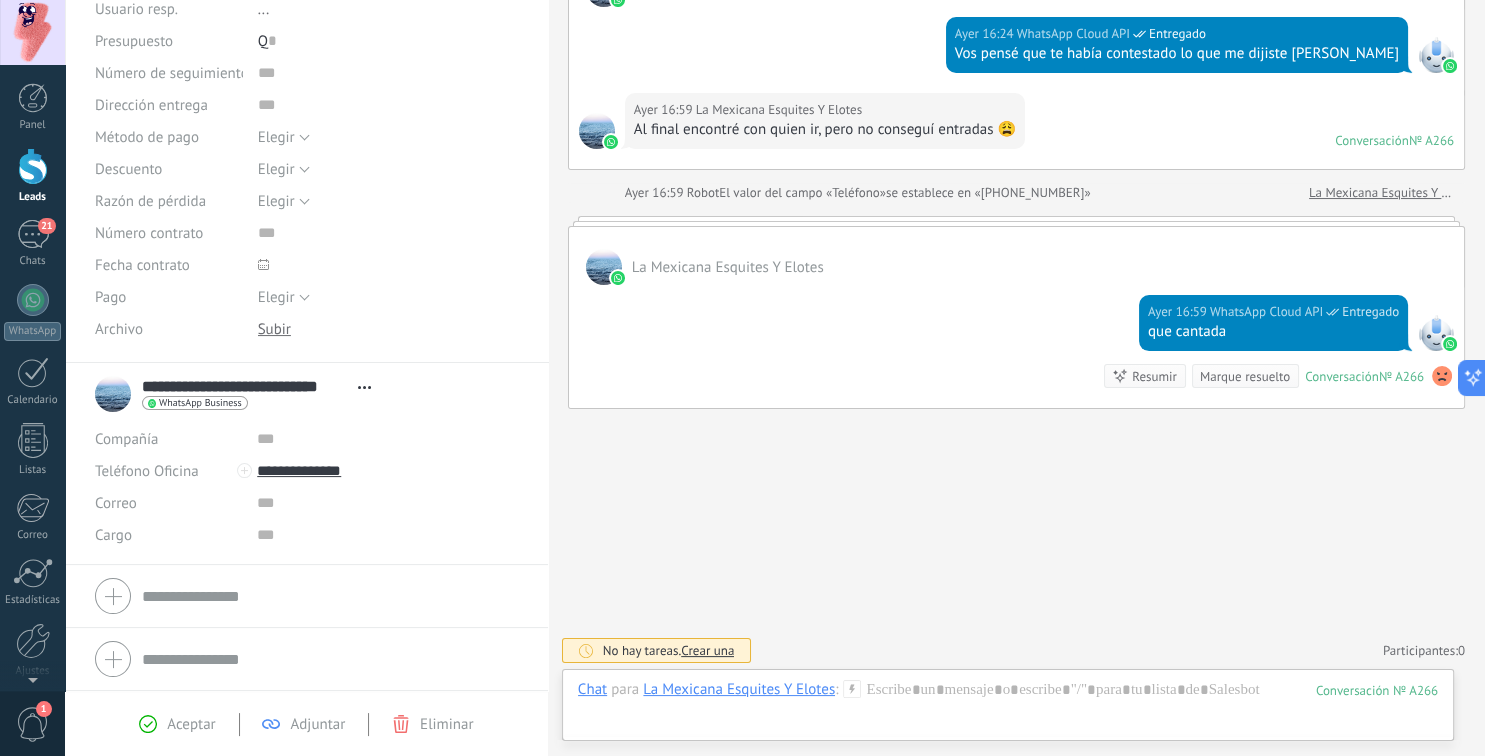 scroll, scrollTop: 0, scrollLeft: 0, axis: both 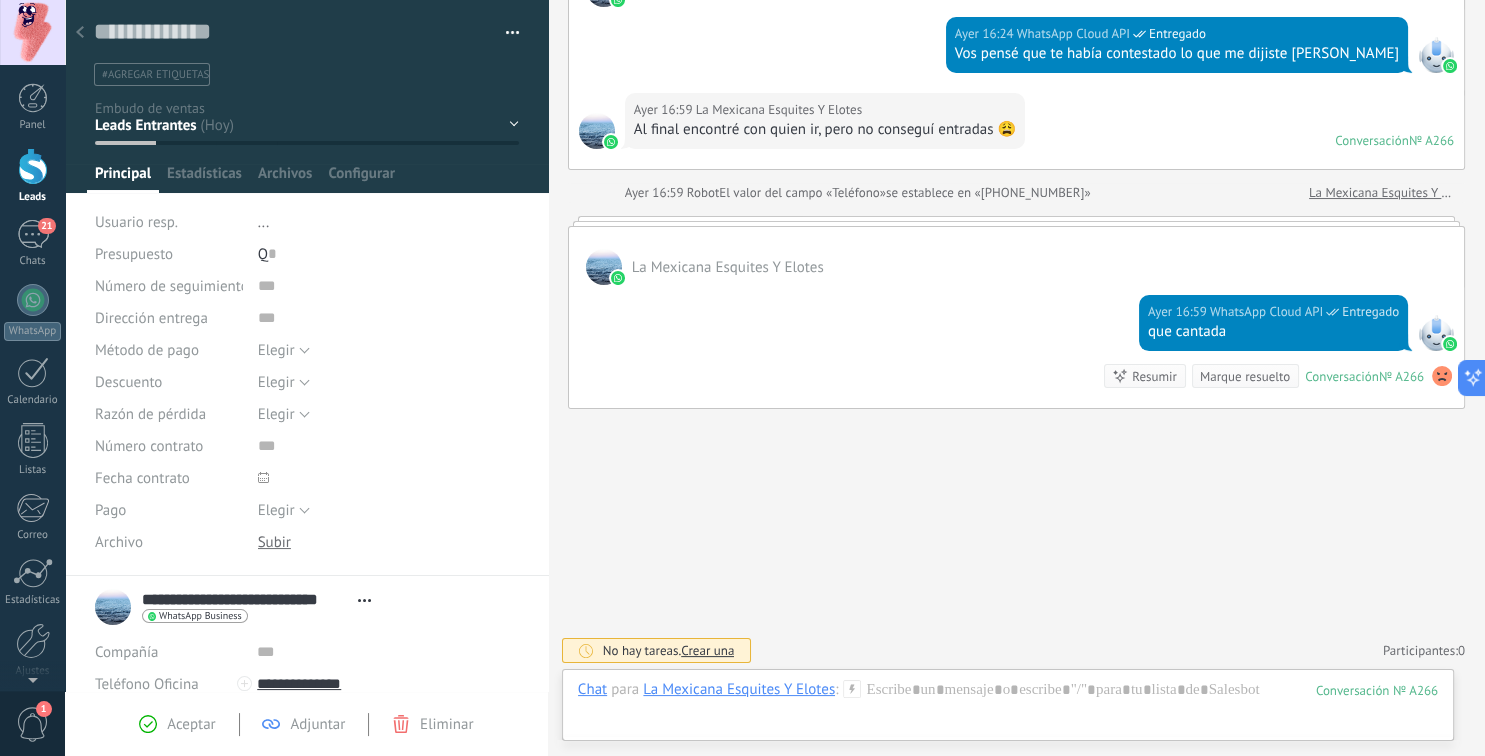 click on "Buscar Carga más [DATE] [DATE] Creación:  2  eventos   Expandir La Mexicana Esquites Y Elotes  [DATE] 16:24 WhatsApp Cloud API  Entregado Vos pensé que te había contestado lo que me dijiste [PERSON_NAME][DATE] 16:59 La Mexicana Esquites Y Elotes  Al final encontré  con quien ir, pero no conseguí entradas 😩 Conversación  № A266 Conversación № A266 [DATE] 16:59 Robot  El valor del campo «Teléfono»  se establece en «[PHONE_NUMBER]» La Mexicana Esquites Y Elotes La Mexicana Esquites Y Elotes  [DATE] 16:59 WhatsApp Cloud API  Entregado que cantada Conversación  № A266 Conversación № A266 Resumir Resumir Marque resuelto [DATE] 16:59 SalesBot: que cantada Conversación № A266 No hay tareas.  Crear una Participantes:  0 Agregar usuario Bots:  0" at bounding box center [1016, 277] 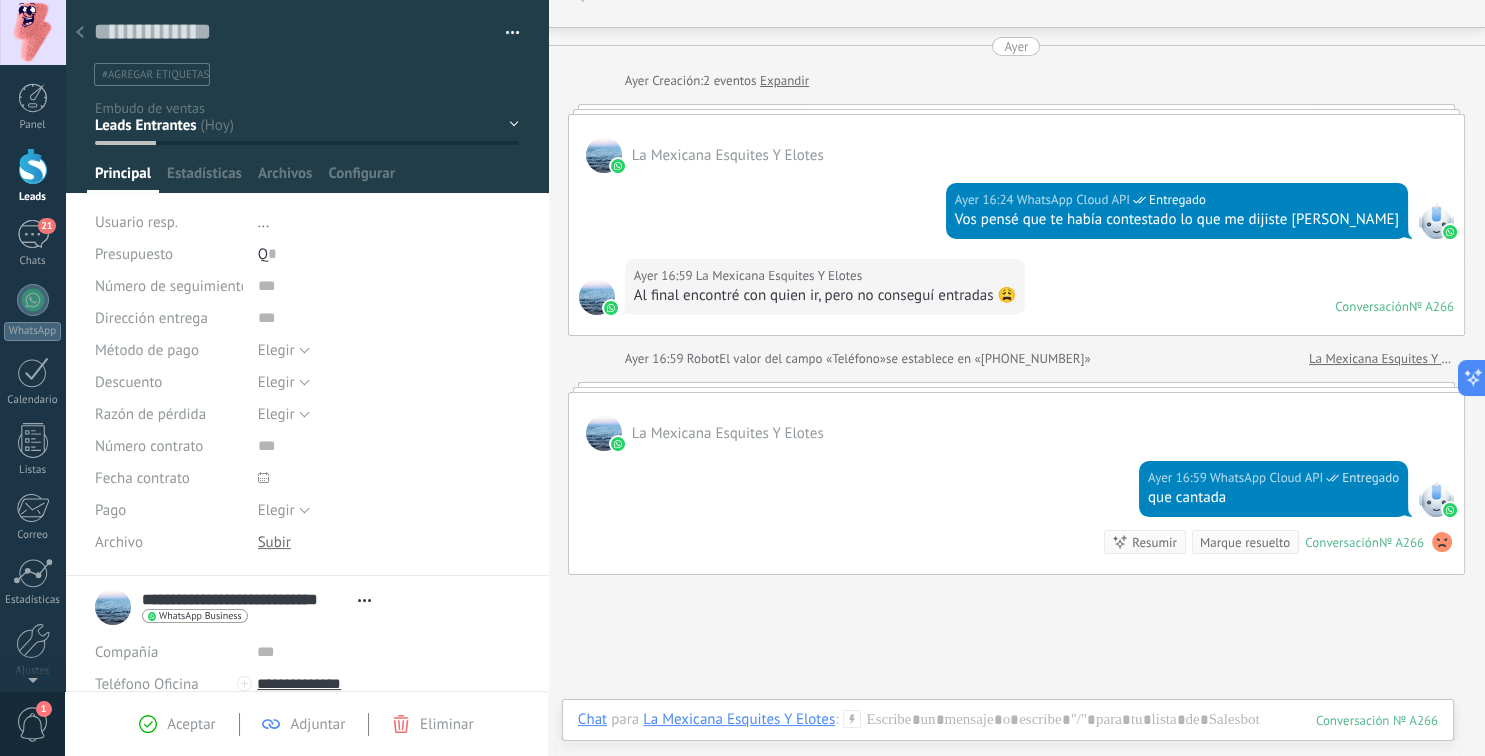 scroll, scrollTop: 0, scrollLeft: 0, axis: both 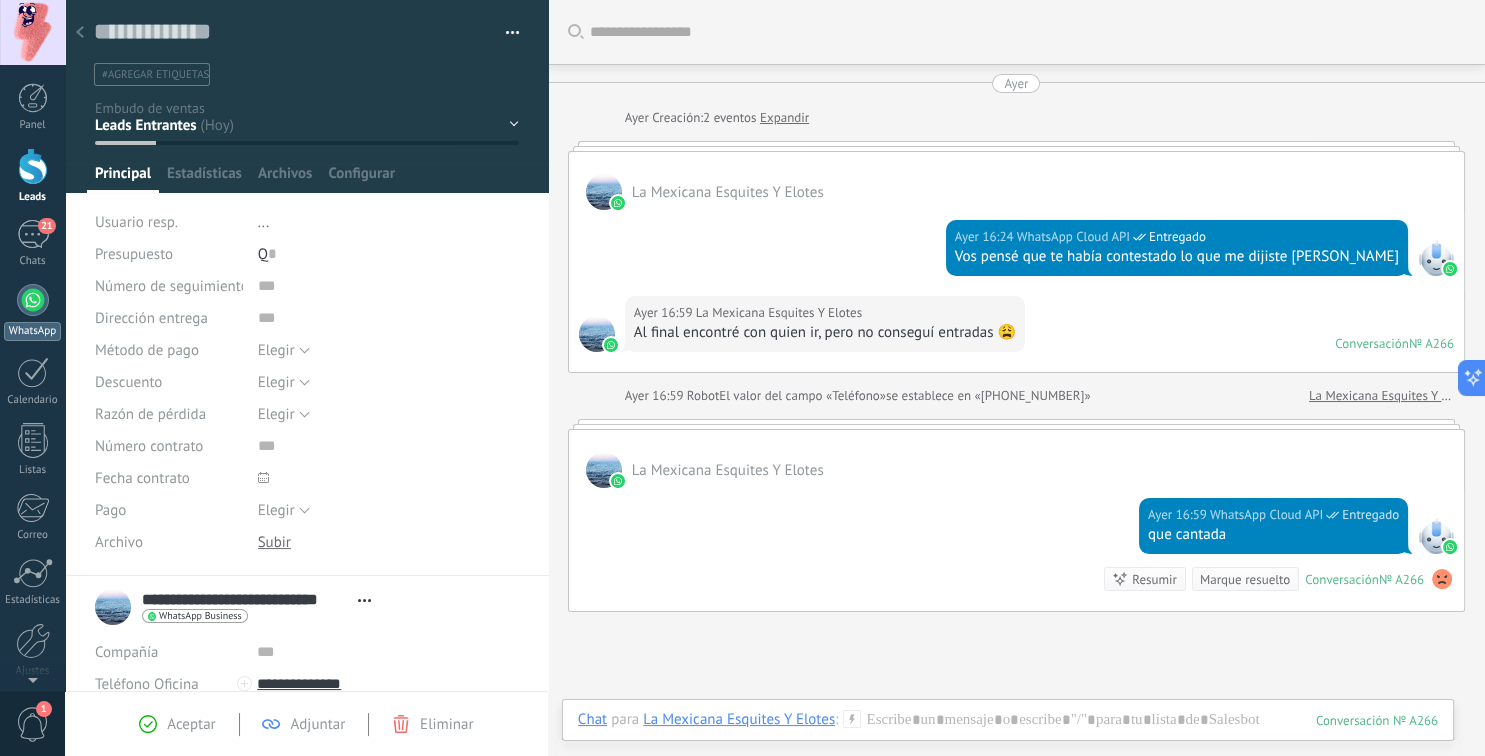 click at bounding box center [33, 300] 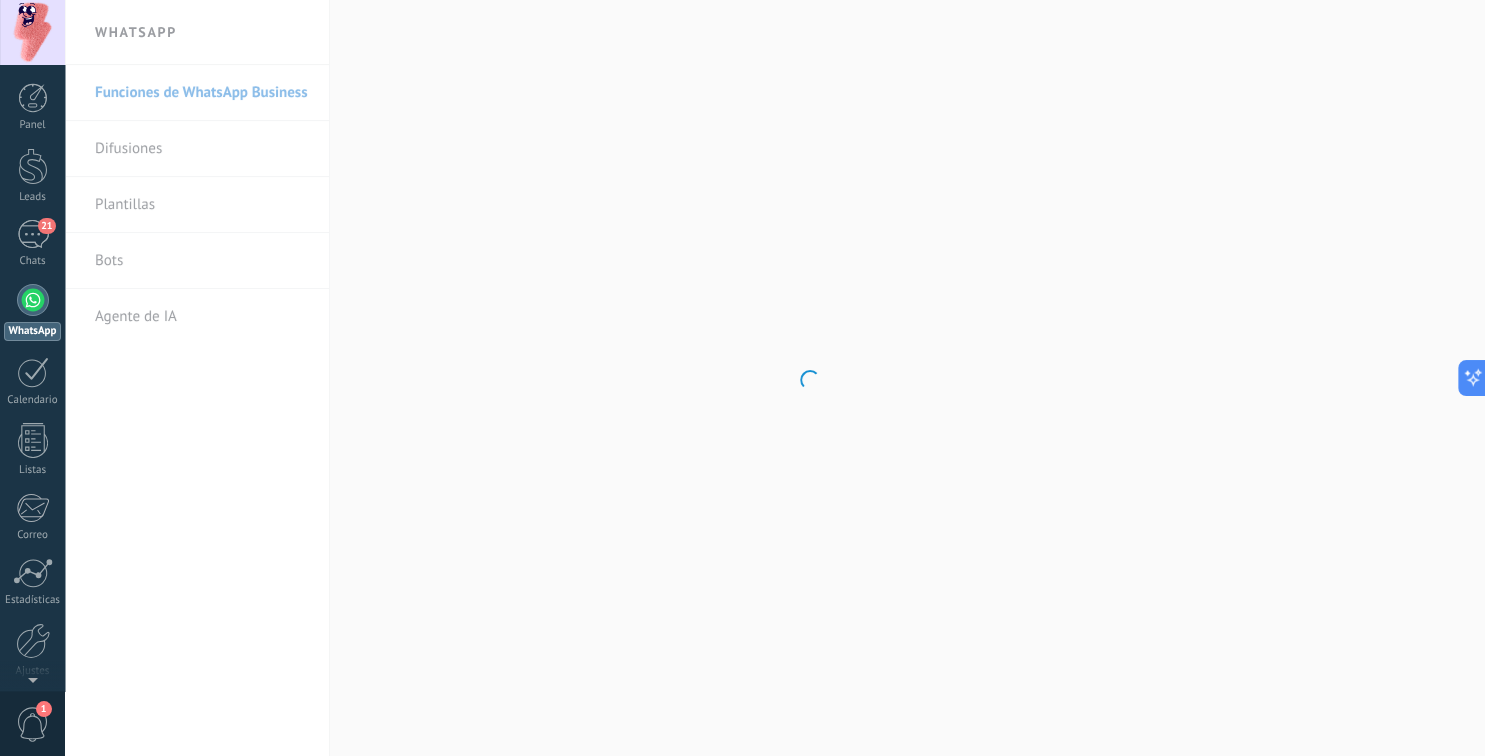 click on ".abccls-1,.abccls-2{fill-rule:evenodd}.abccls-2{fill:#fff} .abfcls-1{fill:none}.abfcls-2{fill:#fff} .abncls-1{isolation:isolate}.abncls-2{opacity:.06}.abncls-2,.abncls-3,.abncls-6{mix-blend-mode:multiply}.abncls-3{opacity:.15}.abncls-4,.abncls-8{fill:#fff}.abncls-5{fill:url(#abnlinear-gradient)}.abncls-6{opacity:.04}.abncls-7{fill:url(#abnlinear-gradient-2)}.abncls-8{fill-rule:evenodd} .abqst0{fill:#ffa200} .abwcls-1{fill:#252525} .cls-1{isolation:isolate} .acicls-1{fill:none} .aclcls-1{fill:#232323} .acnst0{display:none} .addcls-1,.addcls-2{fill:none;stroke-miterlimit:10}.addcls-1{stroke:#dfe0e5}.addcls-2{stroke:#a1a7ab} .adecls-1,.adecls-2{fill:none;stroke-miterlimit:10}.adecls-1{stroke:#dfe0e5}.adecls-2{stroke:#a1a7ab} .adqcls-1{fill:#8591a5;fill-rule:evenodd} .aeccls-1{fill:#5c9f37} .aeecls-1{fill:#f86161} .aejcls-1{fill:#8591a5;fill-rule:evenodd} .aekcls-1{fill-rule:evenodd} .aelcls-1{fill-rule:evenodd;fill:currentColor} .aemcls-1{fill-rule:evenodd;fill:currentColor} .aencls-2{fill:#f86161;opacity:.3}" at bounding box center (742, 378) 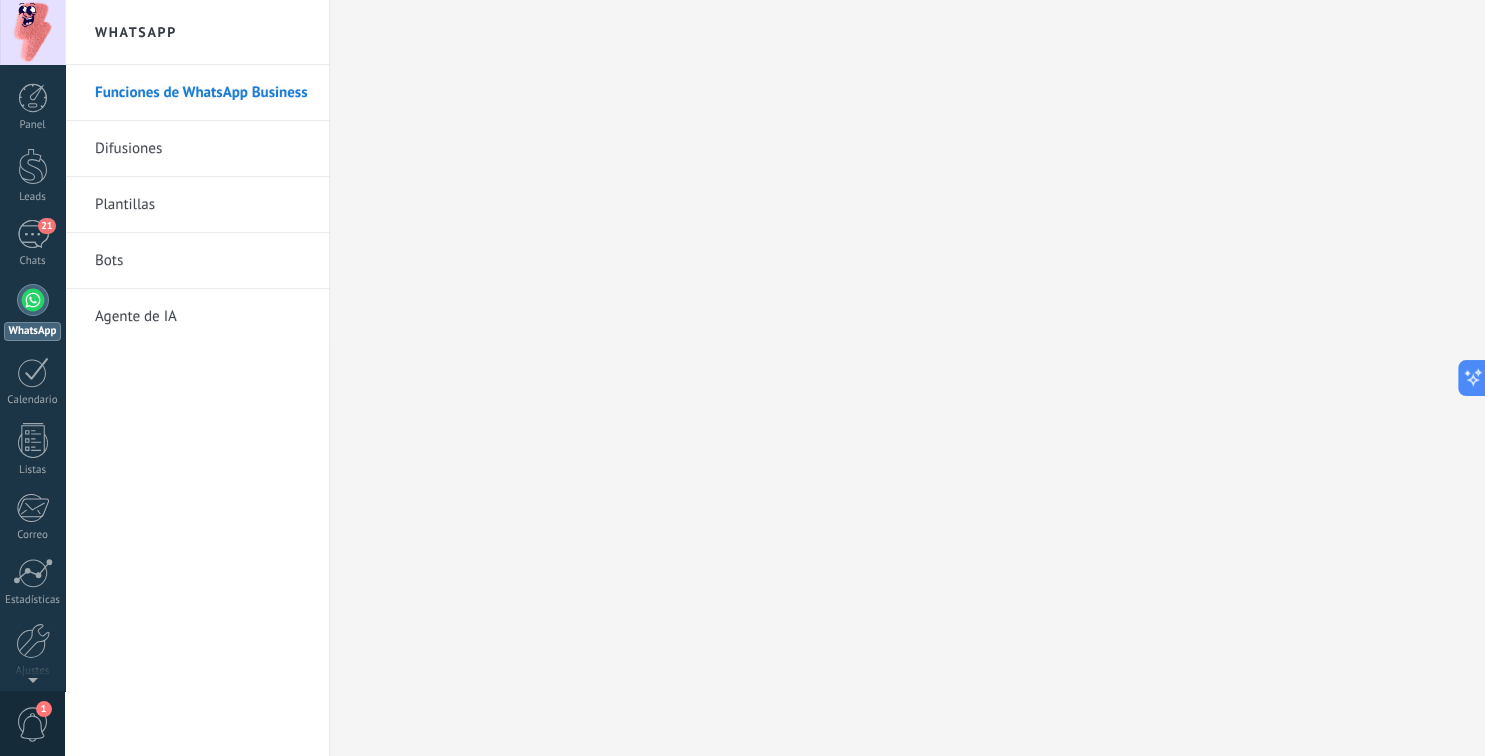 click on "Bots" at bounding box center (202, 261) 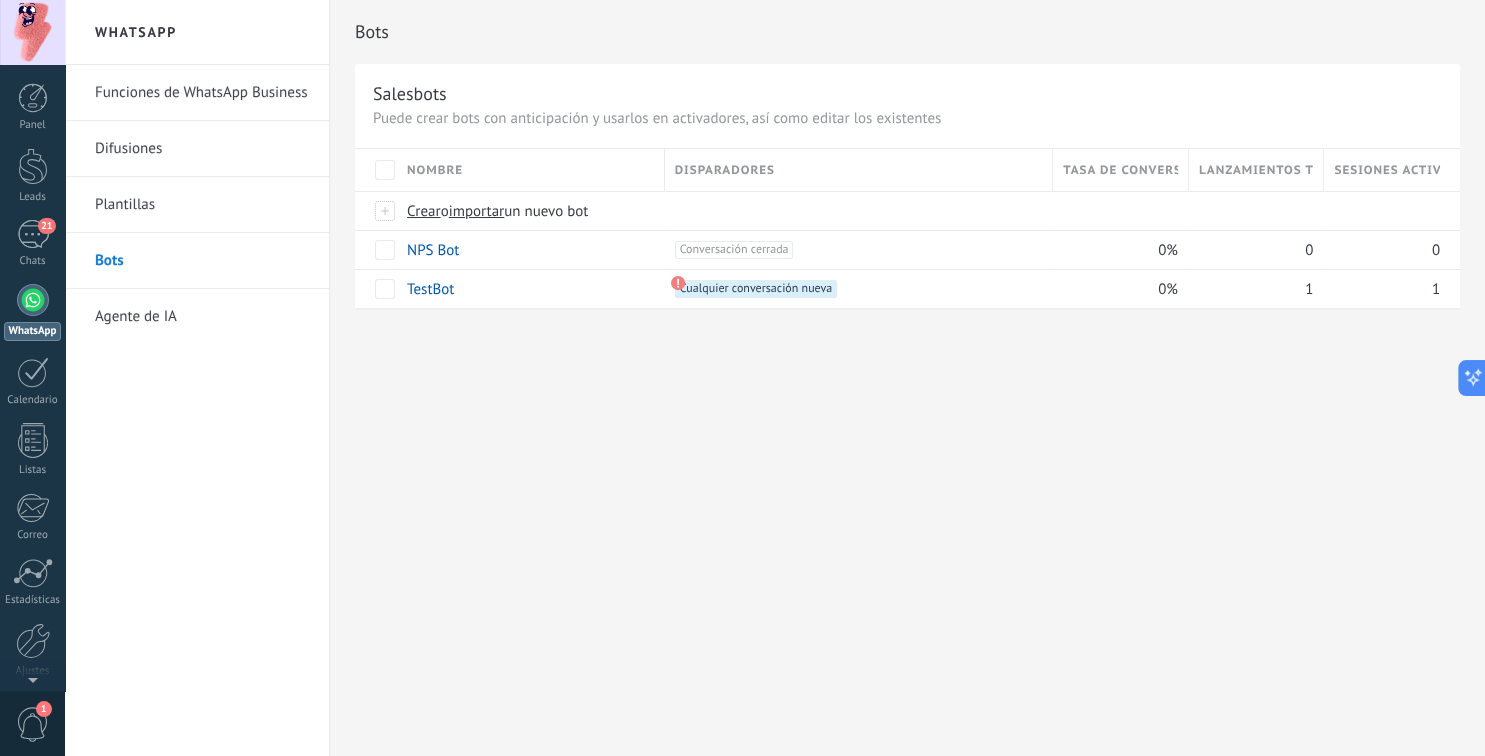 drag, startPoint x: 676, startPoint y: 419, endPoint x: 676, endPoint y: 387, distance: 32 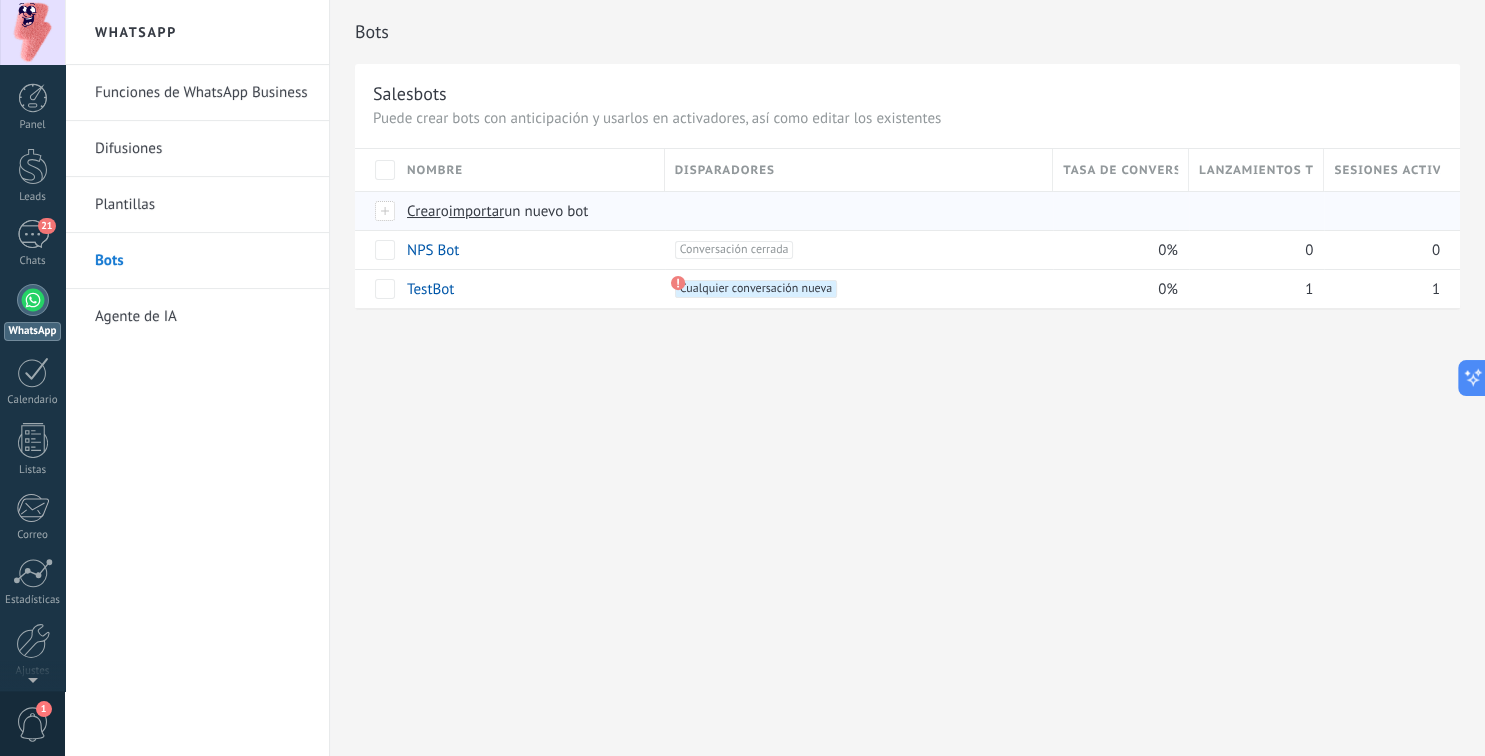 click on "Crear" at bounding box center [424, 211] 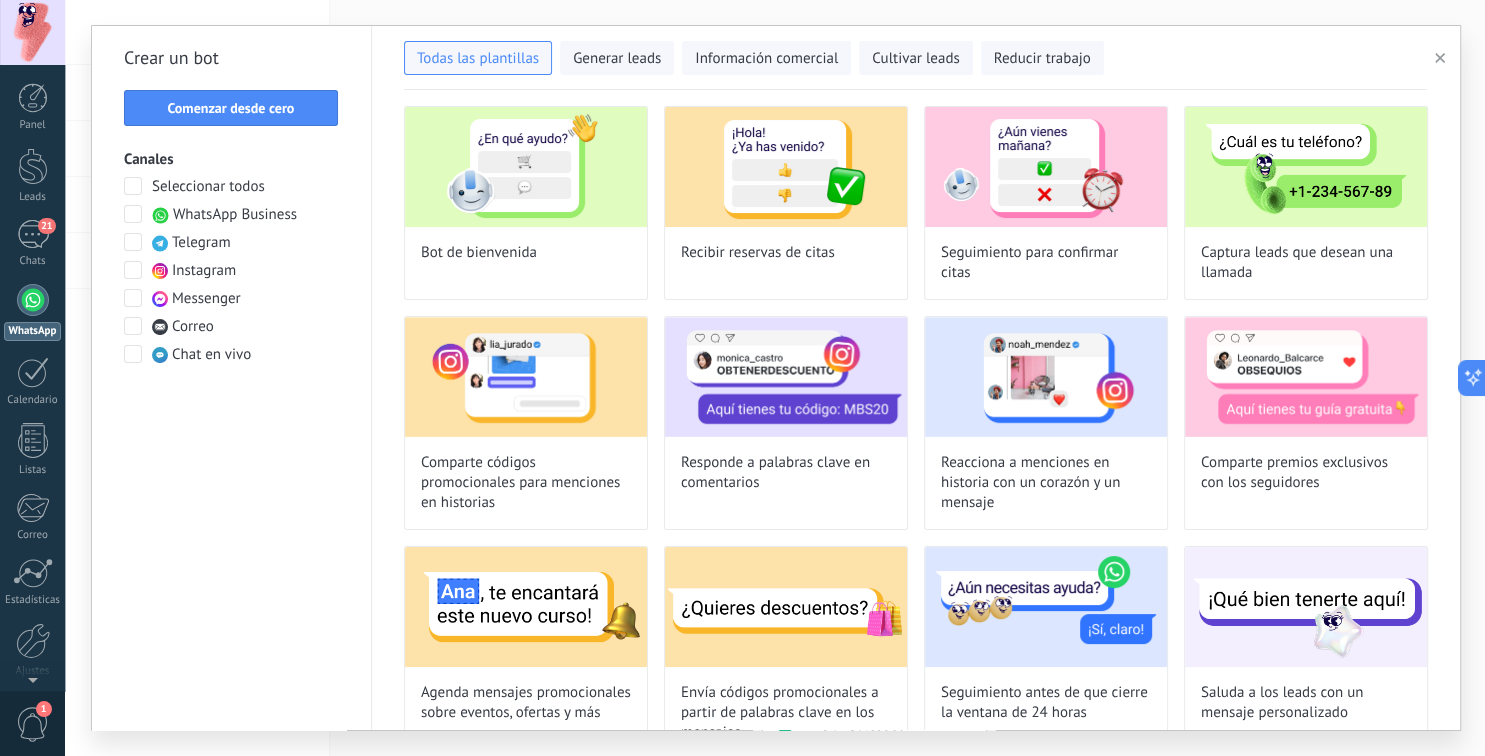 scroll, scrollTop: 79, scrollLeft: 0, axis: vertical 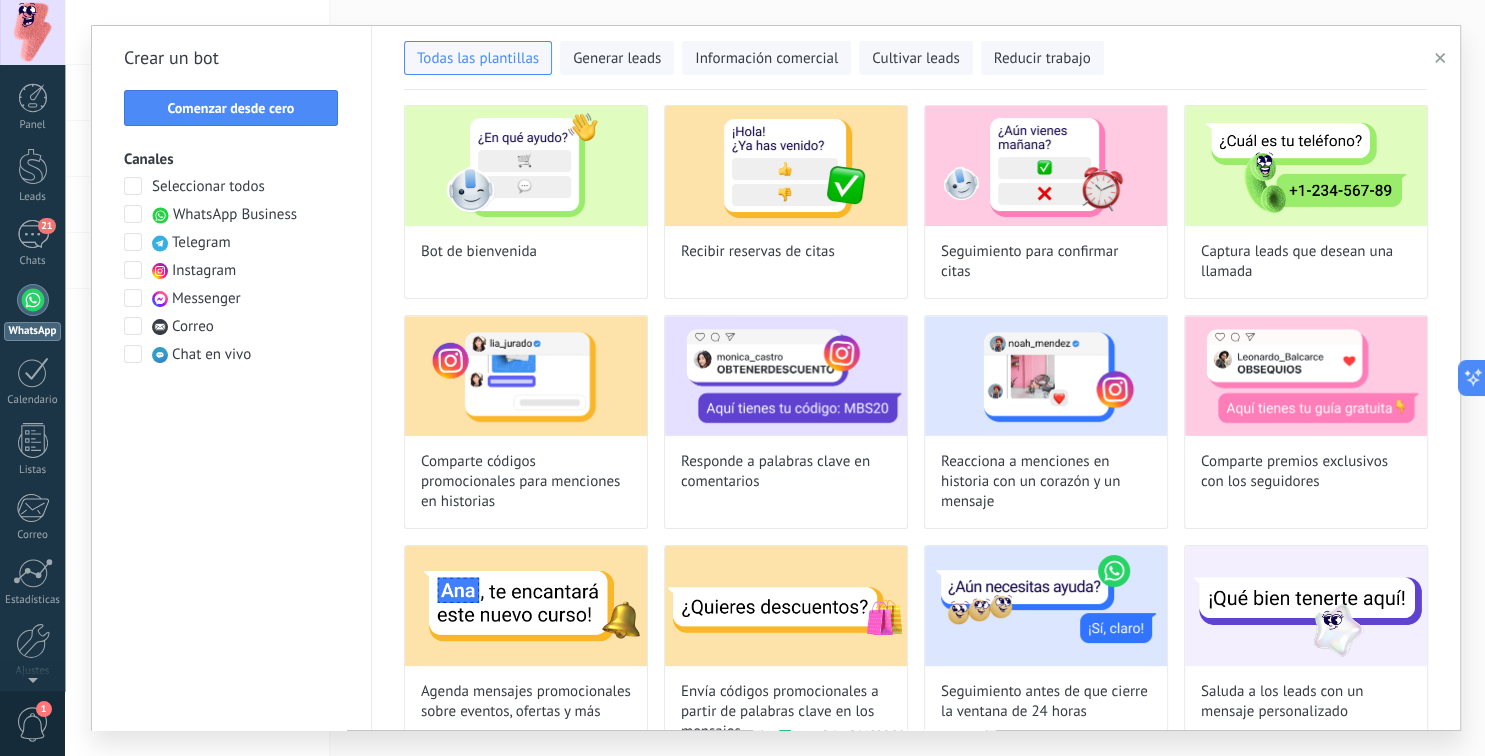 click on "Seleccionar todos WhatsApp Business Telegram Instagram Messenger Correo Chat en vivo" at bounding box center [231, 271] 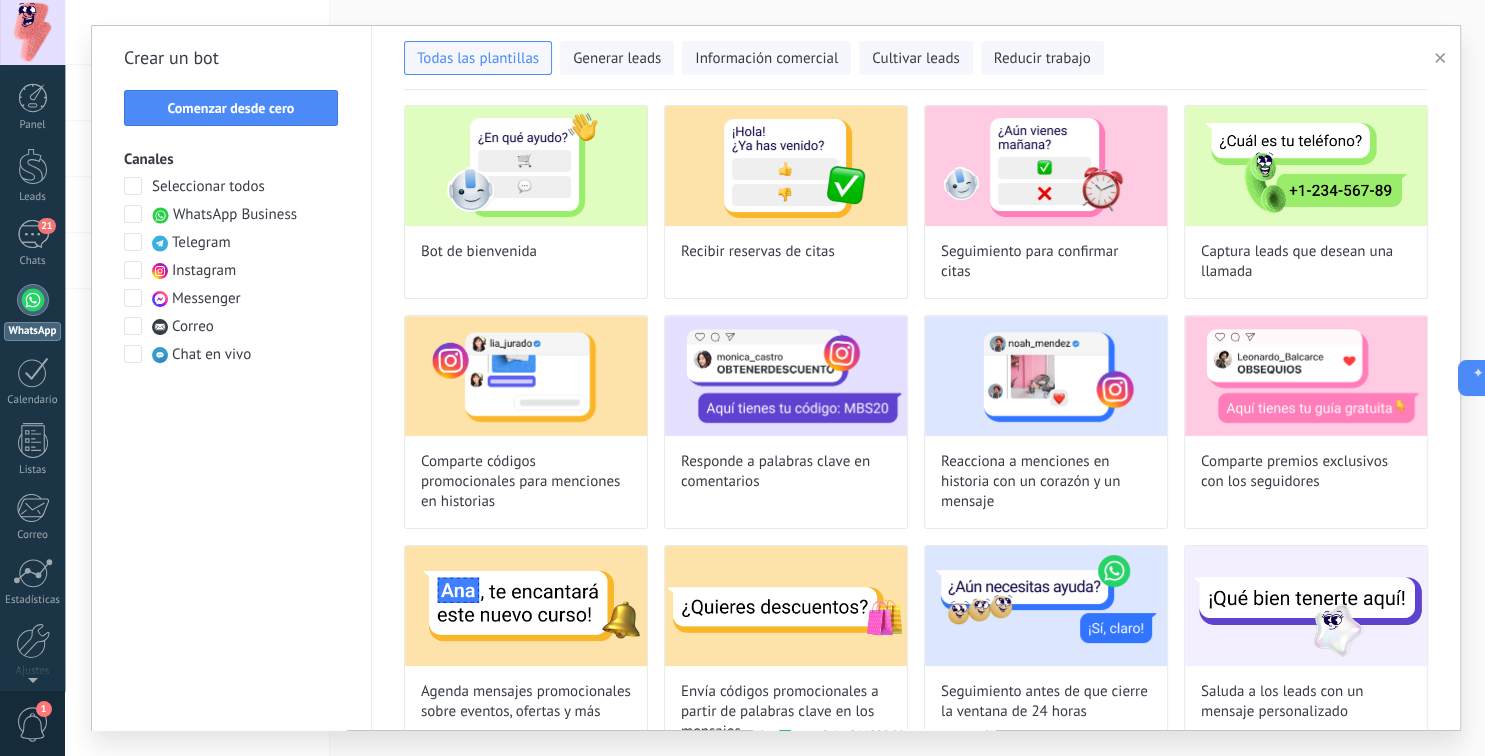 click at bounding box center [133, 214] 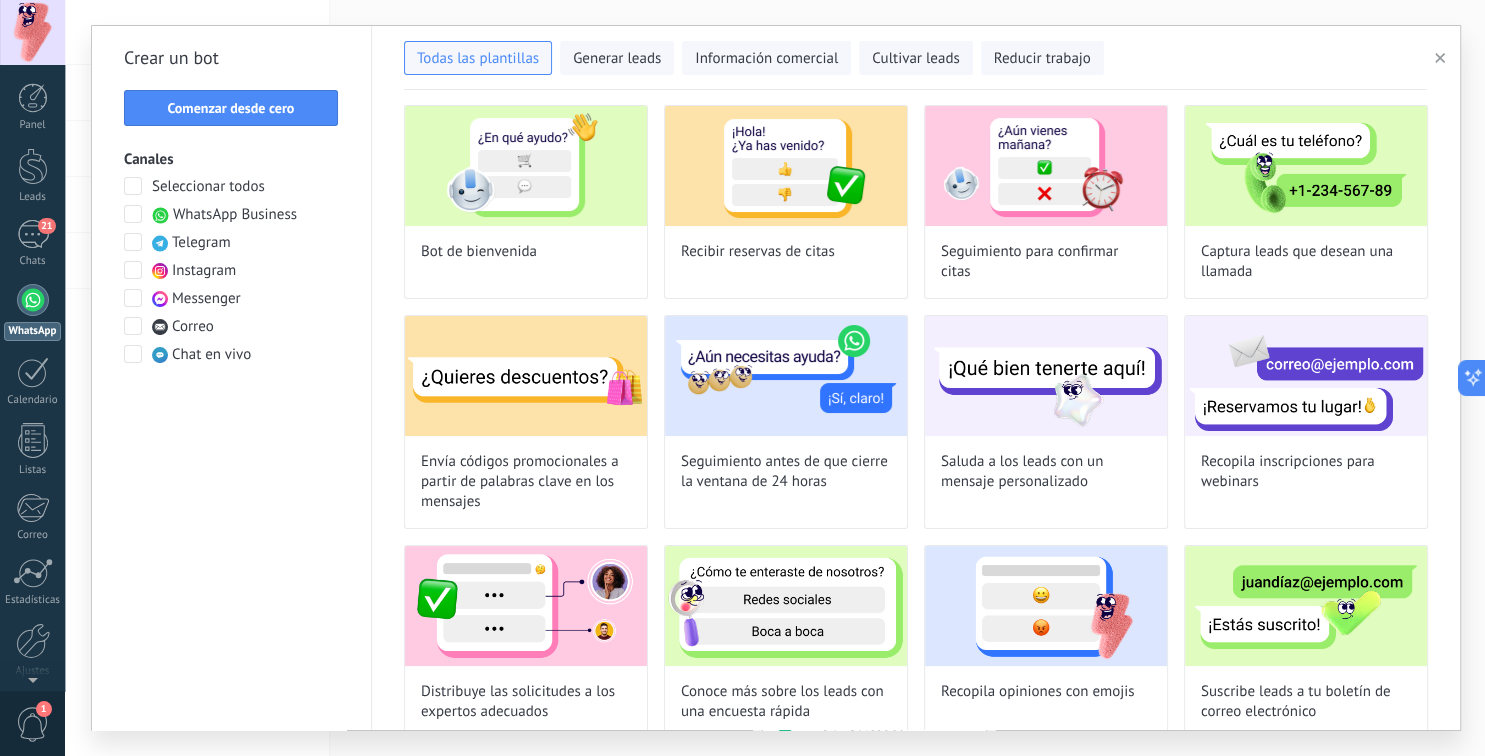 click at bounding box center [133, 214] 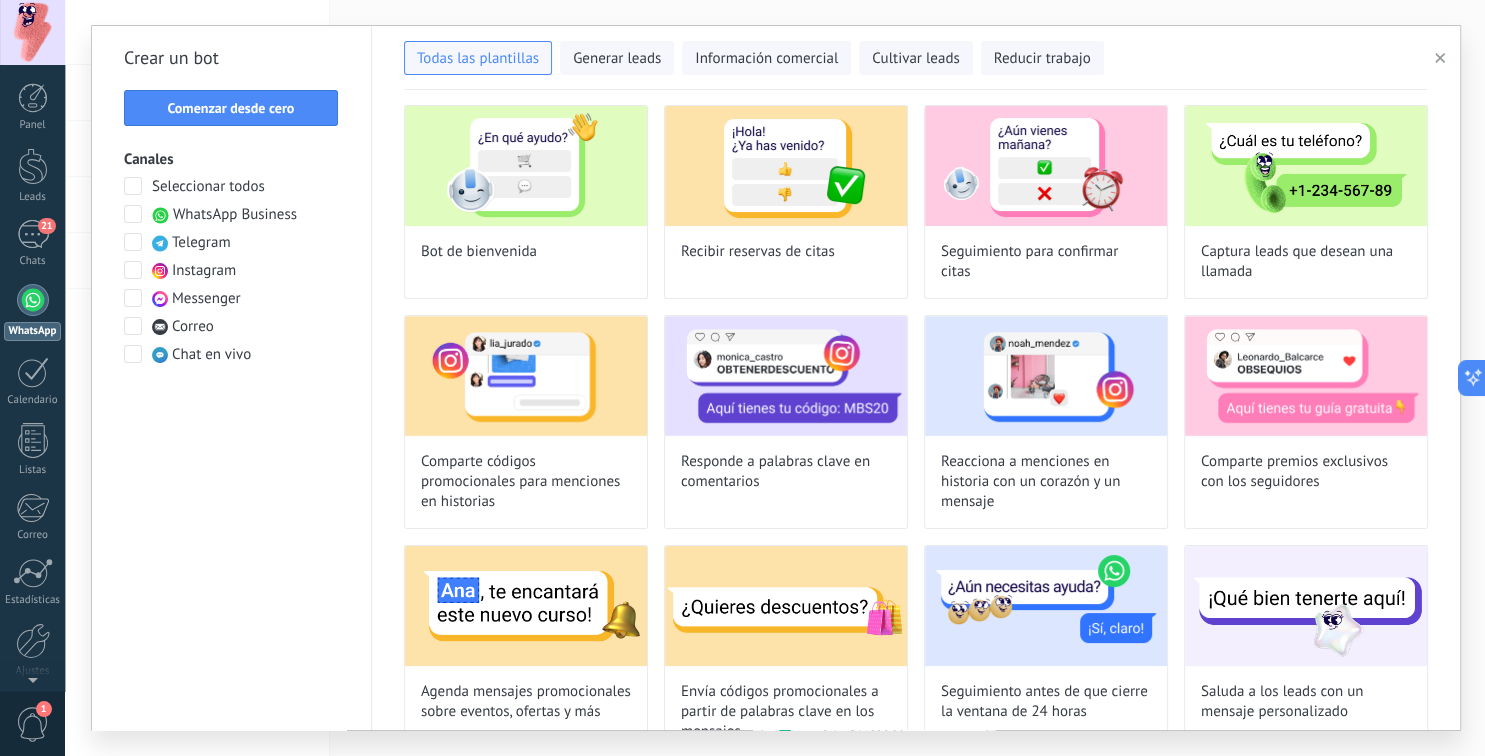 click at bounding box center [133, 214] 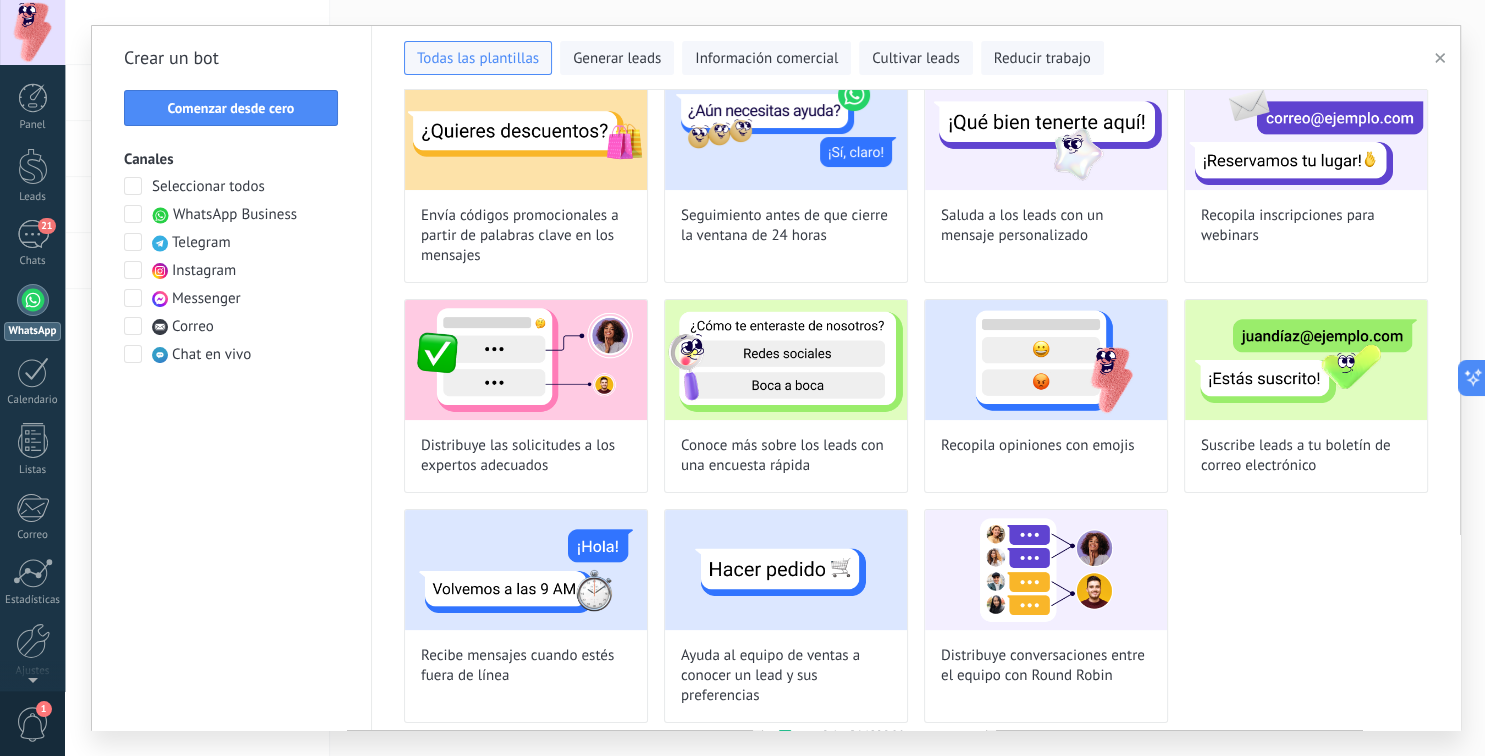 scroll, scrollTop: 331, scrollLeft: 0, axis: vertical 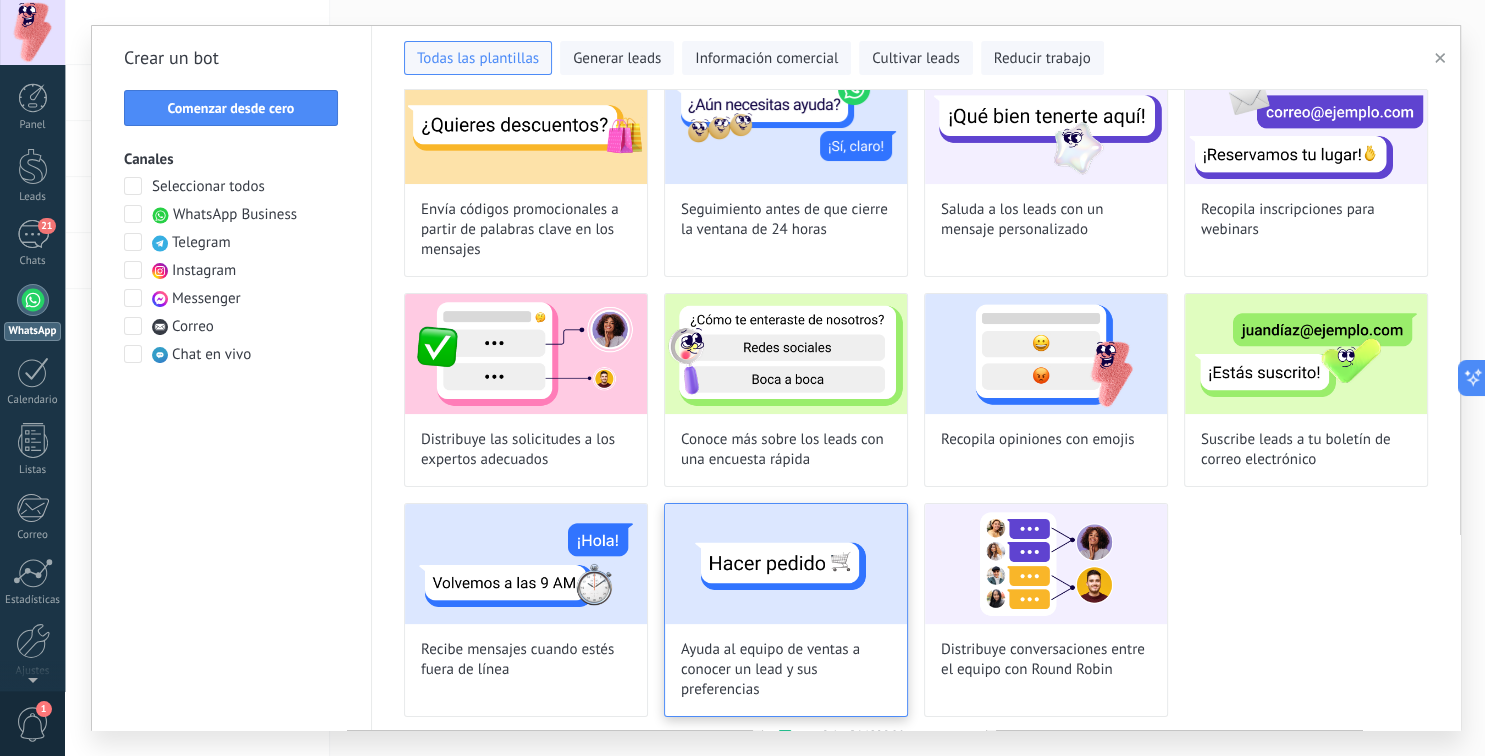 click on "Ayuda al equipo de ventas a conocer un lead y sus preferencias" at bounding box center (786, 610) 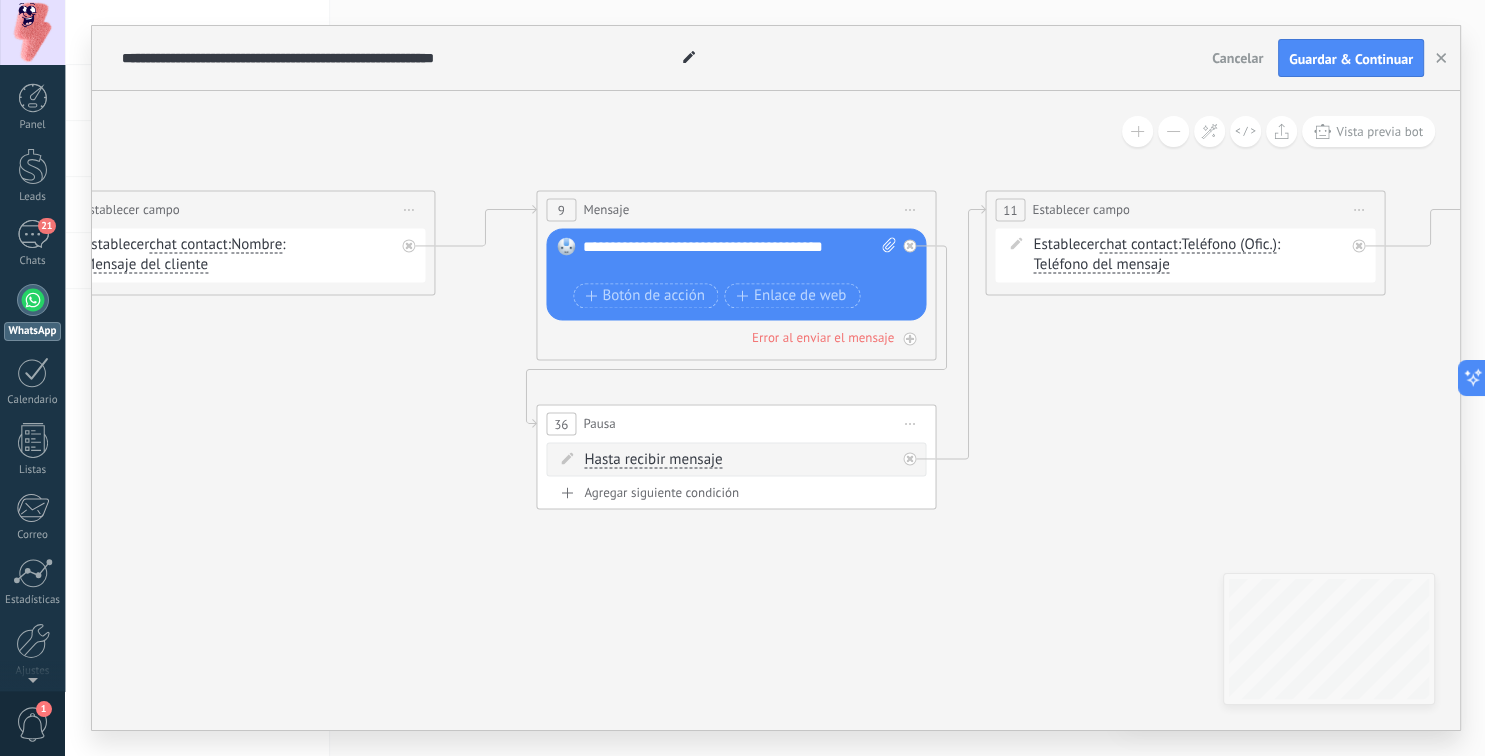 click on "23" 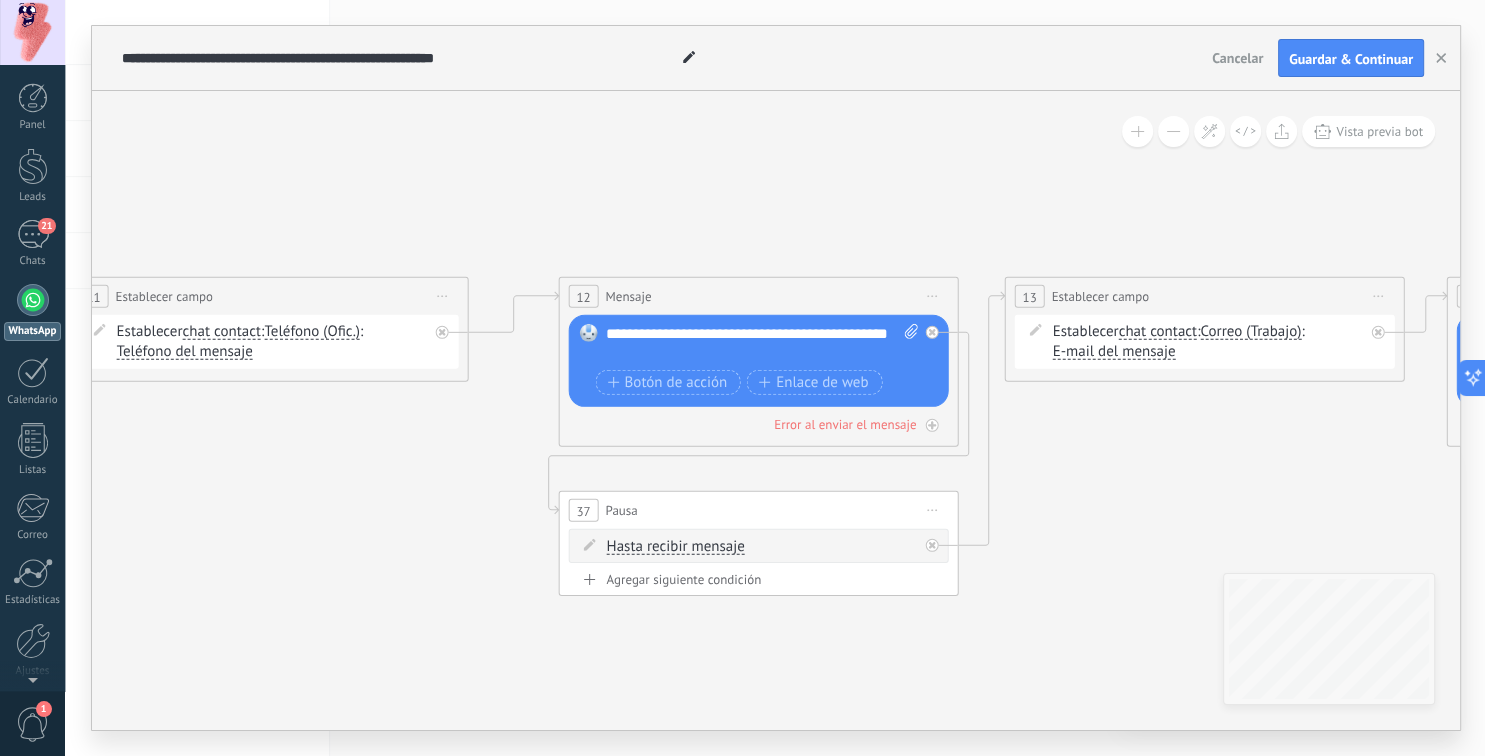 click at bounding box center (1173, 131) 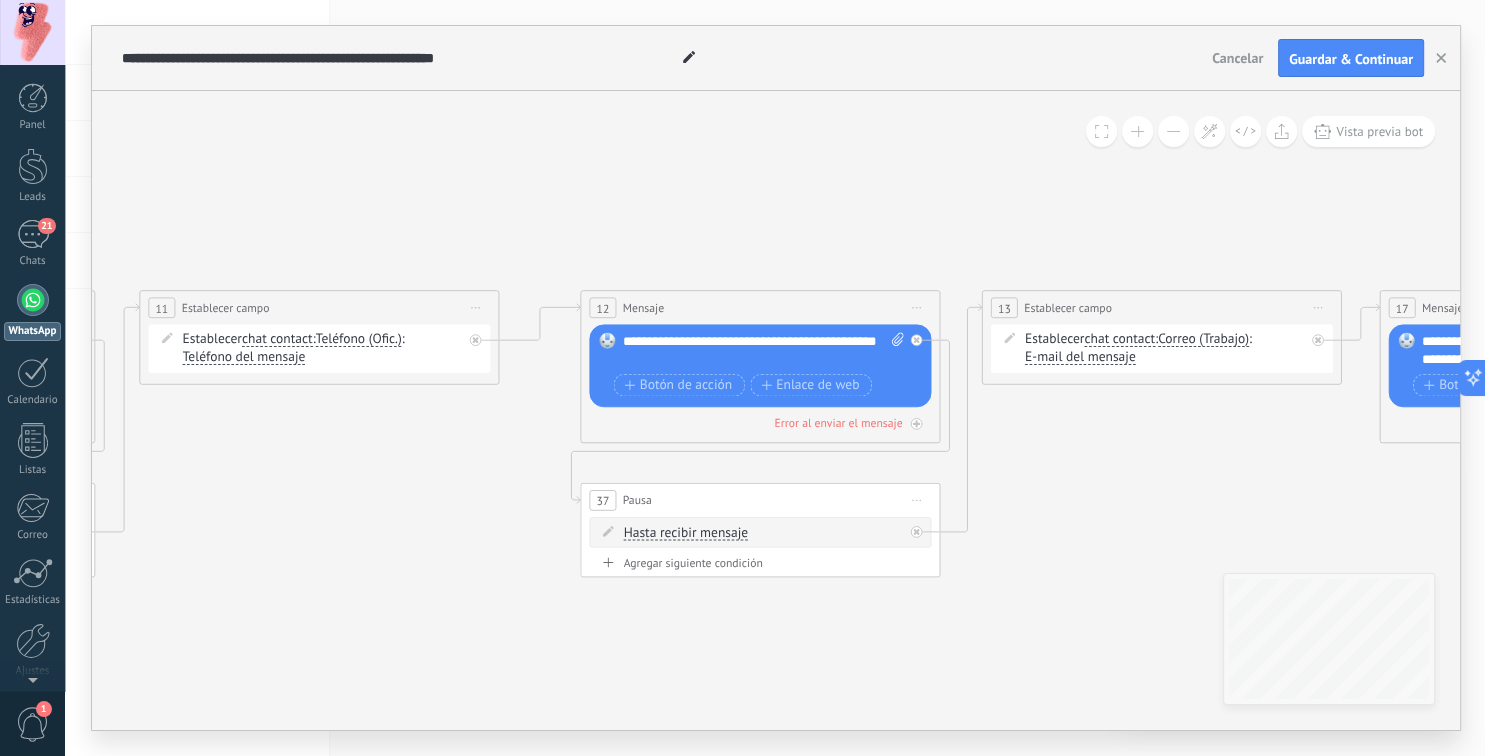 click at bounding box center (1173, 131) 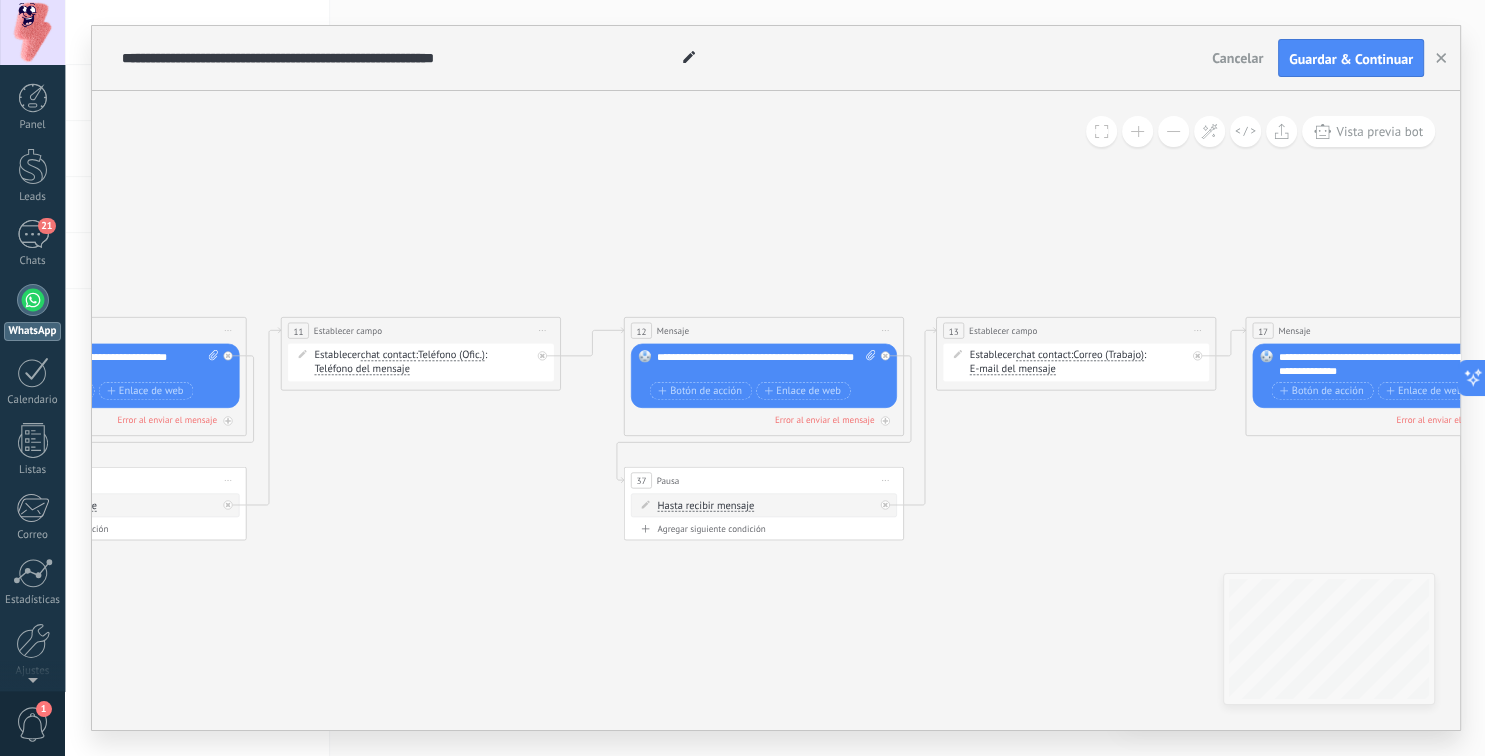 click at bounding box center [1173, 131] 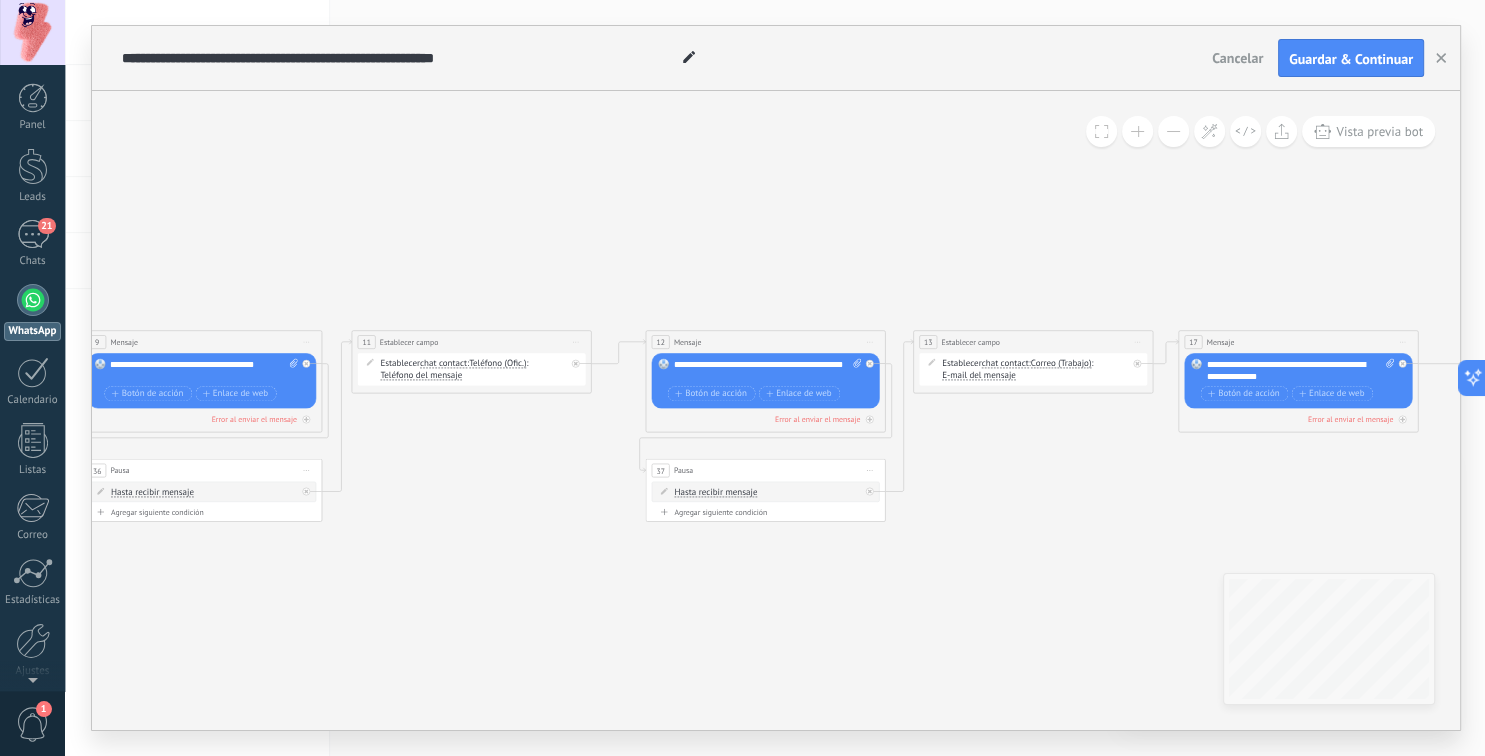 click at bounding box center [1173, 131] 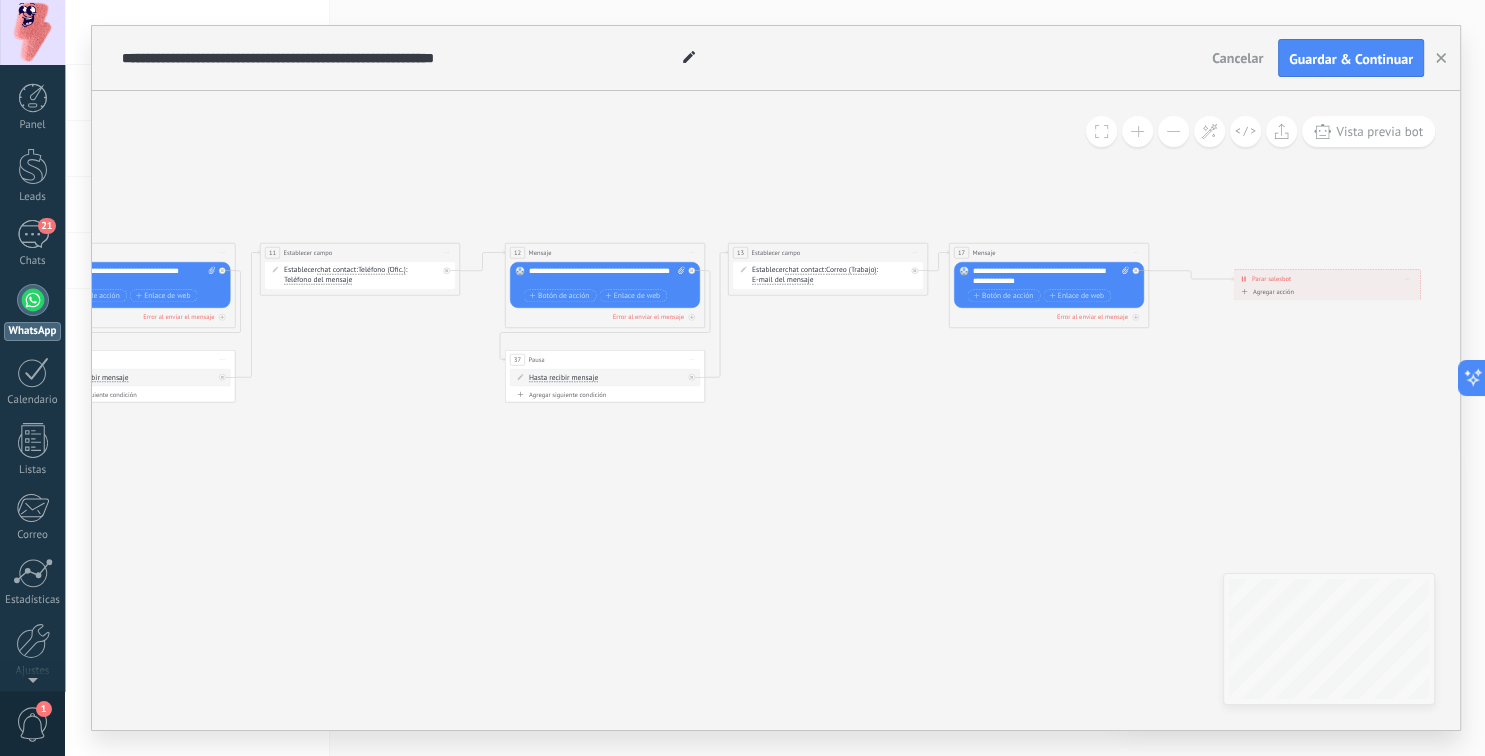 click at bounding box center [1137, 131] 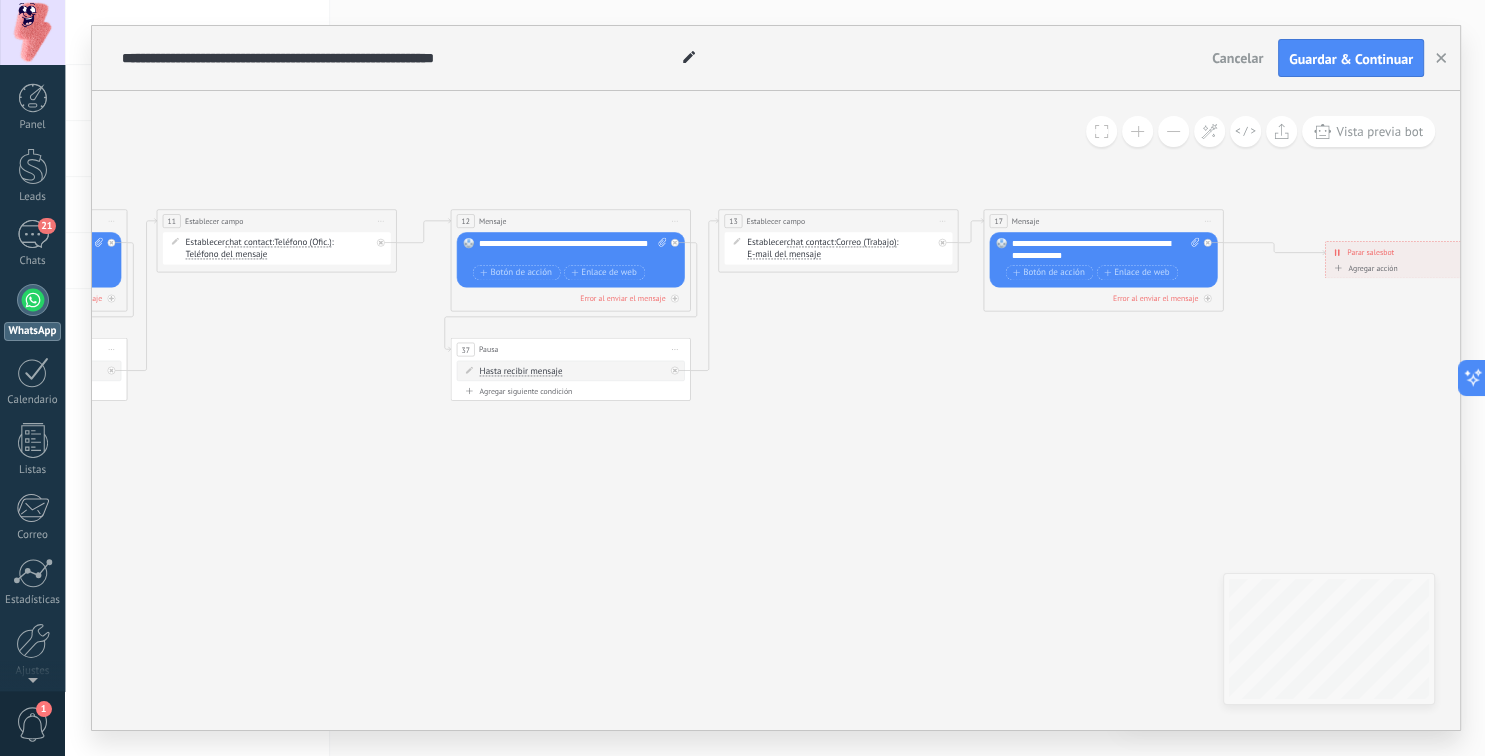 click at bounding box center [1137, 131] 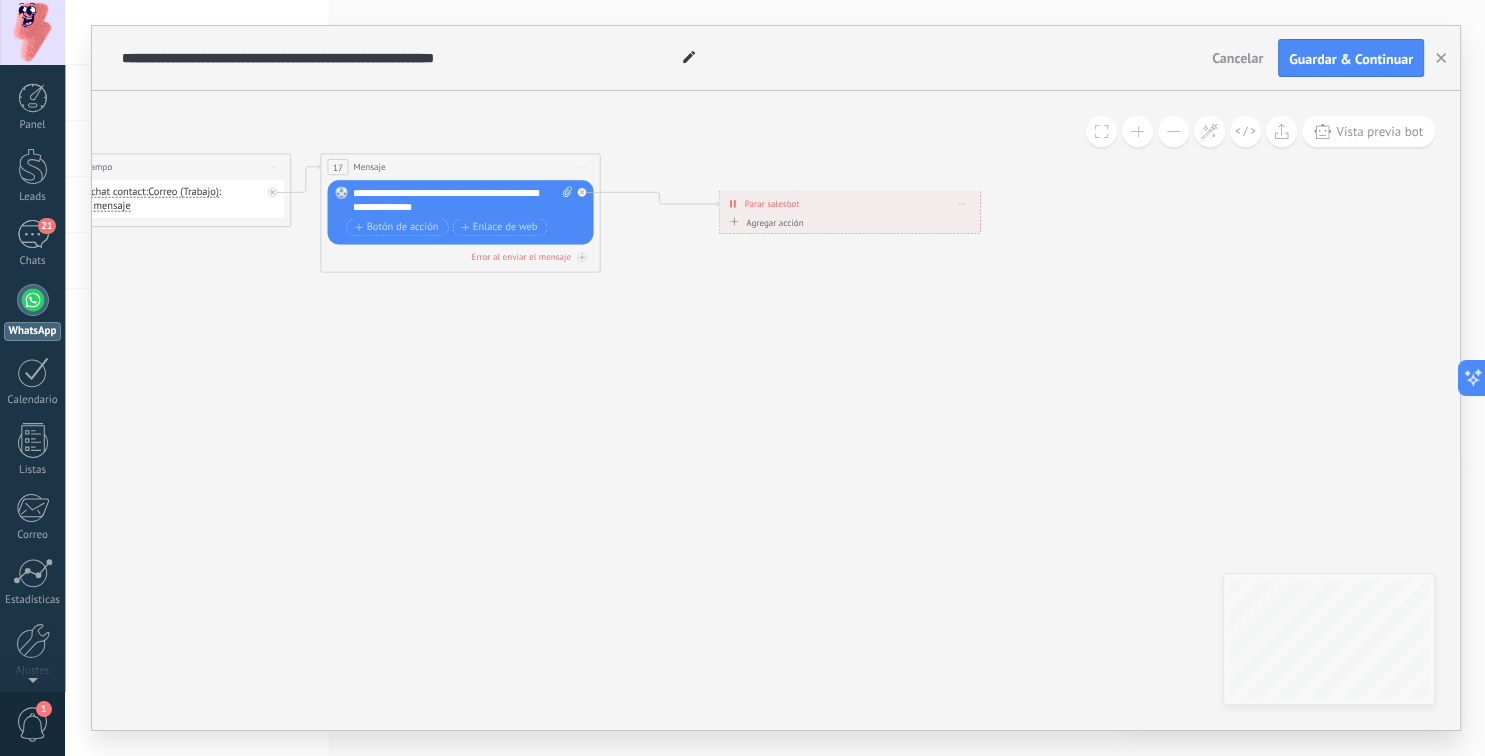 click on "Cancelar" at bounding box center [1237, 58] 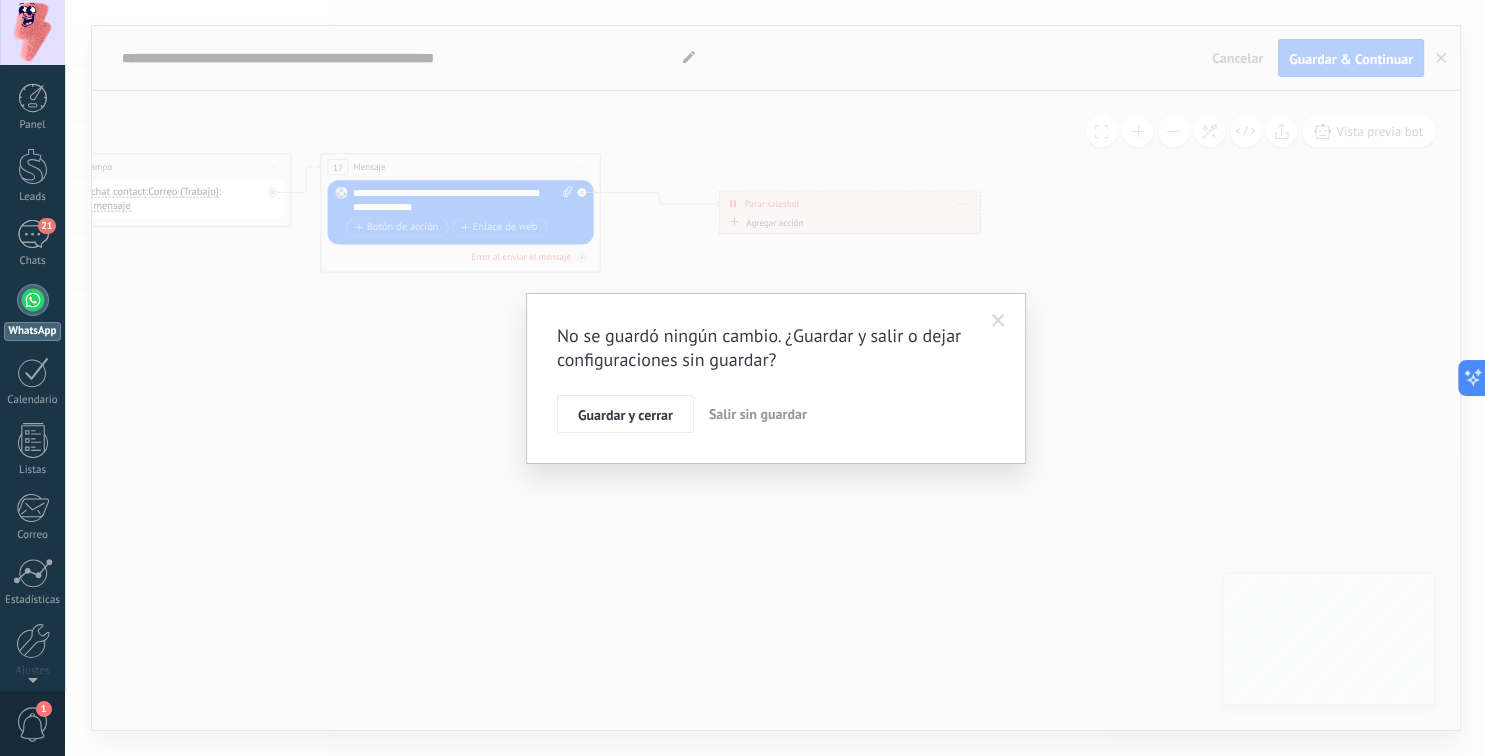 click on "Salir sin guardar" at bounding box center [758, 414] 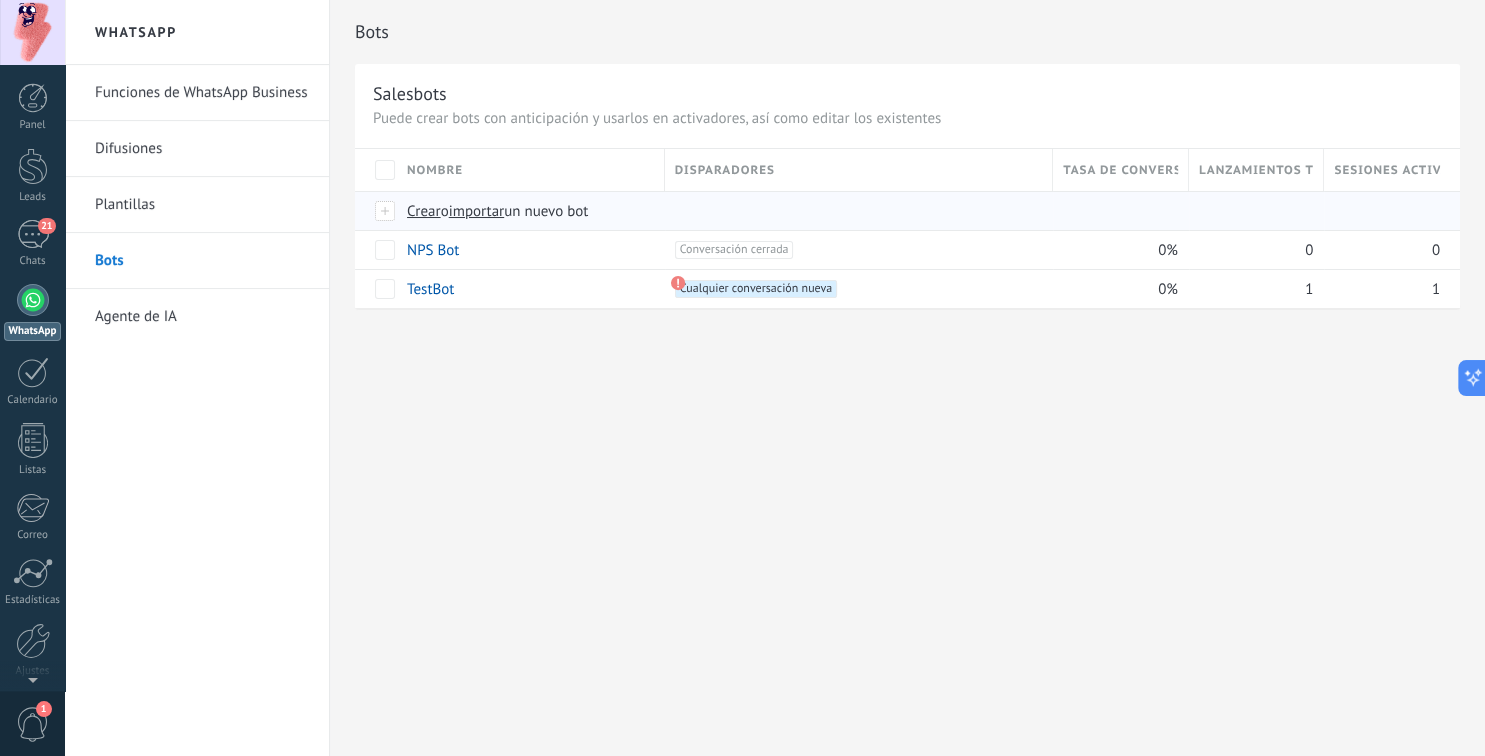 click on "Crear" at bounding box center (424, 211) 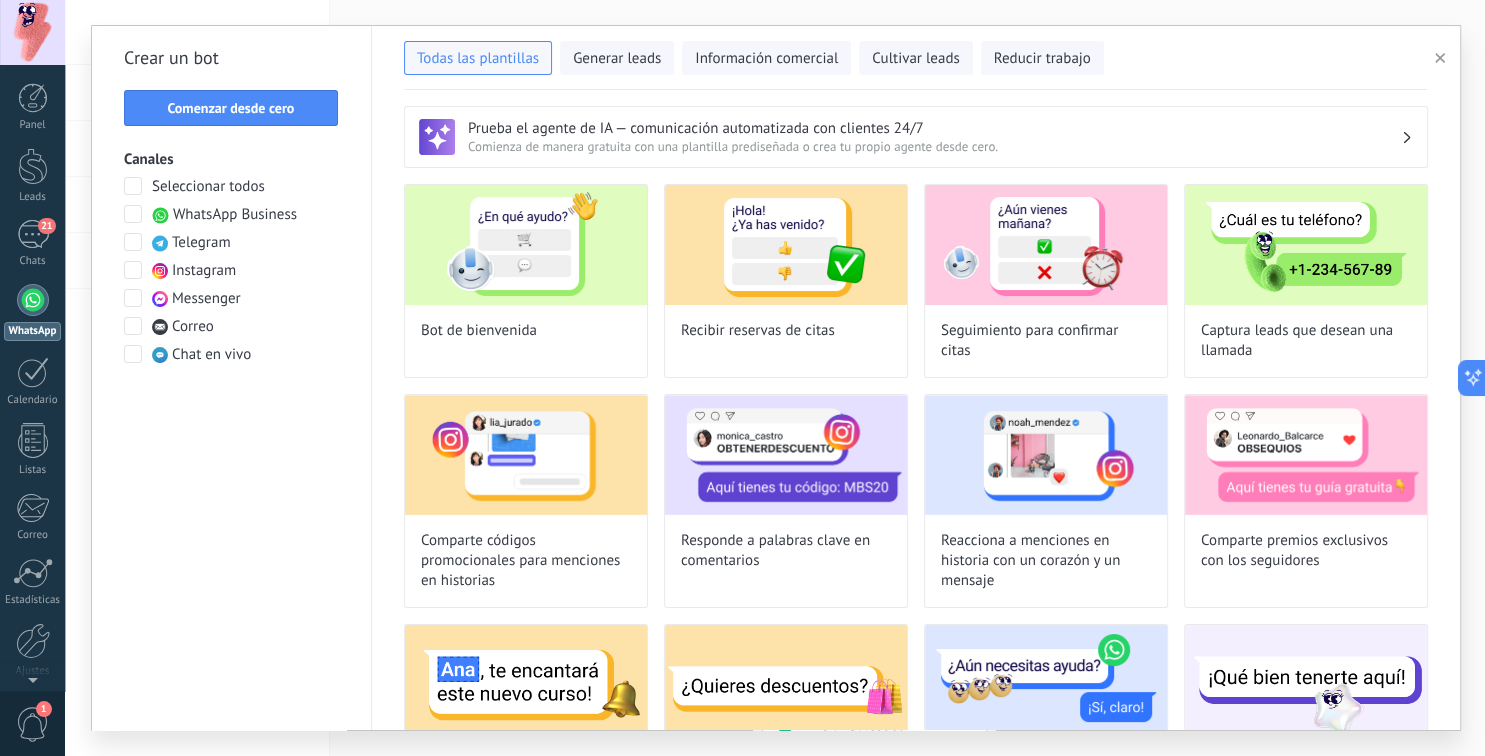 click at bounding box center (133, 214) 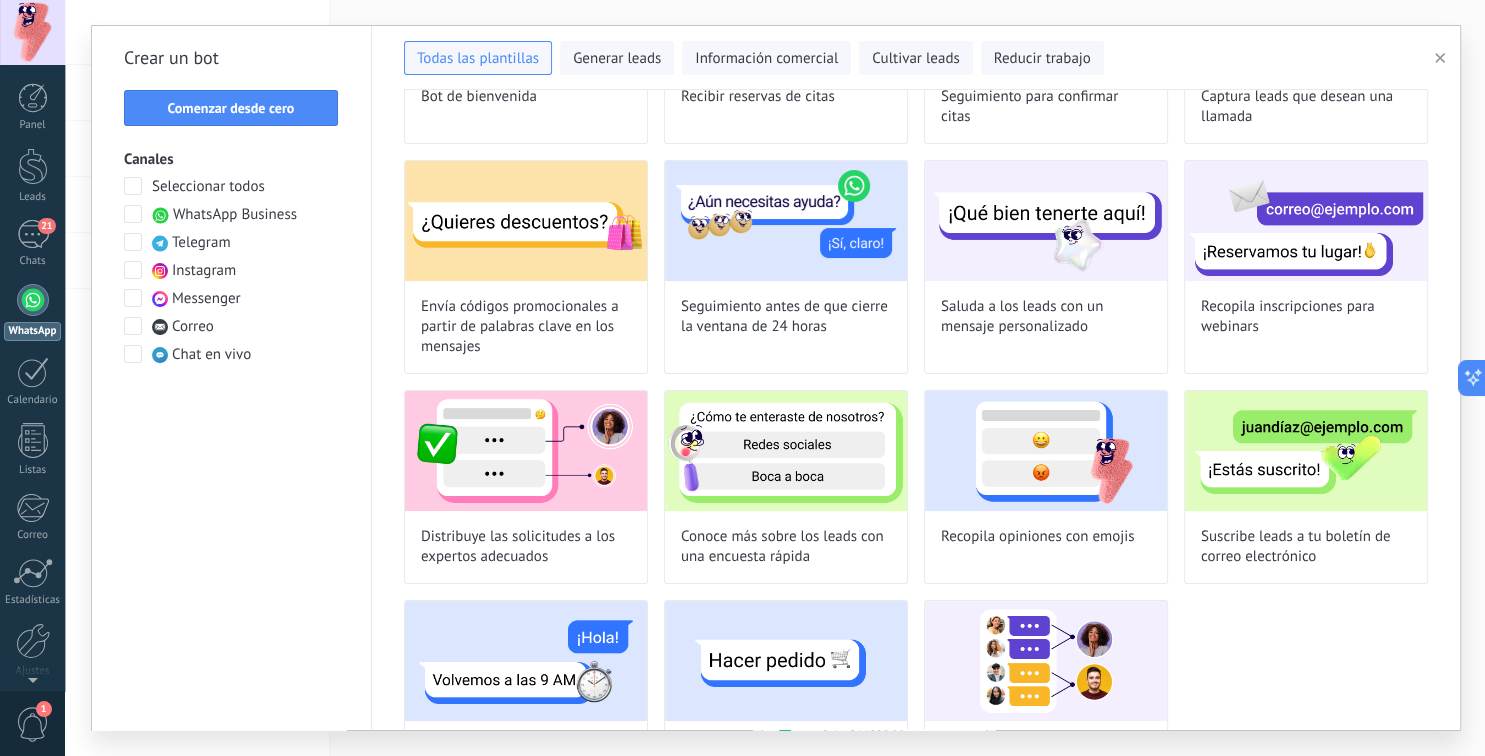 scroll, scrollTop: 331, scrollLeft: 0, axis: vertical 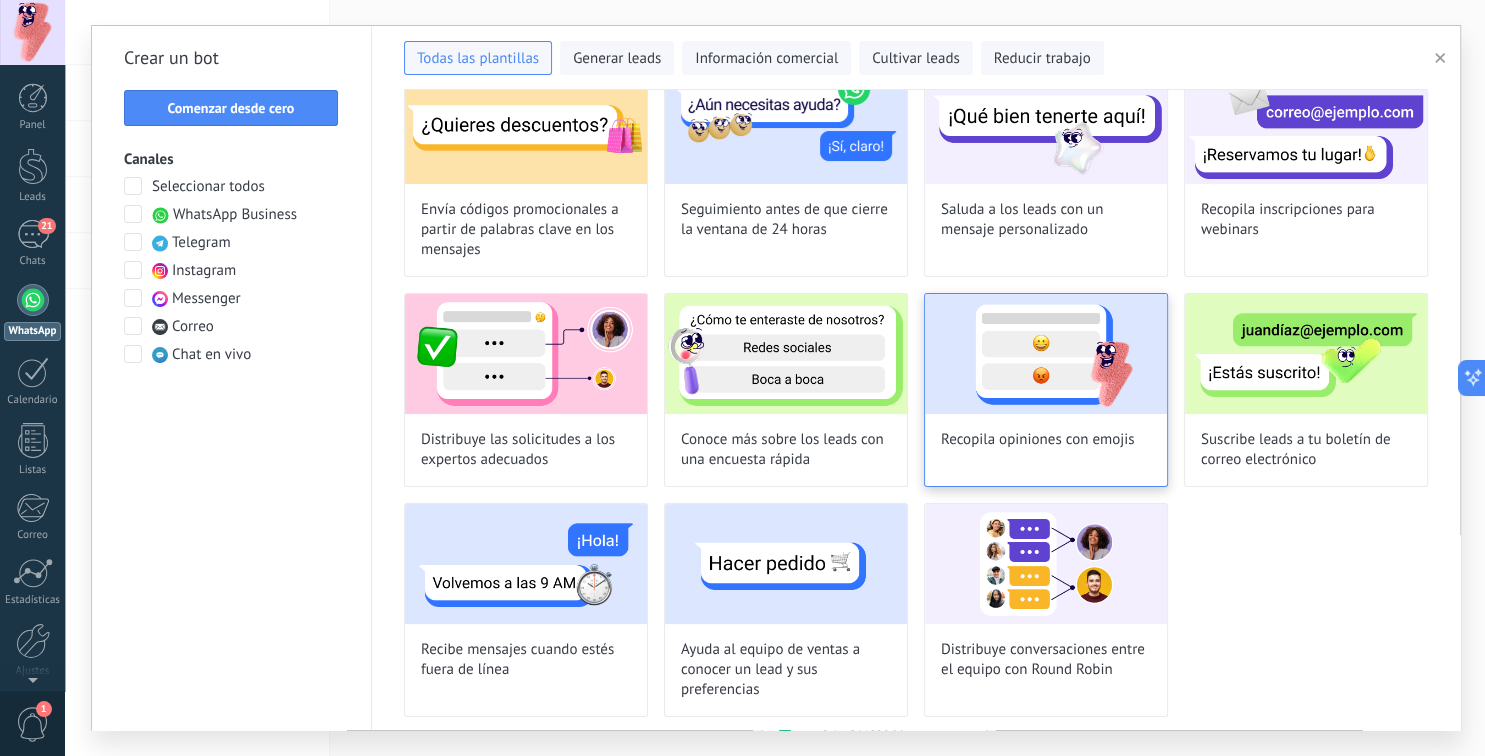 click on "Recopila opiniones con emojis" at bounding box center (1046, 390) 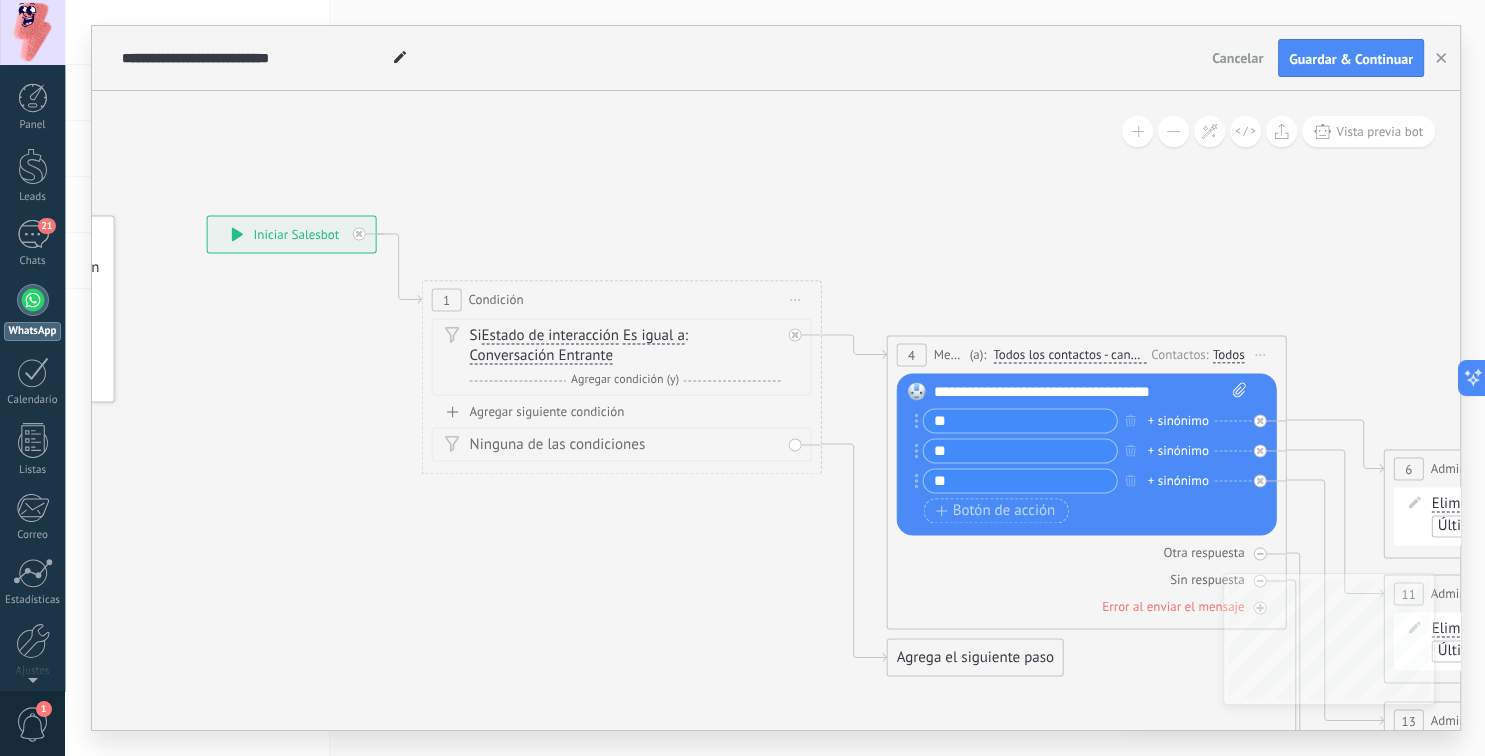 click 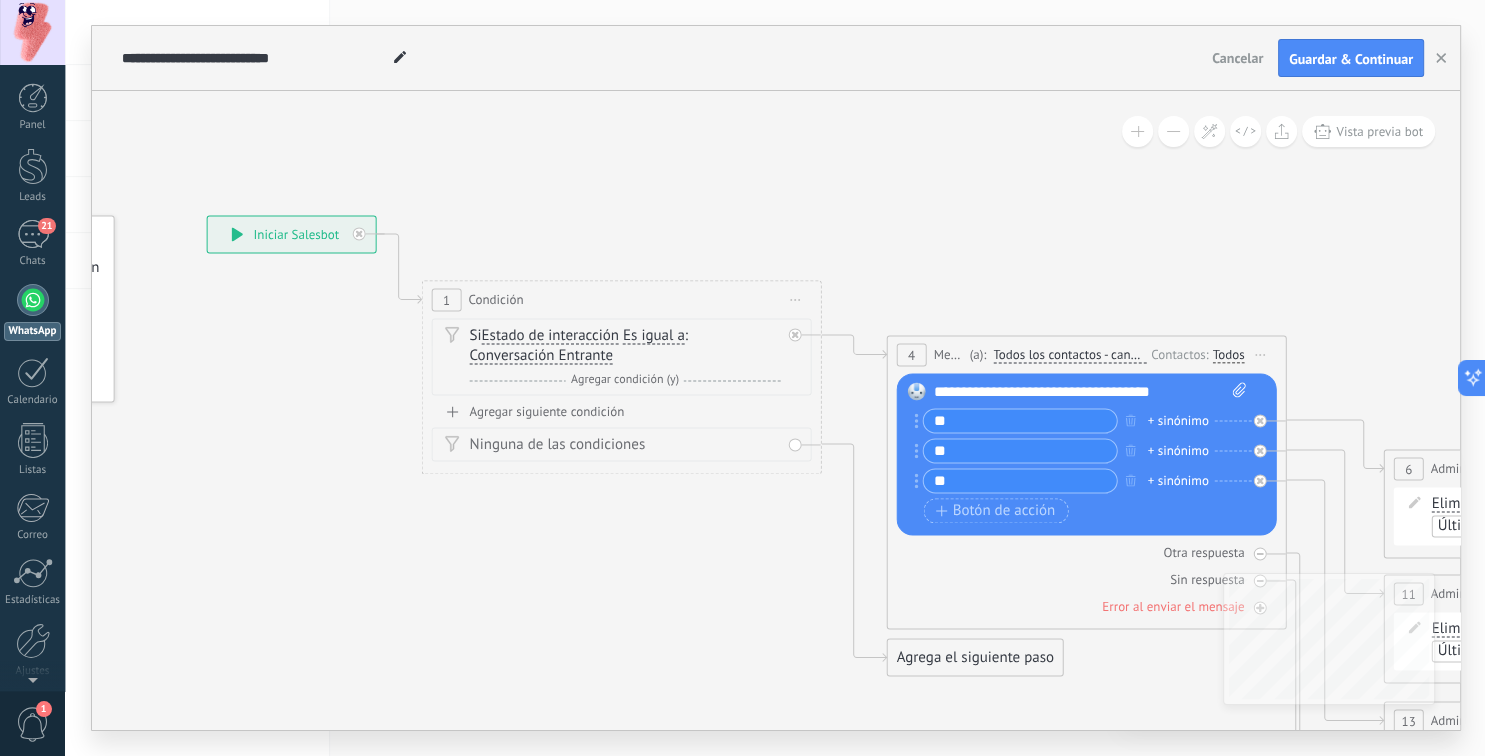 click on "Estado de interacción" at bounding box center [550, 336] 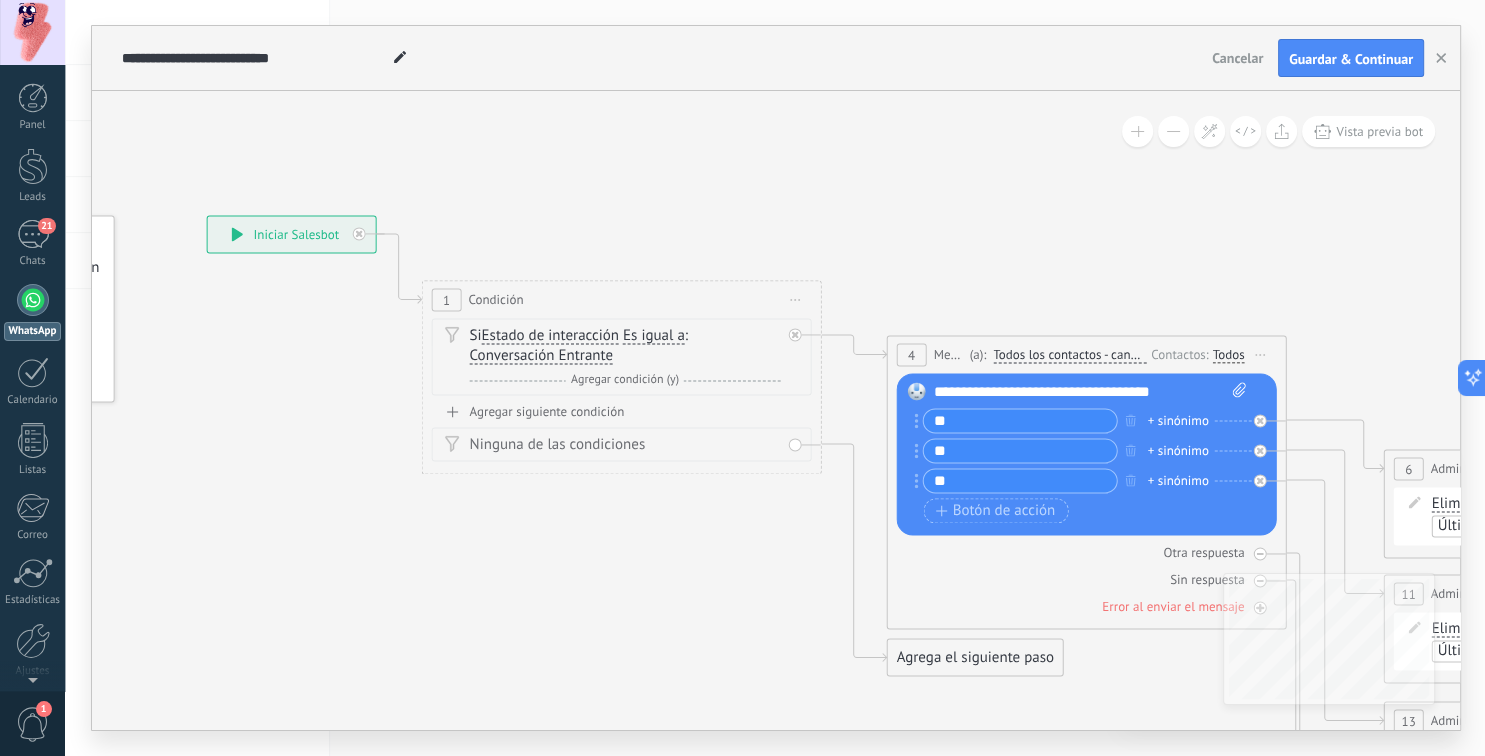 scroll, scrollTop: 215, scrollLeft: 0, axis: vertical 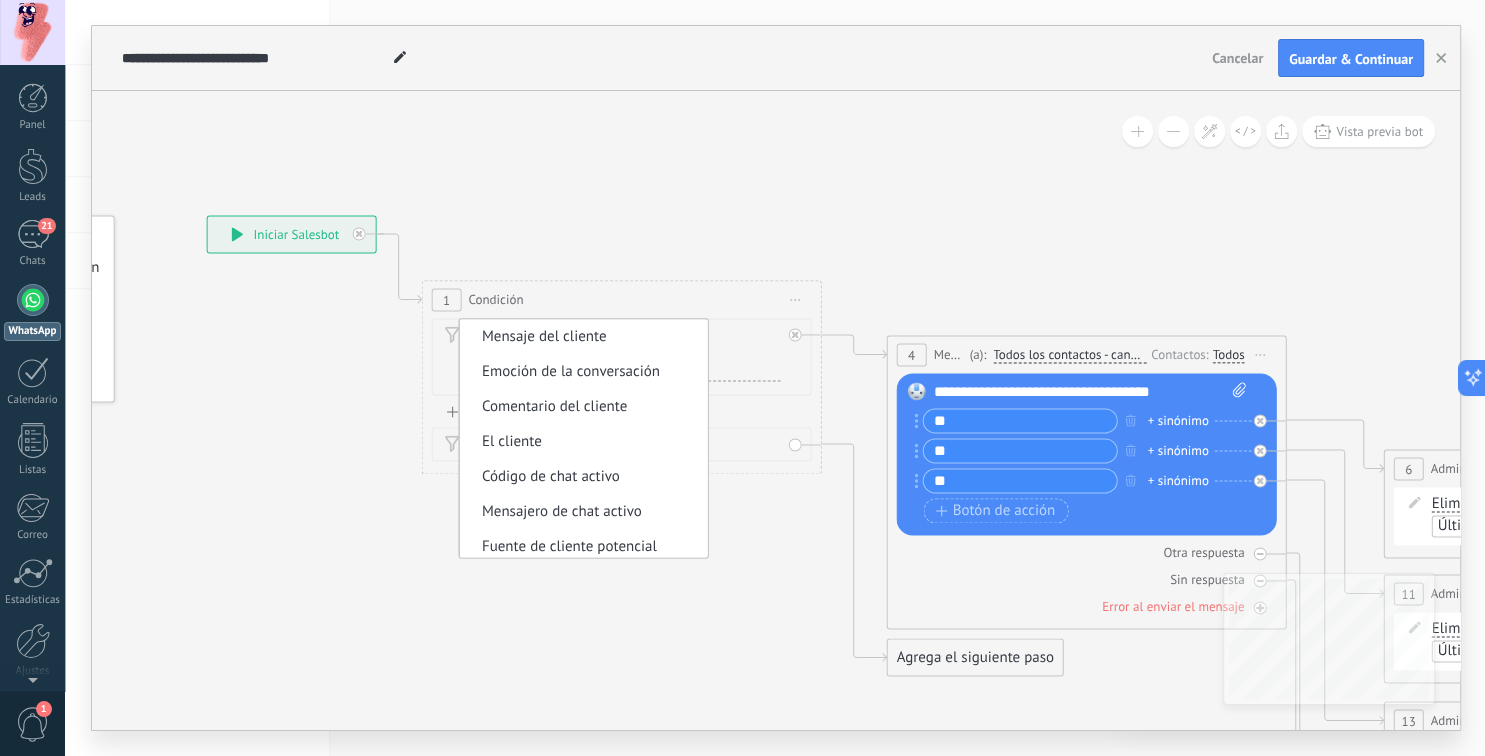 click 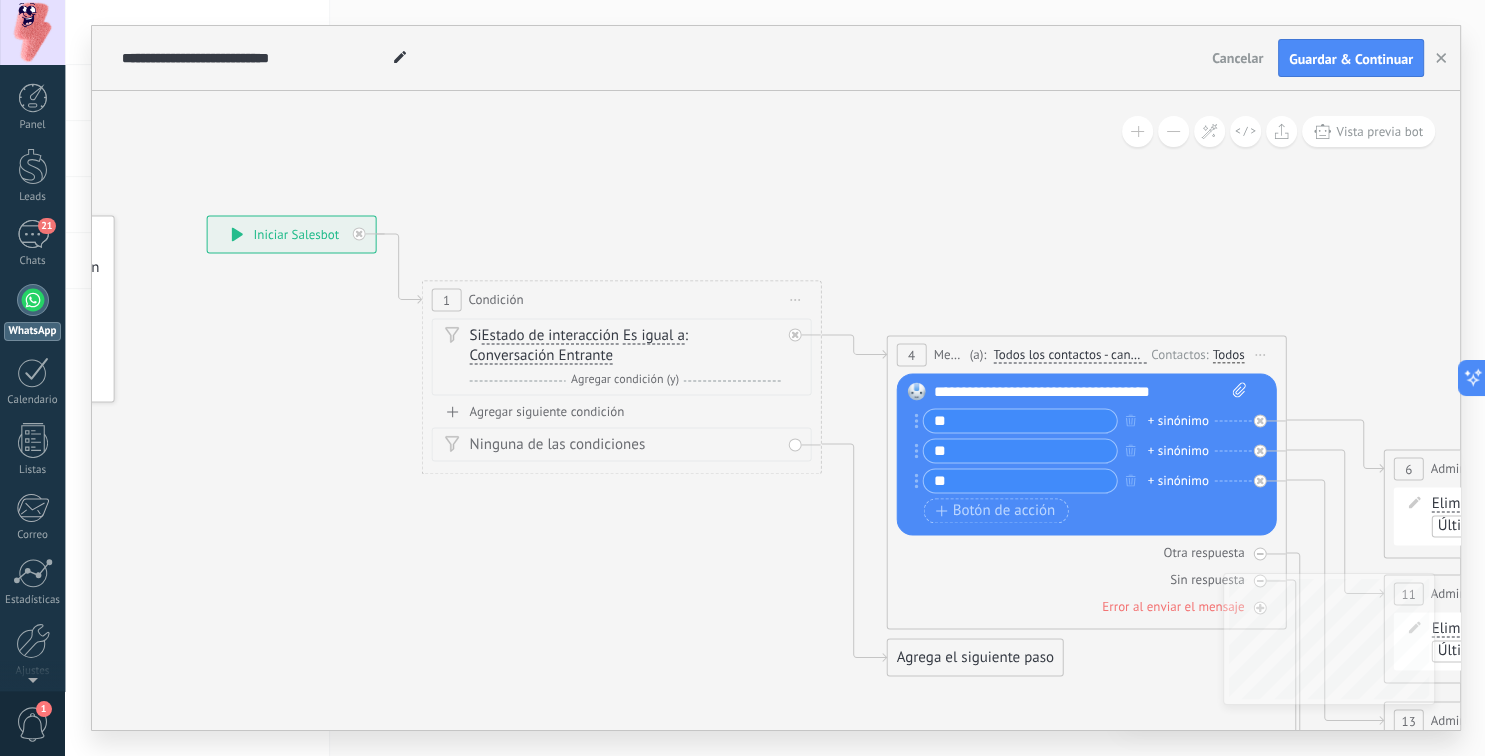 click on "Estado de interacción" at bounding box center (550, 336) 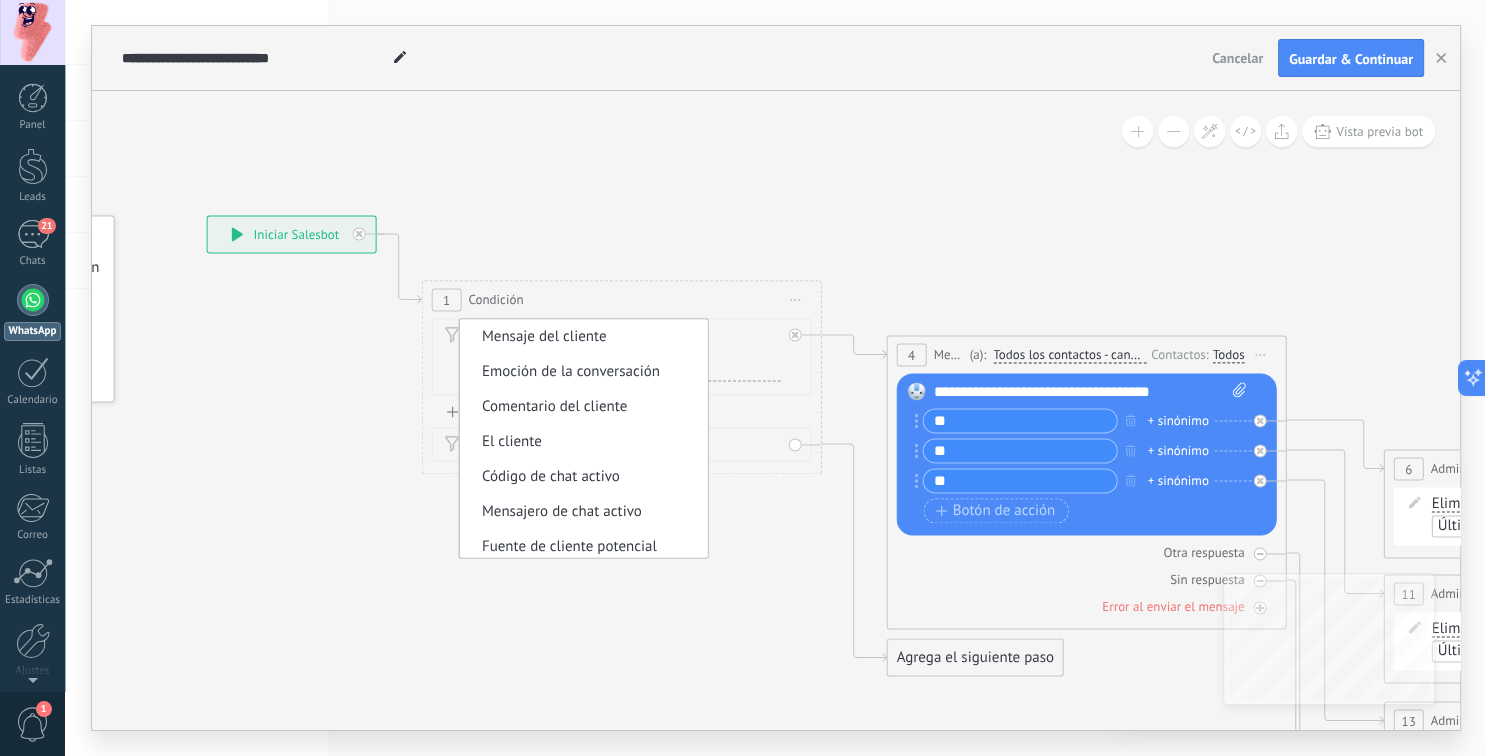 scroll, scrollTop: 215, scrollLeft: 0, axis: vertical 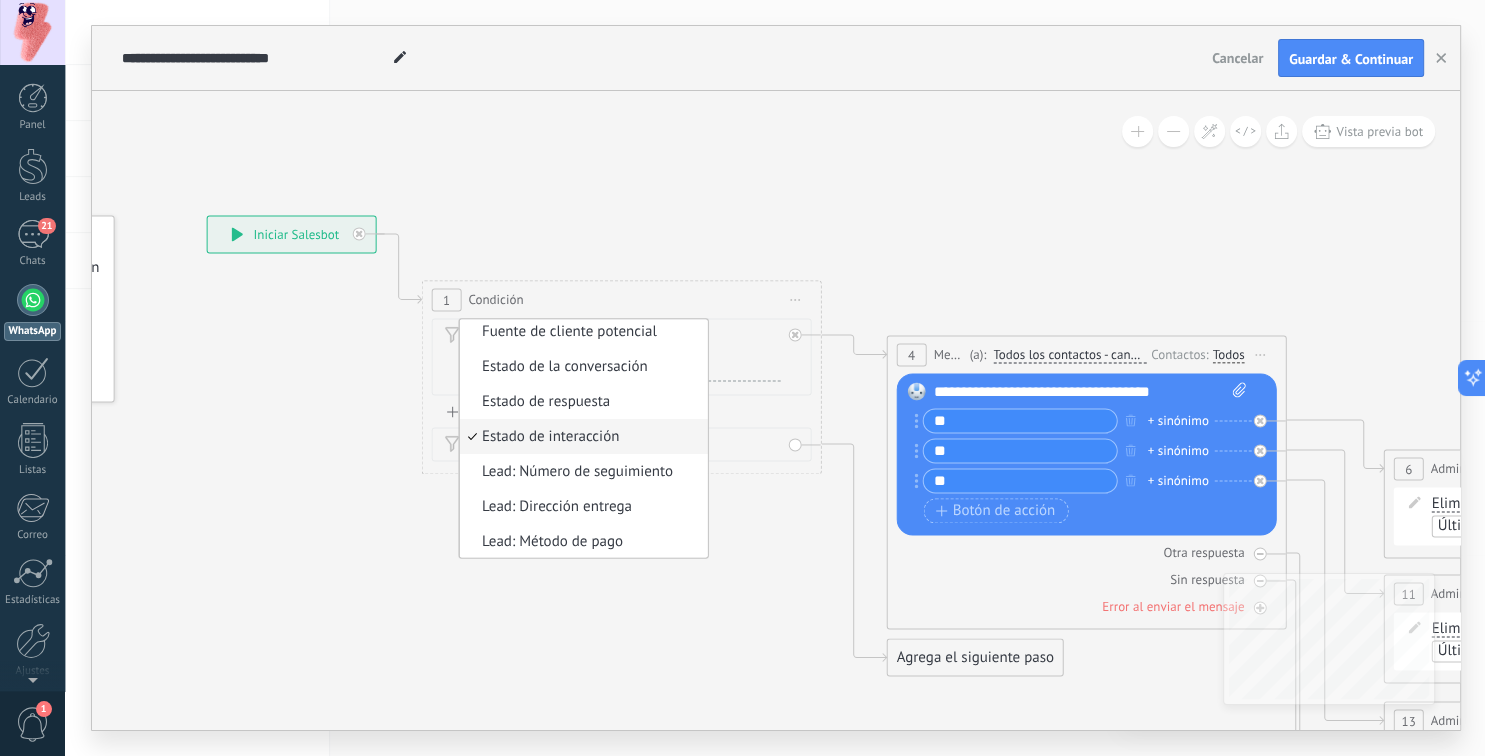 click 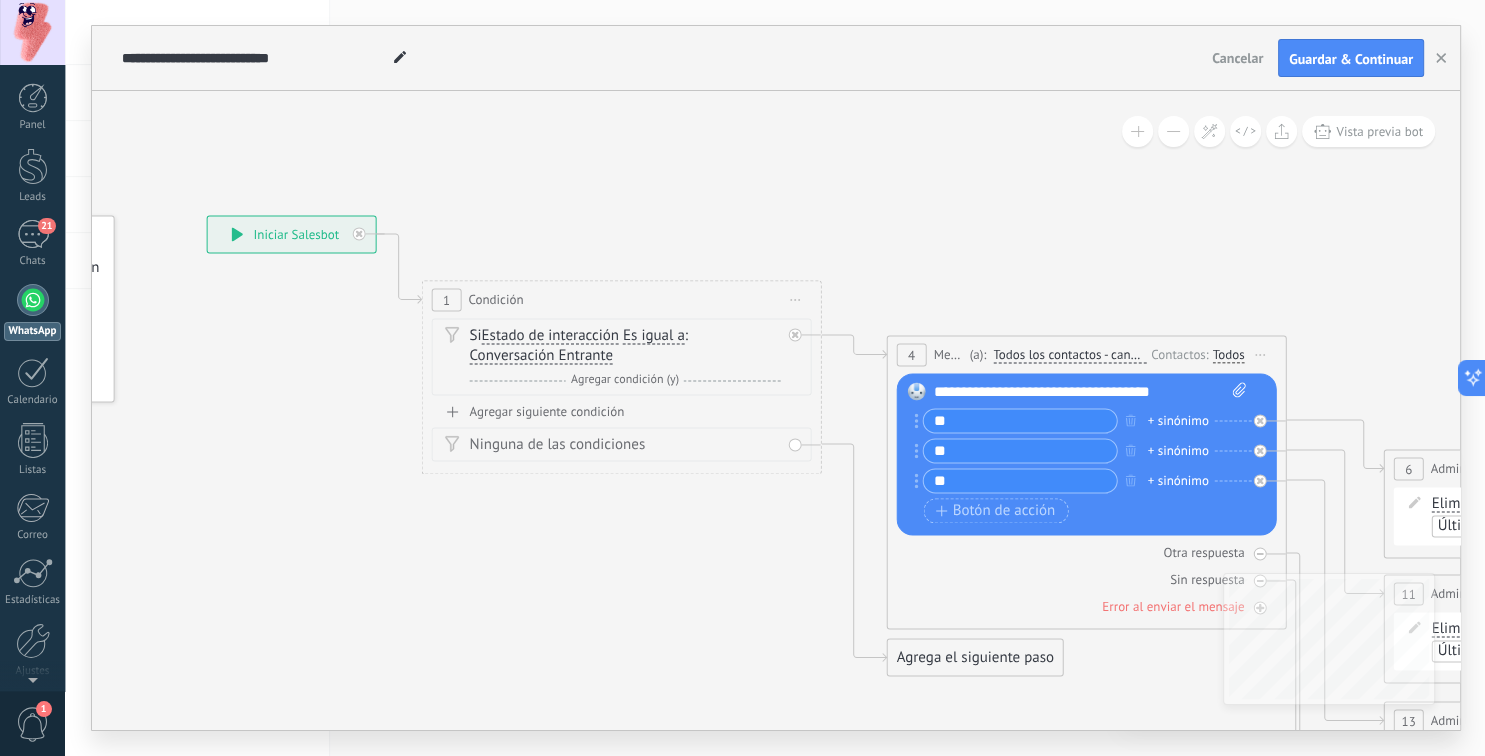click on "Estado de interacción" at bounding box center [550, 336] 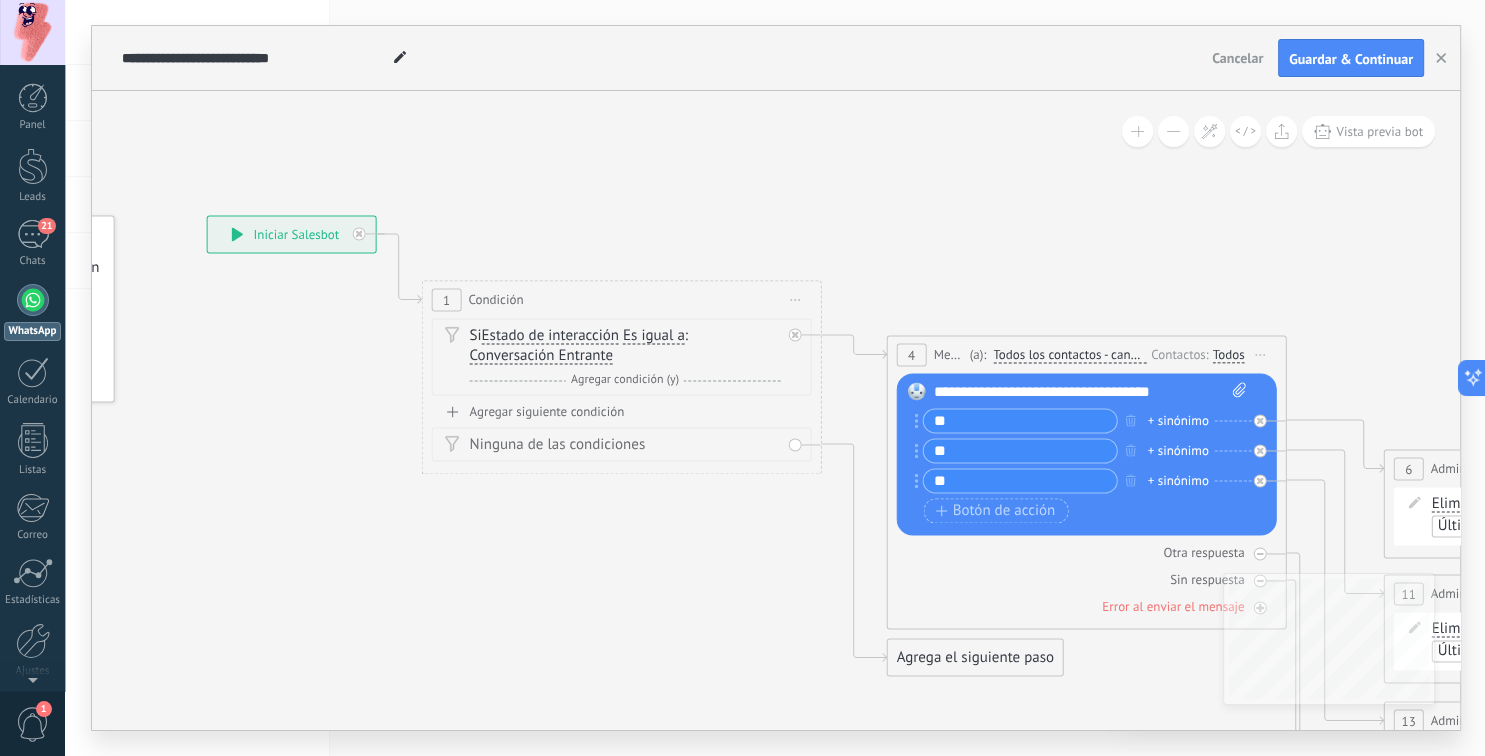 scroll, scrollTop: 215, scrollLeft: 0, axis: vertical 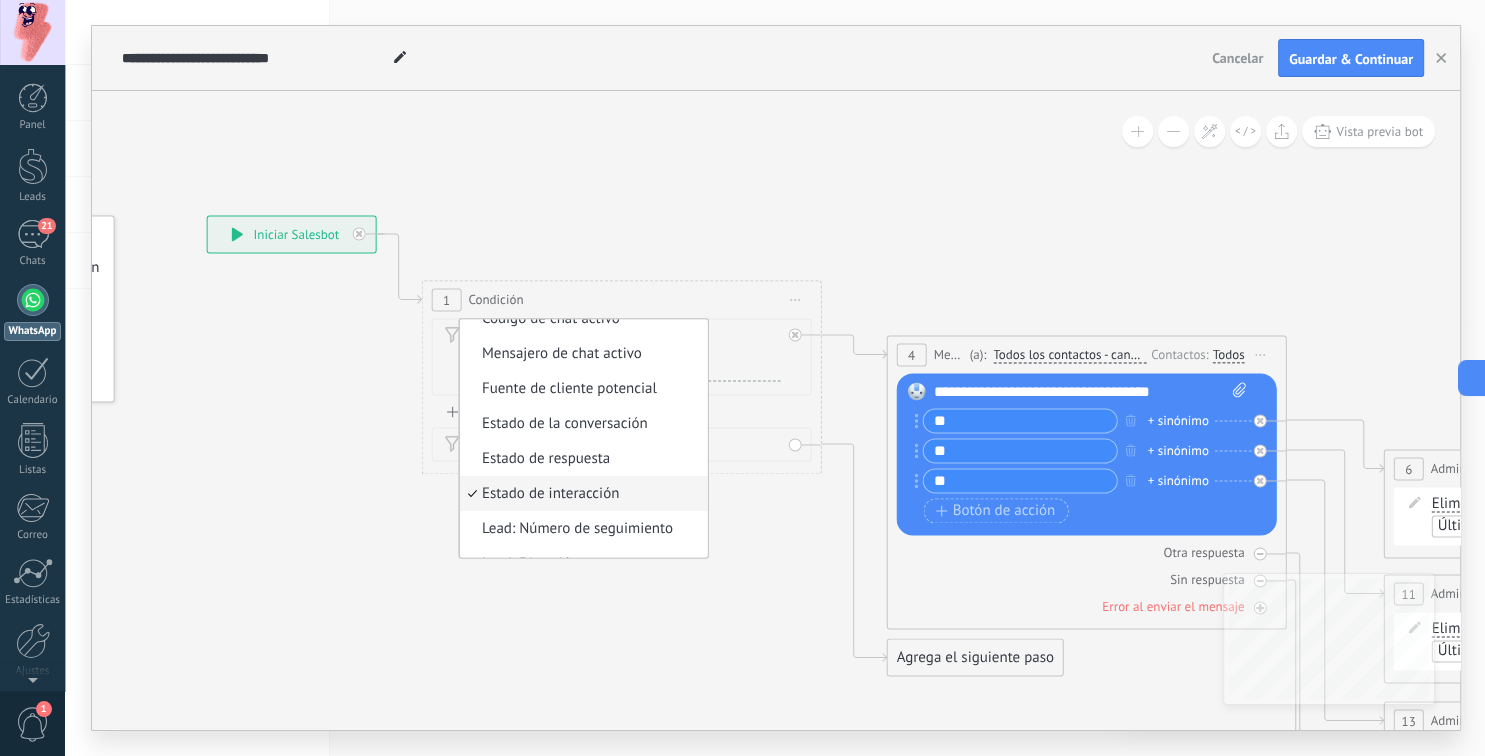 click on "Mensaje del cliente
Emoción de la conversación
Comentario del cliente
El cliente
Código de chat activo
Mensajero de chat activo
Fuente de cliente potencial
Estado de la conversación
Estado de respuesta
Estado de interacción
Lead: Número de seguimiento
Lead: Dirección entrega
Lead: Método de pago" at bounding box center [584, 438] 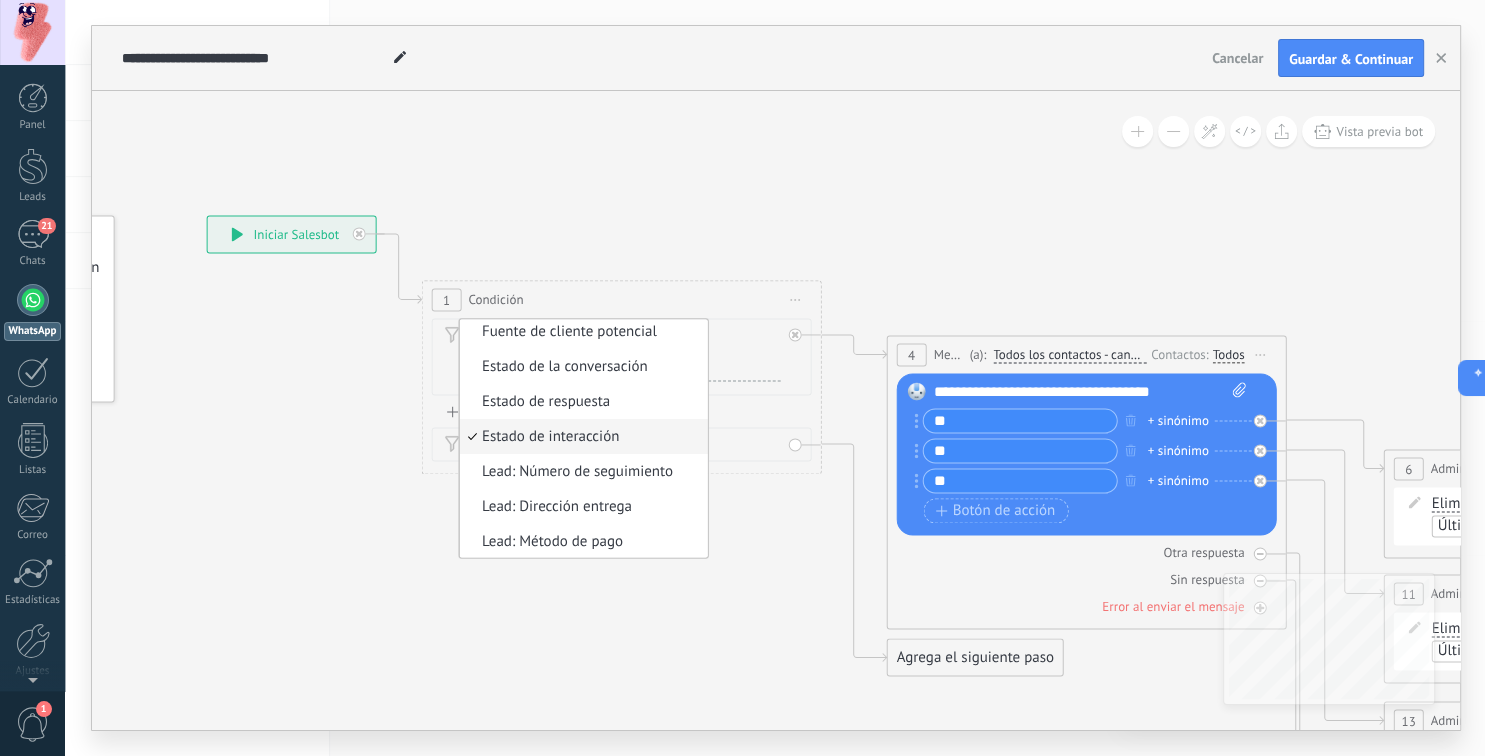 click on "Mensaje del cliente
Emoción de la conversación
Comentario del cliente
El cliente
Código de chat activo
Mensajero de chat activo
Fuente de cliente potencial
Estado de la conversación
Estado de respuesta
Estado de interacción
Lead: Número de seguimiento
Lead: Dirección entrega
Lead: Método de pago" at bounding box center (584, 438) 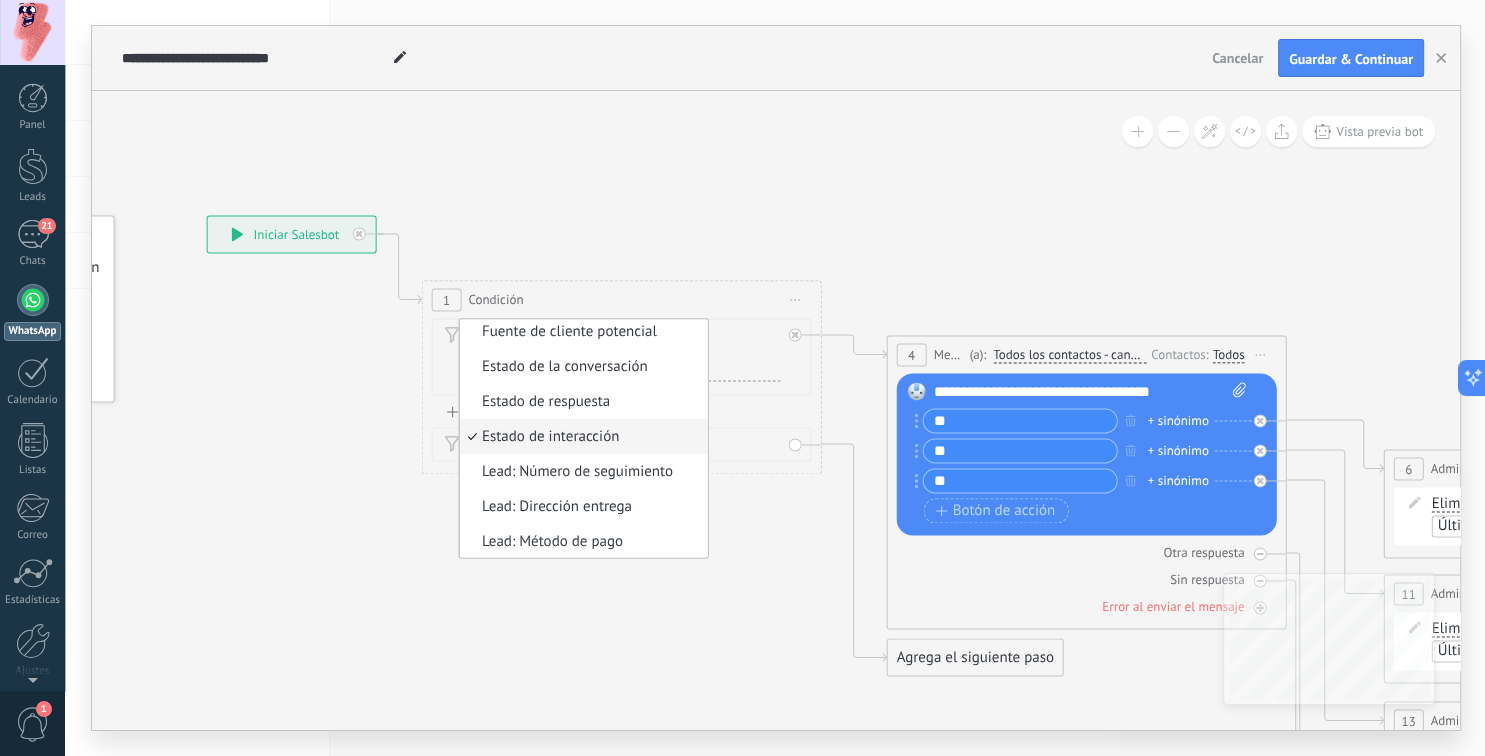 scroll, scrollTop: 215, scrollLeft: 0, axis: vertical 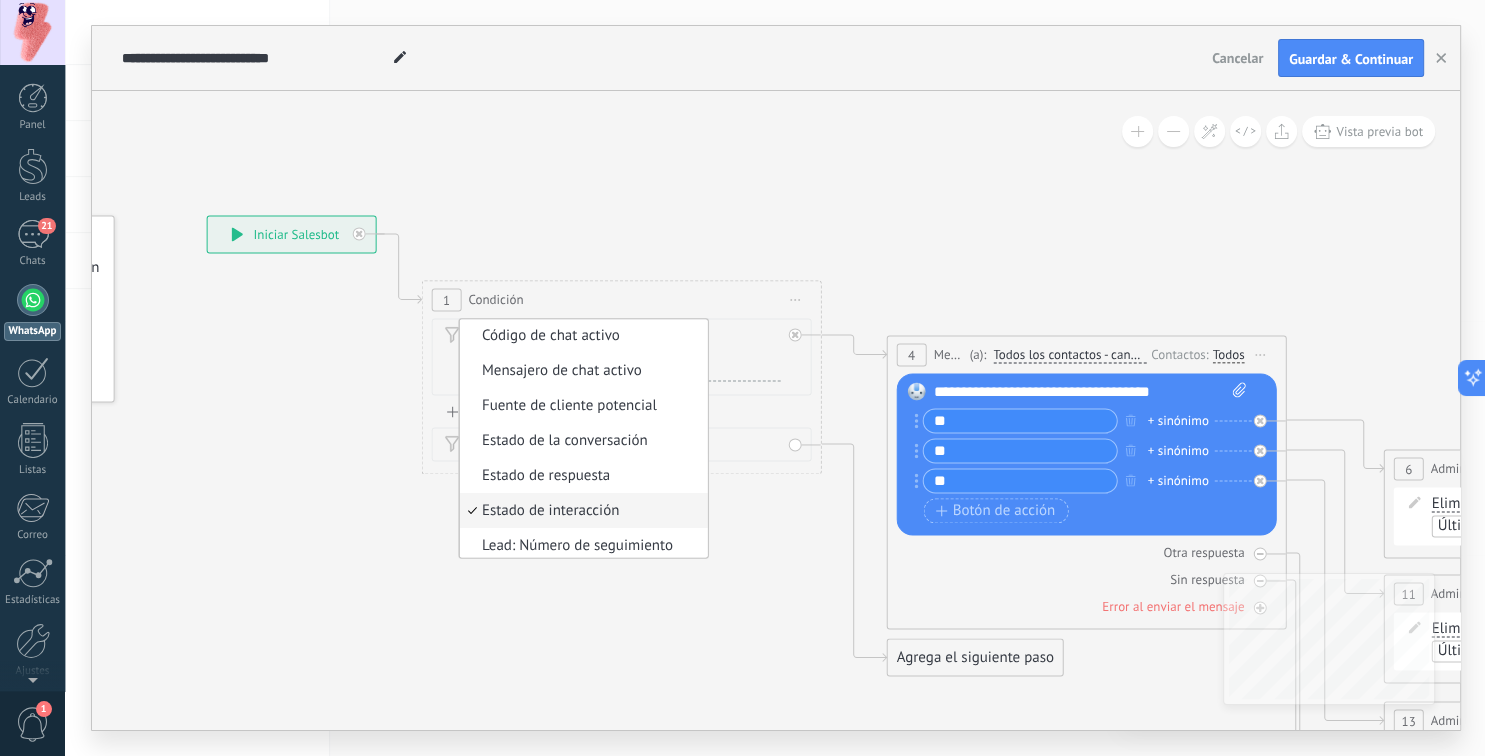 click 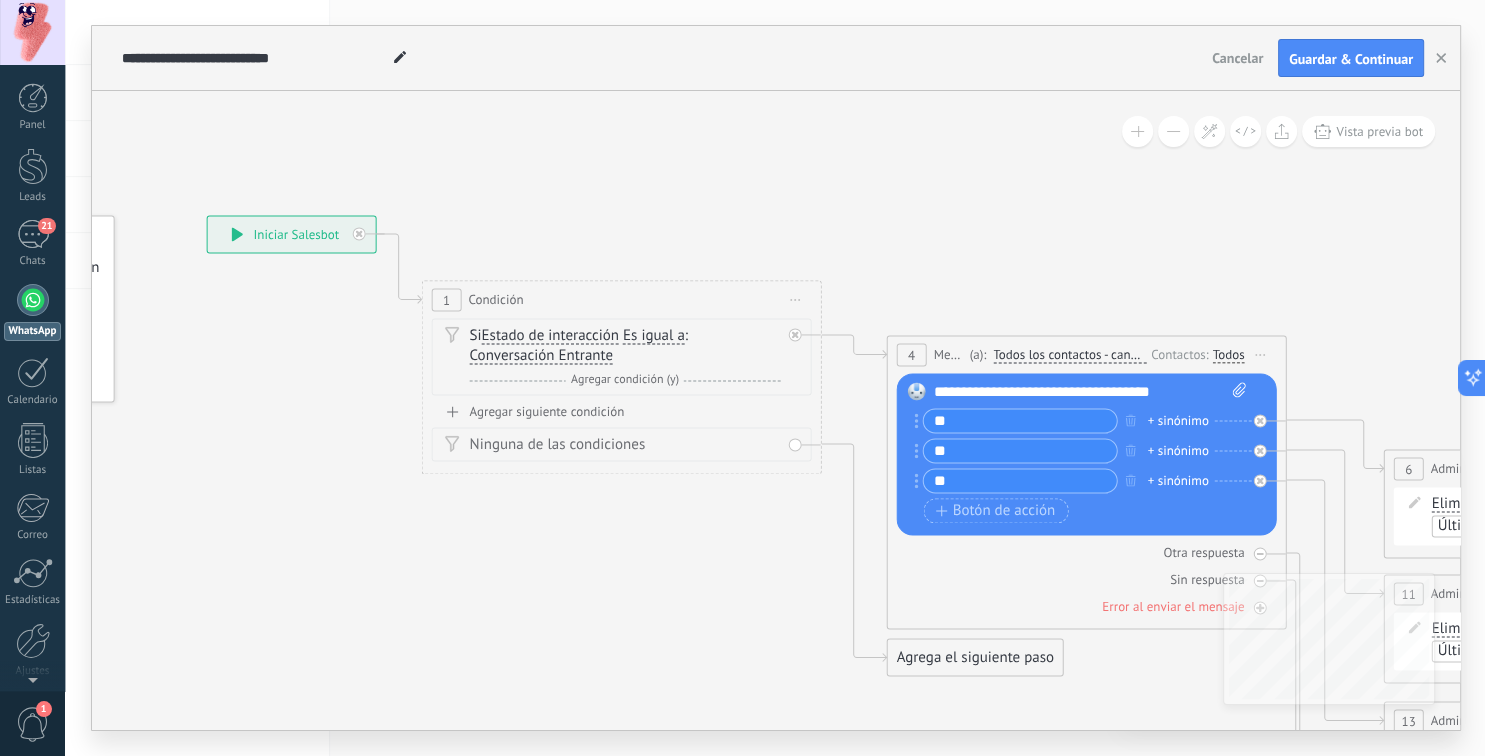 click on "Es igual a" at bounding box center (654, 336) 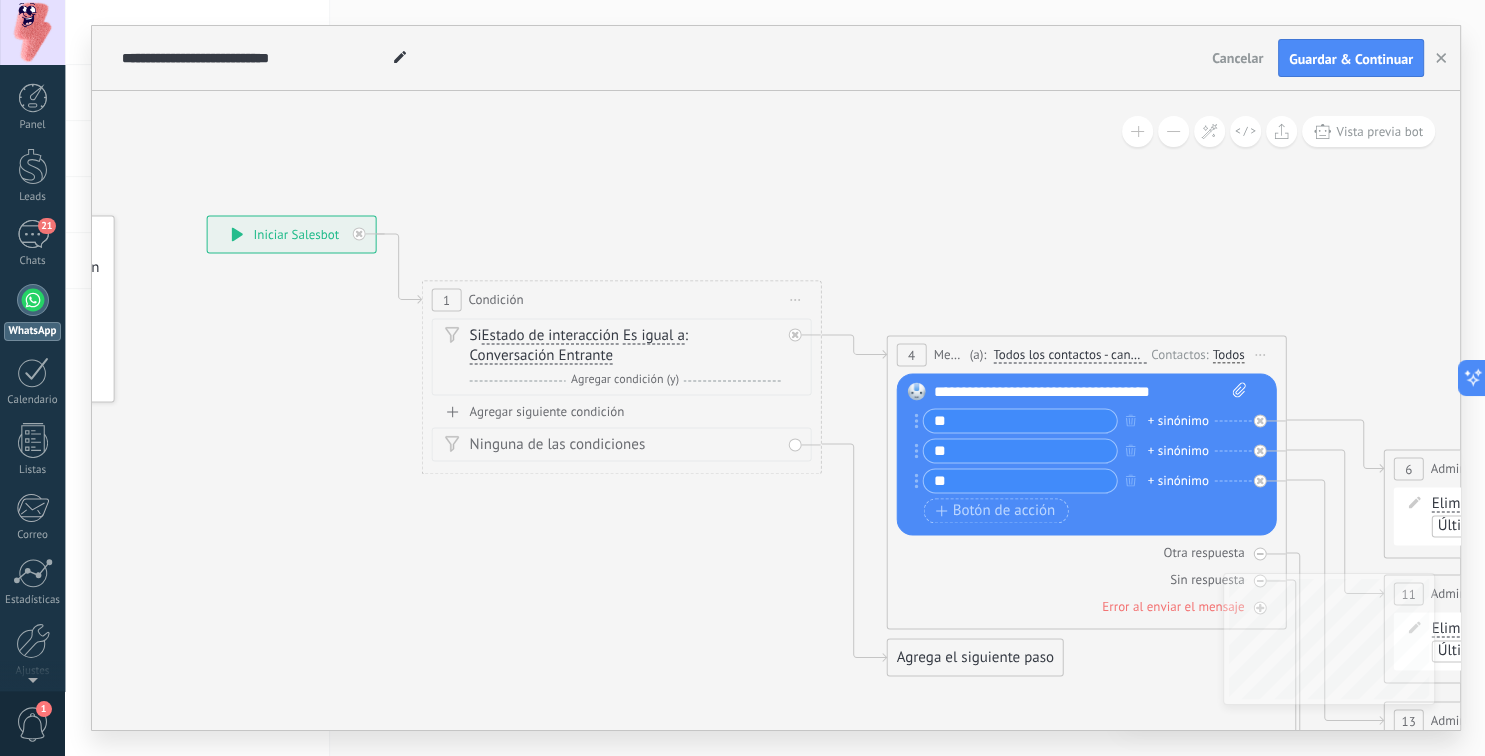 click on "Es igual a" at bounding box center (738, 336) 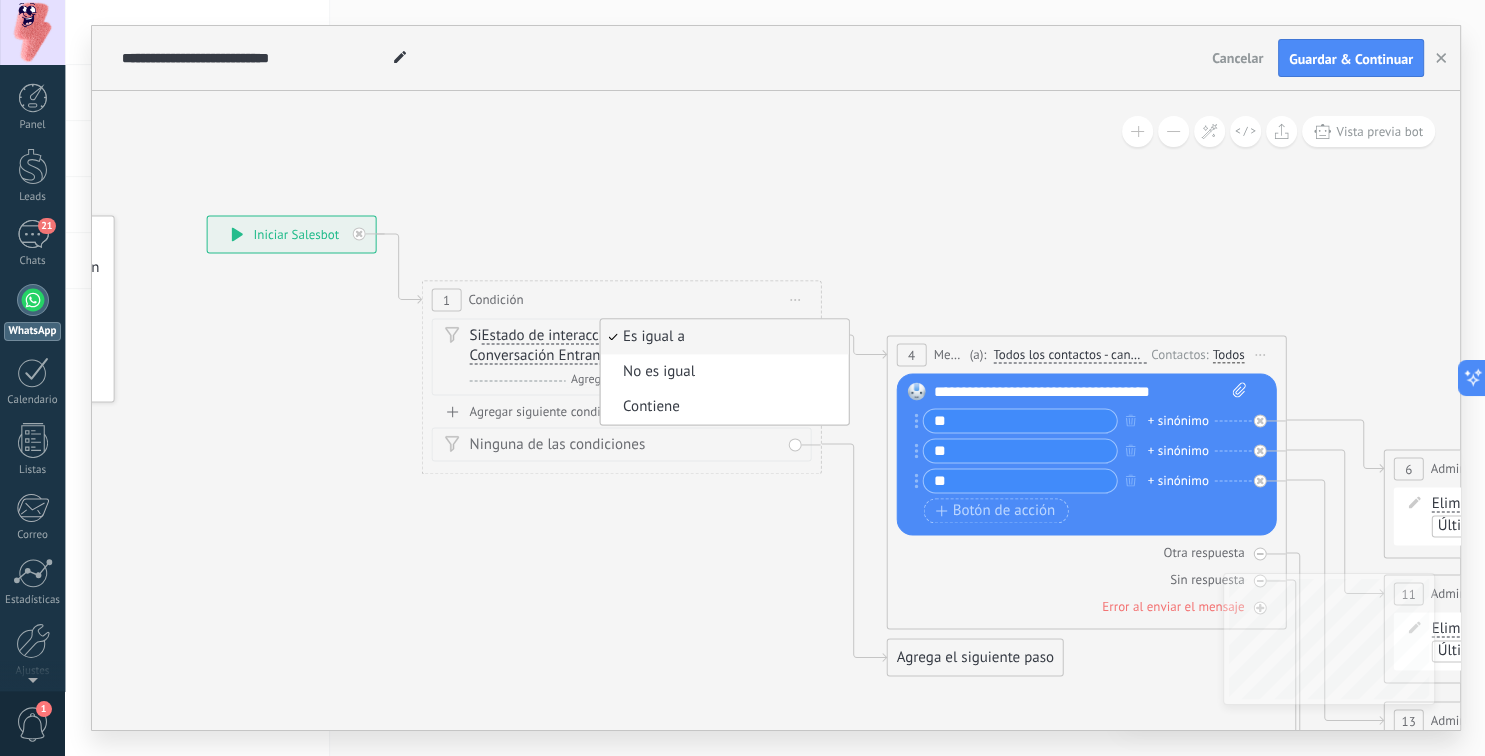 click 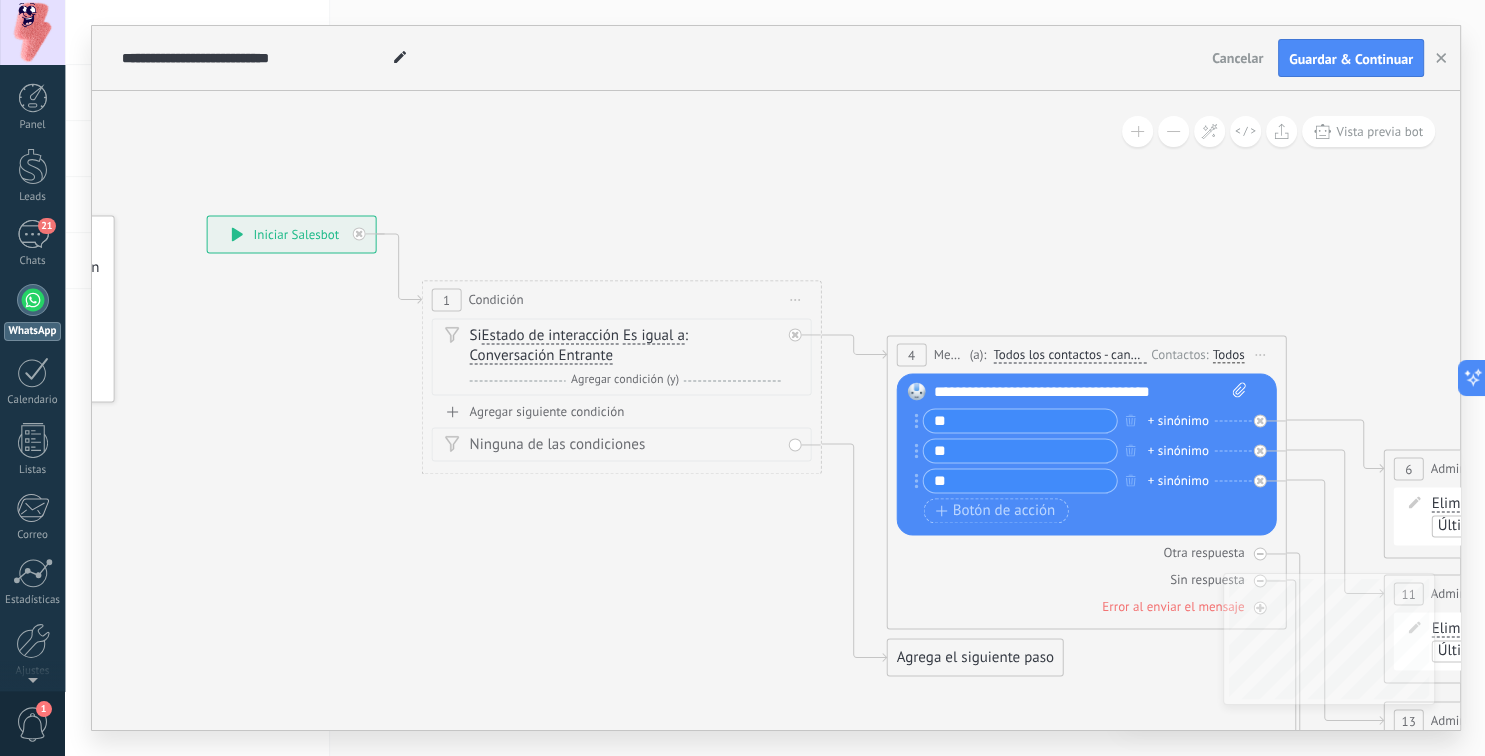 click on "Conversación Entrante" at bounding box center [541, 356] 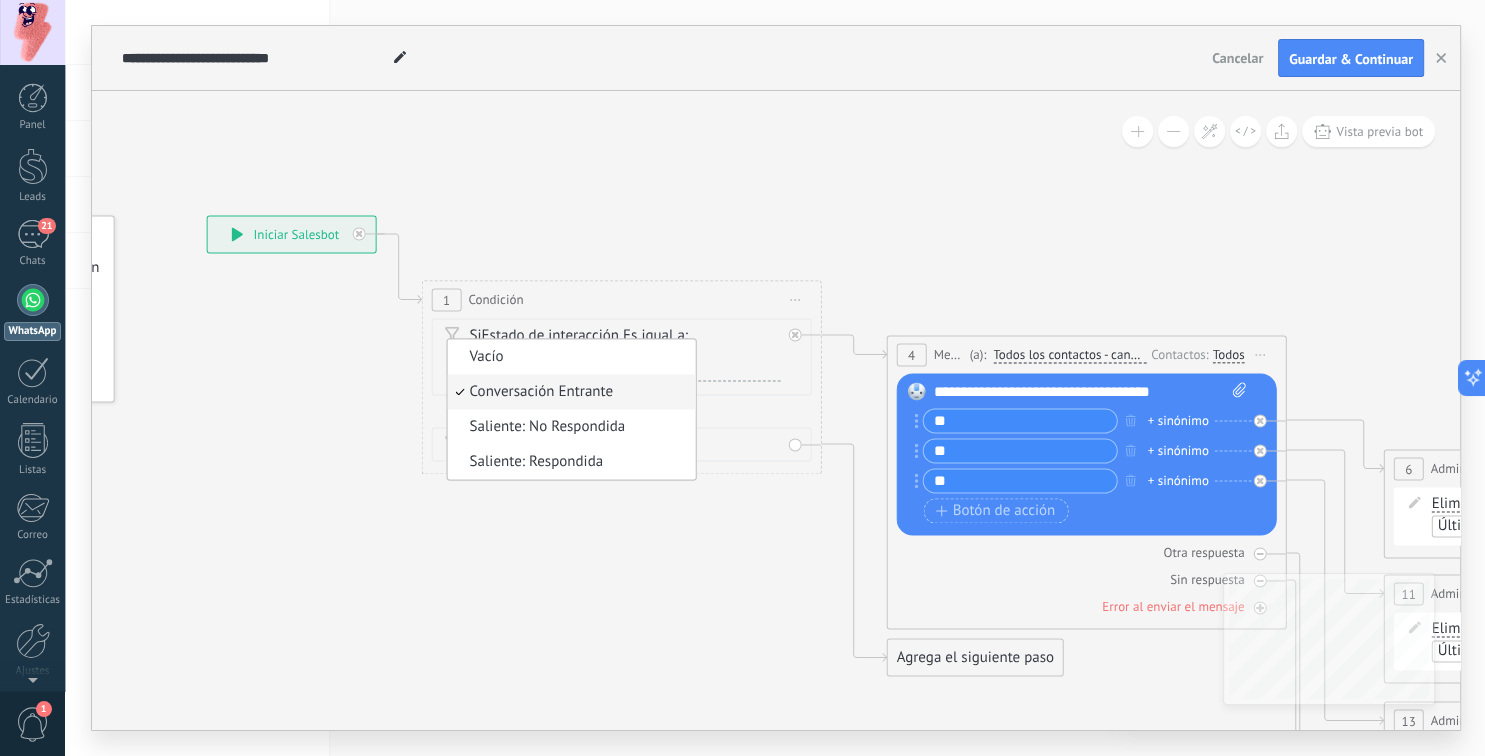 click 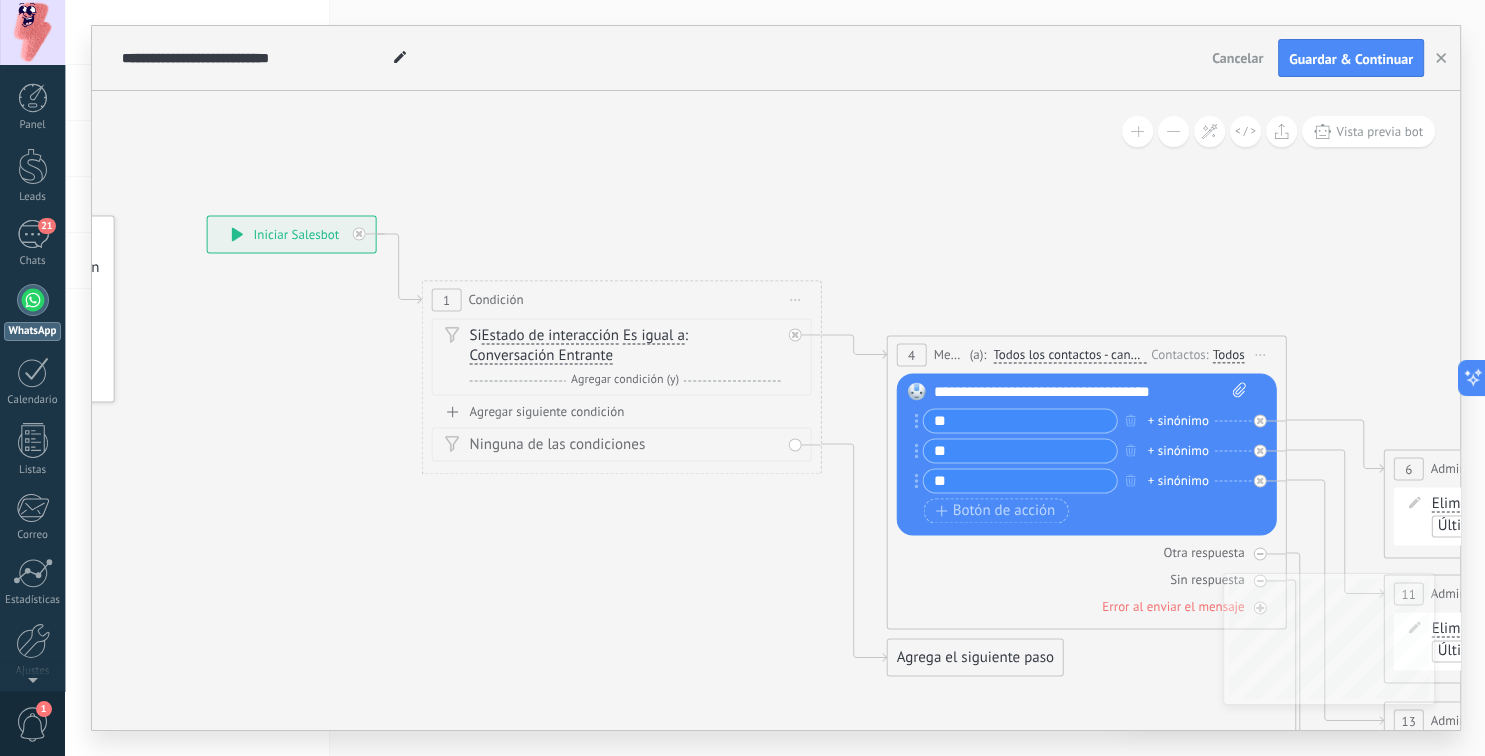 click on "Agregar condición (y)" at bounding box center (625, 379) 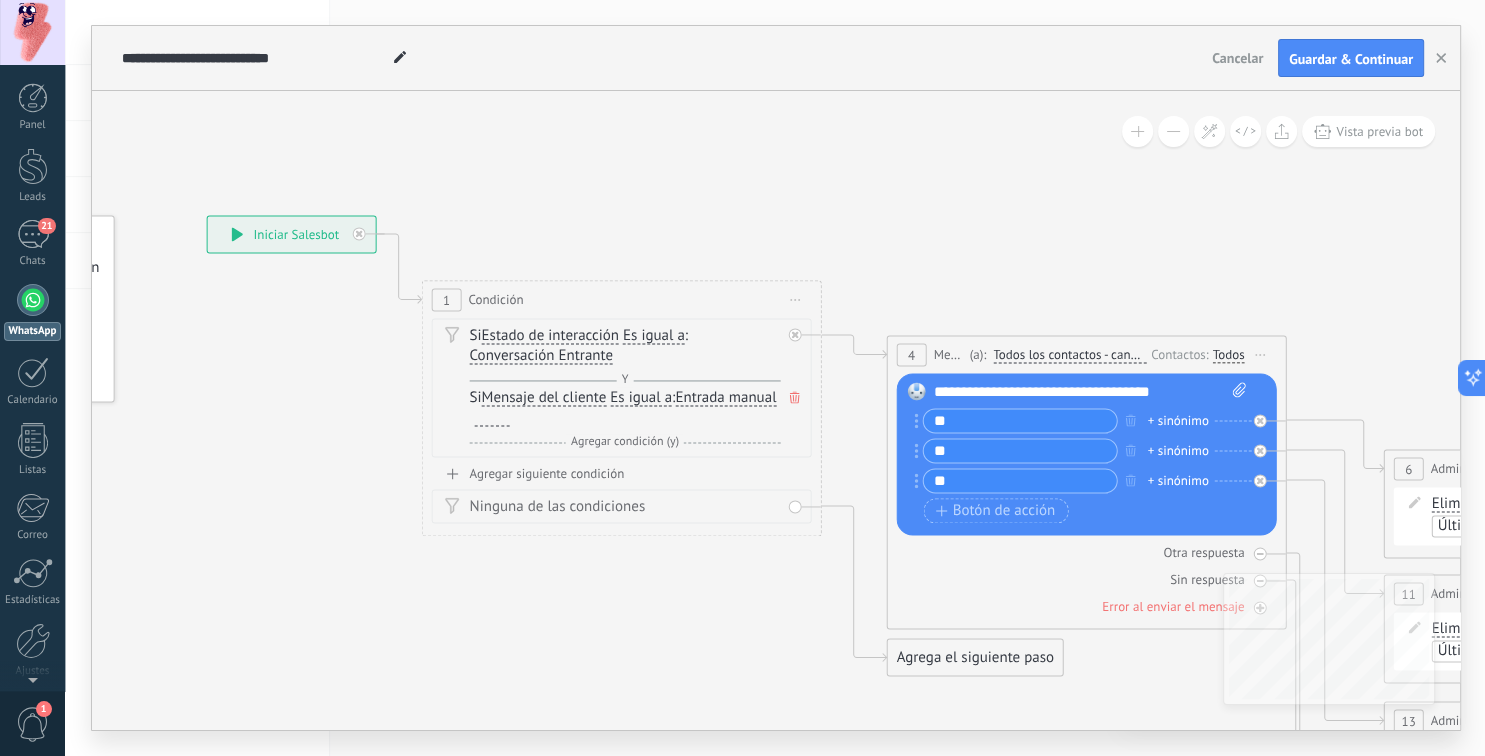 click 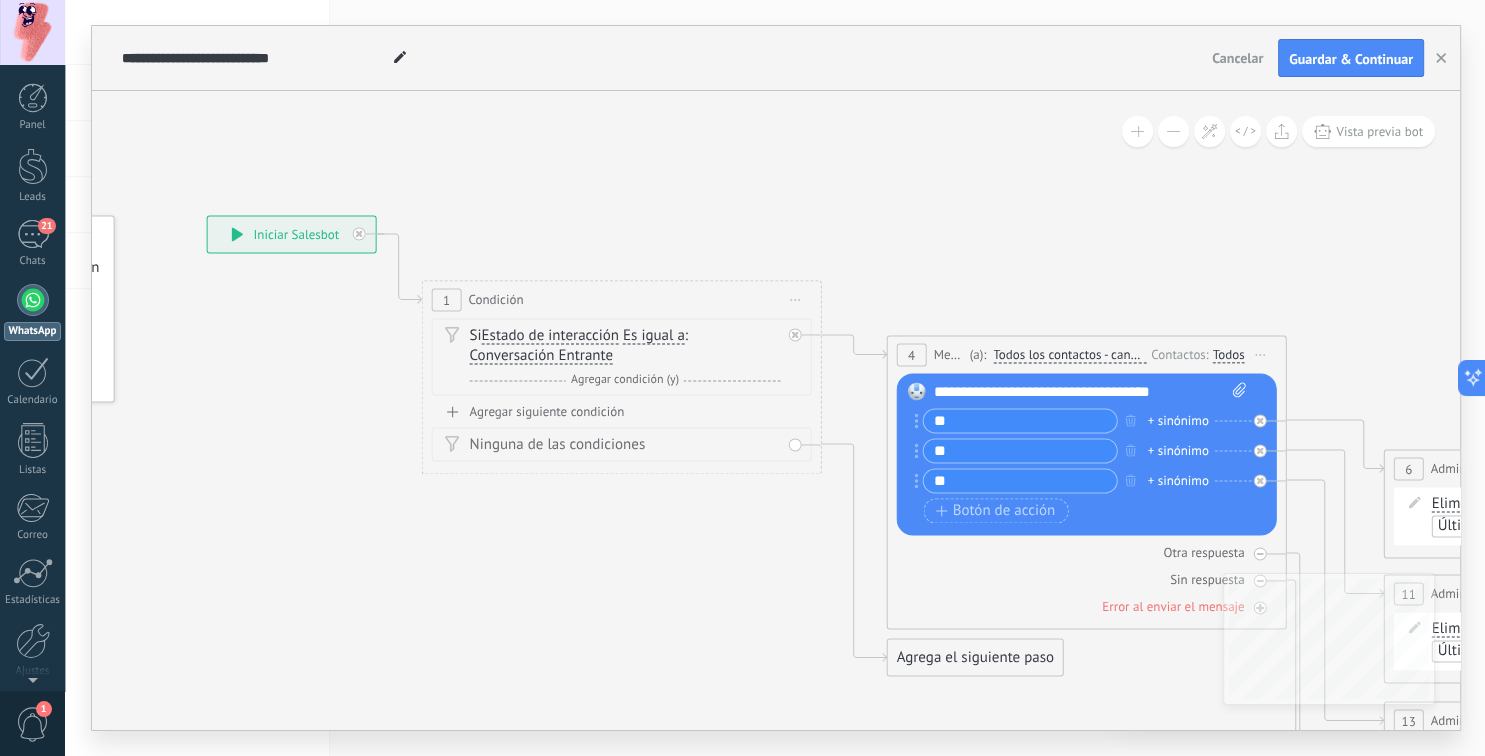 click on "Agregar siguiente condición" at bounding box center (622, 411) 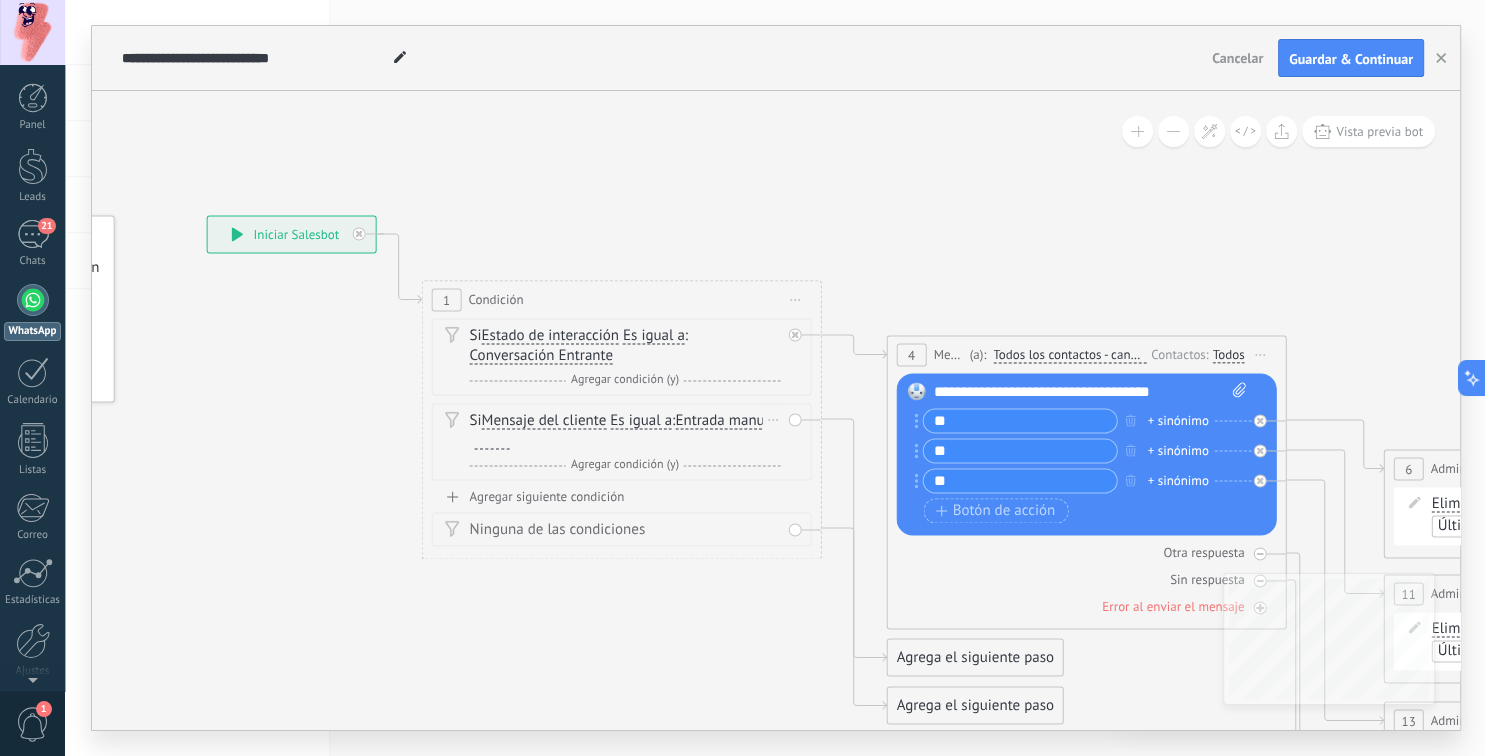 click on "Borrar" at bounding box center [774, 419] 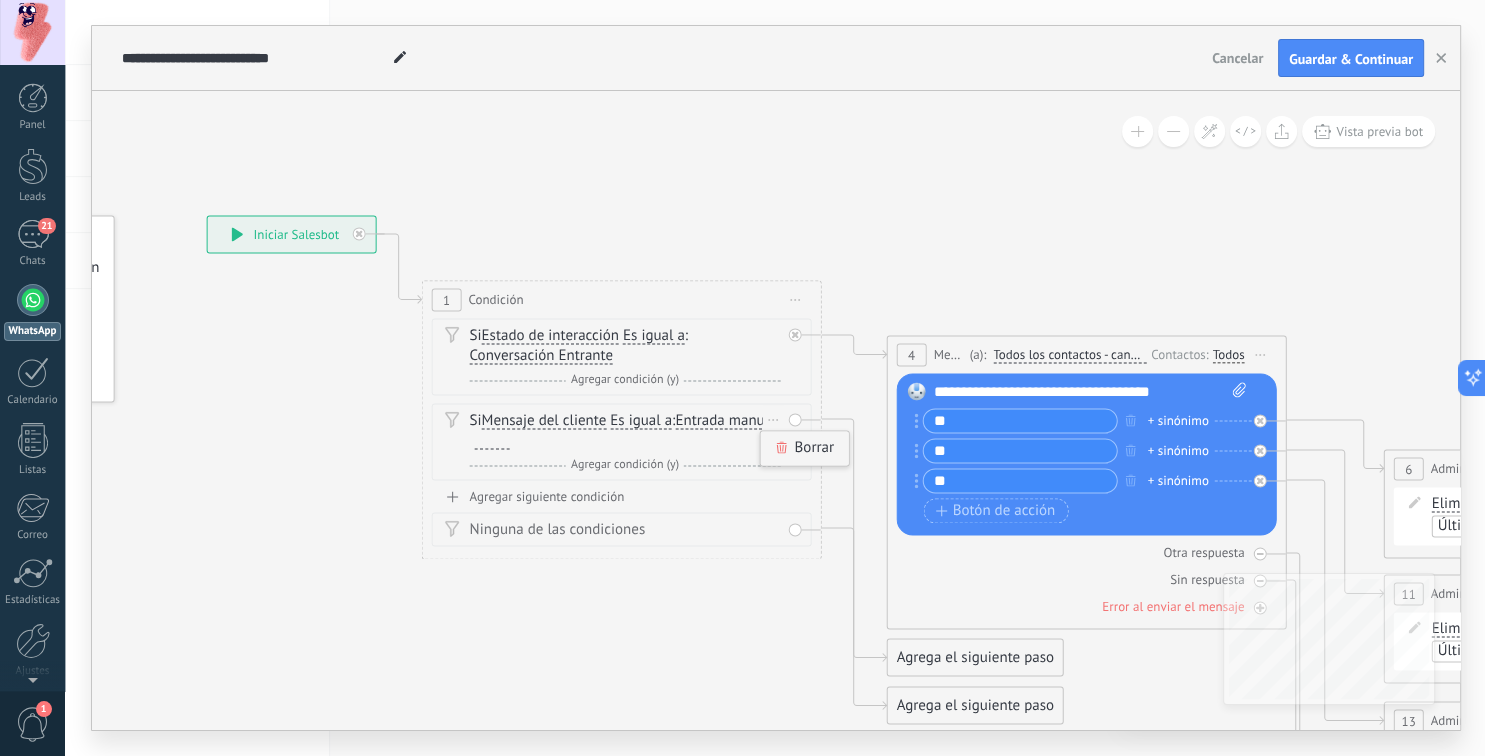 click 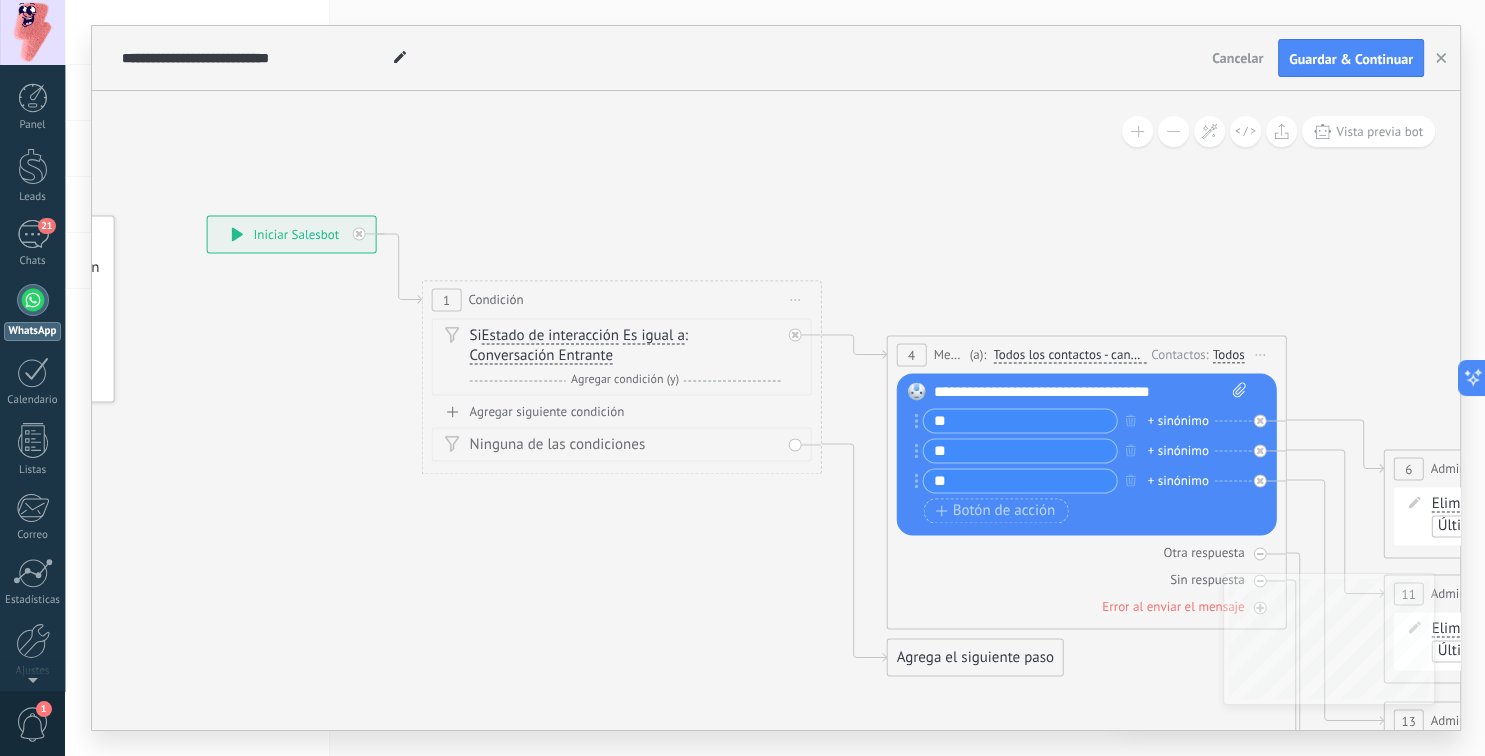 click on "Agregar condición (y)" at bounding box center [625, 379] 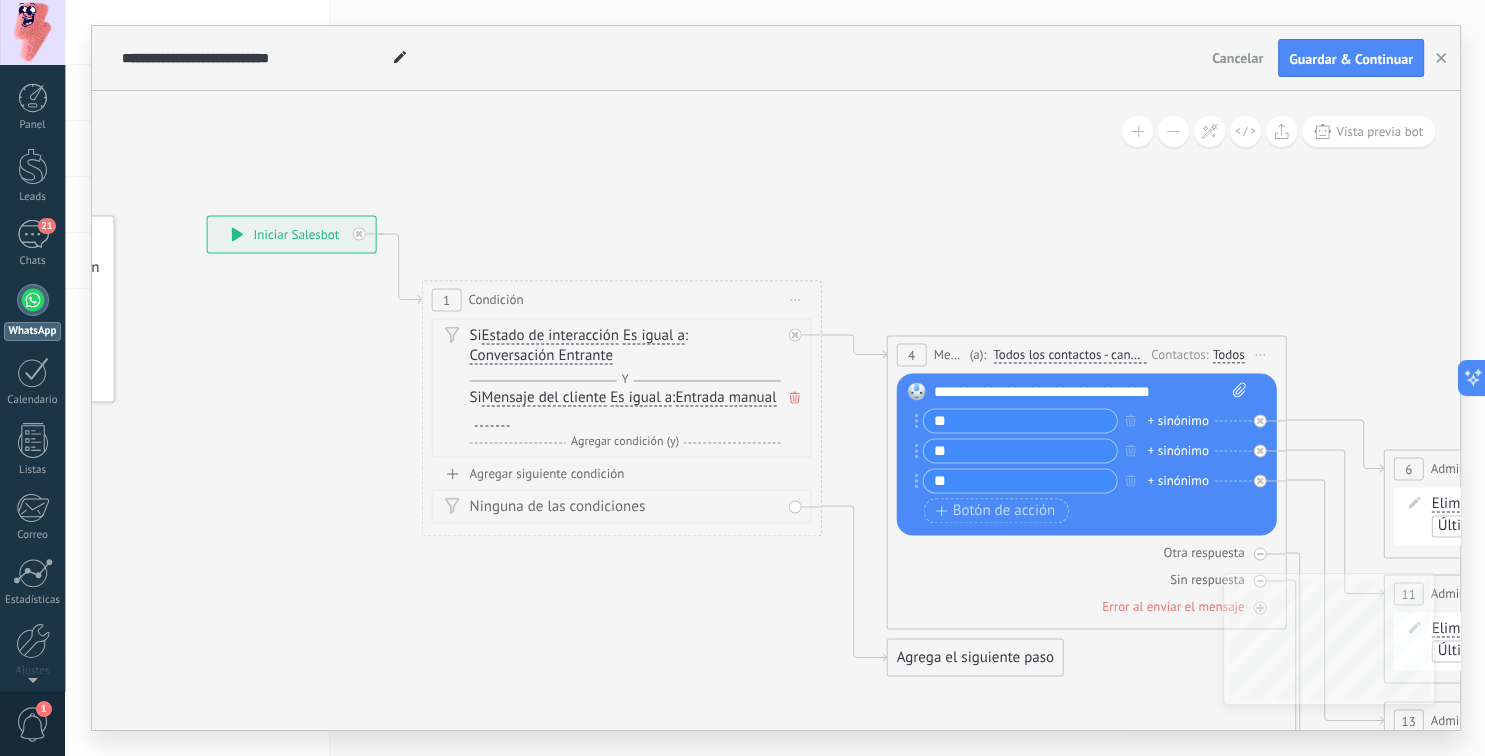 click 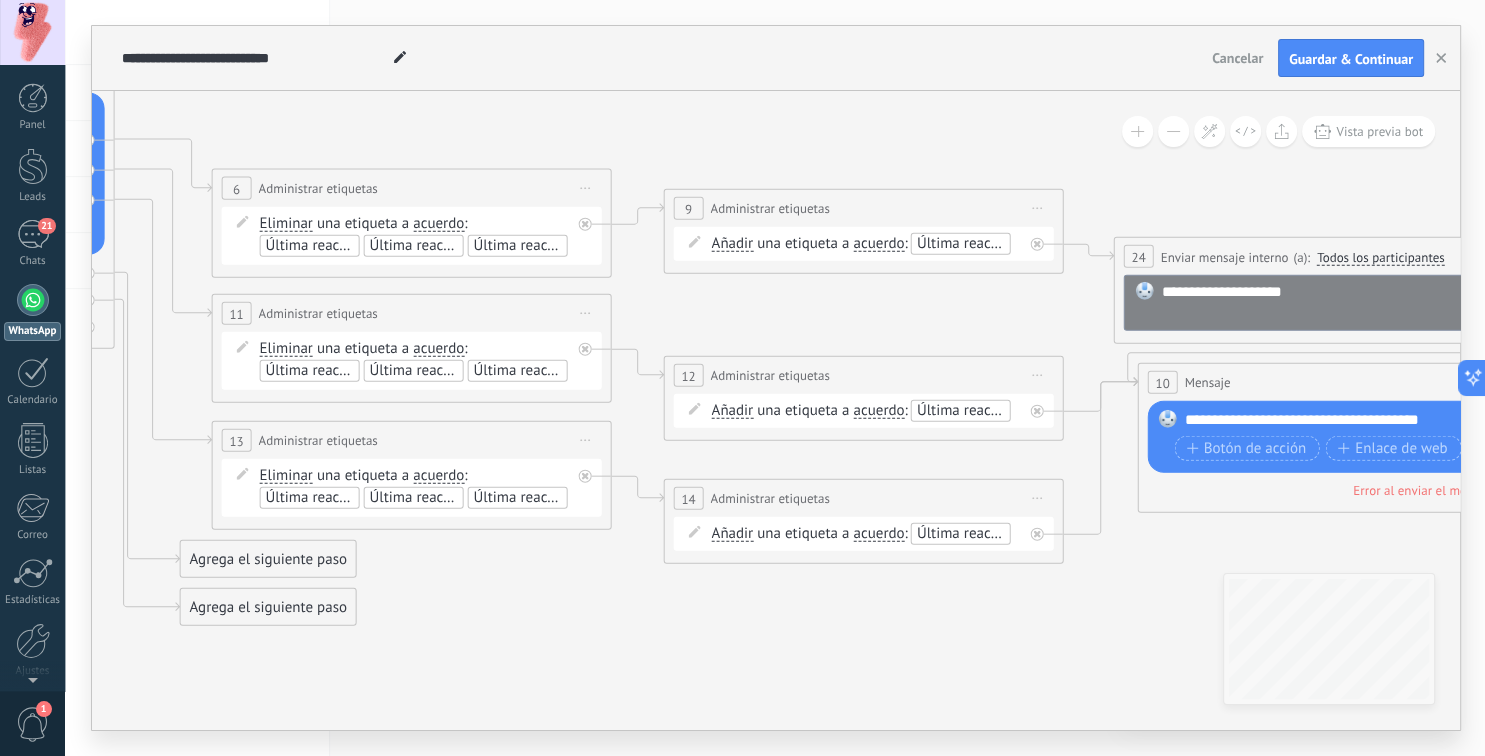 click on "Eliminar" at bounding box center [286, 224] 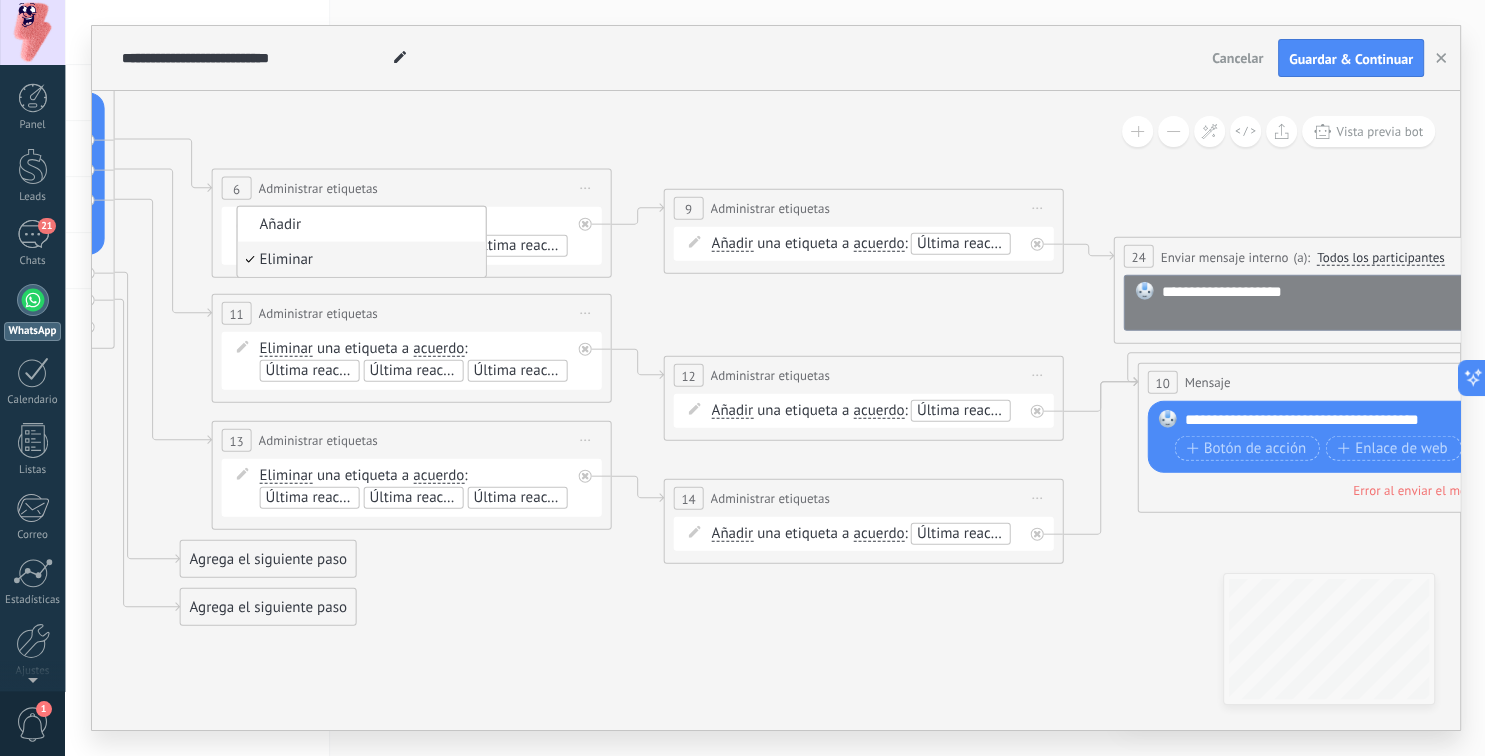 click 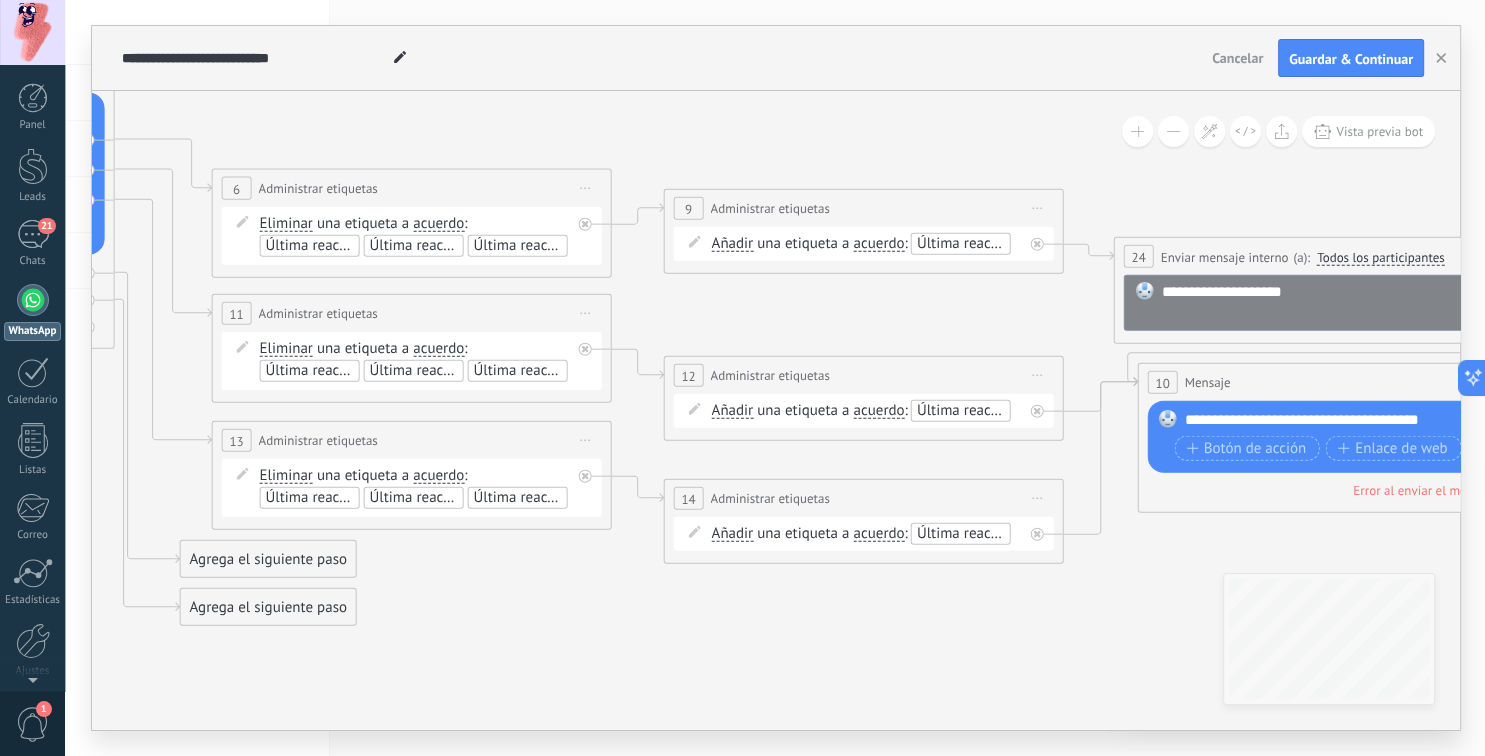 click on "**********" at bounding box center [412, 188] 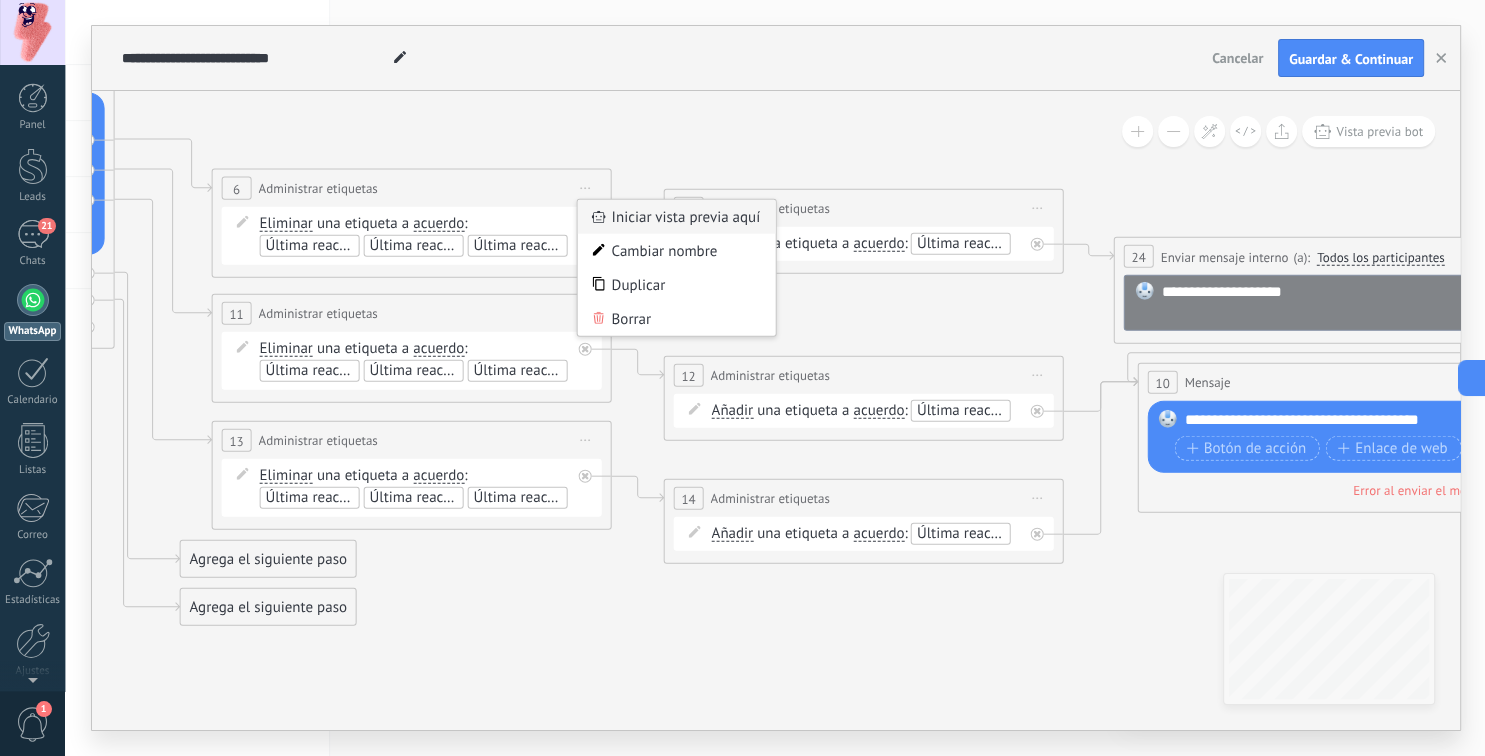 click on "Iniciar vista previa aquí" at bounding box center (677, 217) 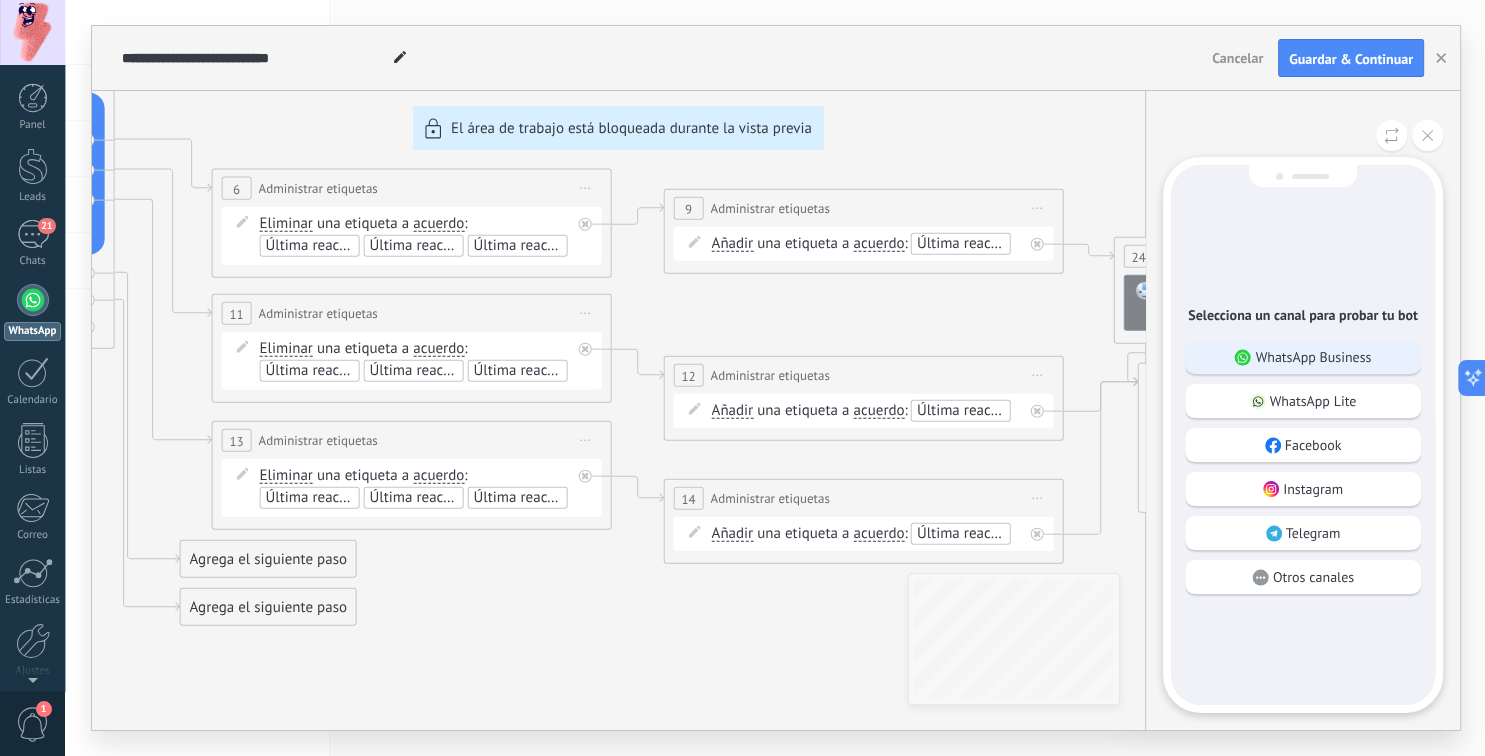 click on "WhatsApp Business" at bounding box center (1313, 357) 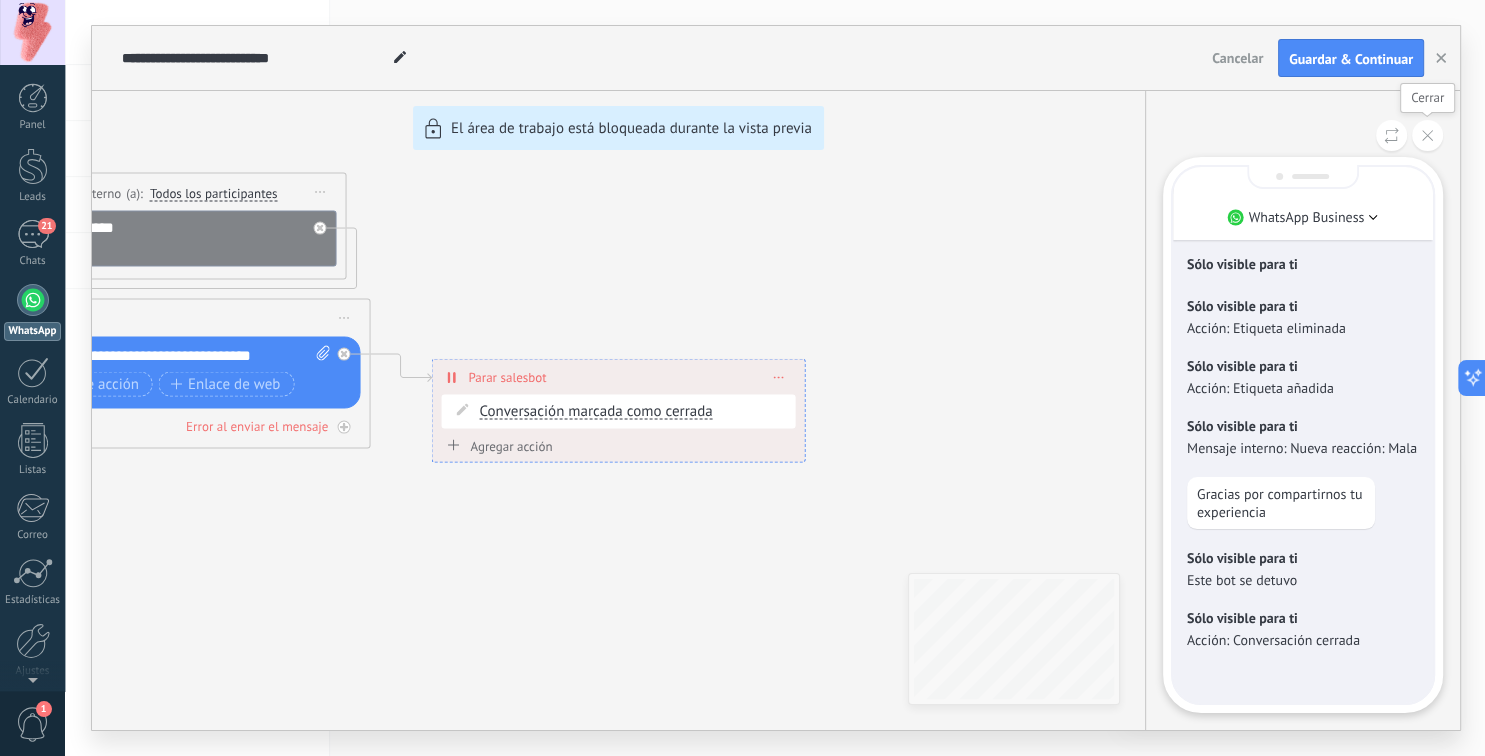 click 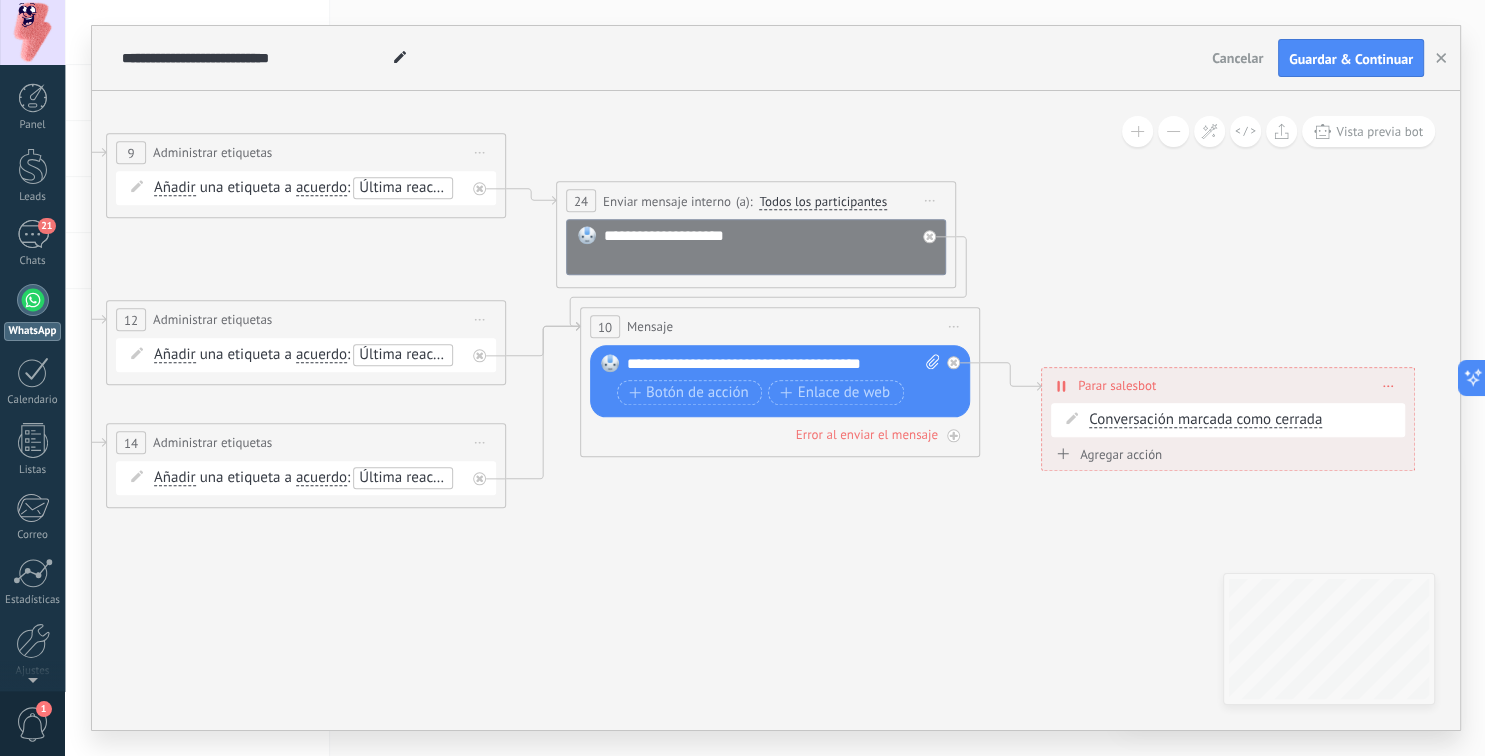 drag, startPoint x: 406, startPoint y: 539, endPoint x: 942, endPoint y: 535, distance: 536.01495 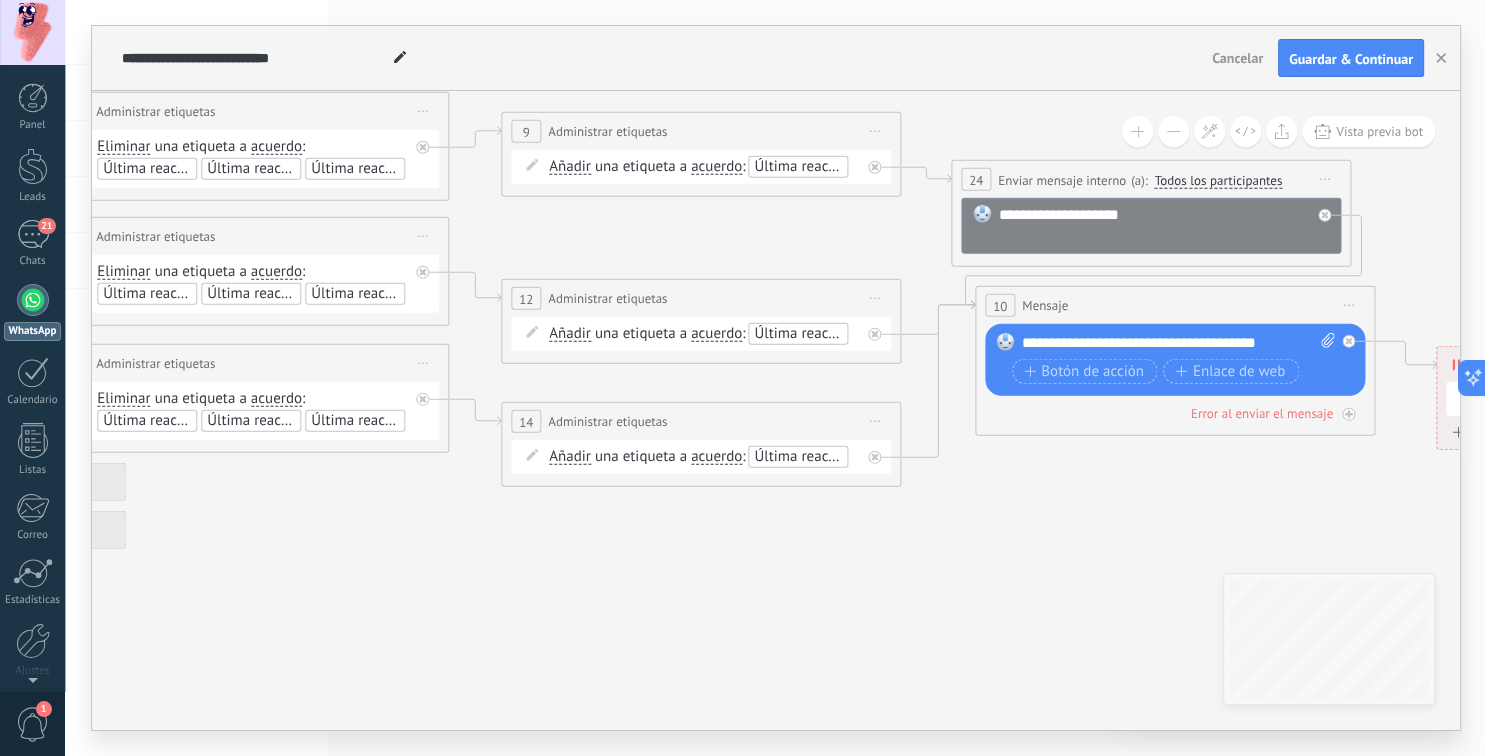 drag, startPoint x: 617, startPoint y: 563, endPoint x: 1023, endPoint y: 544, distance: 406.44434 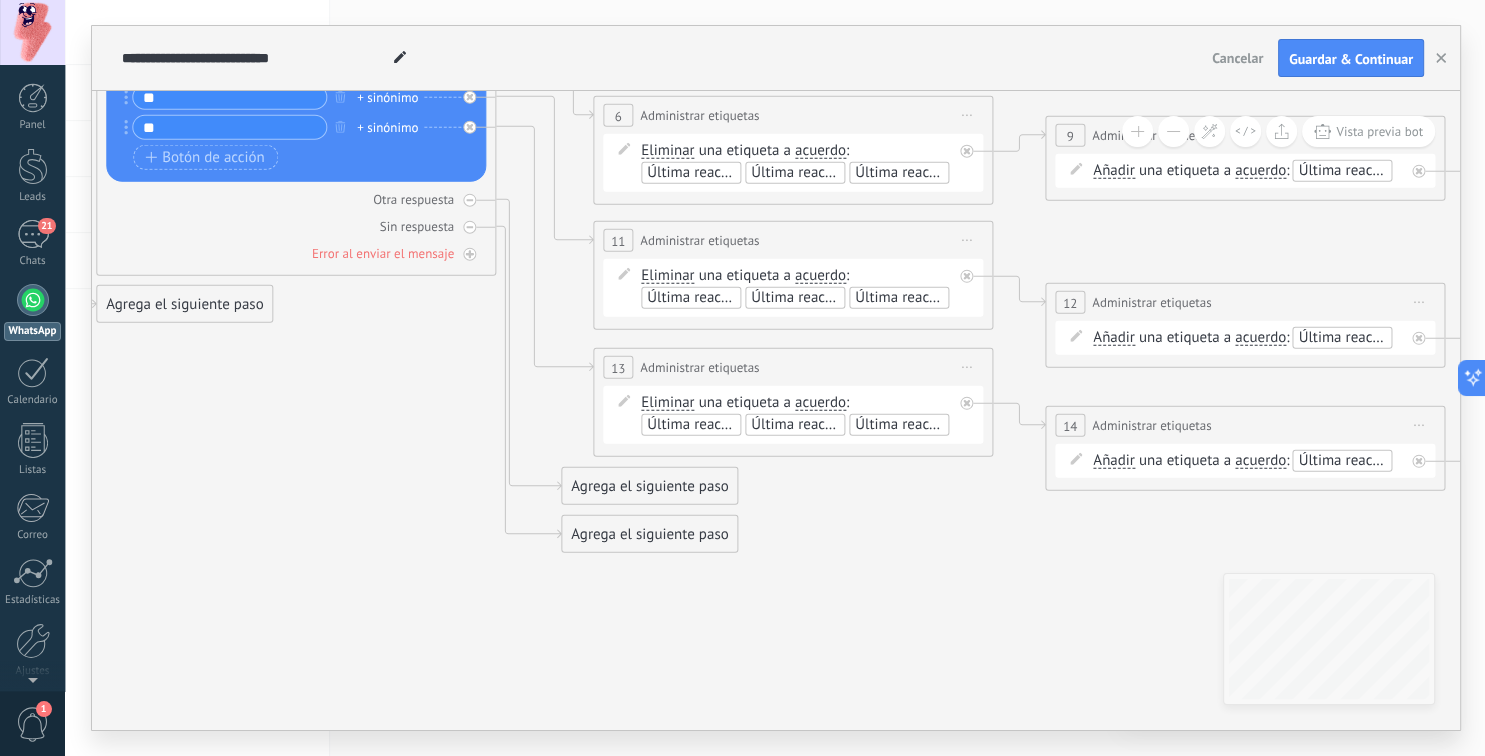 drag, startPoint x: 494, startPoint y: 538, endPoint x: 980, endPoint y: 542, distance: 486.01645 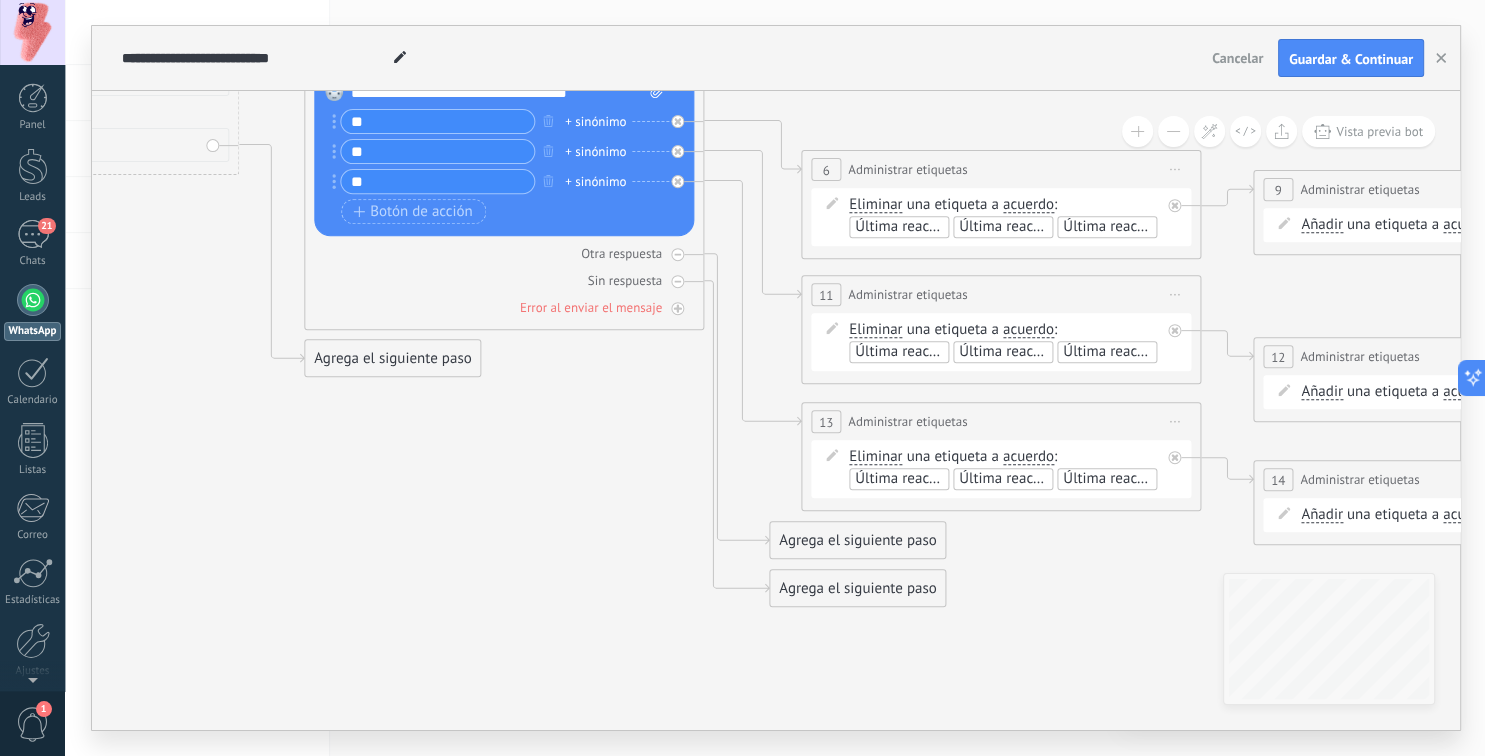 drag, startPoint x: 753, startPoint y: 599, endPoint x: 959, endPoint y: 661, distance: 215.12787 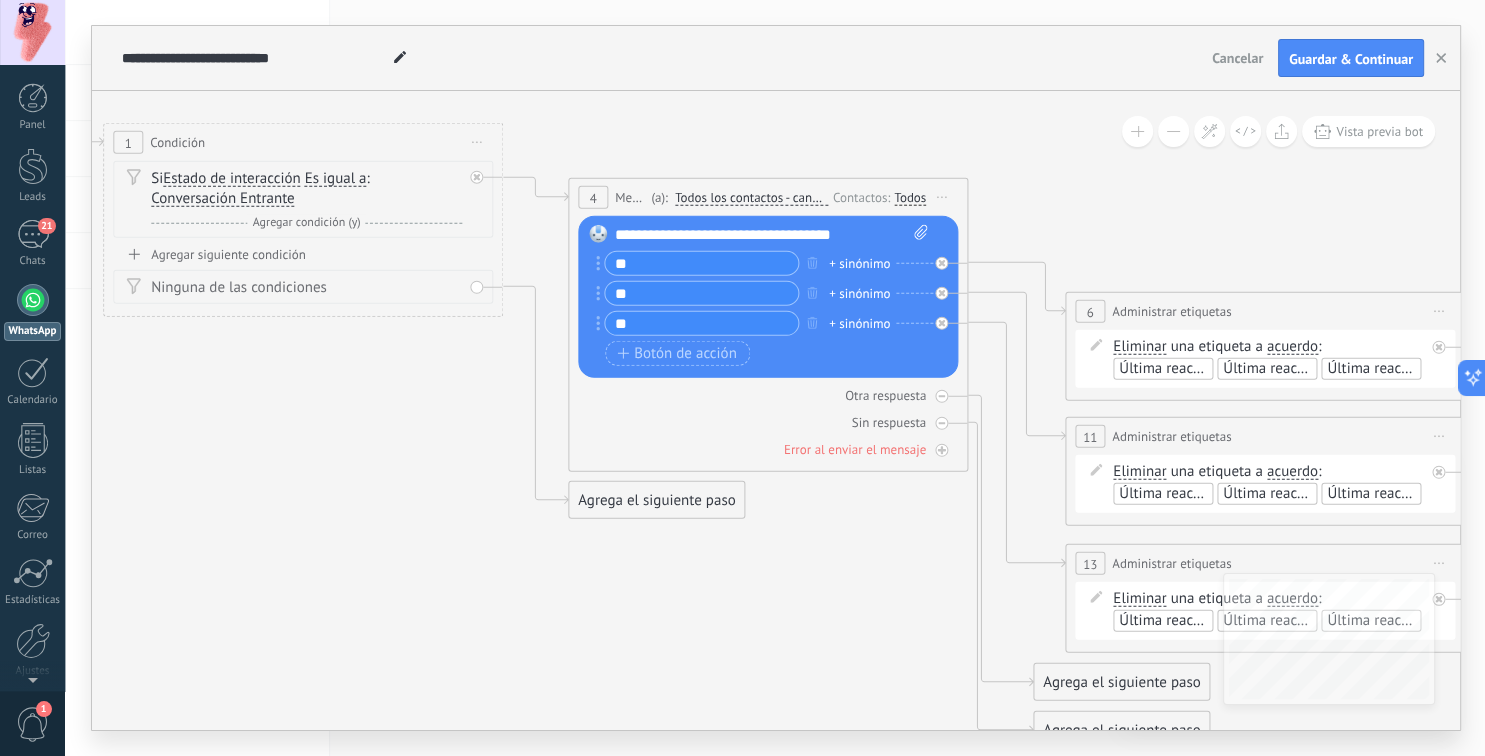 drag, startPoint x: 214, startPoint y: 447, endPoint x: 478, endPoint y: 577, distance: 294.27197 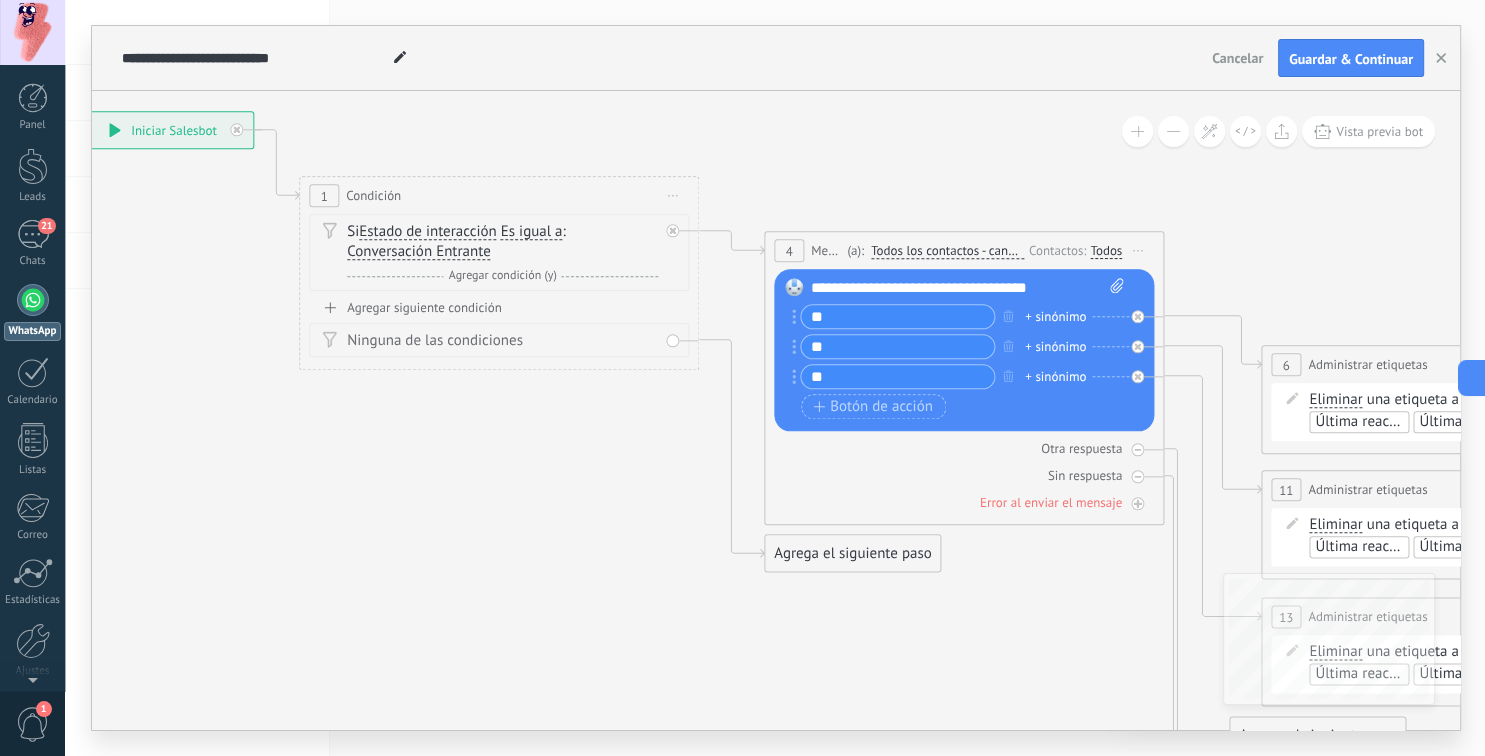 drag, startPoint x: 288, startPoint y: 490, endPoint x: 484, endPoint y: 543, distance: 203.0394 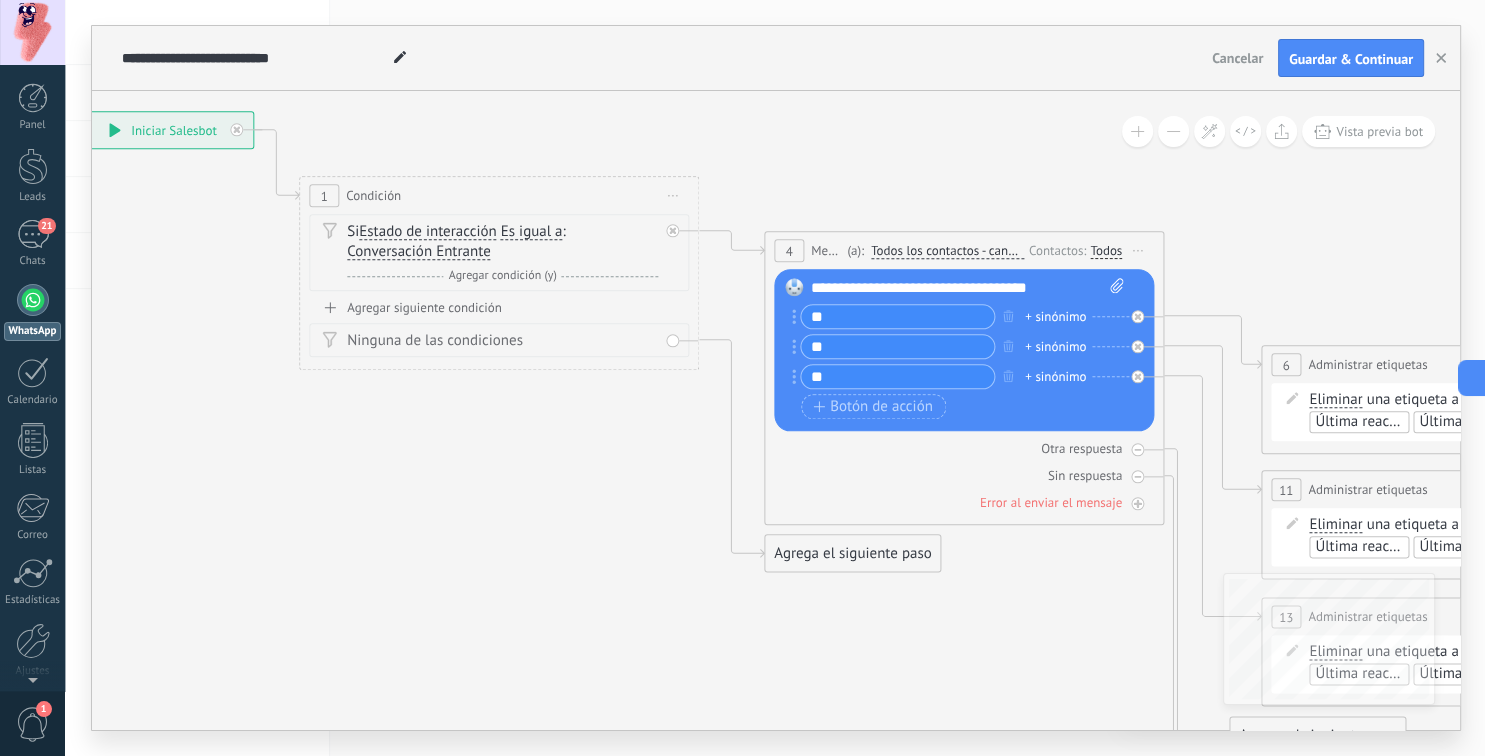 click 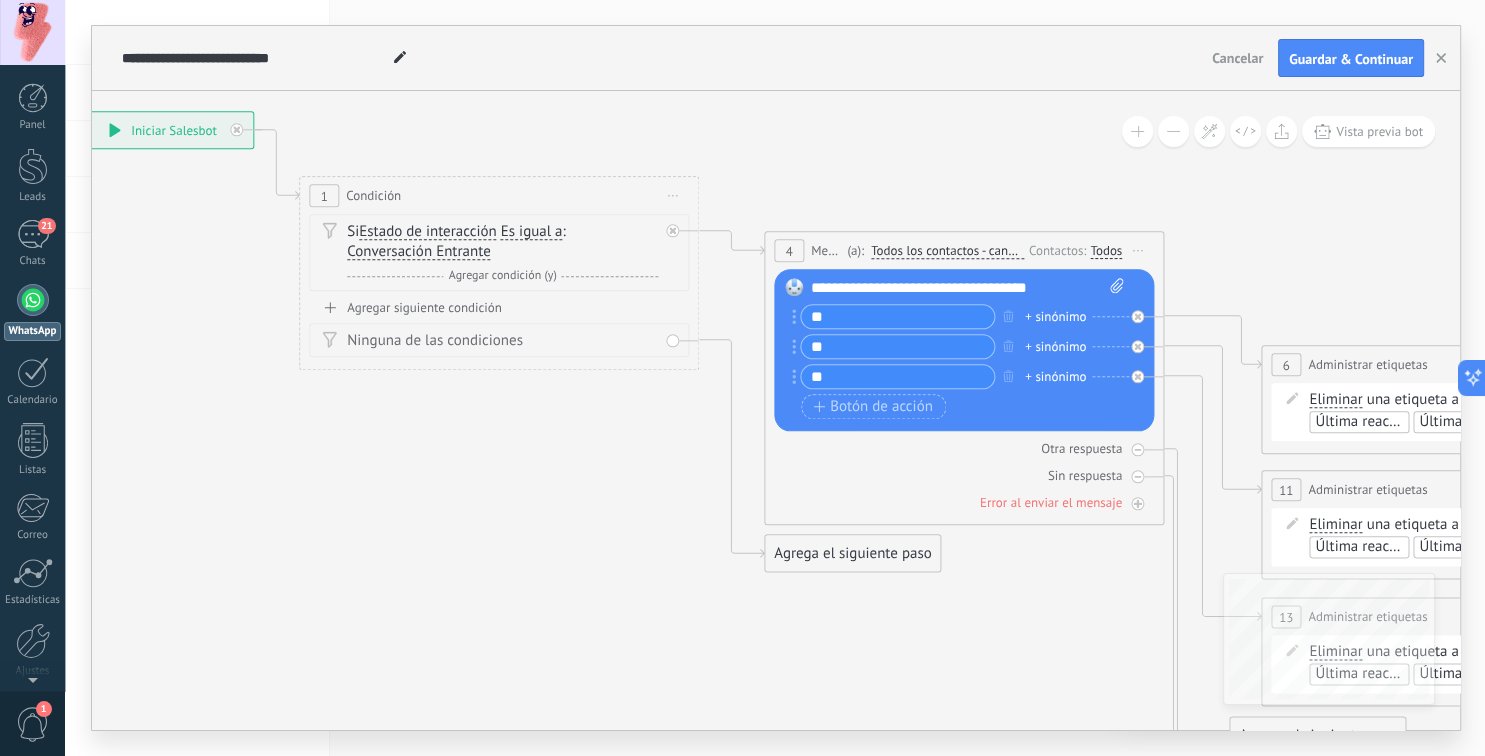 click 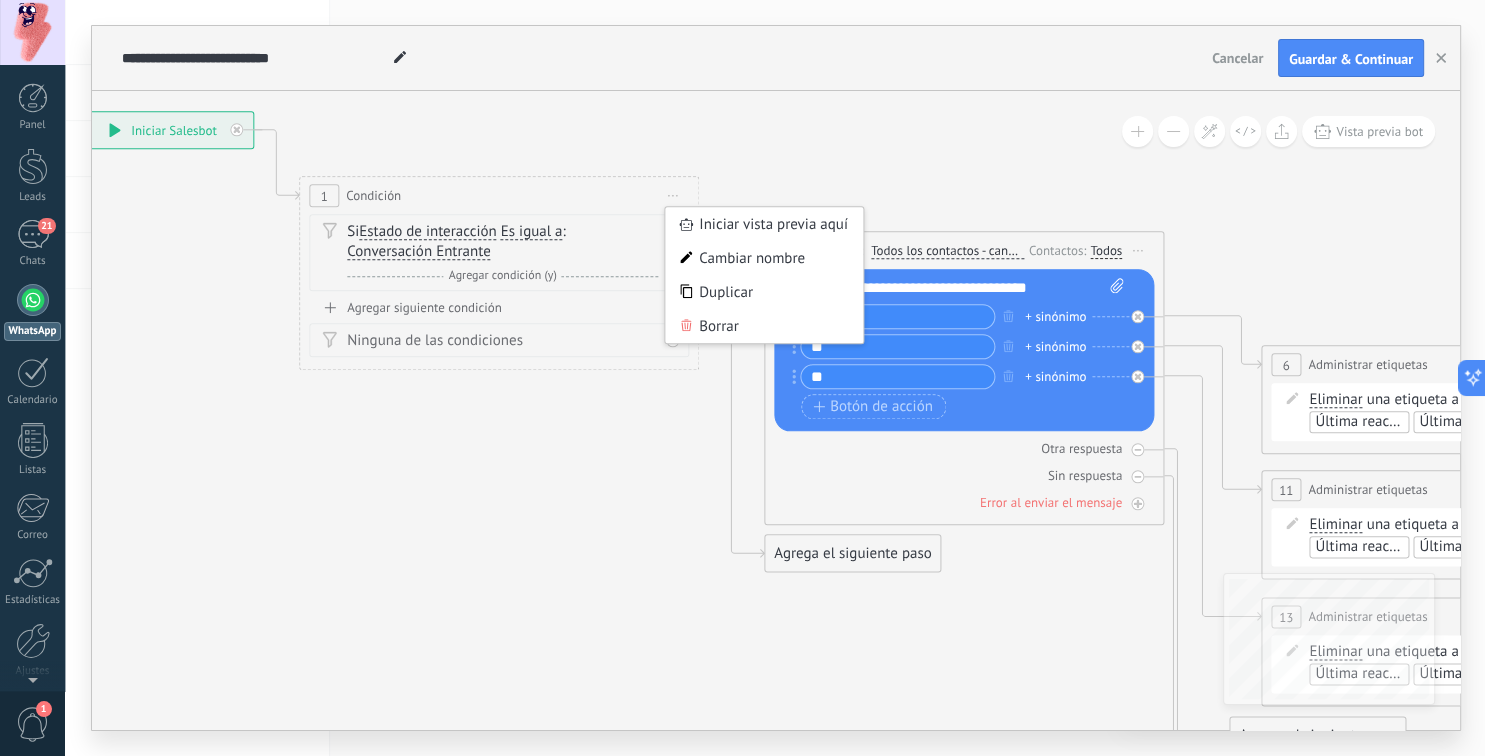 click on "**********" at bounding box center (169, 130) 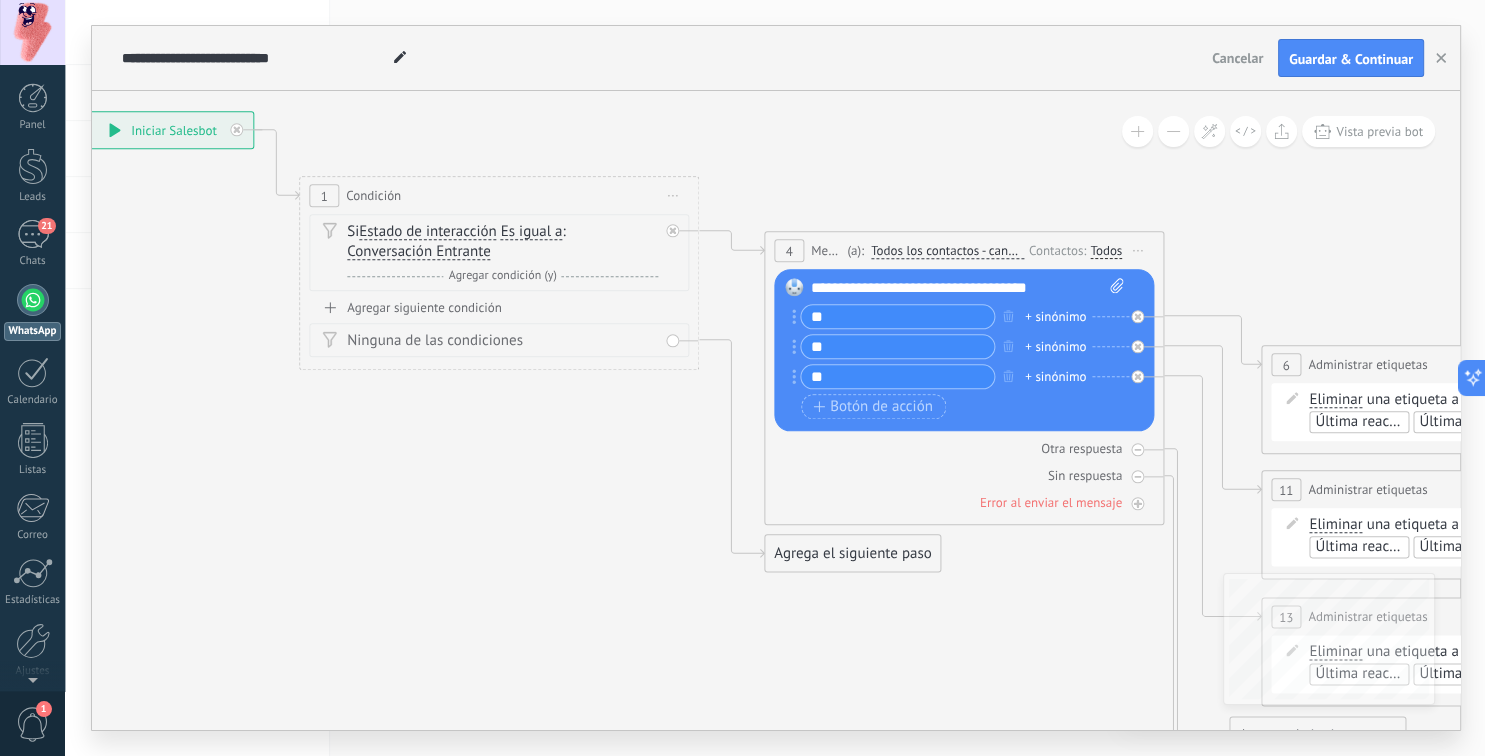 click 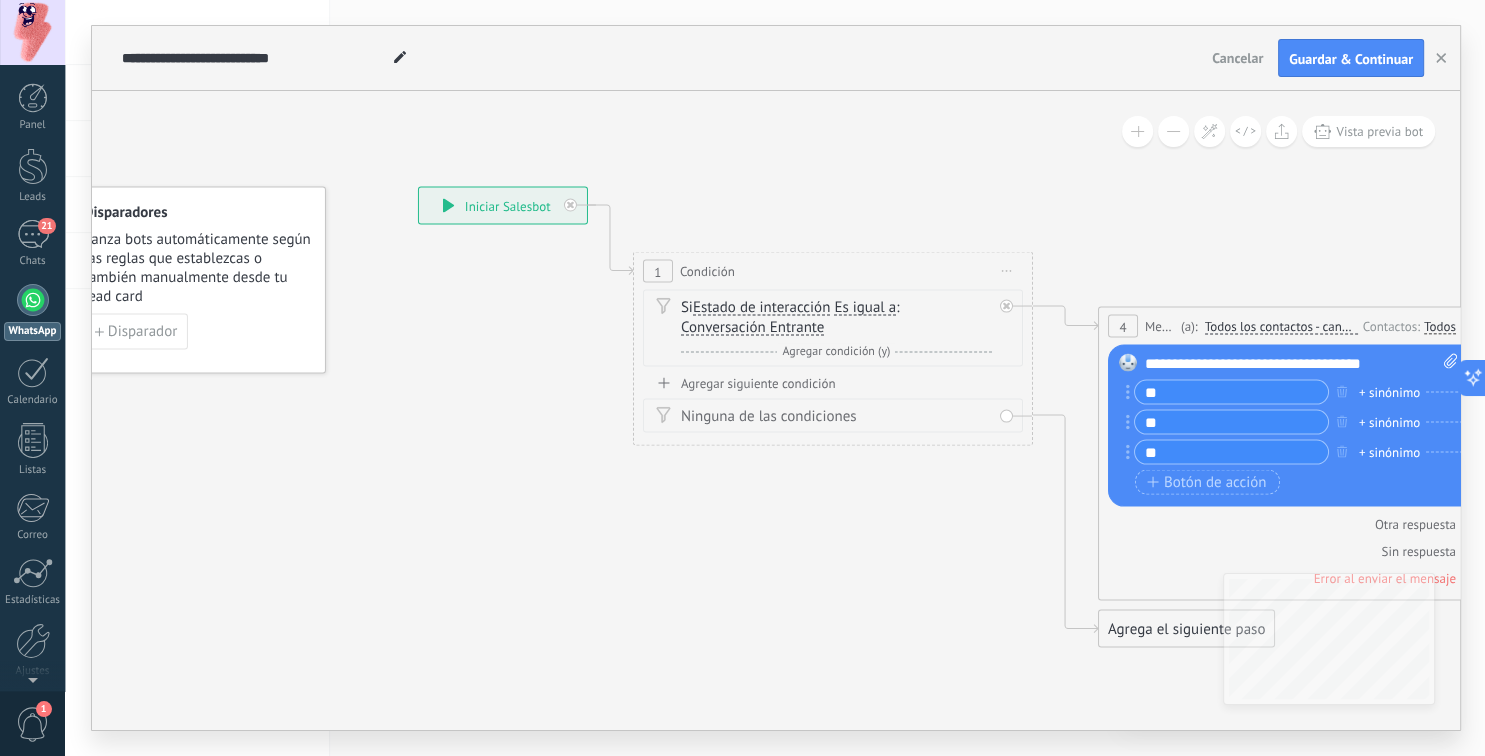drag, startPoint x: 193, startPoint y: 291, endPoint x: 526, endPoint y: 366, distance: 341.34146 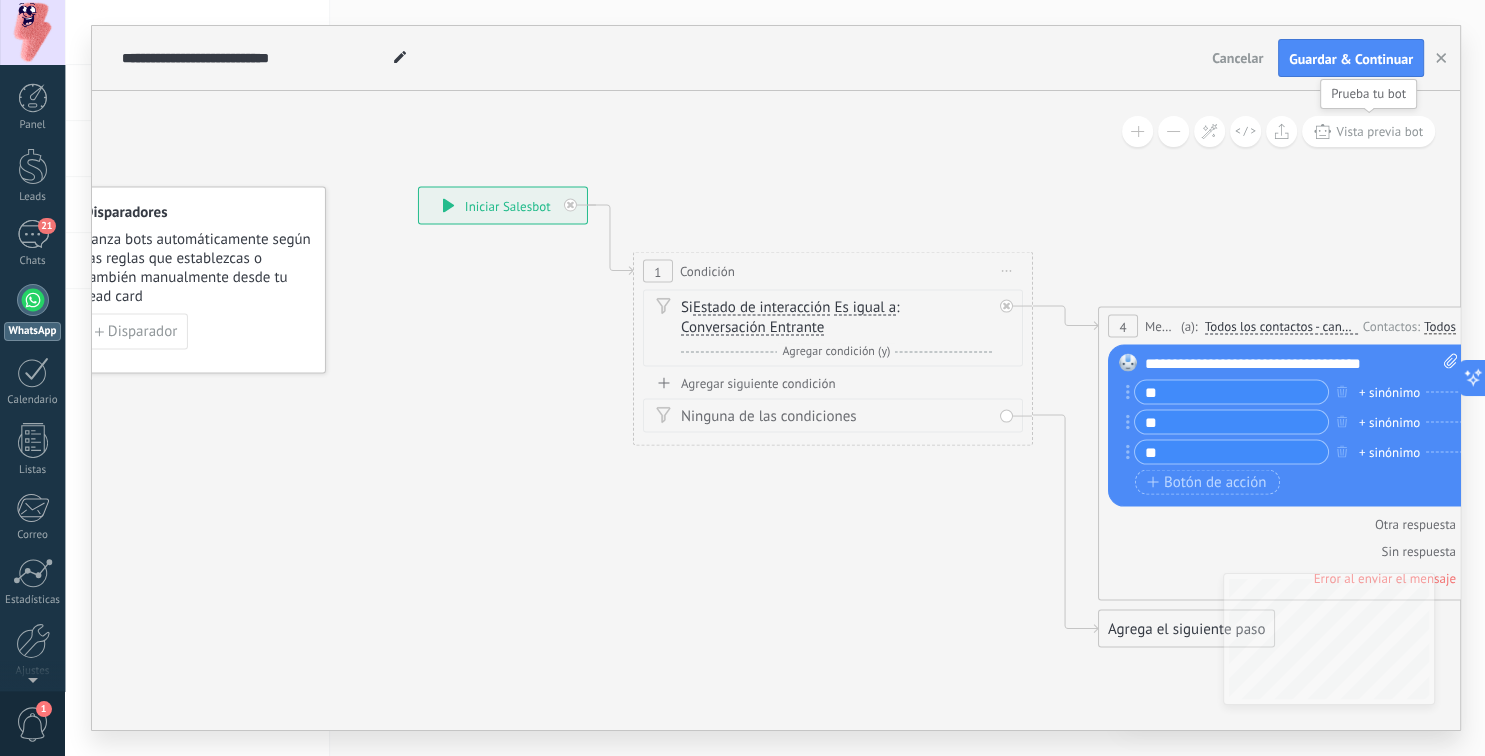click on "Vista previa bot" at bounding box center [1379, 131] 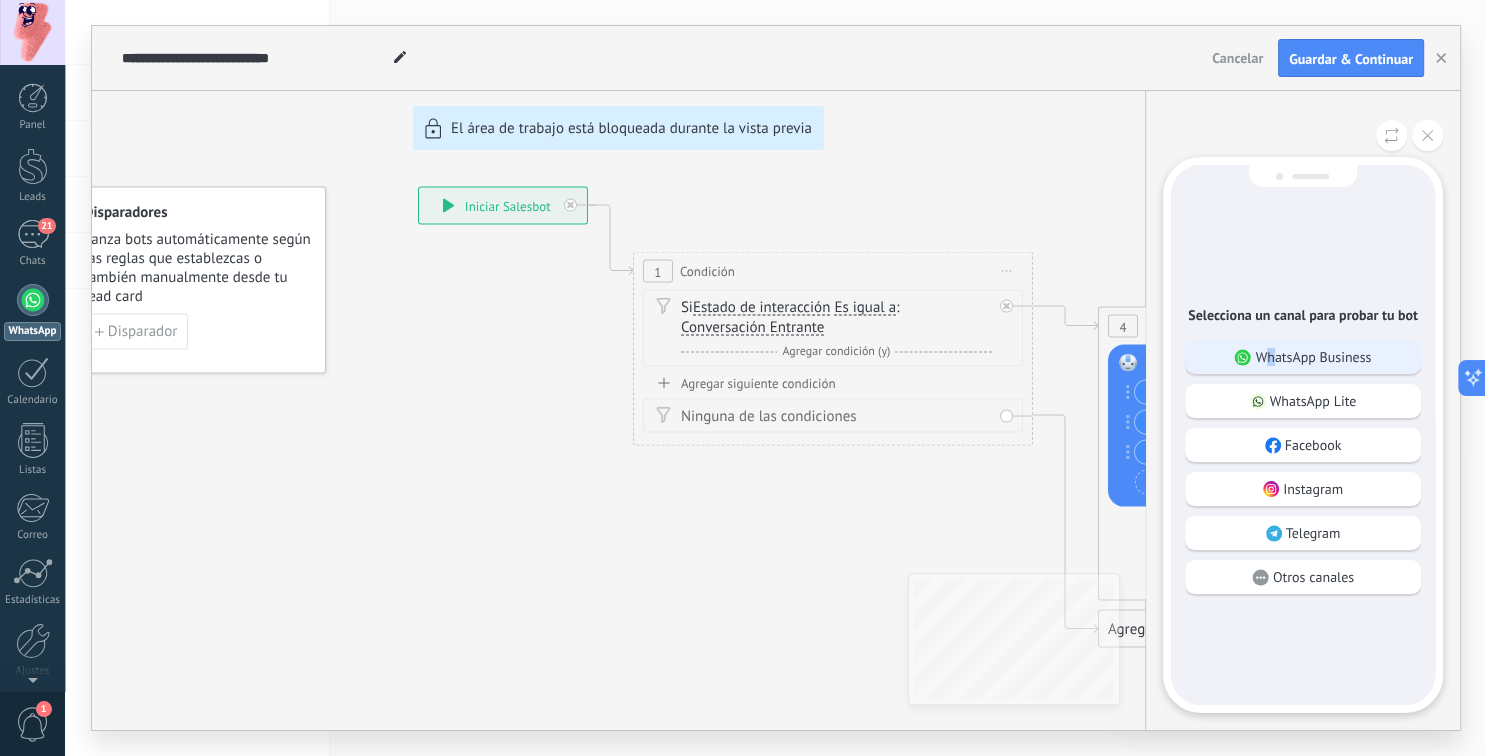 click on "WhatsApp Business" at bounding box center (1313, 357) 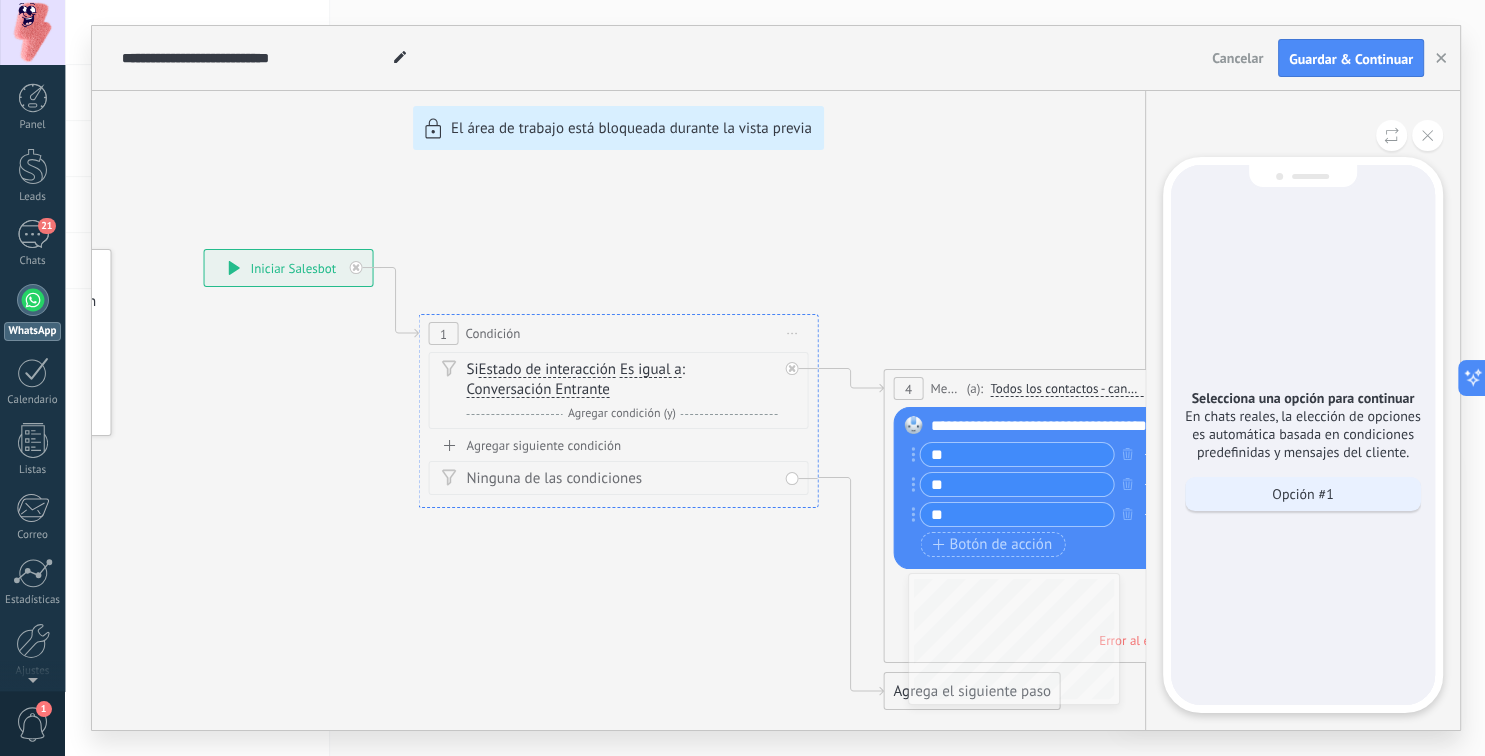 click on "Opción #1" at bounding box center [1302, 494] 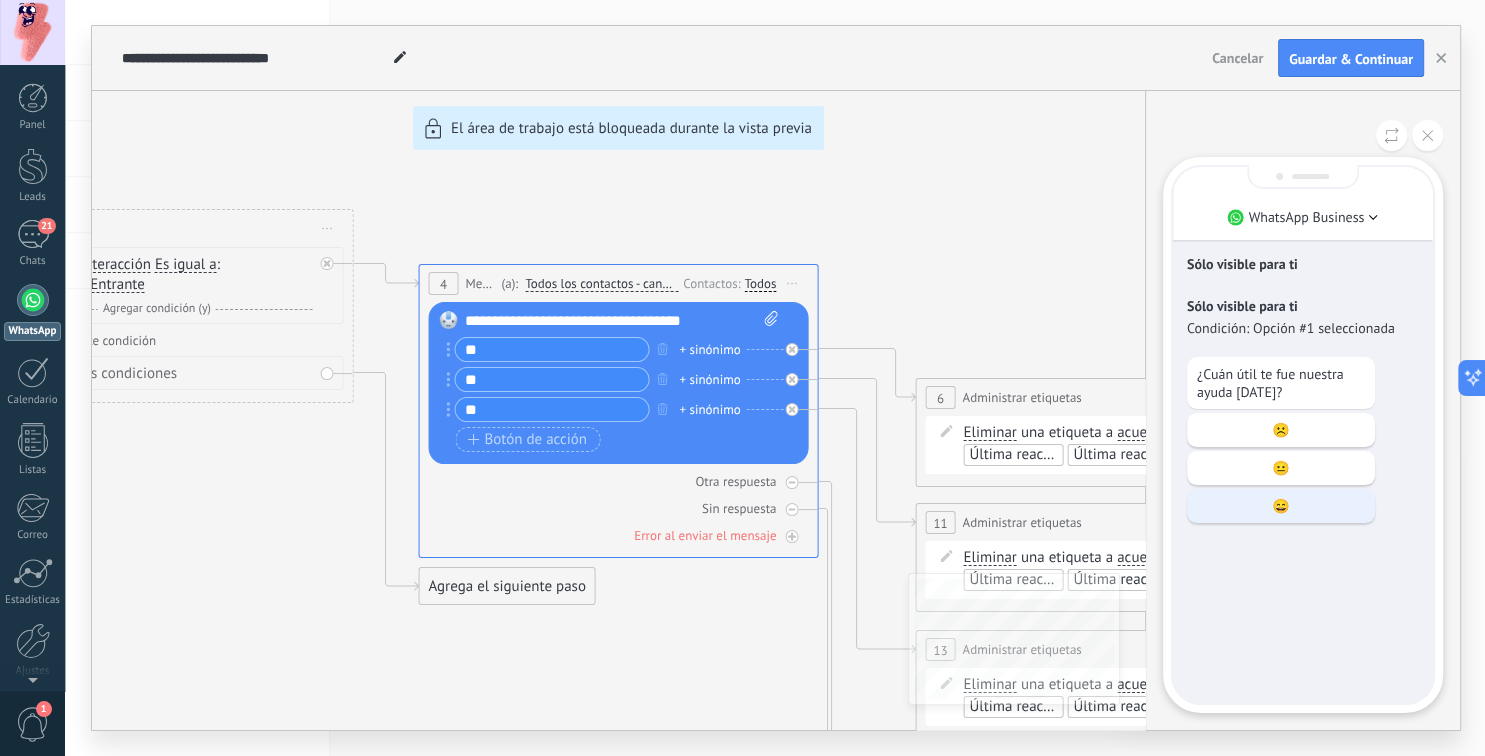 click on "😄" at bounding box center [1281, 506] 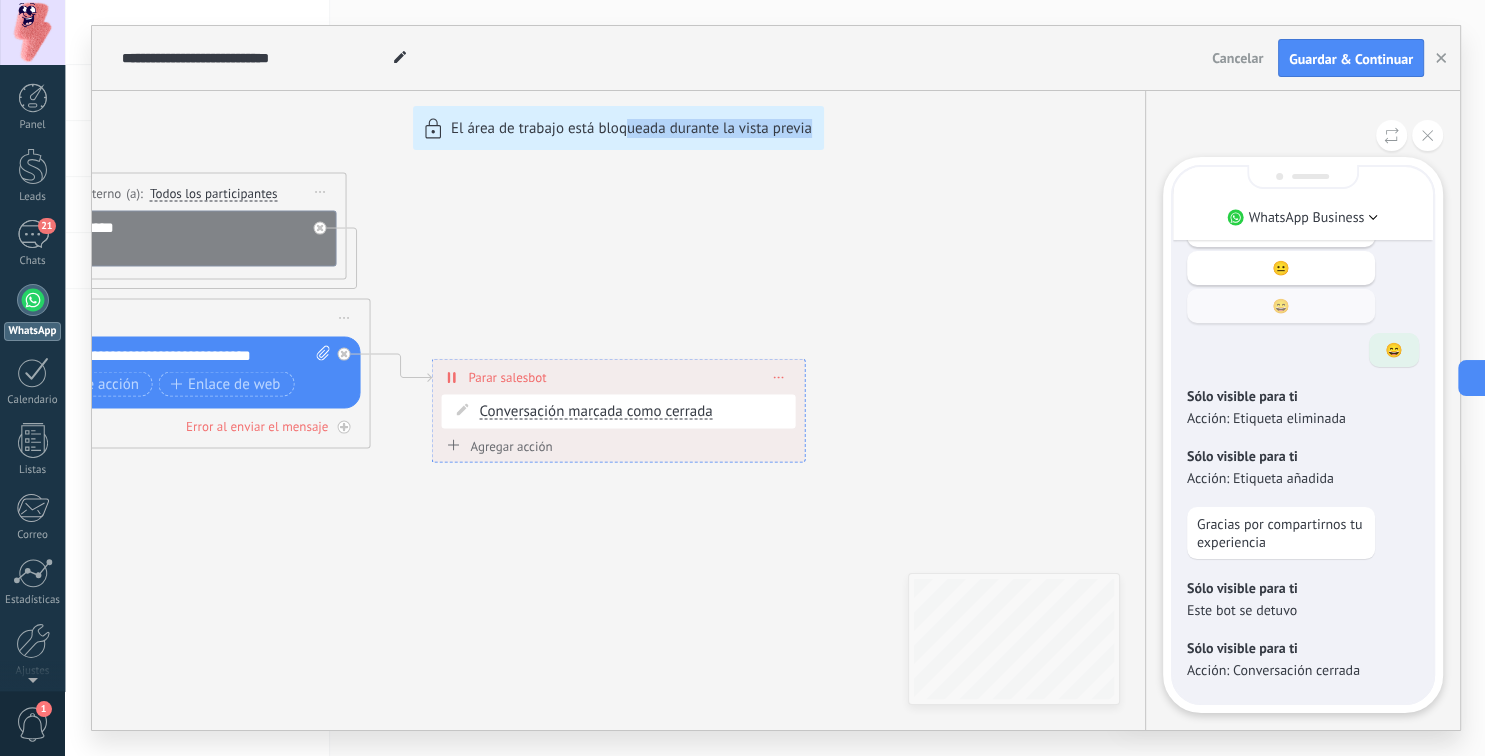 drag, startPoint x: 625, startPoint y: 595, endPoint x: 950, endPoint y: 488, distance: 342.16077 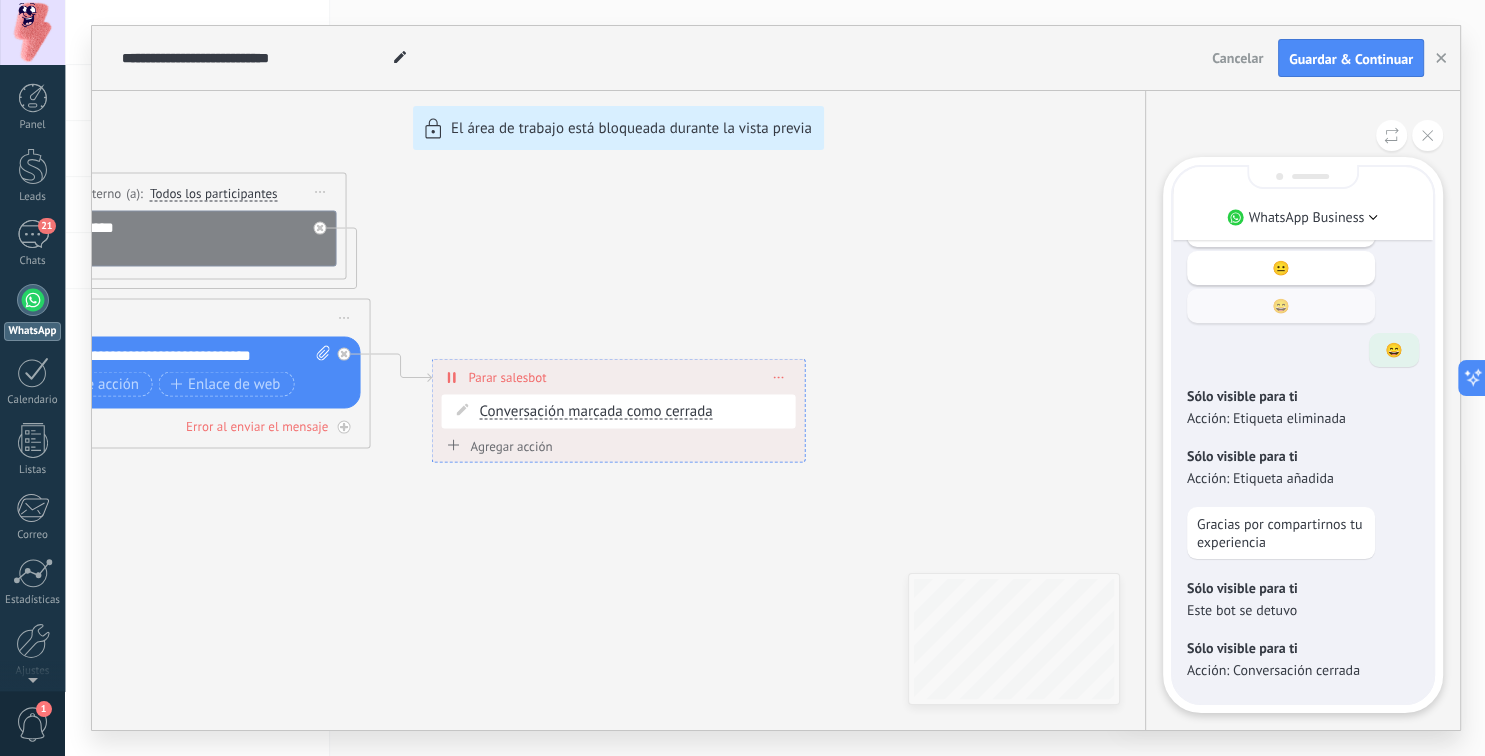 click on "**********" at bounding box center (776, 378) 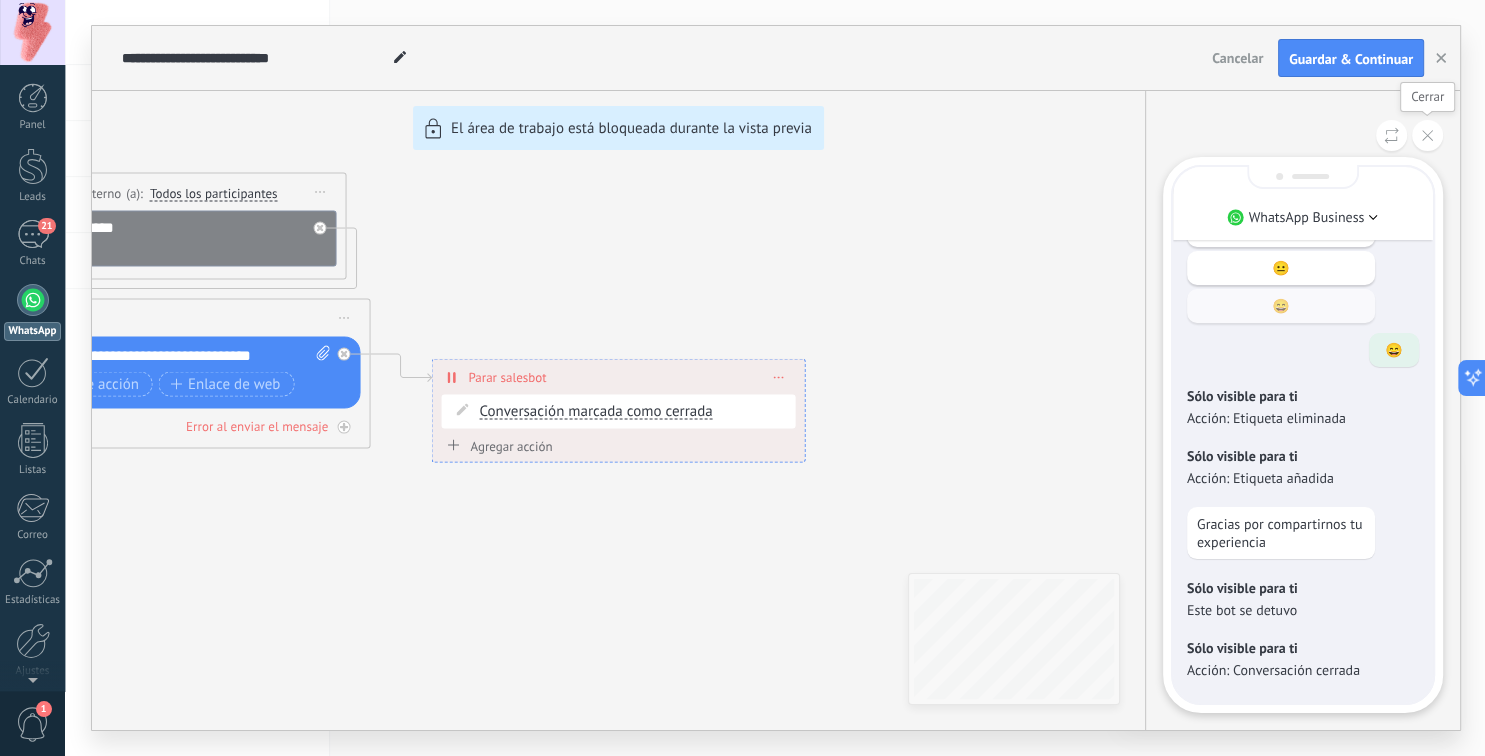 click at bounding box center [1427, 135] 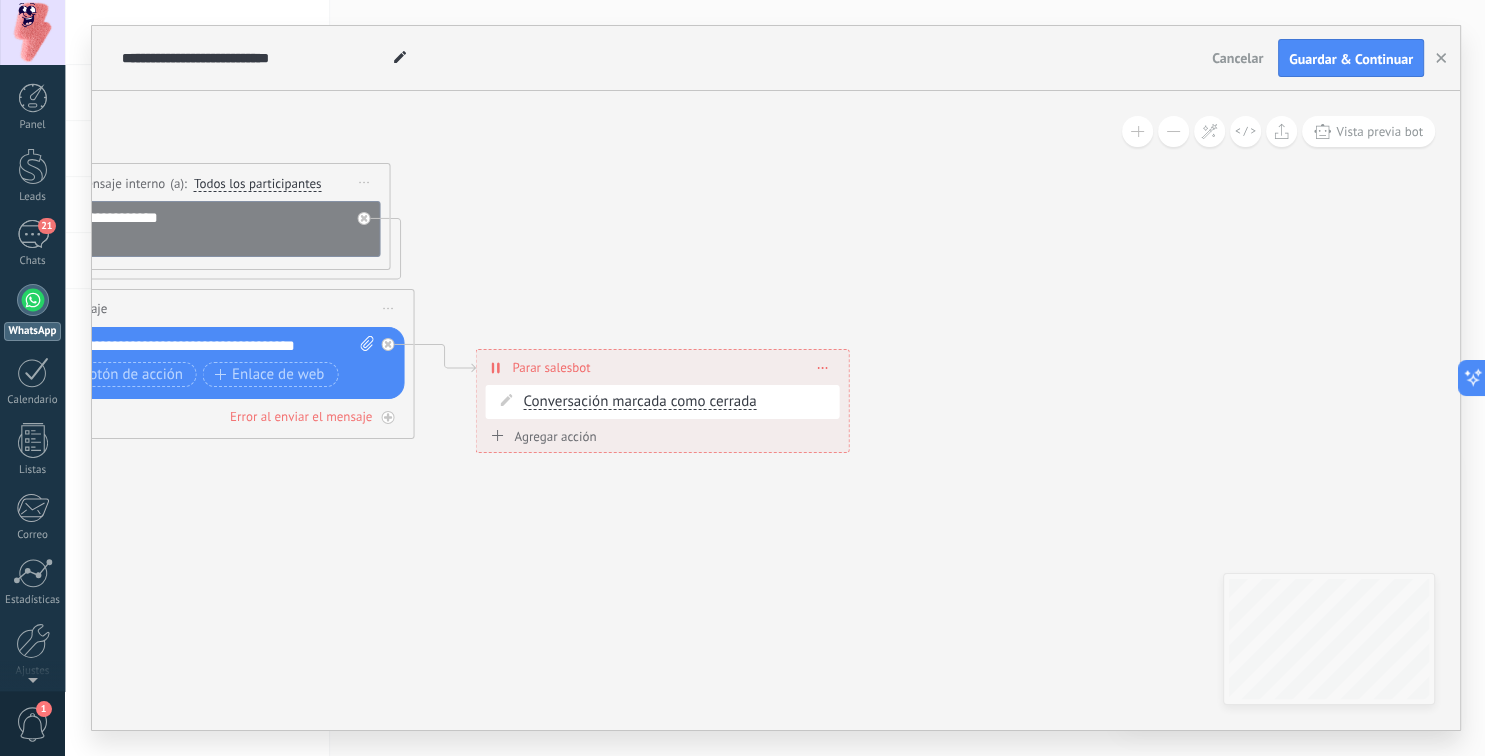 drag, startPoint x: 567, startPoint y: 518, endPoint x: 986, endPoint y: 410, distance: 432.69504 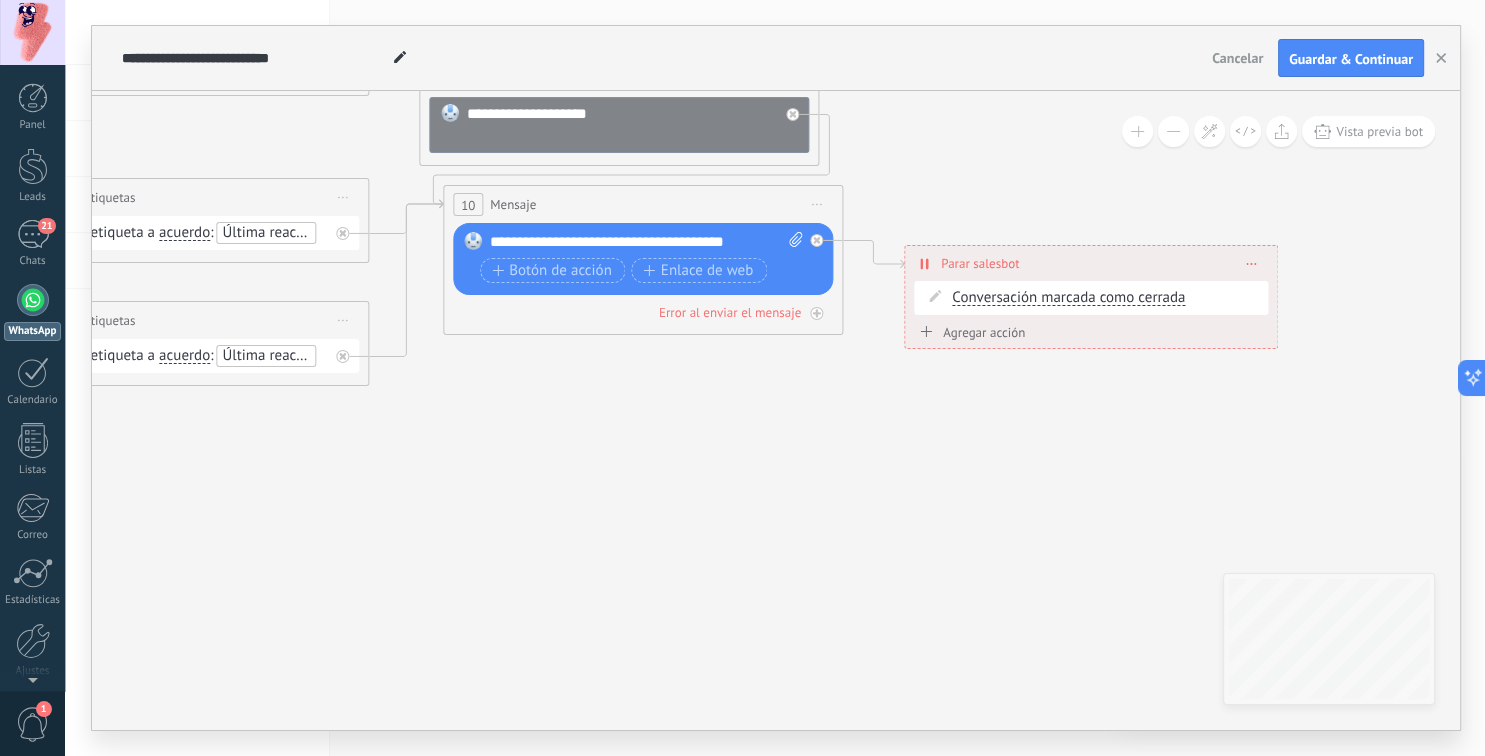 drag, startPoint x: 494, startPoint y: 421, endPoint x: 917, endPoint y: 490, distance: 428.59073 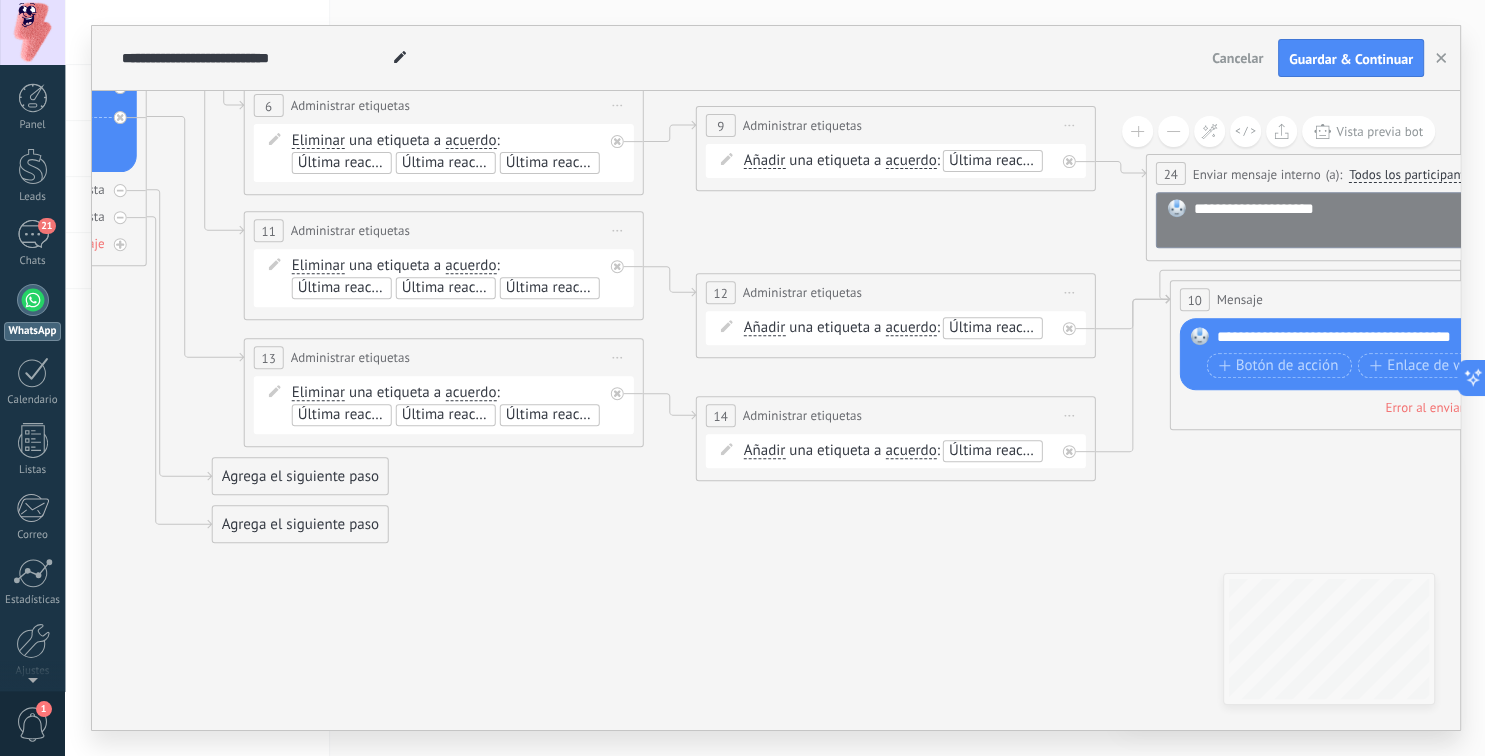drag, startPoint x: 589, startPoint y: 516, endPoint x: 894, endPoint y: 541, distance: 306.0229 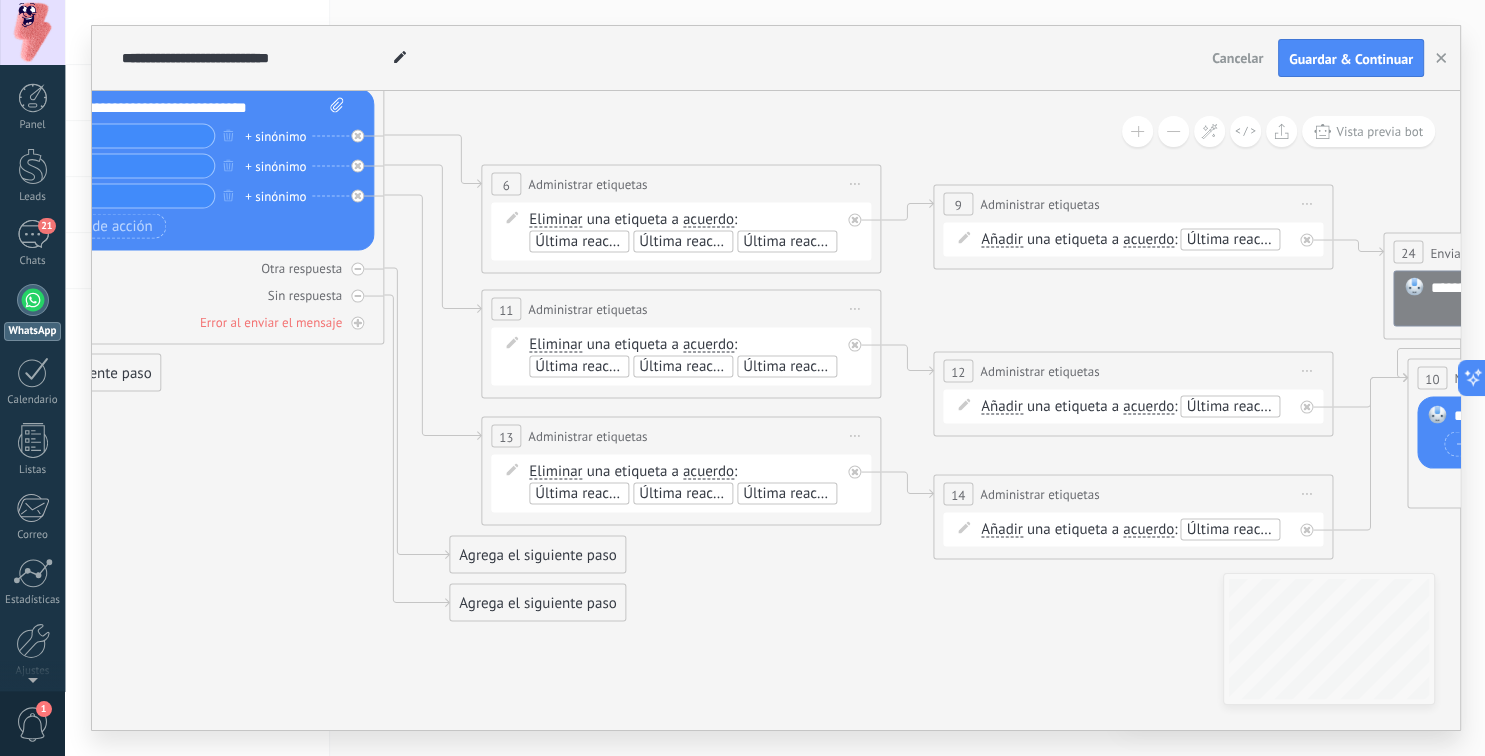 drag, startPoint x: 641, startPoint y: 474, endPoint x: 862, endPoint y: 554, distance: 235.03404 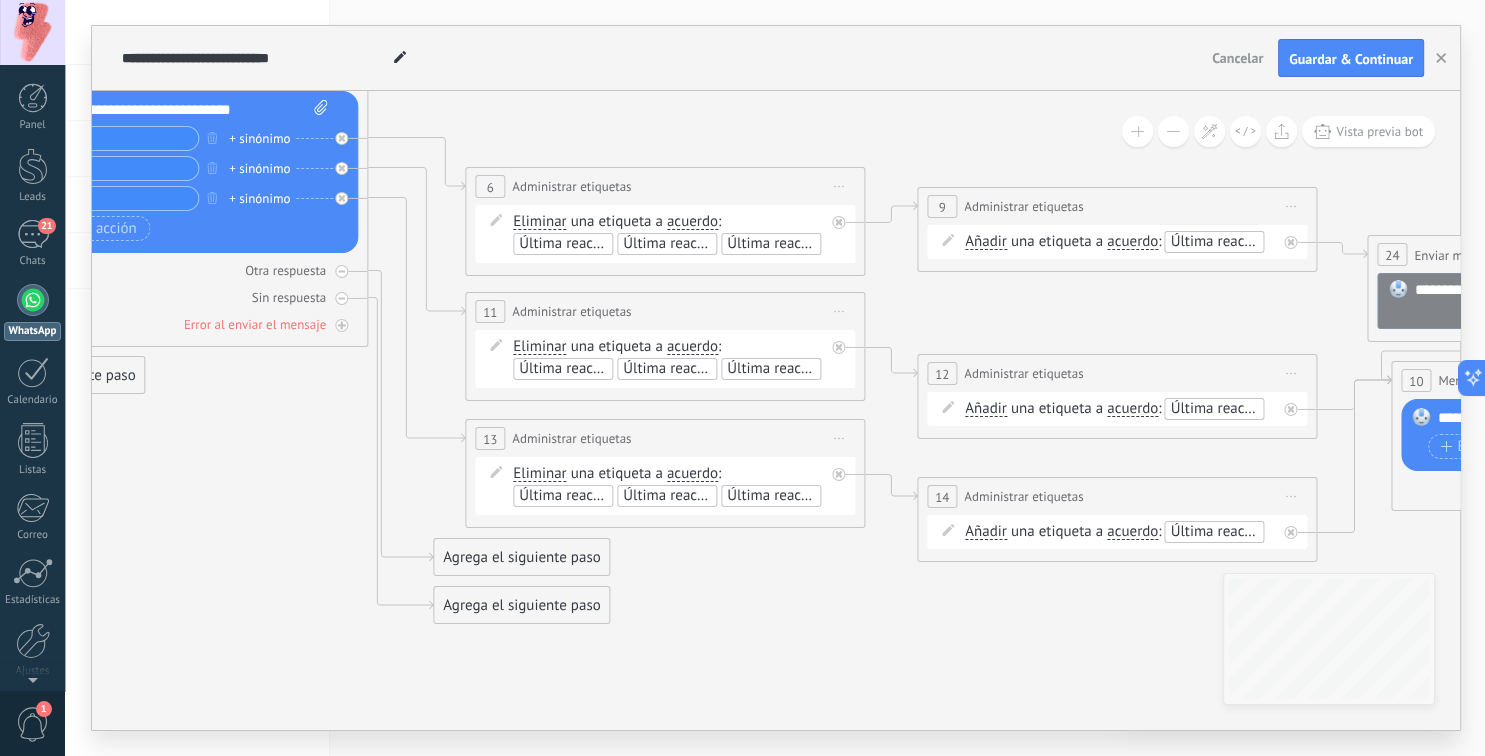 click on "acuerdo" at bounding box center [692, 347] 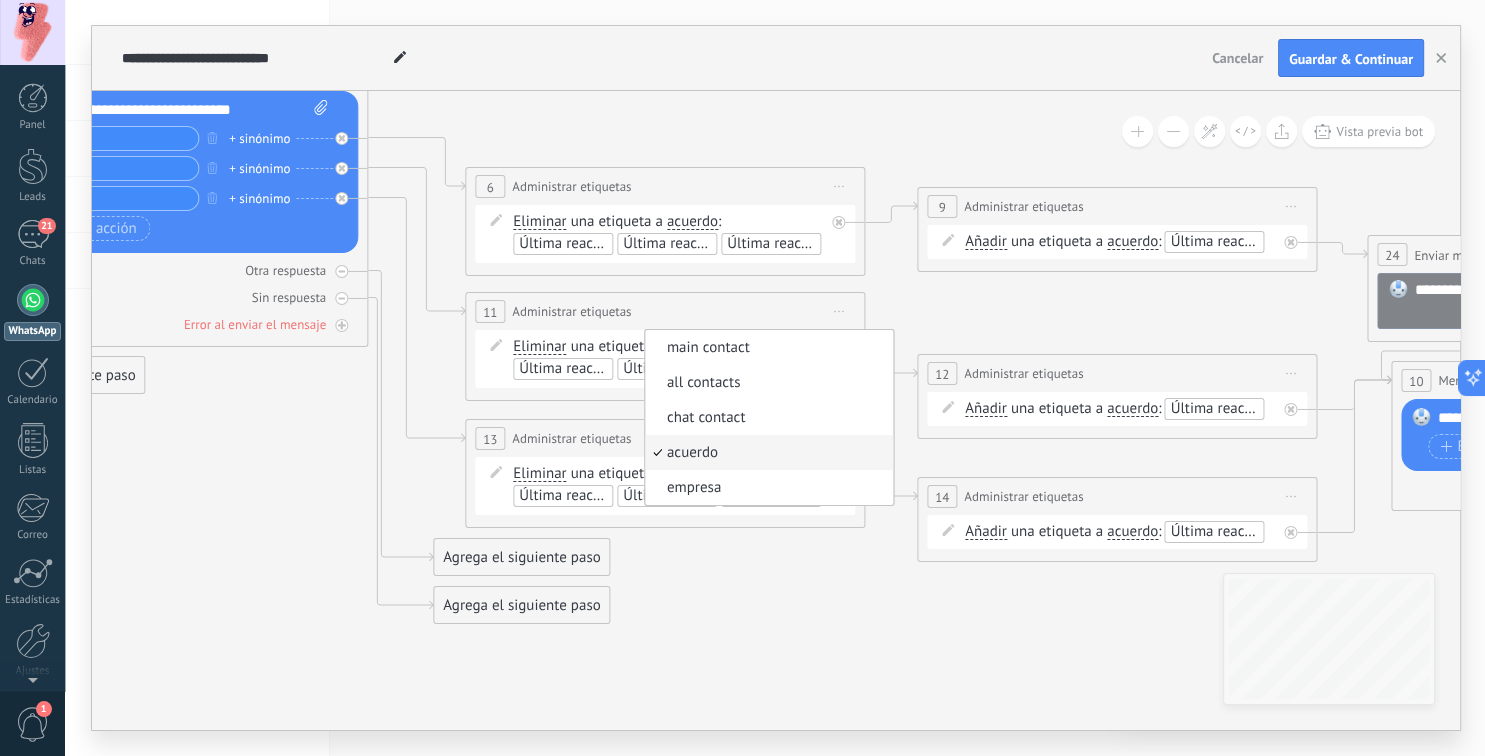 drag, startPoint x: 765, startPoint y: 629, endPoint x: 781, endPoint y: 610, distance: 24.839485 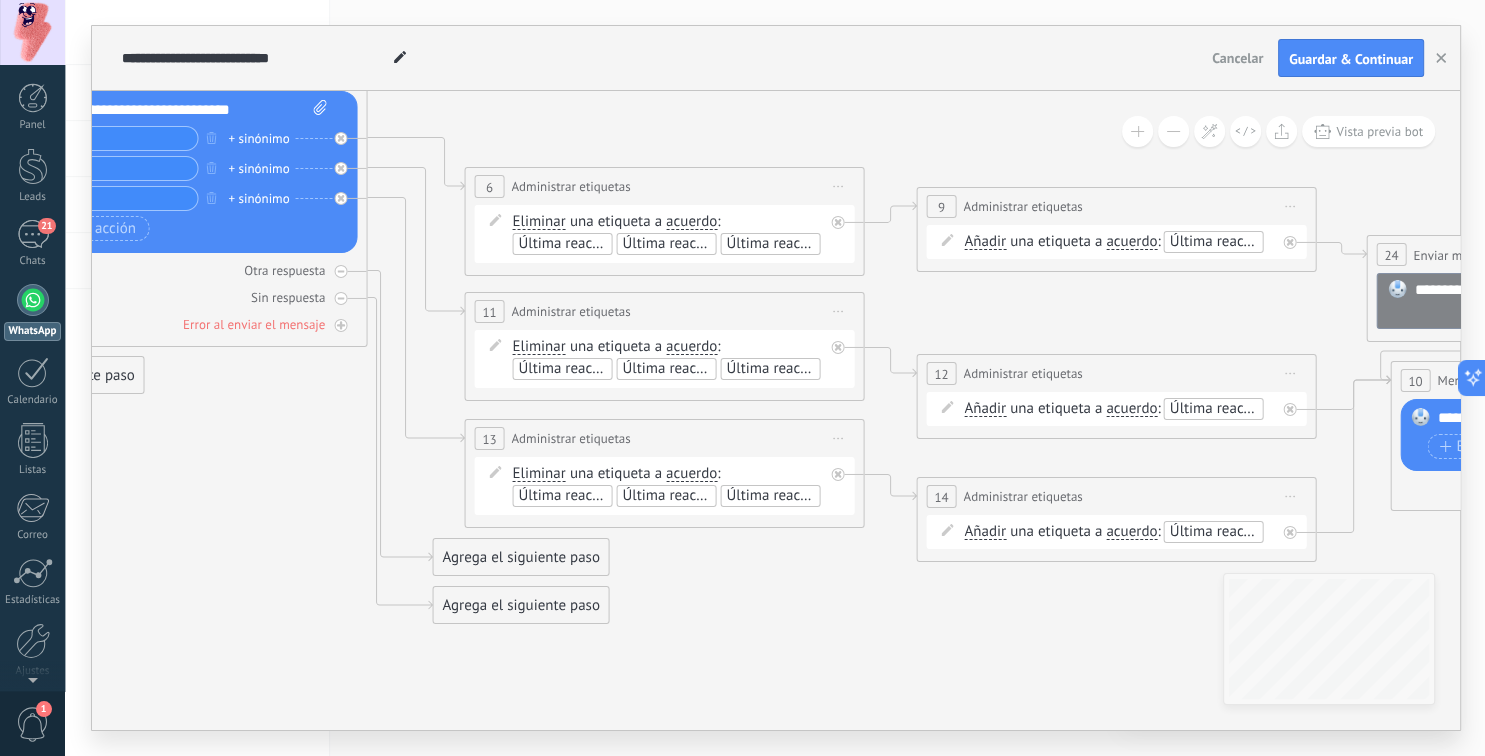 click on "Última reacción: Neutral" at bounding box center (596, 368) 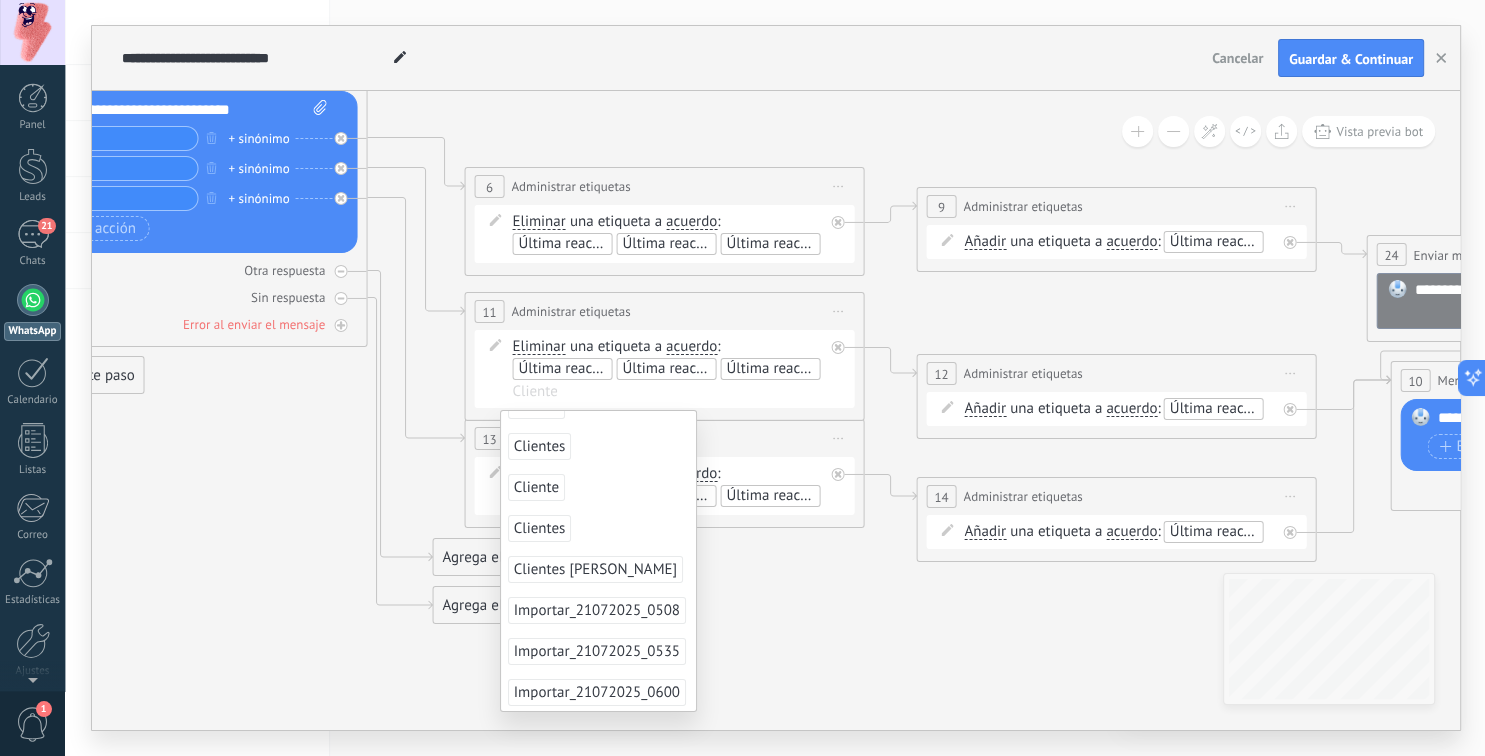 scroll, scrollTop: 0, scrollLeft: 0, axis: both 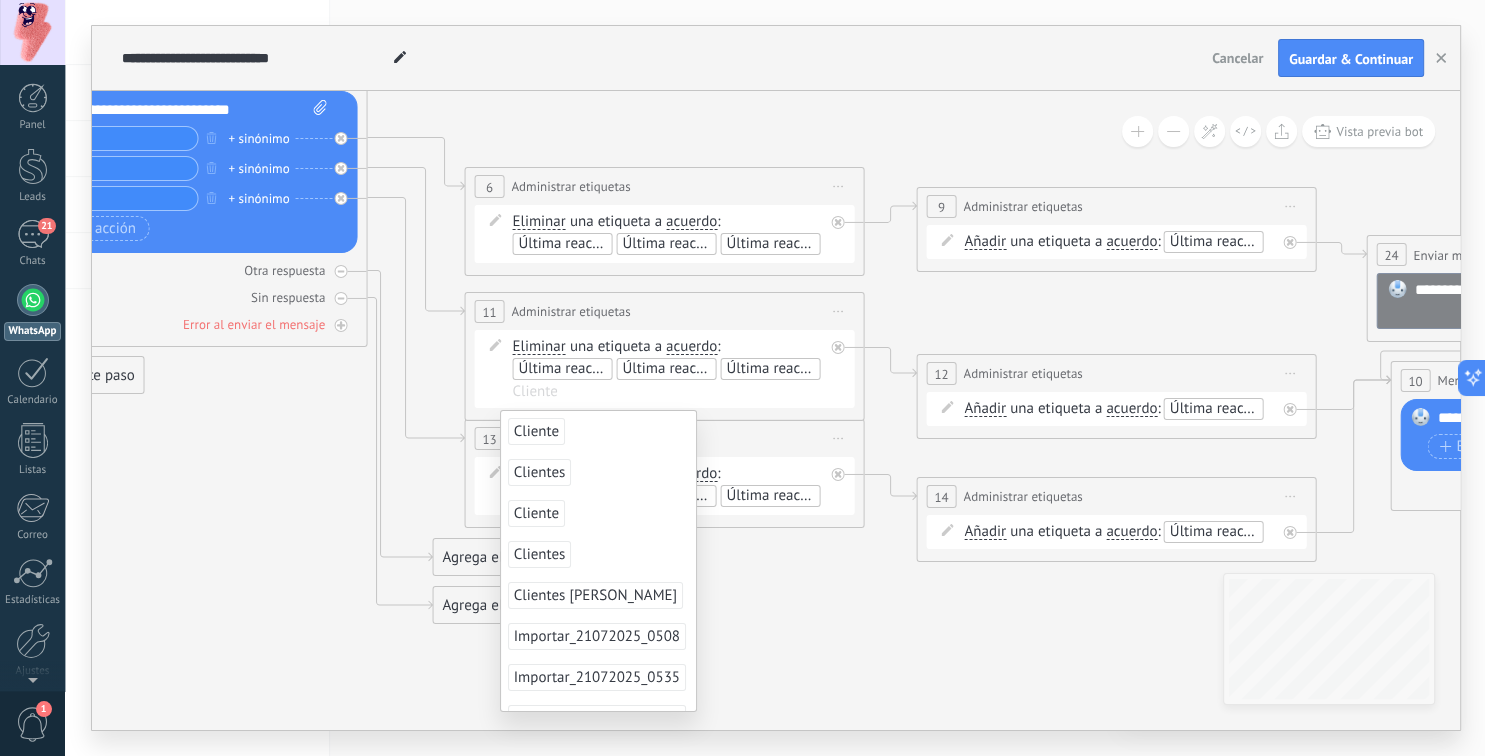 click 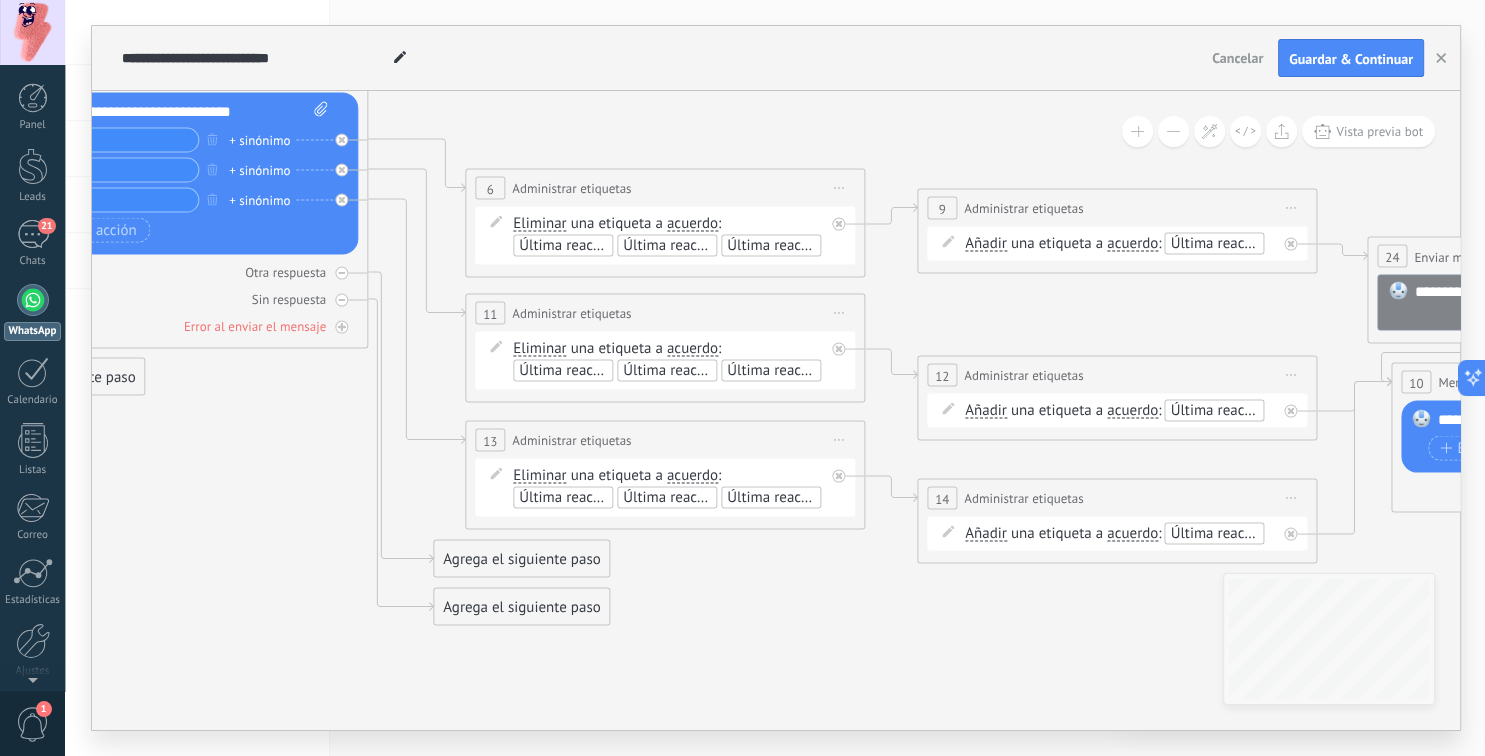 click 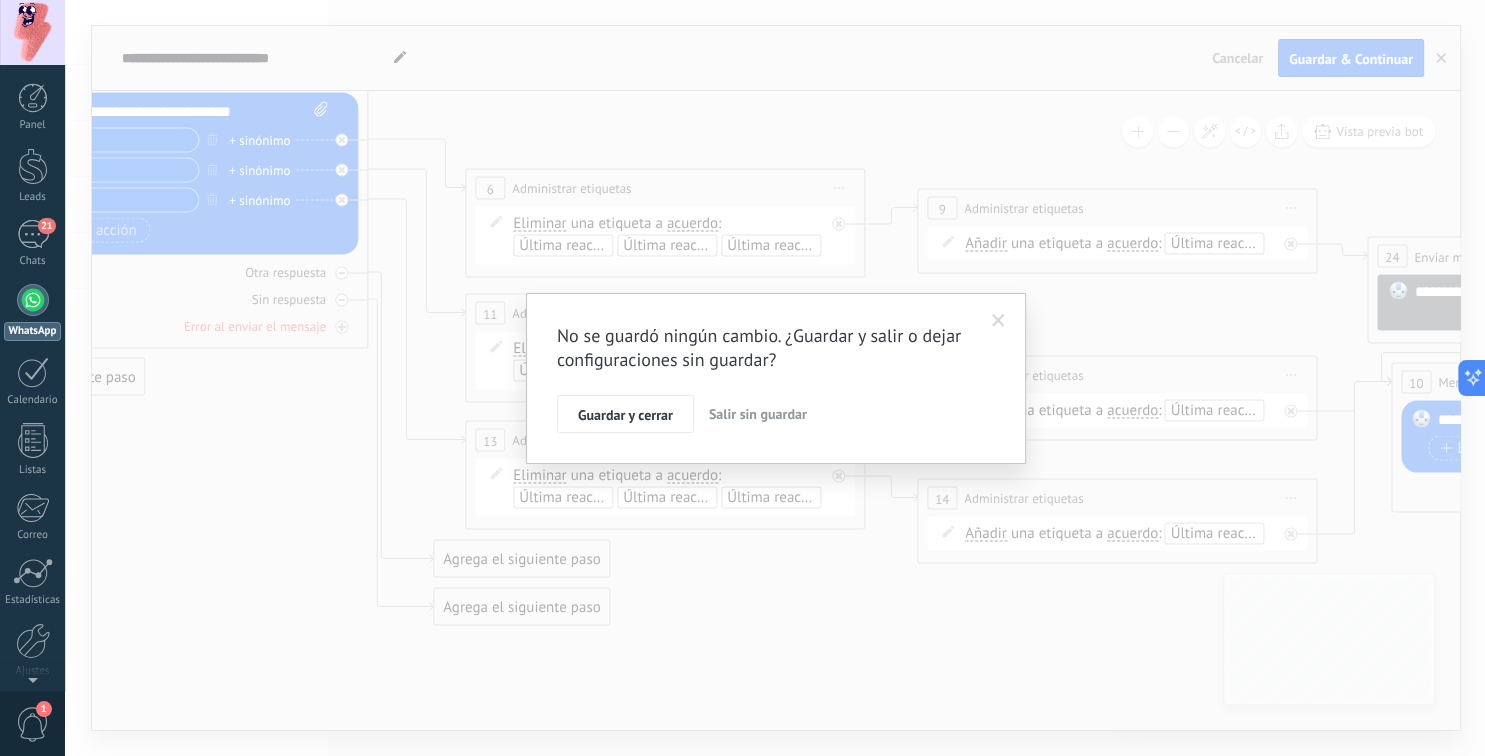 click on "Salir sin guardar" at bounding box center [758, 414] 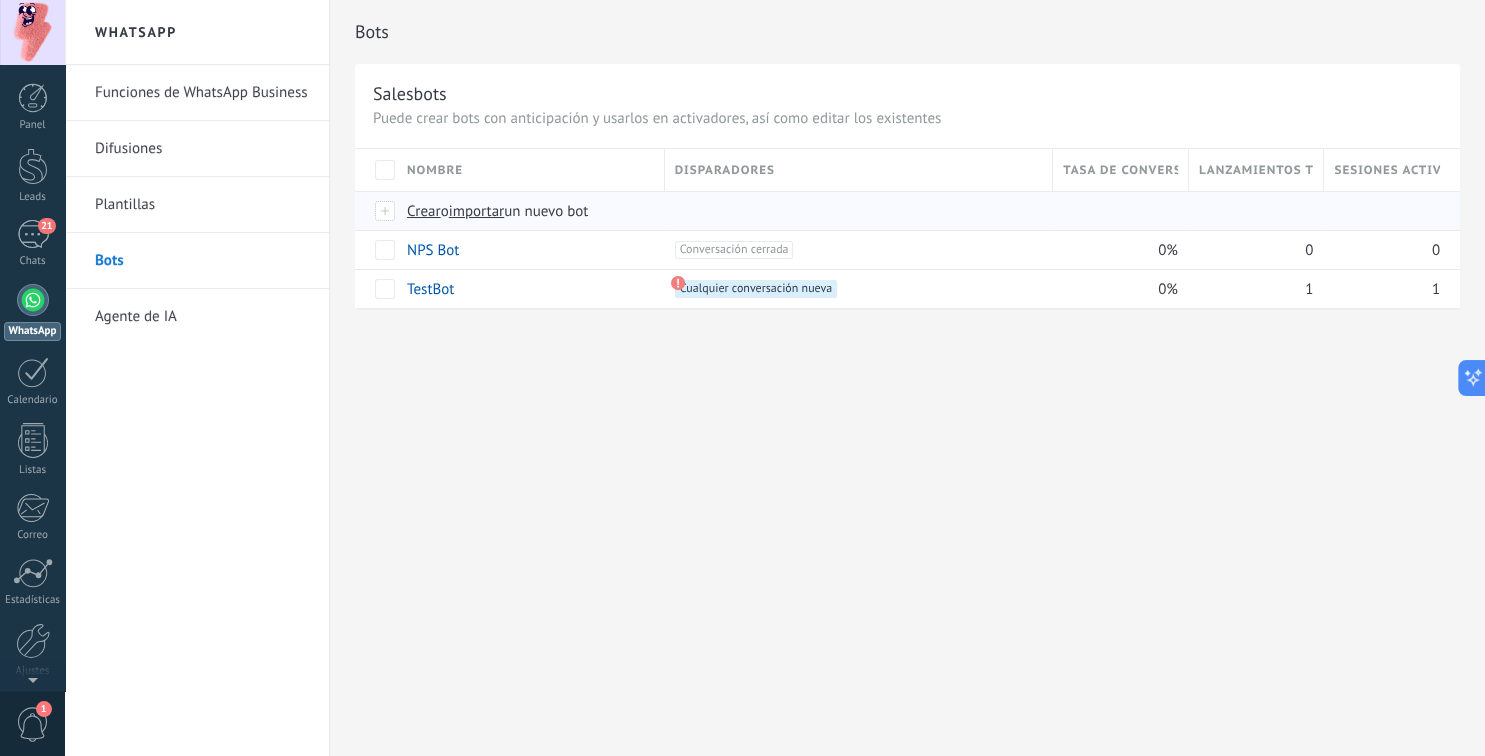 click on "Crear" at bounding box center (424, 211) 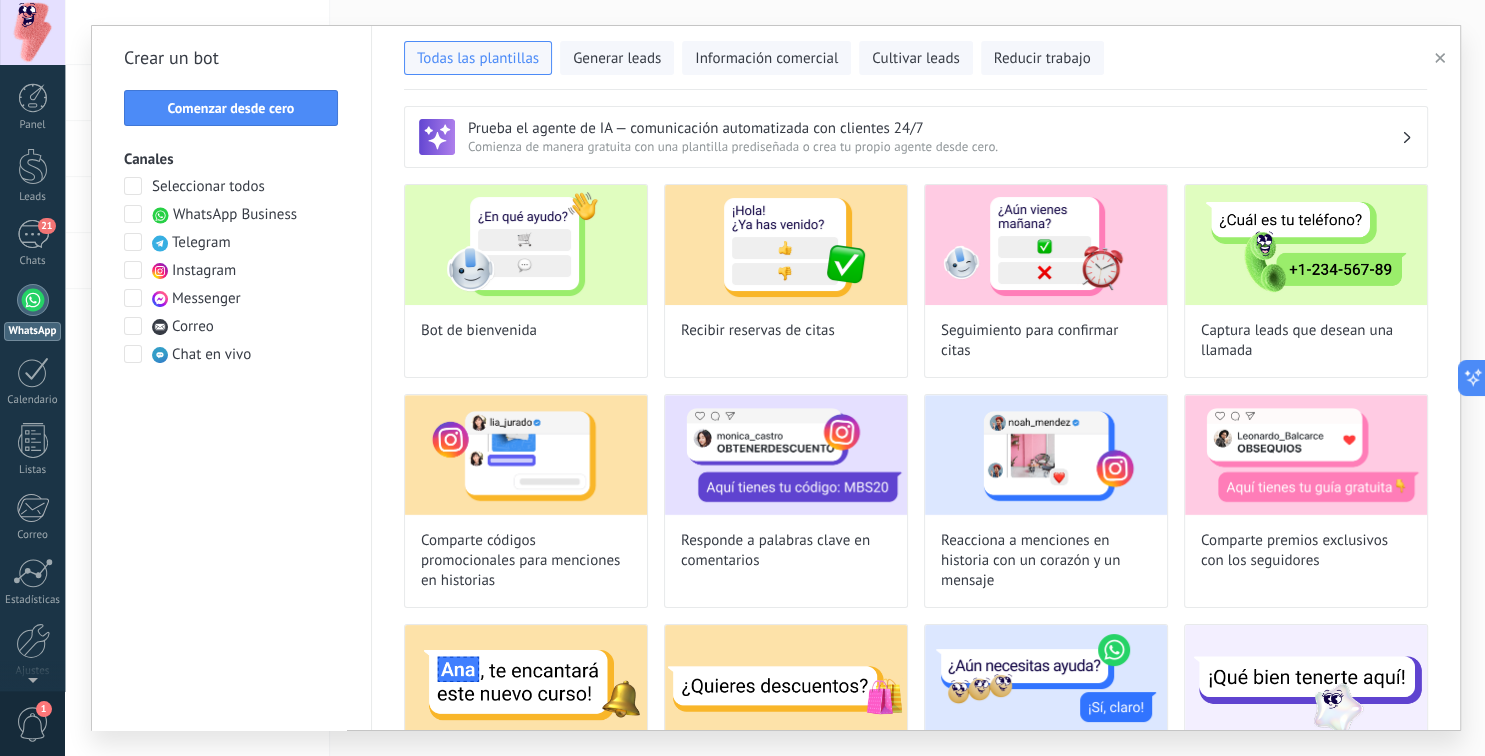 scroll, scrollTop: 331, scrollLeft: 0, axis: vertical 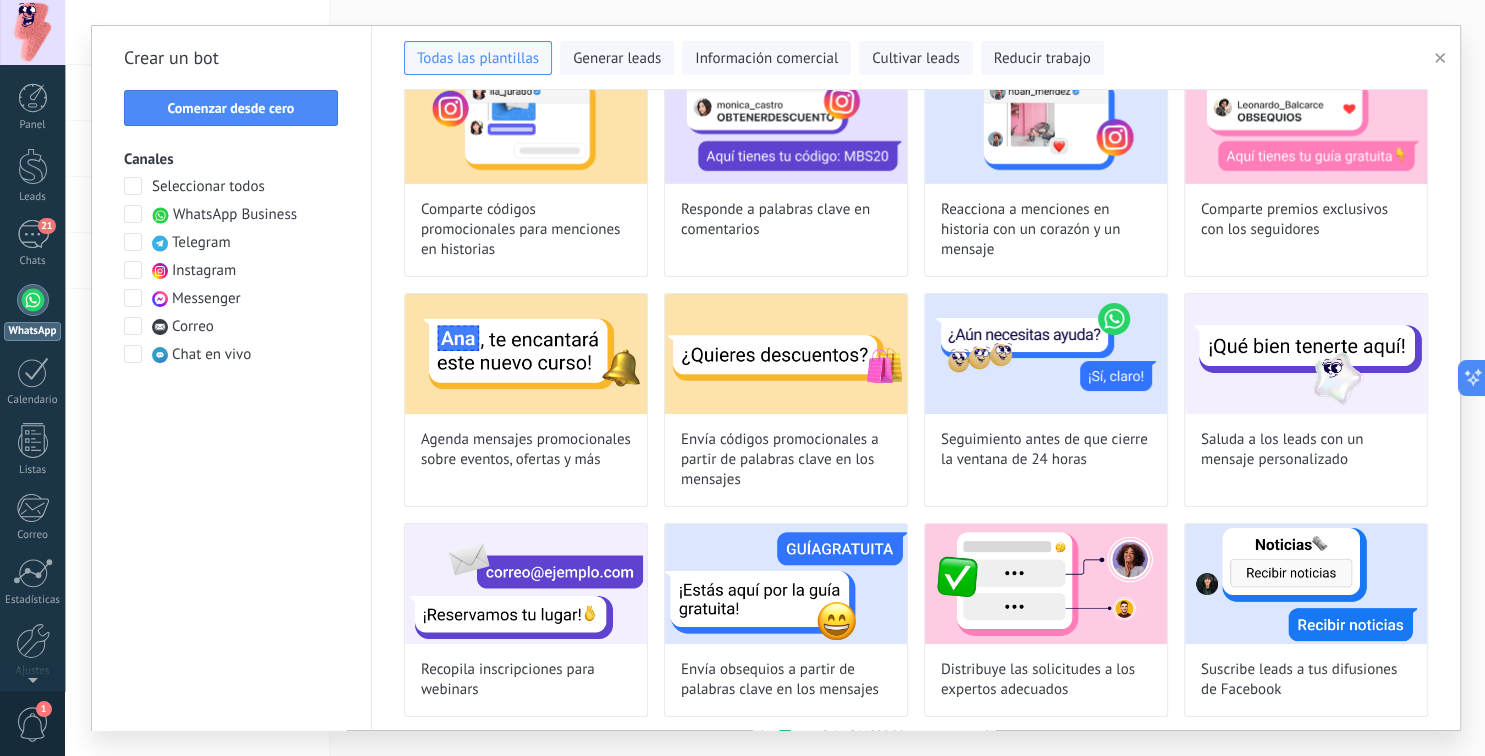 click at bounding box center (133, 214) 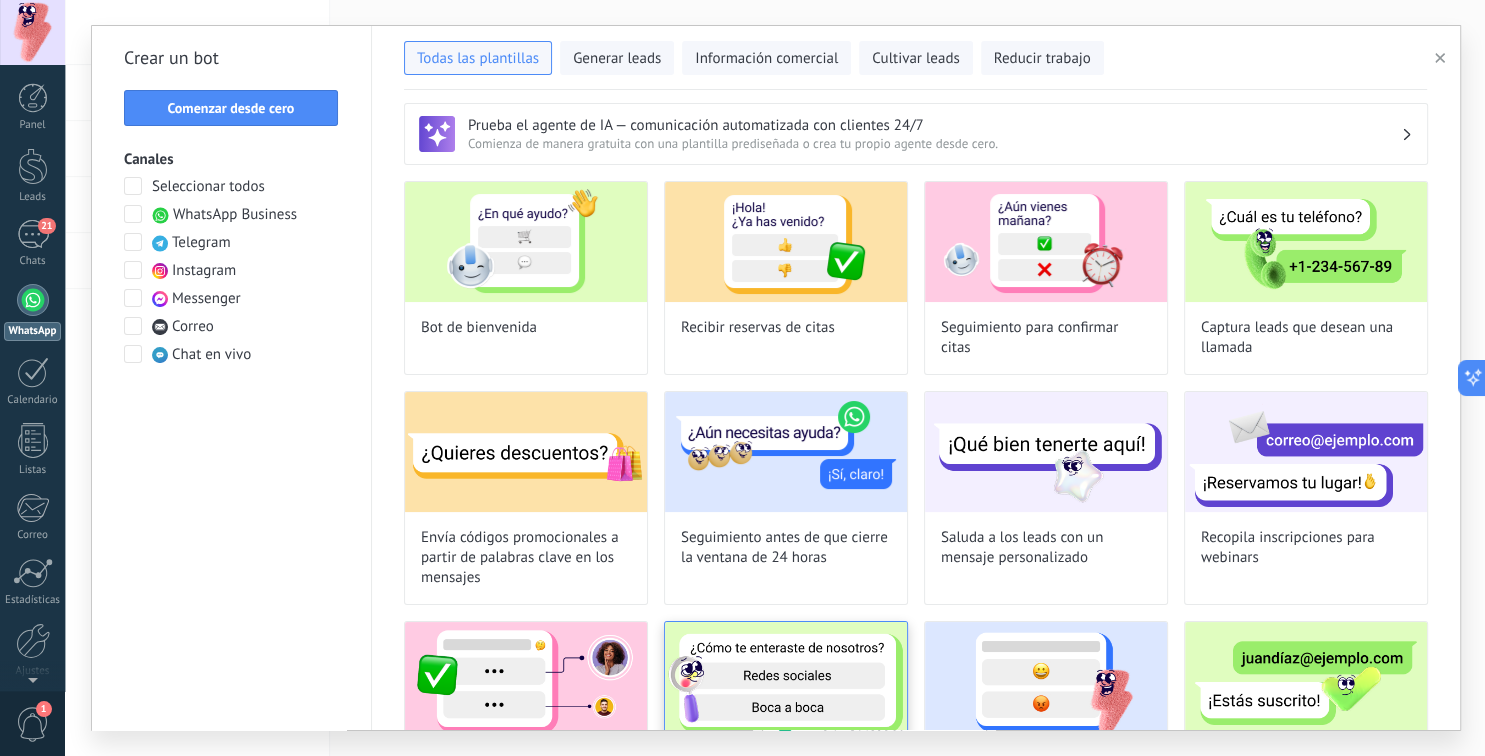 scroll, scrollTop: 0, scrollLeft: 0, axis: both 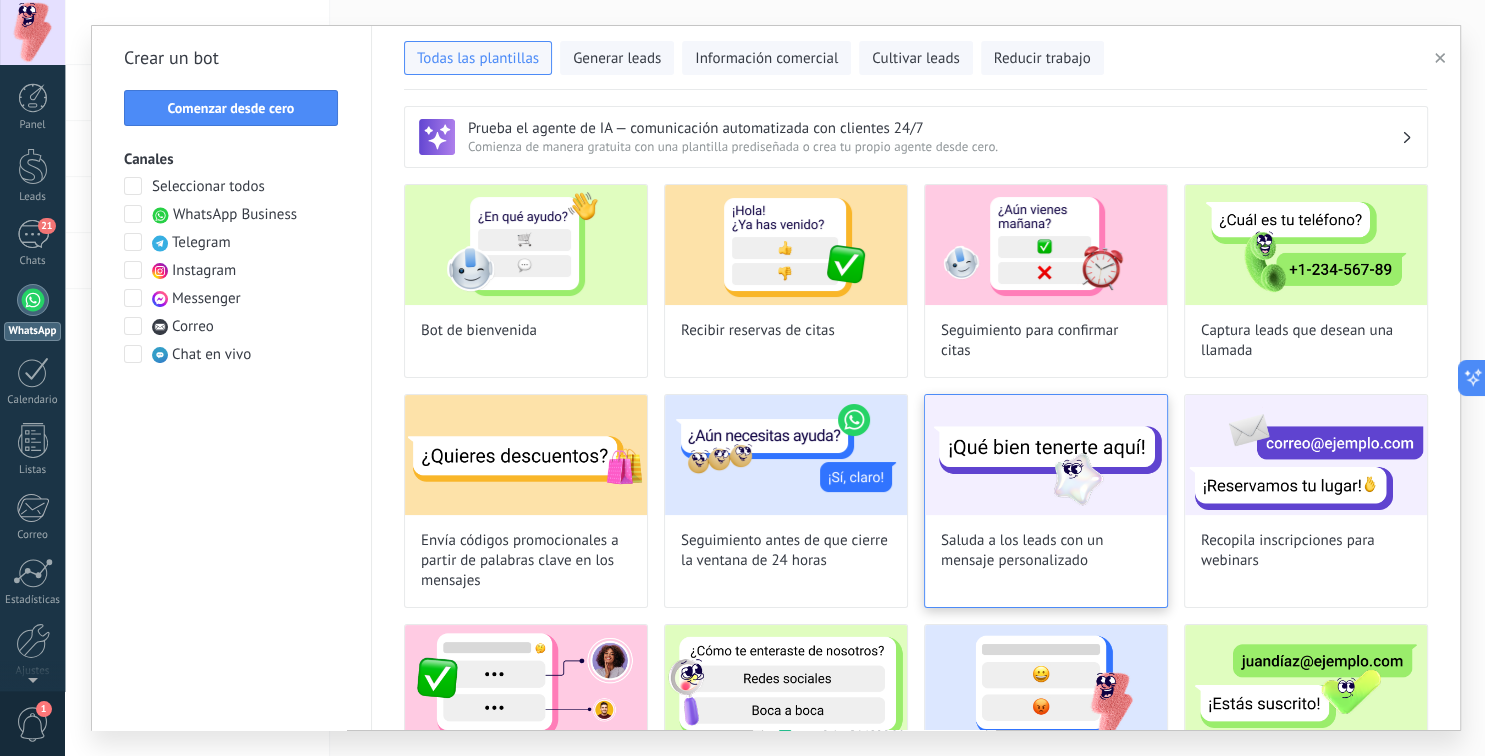 click on "Saluda a los leads con un mensaje personalizado" at bounding box center [1046, 551] 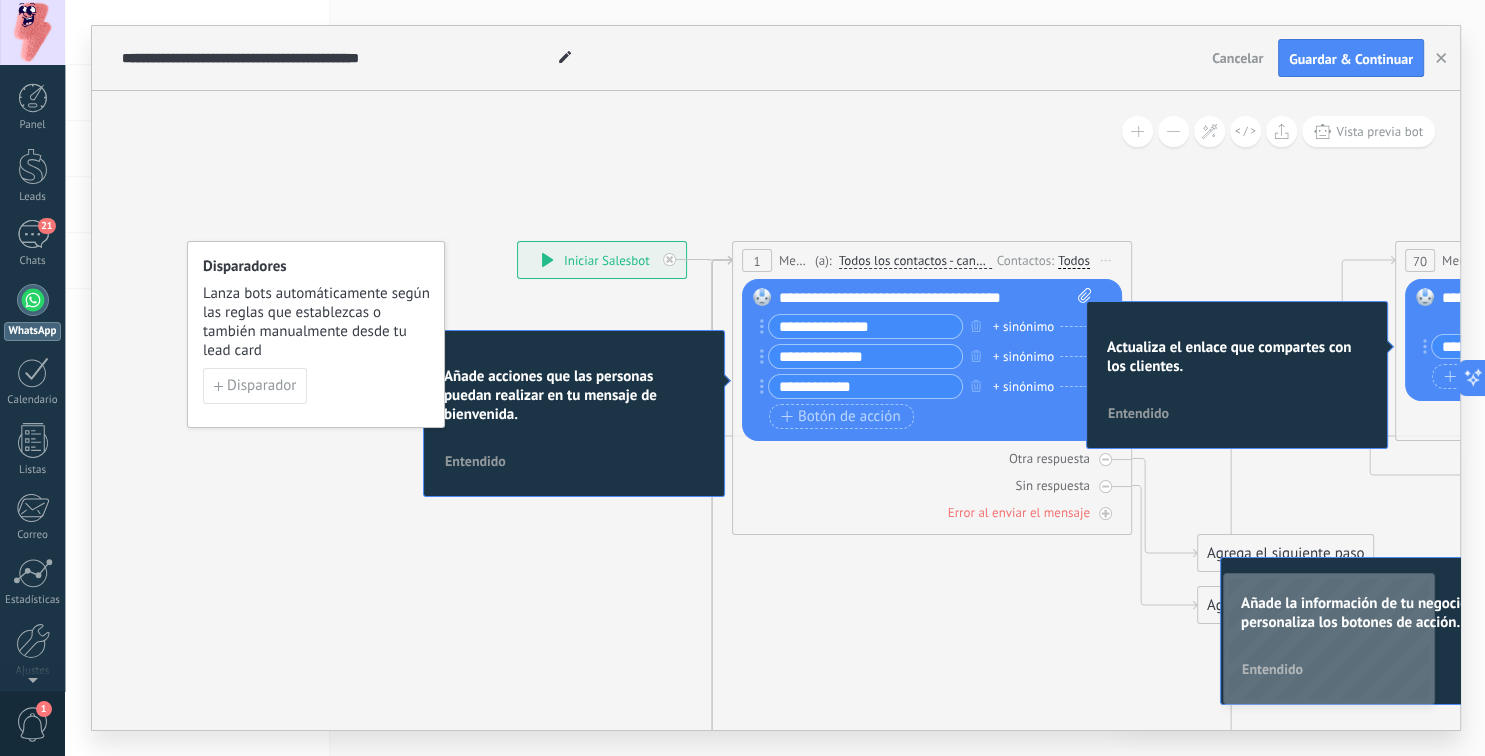click on "Entendido" at bounding box center [1138, 413] 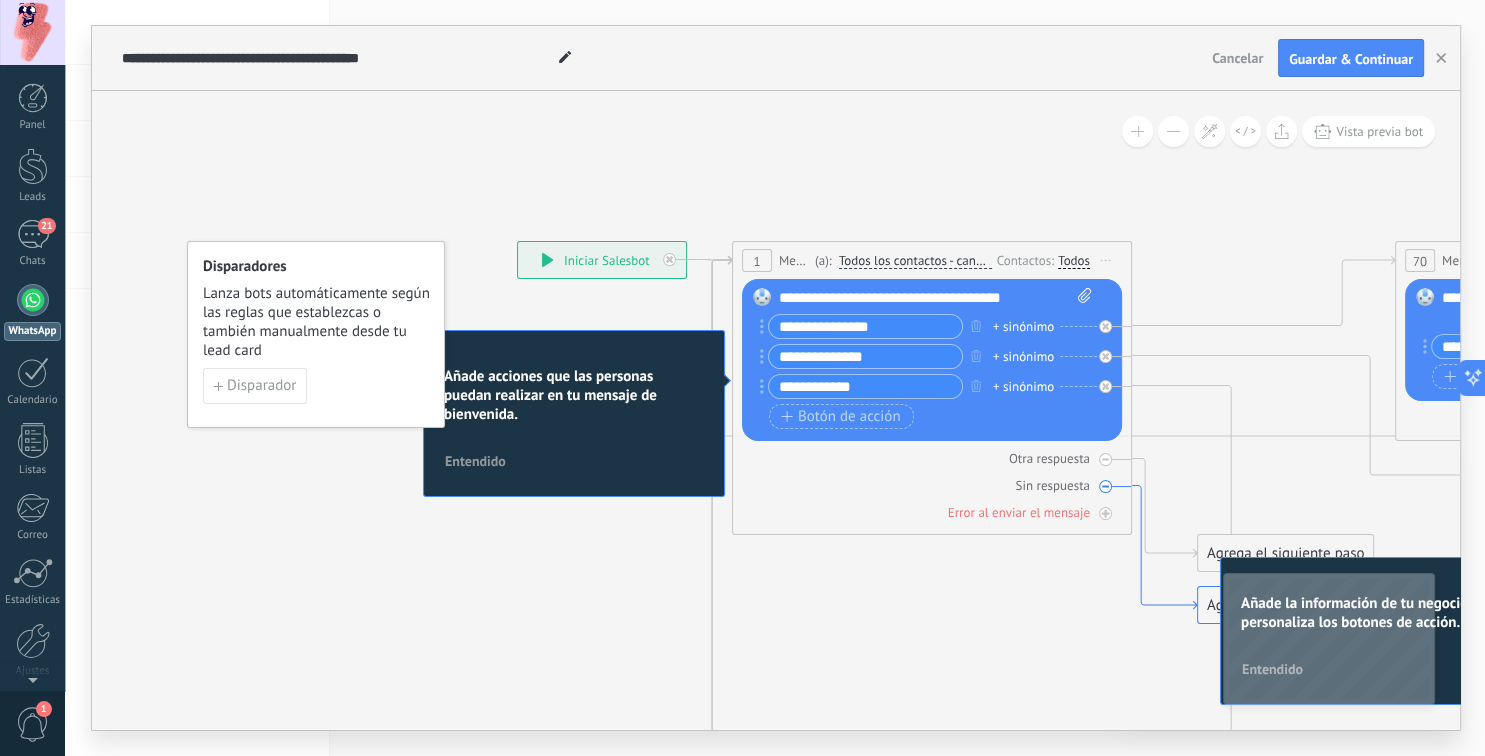 click on "Entendido" at bounding box center (475, 461) 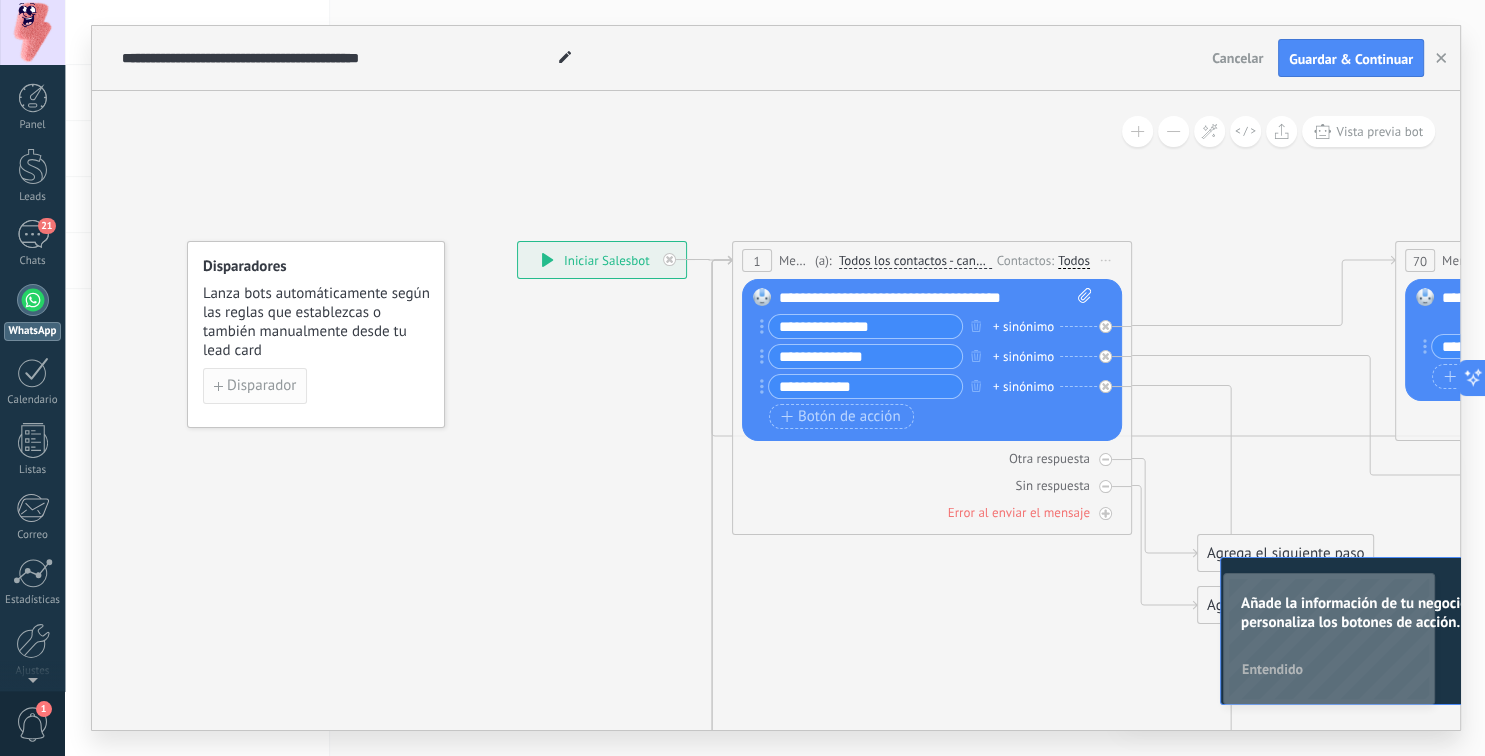 click on "Disparador" at bounding box center [261, 386] 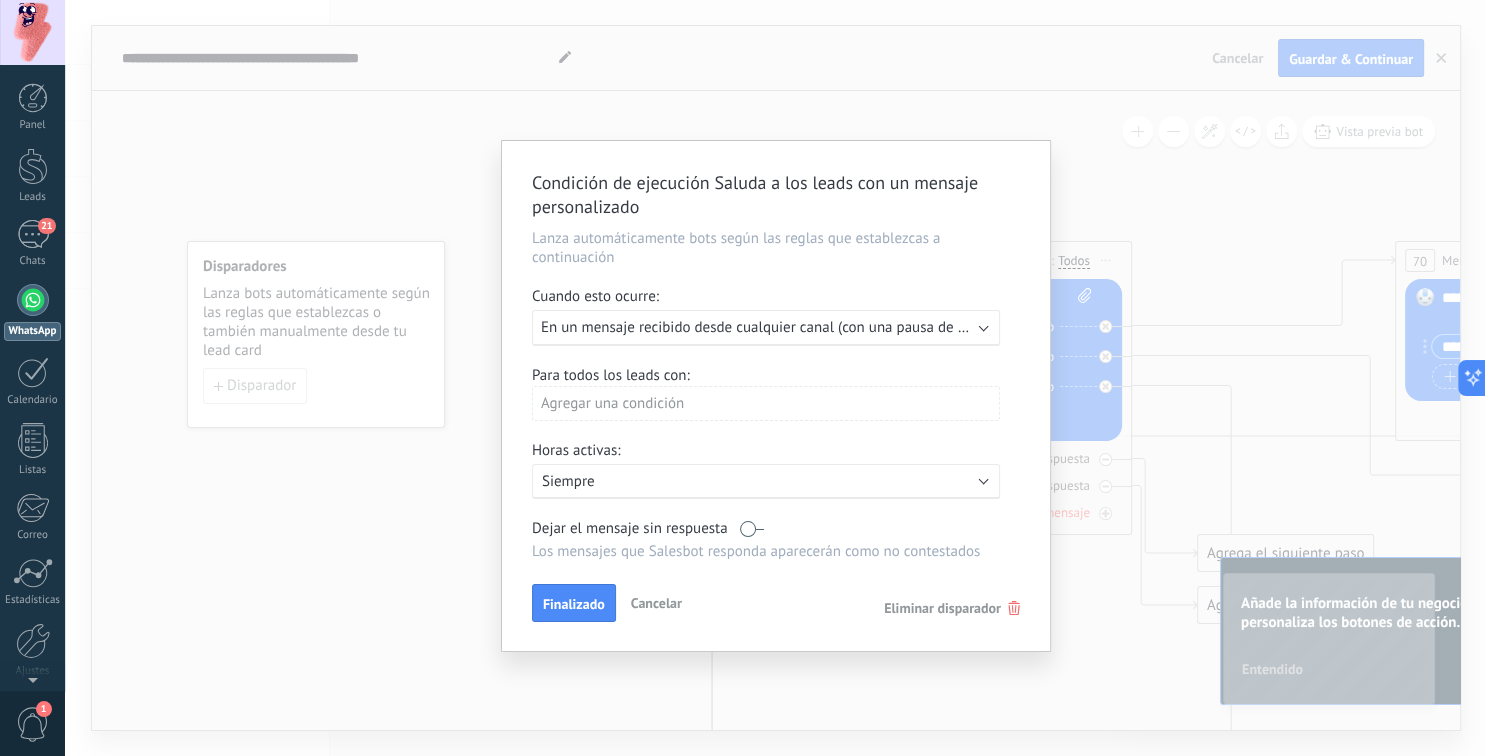click on "Cancelar" at bounding box center (656, 603) 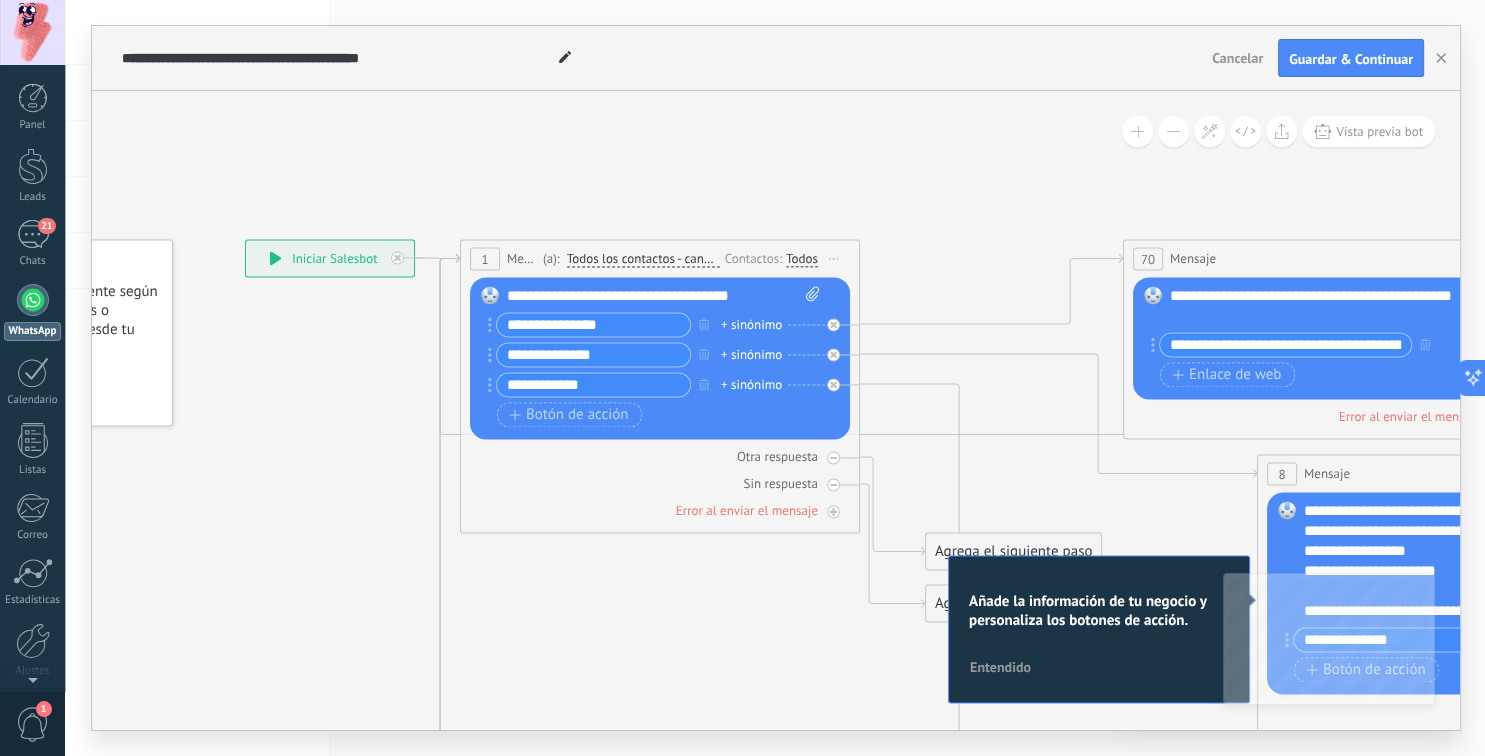 drag, startPoint x: 624, startPoint y: 507, endPoint x: 342, endPoint y: 509, distance: 282.00708 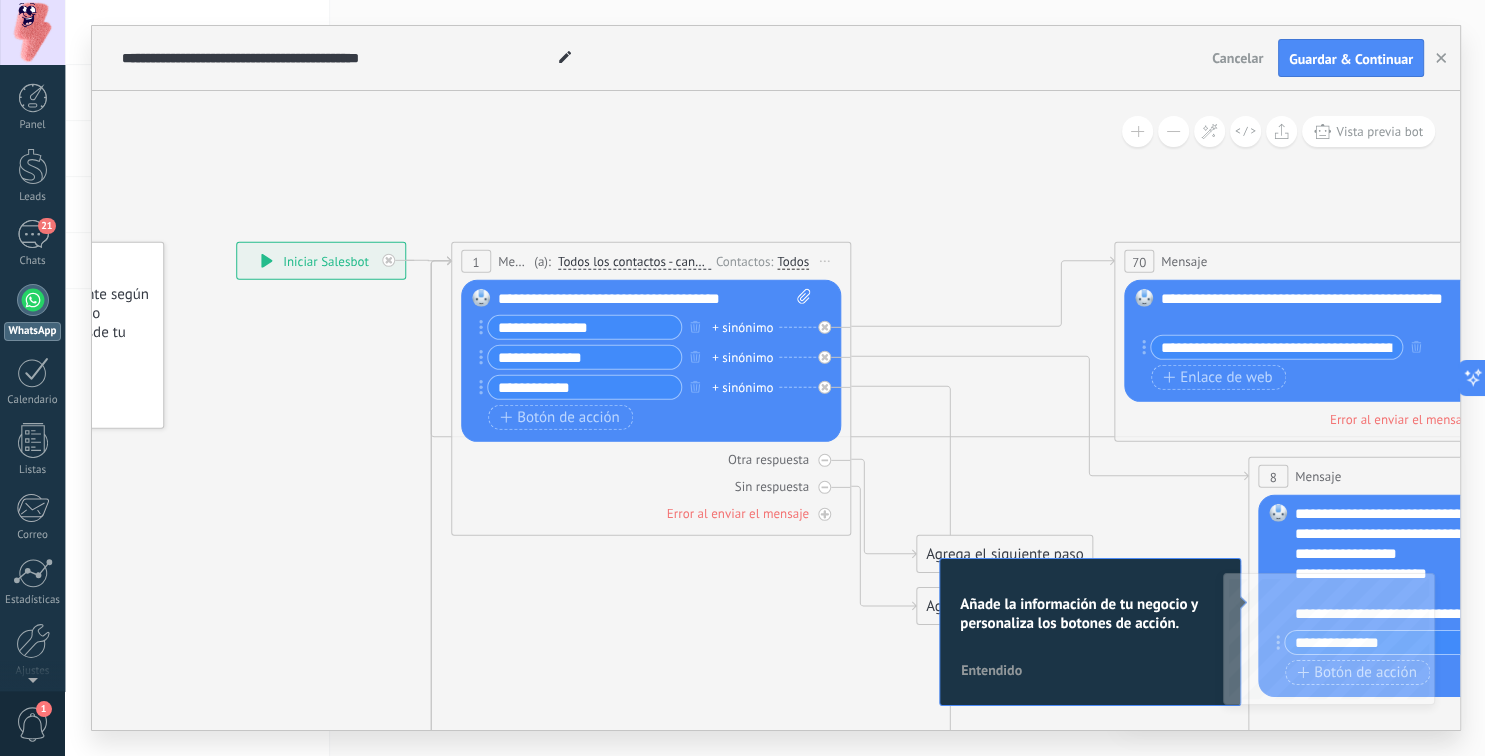 click on "**********" at bounding box center [321, 261] 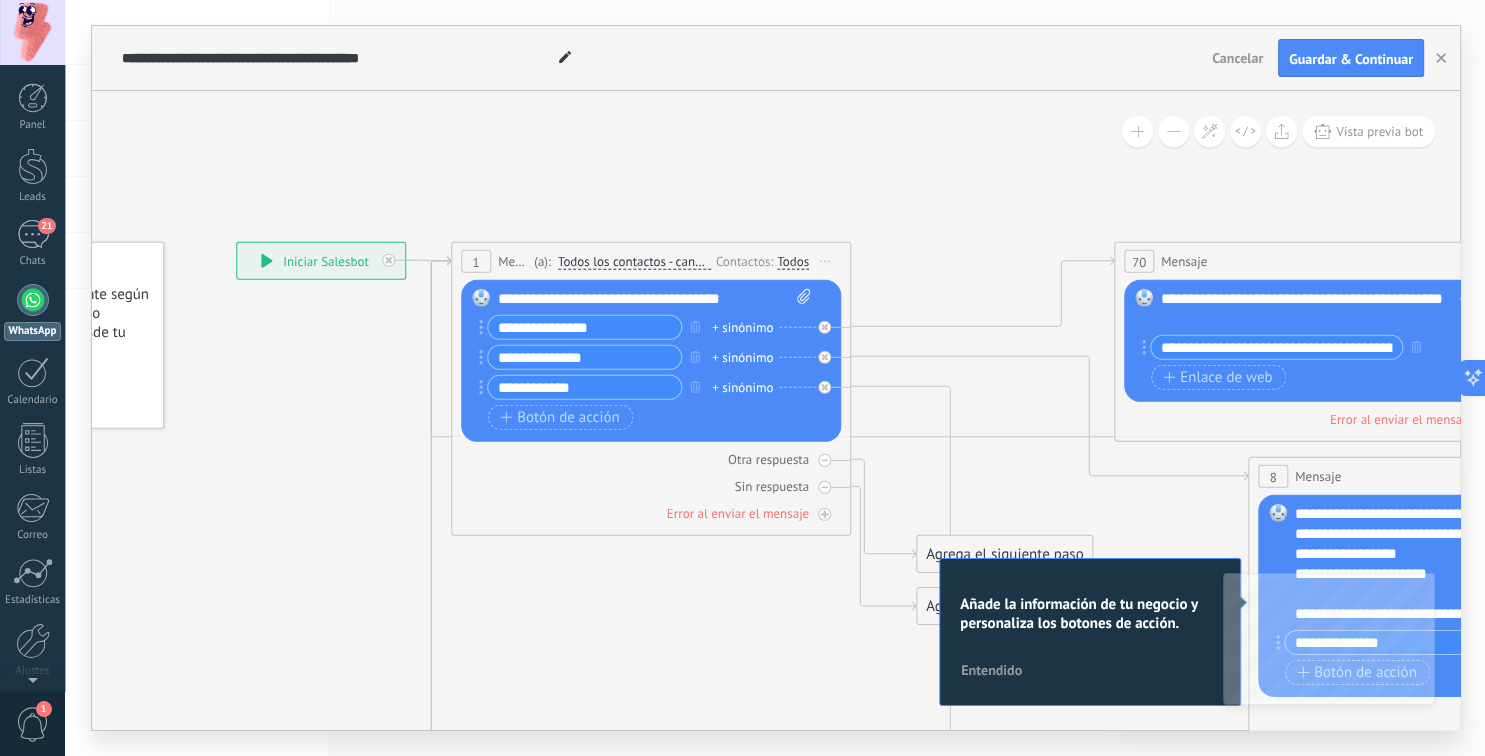 click on "Todos los contactos - canales seleccionados" at bounding box center (634, 262) 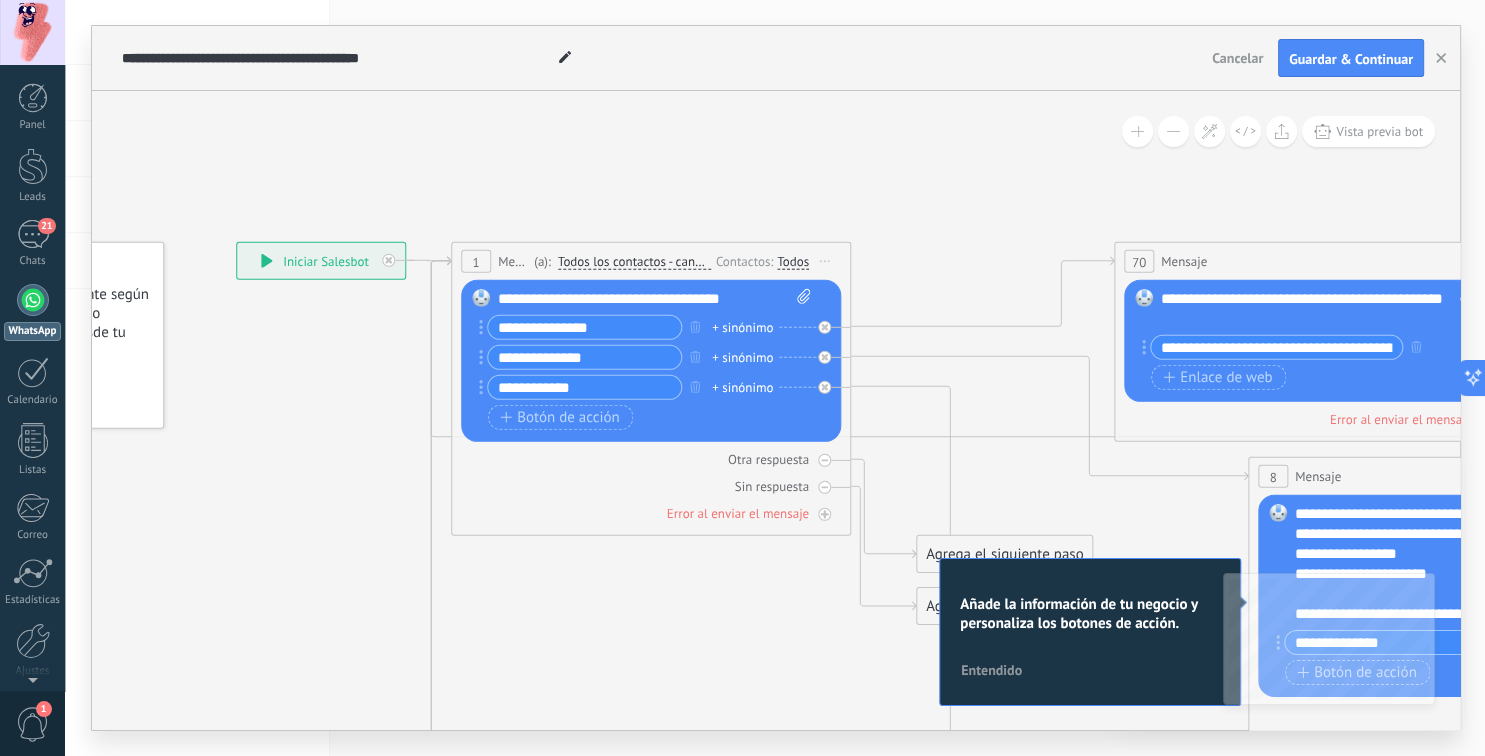 click on "Todos los contactos - canales seleccionados" at bounding box center (673, 262) 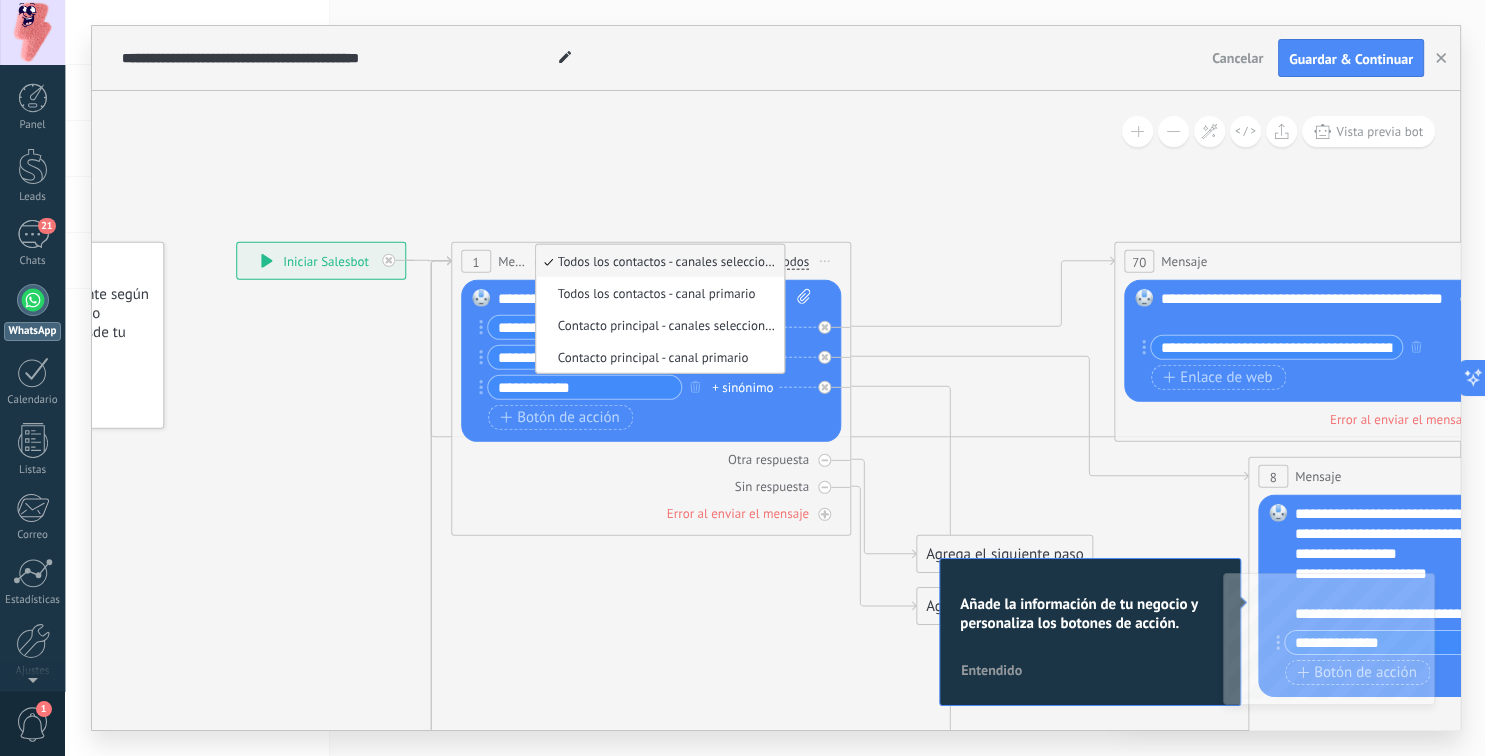 click 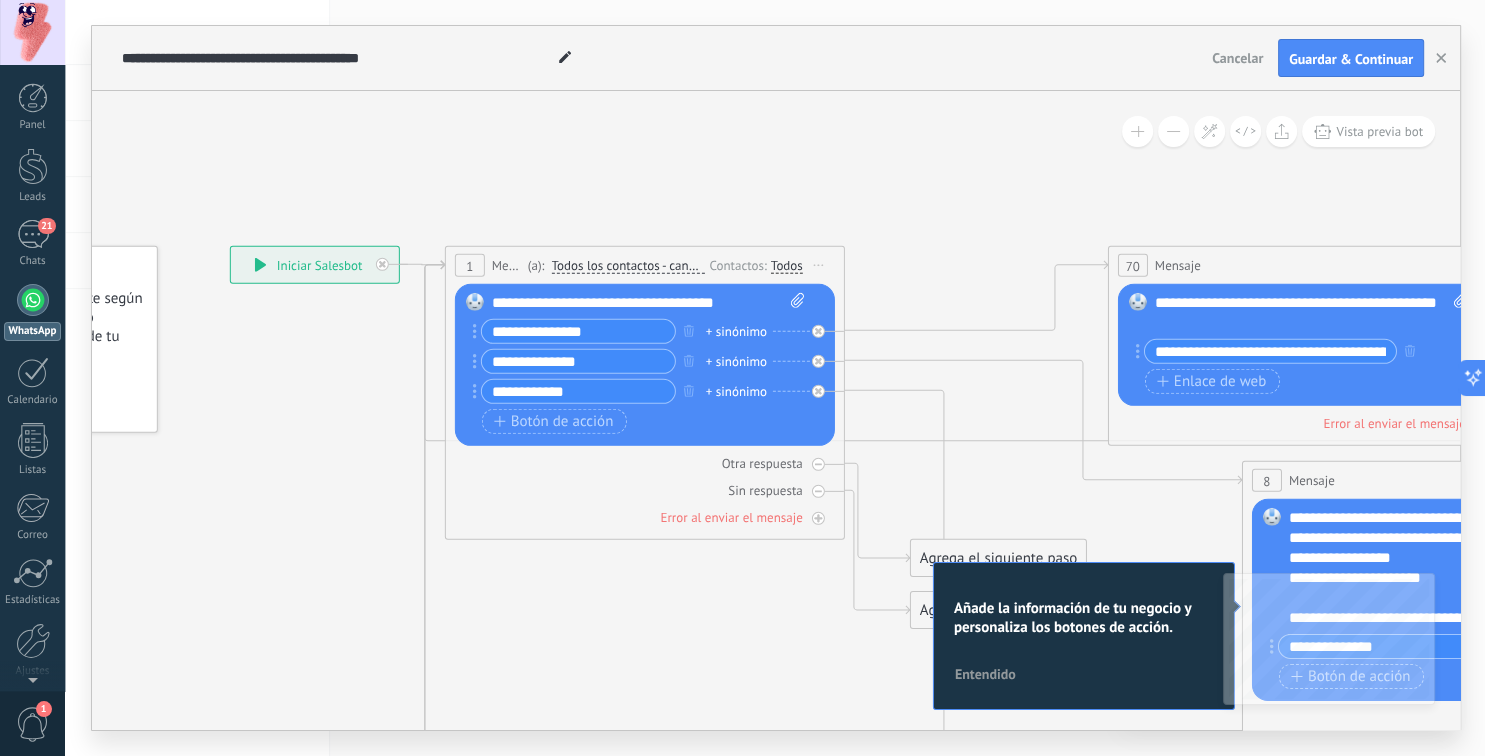 click on "Todos" at bounding box center [787, 265] 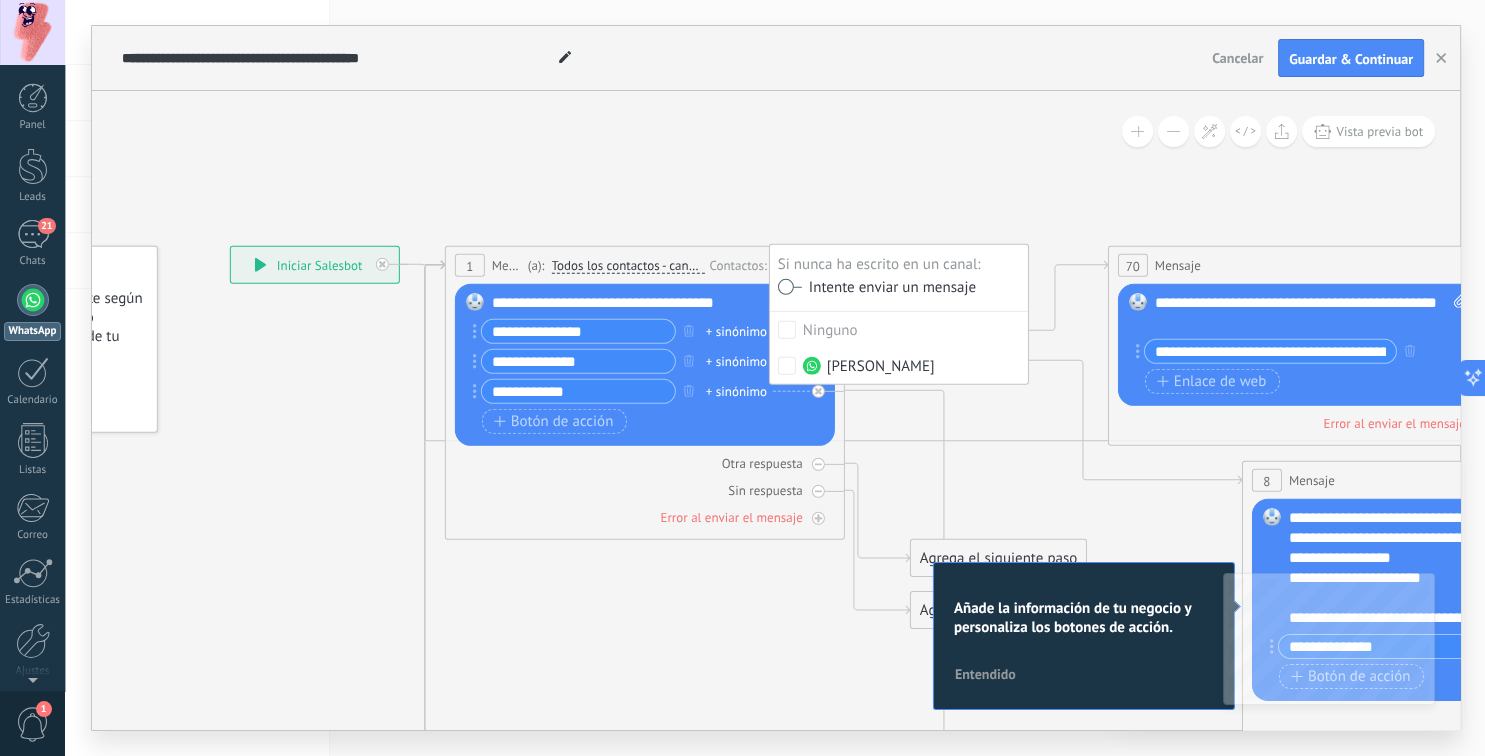 click 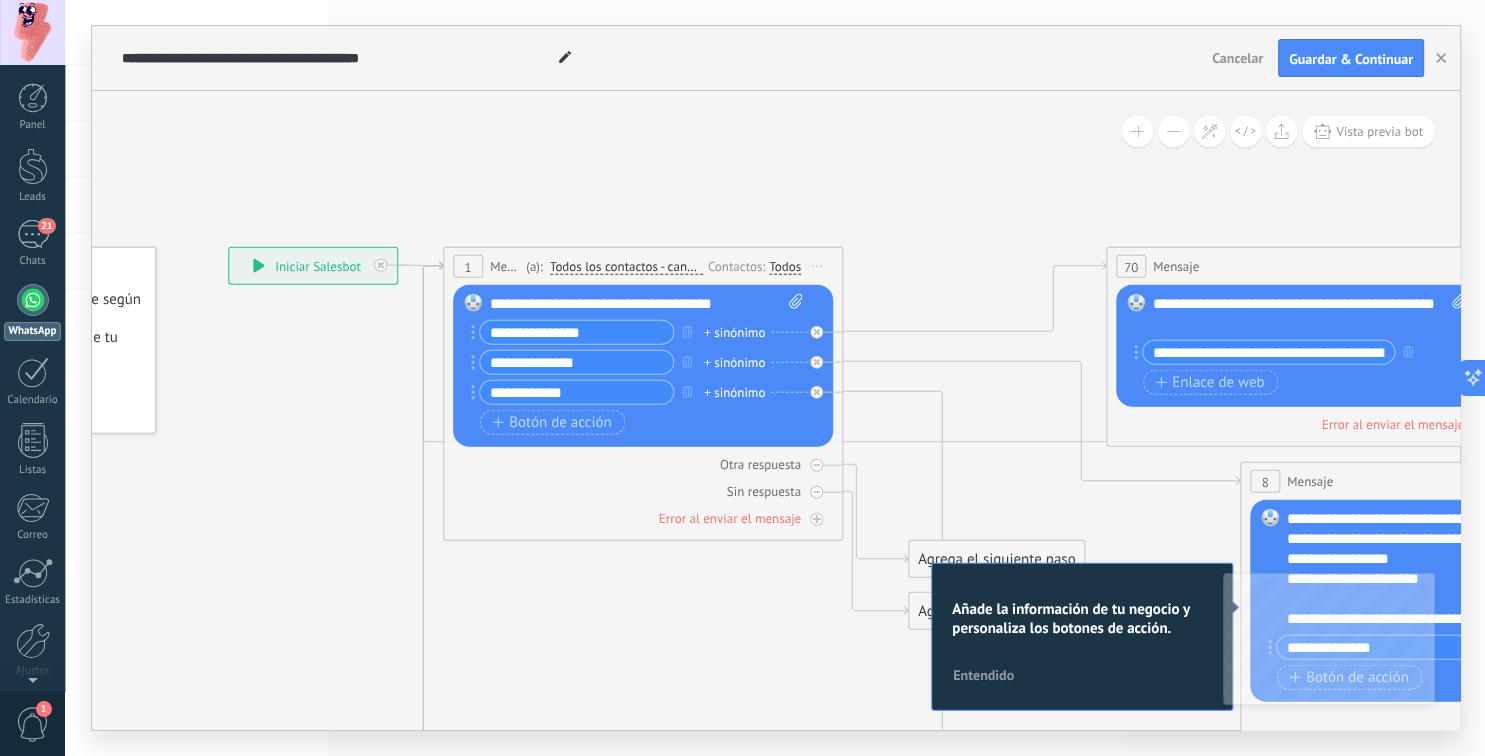 click on "Iniciar vista previa aquí
Cambiar nombre
Duplicar
[GEOGRAPHIC_DATA]" at bounding box center [817, 266] 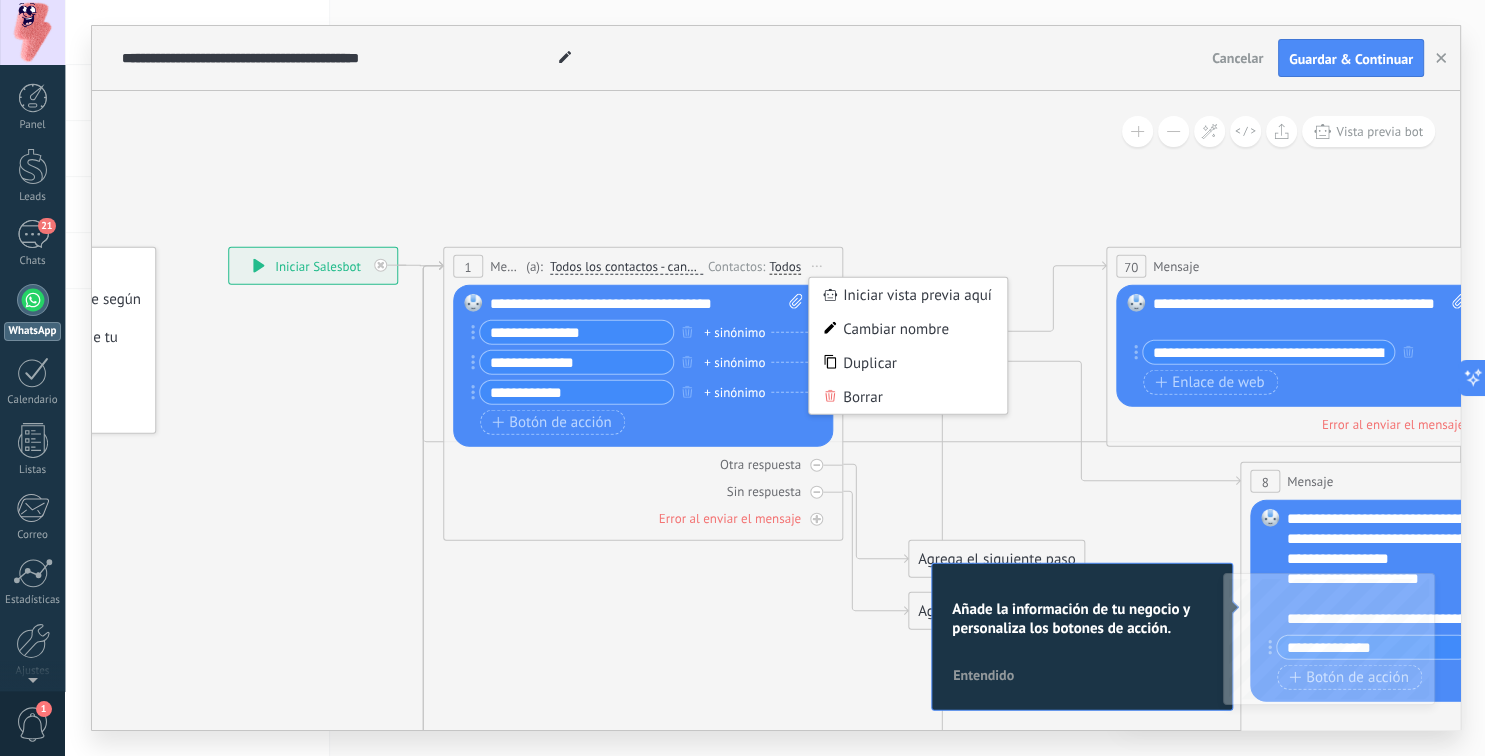 click 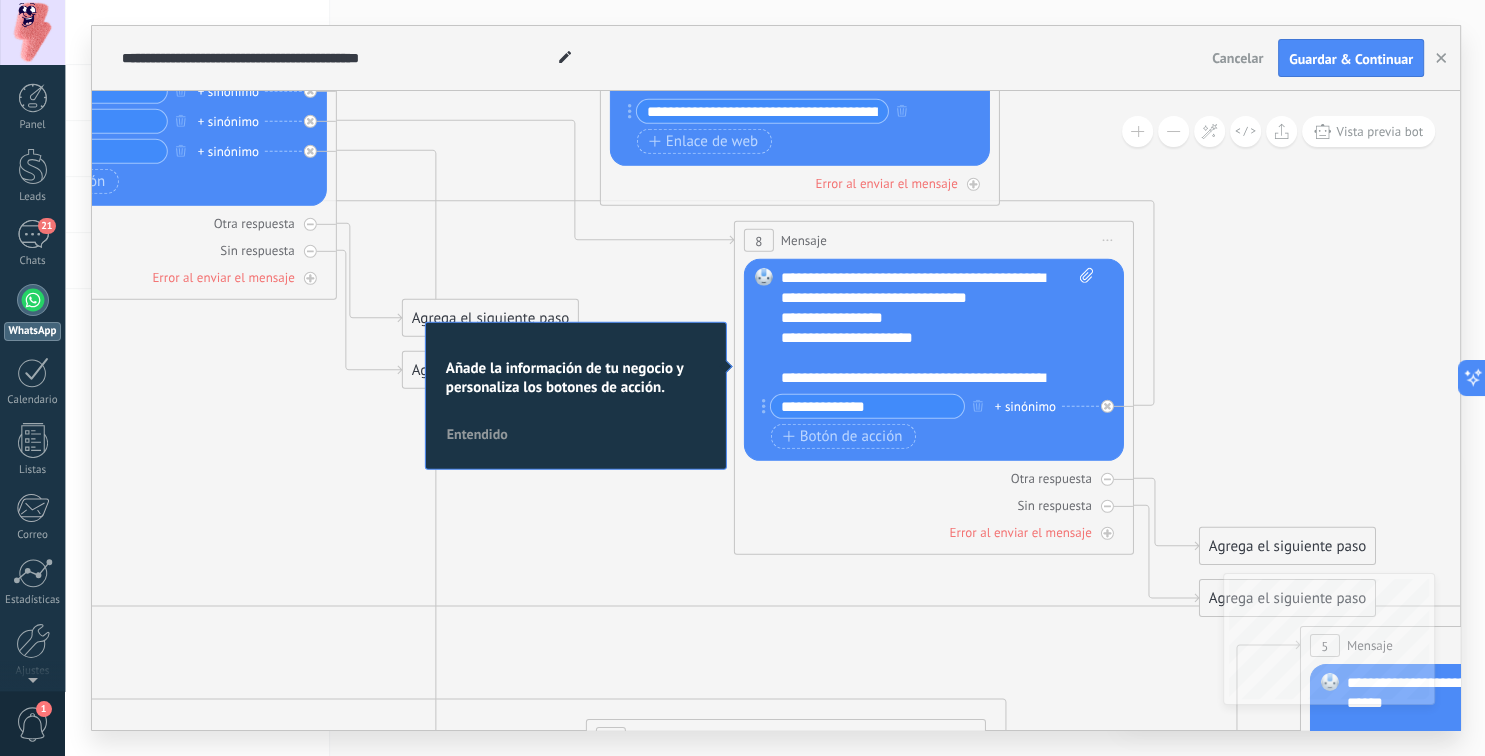 click on "Entendido" at bounding box center (477, 433) 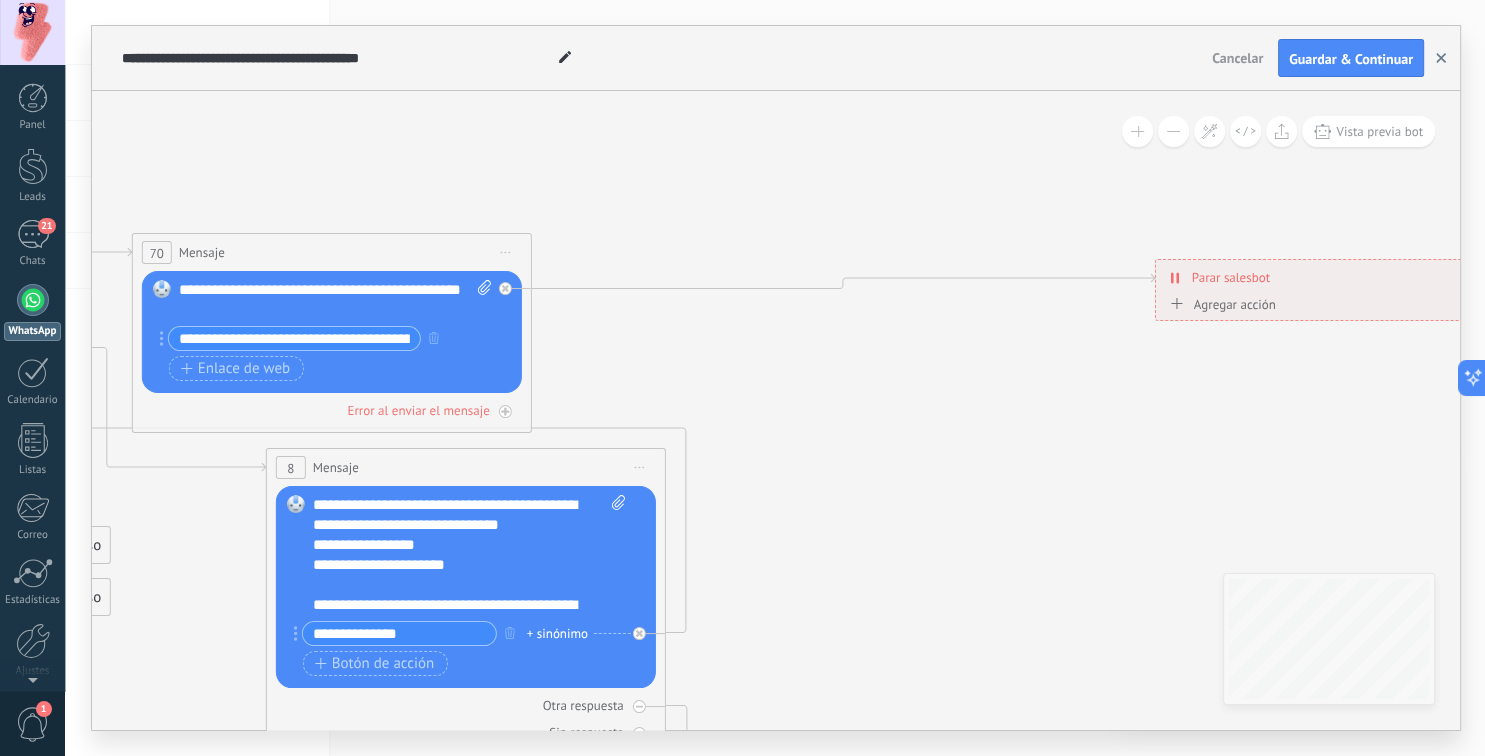 click at bounding box center [1441, 58] 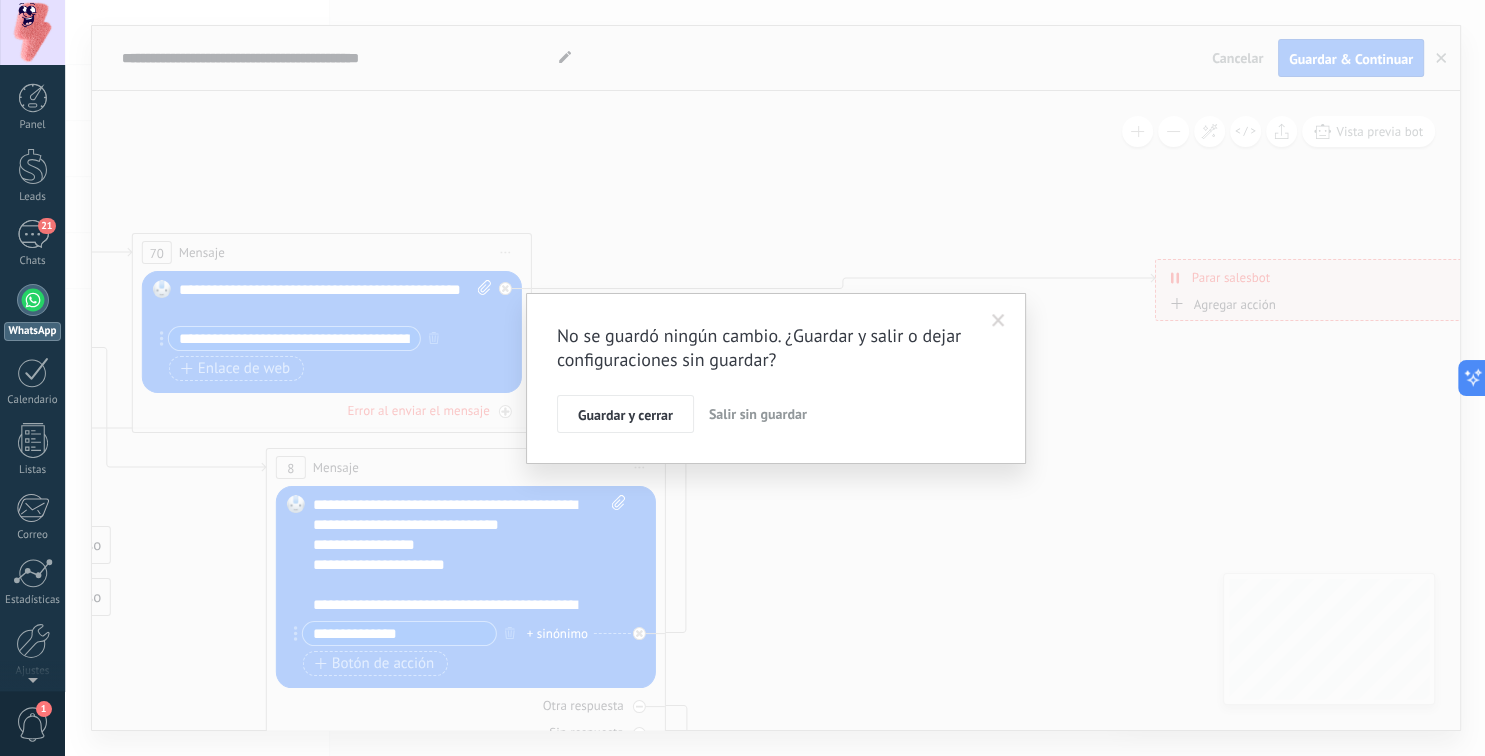 click on "Salir sin guardar" at bounding box center (758, 414) 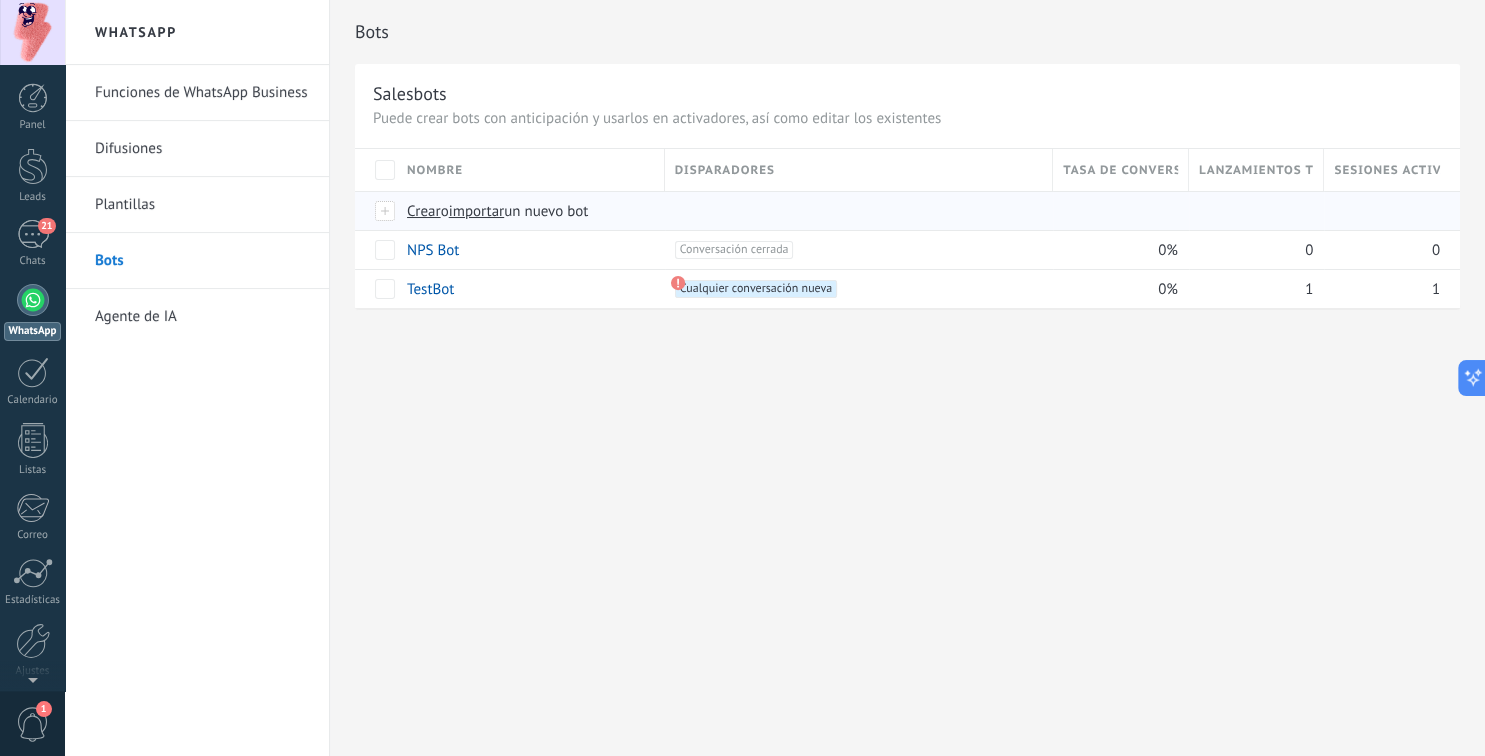 click on "Crear" at bounding box center [424, 211] 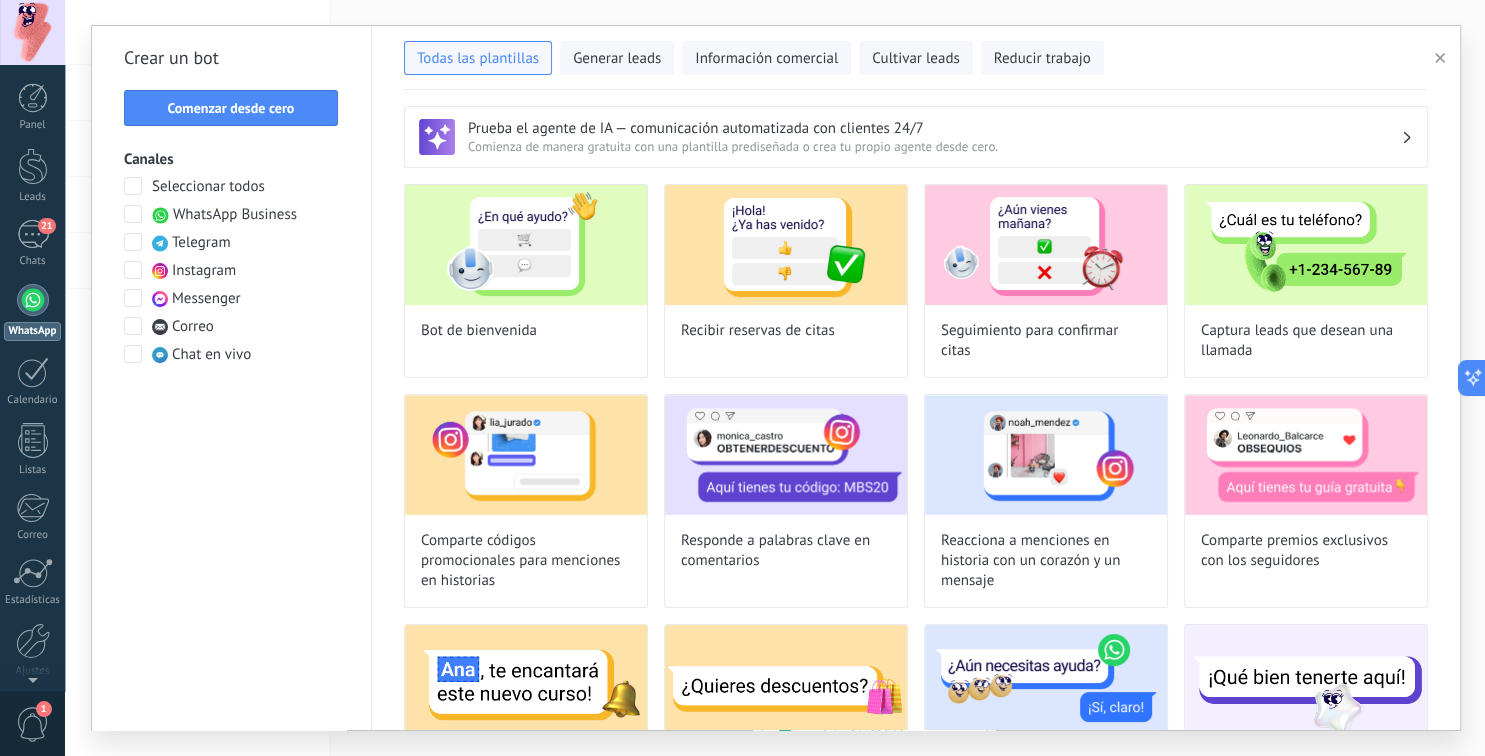 click at bounding box center [133, 214] 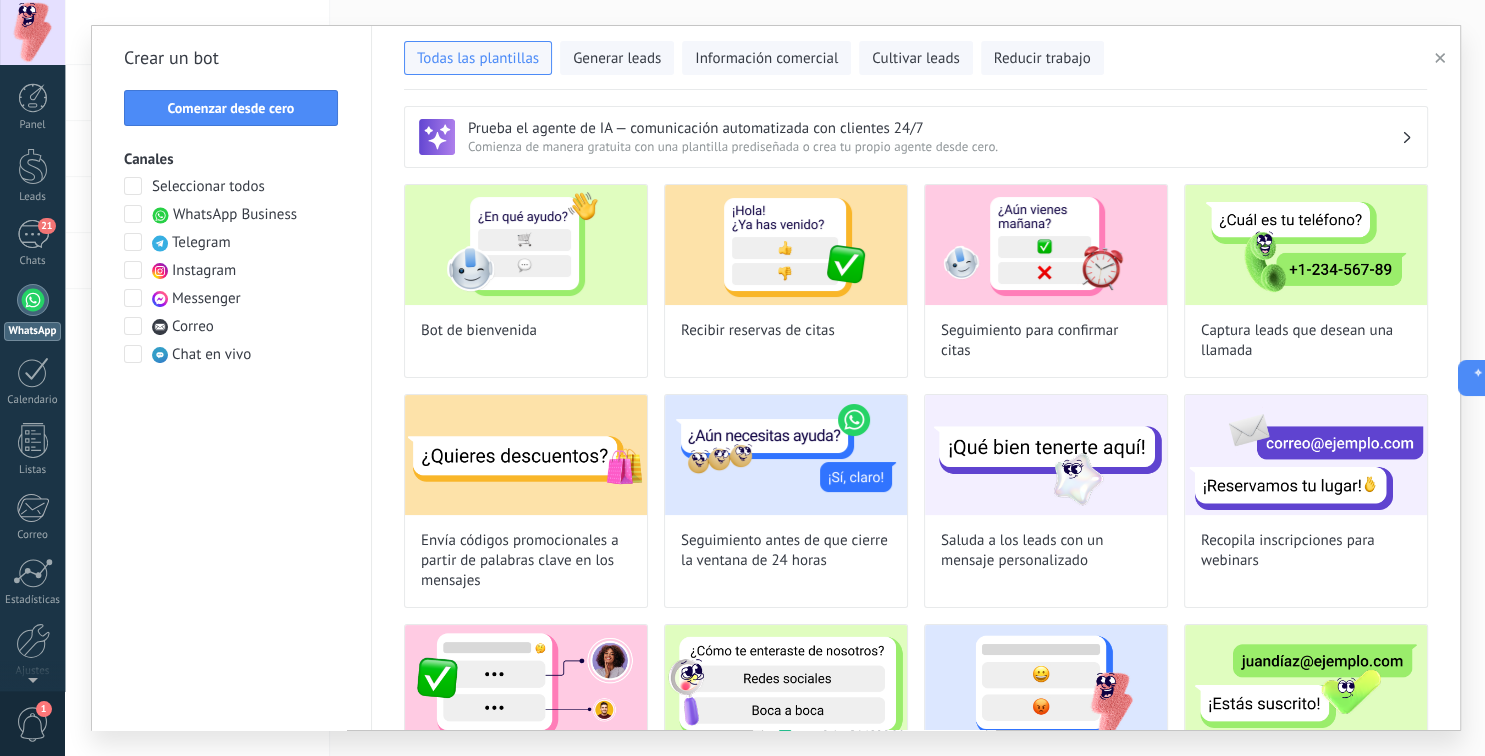 click on "Crear un bot Comenzar desde cero Canales Seleccionar todos WhatsApp Business Telegram Instagram Messenger Correo Chat en vivo" at bounding box center [232, 378] 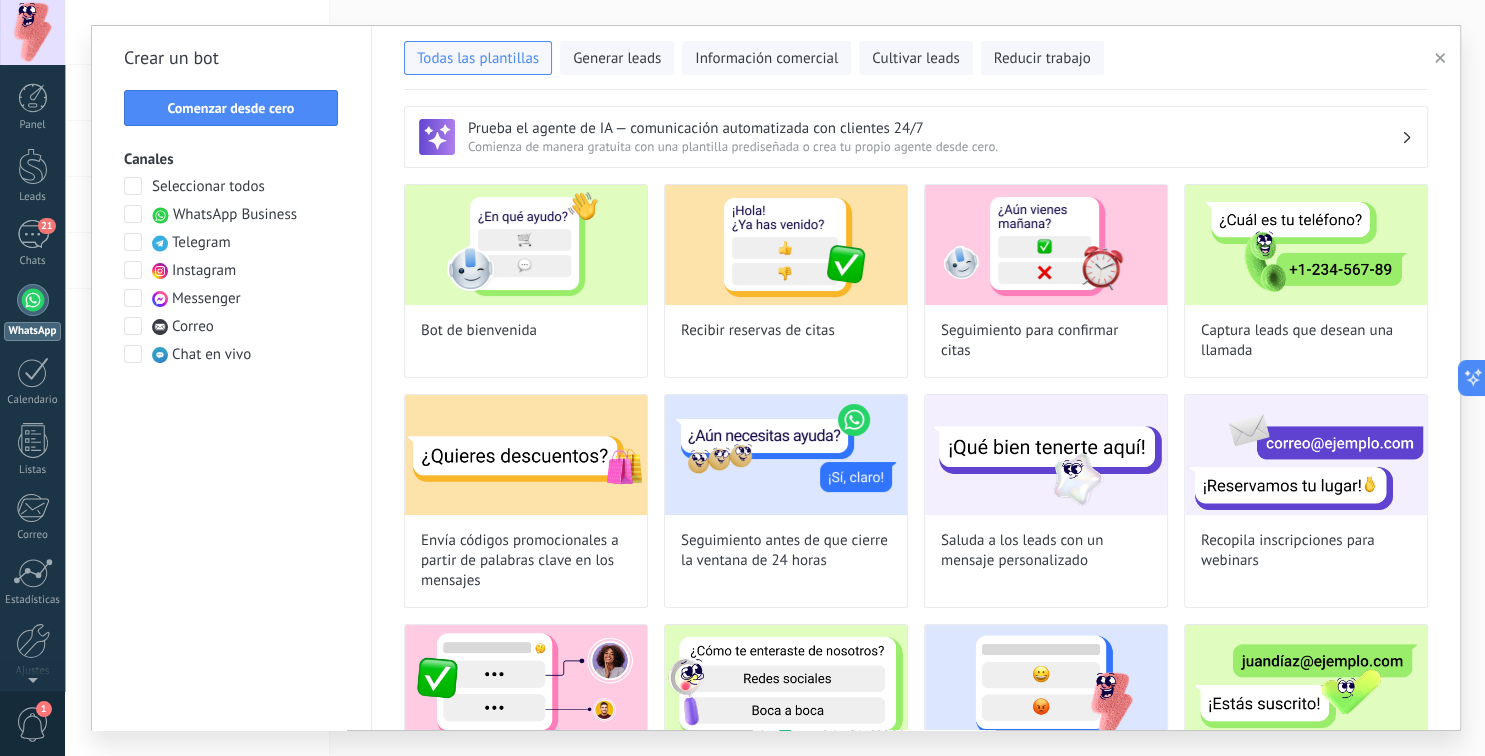 click at bounding box center (133, 214) 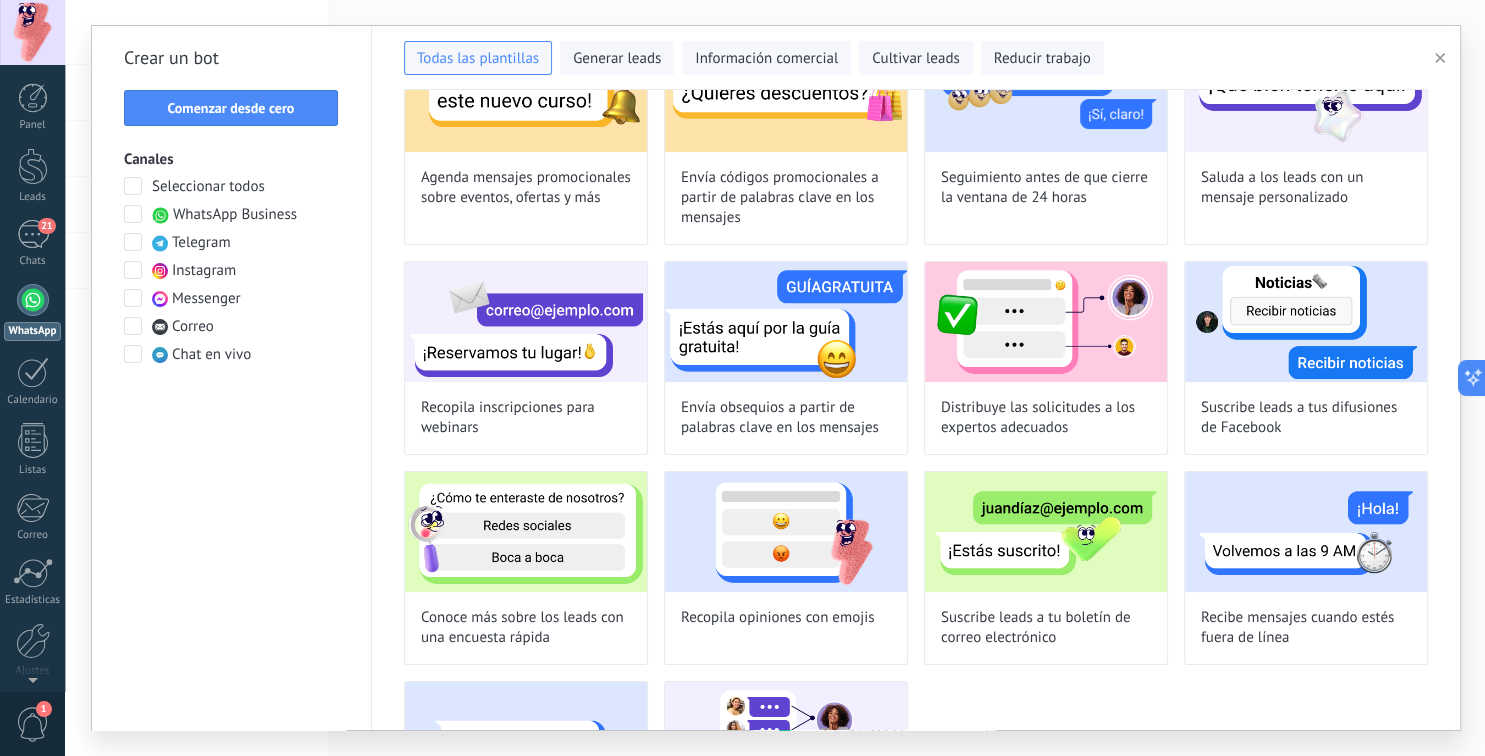 scroll, scrollTop: 612, scrollLeft: 0, axis: vertical 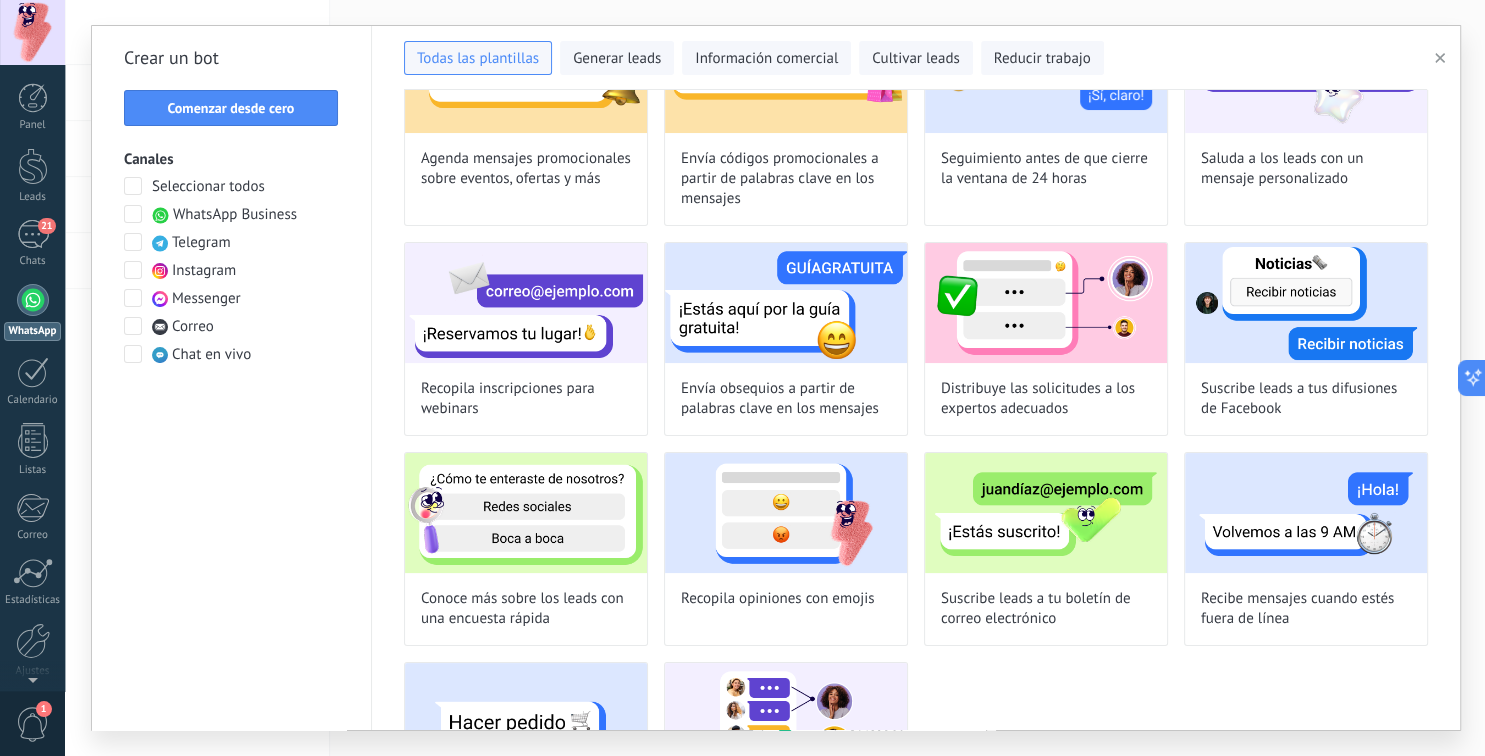 click at bounding box center (133, 214) 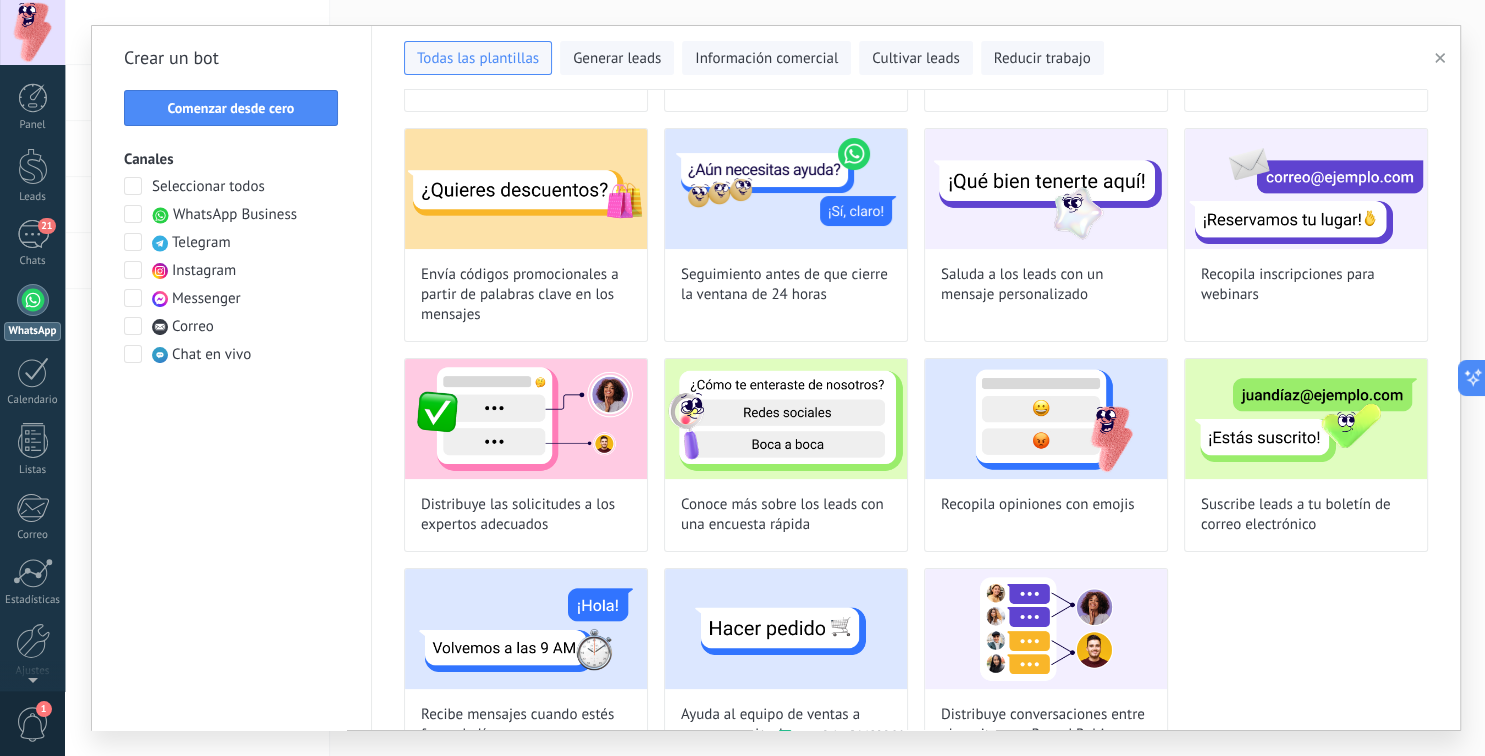 scroll, scrollTop: 267, scrollLeft: 0, axis: vertical 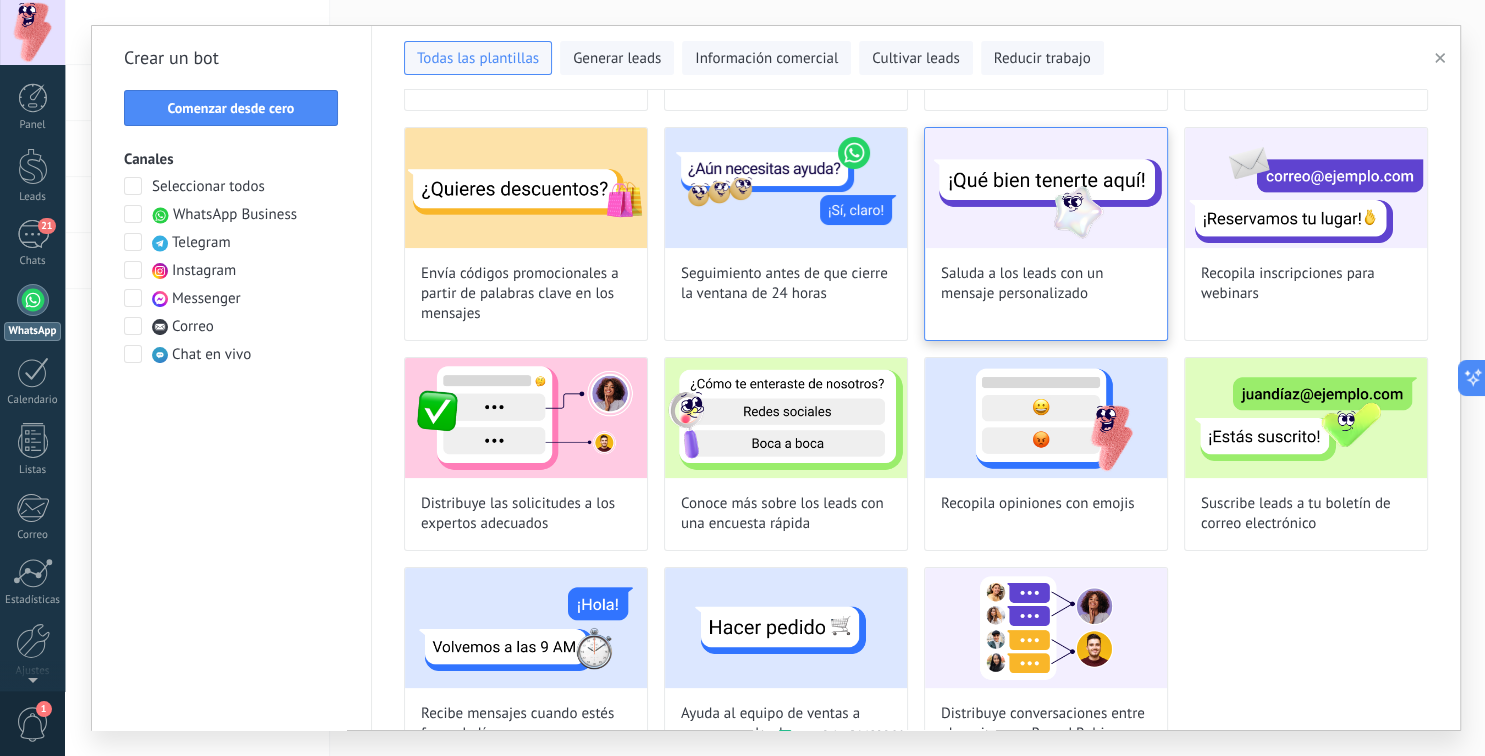 click on "Saluda a los leads con un mensaje personalizado" at bounding box center [1046, 284] 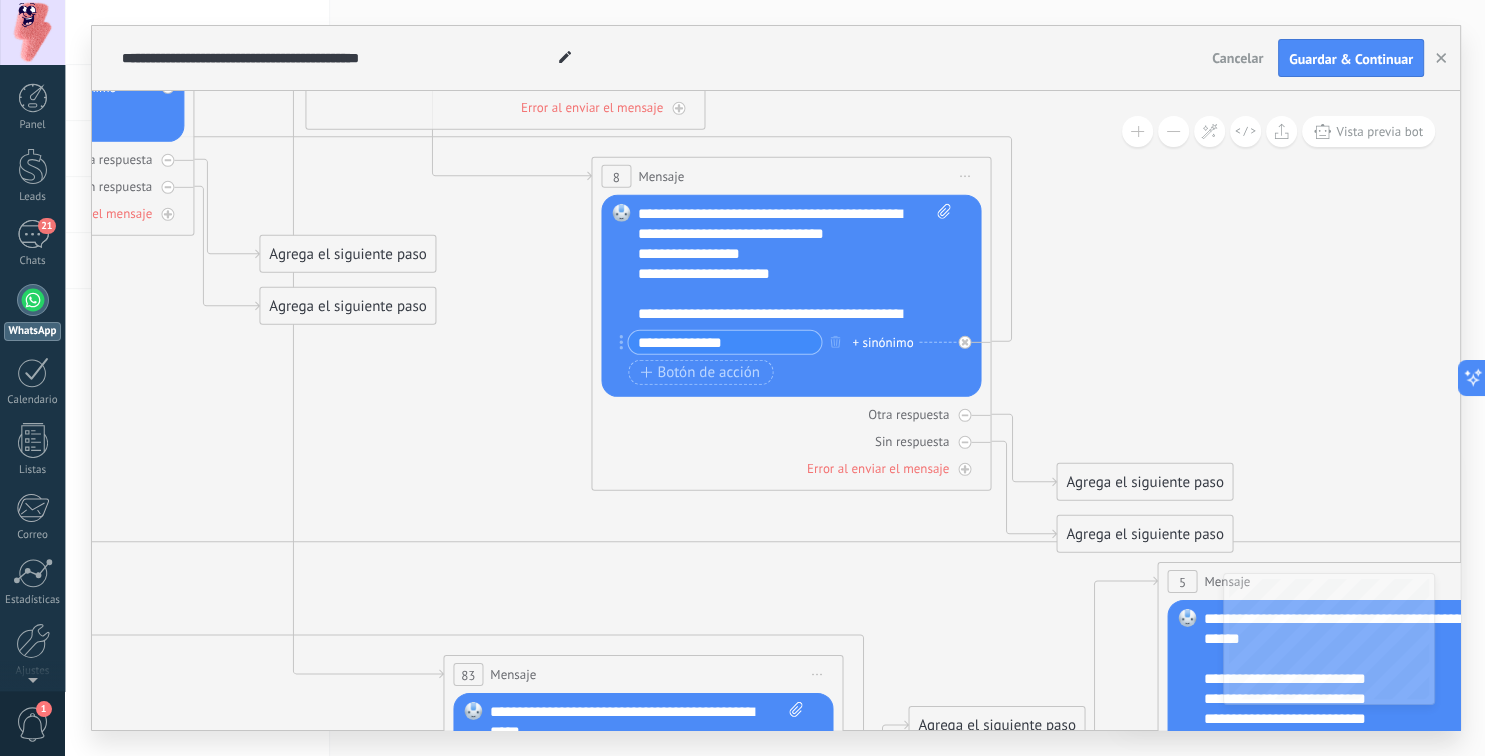 click at bounding box center [1173, 131] 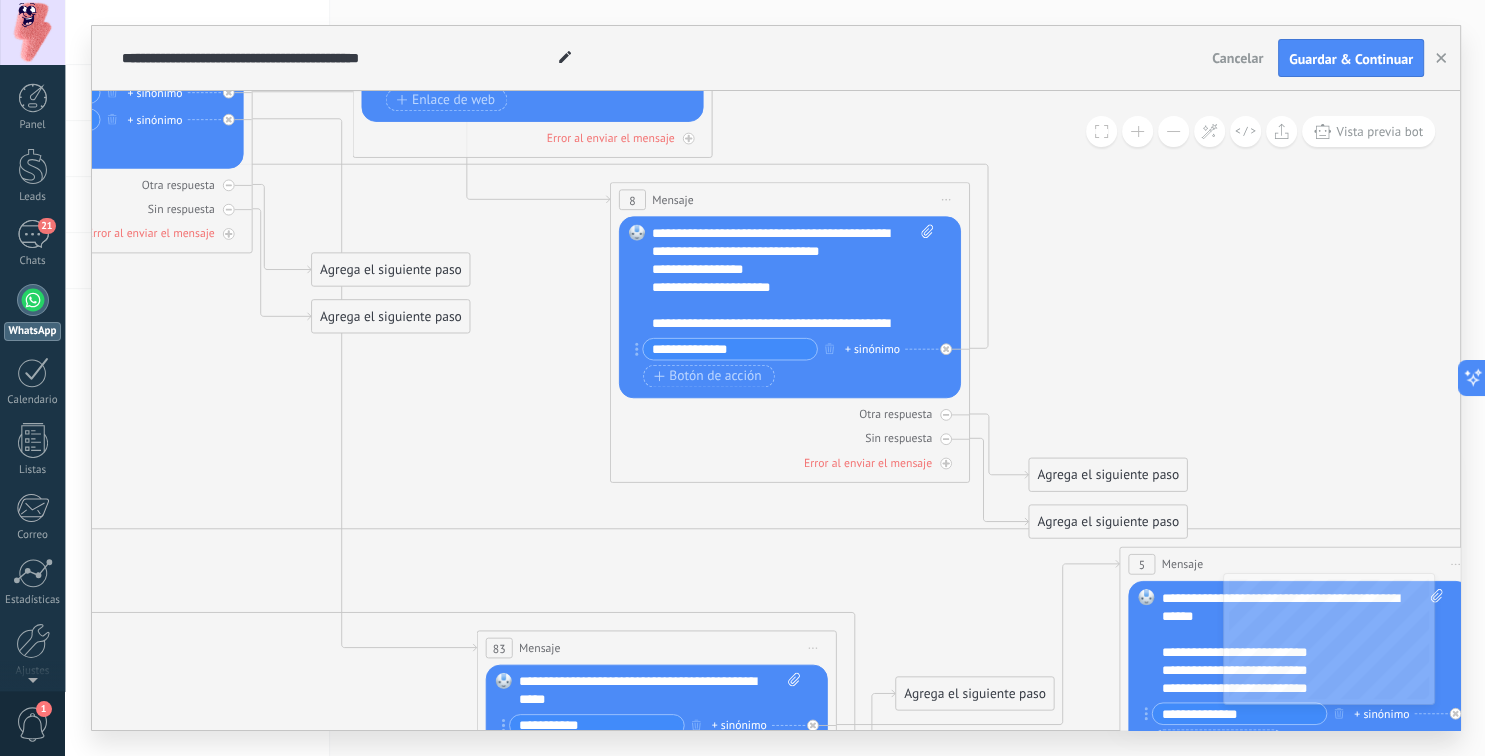 click at bounding box center [1173, 131] 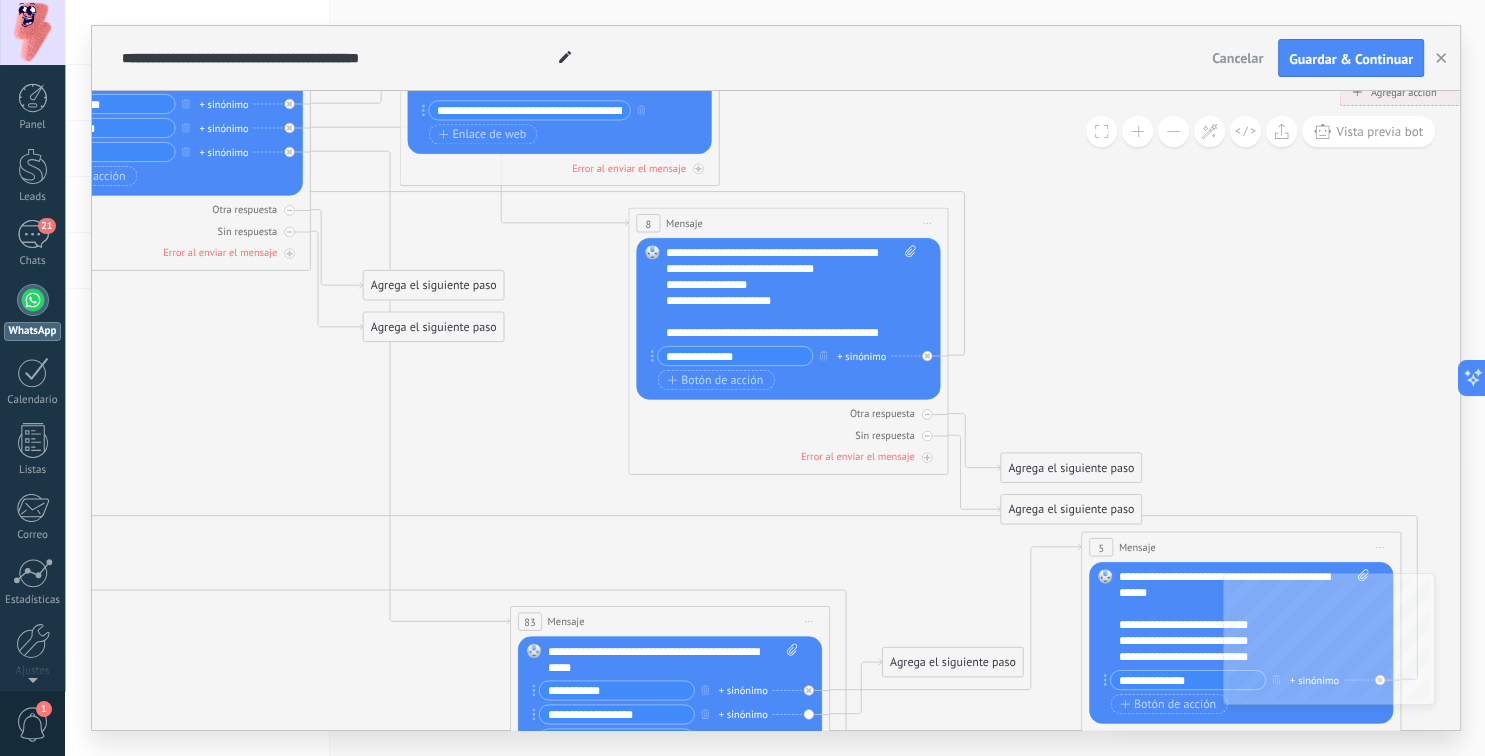 click at bounding box center [1173, 131] 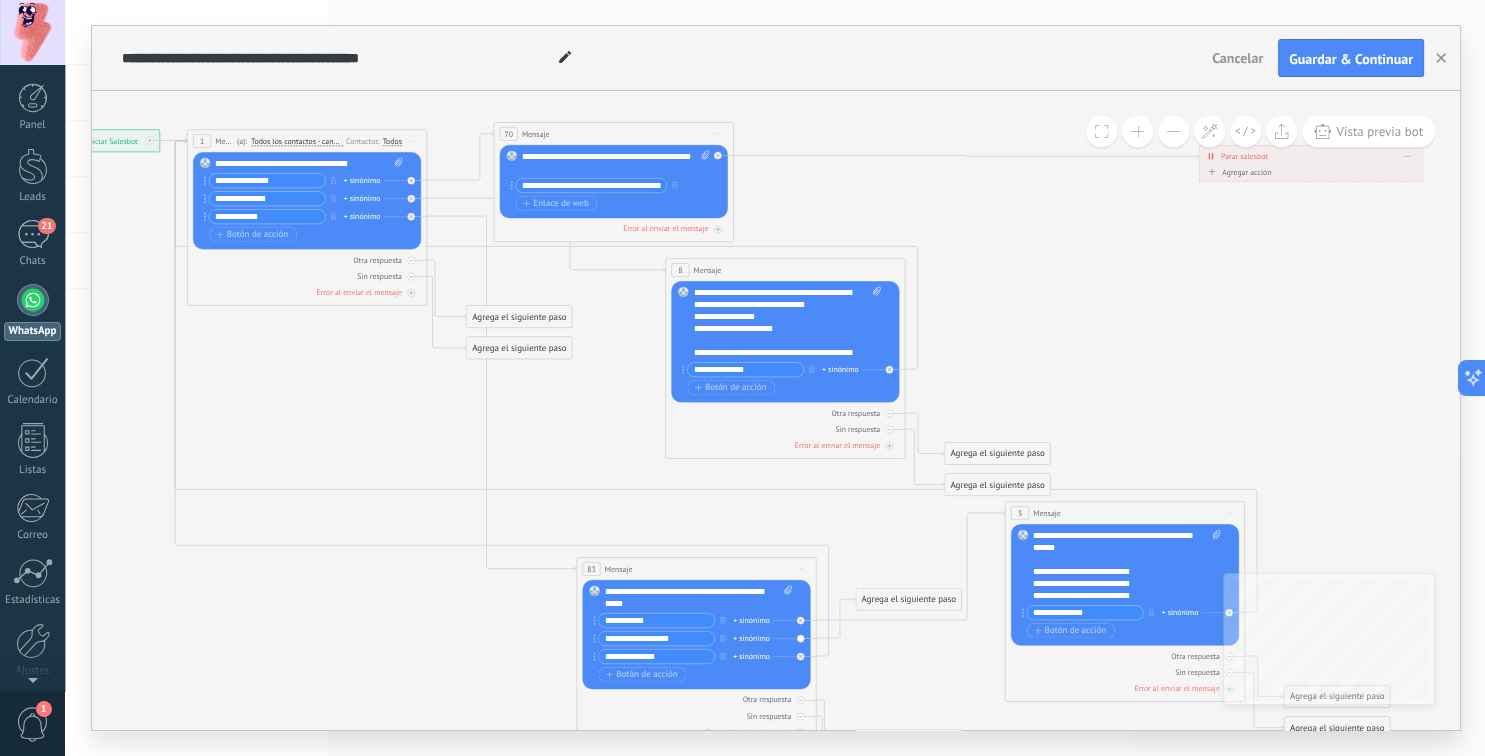 click at bounding box center [1173, 131] 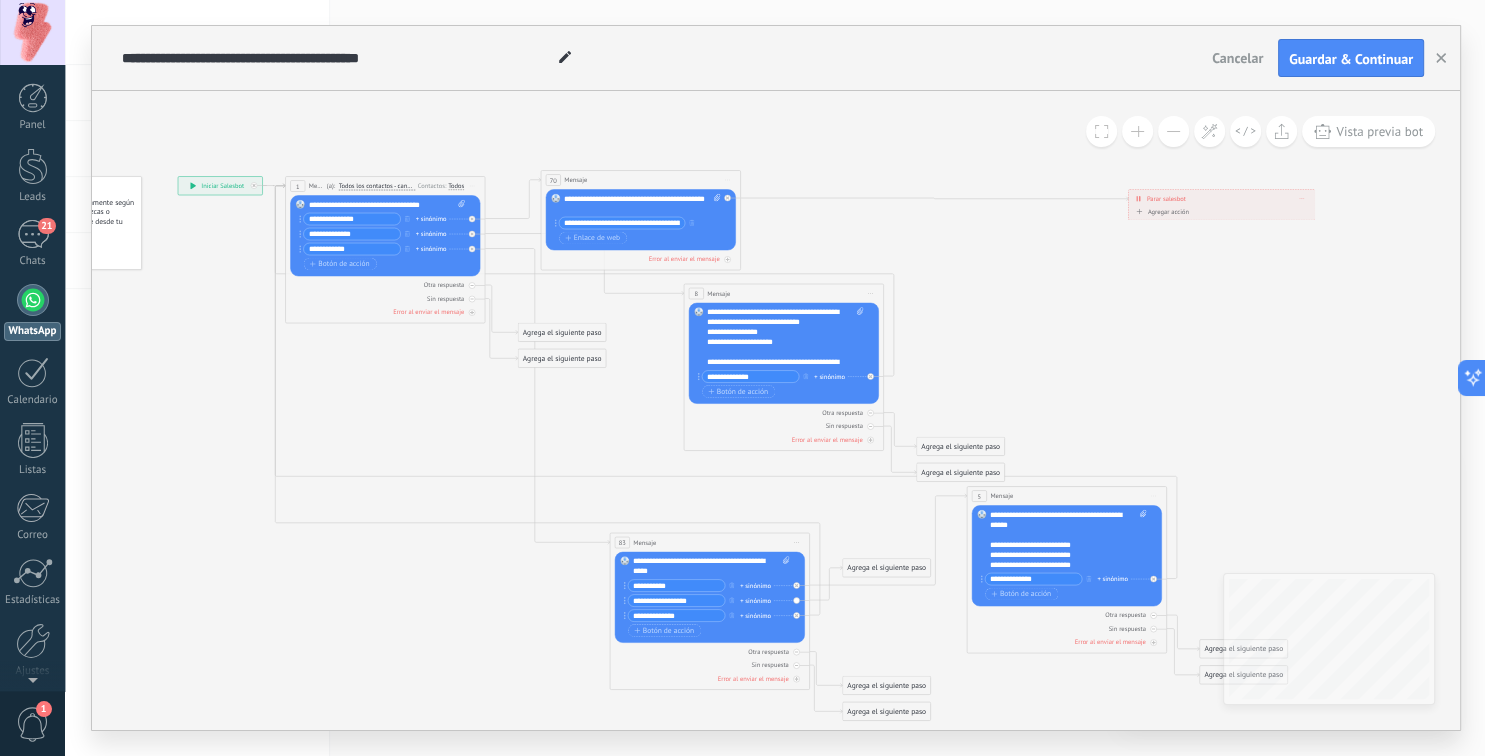 click at bounding box center [1173, 131] 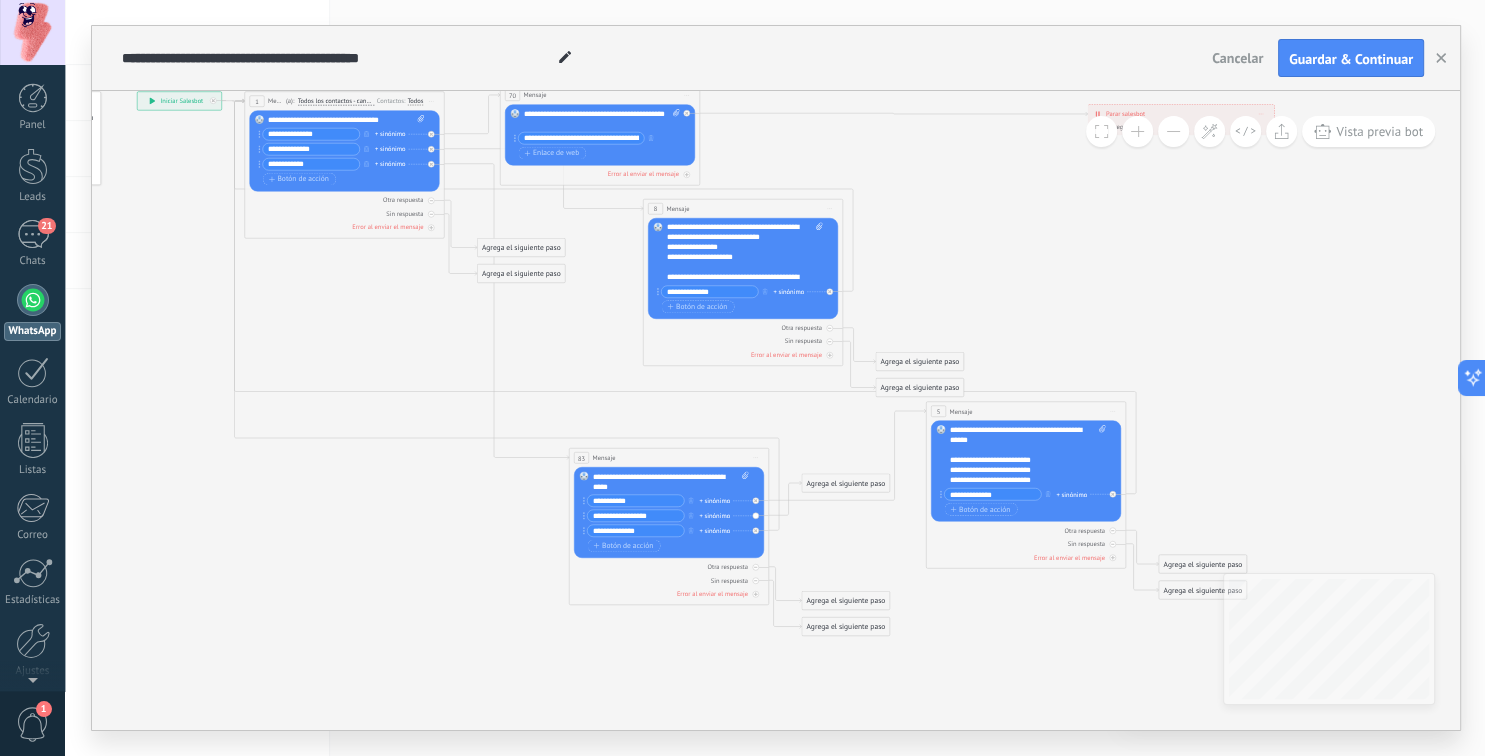 click on "Cancelar" at bounding box center (1237, 58) 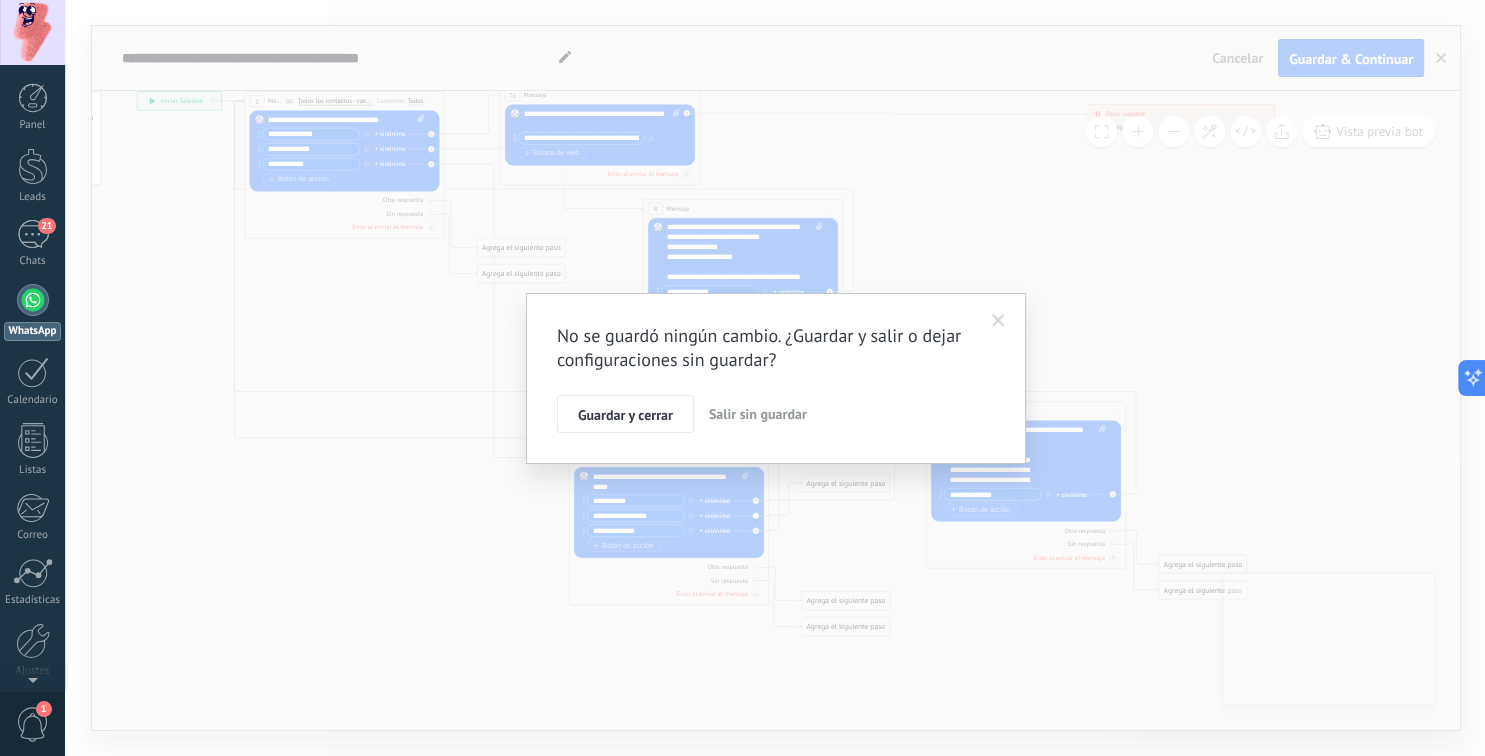 click on "Salir sin guardar" at bounding box center [758, 414] 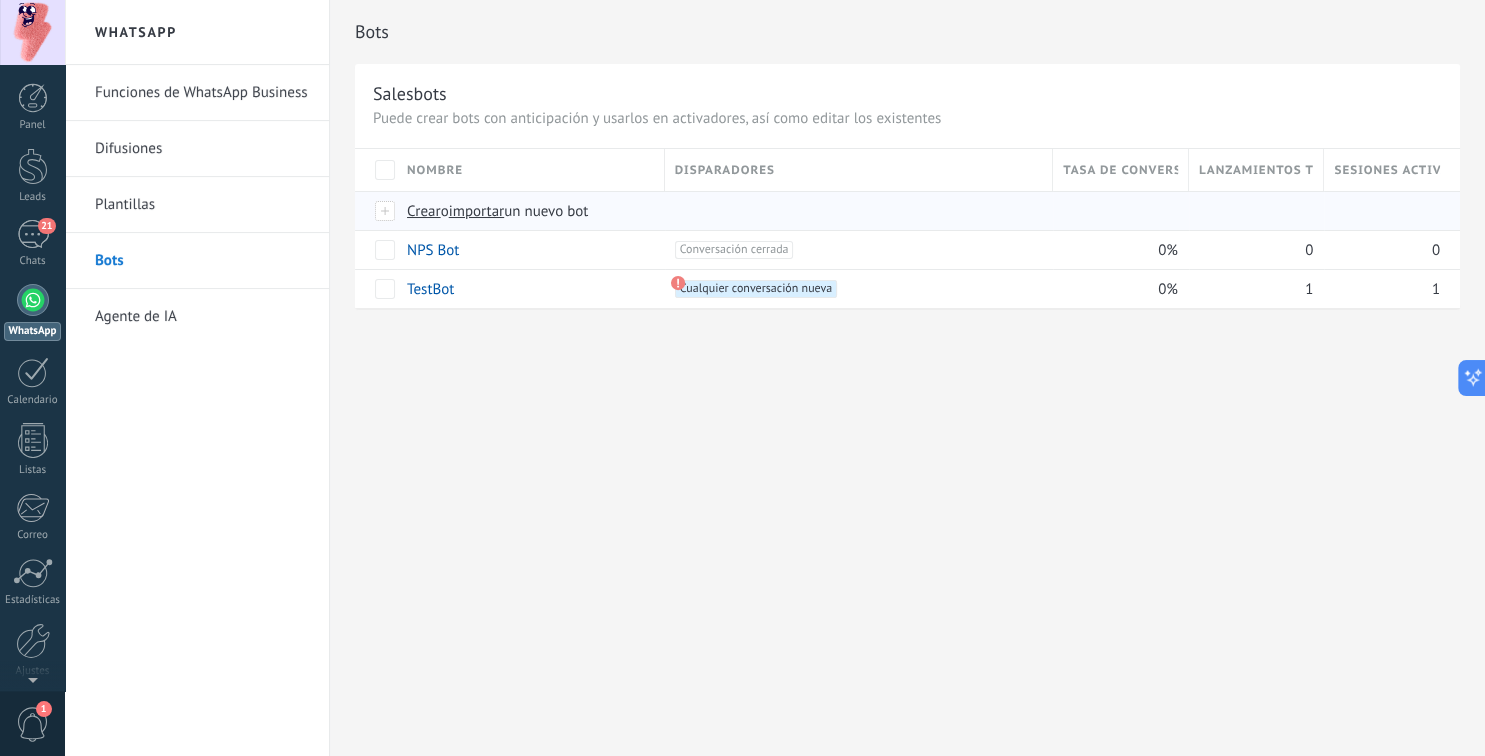 click on "Crear" at bounding box center (424, 211) 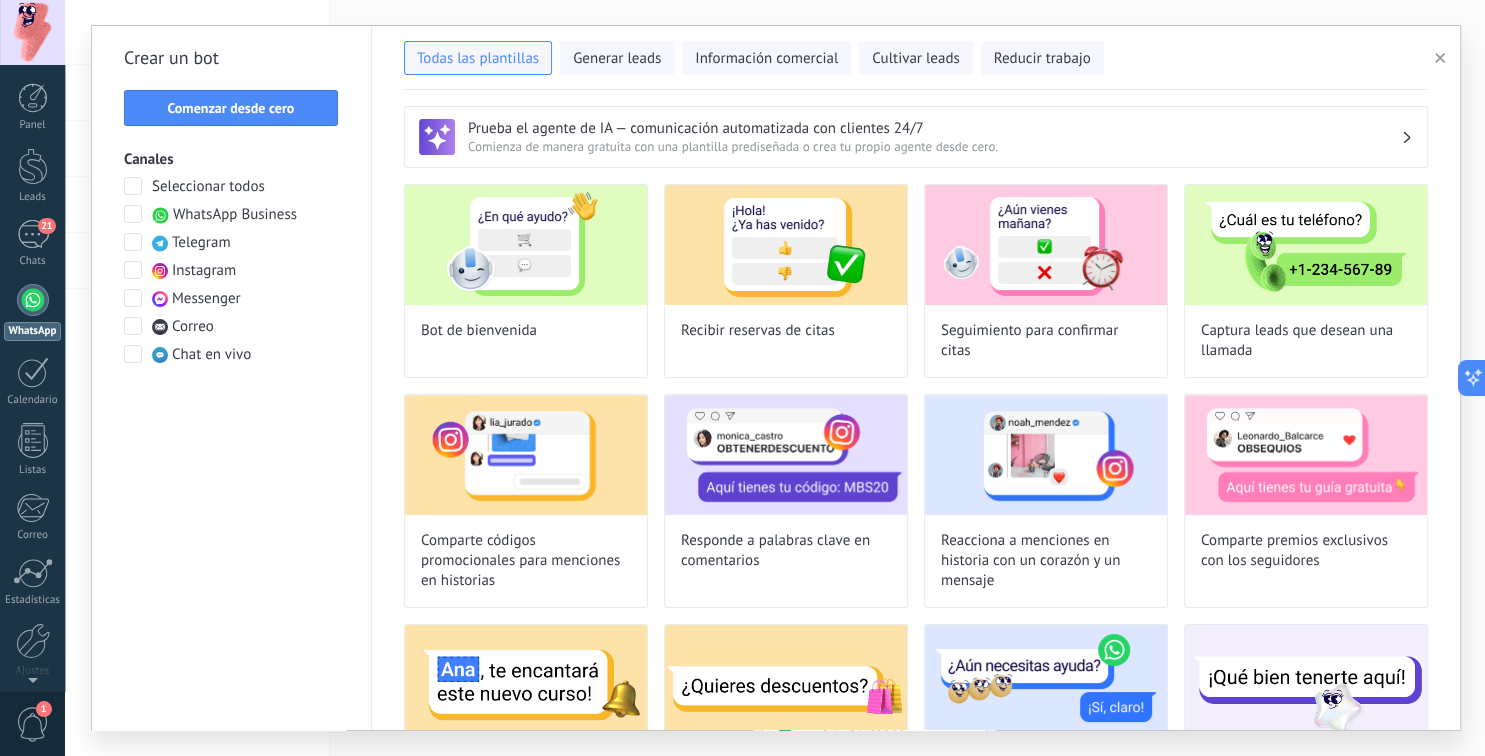 scroll, scrollTop: 267, scrollLeft: 0, axis: vertical 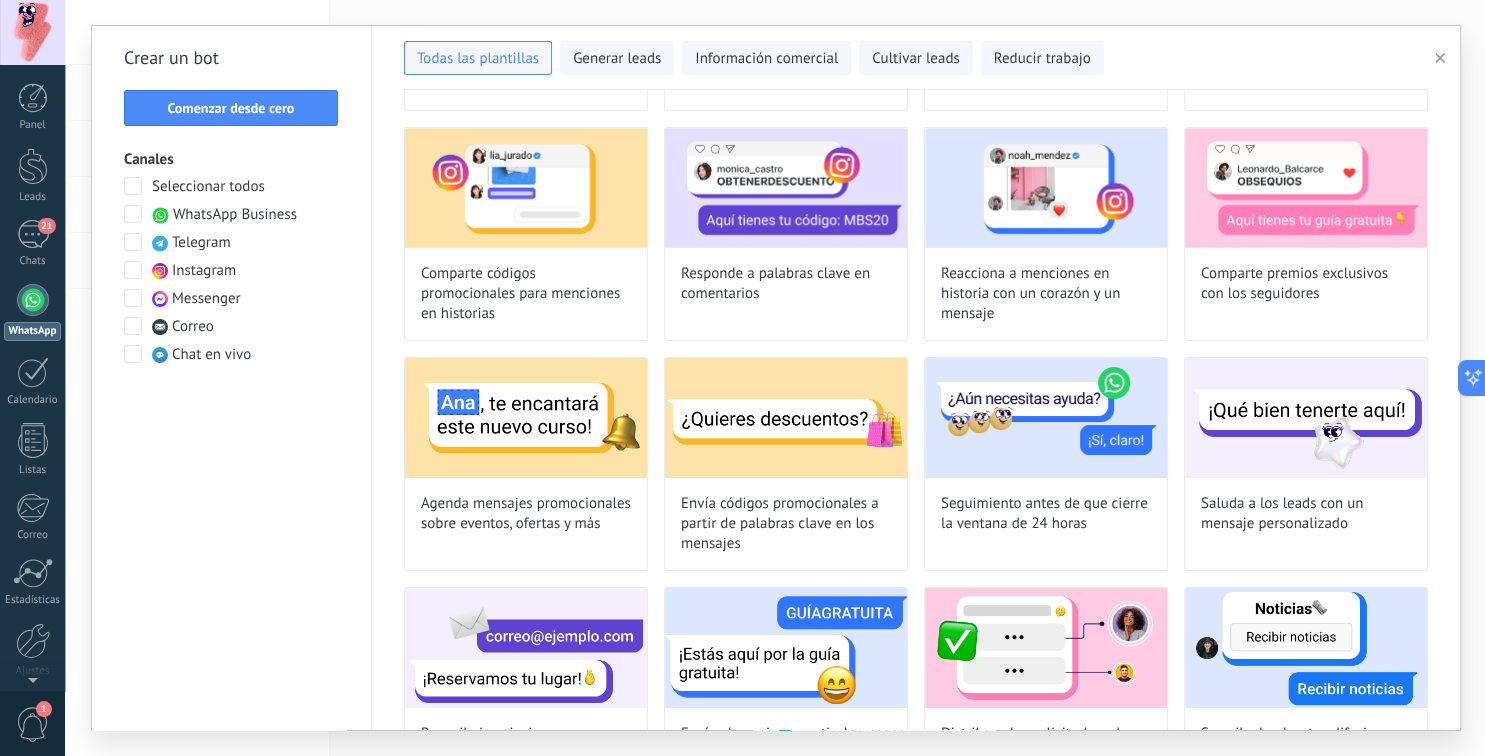click on "WhatsApp Business" at bounding box center [235, 215] 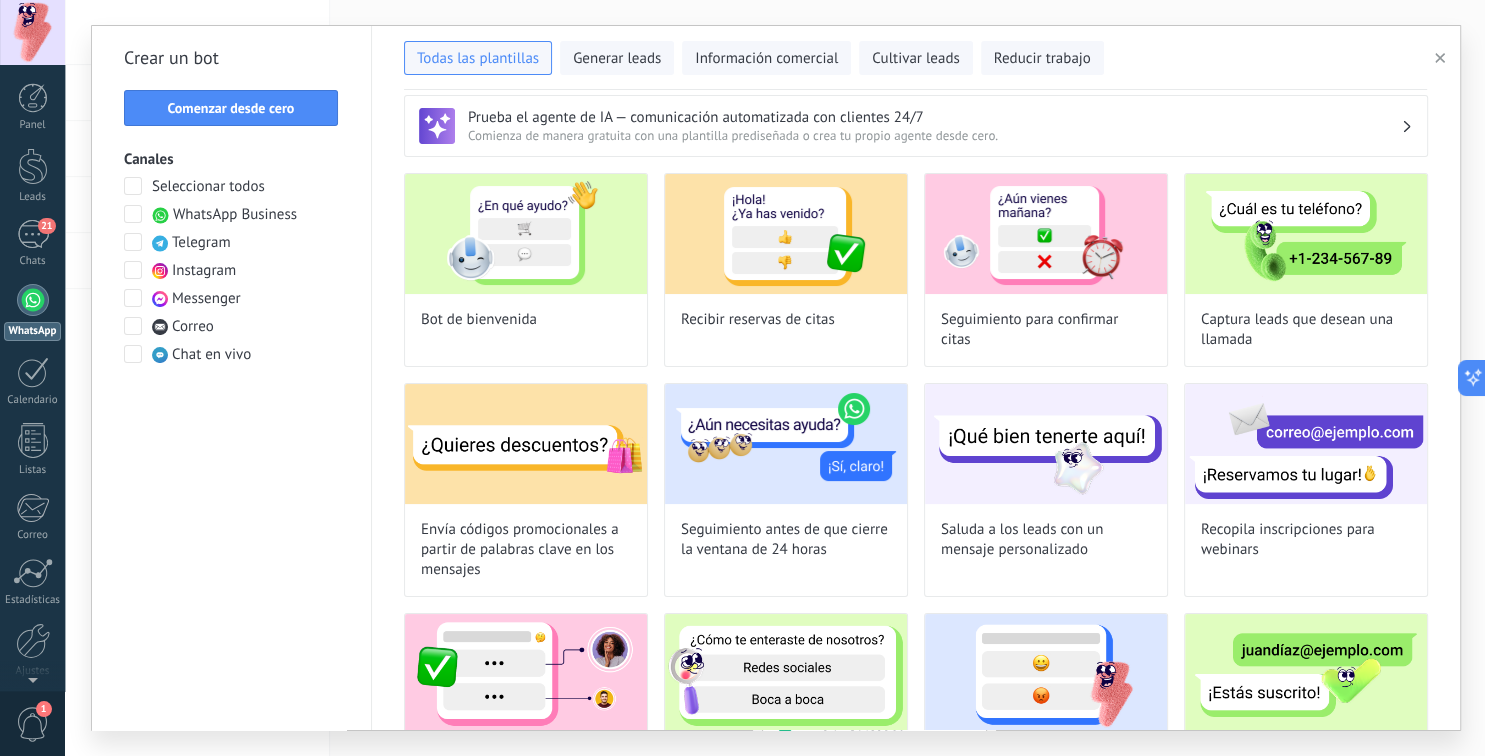 scroll, scrollTop: 0, scrollLeft: 0, axis: both 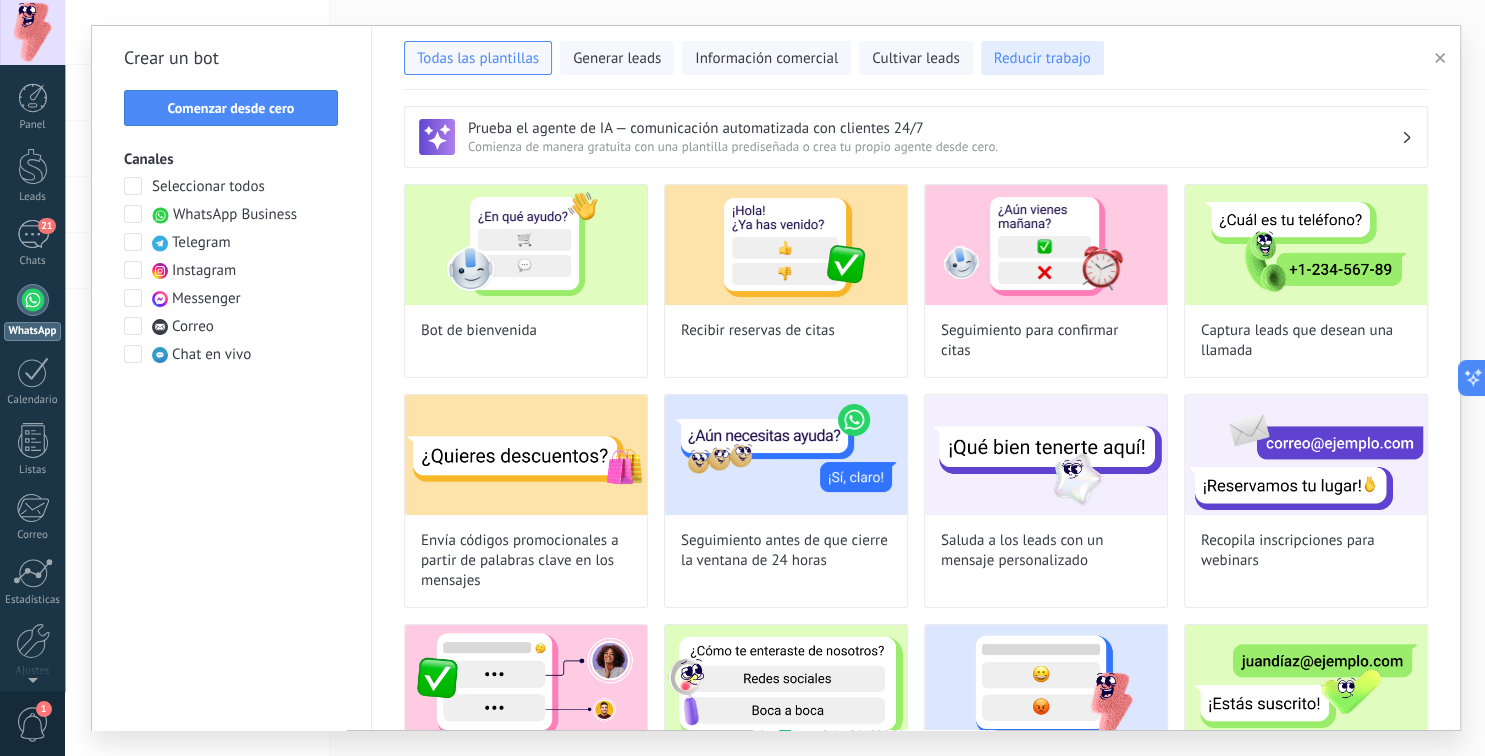click on "Reducir trabajo" at bounding box center (1042, 59) 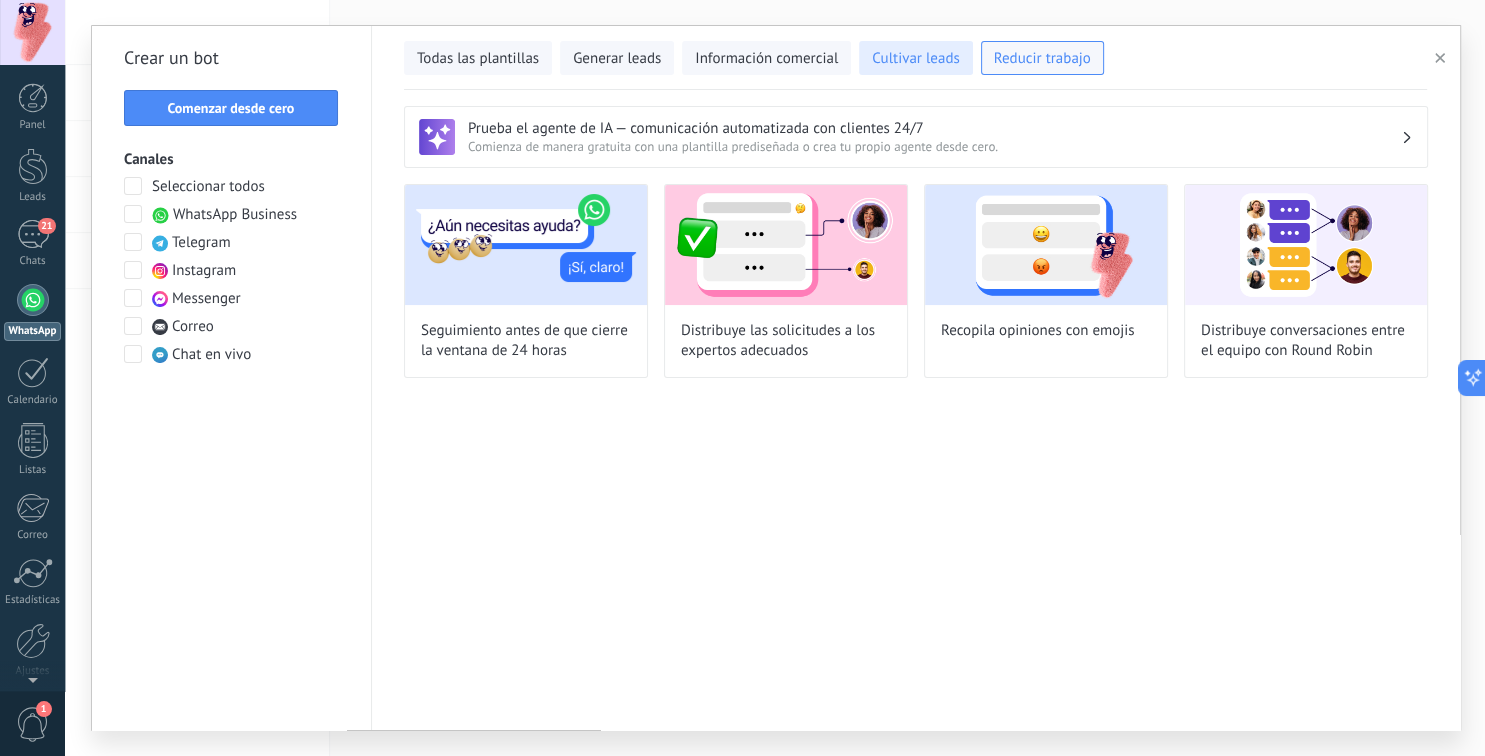 click on "Cultivar leads" at bounding box center (915, 59) 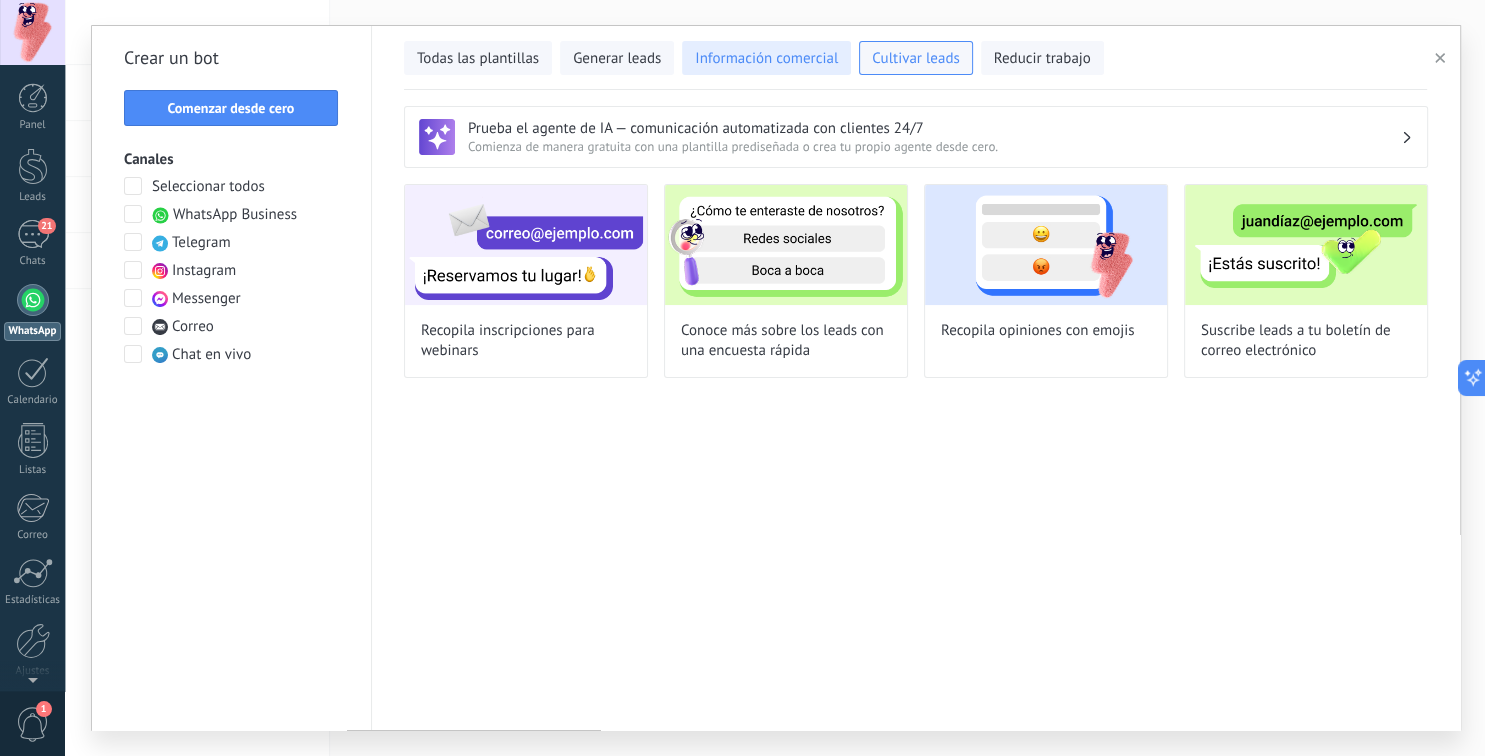 click on "Información comercial" at bounding box center (766, 58) 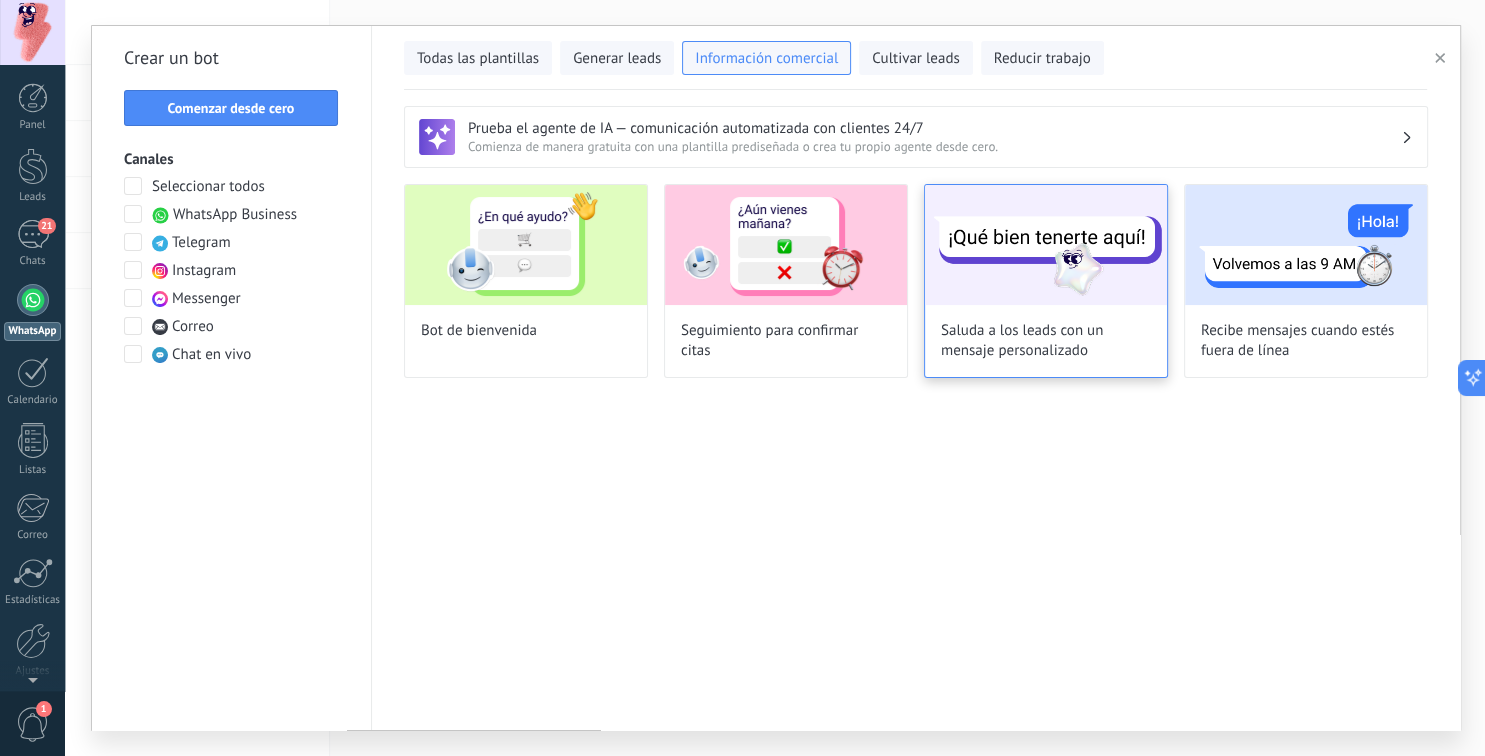 click at bounding box center [1046, 245] 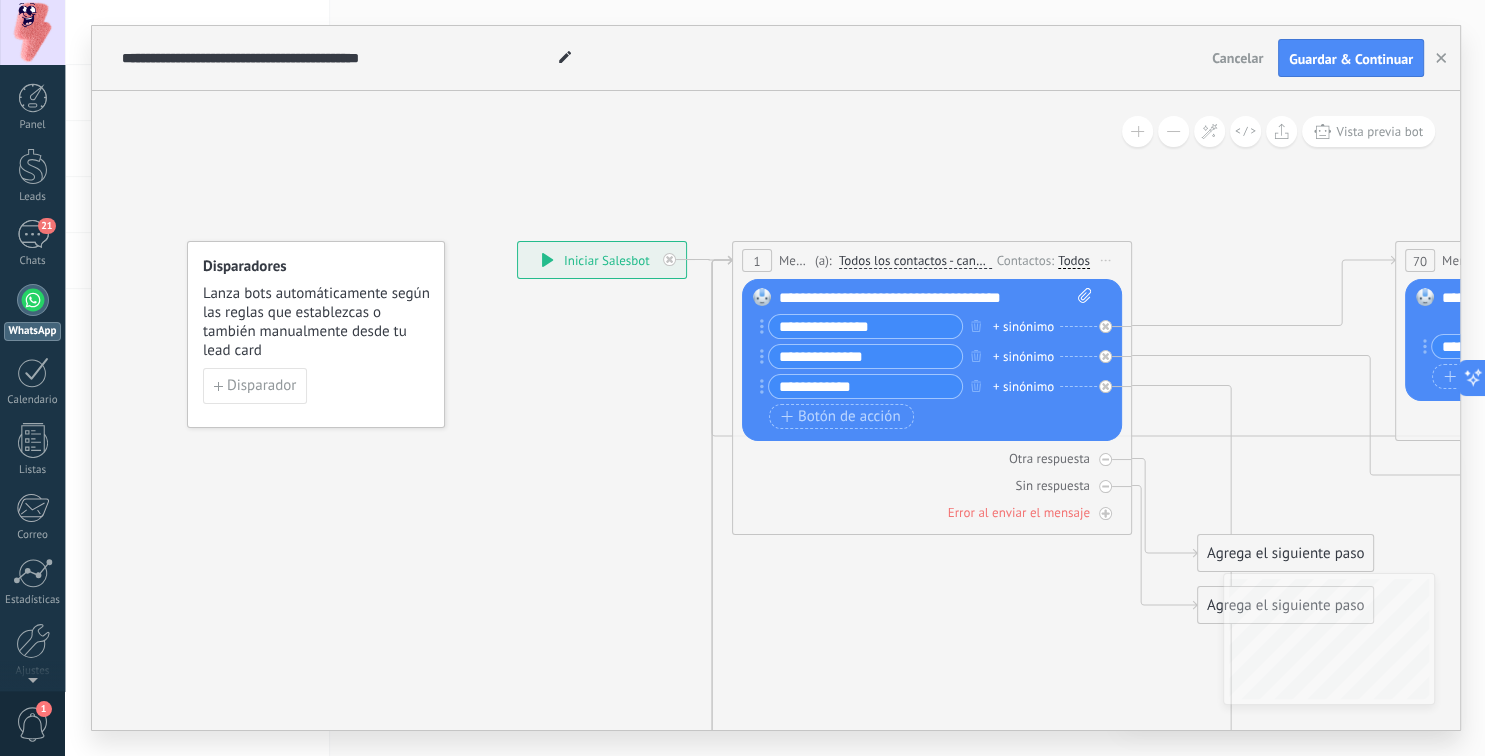 click on "**********" at bounding box center [660, 58] 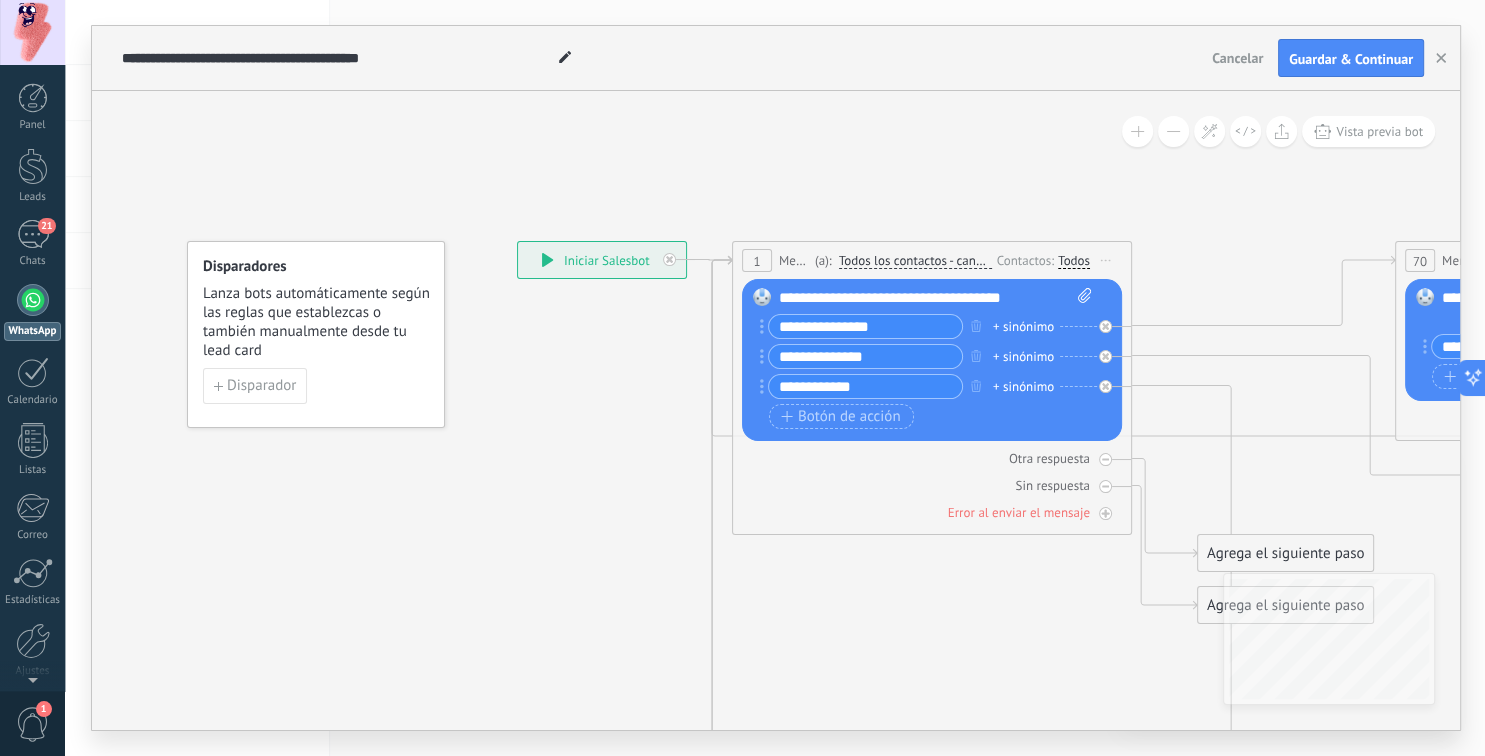click on "Cancelar" at bounding box center (1237, 58) 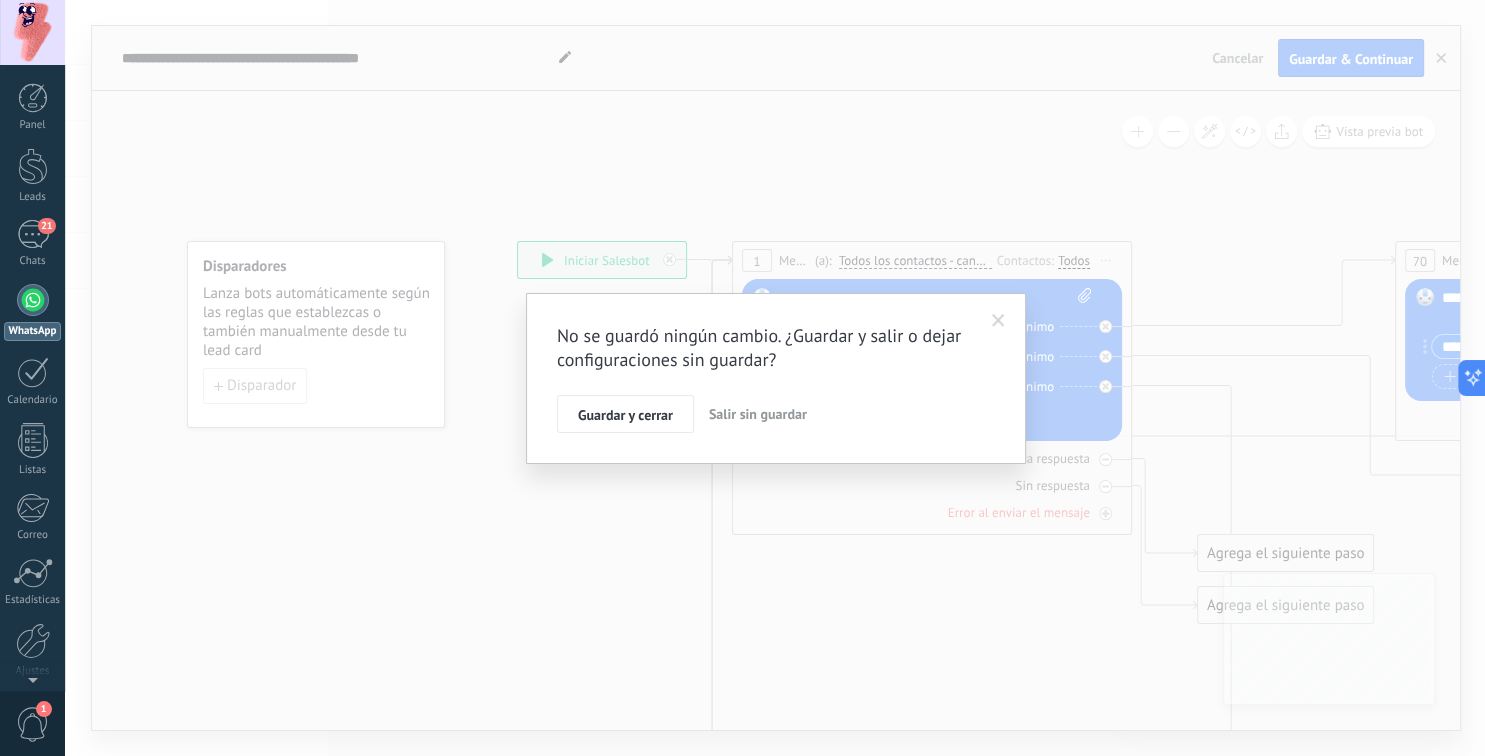 click on "Salir sin guardar" at bounding box center (758, 414) 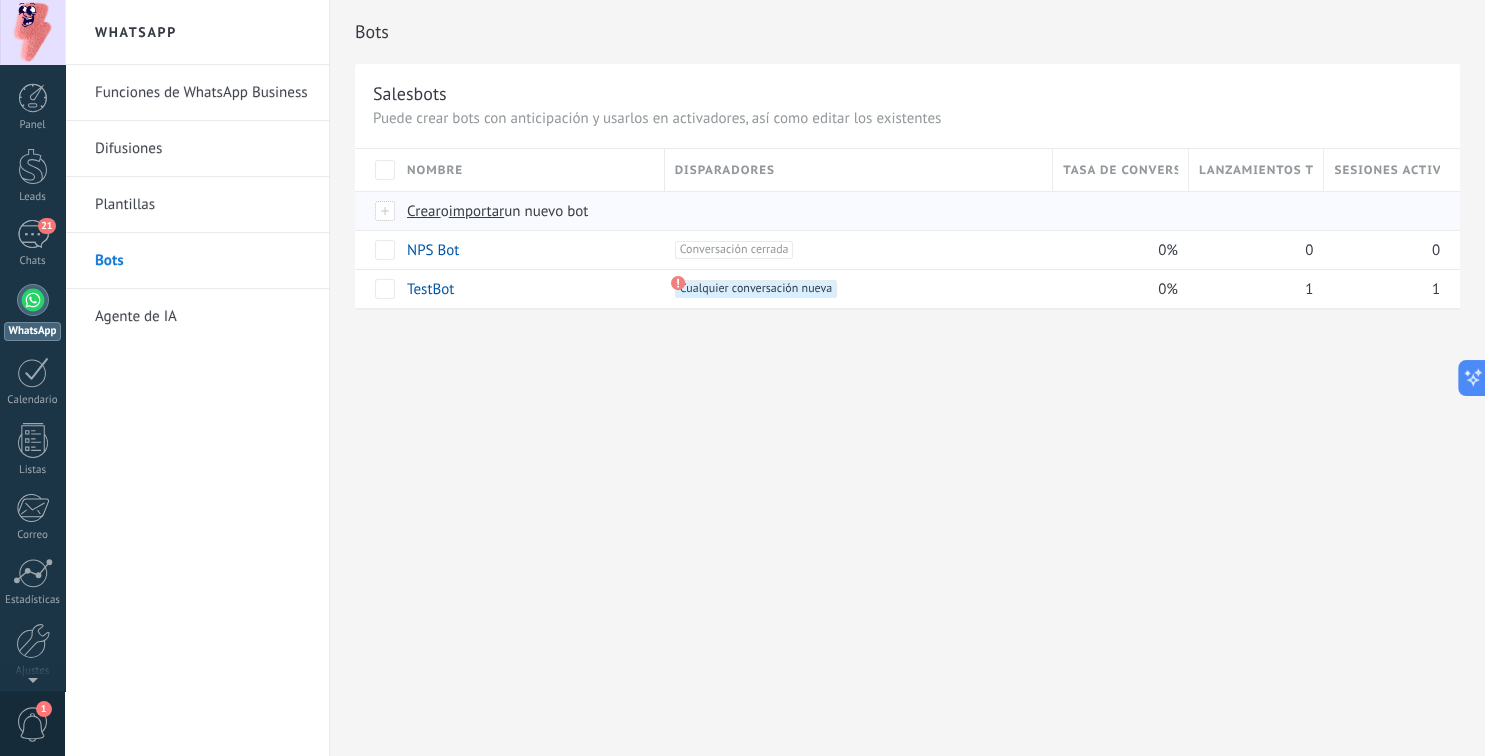 click on "Crear" at bounding box center [424, 211] 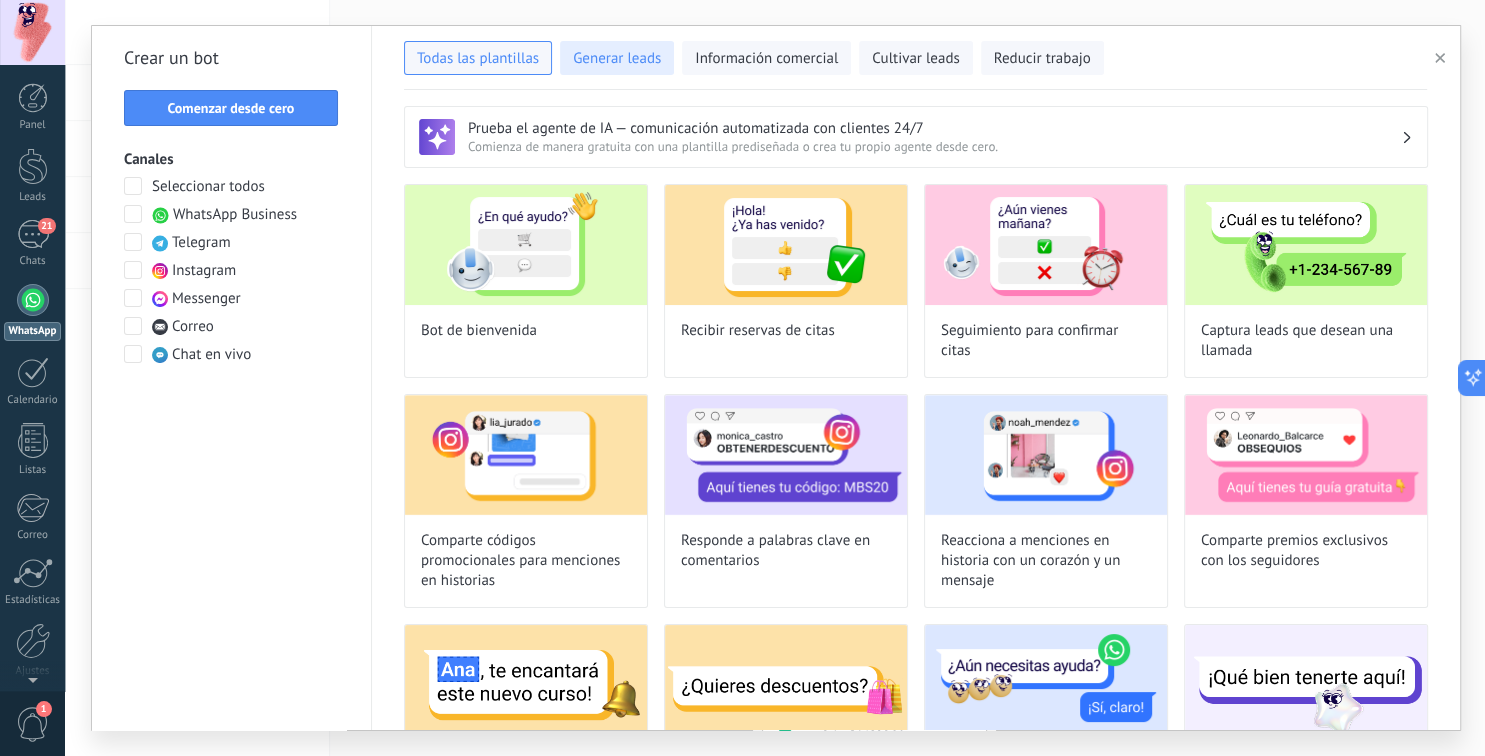 click on "Generar leads" at bounding box center [617, 59] 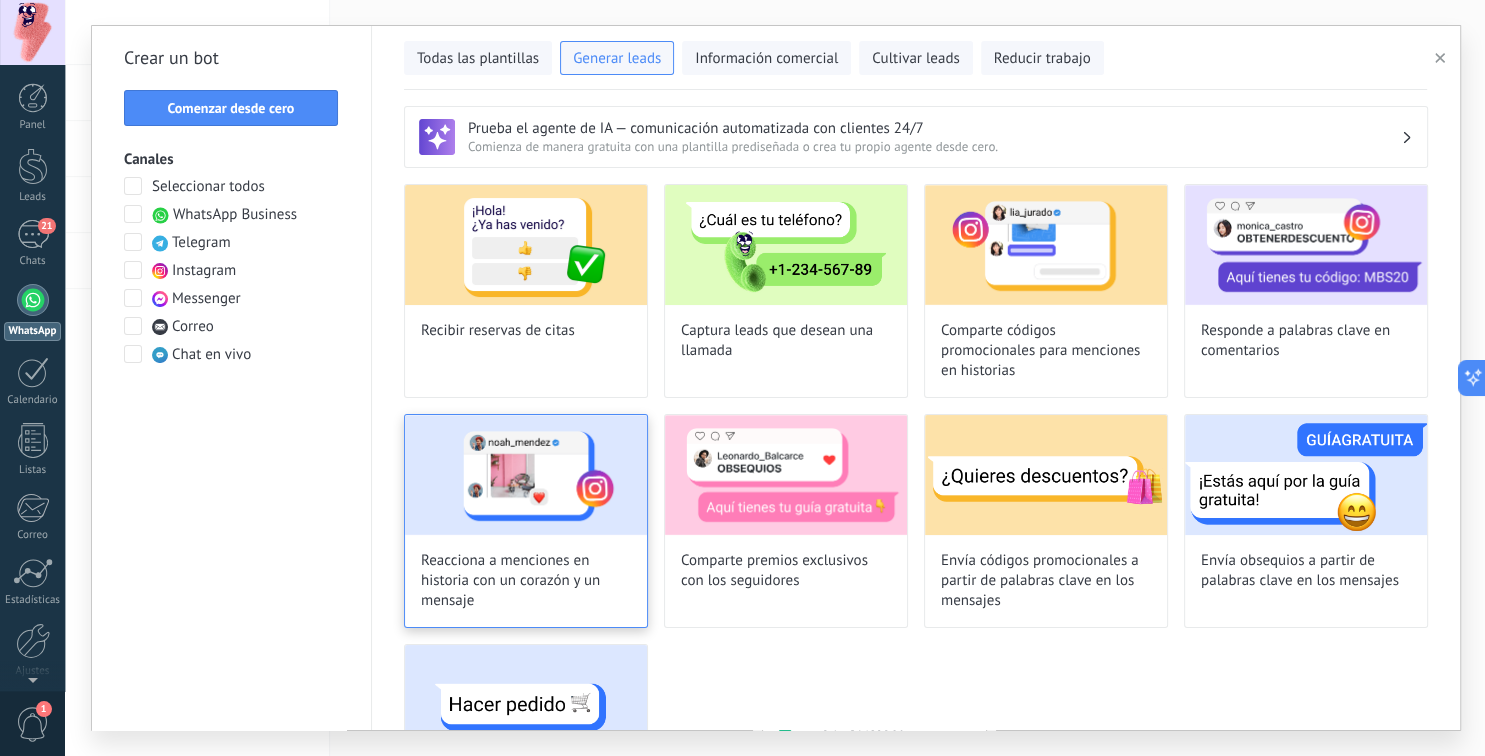 click on "Reacciona a menciones en historia con un corazón y un mensaje" at bounding box center (526, 581) 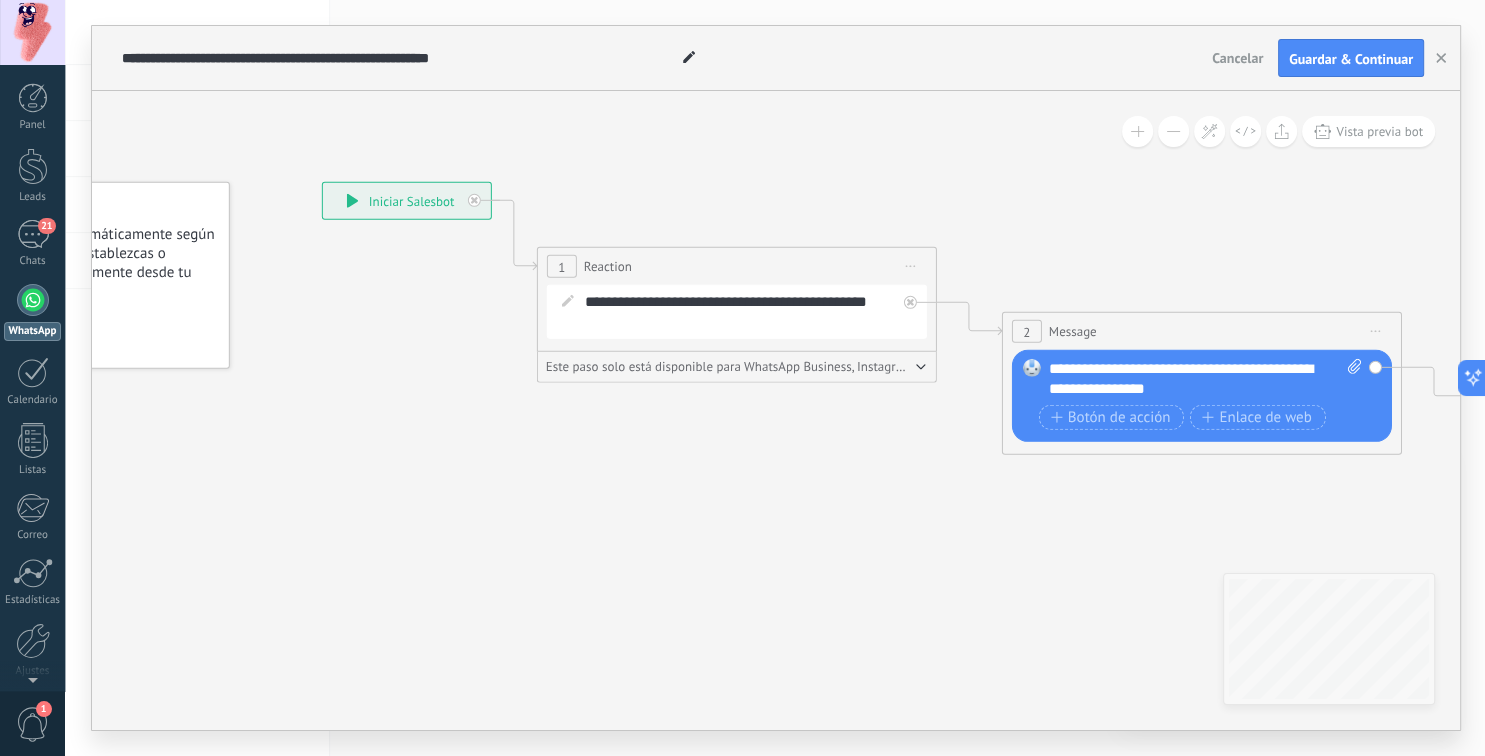 click on "Reaction" at bounding box center (608, 266) 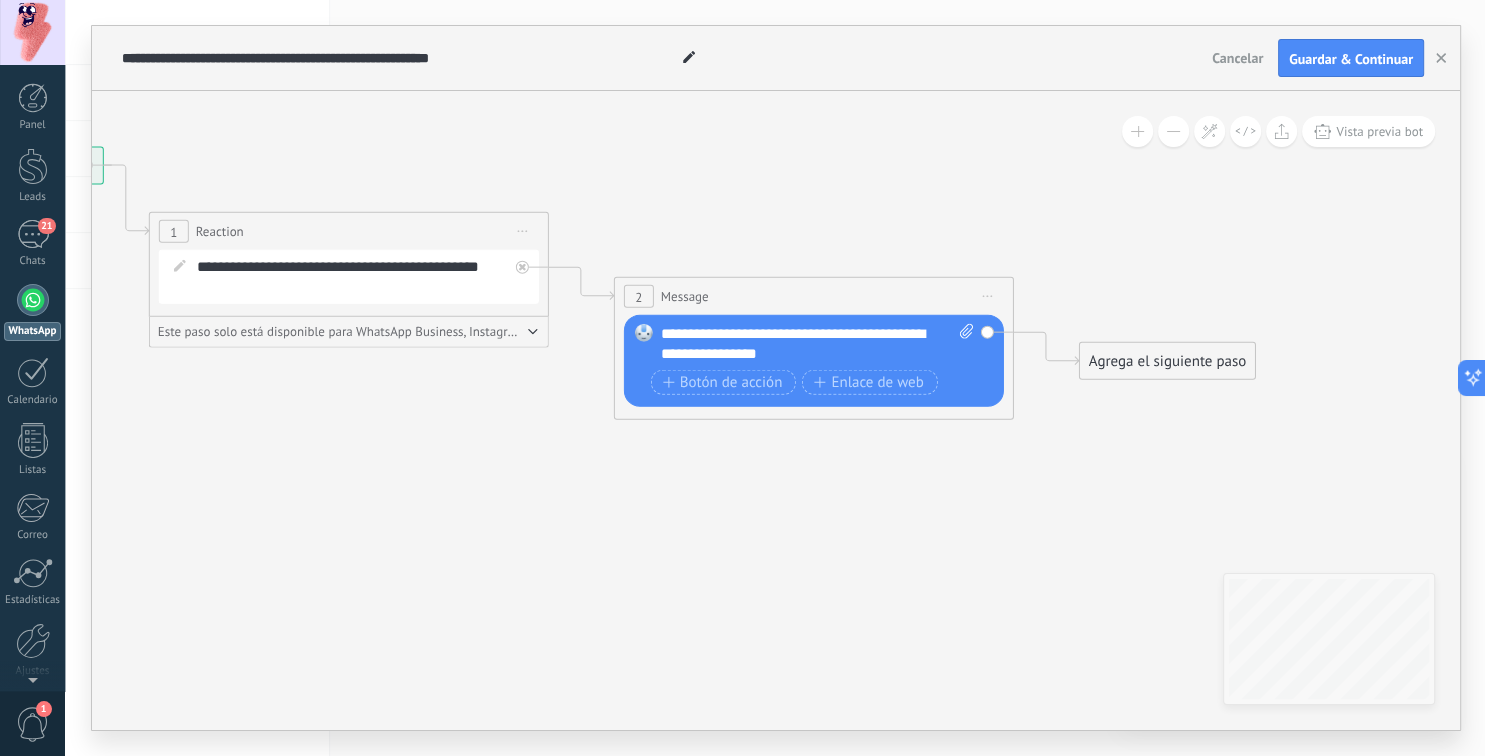 click on "**********" at bounding box center (363, 277) 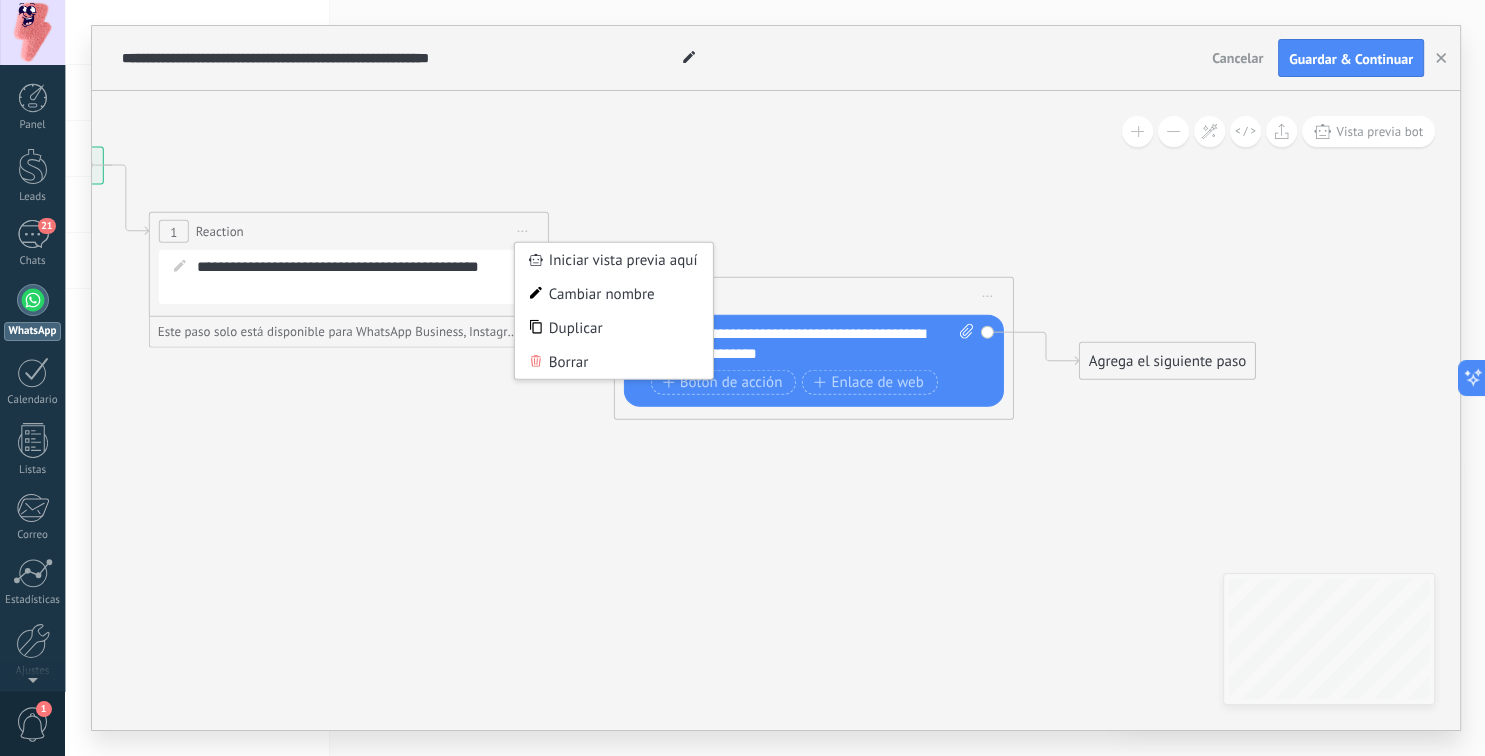 click on "Cambiar nombre" at bounding box center [614, 294] 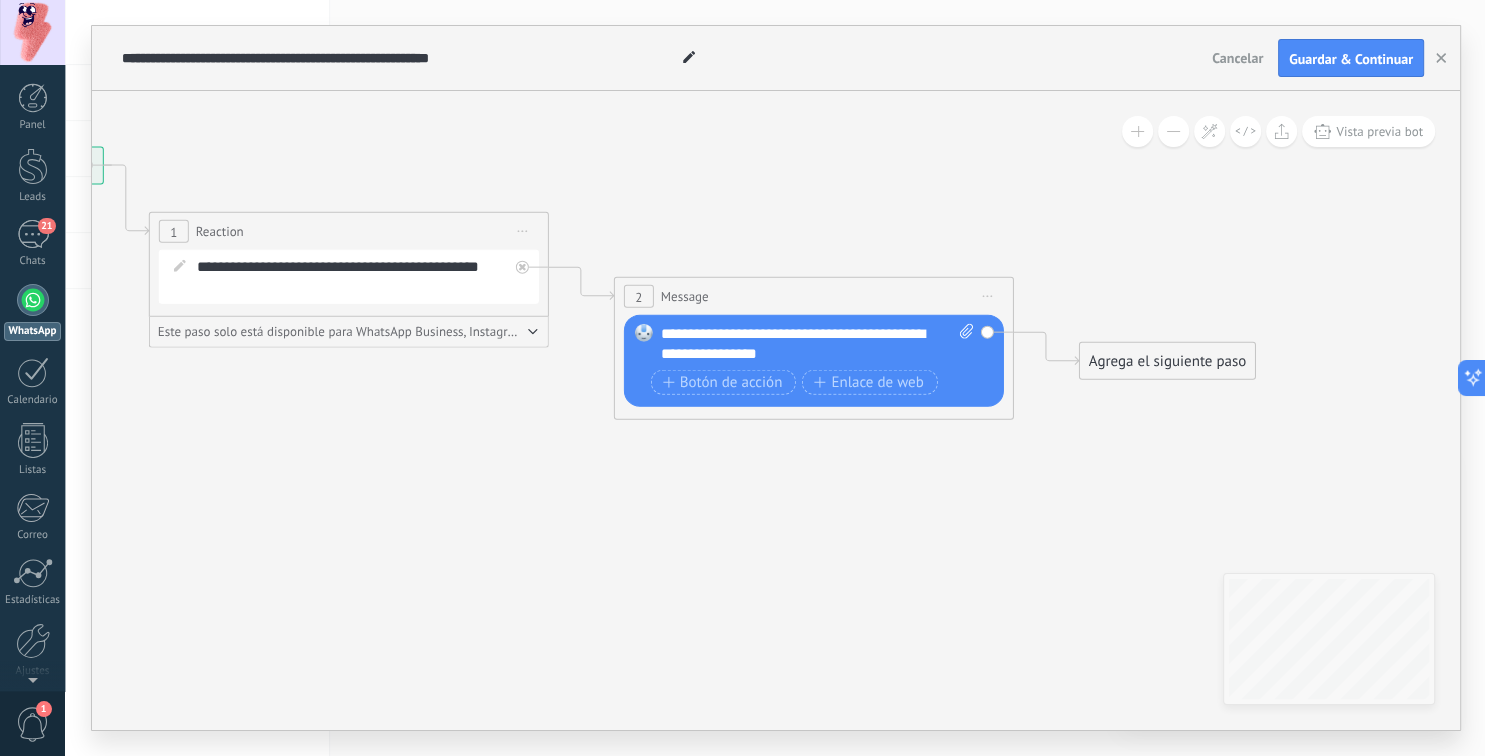 click on "Iniciar vista previa aquí
Cambiar nombre
Duplicar
[GEOGRAPHIC_DATA]" at bounding box center (523, 231) 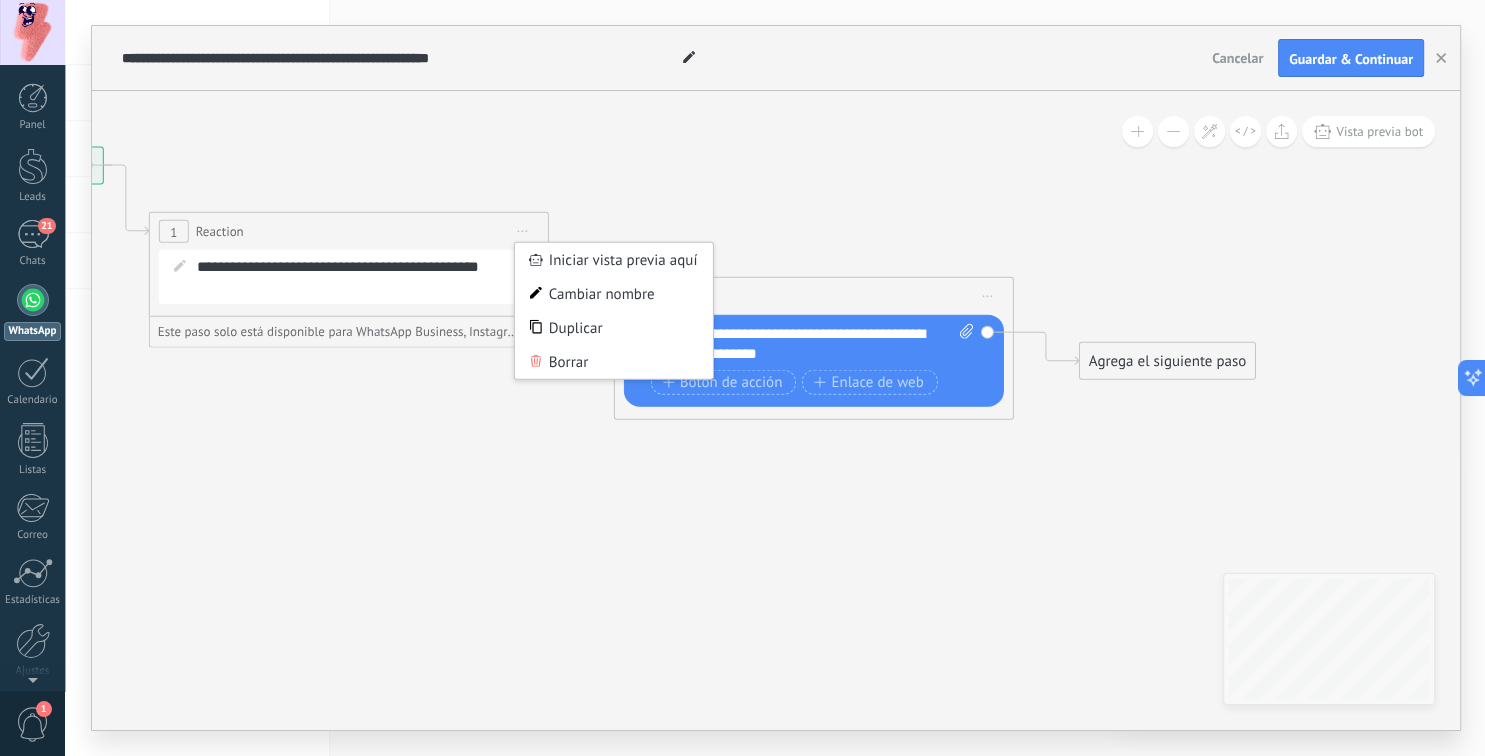 click on "**********" at bounding box center (349, 277) 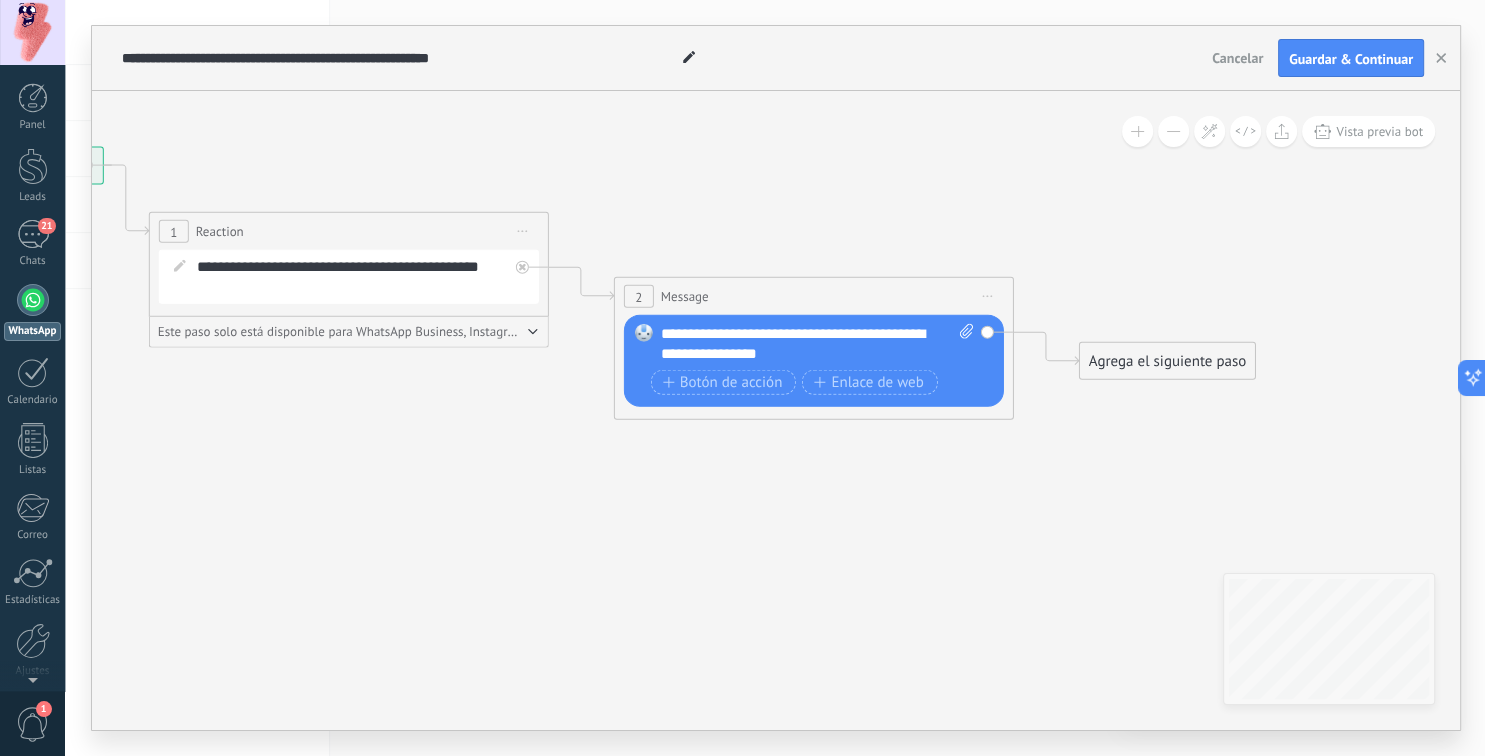click on "Este paso solo está disponible para WhatsApp Business, Instagram y Telegram" at bounding box center [349, 332] 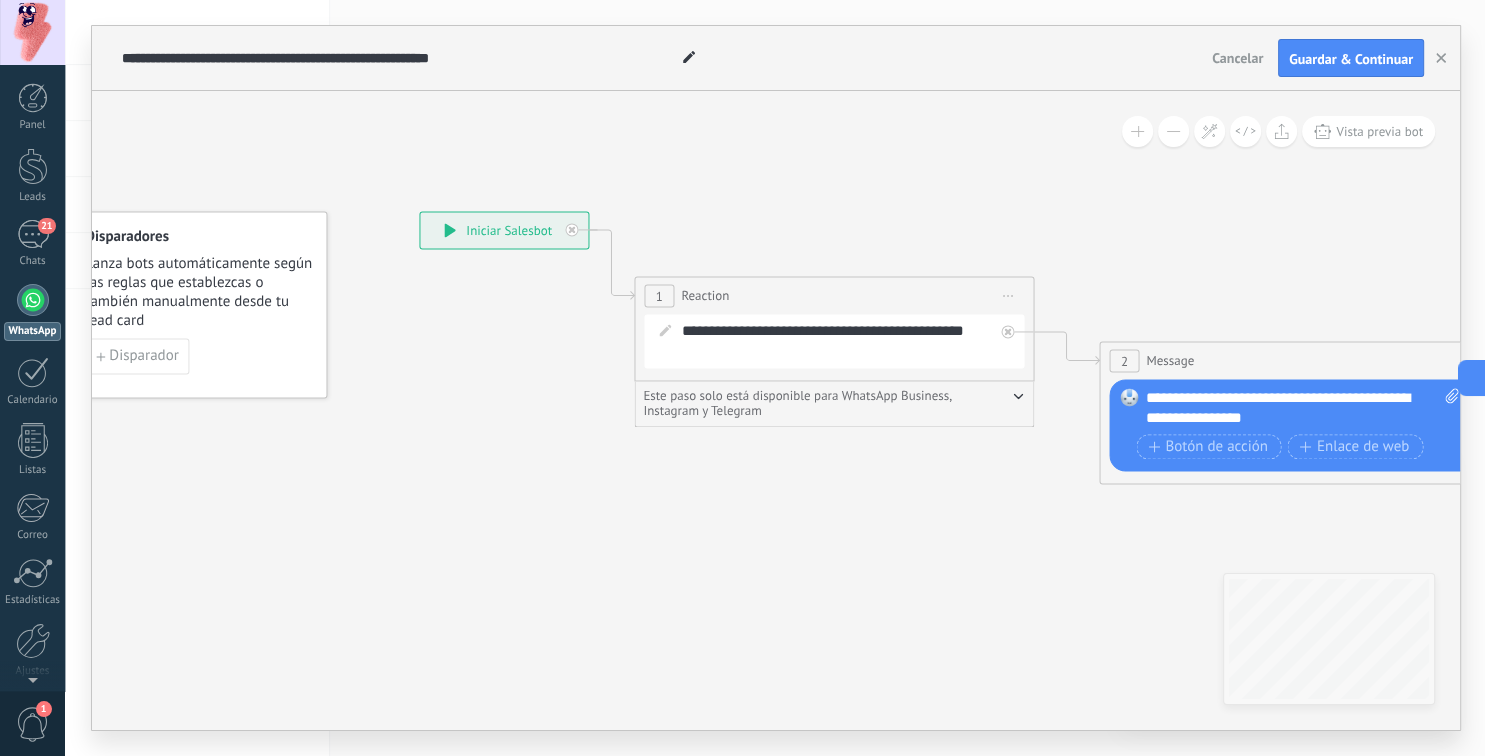 drag, startPoint x: 338, startPoint y: 464, endPoint x: 824, endPoint y: 529, distance: 490.32745 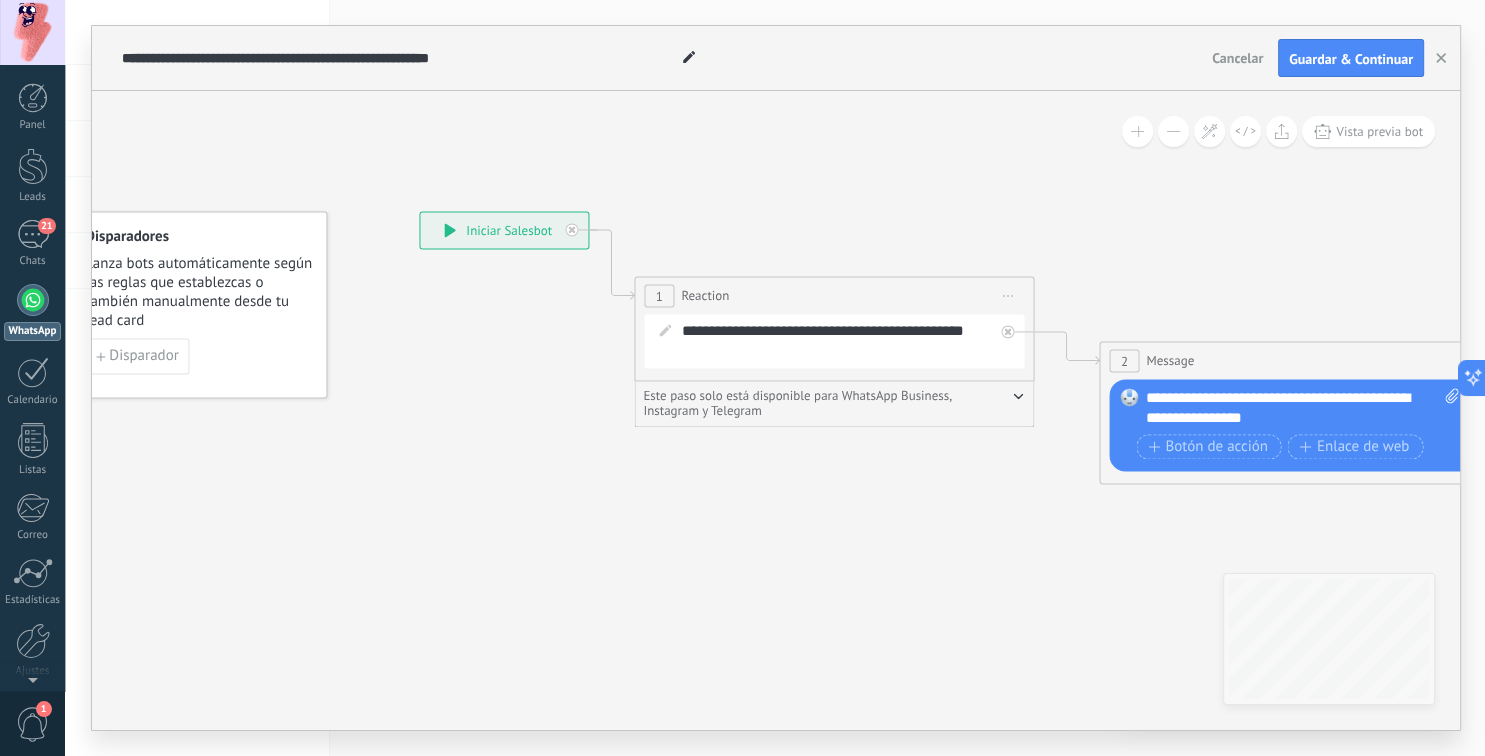 click on "**********" at bounding box center (504, 230) 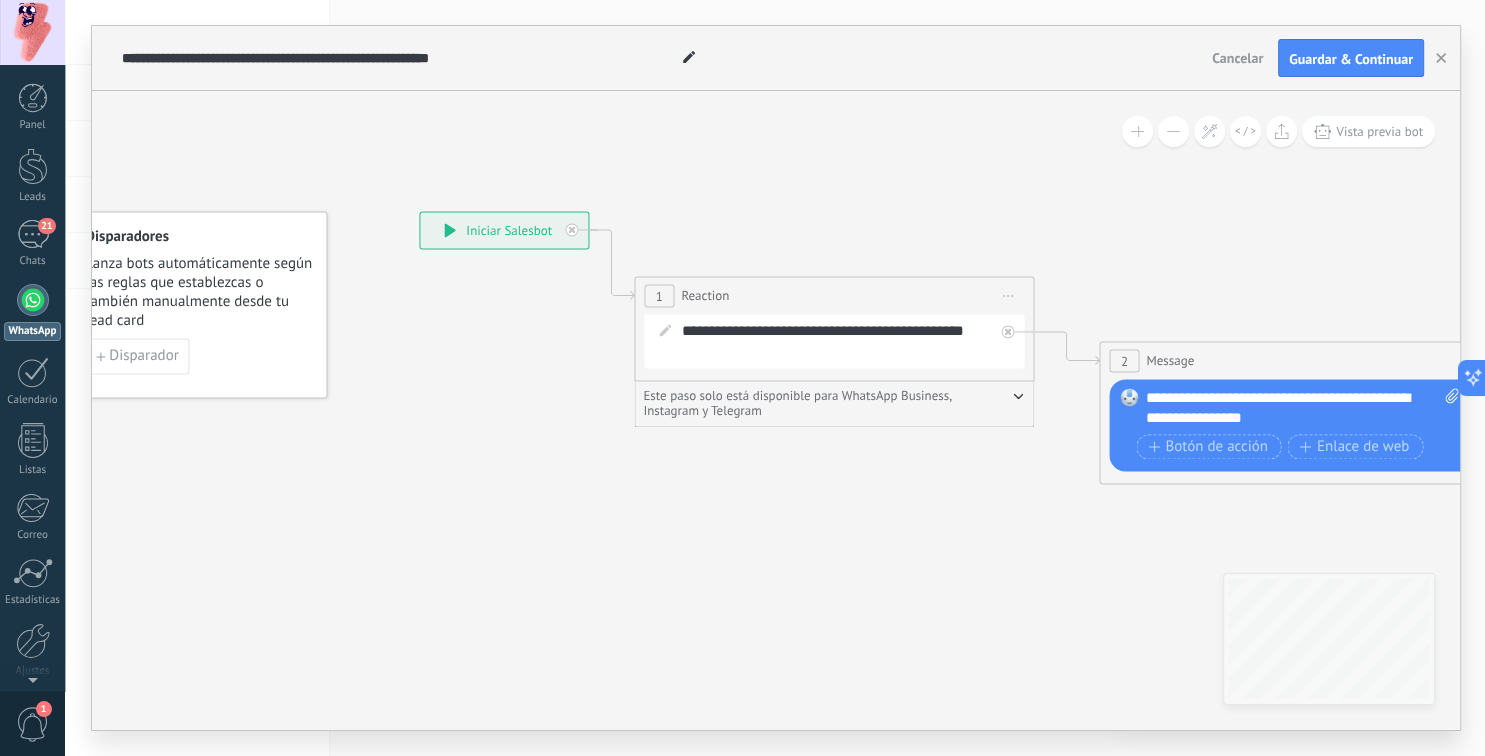 click on "1" at bounding box center [659, 296] 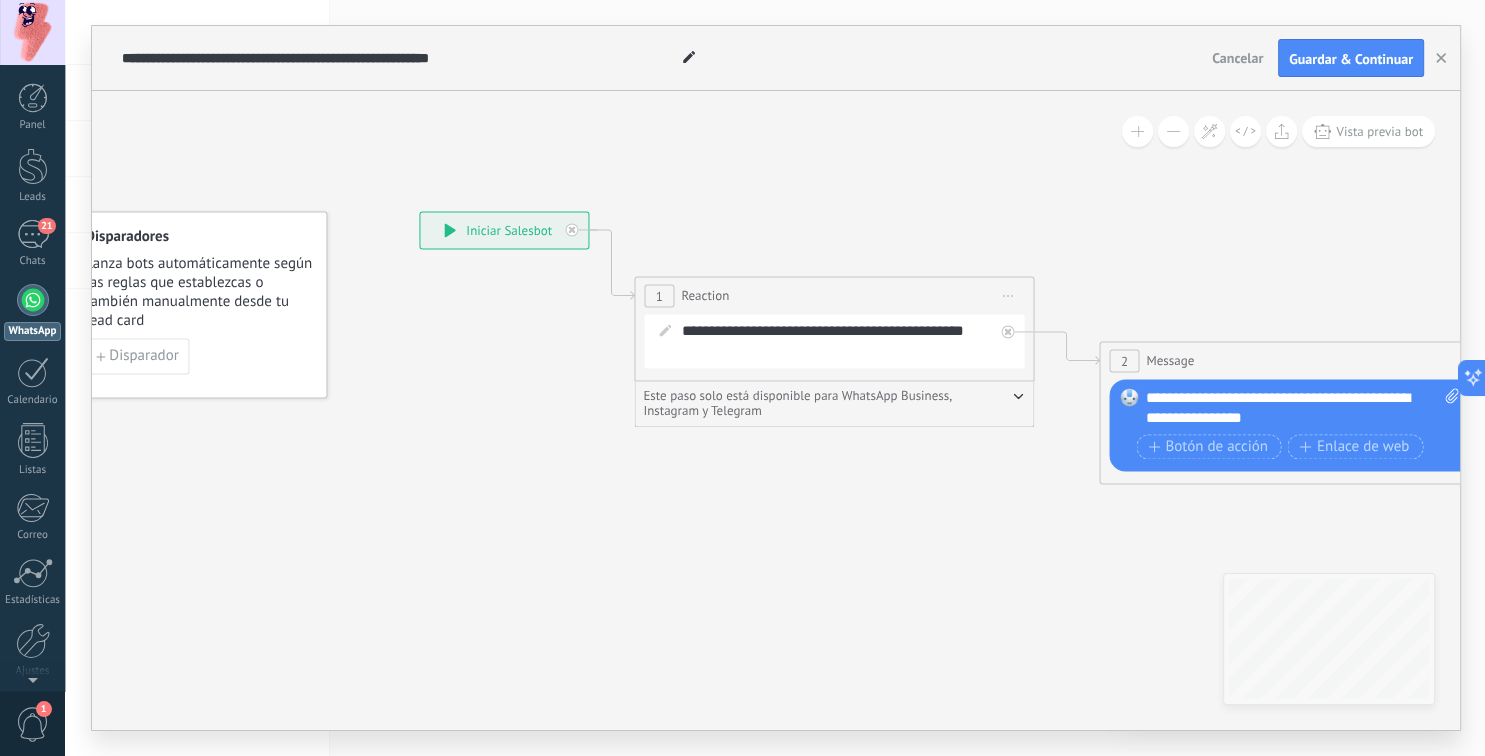 click 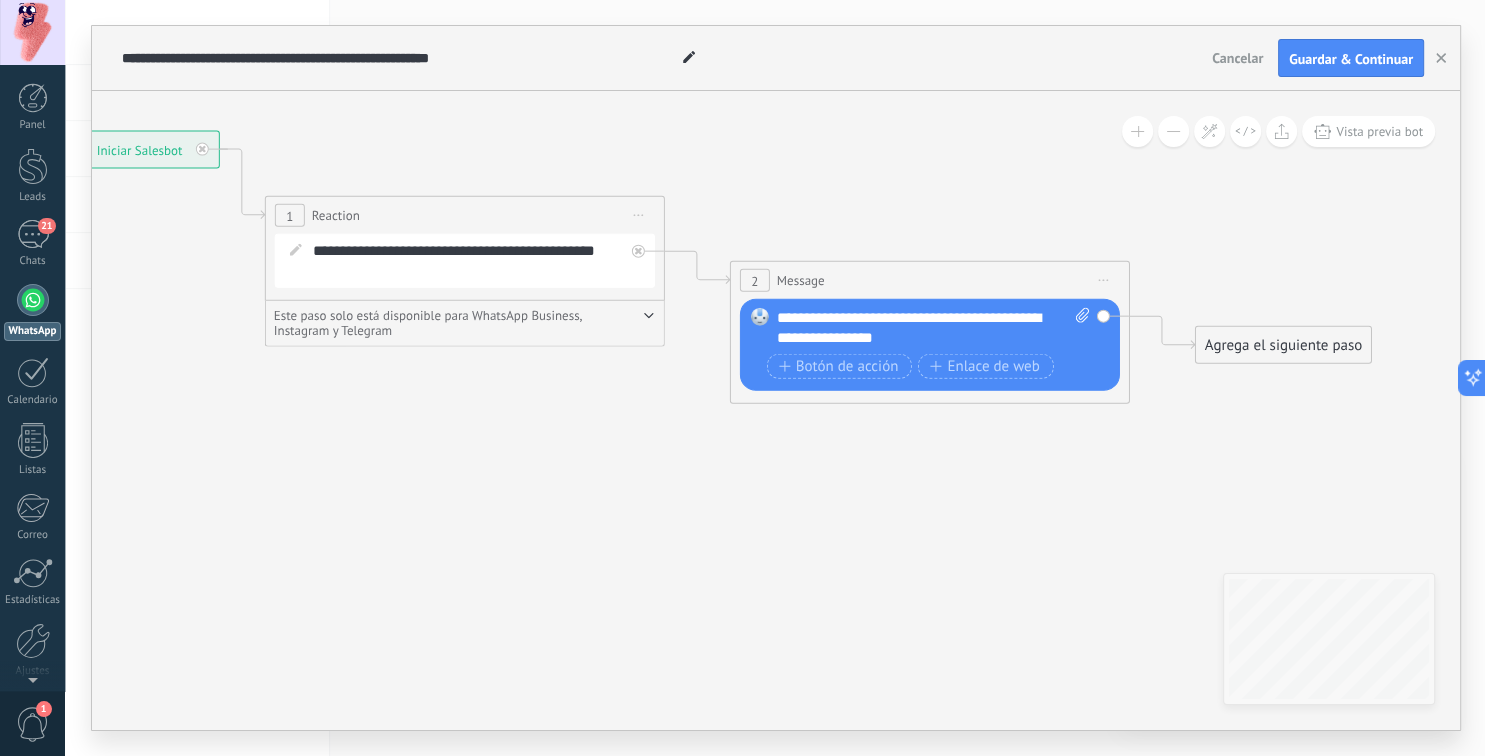 drag, startPoint x: 861, startPoint y: 525, endPoint x: 569, endPoint y: 467, distance: 297.70456 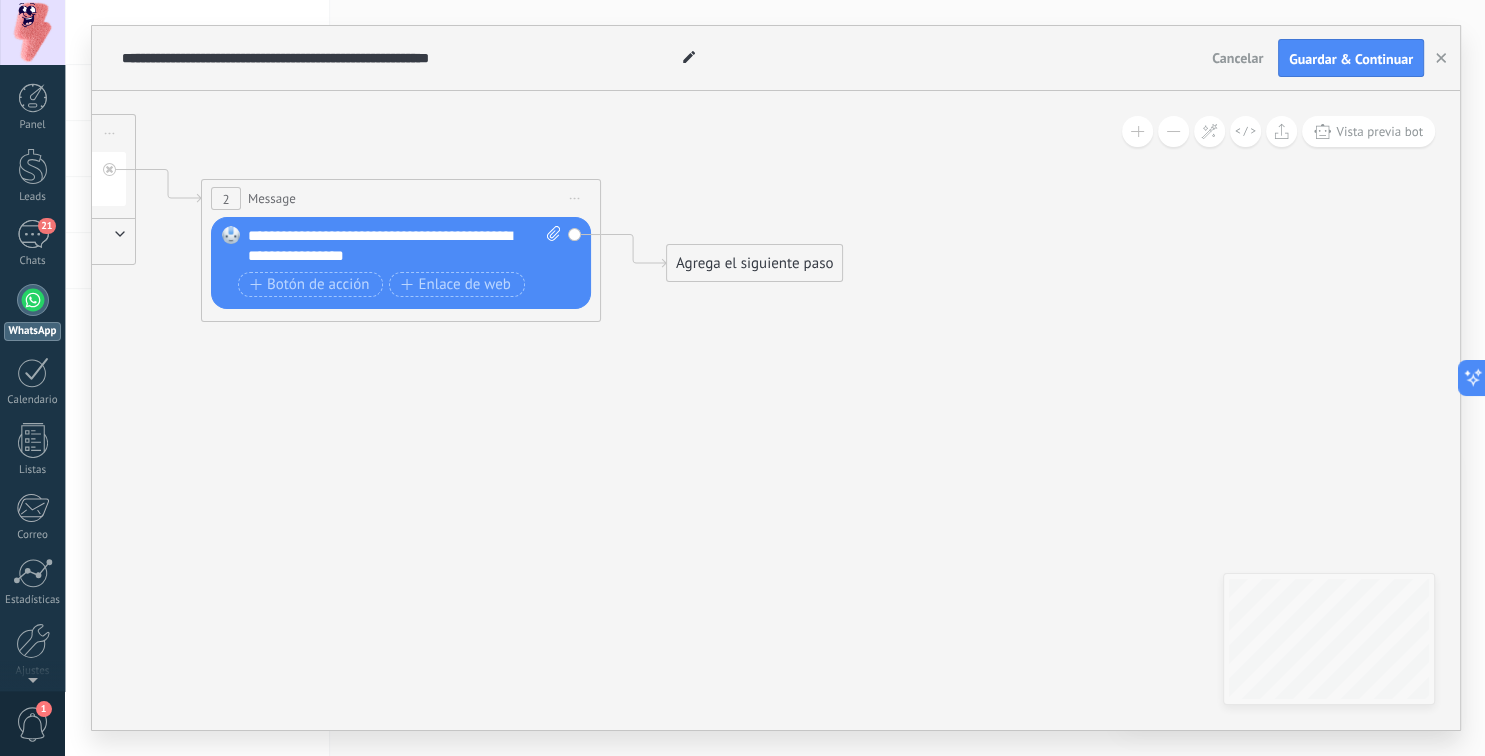 drag, startPoint x: 1078, startPoint y: 598, endPoint x: 491, endPoint y: 506, distance: 594.1658 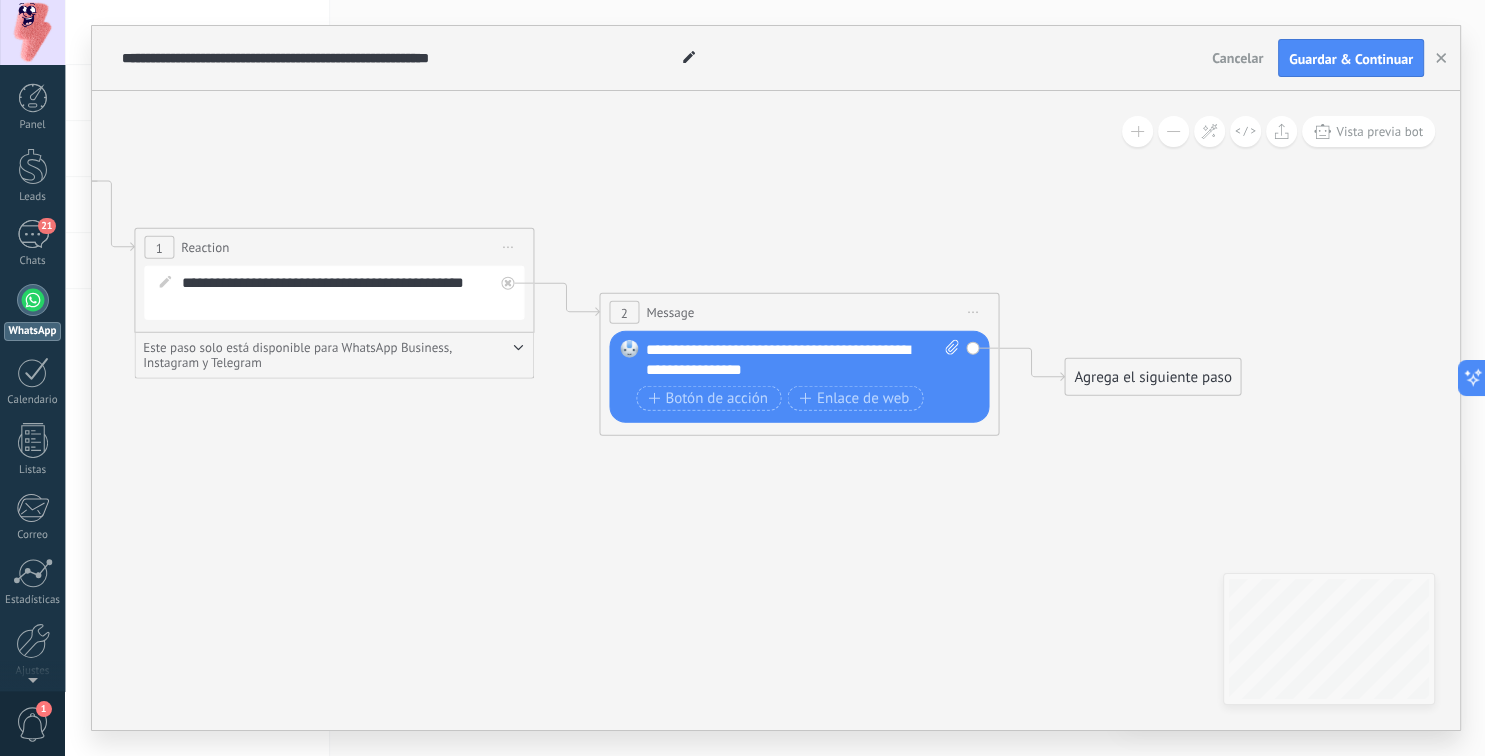 drag, startPoint x: 566, startPoint y: 495, endPoint x: 1030, endPoint y: 619, distance: 480.28326 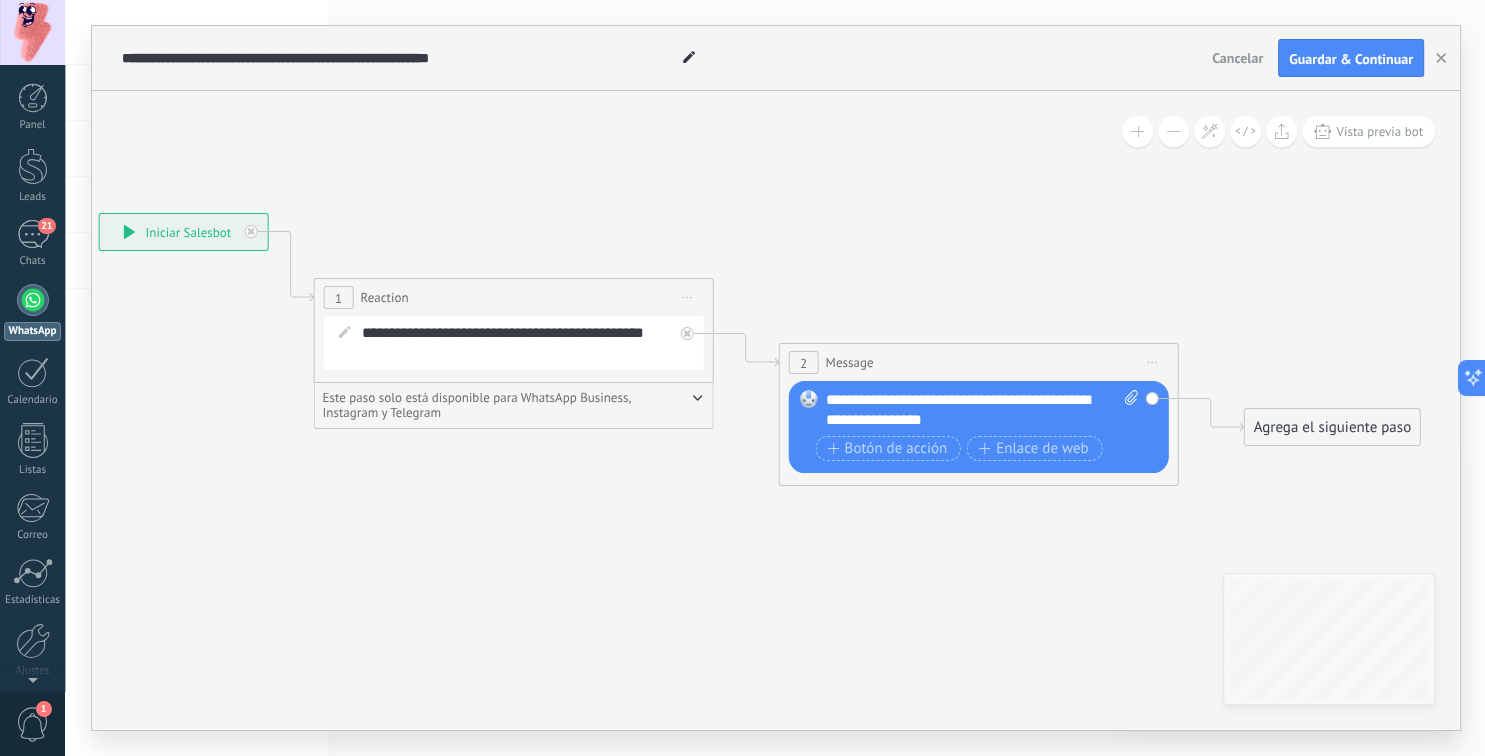 drag, startPoint x: 794, startPoint y: 573, endPoint x: 1026, endPoint y: 635, distance: 240.14163 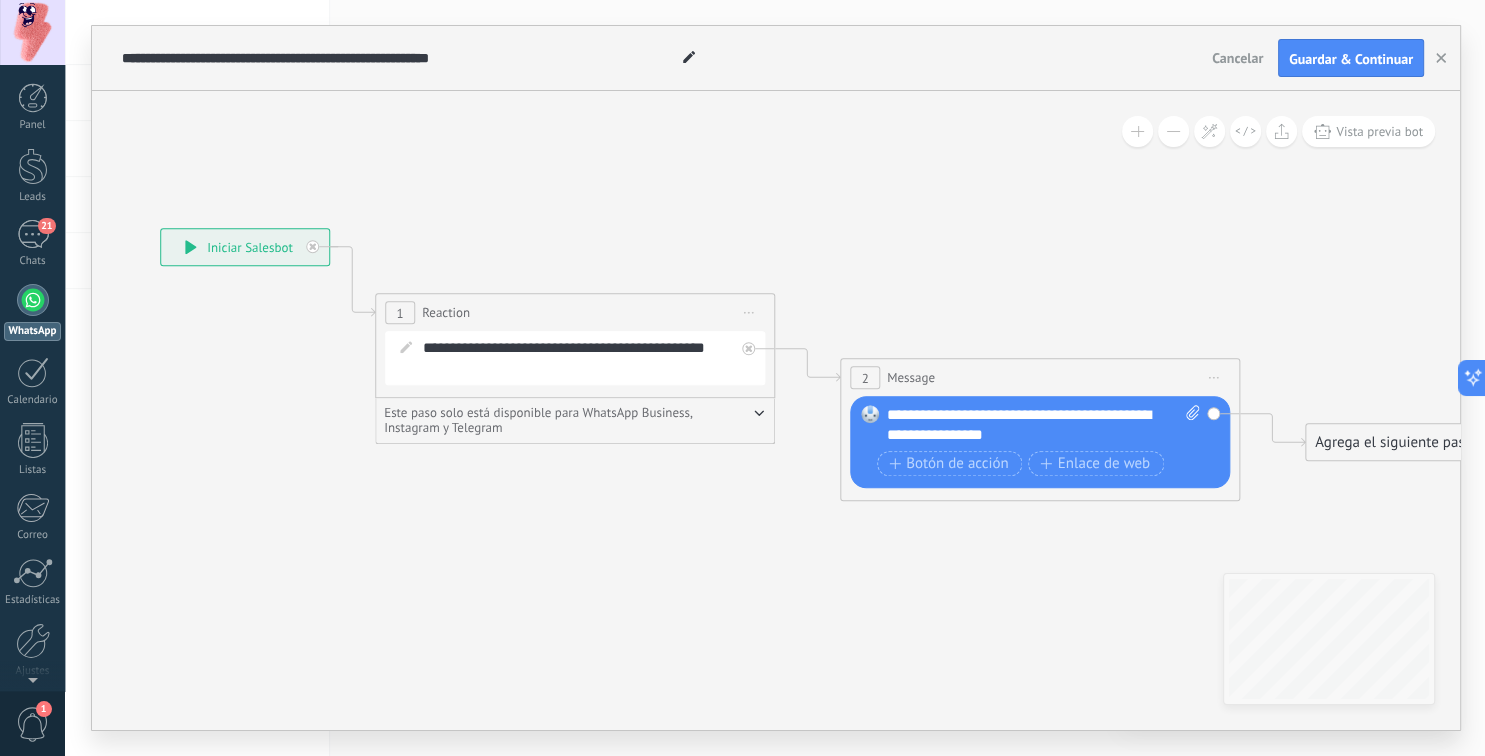 click on "Cancelar" at bounding box center [1237, 58] 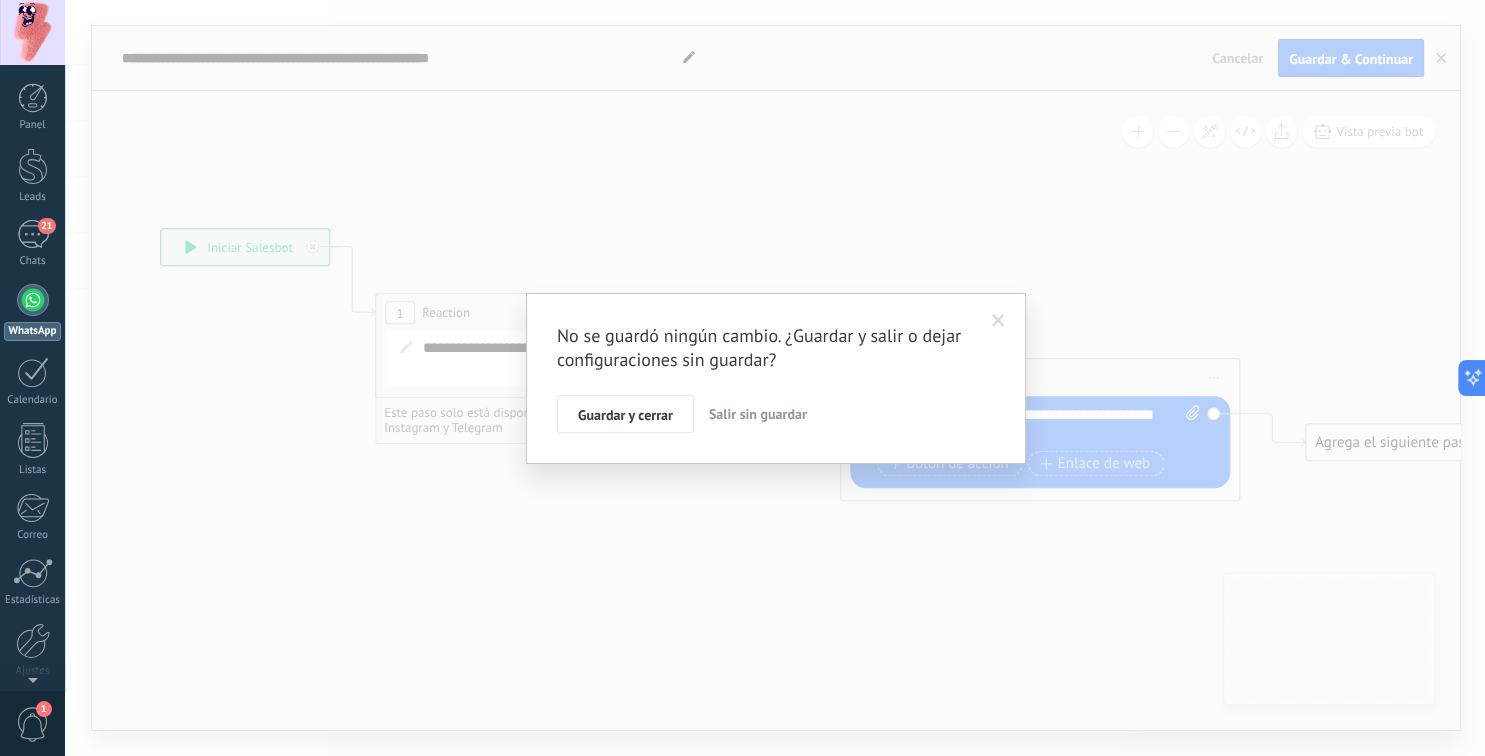 click at bounding box center (998, 321) 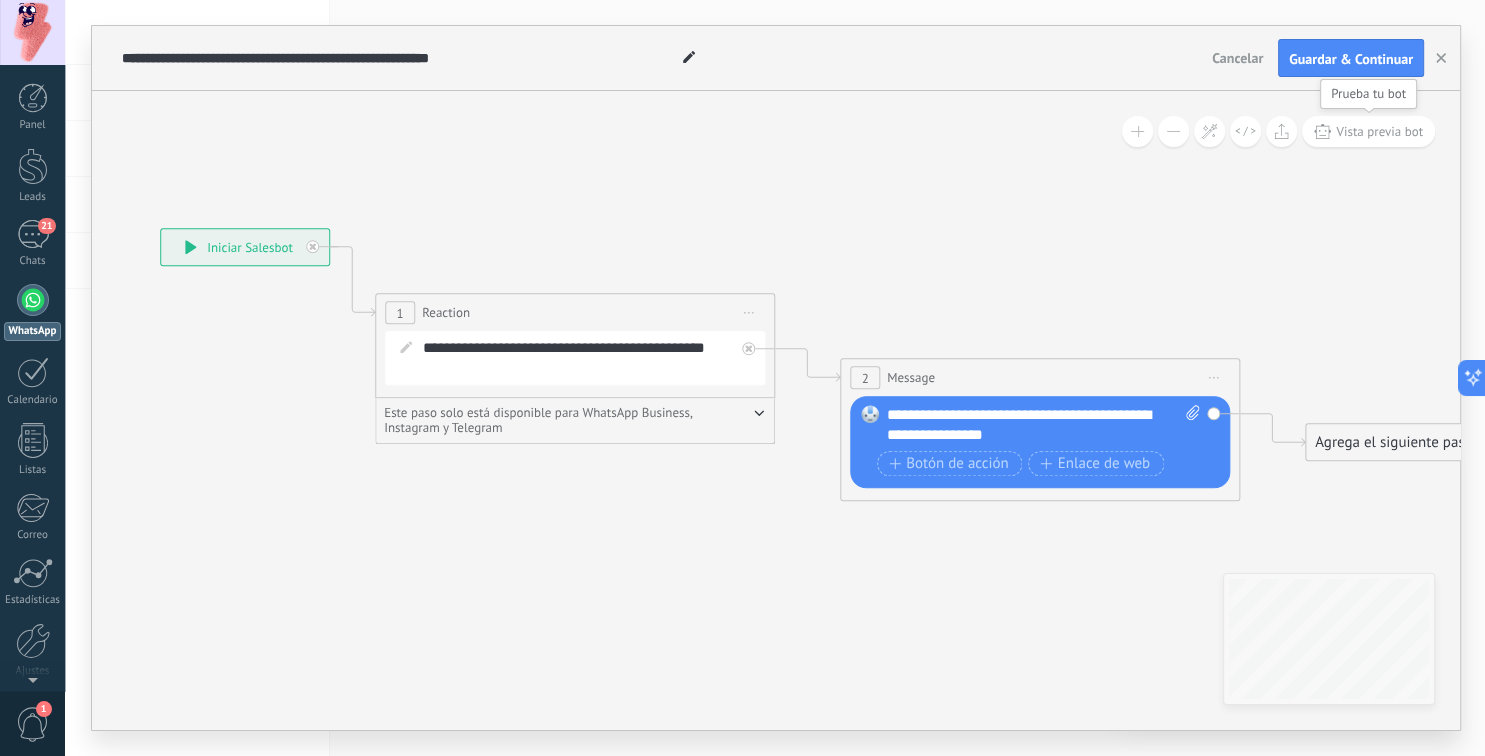 click on "Vista previa bot" at bounding box center (1379, 131) 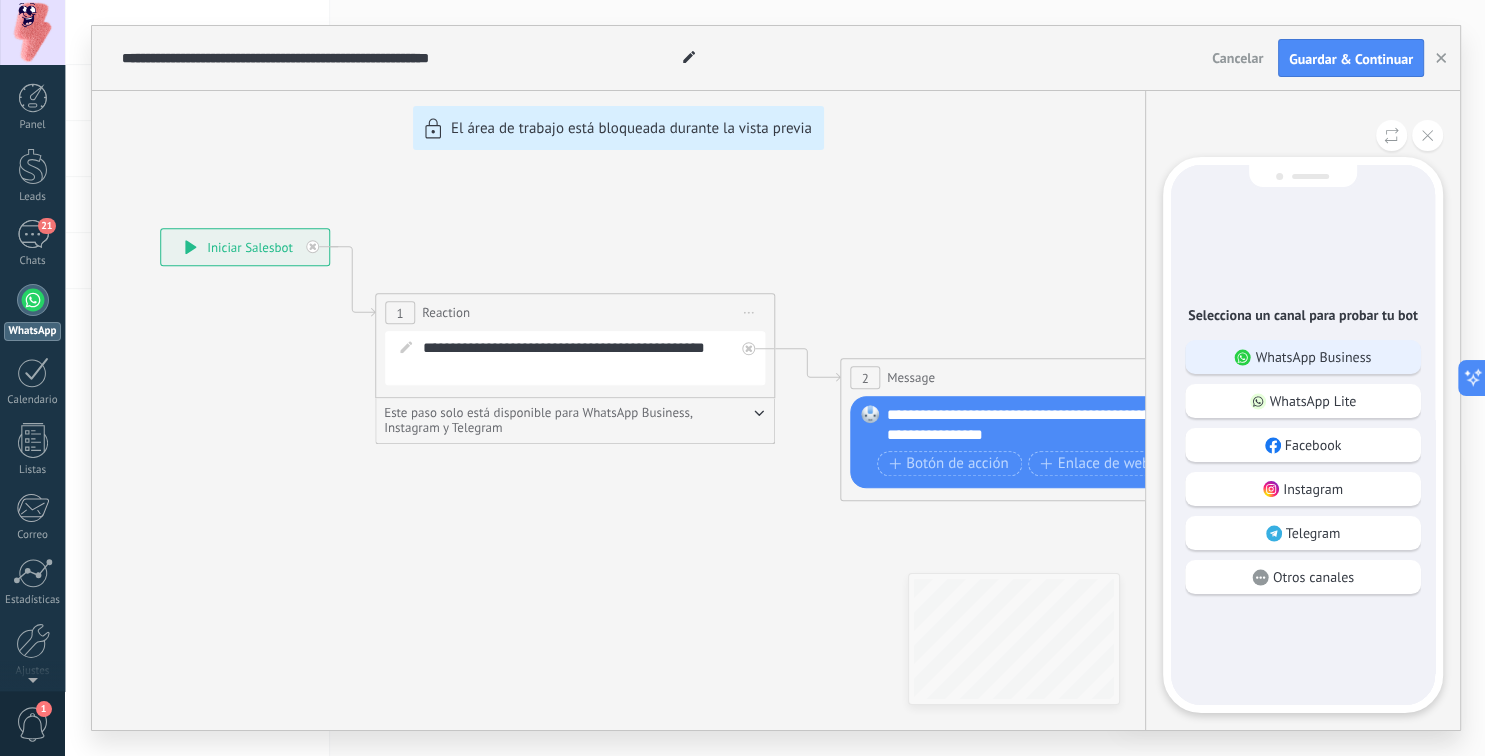 click on "WhatsApp Business" at bounding box center [1313, 357] 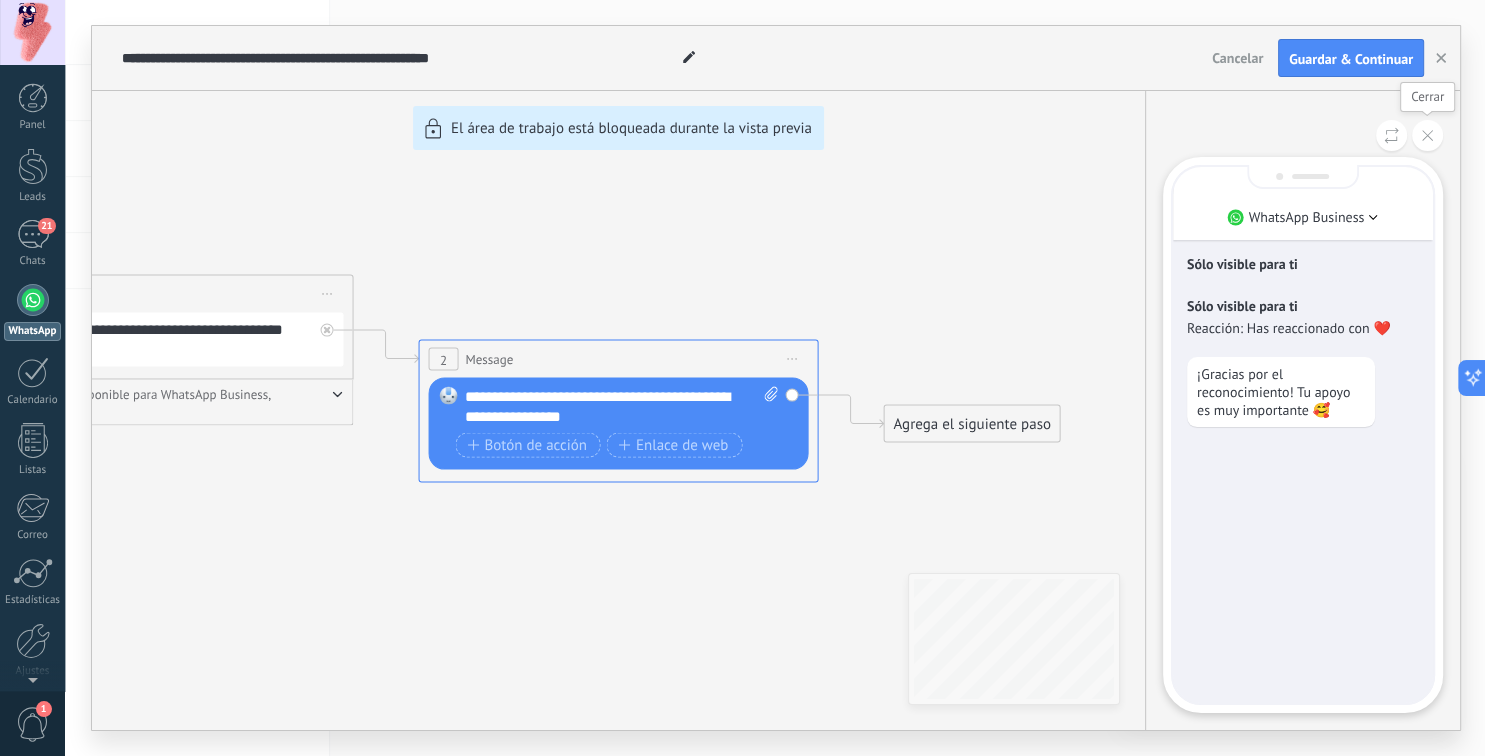 click at bounding box center (1427, 135) 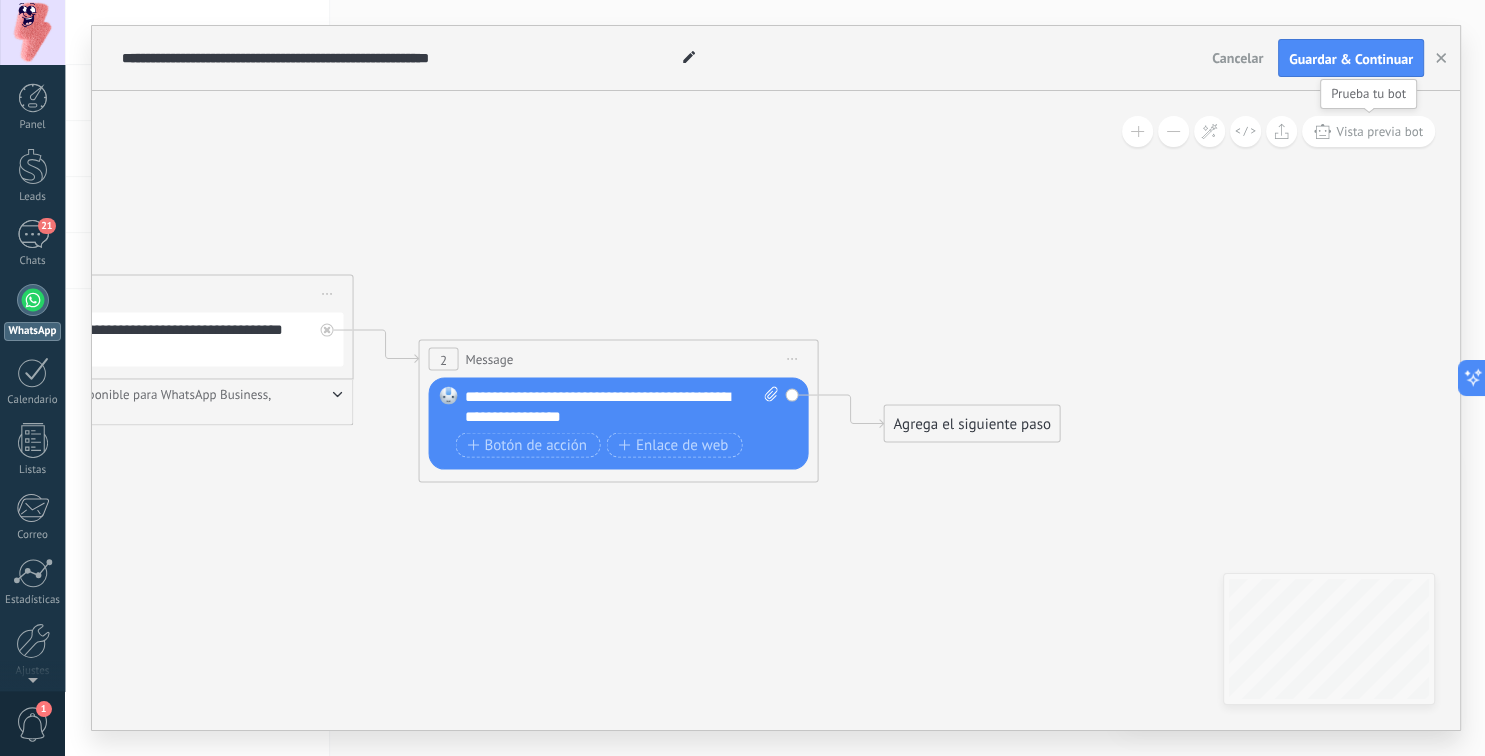click on "Vista previa bot" at bounding box center [1379, 131] 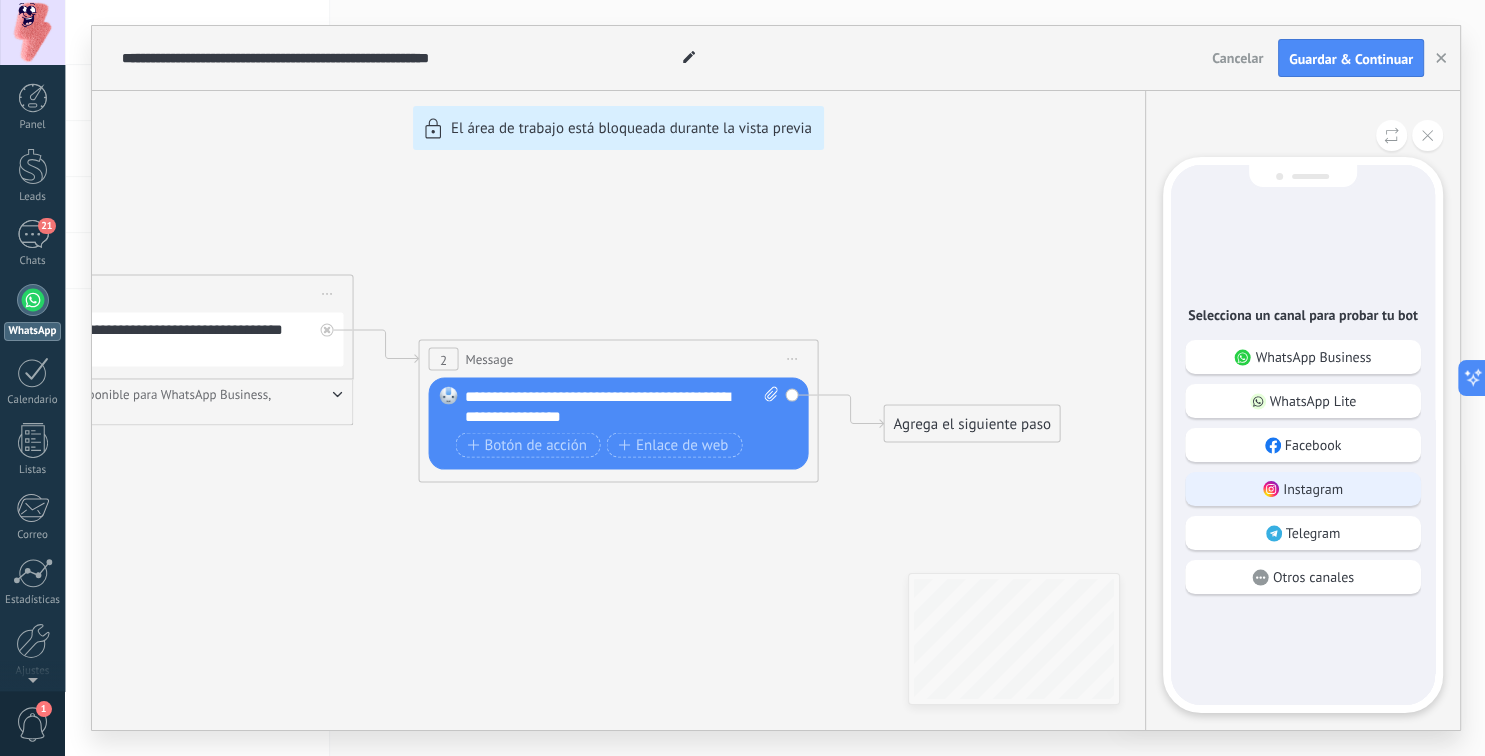 click on "Instagram" at bounding box center [1313, 489] 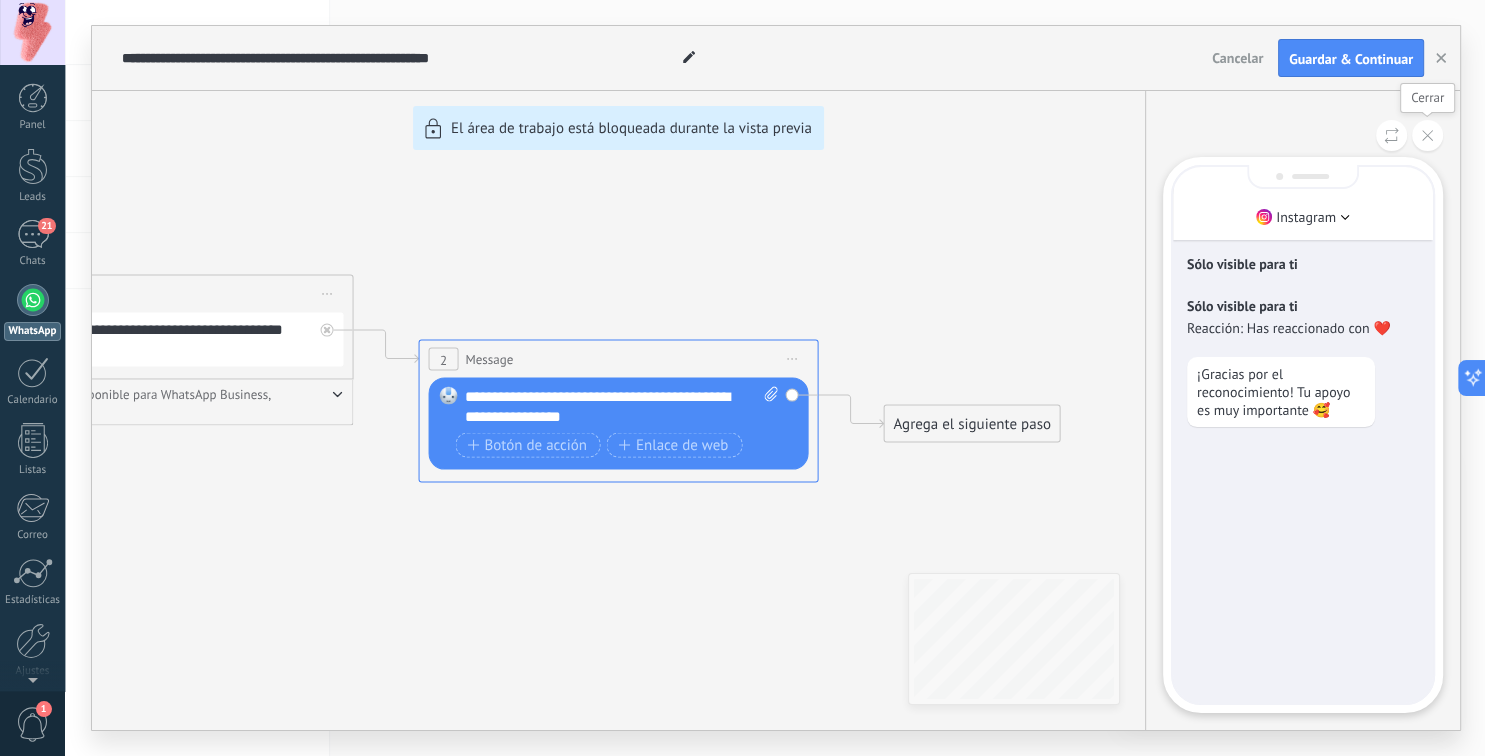 click at bounding box center [1427, 135] 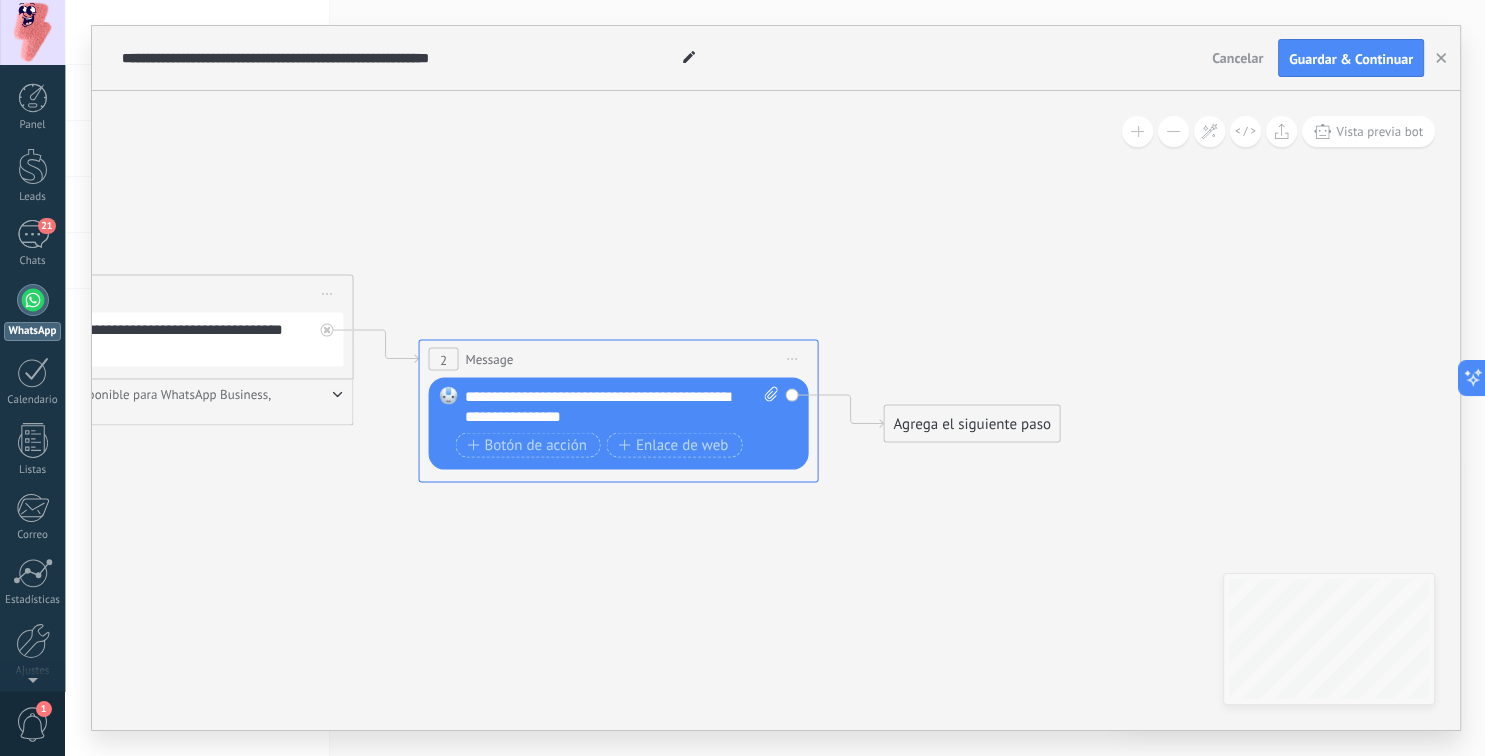 click on "Cancelar" at bounding box center (1237, 58) 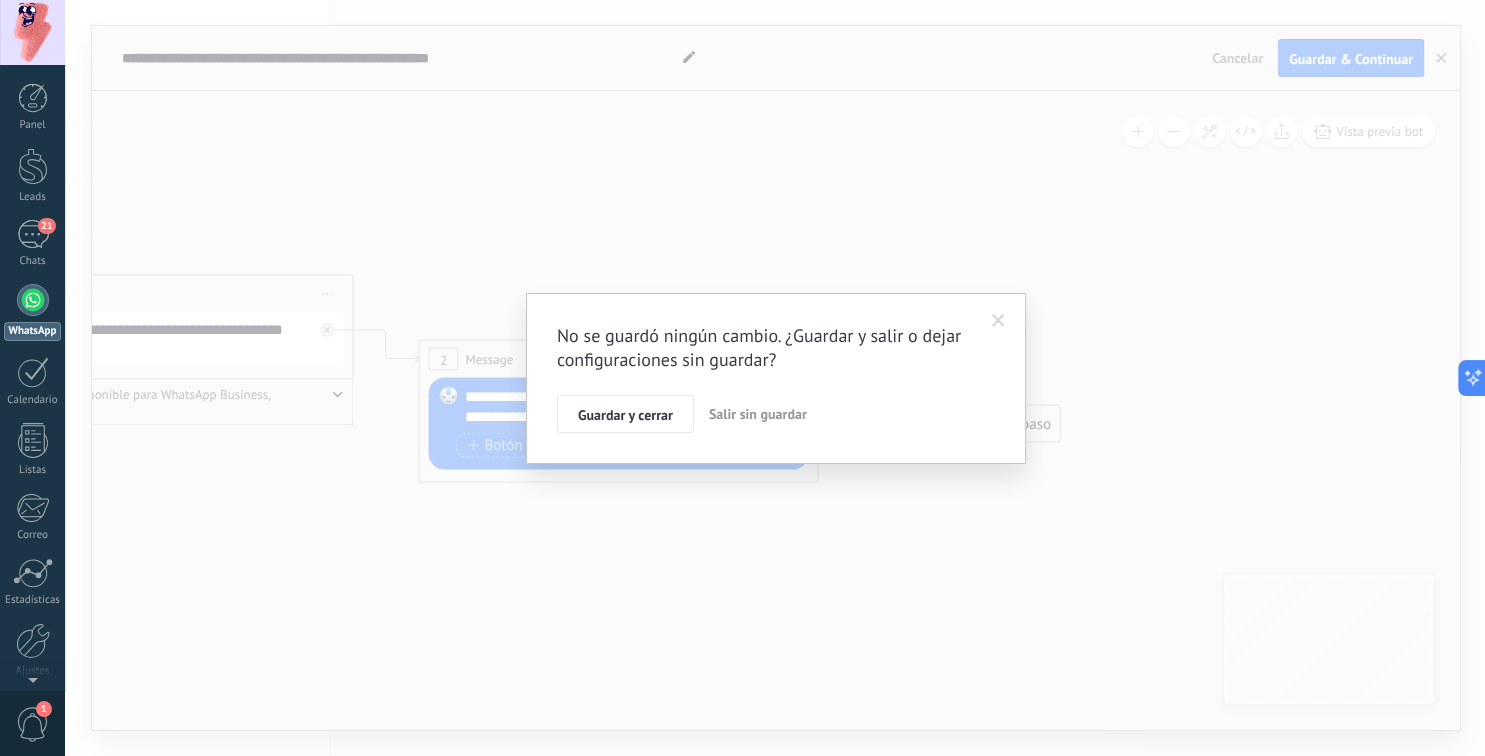 click on "Salir sin guardar" at bounding box center (758, 414) 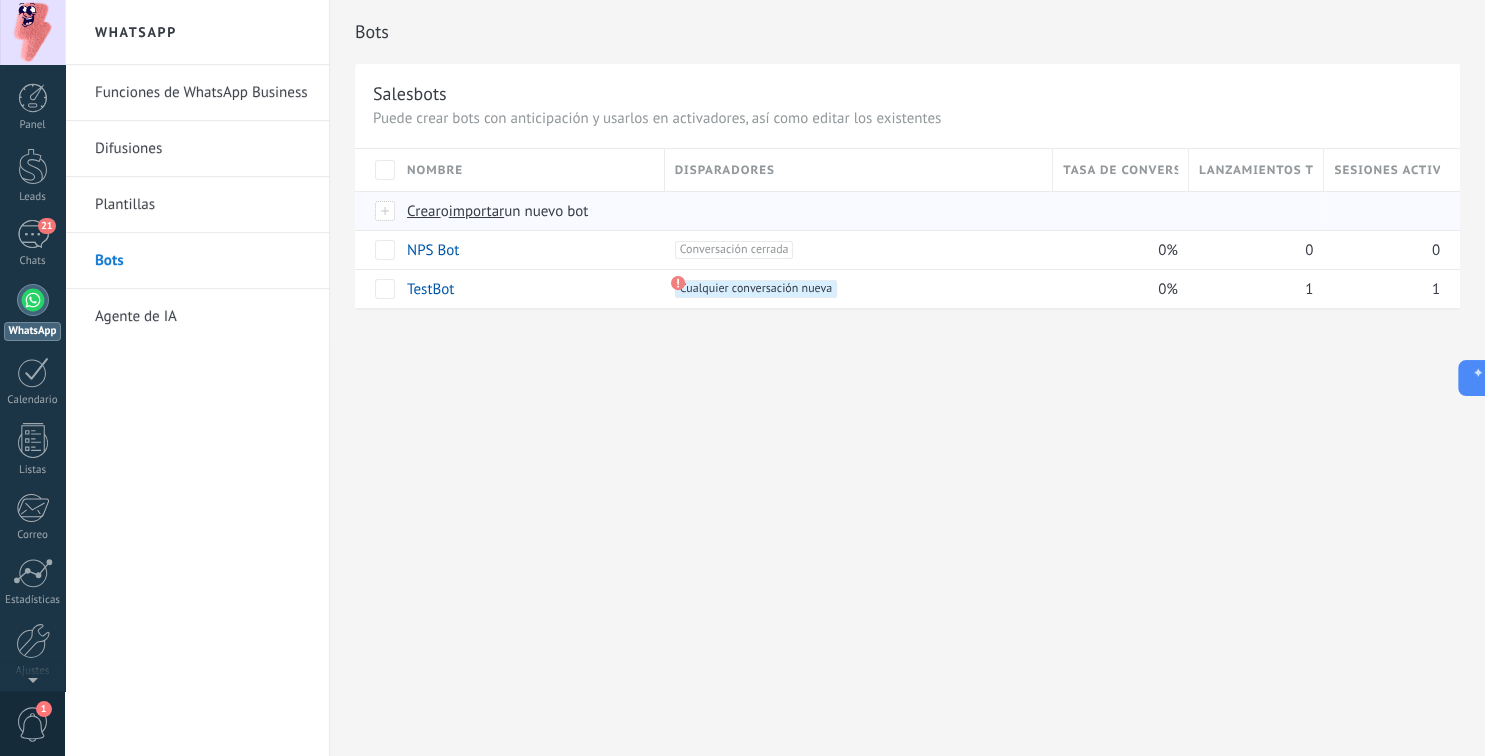 click on "Crear" at bounding box center [424, 211] 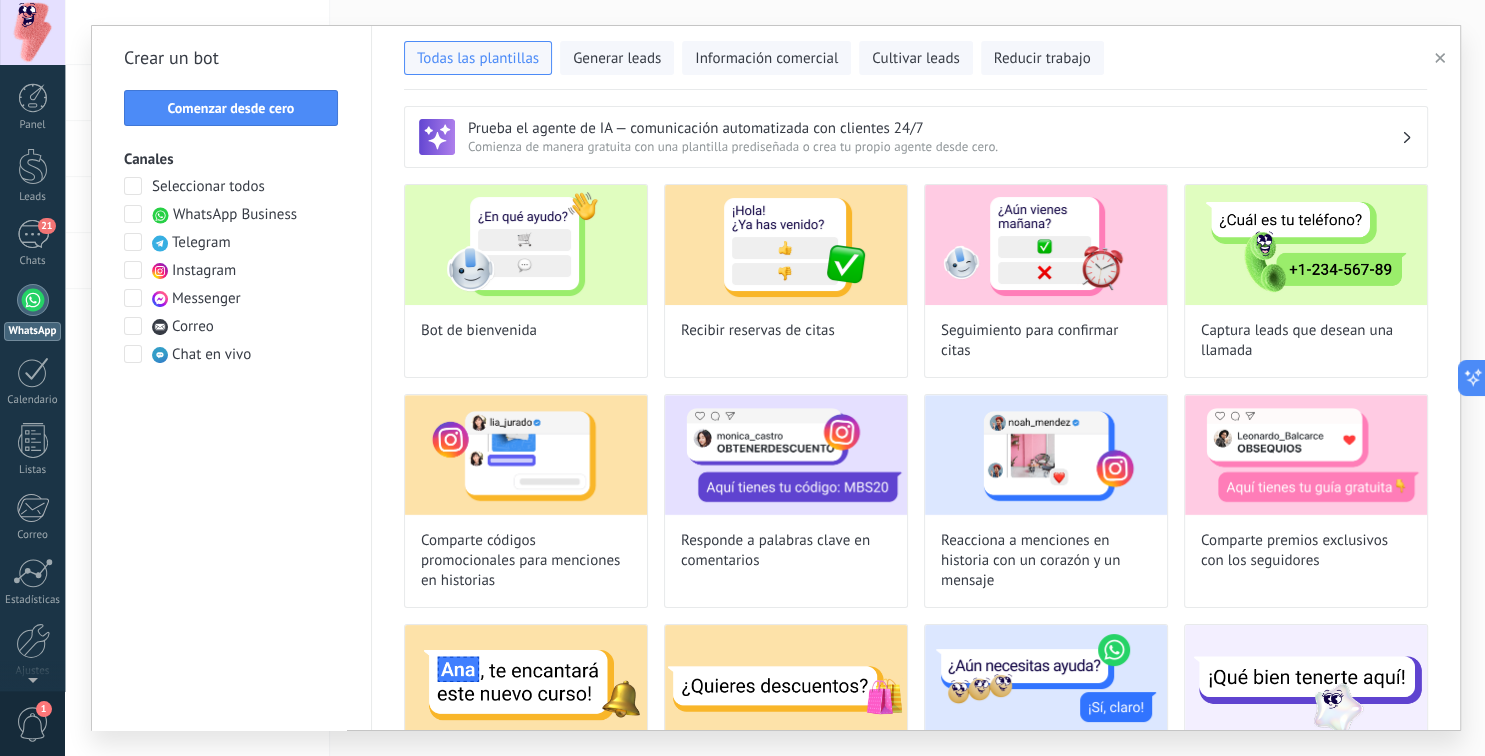 scroll, scrollTop: 331, scrollLeft: 0, axis: vertical 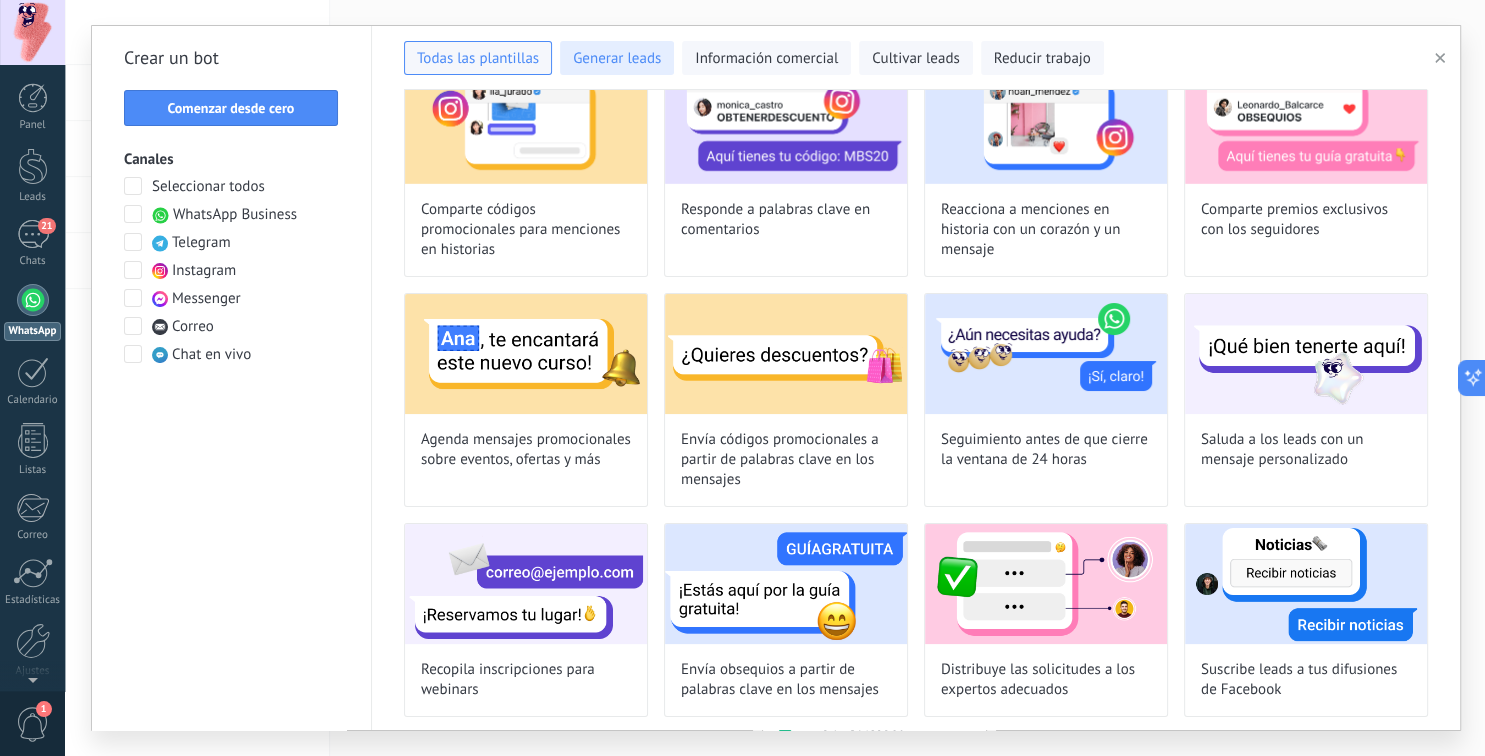 click on "Generar leads" at bounding box center (617, 59) 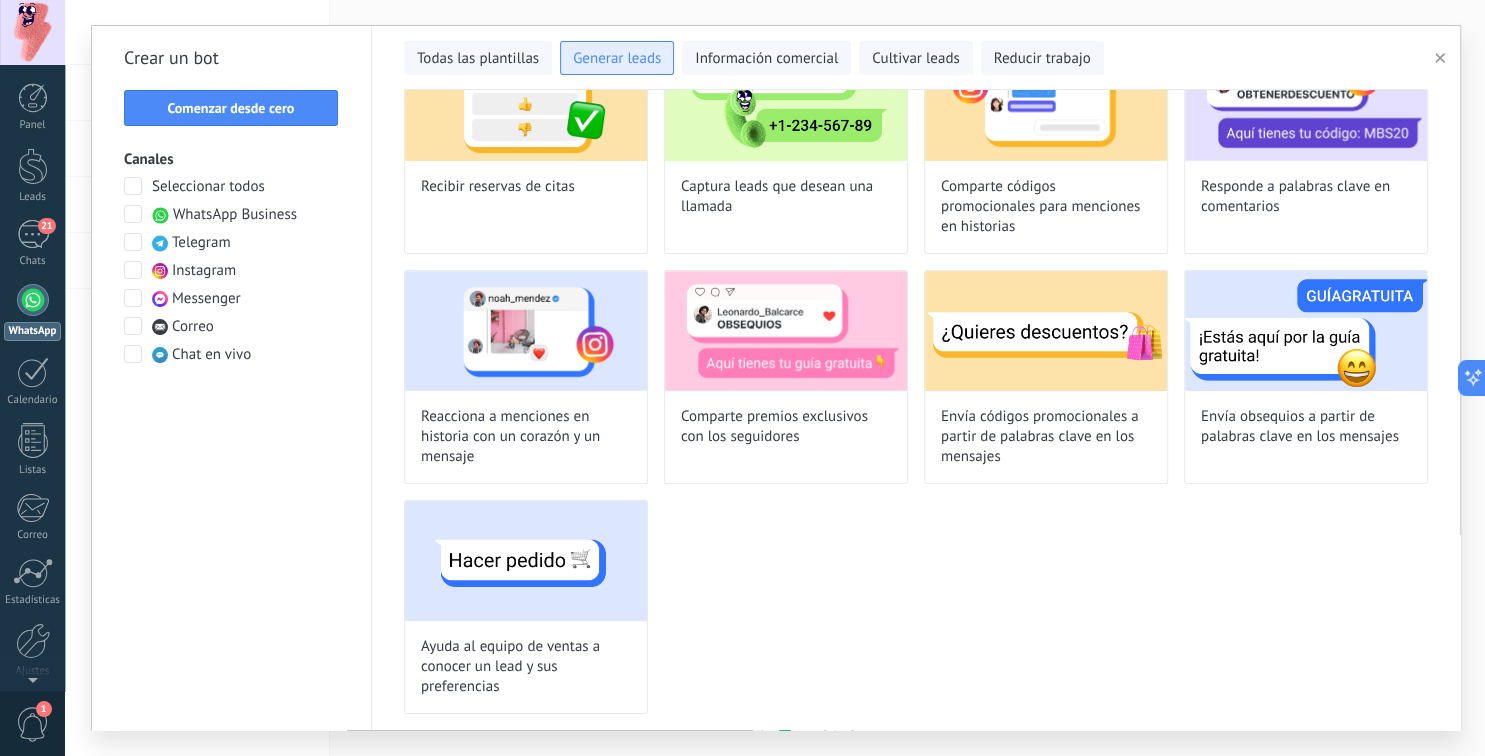 scroll, scrollTop: 122, scrollLeft: 0, axis: vertical 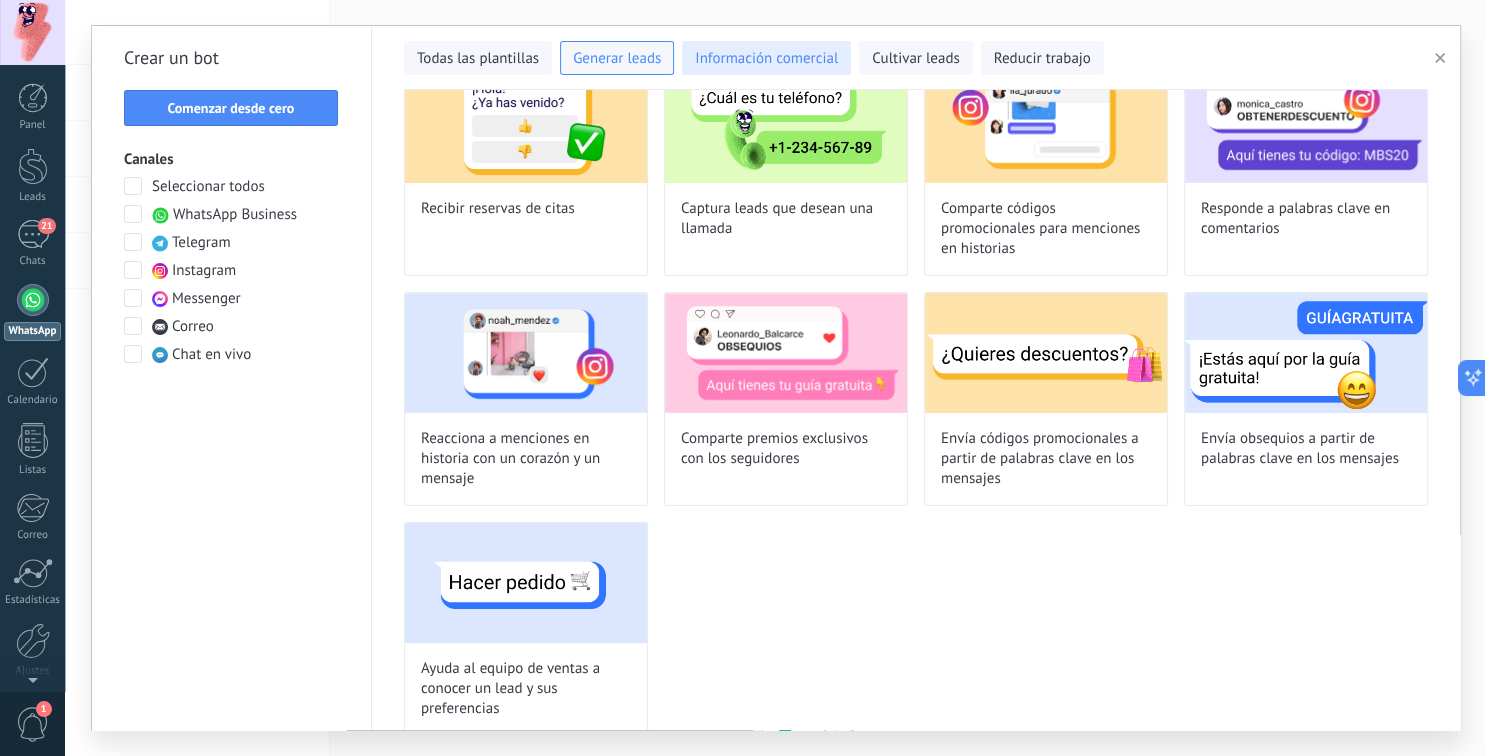 click on "Información comercial" at bounding box center [766, 59] 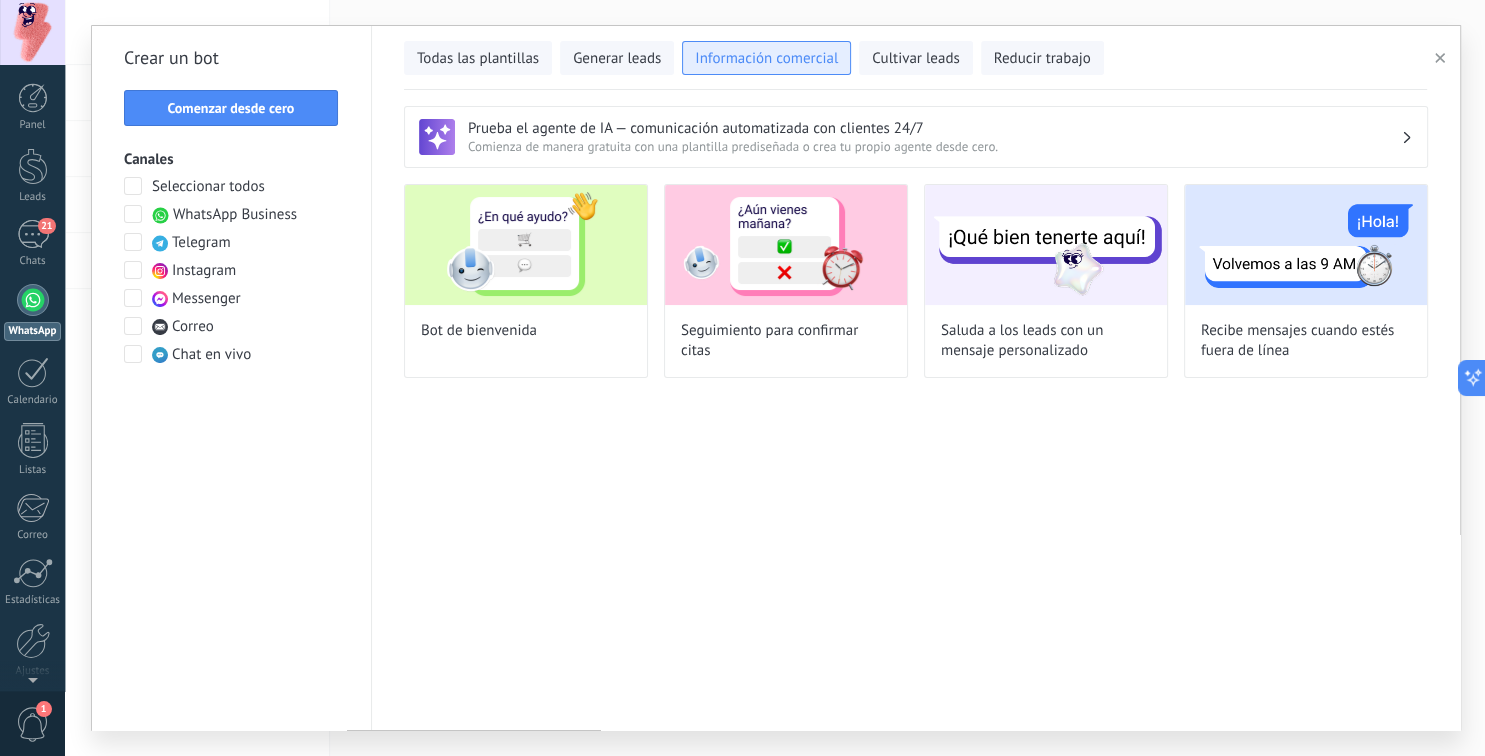 scroll, scrollTop: 0, scrollLeft: 0, axis: both 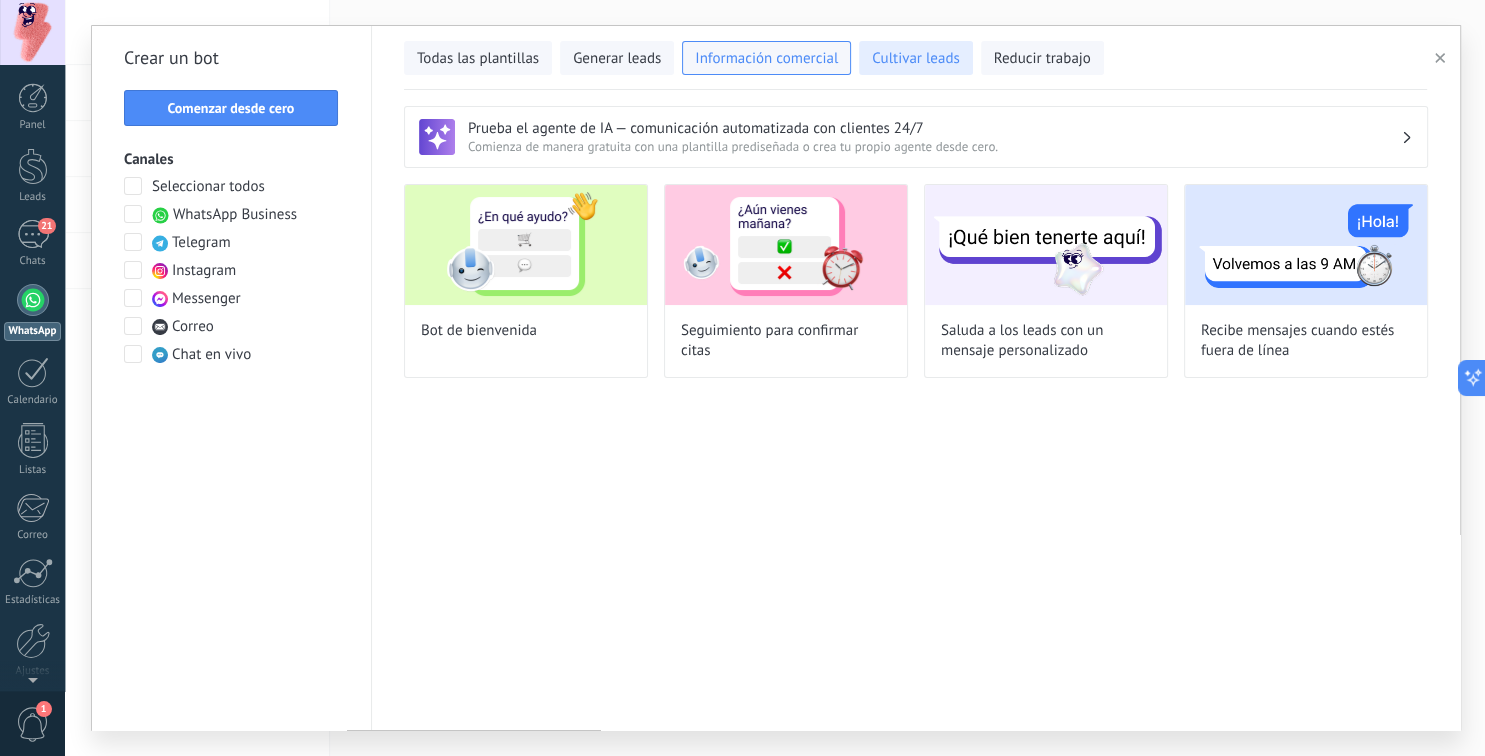click on "Cultivar leads" at bounding box center (915, 58) 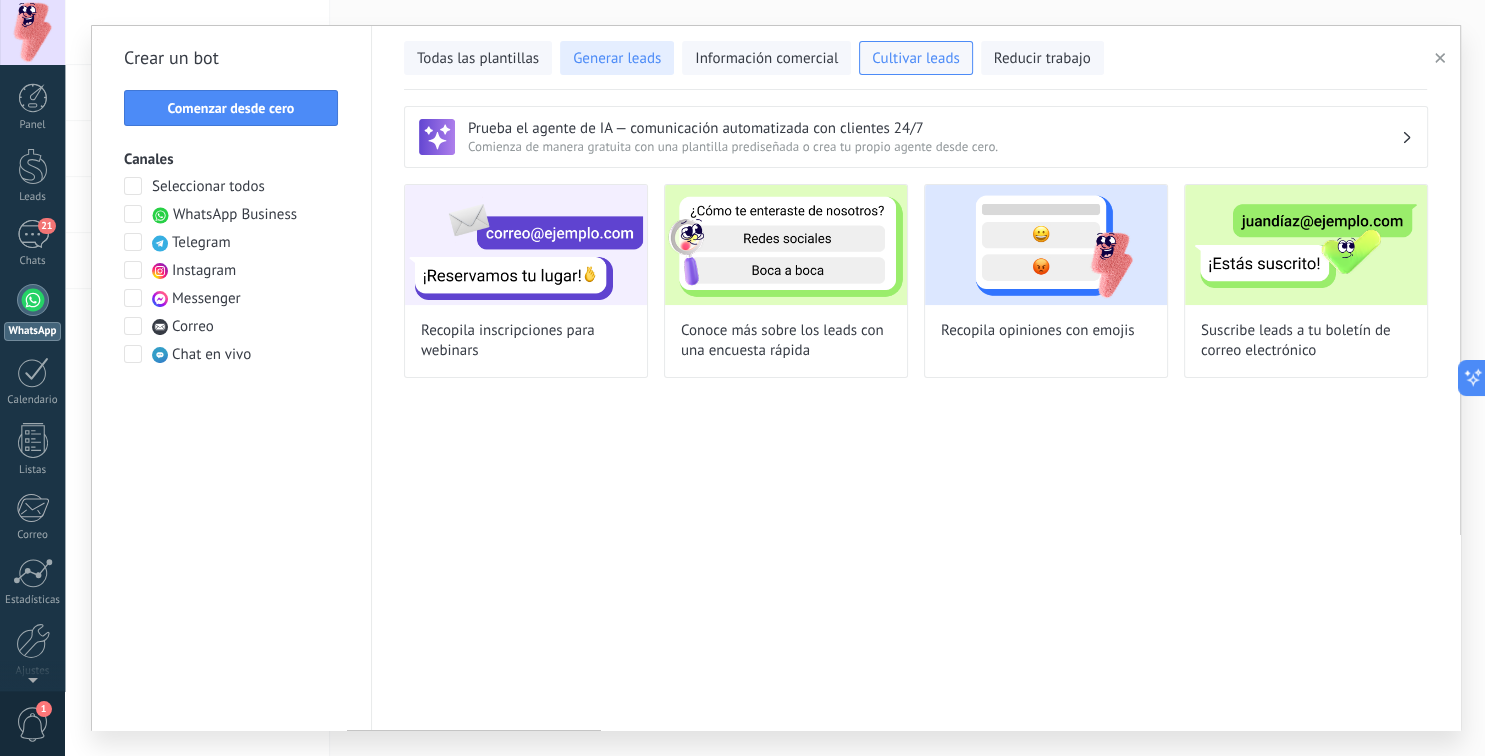 click on "Generar leads" at bounding box center [617, 59] 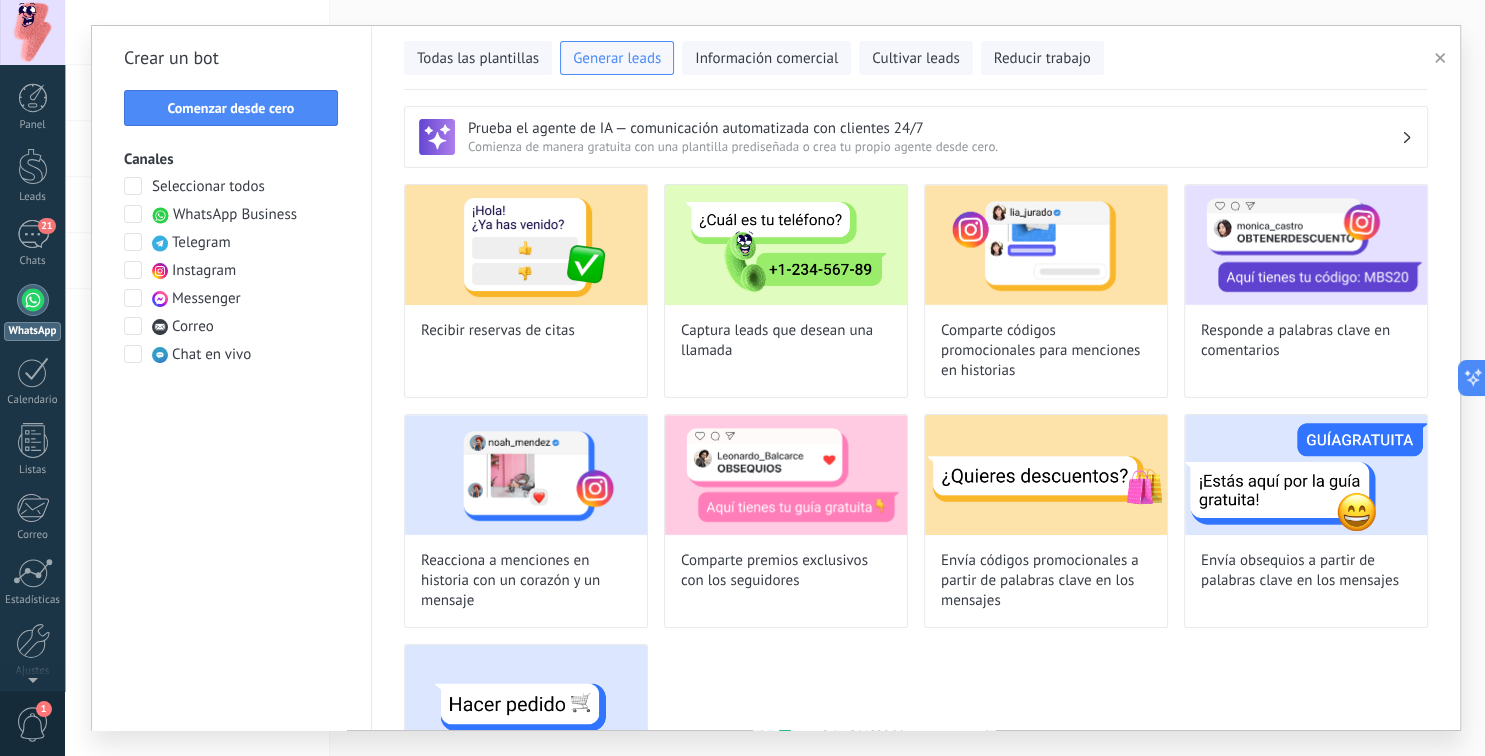 click on "Instagram" at bounding box center (204, 271) 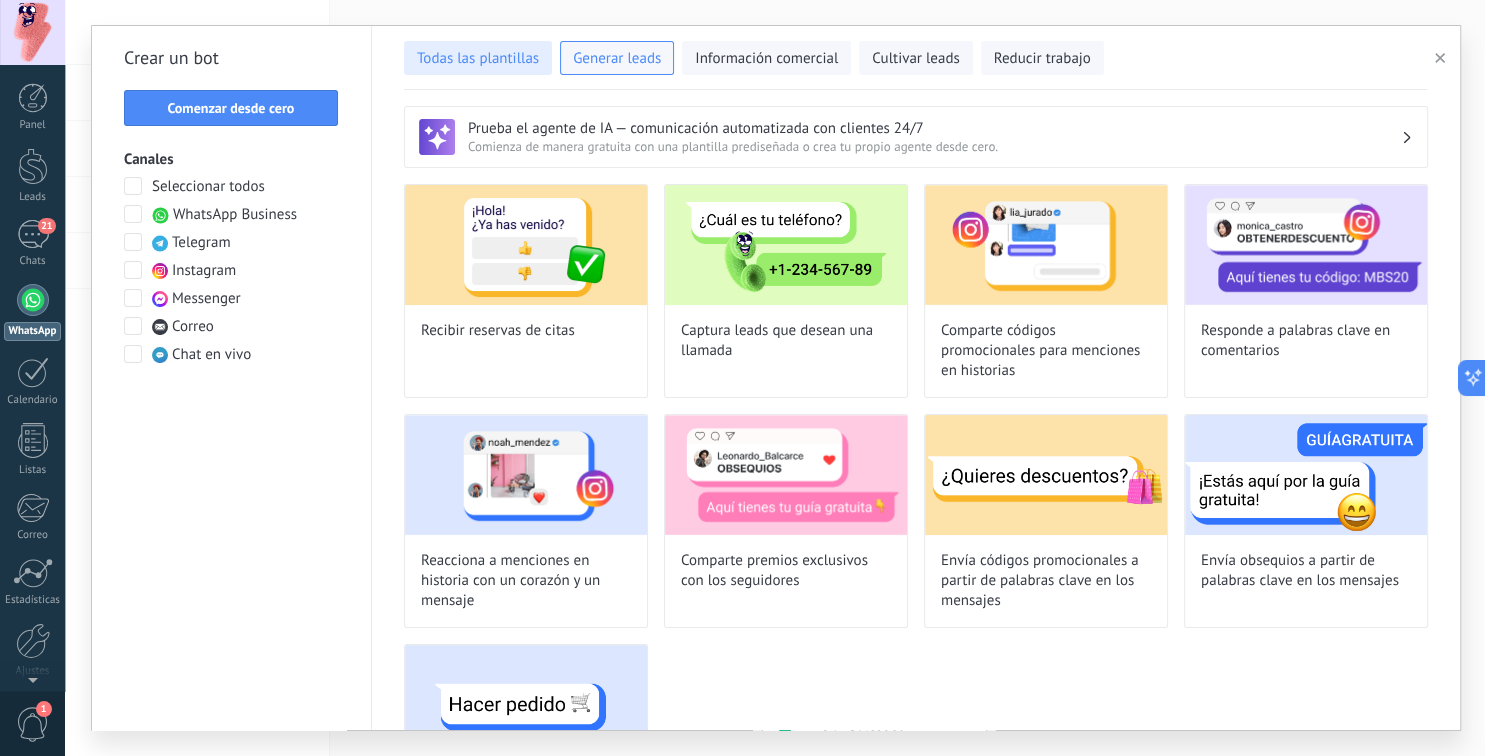 click on "Todas las plantillas" at bounding box center (478, 59) 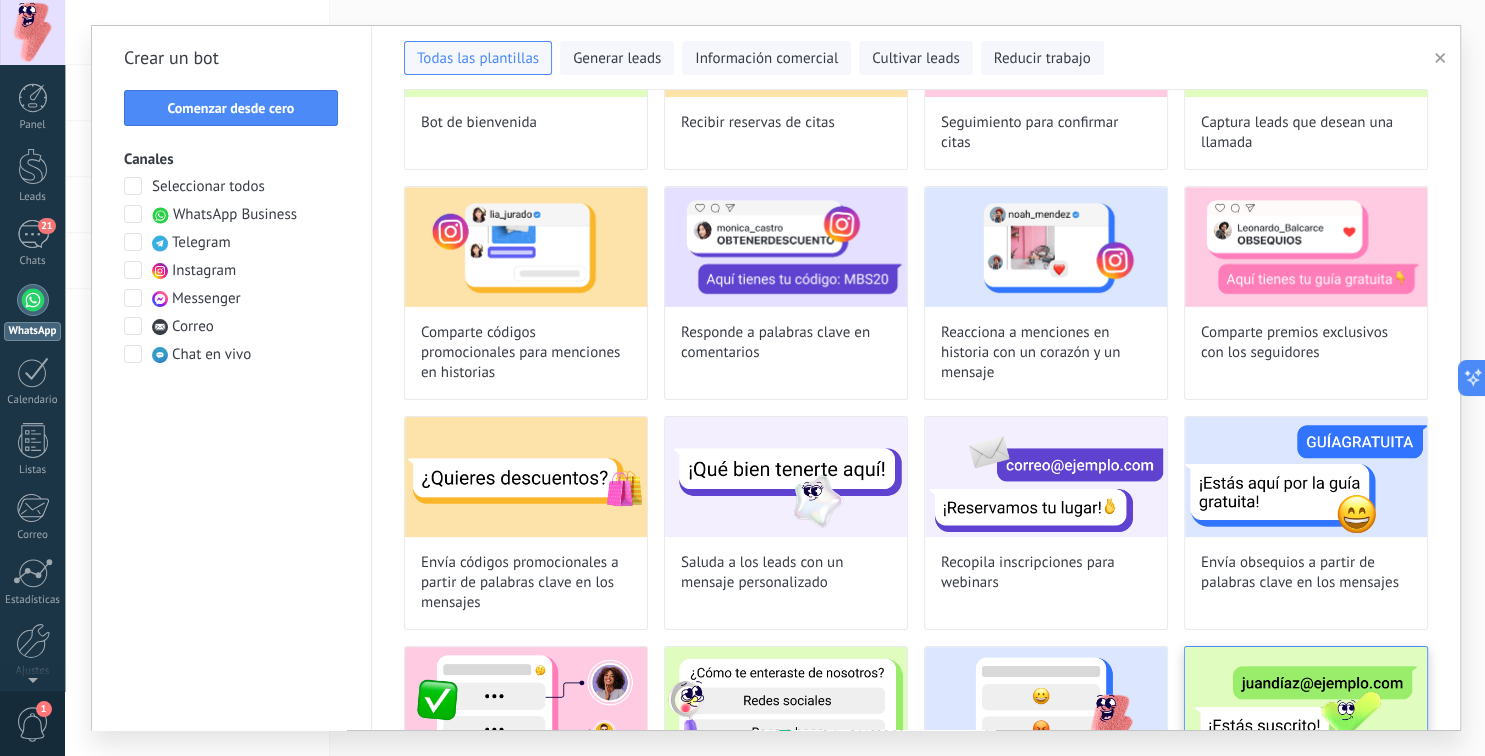 scroll, scrollTop: 0, scrollLeft: 0, axis: both 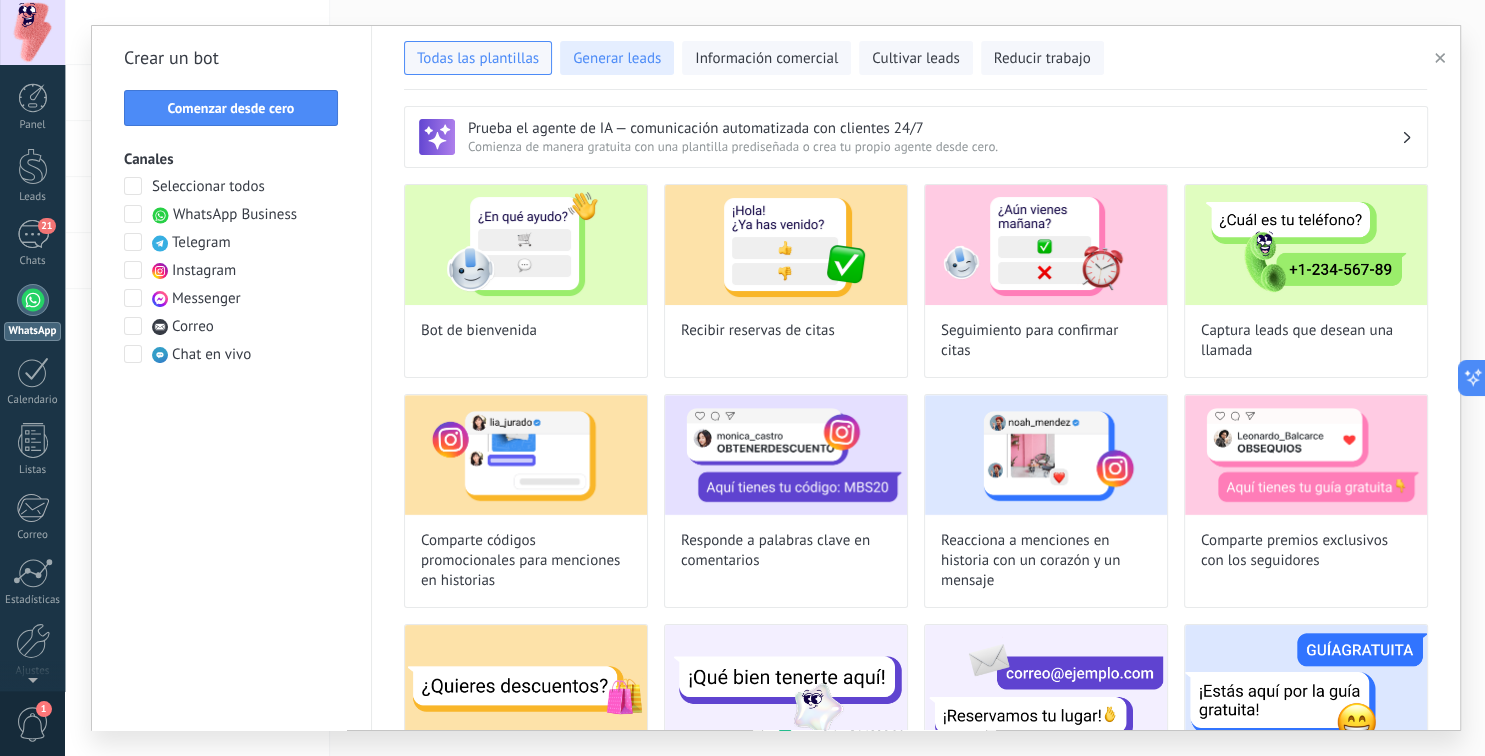 click on "Generar leads" at bounding box center (617, 59) 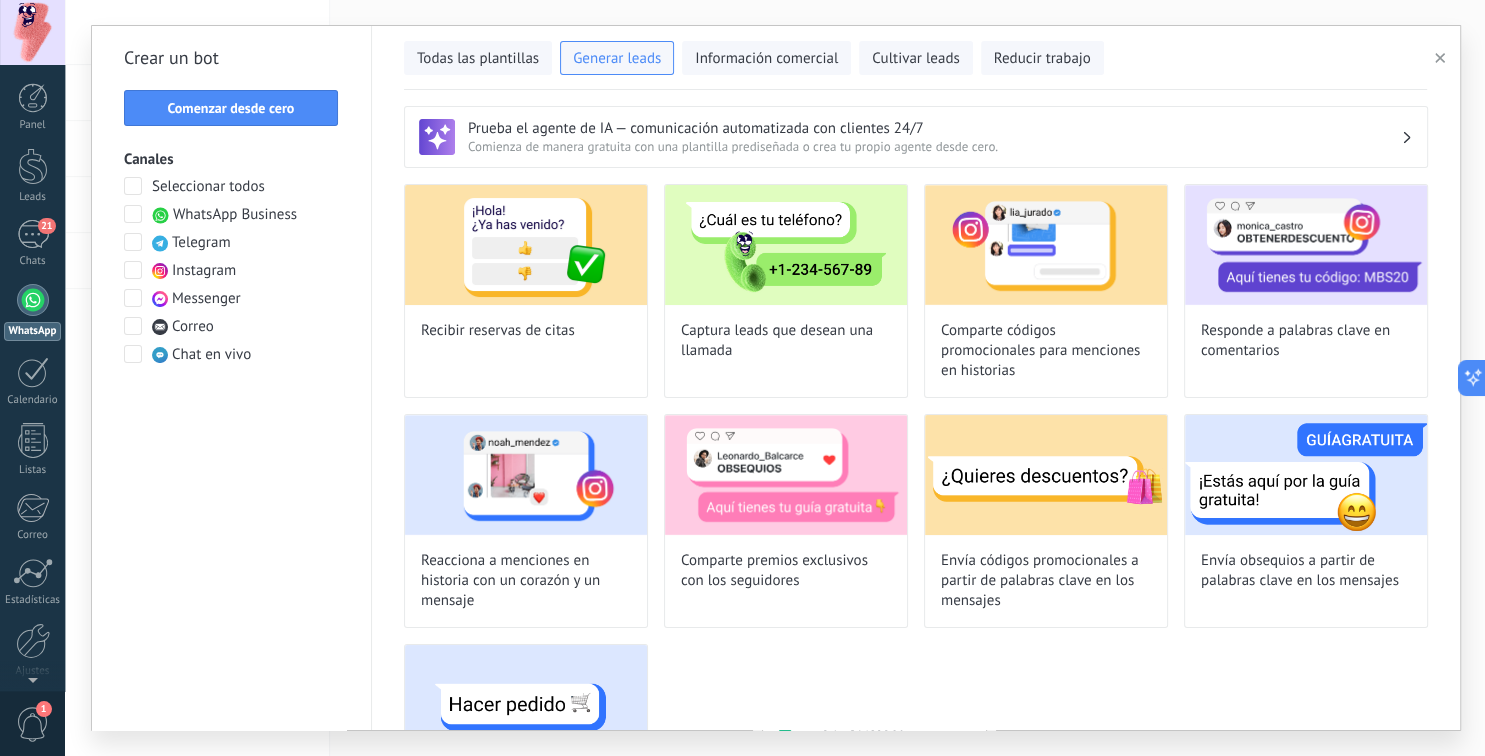 click at bounding box center (133, 214) 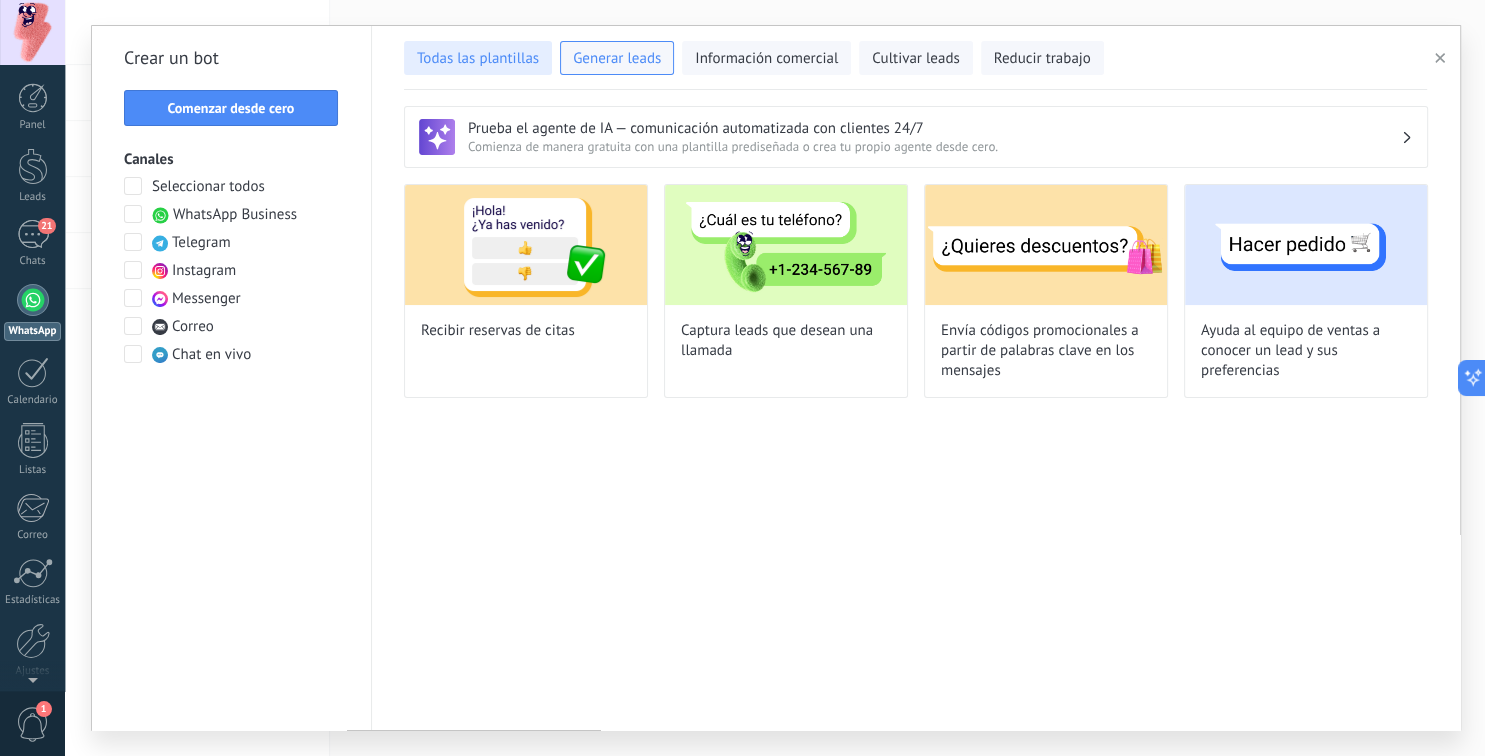 click on "Todas las plantillas" at bounding box center [478, 59] 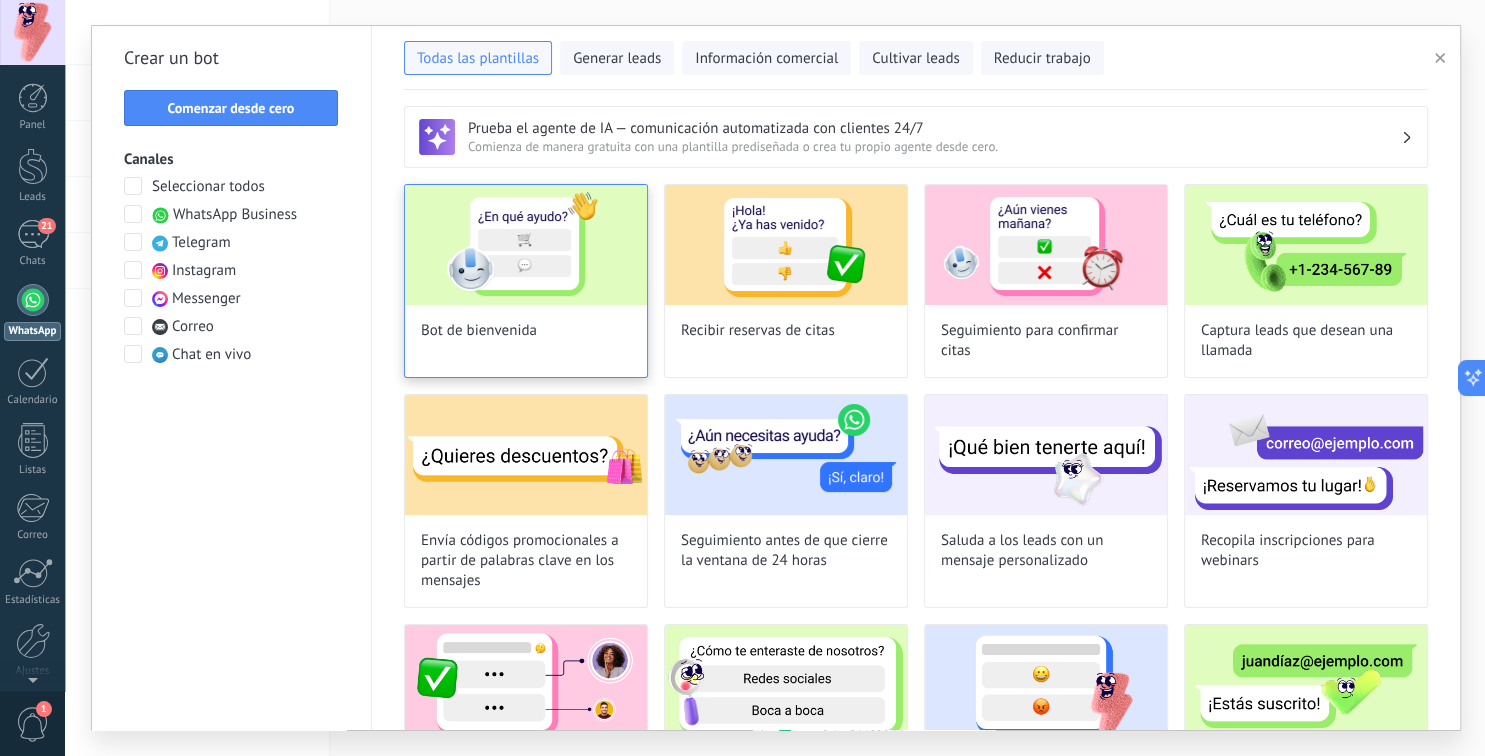 click at bounding box center (526, 245) 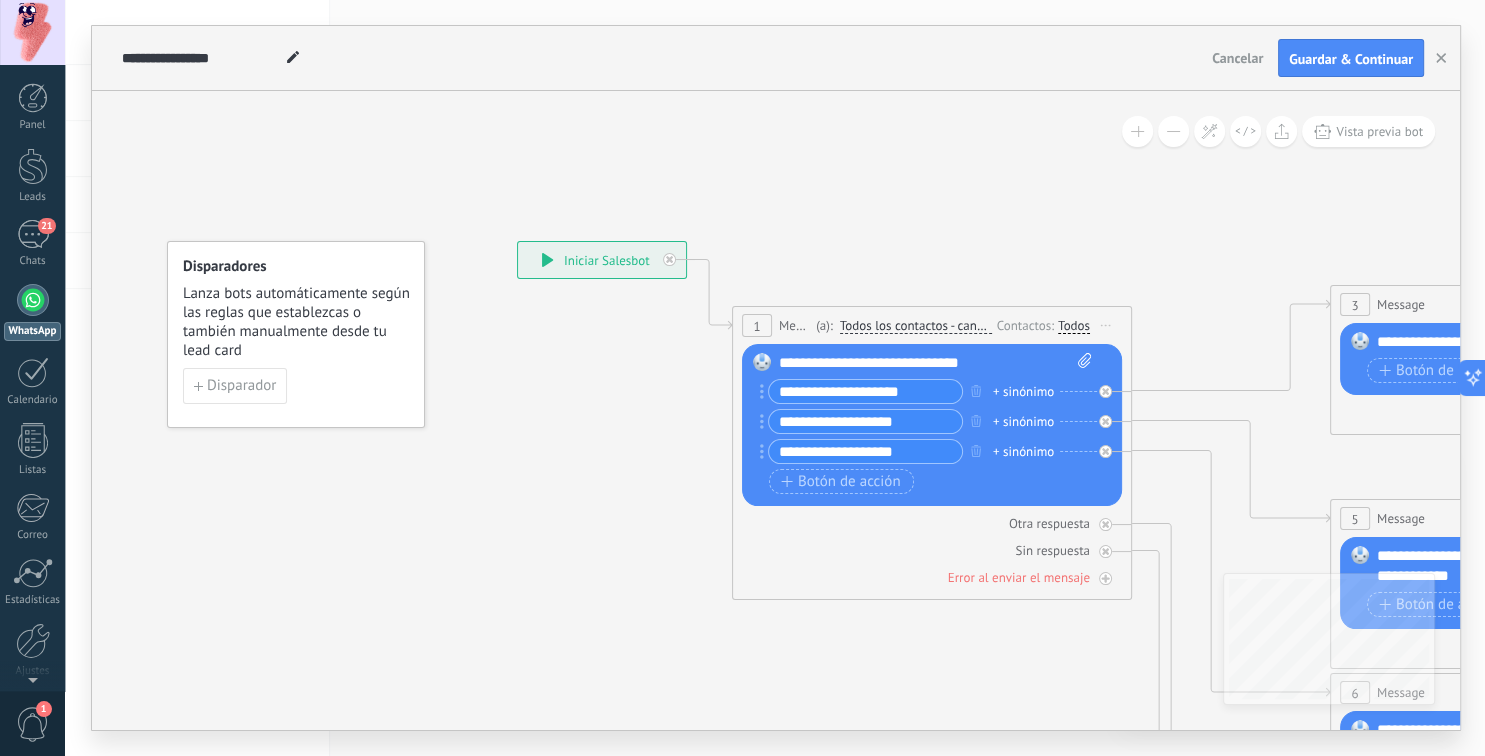 click on "Cancelar" at bounding box center [1237, 58] 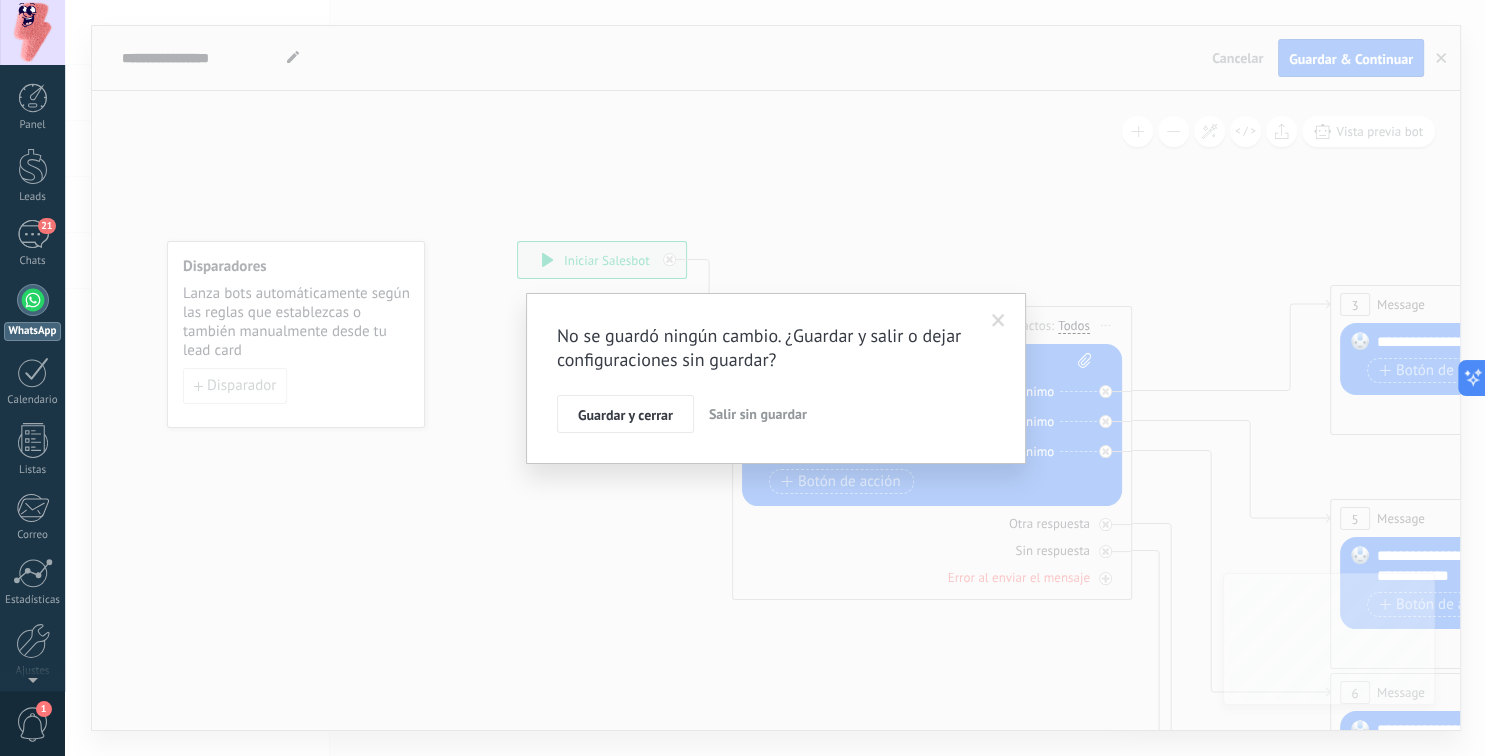 click on "Salir sin guardar" at bounding box center [758, 414] 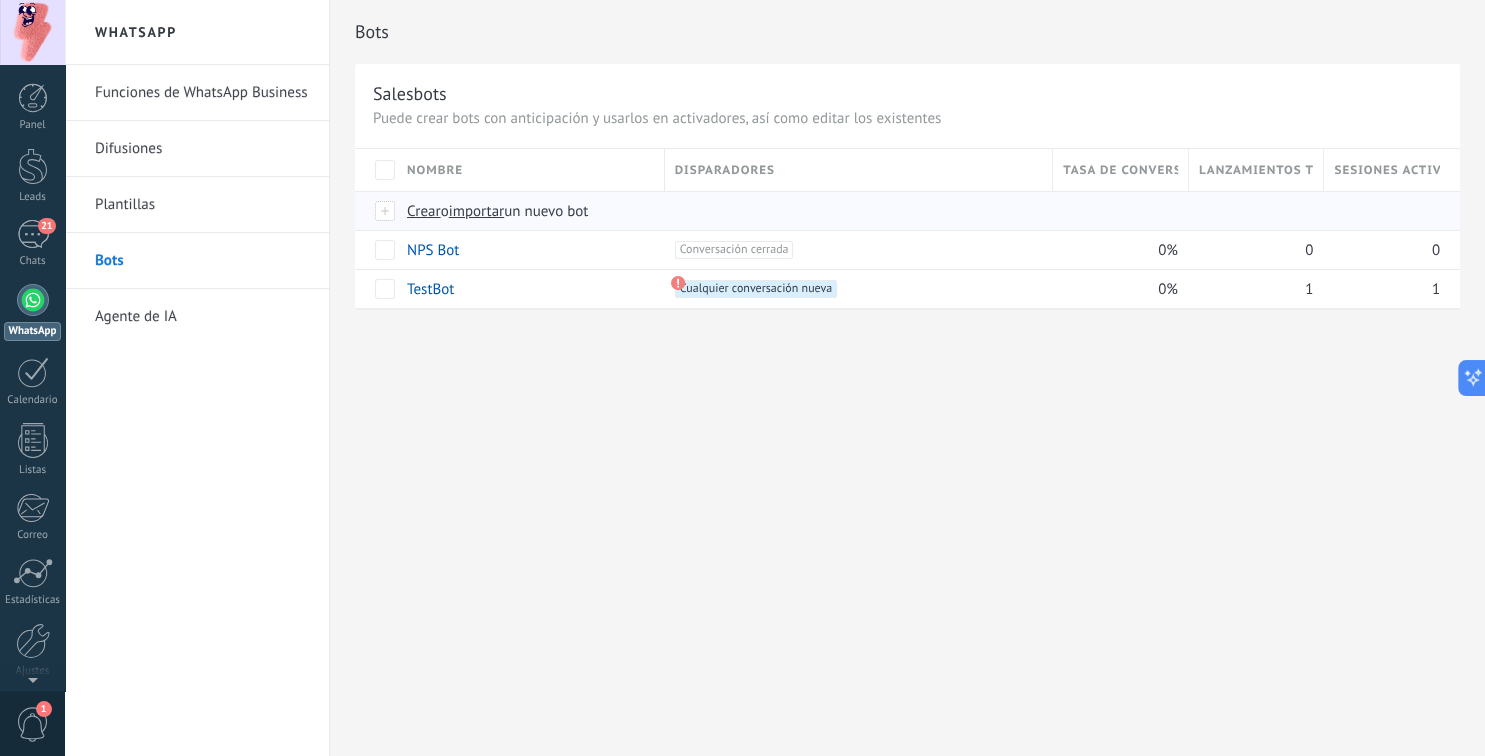 click on "Crear" at bounding box center (424, 211) 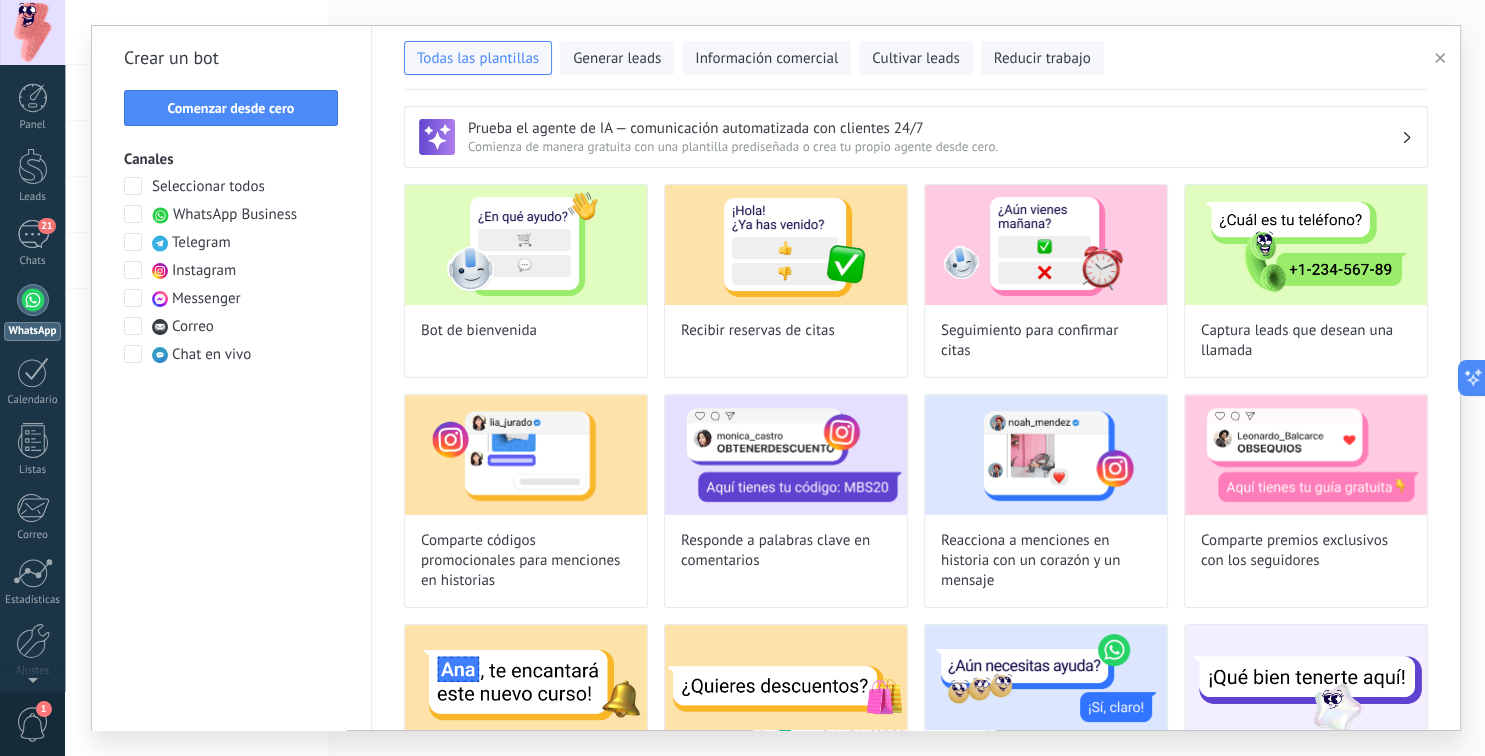 click at bounding box center [133, 214] 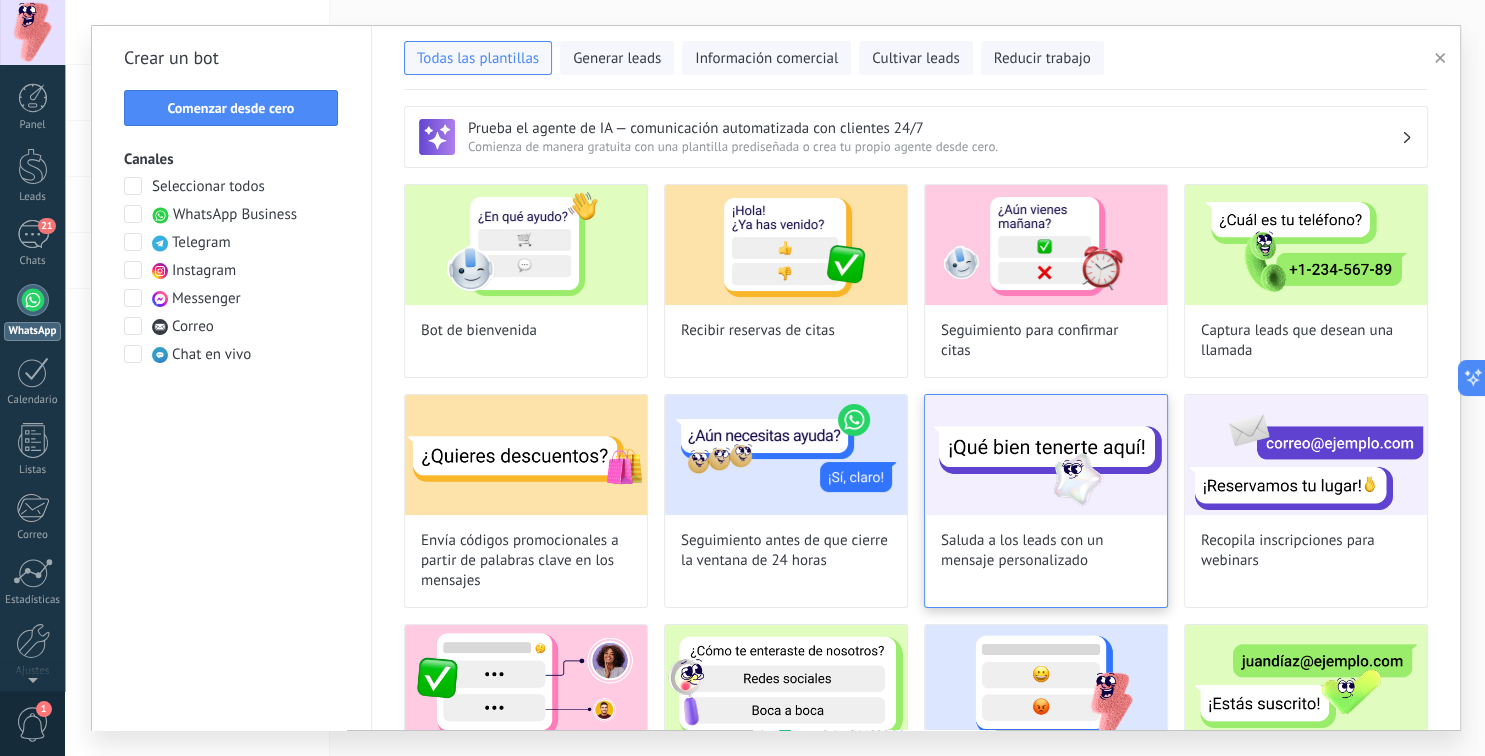 scroll, scrollTop: 331, scrollLeft: 0, axis: vertical 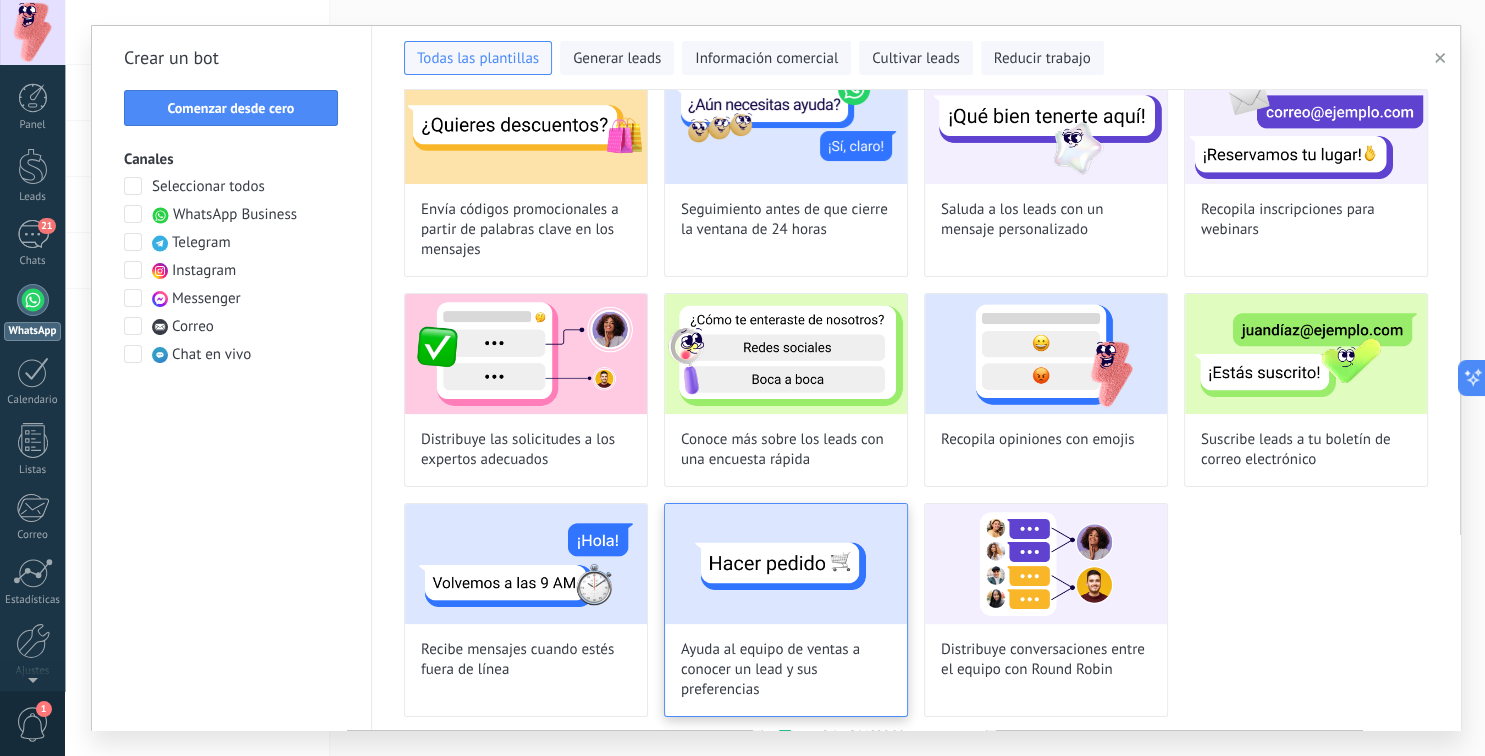 click at bounding box center (786, 564) 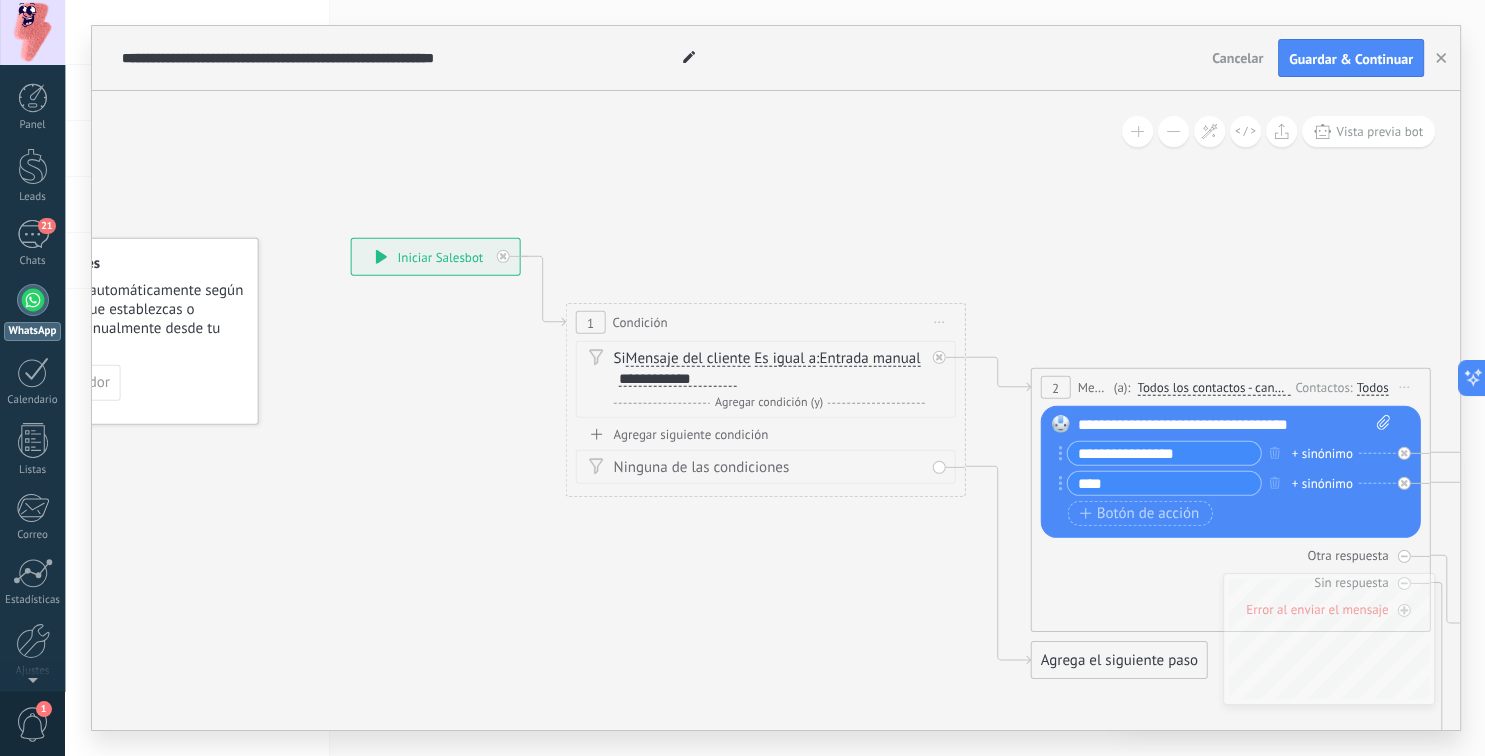drag, startPoint x: 844, startPoint y: 595, endPoint x: 676, endPoint y: 592, distance: 168.02678 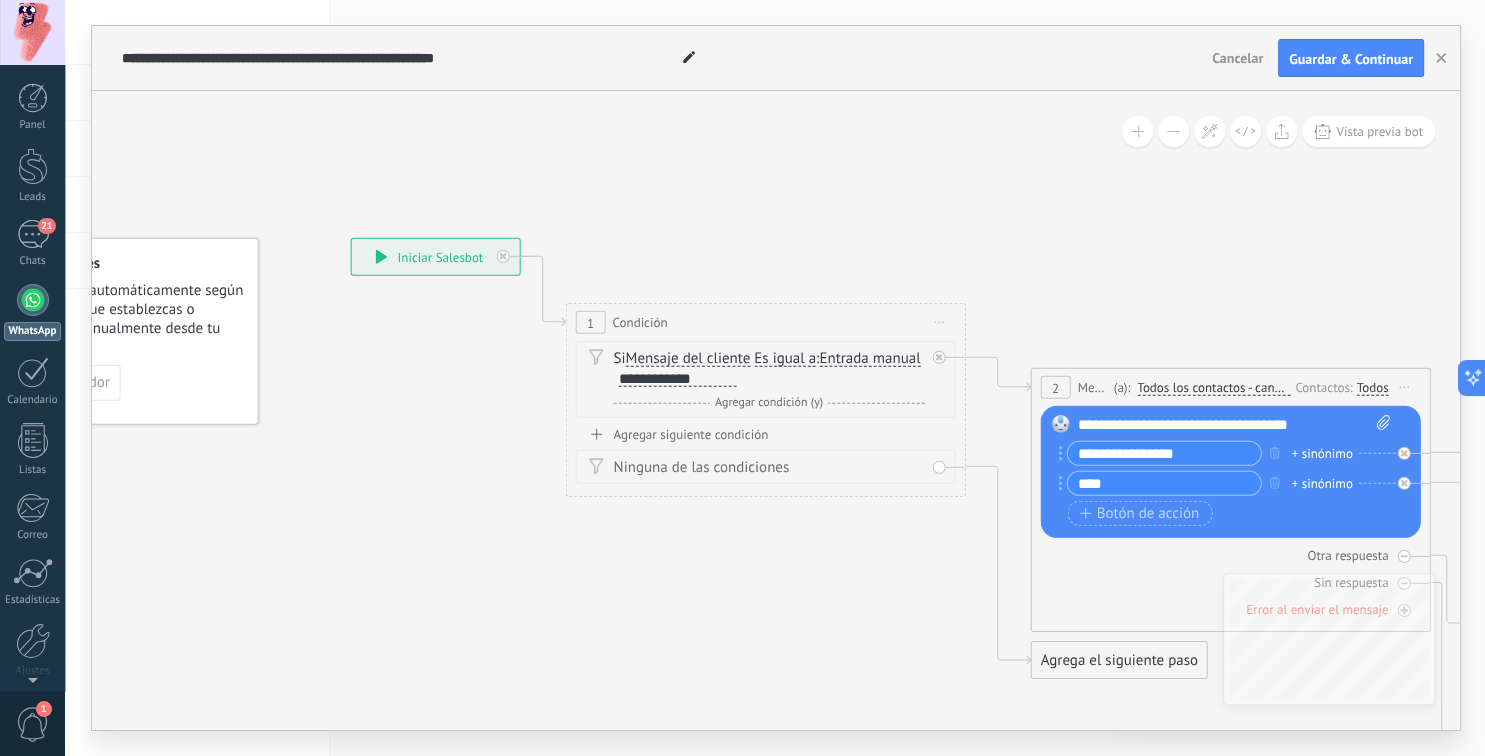 click on "23" 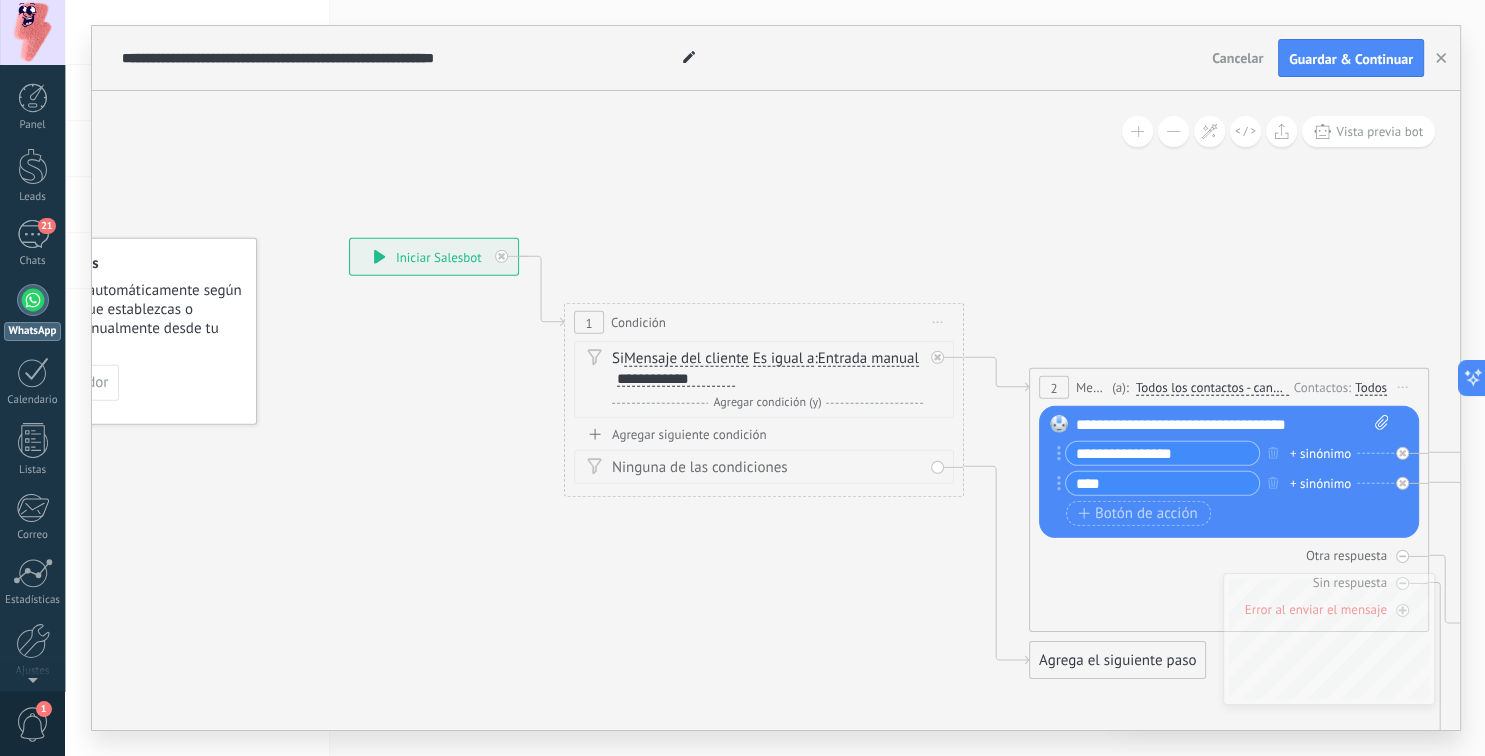 click on "Mensaje del cliente" at bounding box center (686, 359) 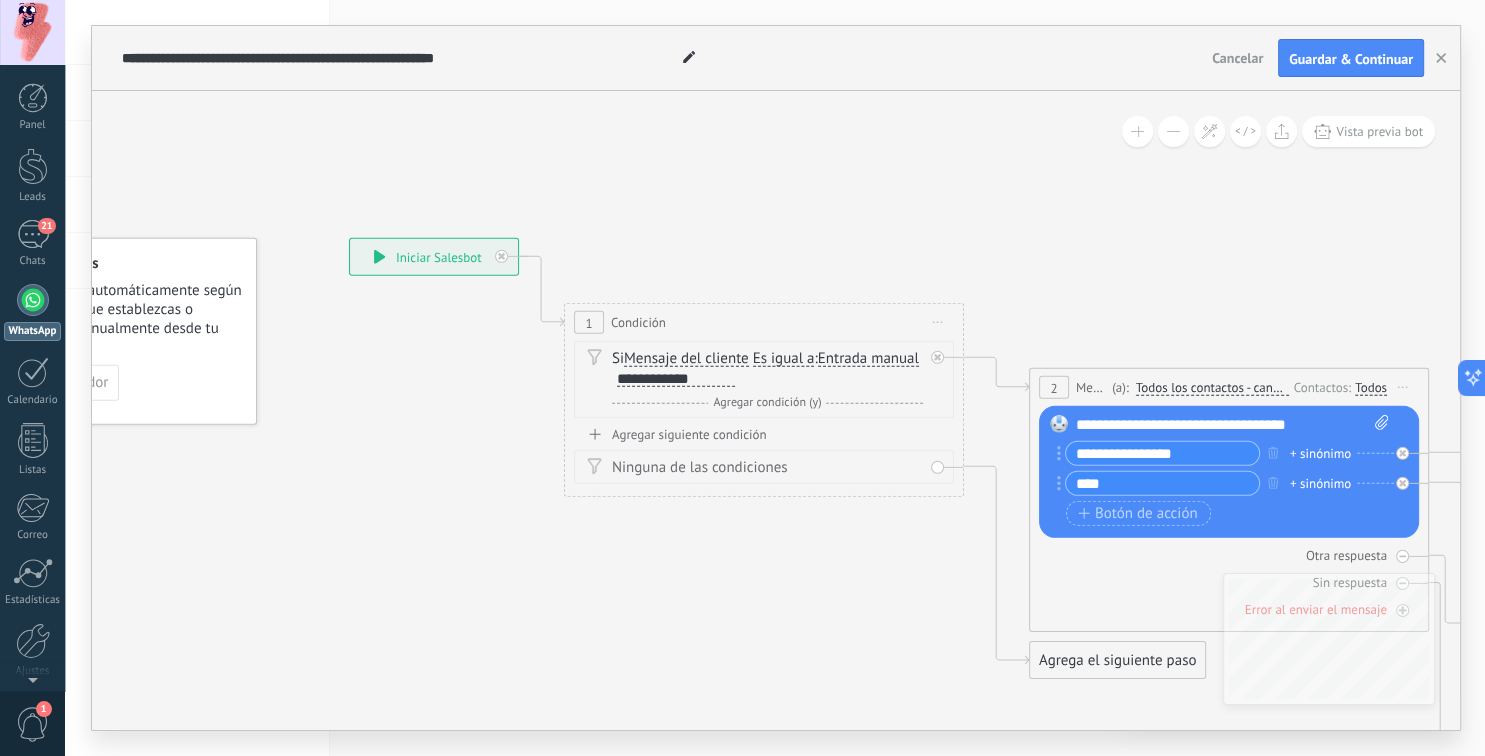 click on "Mensaje del cliente" at bounding box center [739, 359] 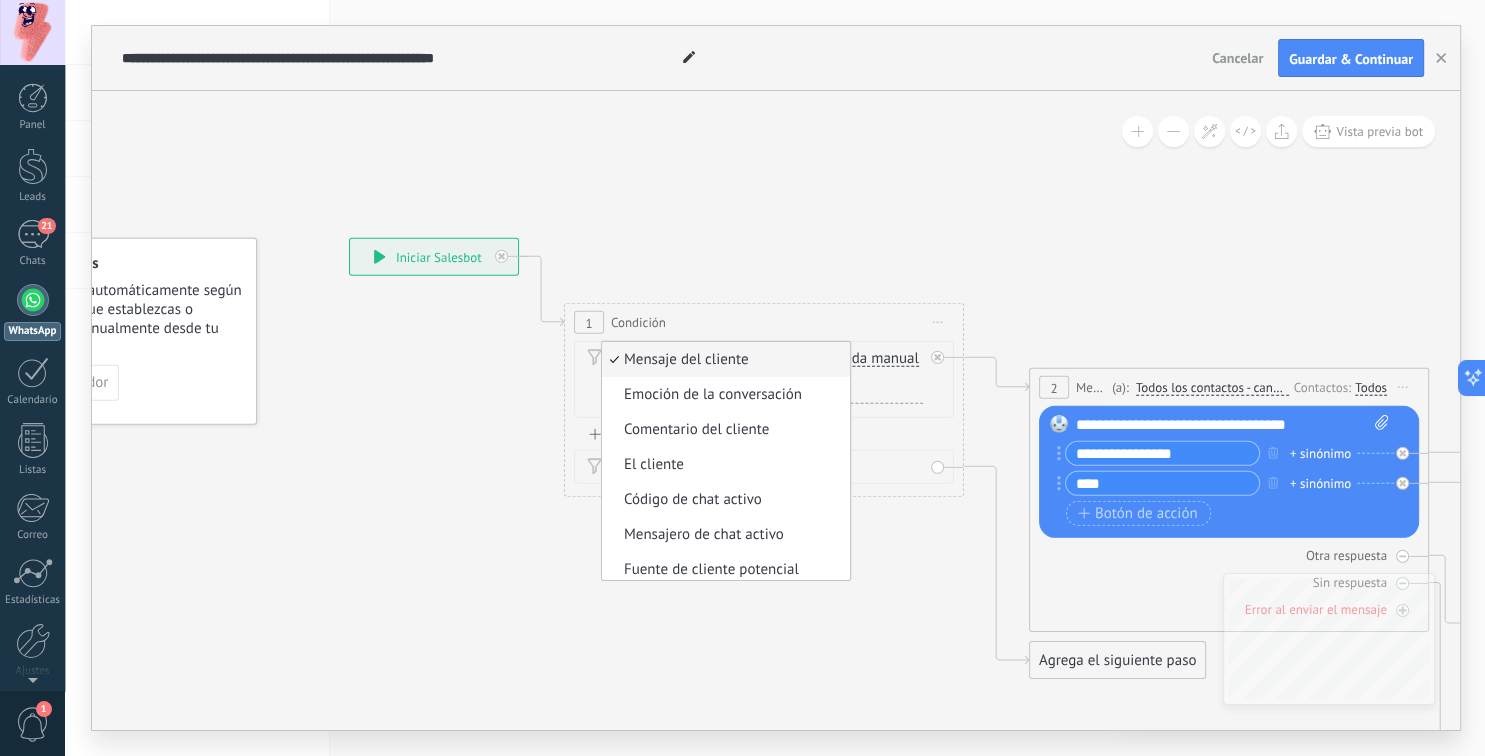 click on "23" 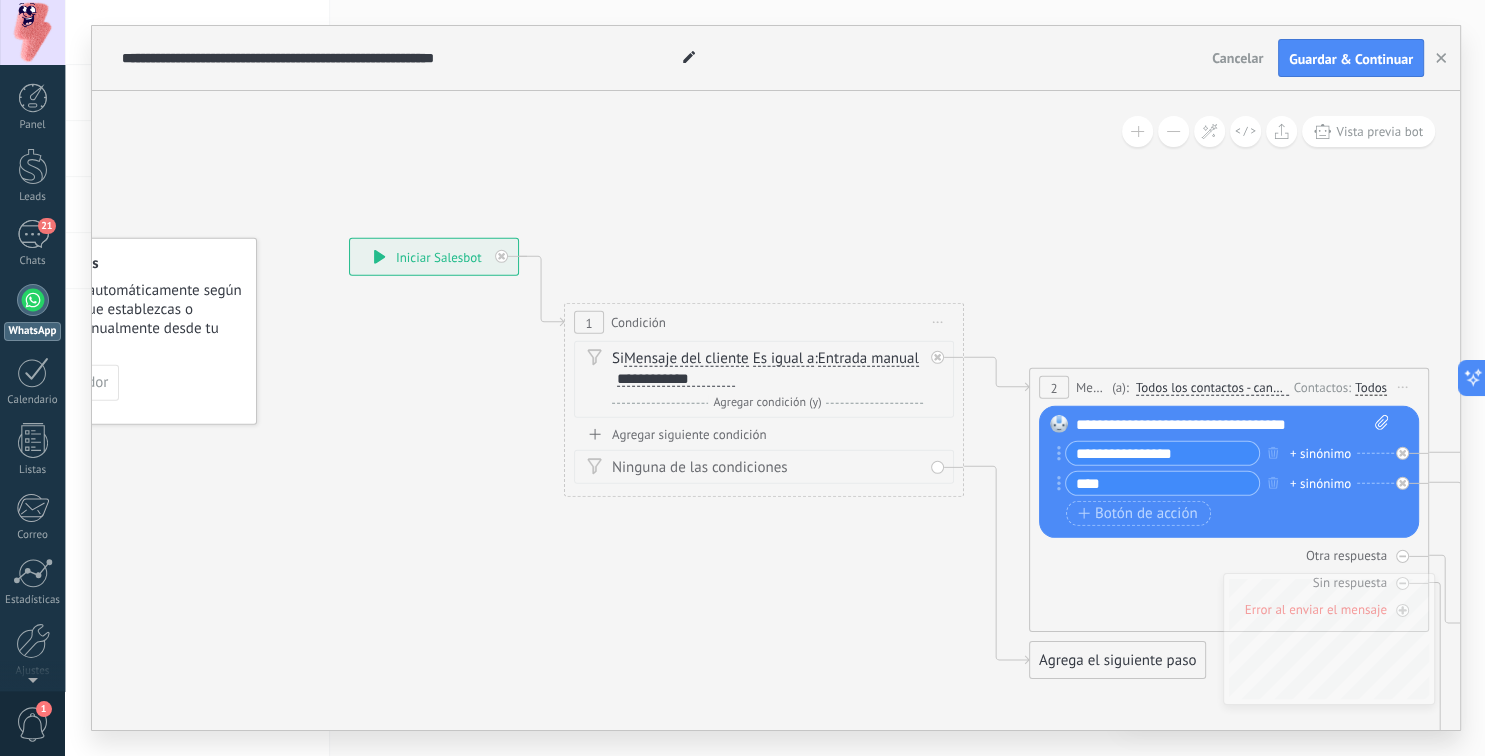 click on "Es igual a" at bounding box center (784, 359) 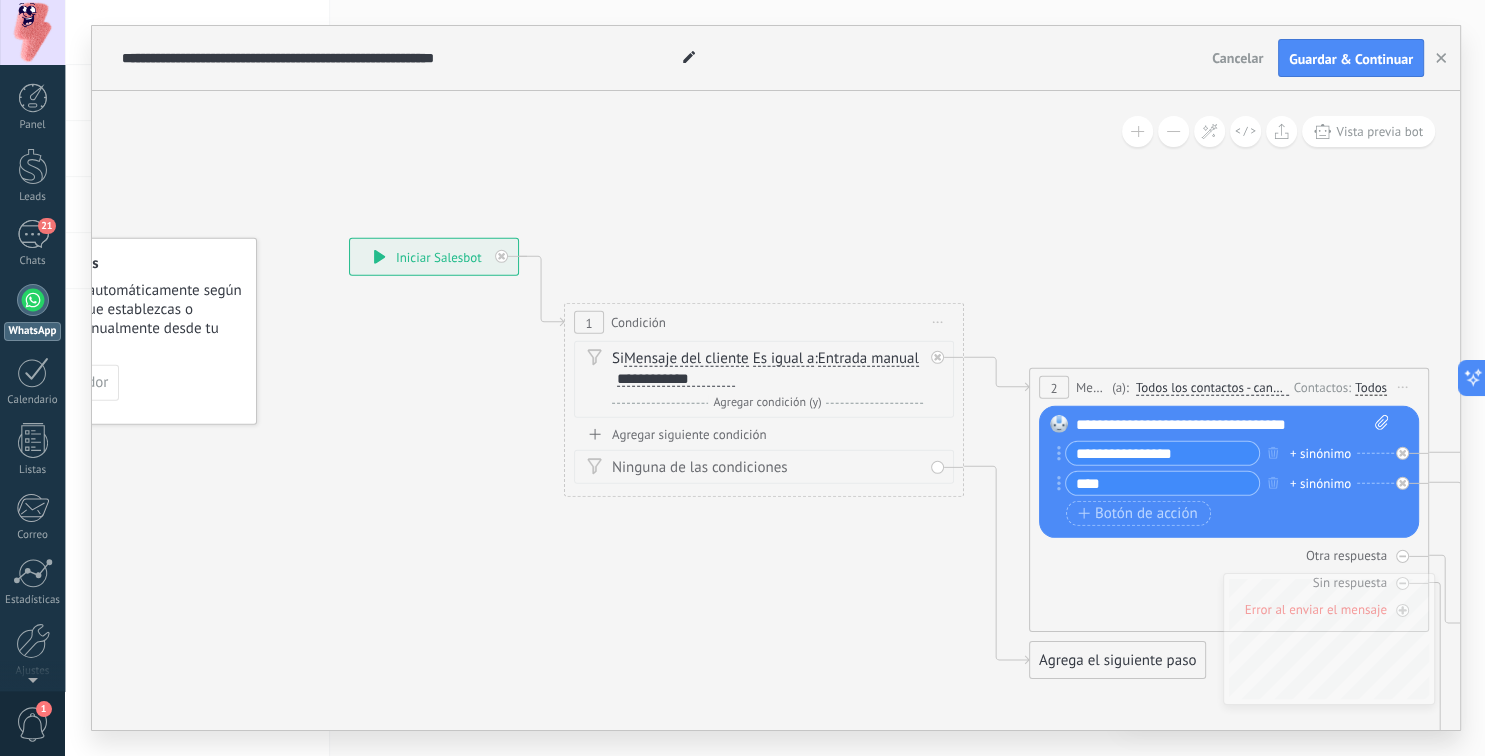 click on "Es igual a" at bounding box center [784, 359] 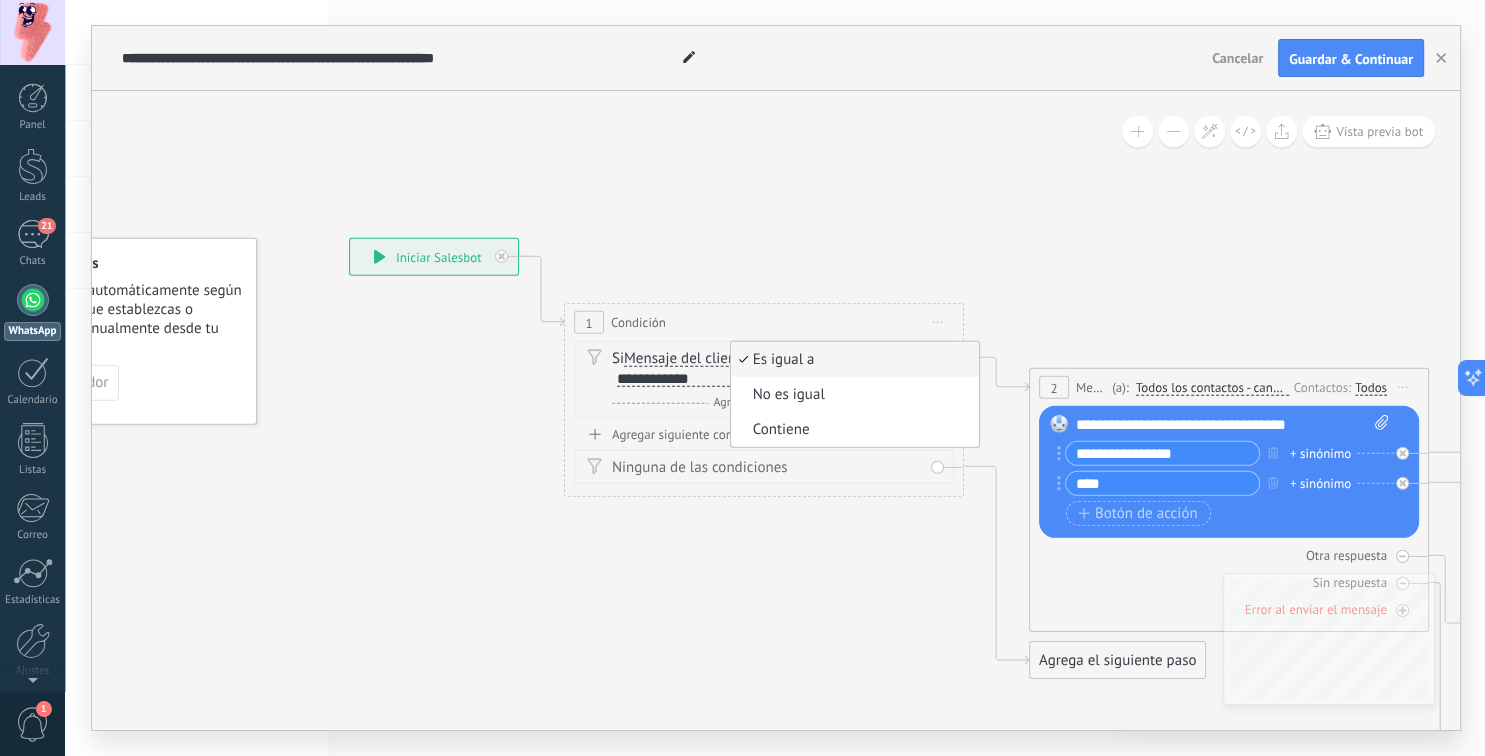 drag, startPoint x: 752, startPoint y: 574, endPoint x: 786, endPoint y: 502, distance: 79.624115 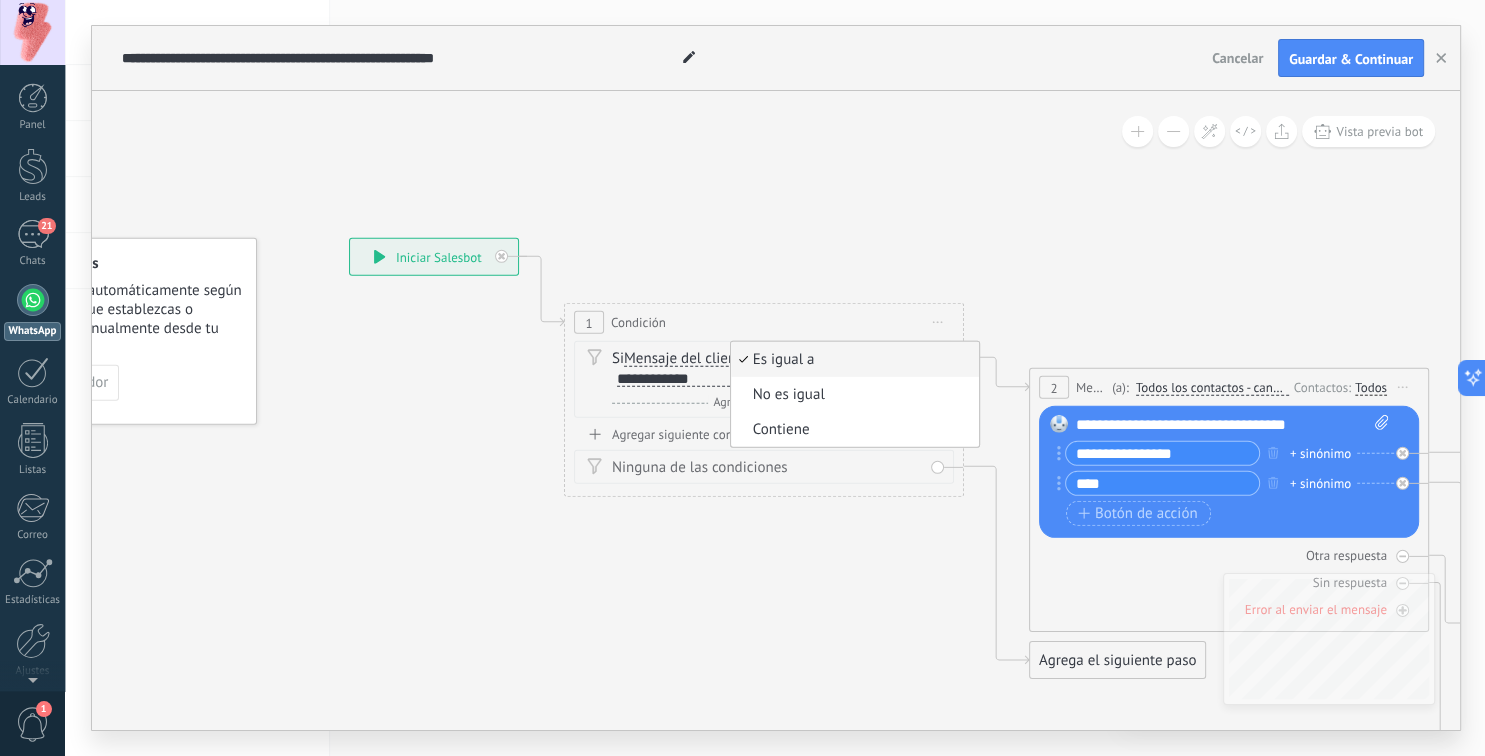 click on "23" 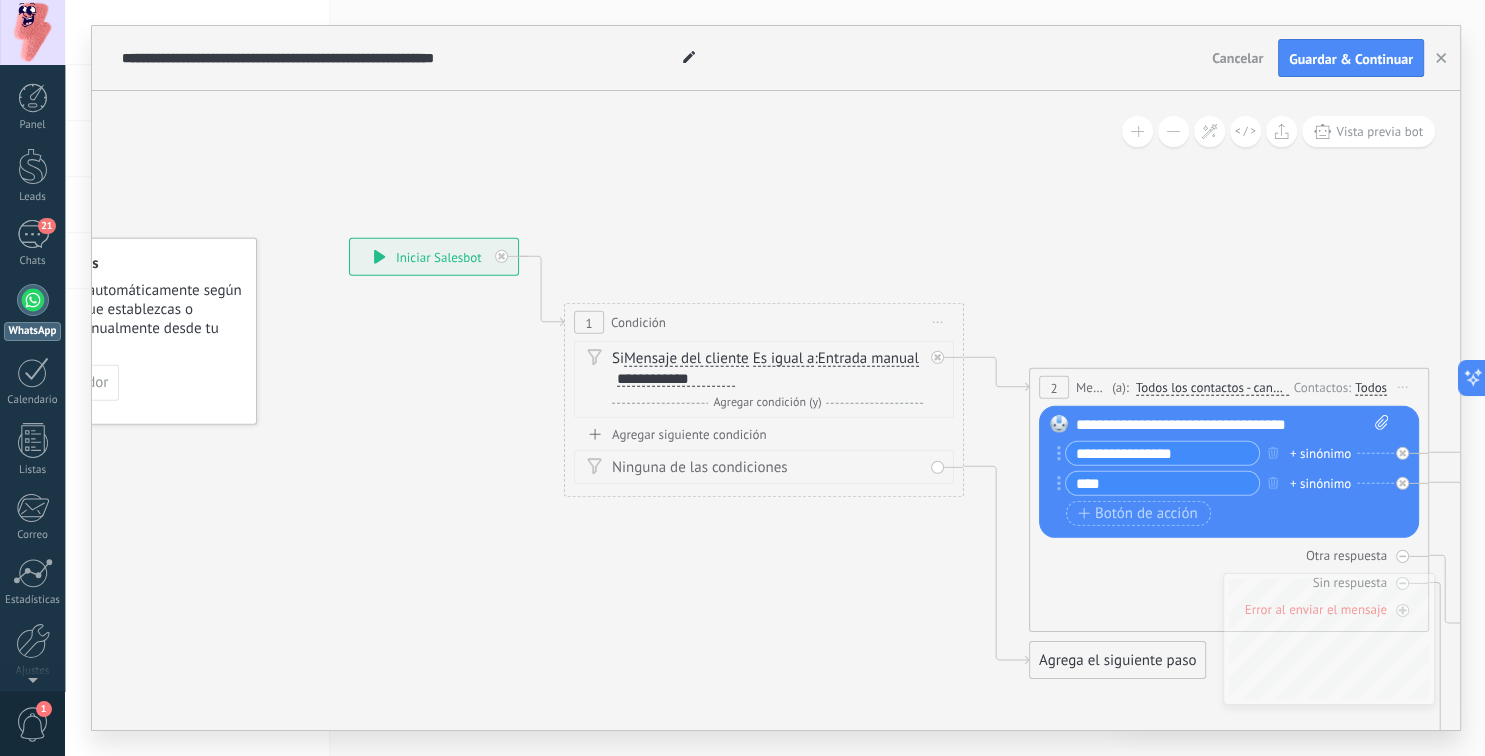 click on "Es igual a" at bounding box center (784, 359) 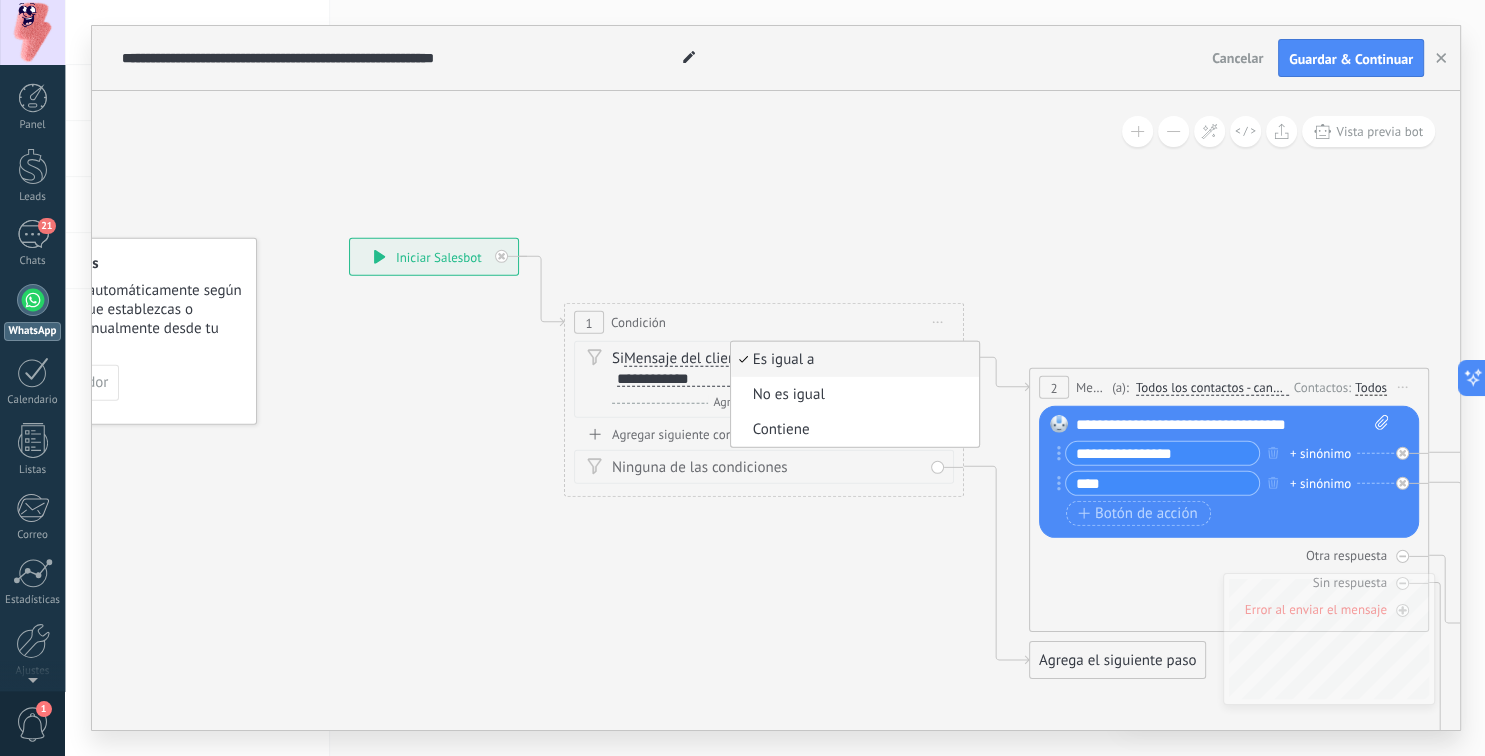 click on "23" 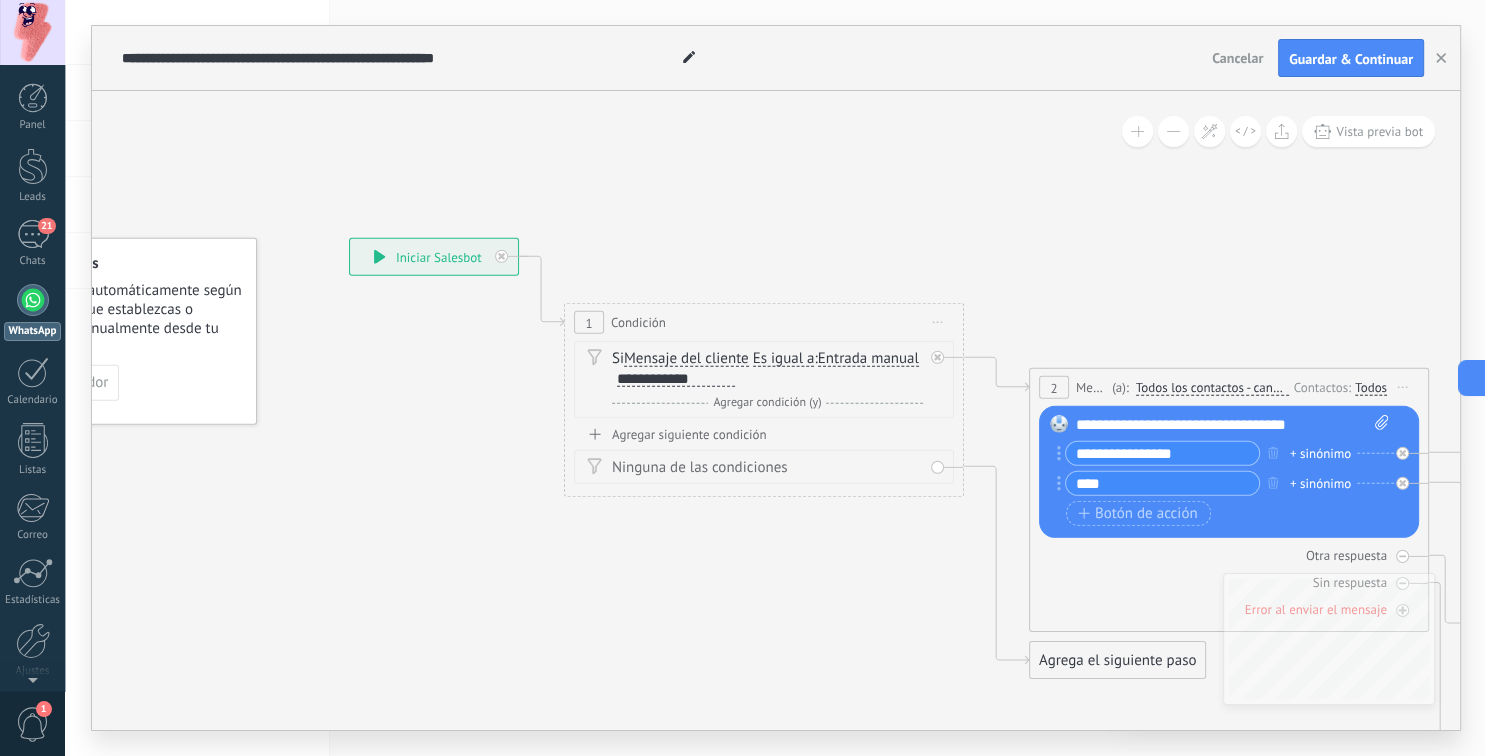 click on "Entrada manual" at bounding box center (868, 359) 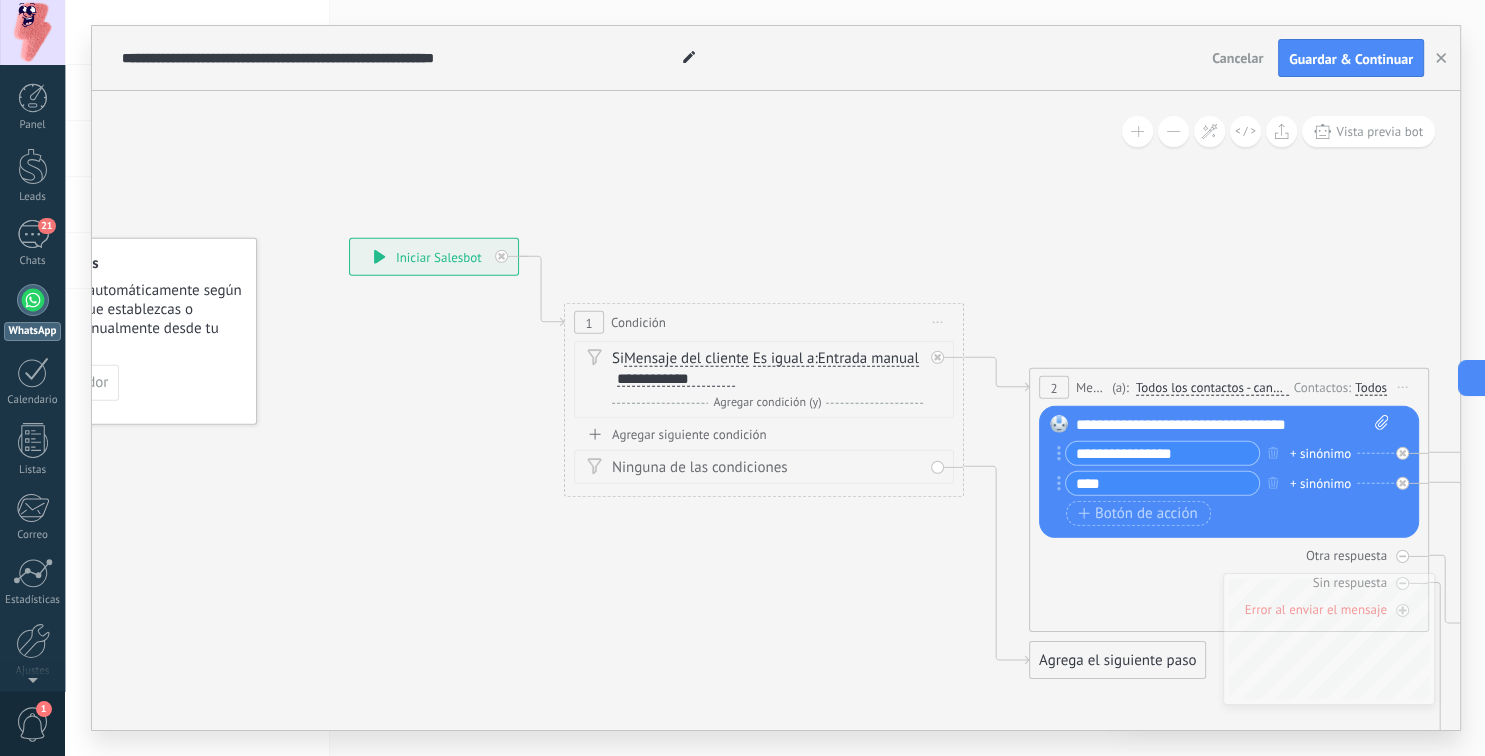 click on "Entrada manual" at bounding box center [933, 359] 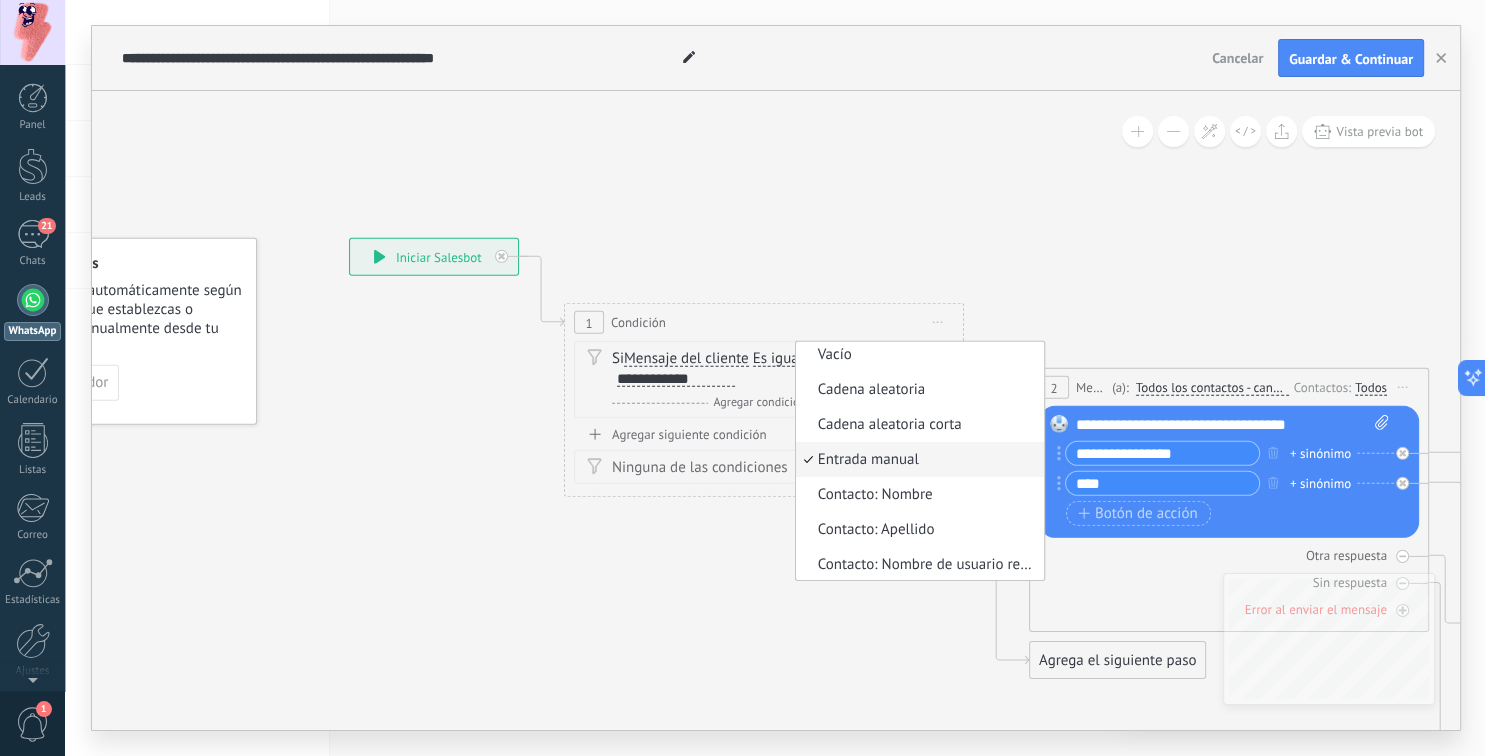 click on "23" 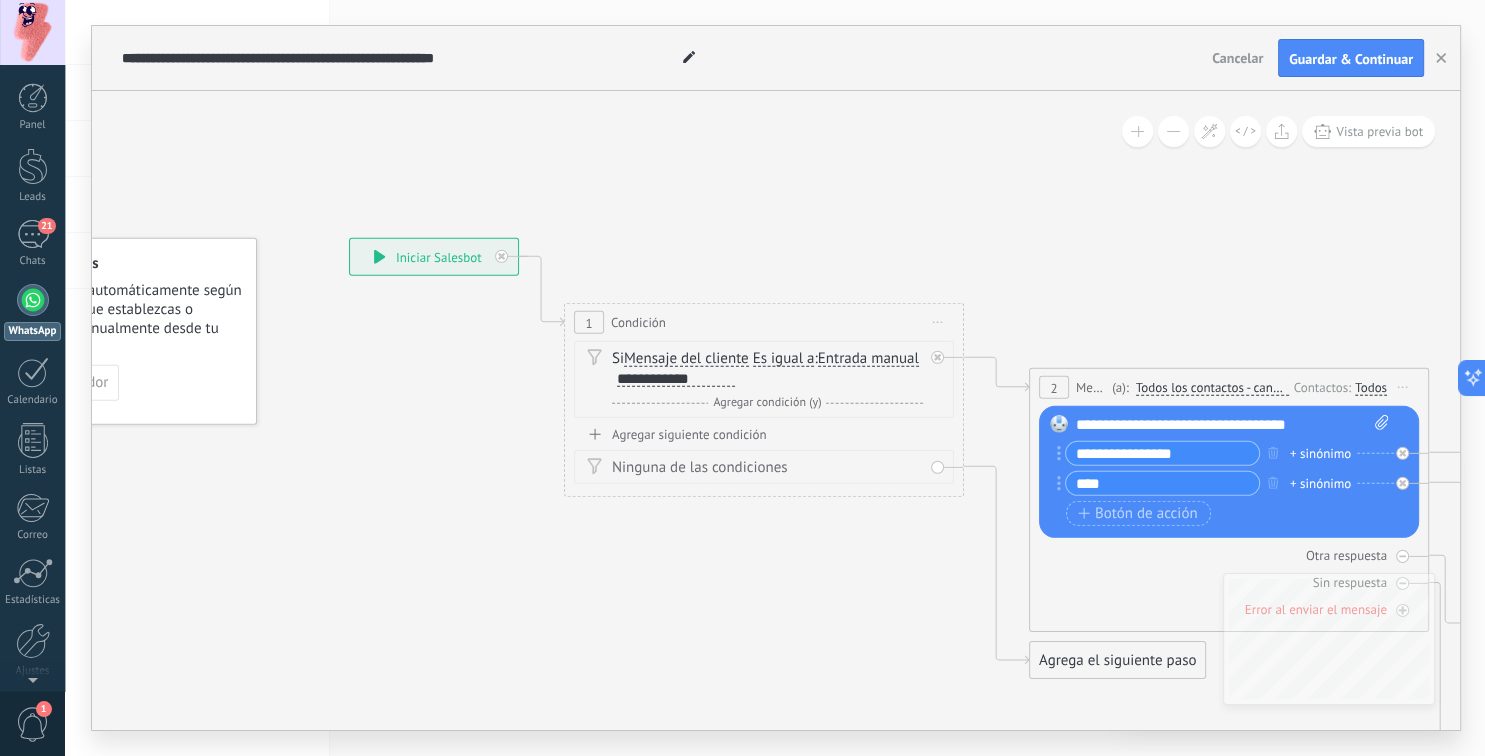 click on "**********" at bounding box center [676, 379] 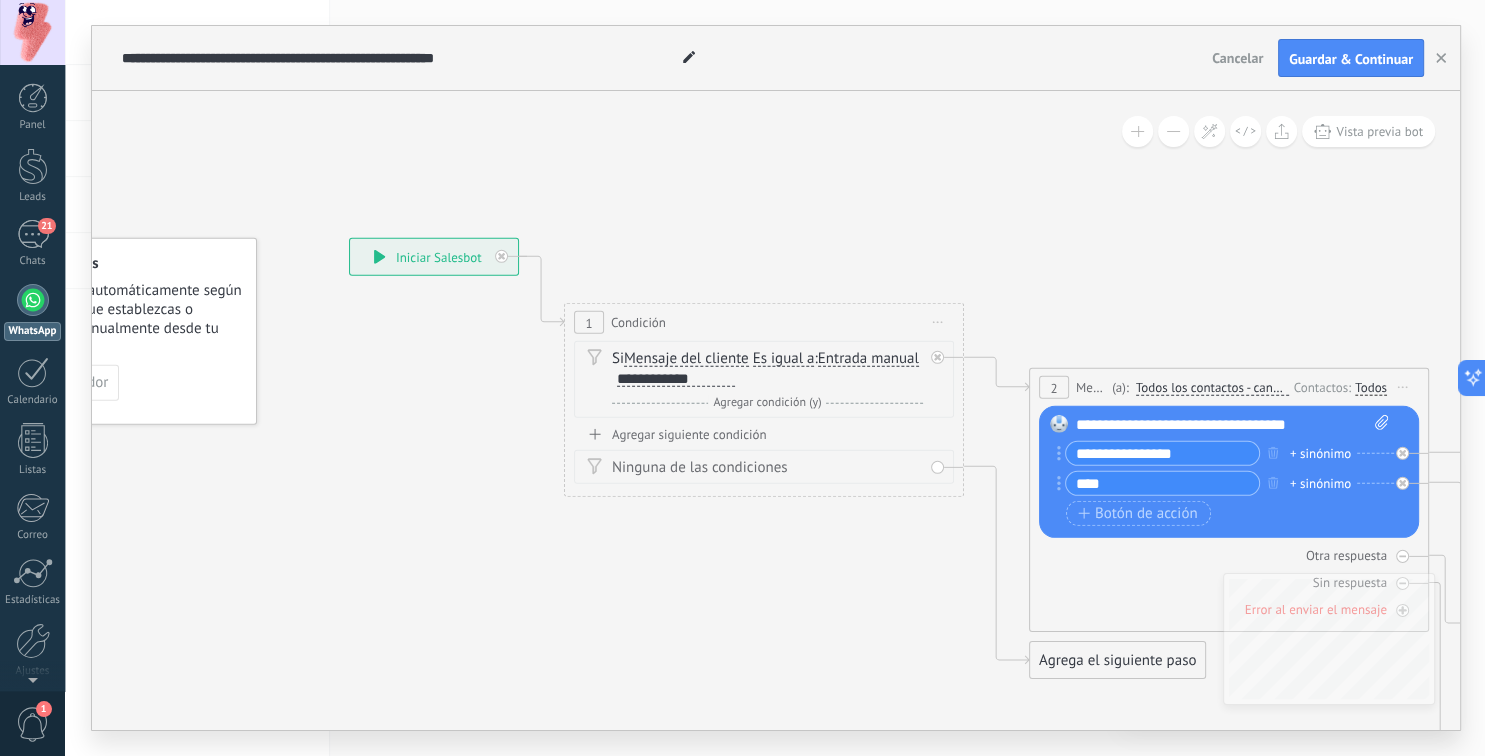 click on "Y
Agregar condición (y)" at bounding box center (767, 403) 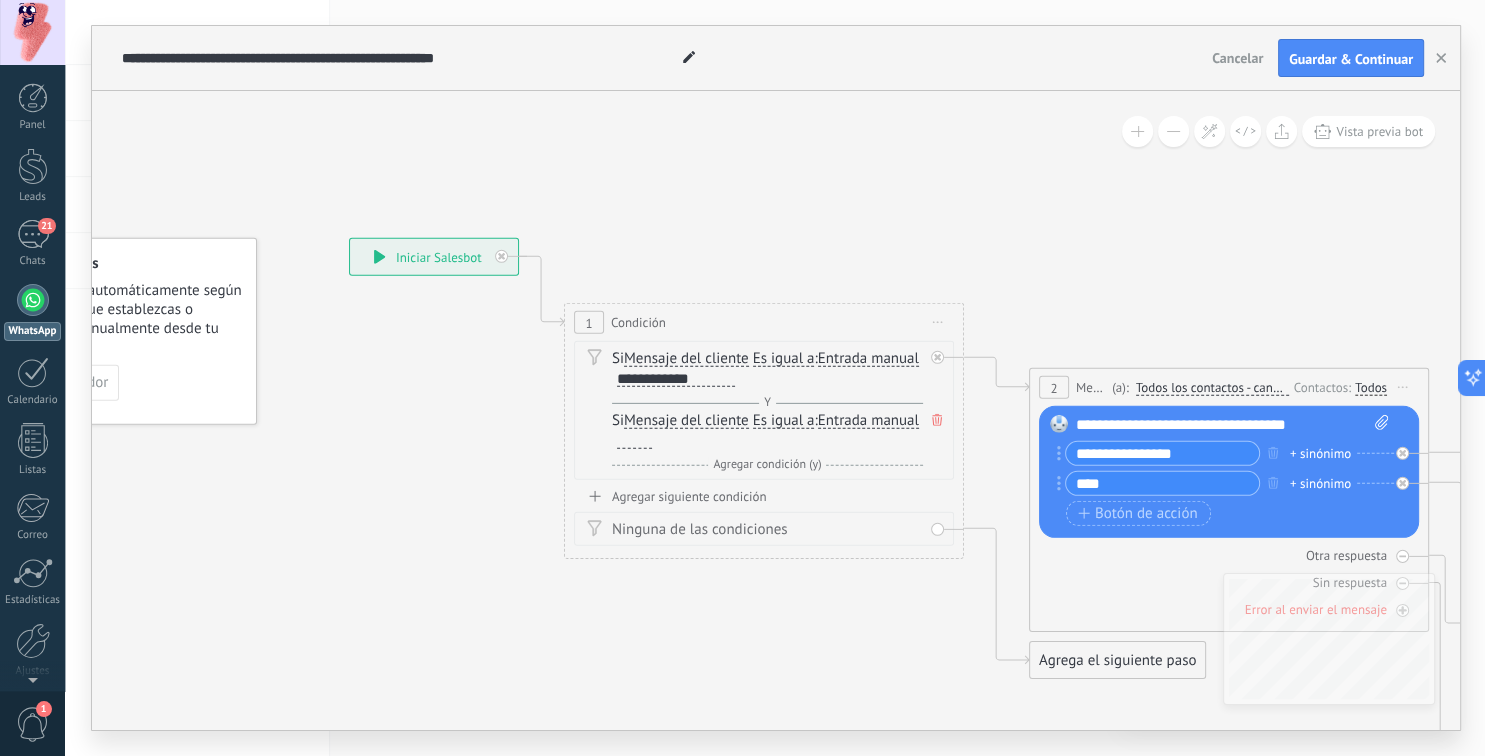 click on "Y
Agregar condición (y)" at bounding box center (767, 403) 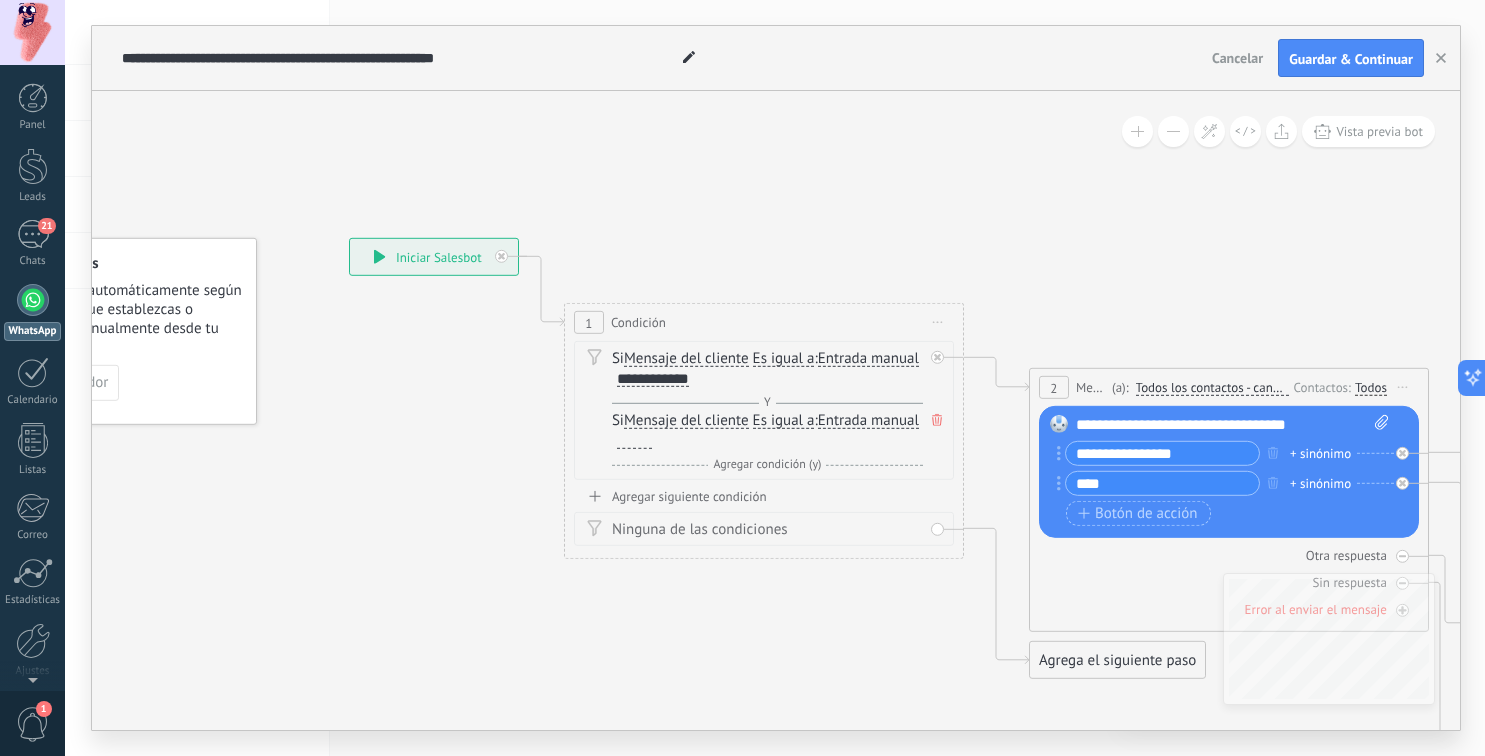 click 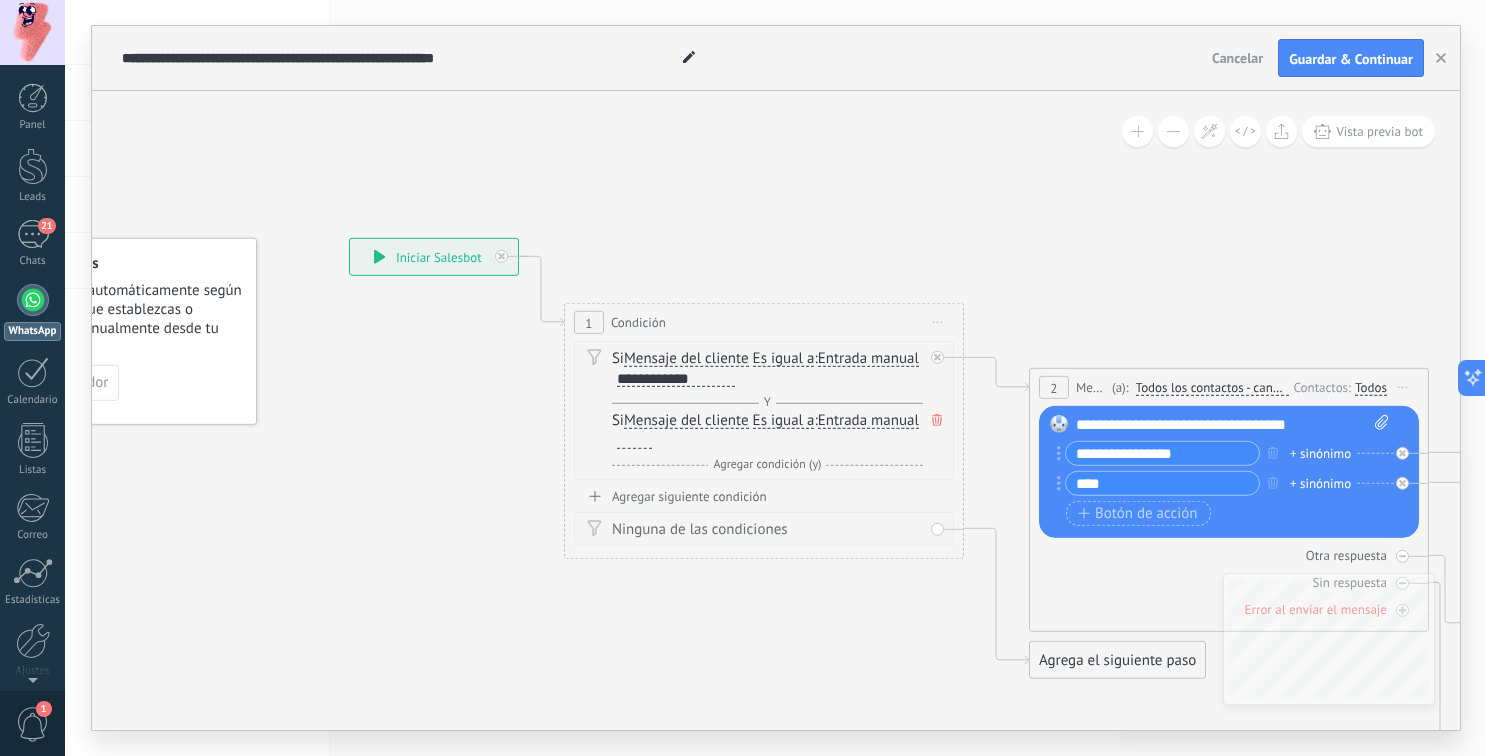 scroll, scrollTop: 0, scrollLeft: 0, axis: both 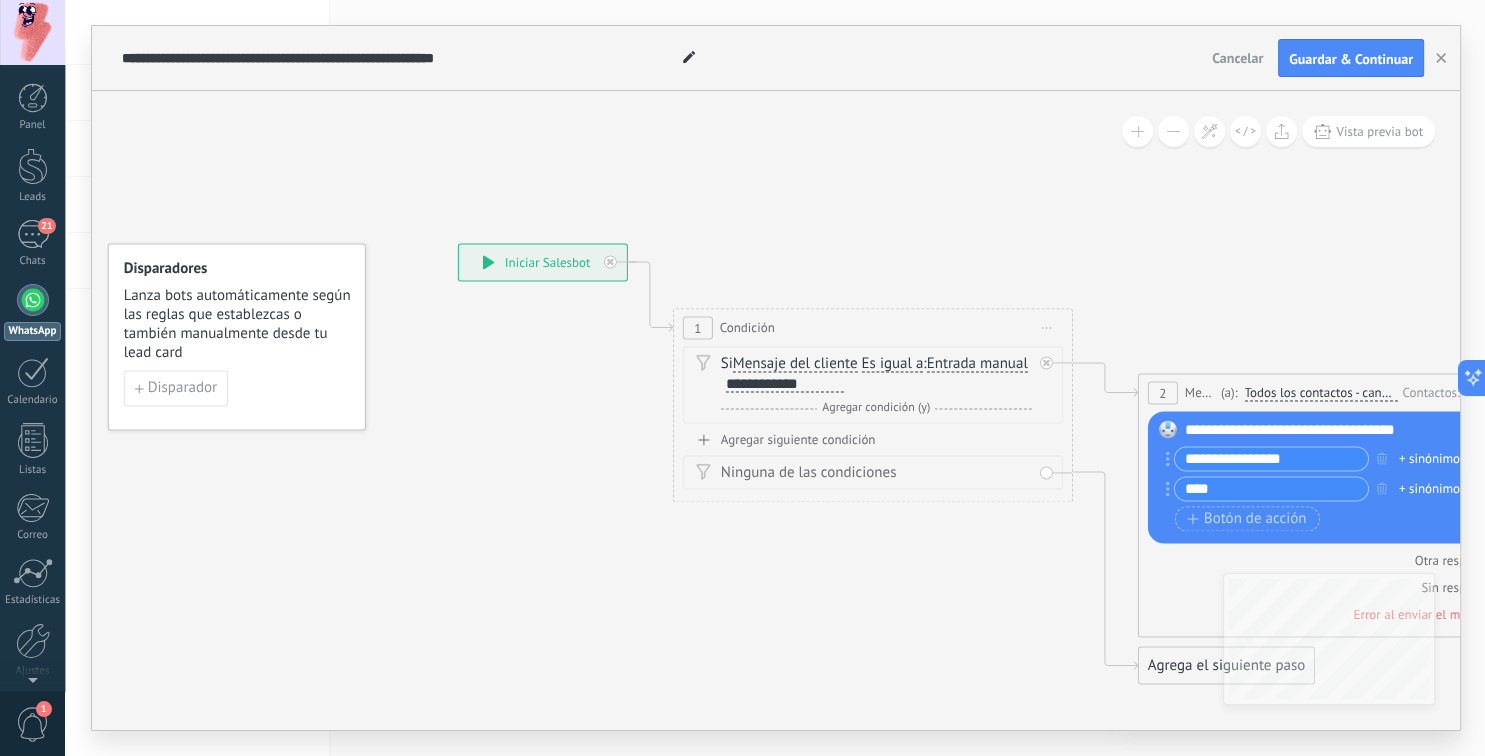 drag, startPoint x: 779, startPoint y: 578, endPoint x: 888, endPoint y: 583, distance: 109.11462 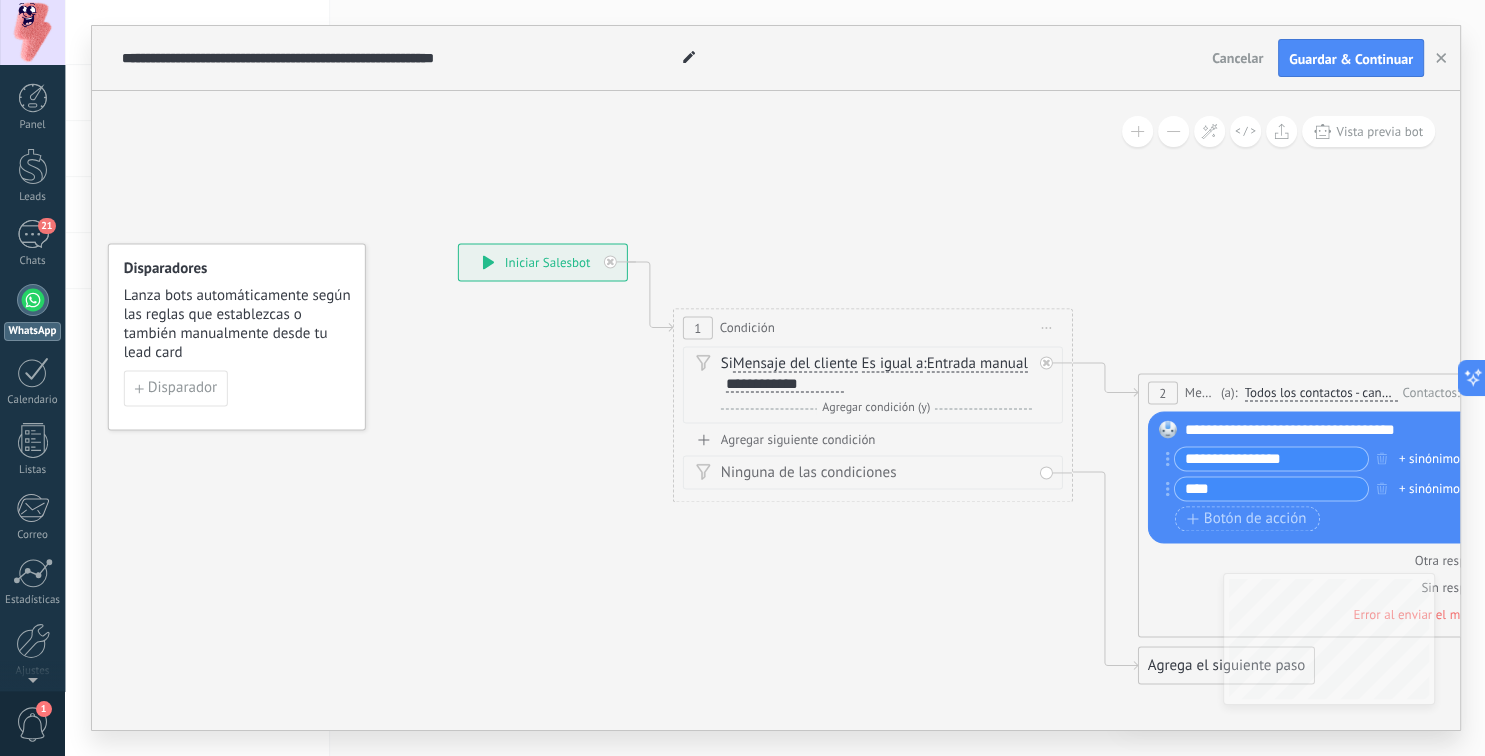 click on "23" 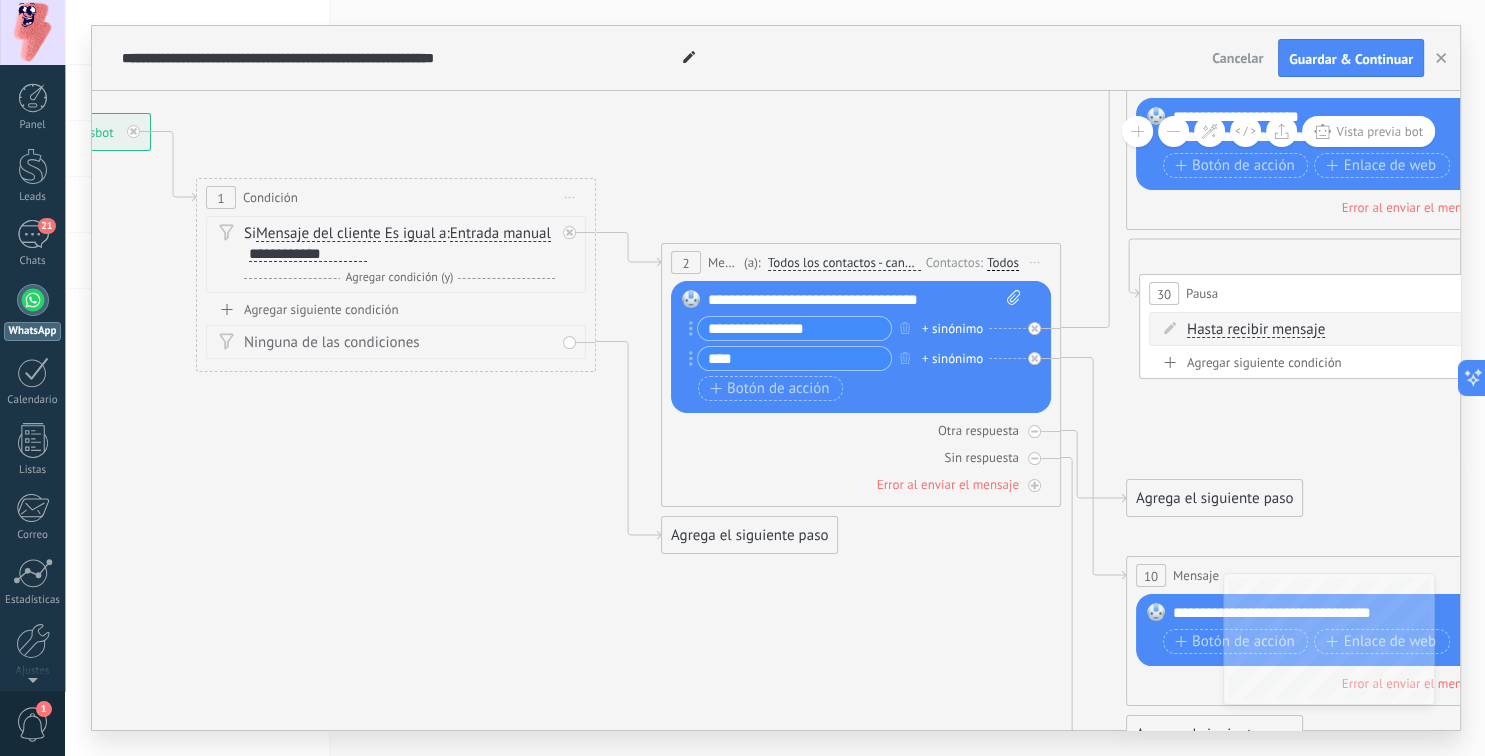 drag, startPoint x: 883, startPoint y: 585, endPoint x: 525, endPoint y: 474, distance: 374.8133 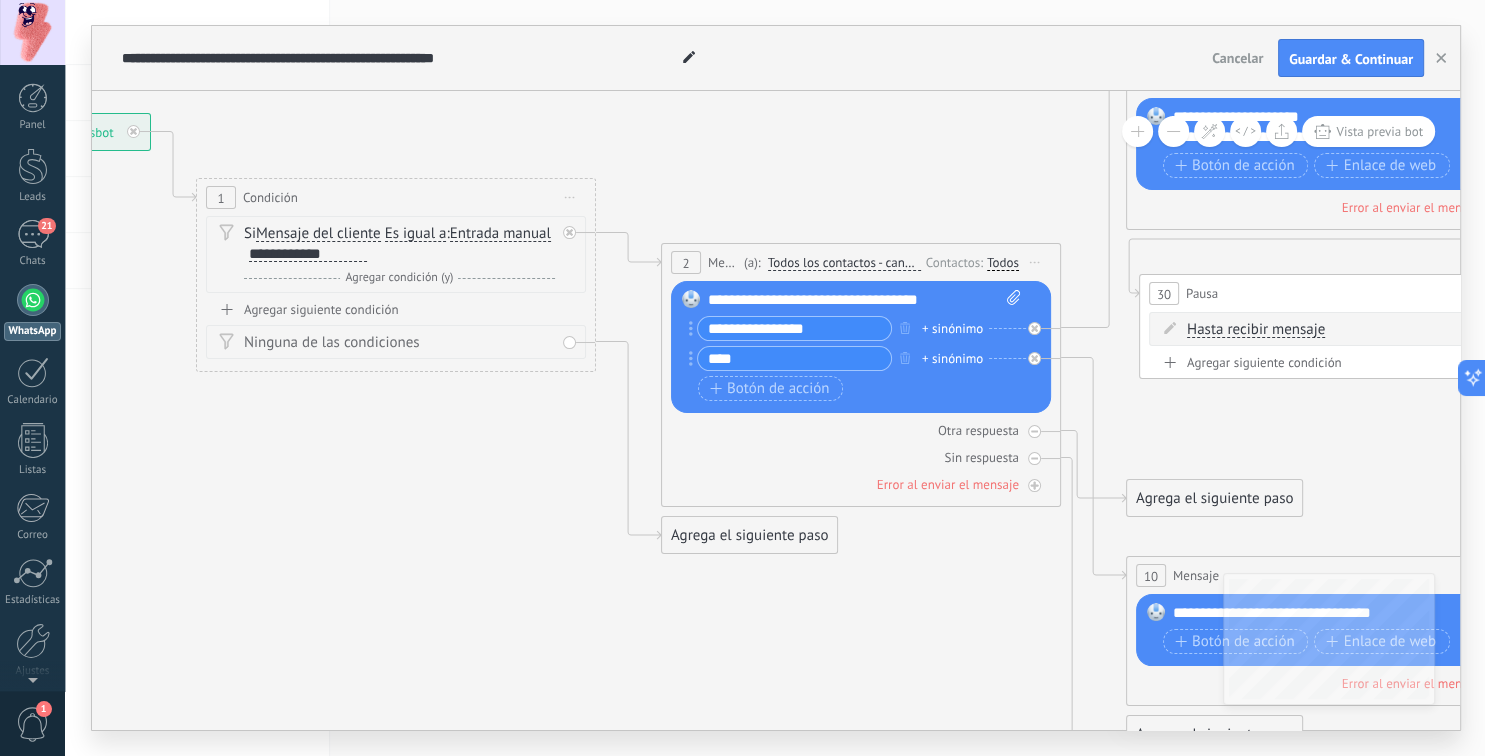 click on "23" 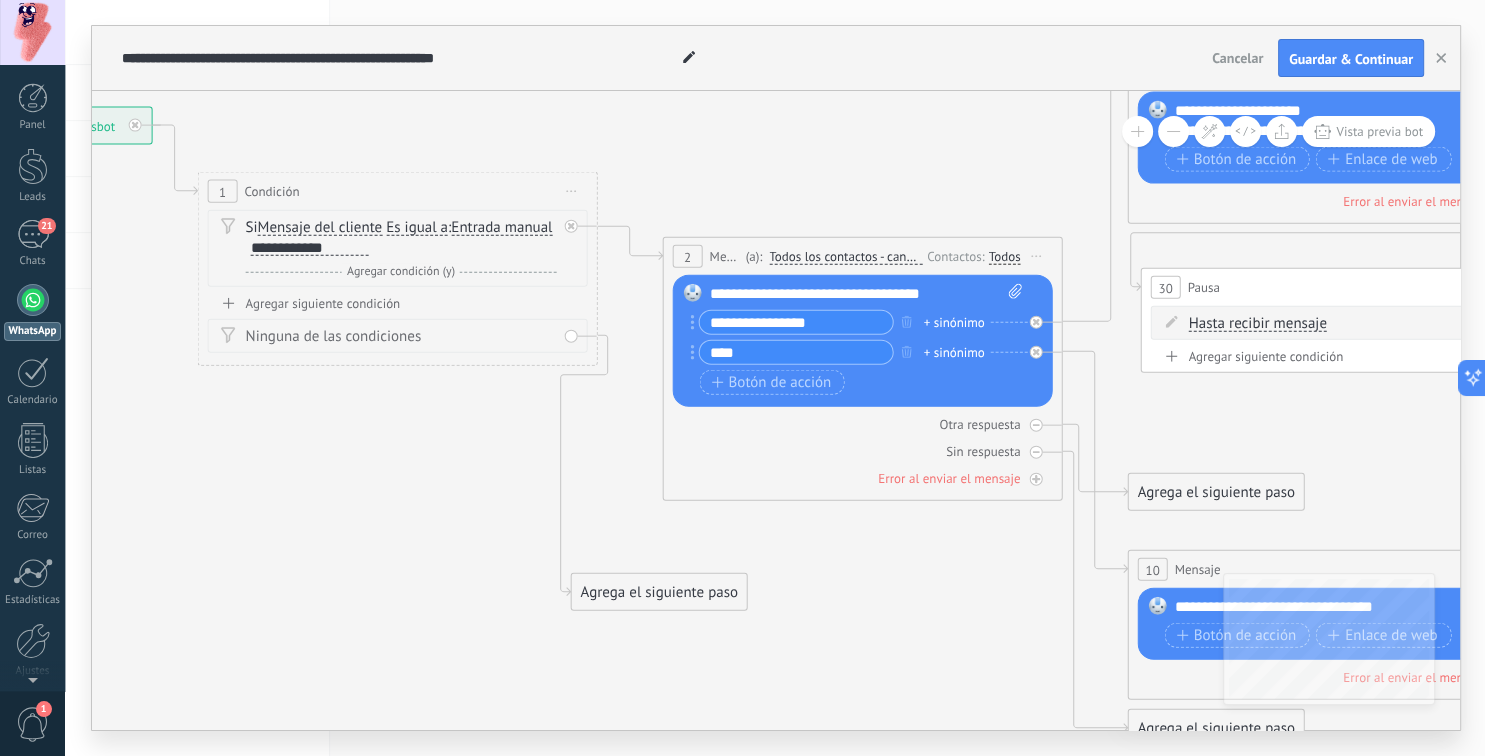 drag, startPoint x: 712, startPoint y: 529, endPoint x: 620, endPoint y: 590, distance: 110.38569 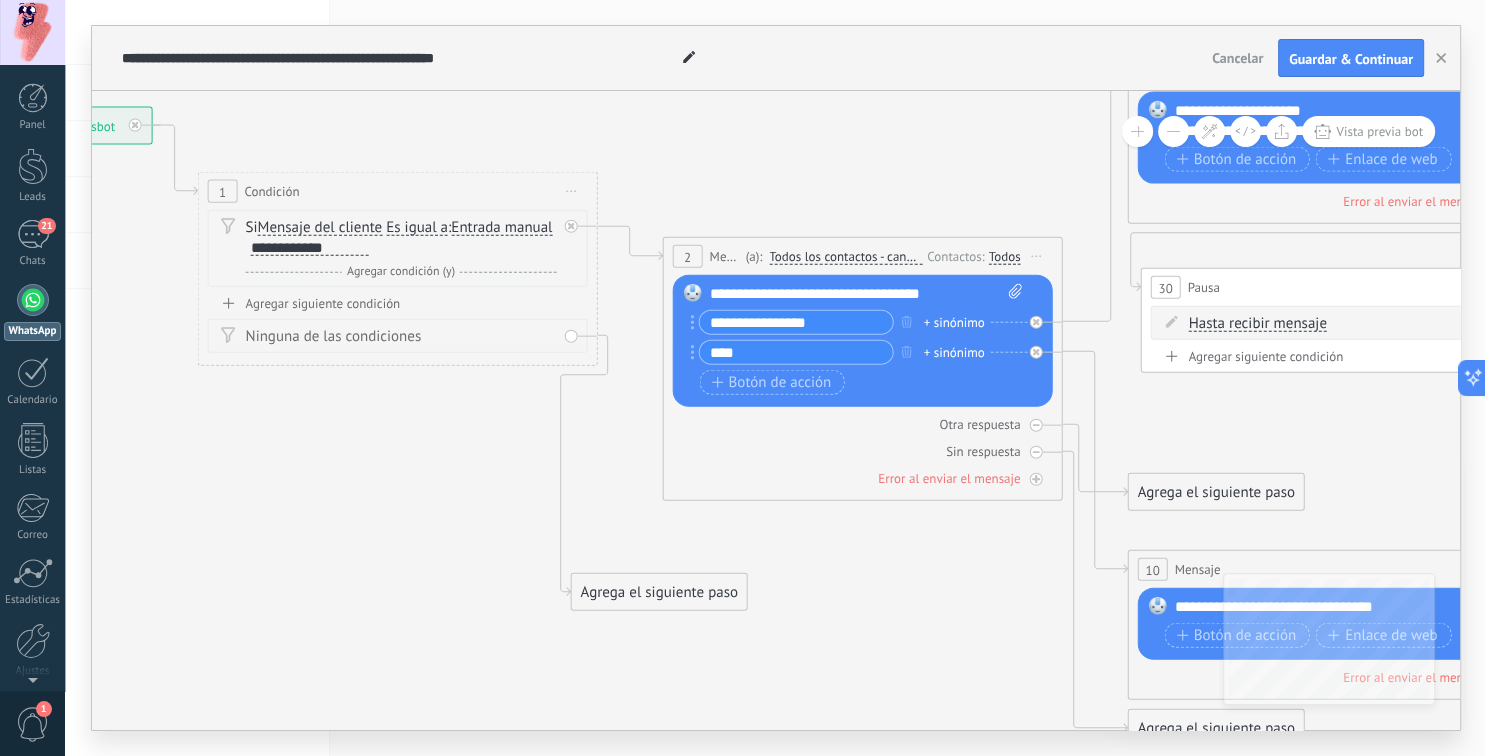 click on "Agrega el siguiente paso" at bounding box center (659, 592) 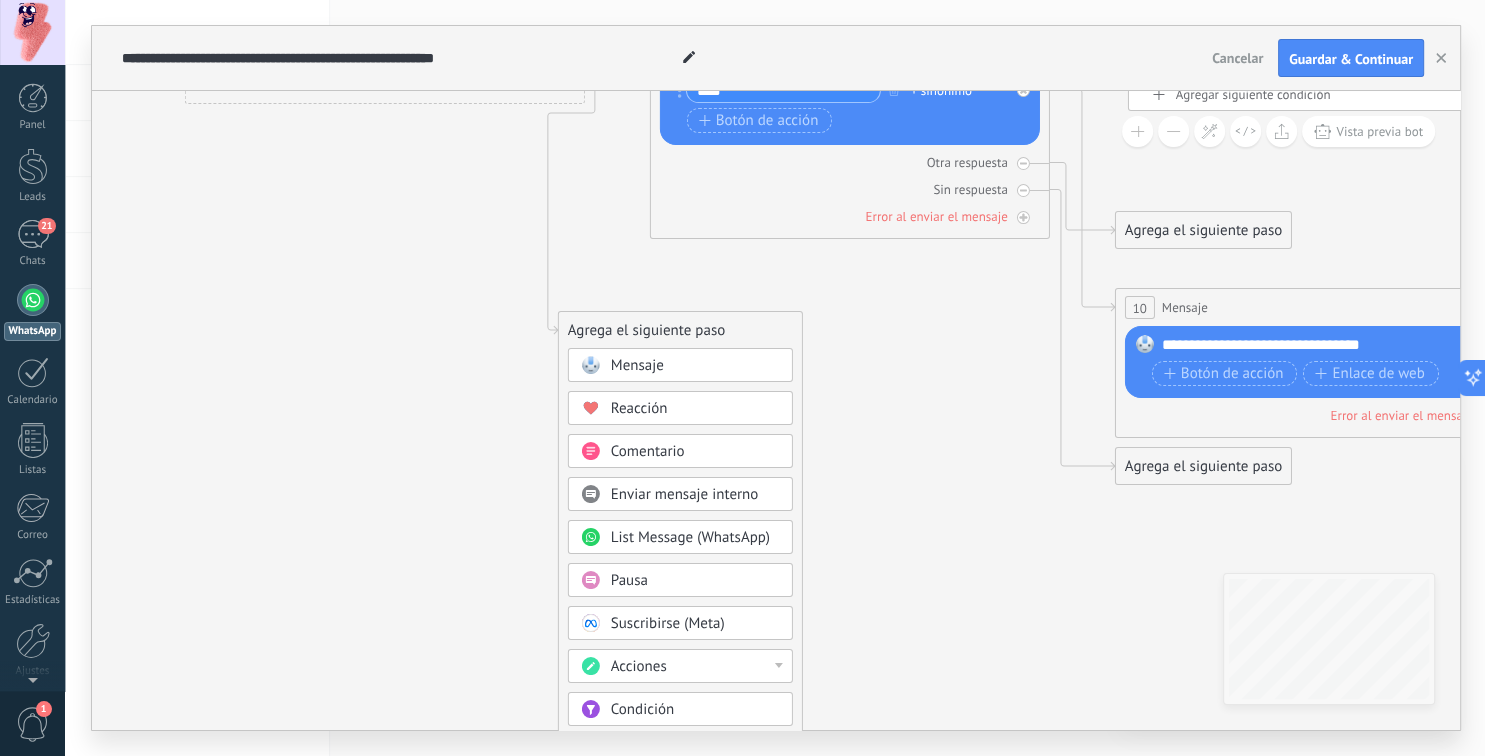 drag, startPoint x: 919, startPoint y: 579, endPoint x: 906, endPoint y: 365, distance: 214.3945 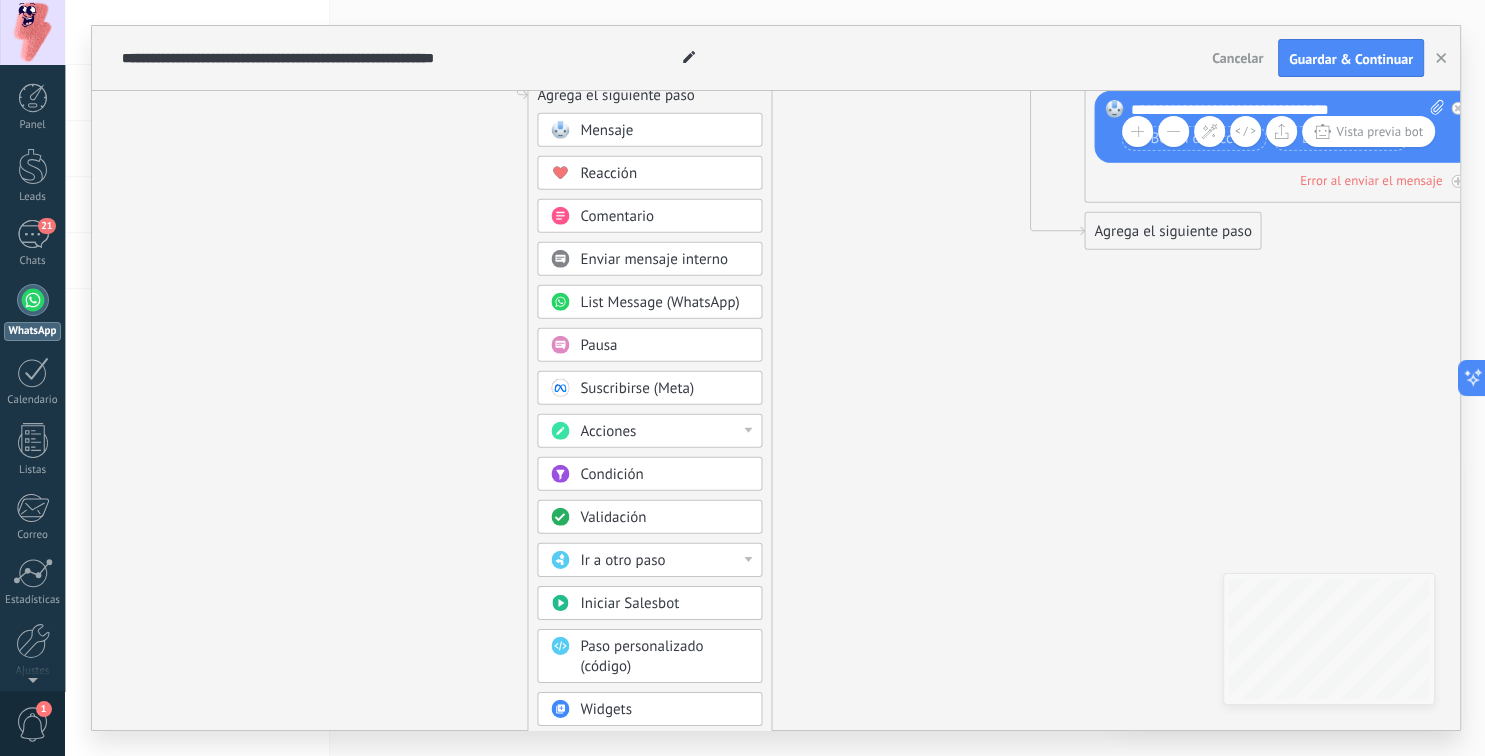 drag, startPoint x: 961, startPoint y: 546, endPoint x: 931, endPoint y: 322, distance: 226 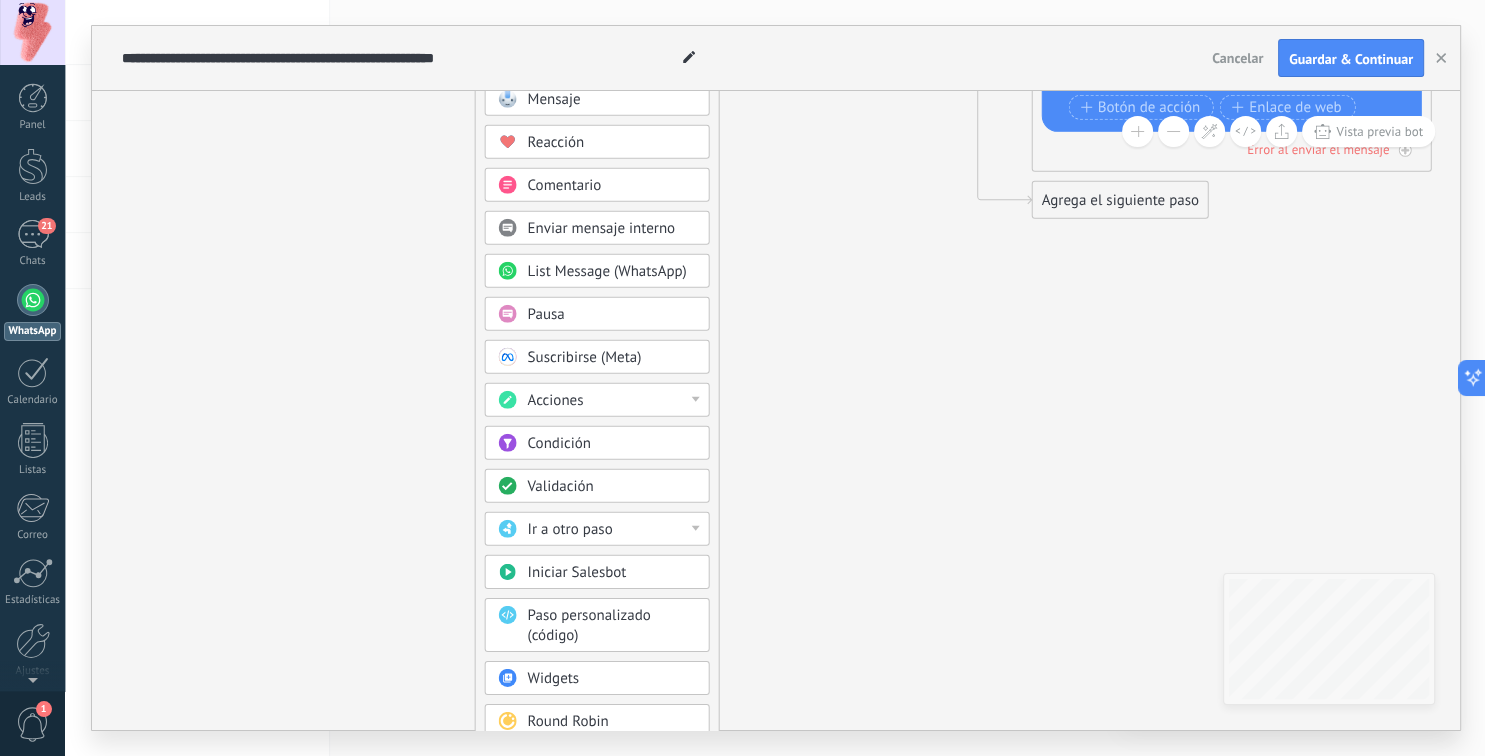 drag, startPoint x: 915, startPoint y: 469, endPoint x: 858, endPoint y: 289, distance: 188.80943 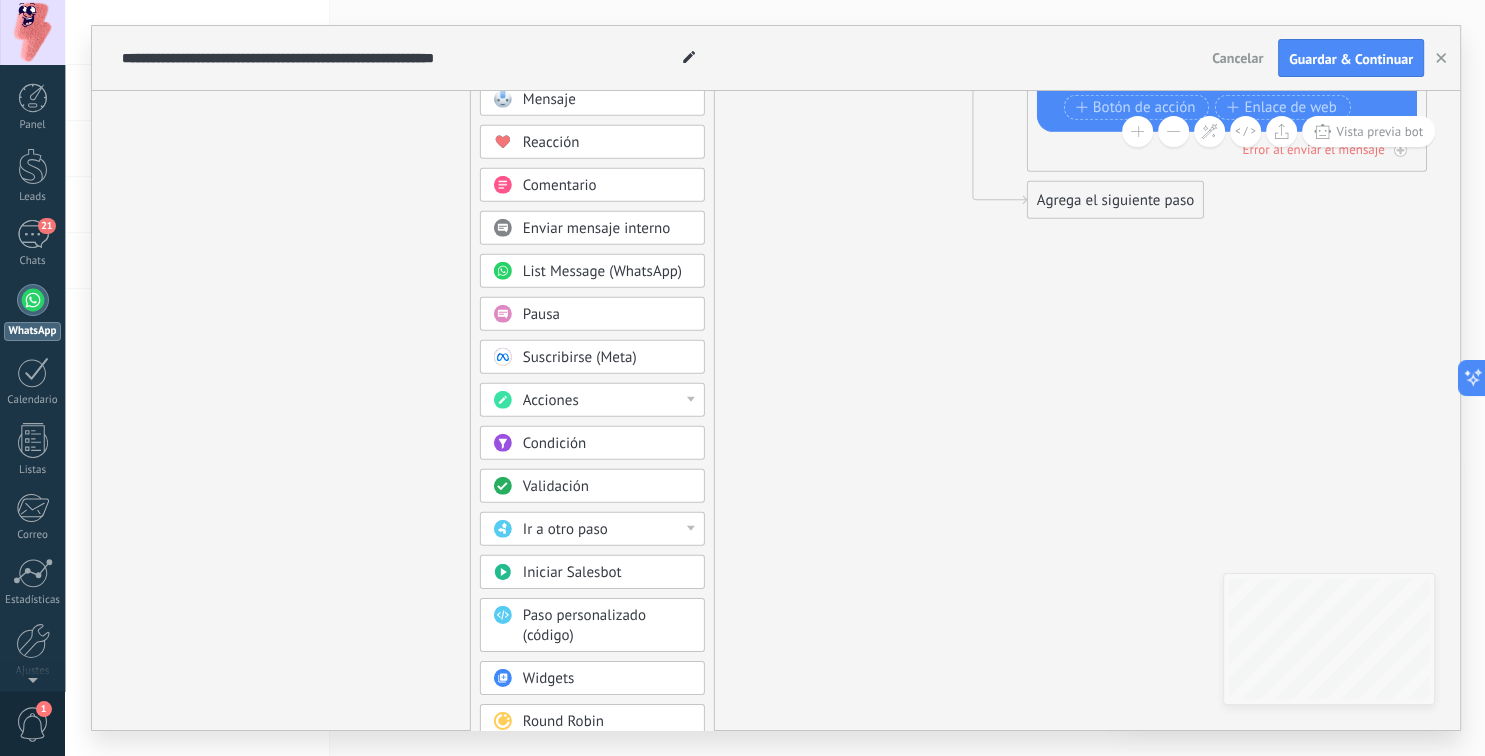 click on "Acciones" at bounding box center (592, 400) 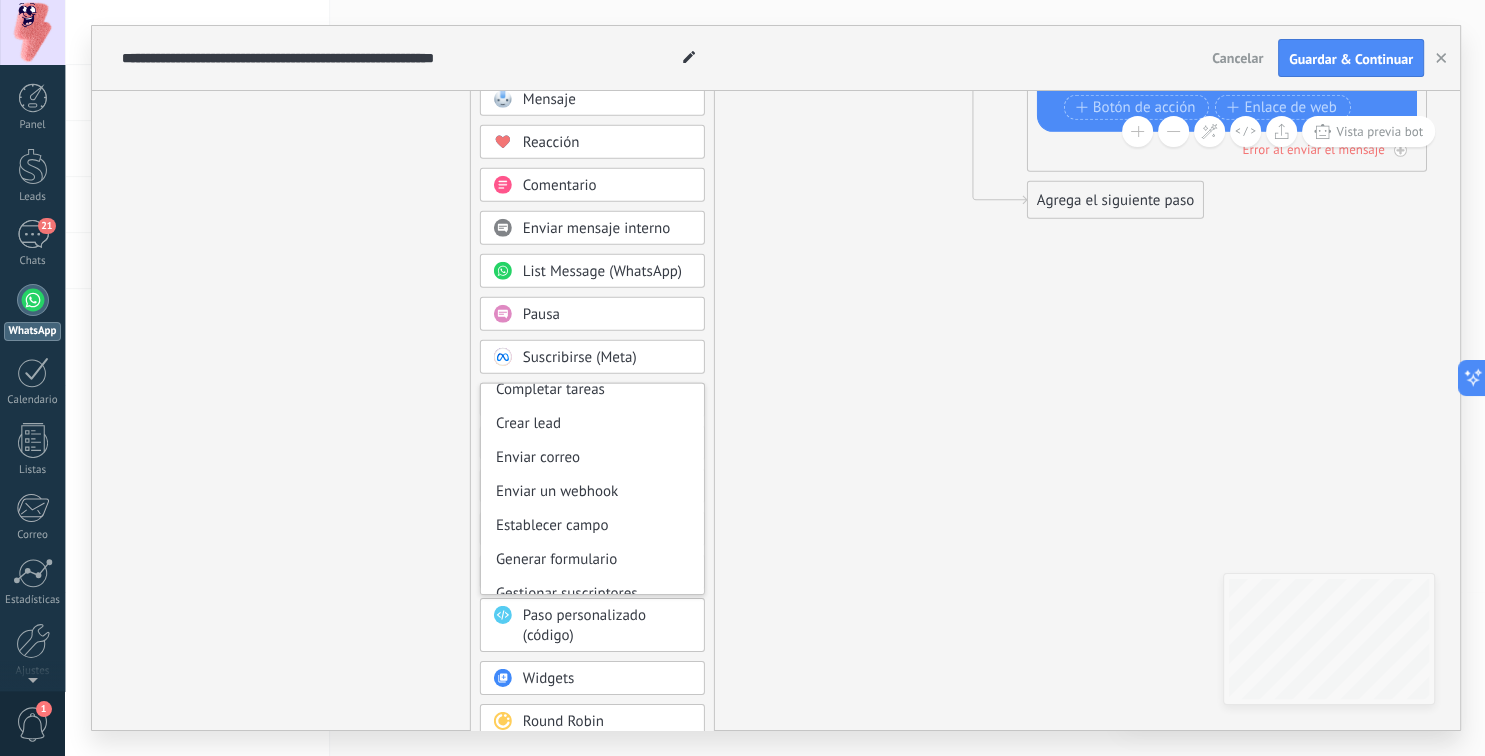 scroll, scrollTop: 266, scrollLeft: 0, axis: vertical 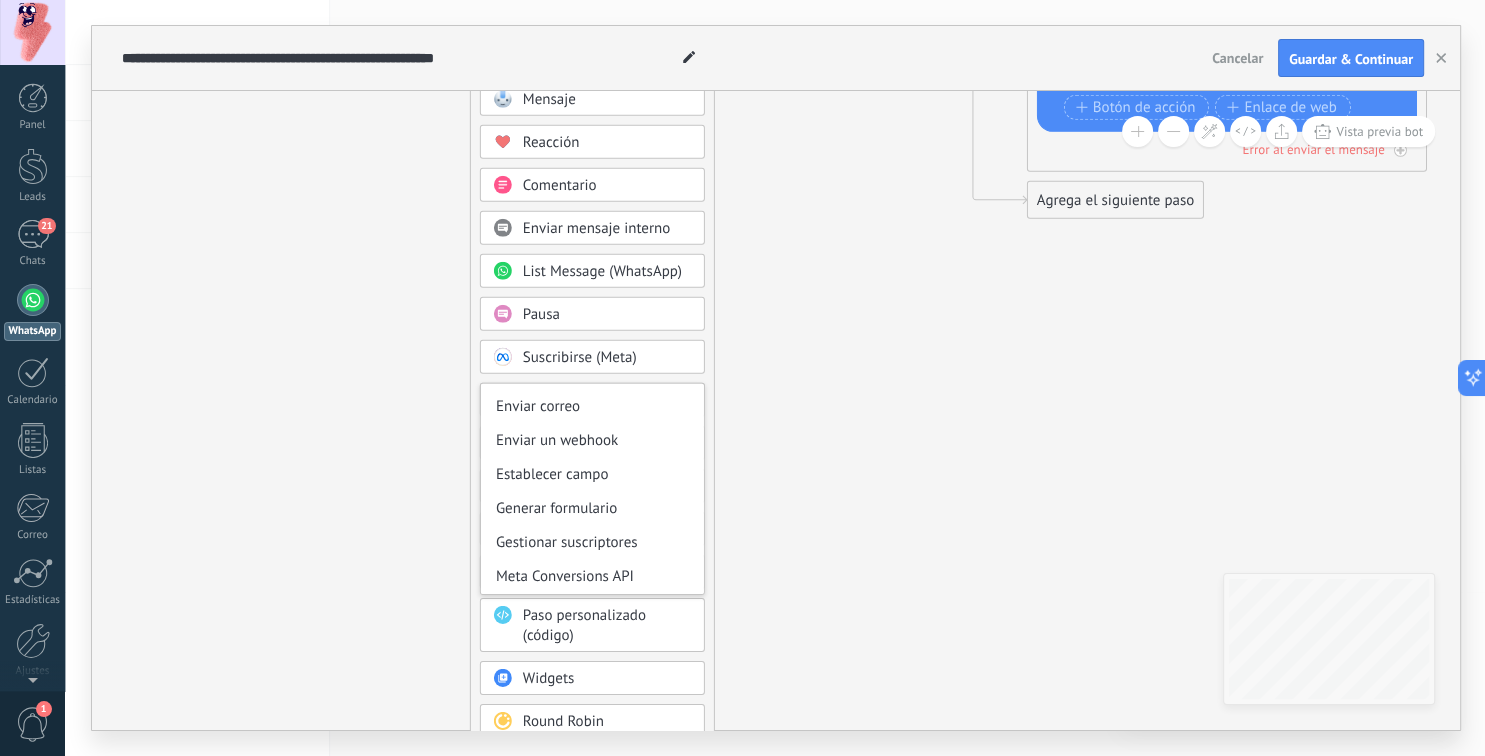 click on "23" 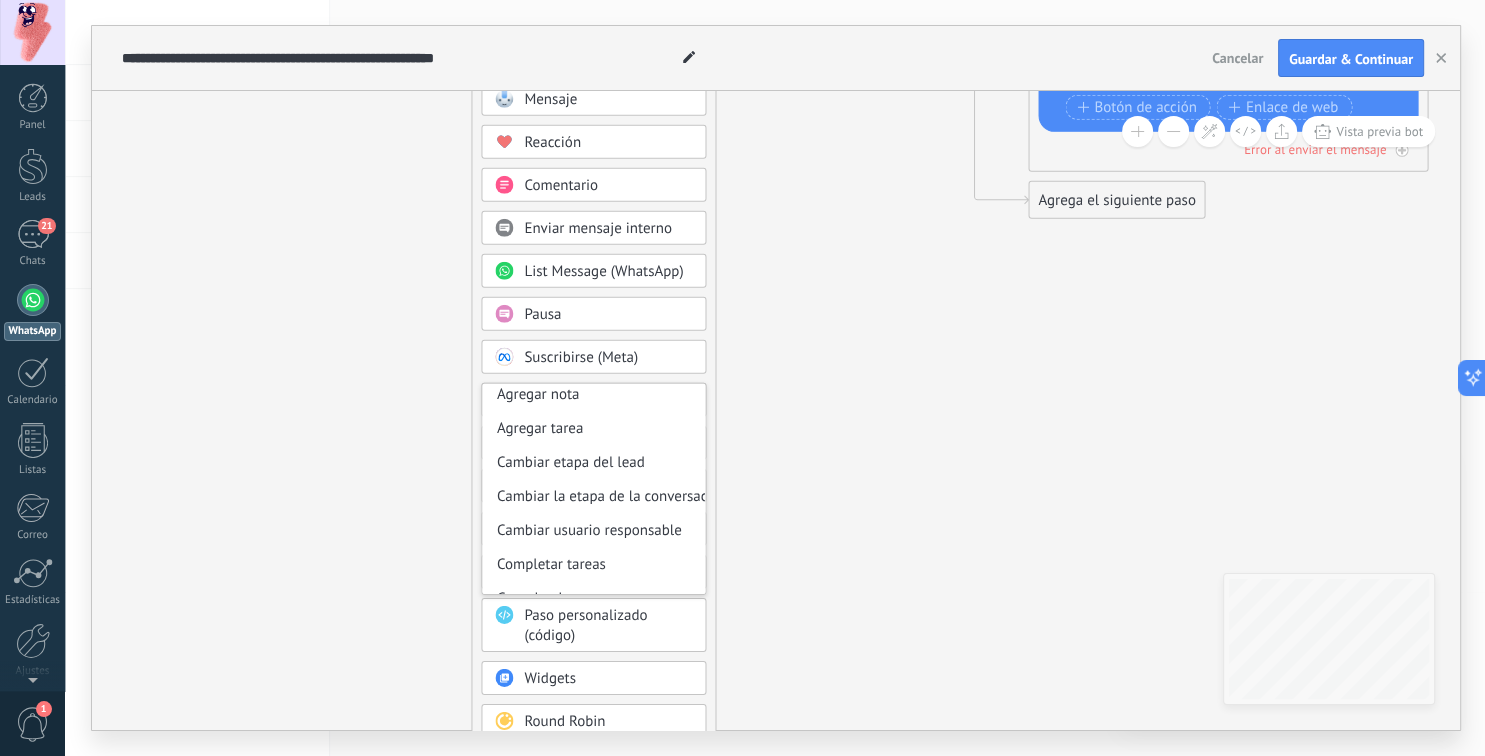 scroll, scrollTop: 14, scrollLeft: 0, axis: vertical 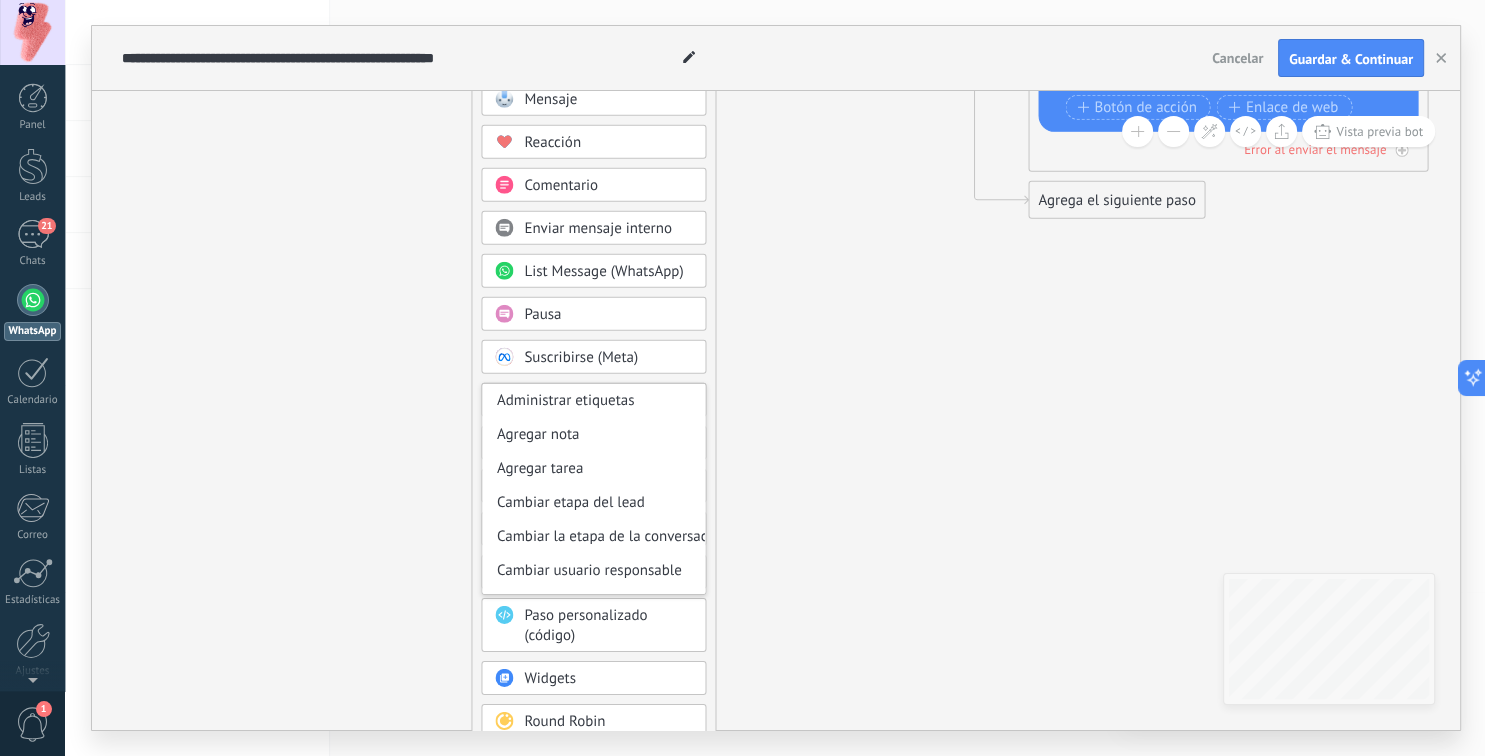 click on "23" 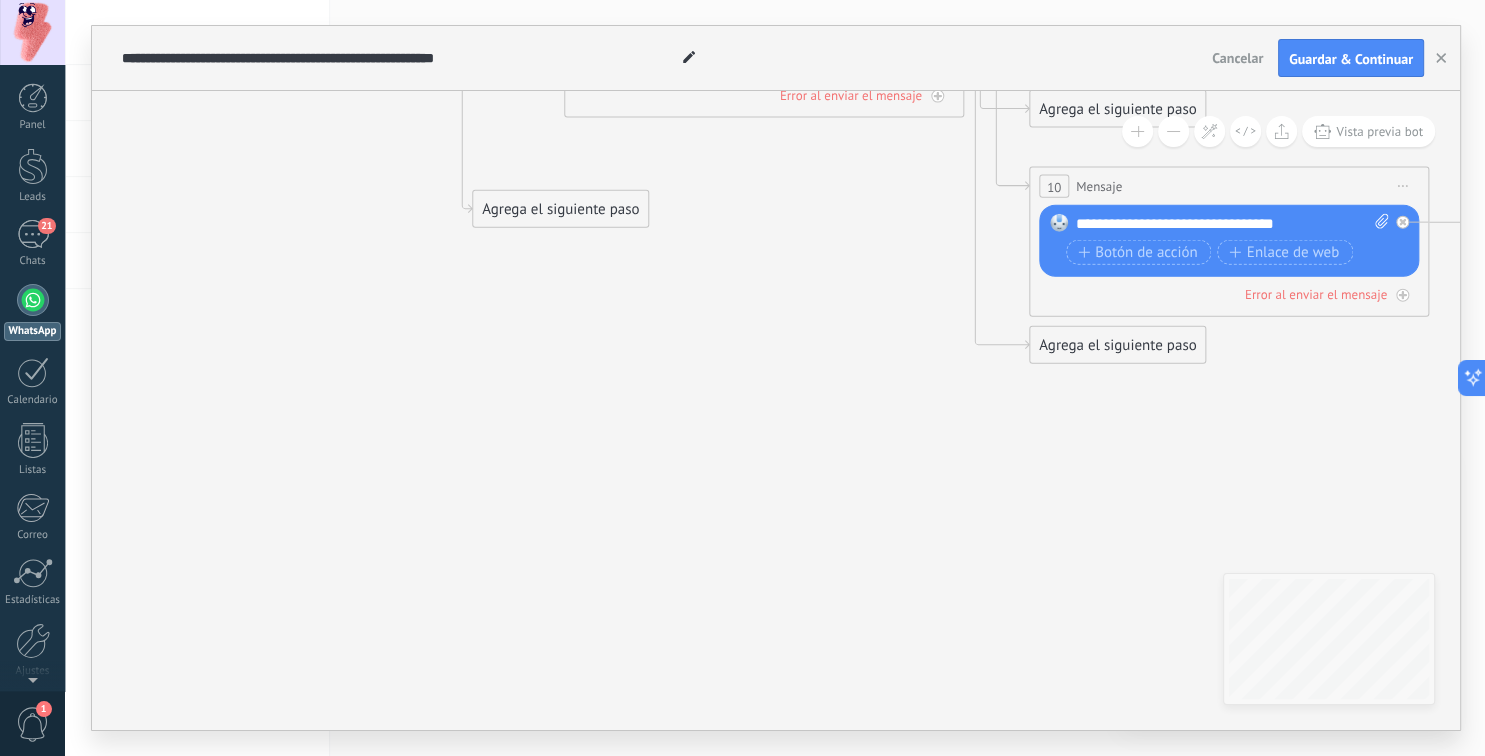 click on "Agrega el siguiente paso" at bounding box center (560, 209) 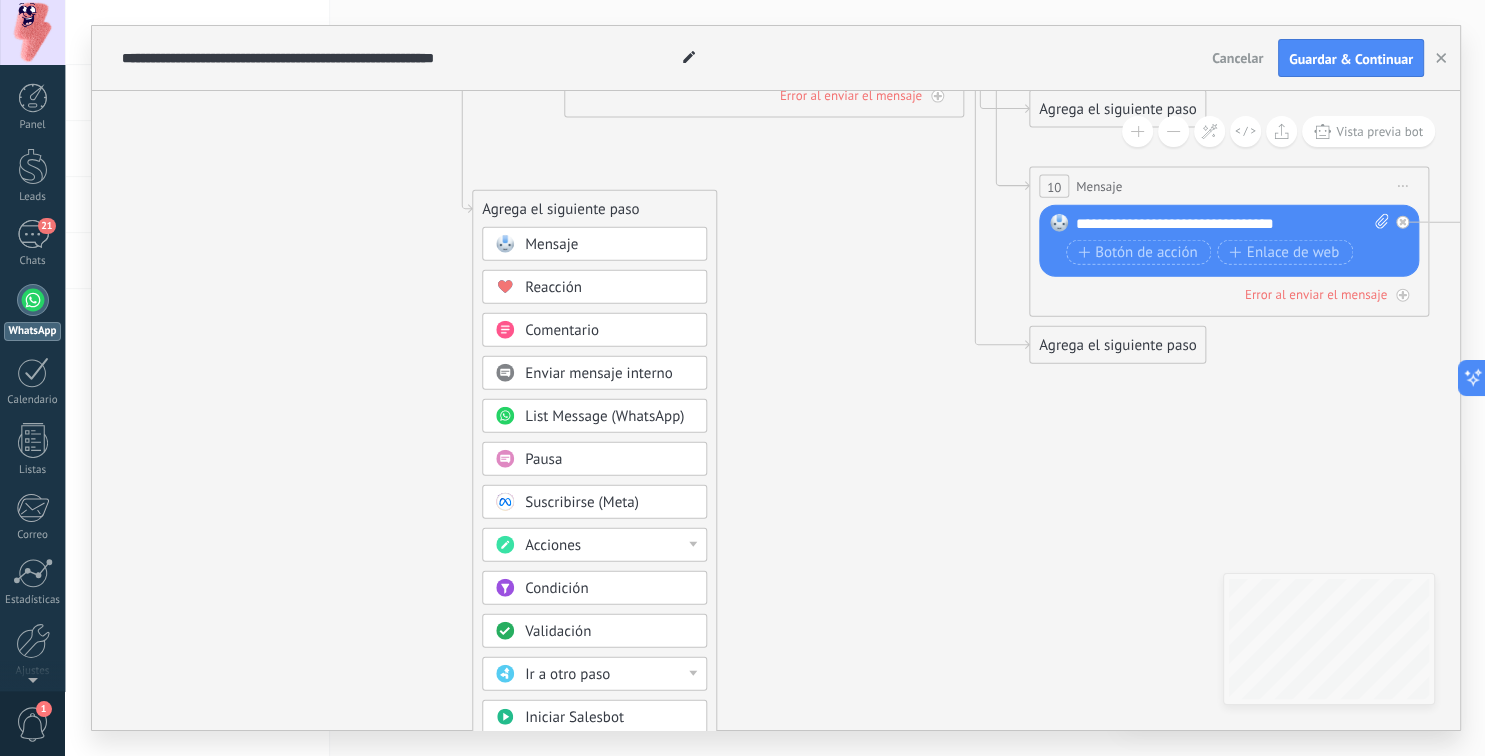 click on "Mensaje" at bounding box center (609, 245) 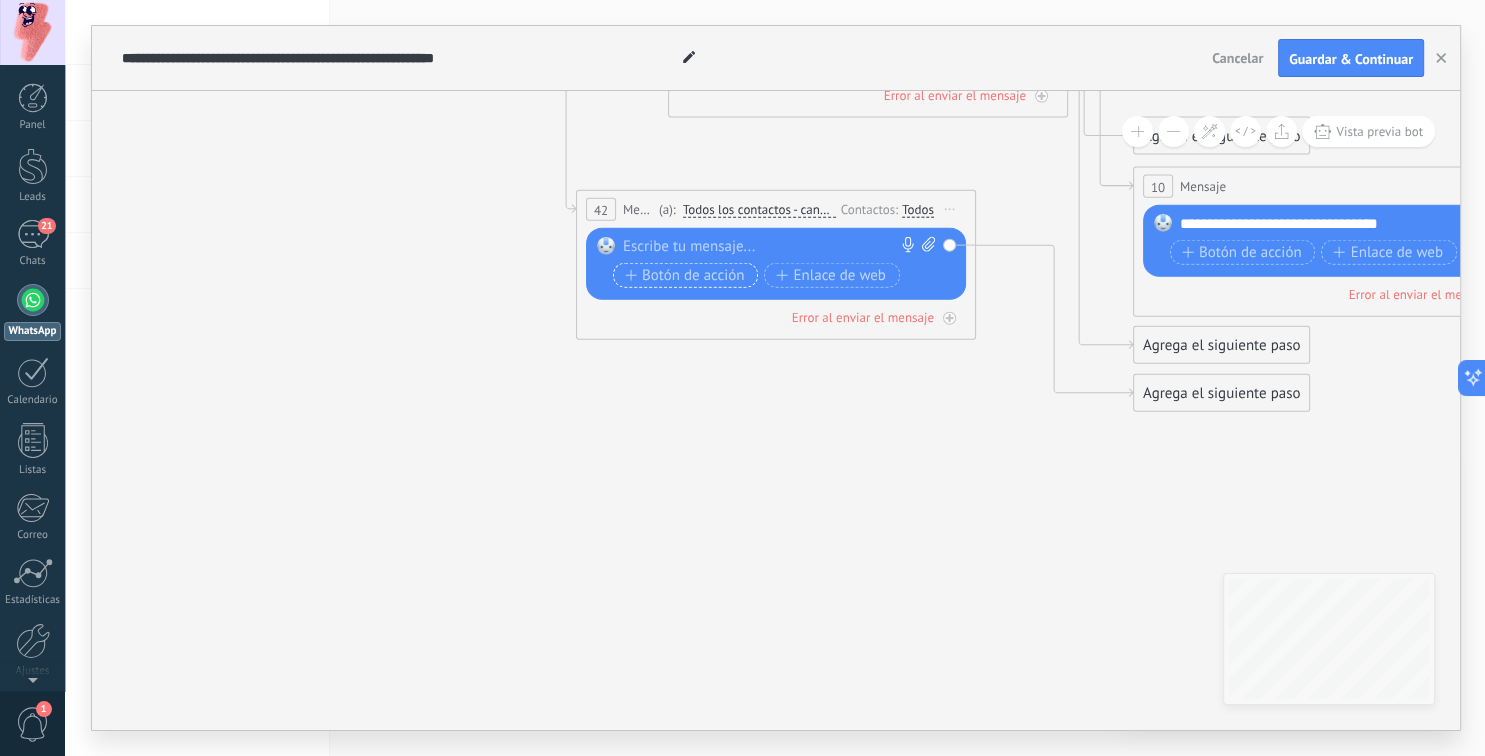 click on "Botón de acción" at bounding box center [685, 275] 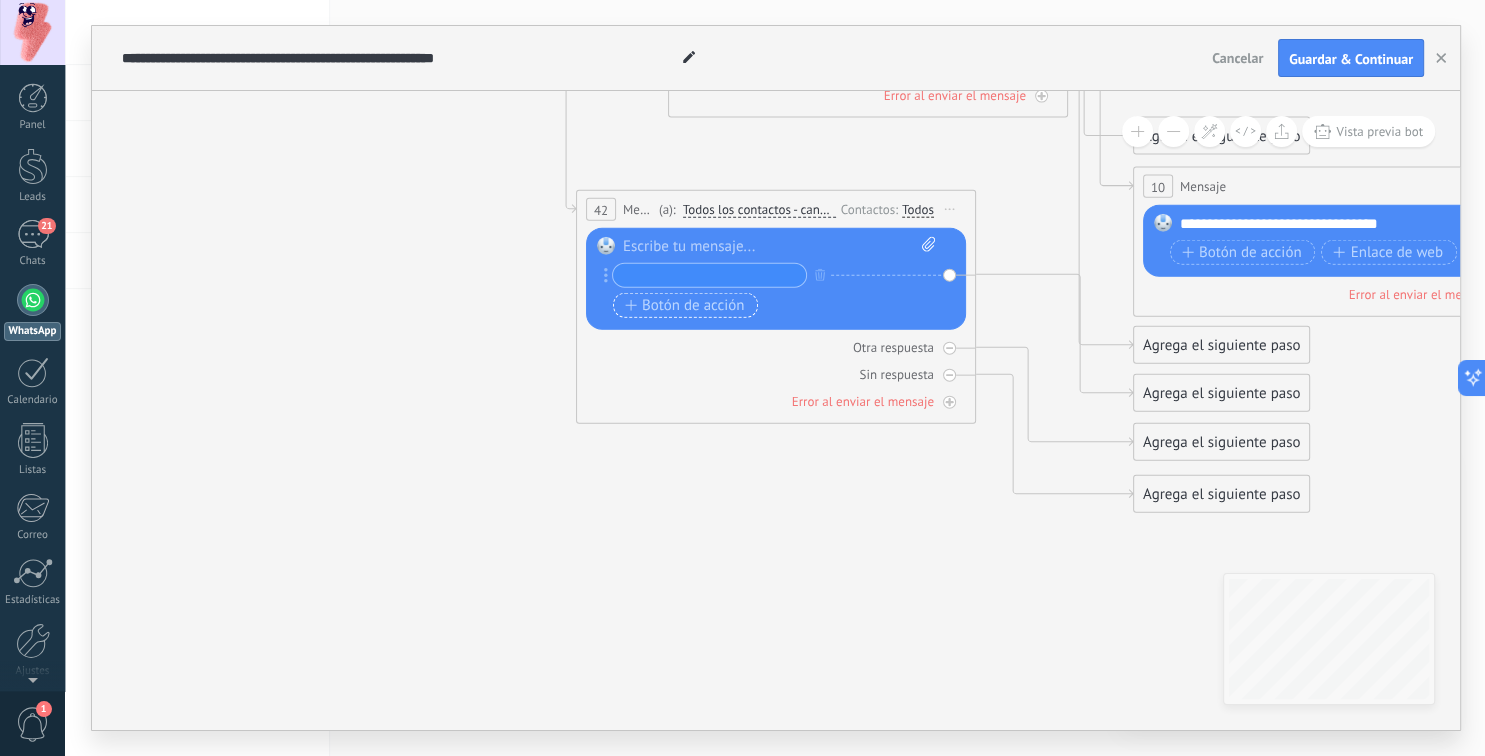 type on "*" 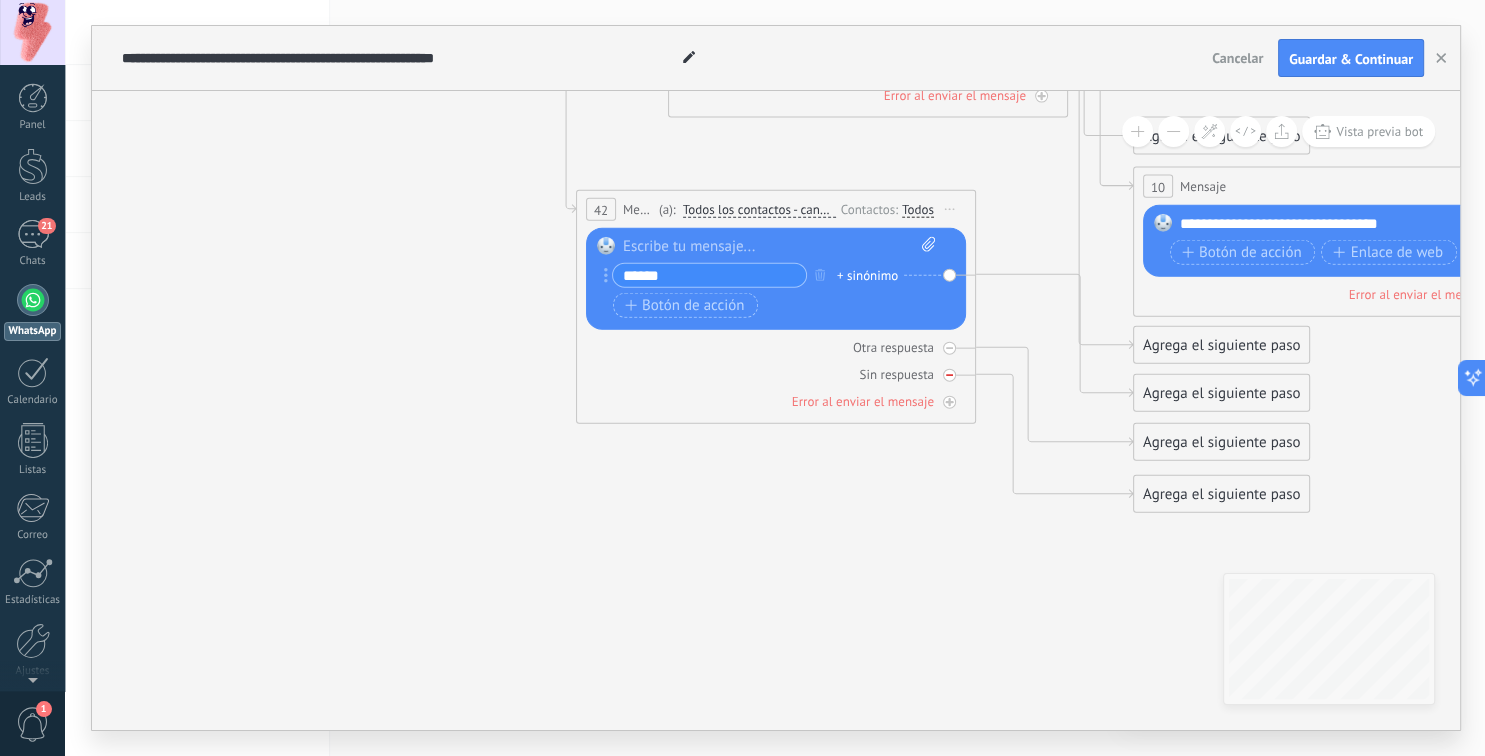 type on "******" 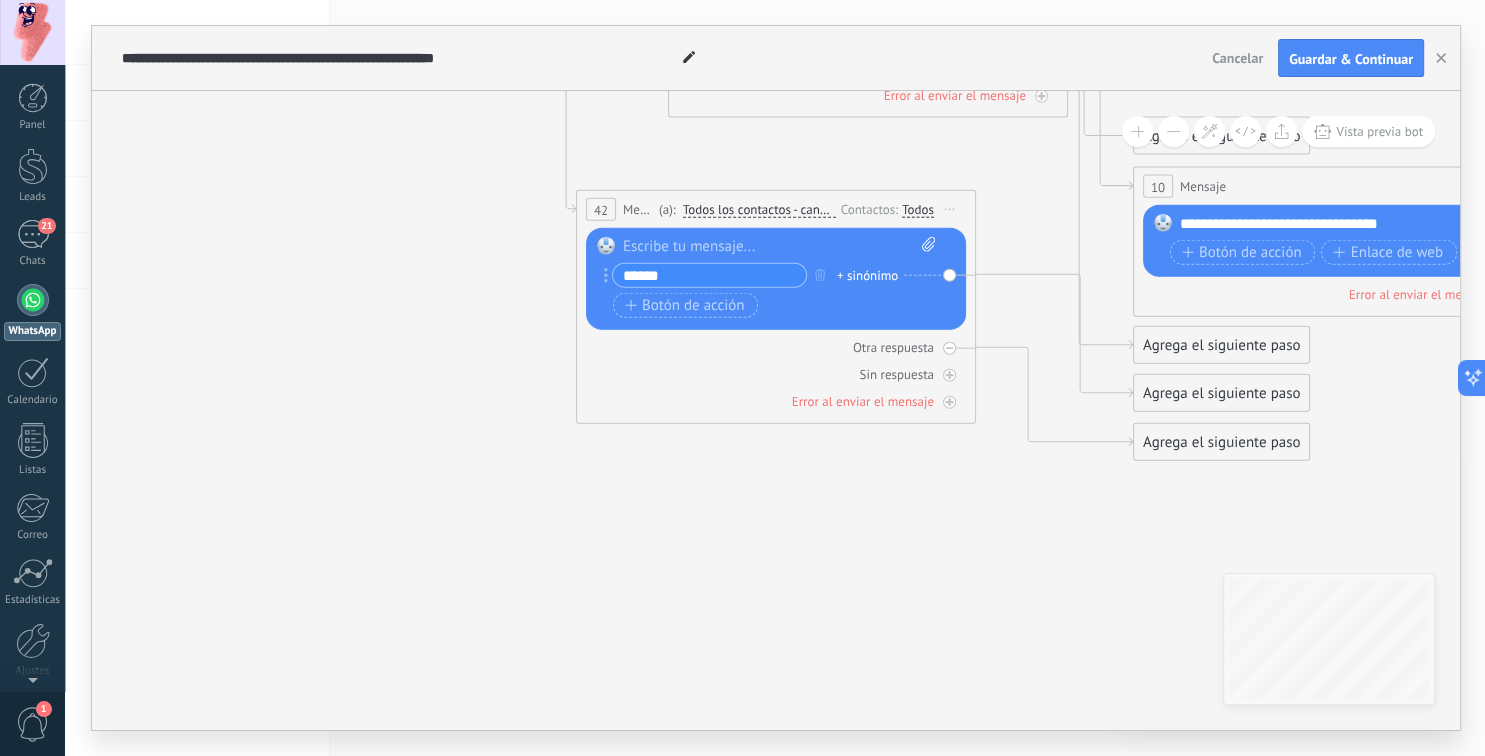 click on "23" 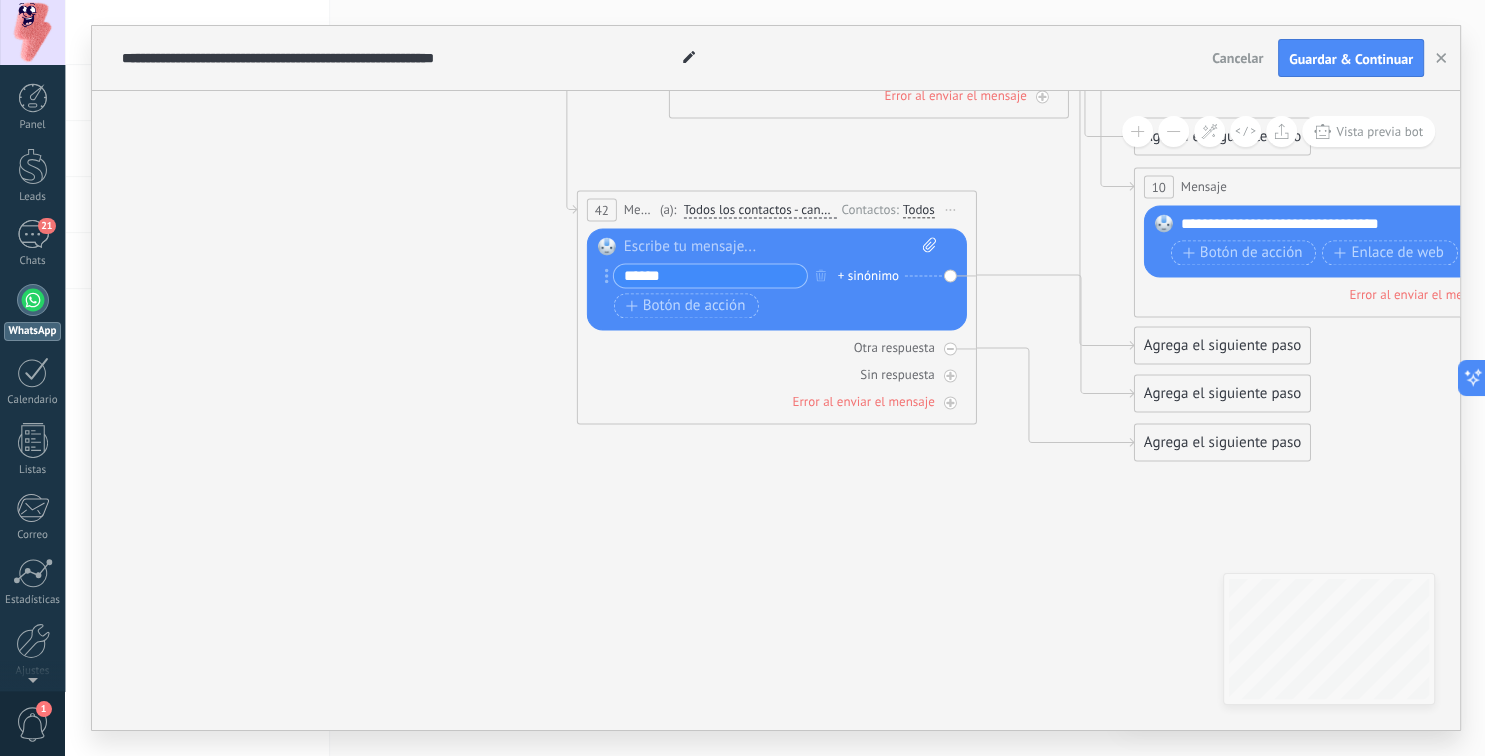 click on "+ sinónimo" at bounding box center (868, 276) 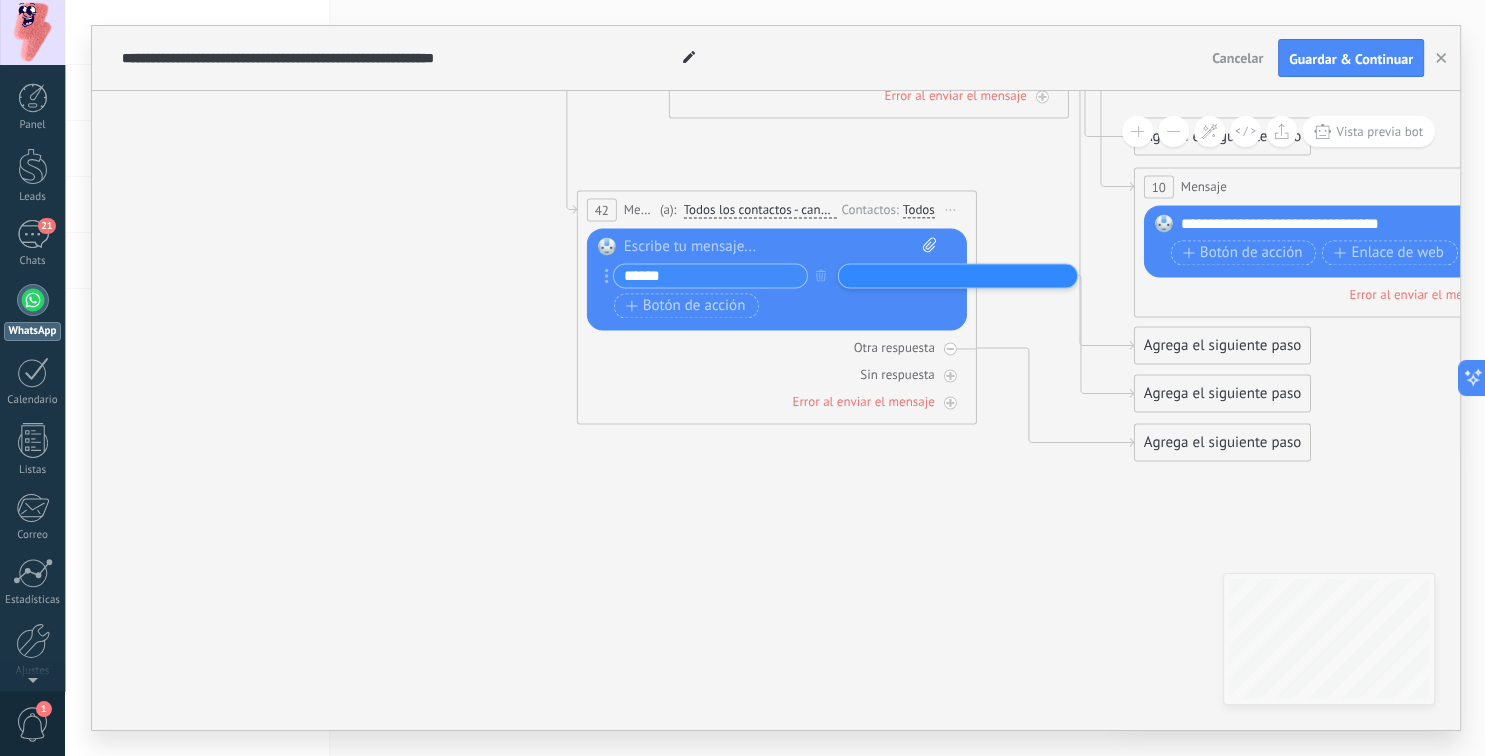 click on "23" 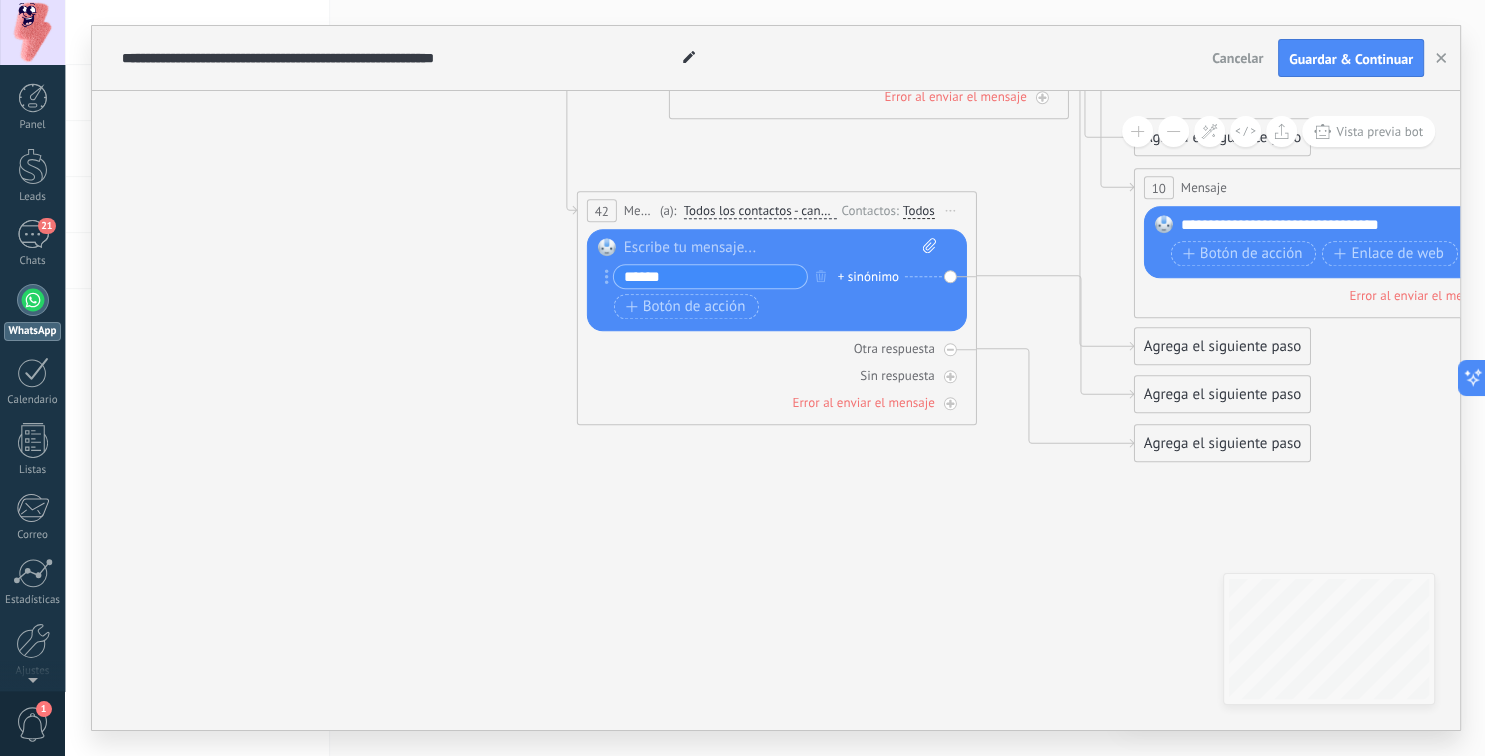 click on "Iniciar vista previa aquí
Cambiar nombre
Duplicar
[GEOGRAPHIC_DATA]" at bounding box center (951, 210) 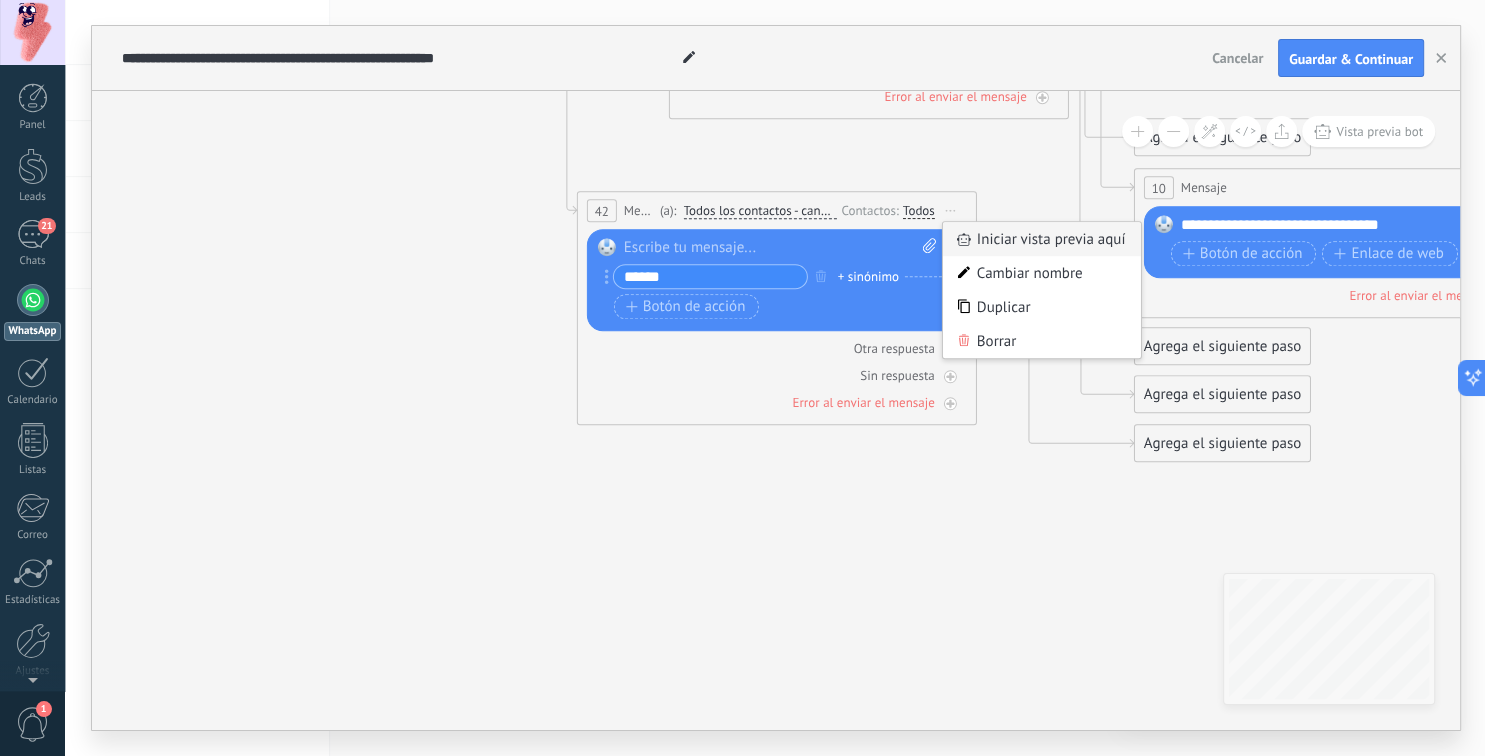 click on "Iniciar vista previa aquí" at bounding box center (1042, 239) 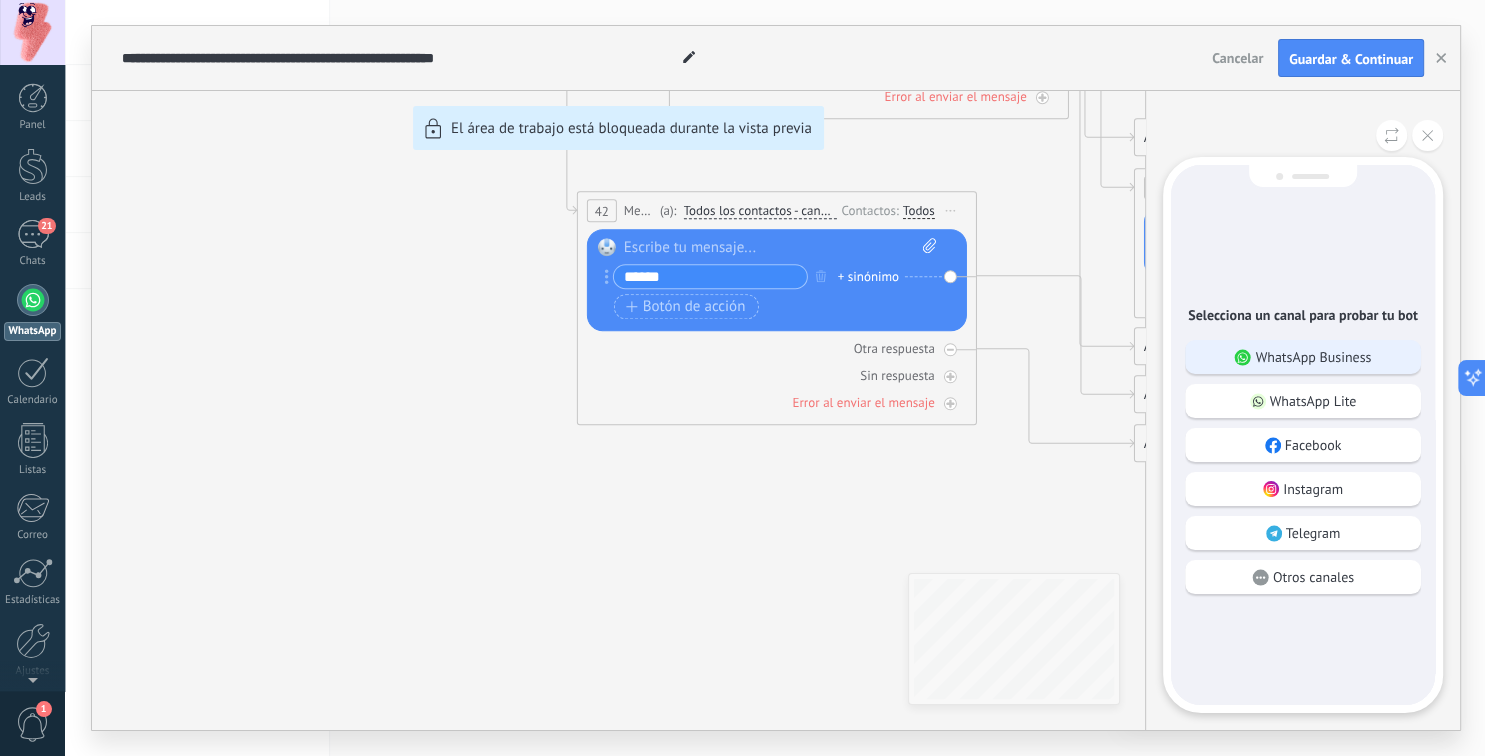 click on "WhatsApp Business" at bounding box center [1313, 357] 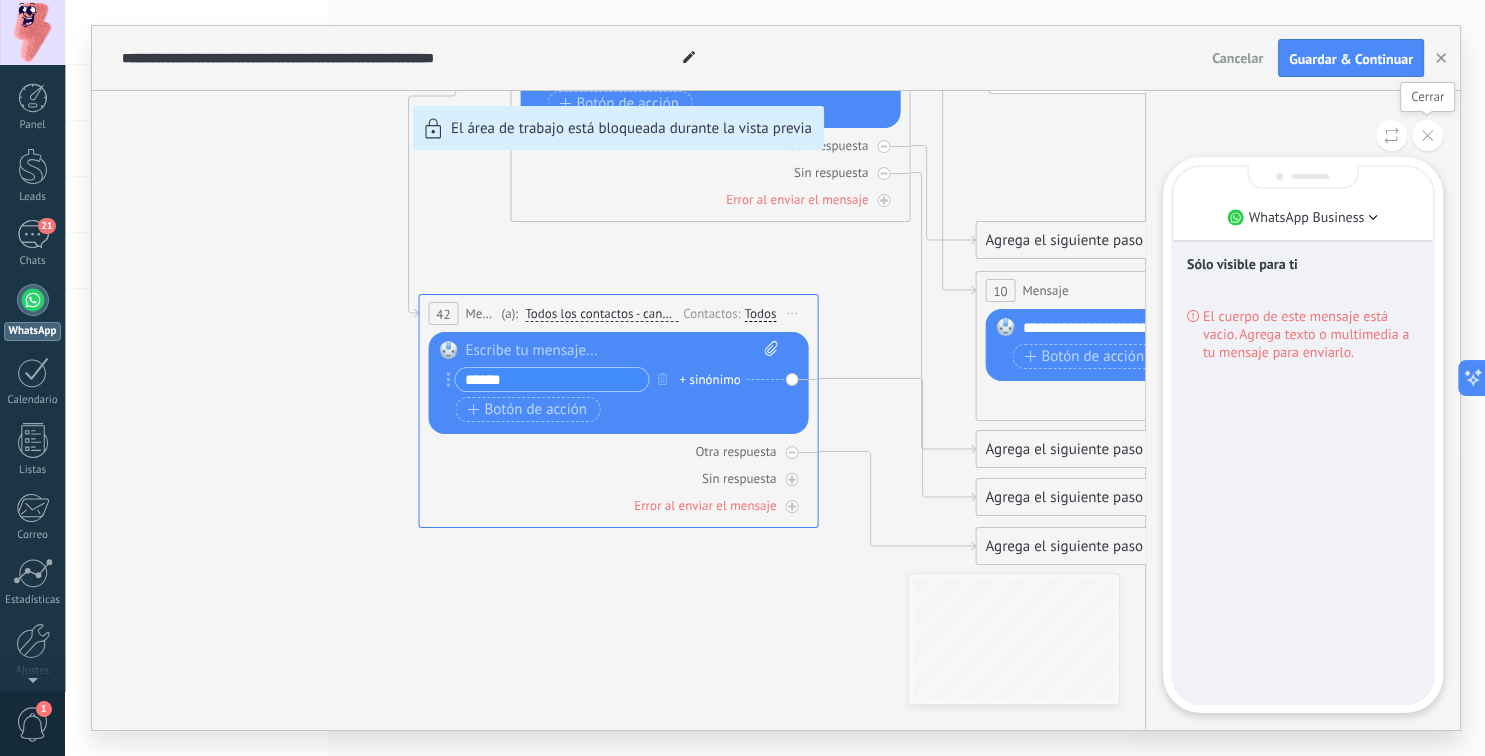 click at bounding box center (1427, 135) 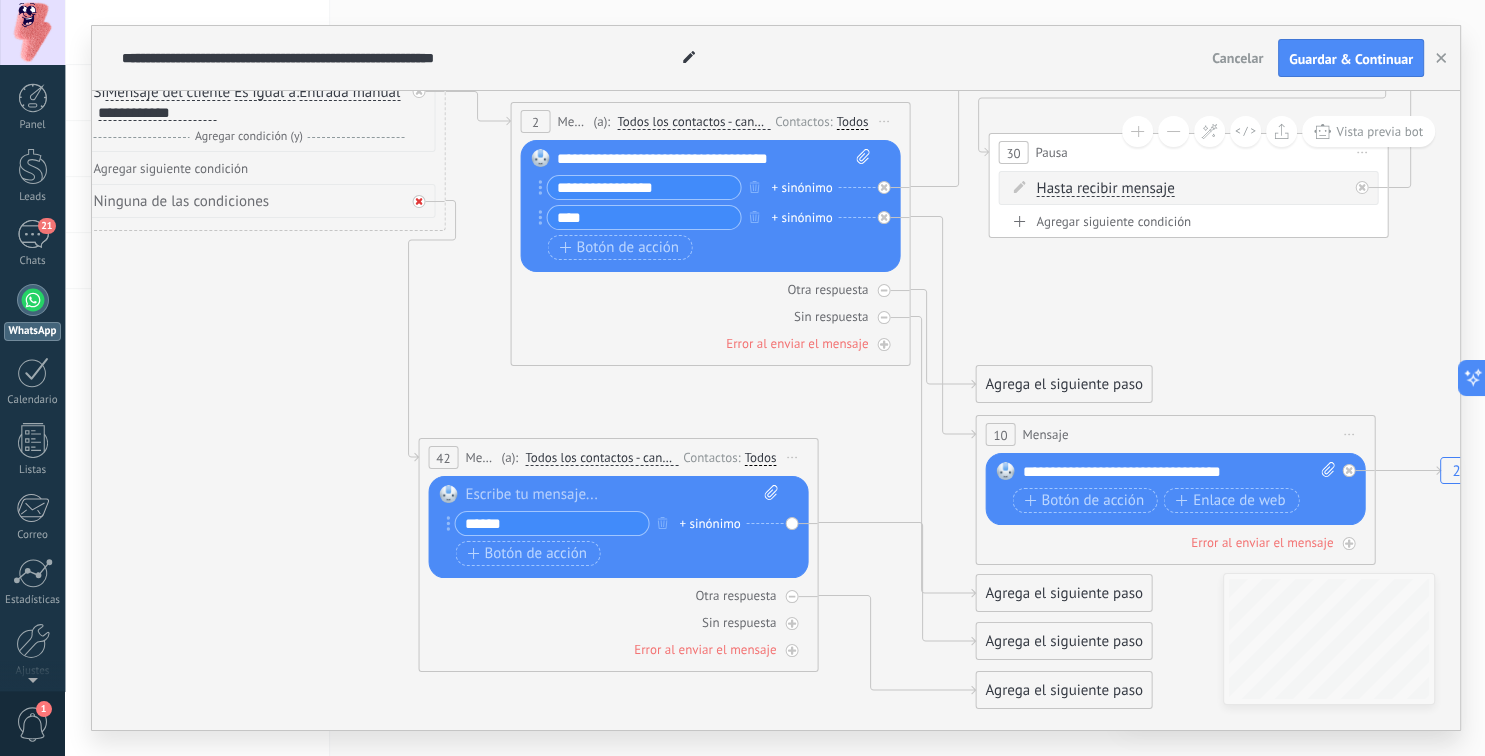 click 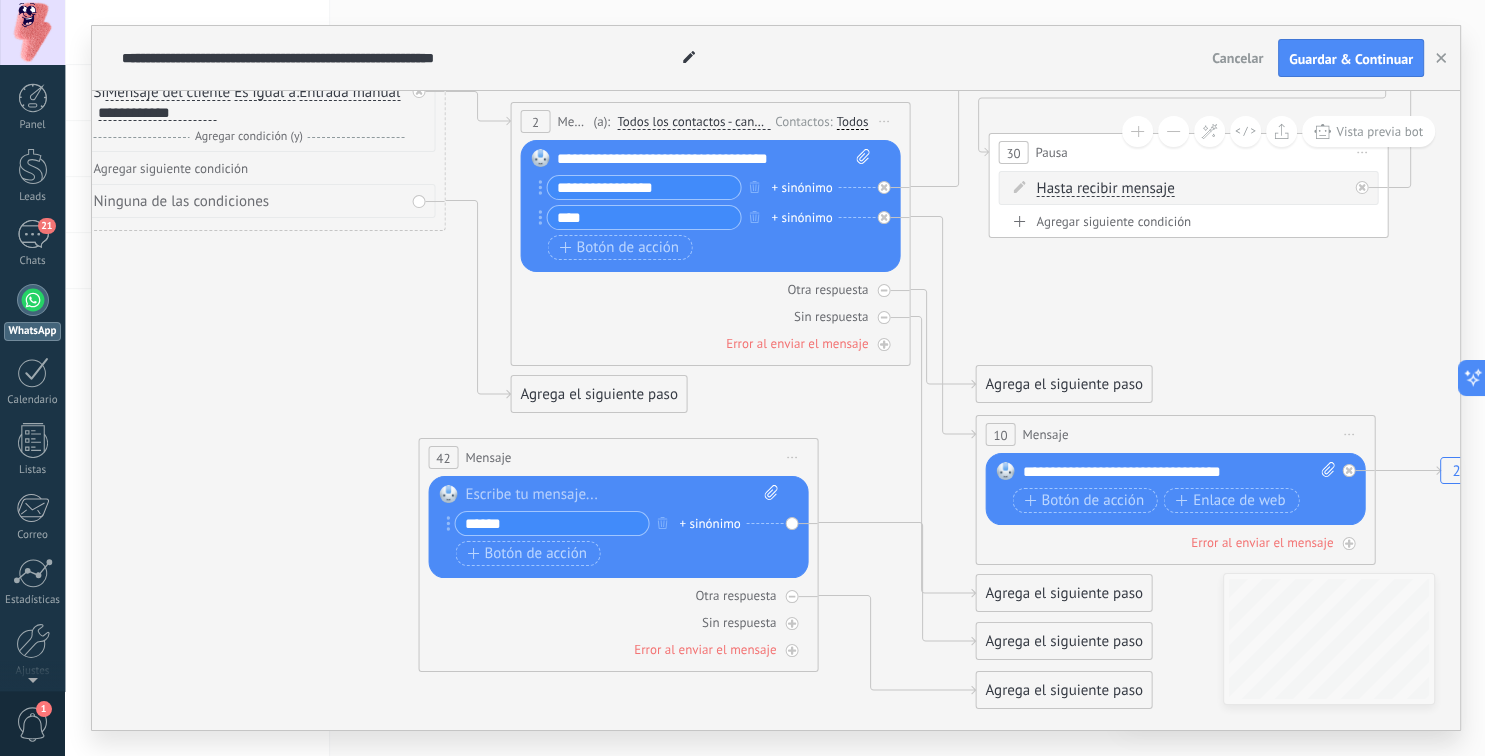 click on "Iniciar vista previa aquí
Cambiar nombre
Duplicar
[GEOGRAPHIC_DATA]" at bounding box center (792, 457) 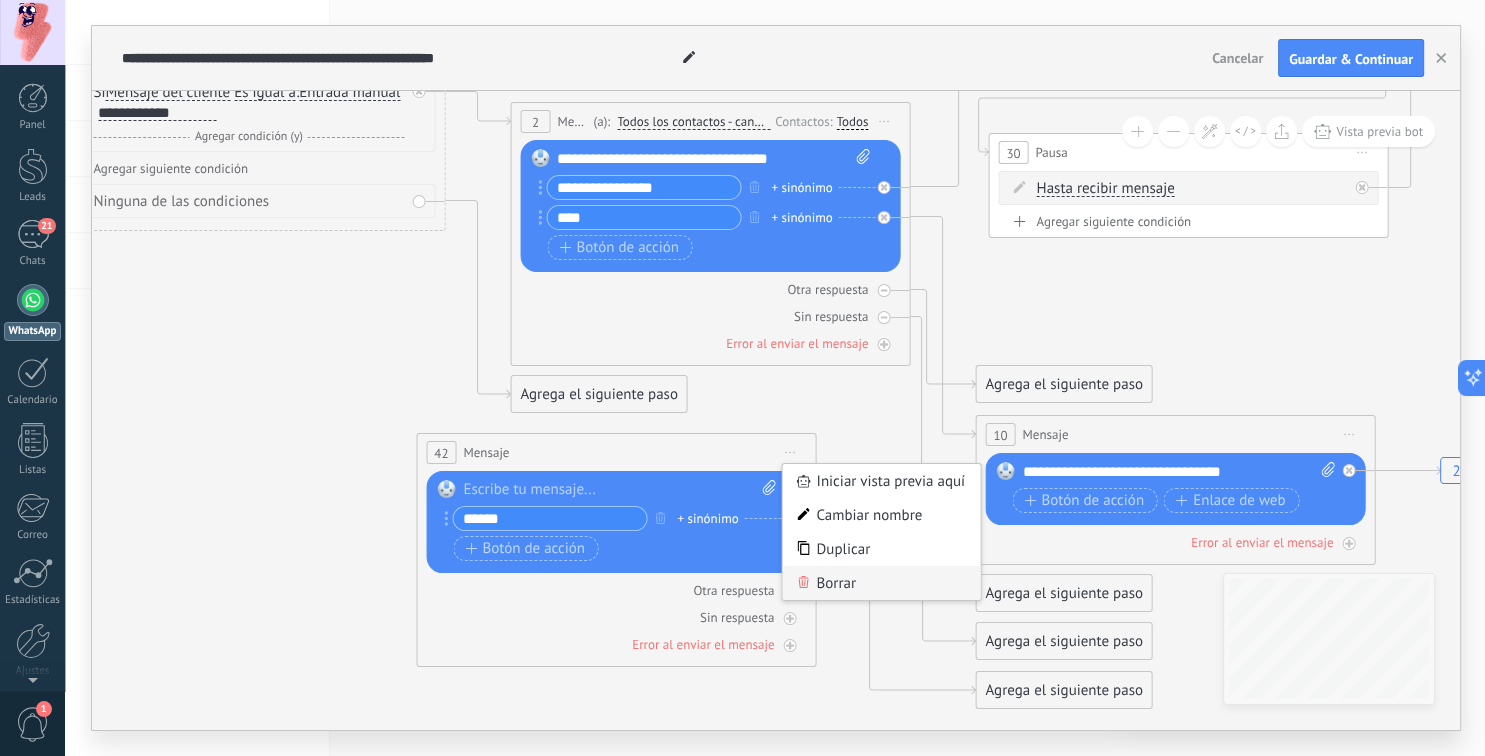 click on "Borrar" at bounding box center [881, 583] 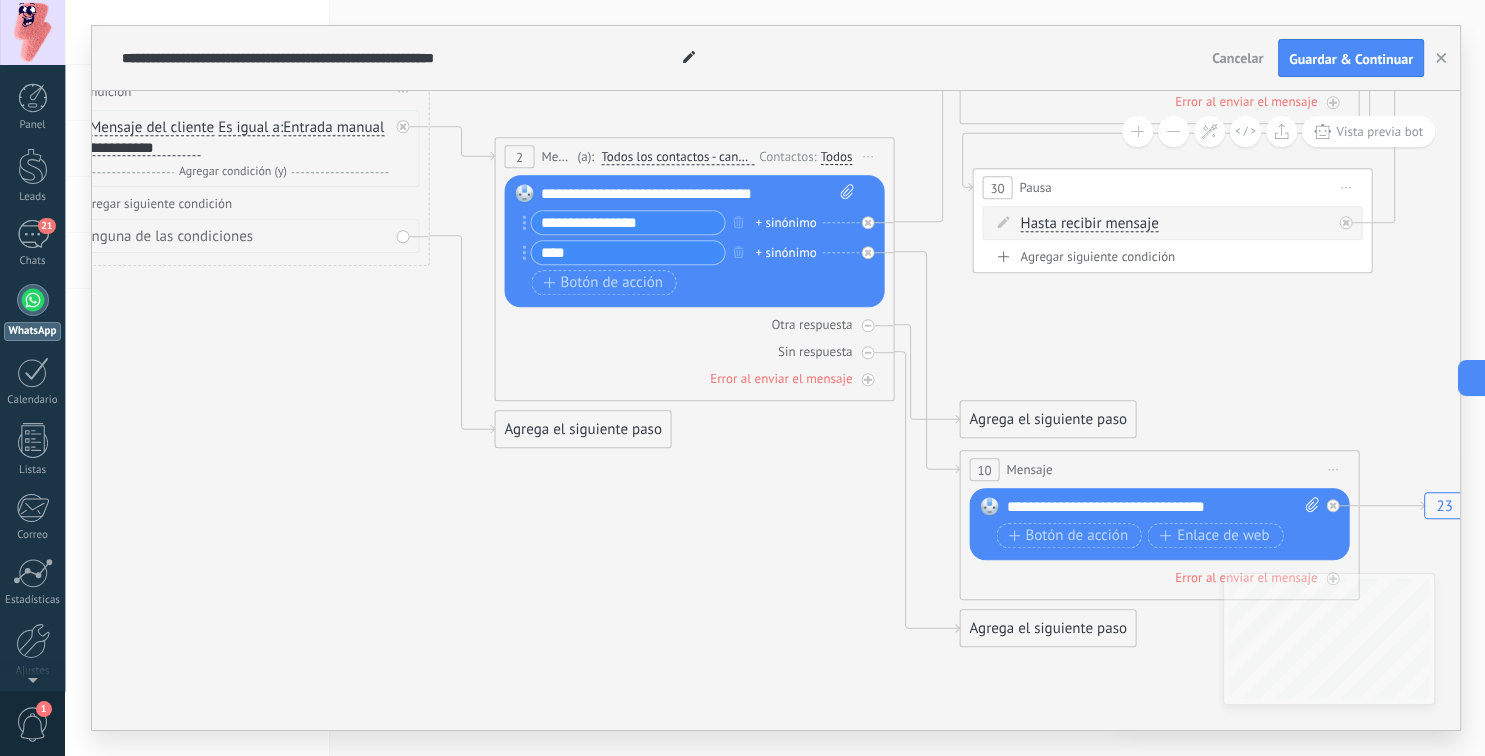 drag, startPoint x: 542, startPoint y: 491, endPoint x: 713, endPoint y: 614, distance: 210.64188 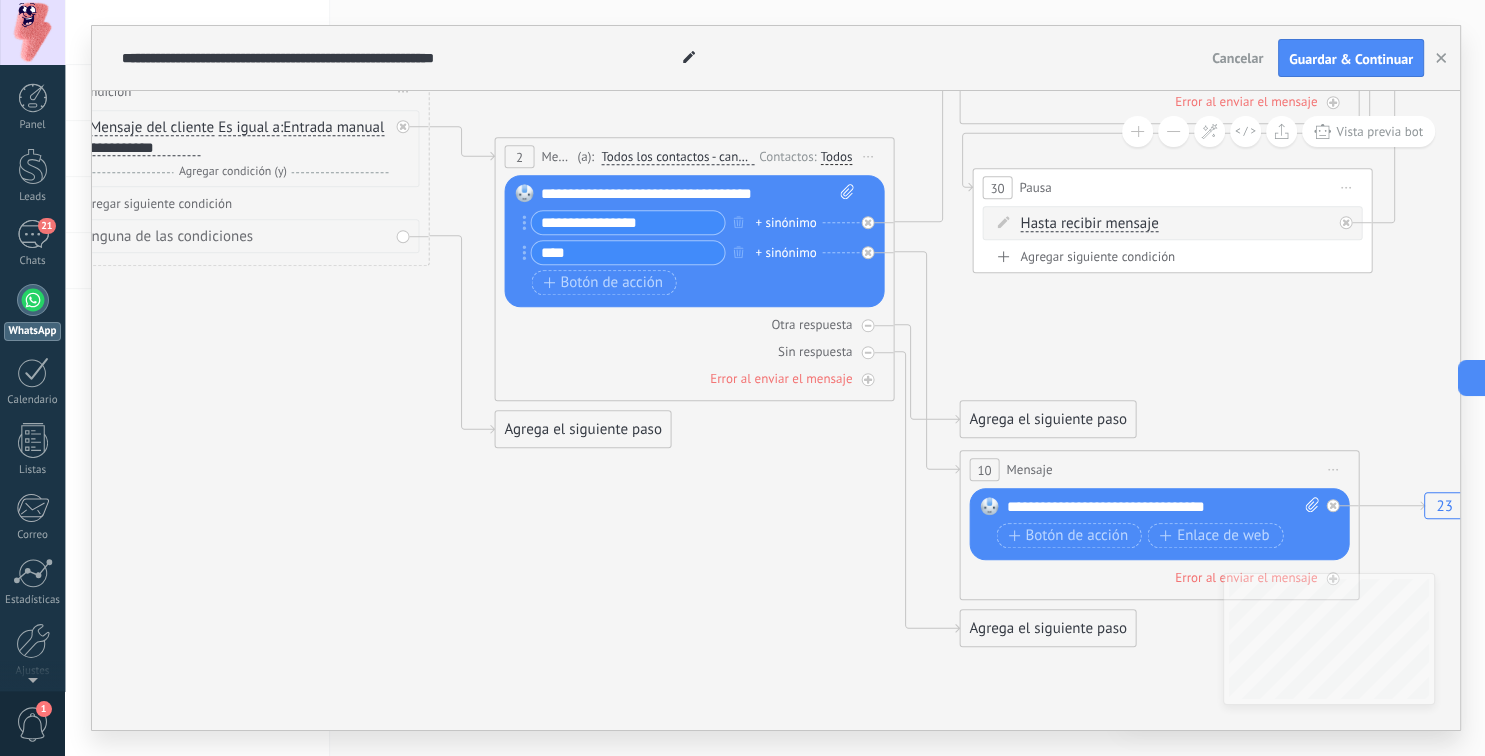 click on "23" 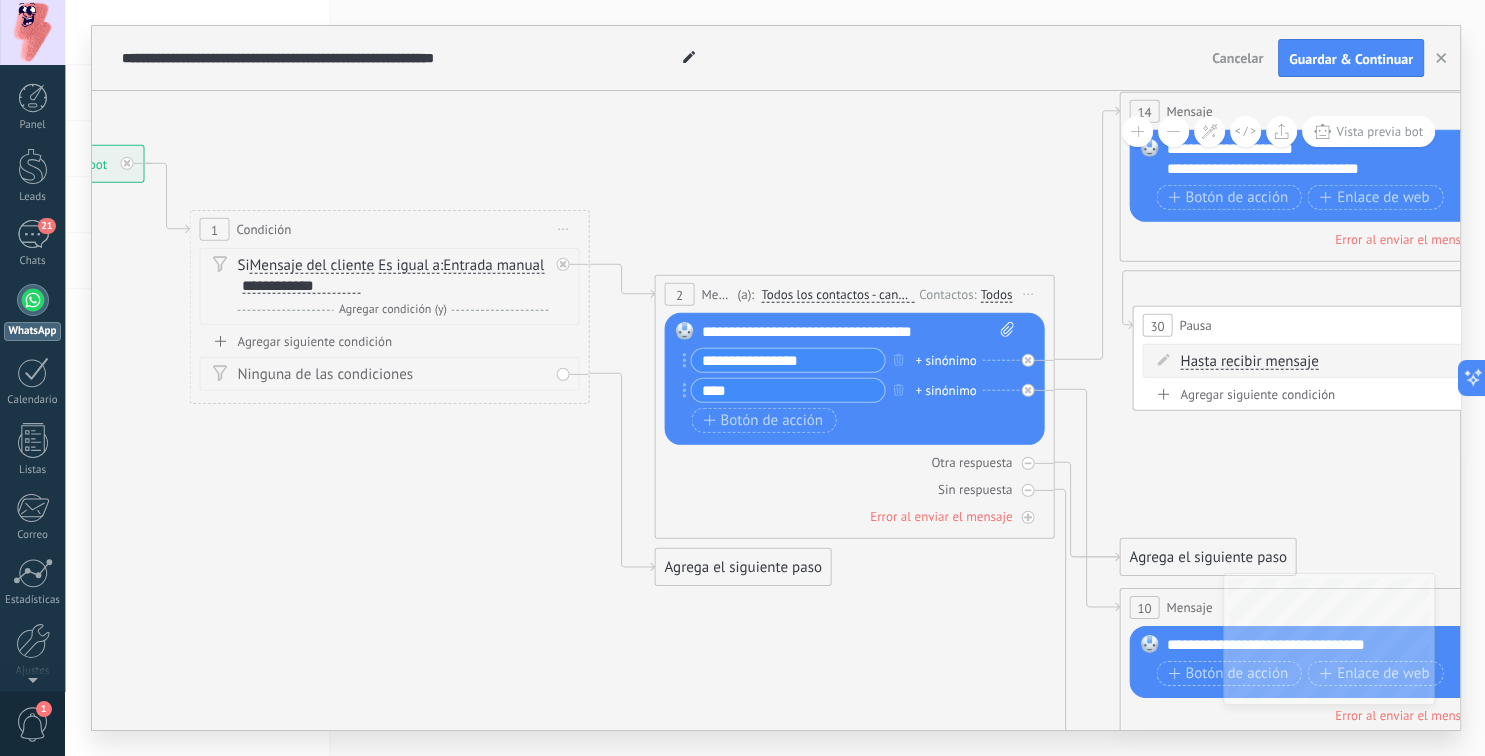drag, startPoint x: 550, startPoint y: 450, endPoint x: 513, endPoint y: 497, distance: 59.816387 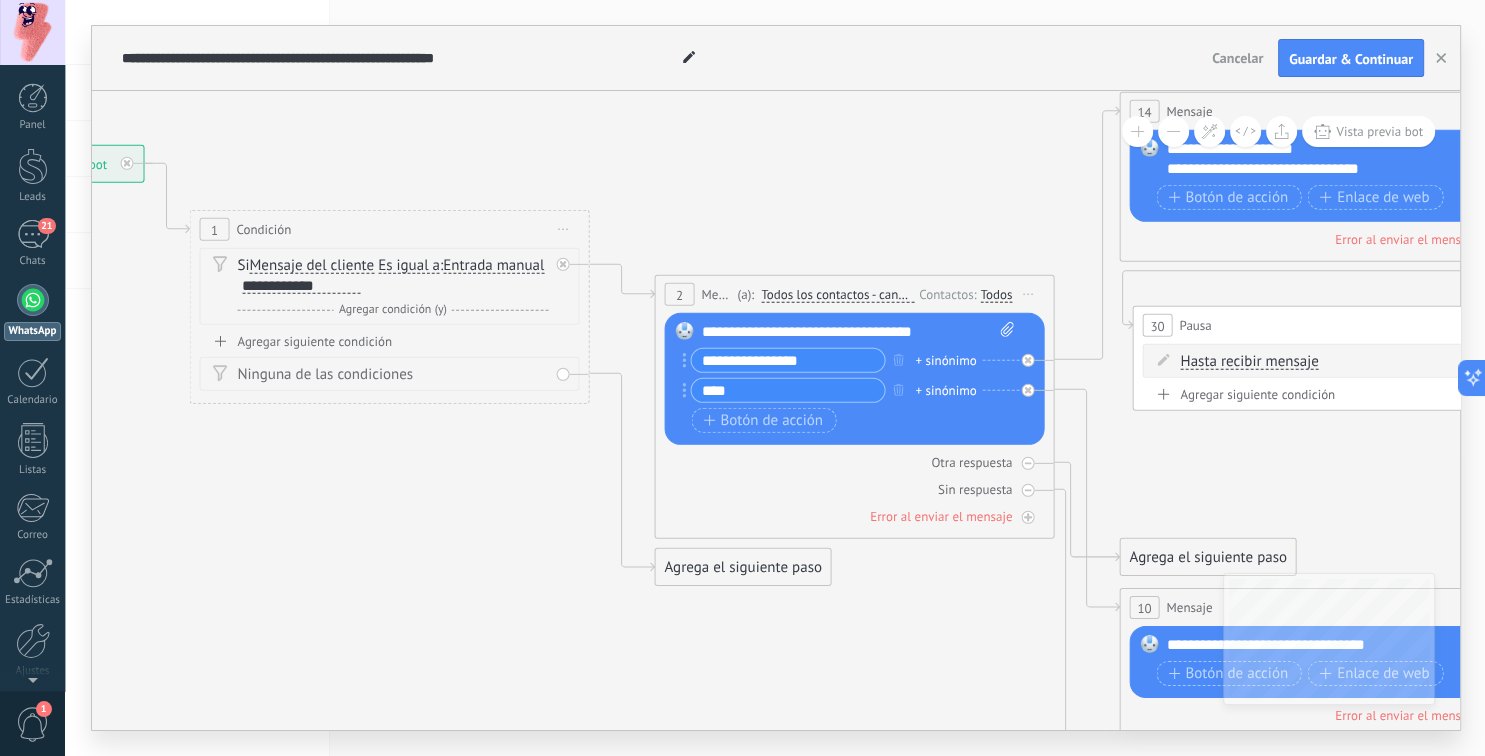 click on "23" 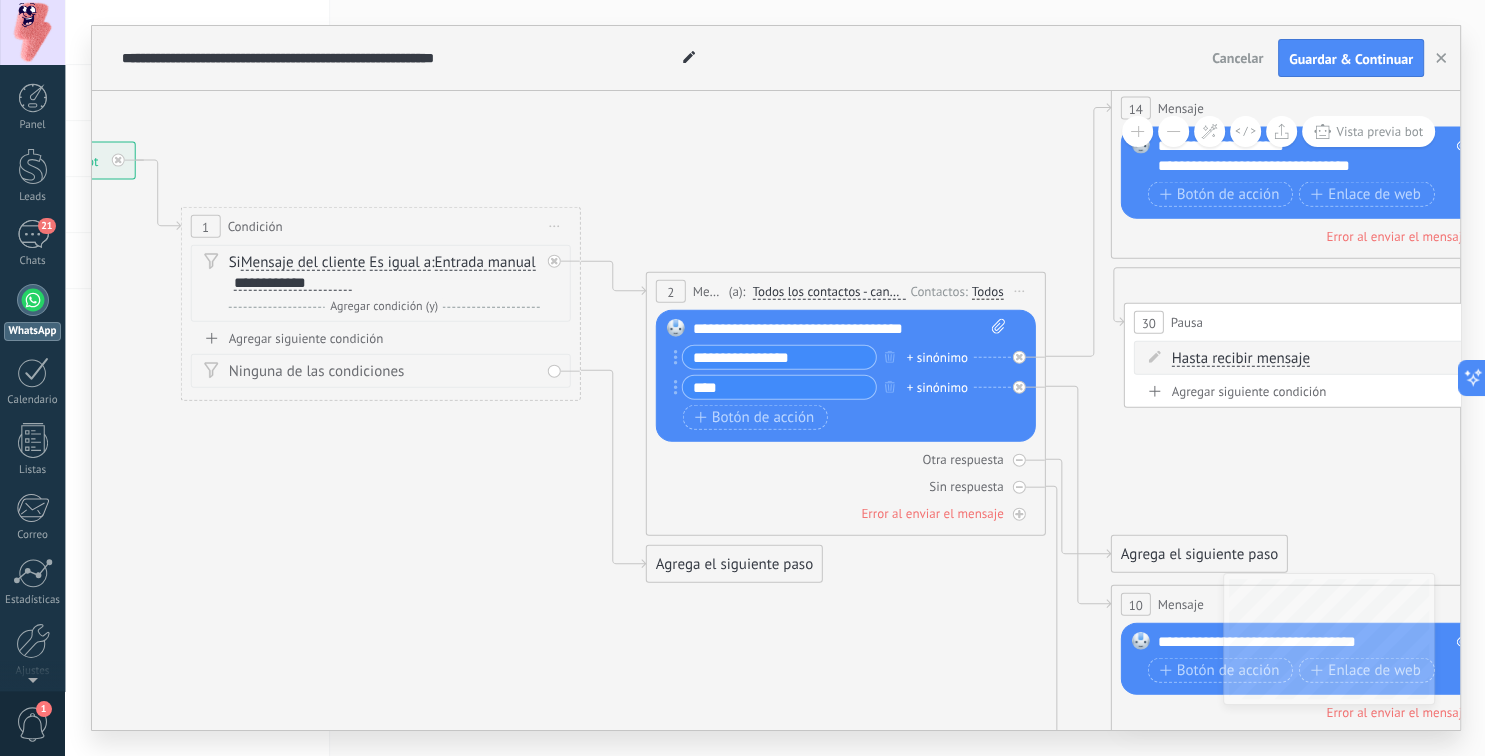 click on "2" at bounding box center (671, 291) 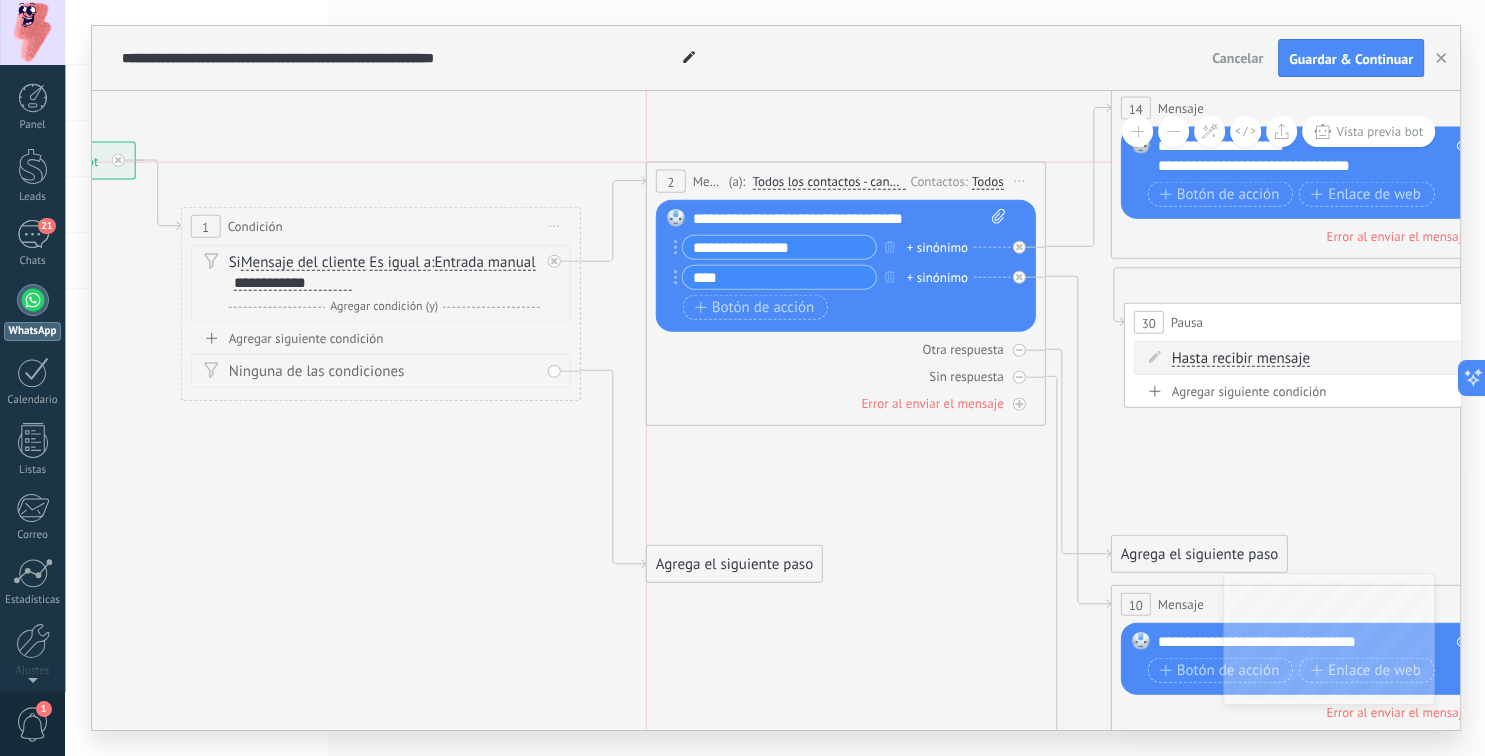 drag, startPoint x: 680, startPoint y: 291, endPoint x: 678, endPoint y: 181, distance: 110.01818 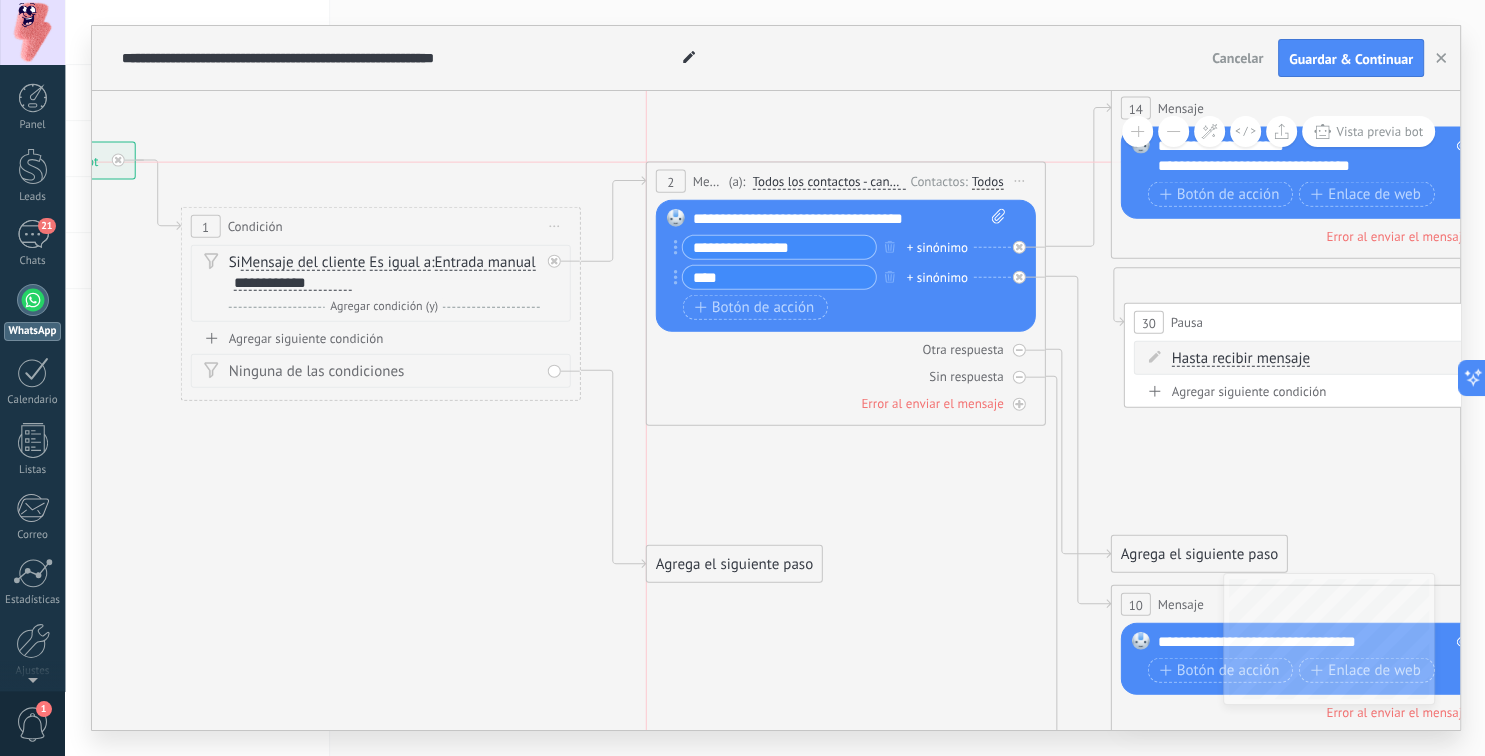 click on "2" at bounding box center (671, 181) 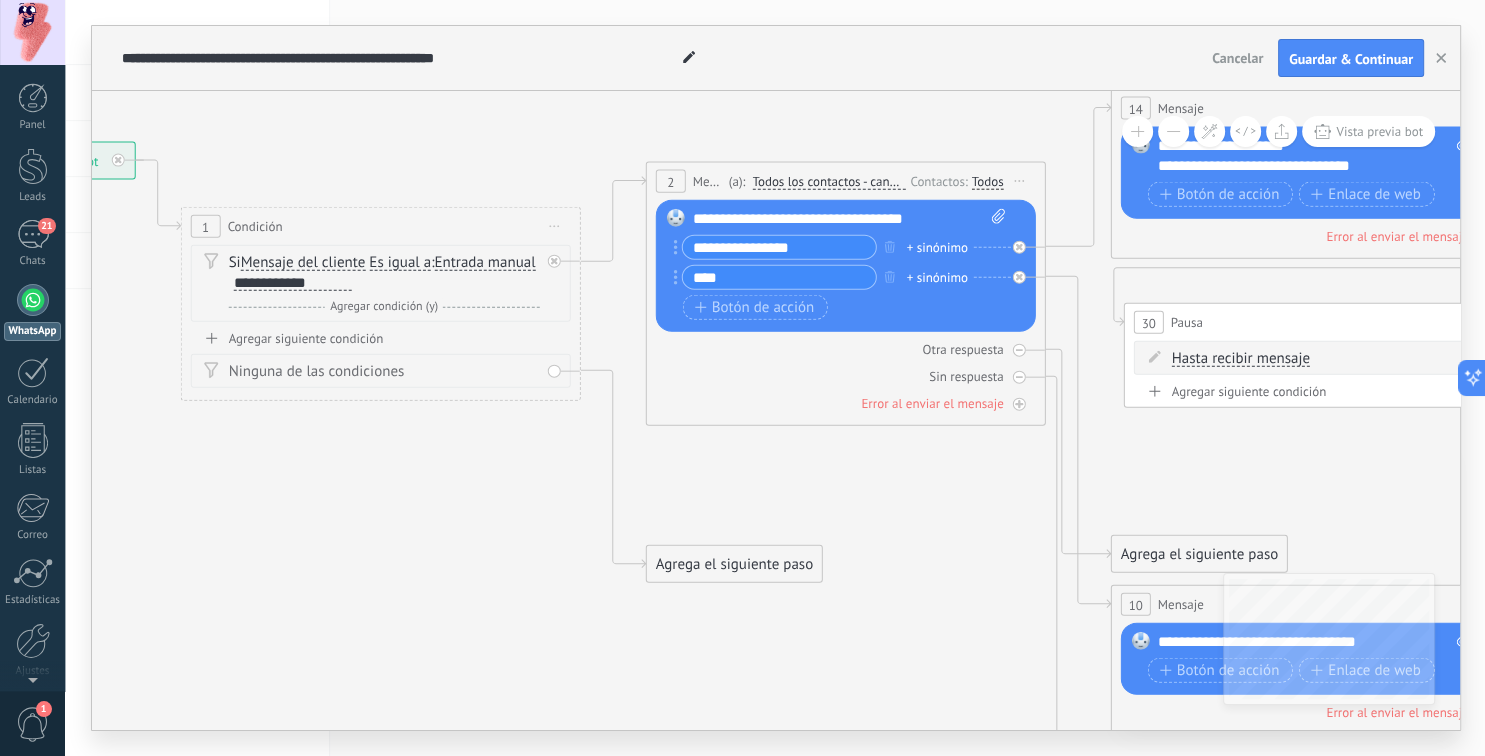 click 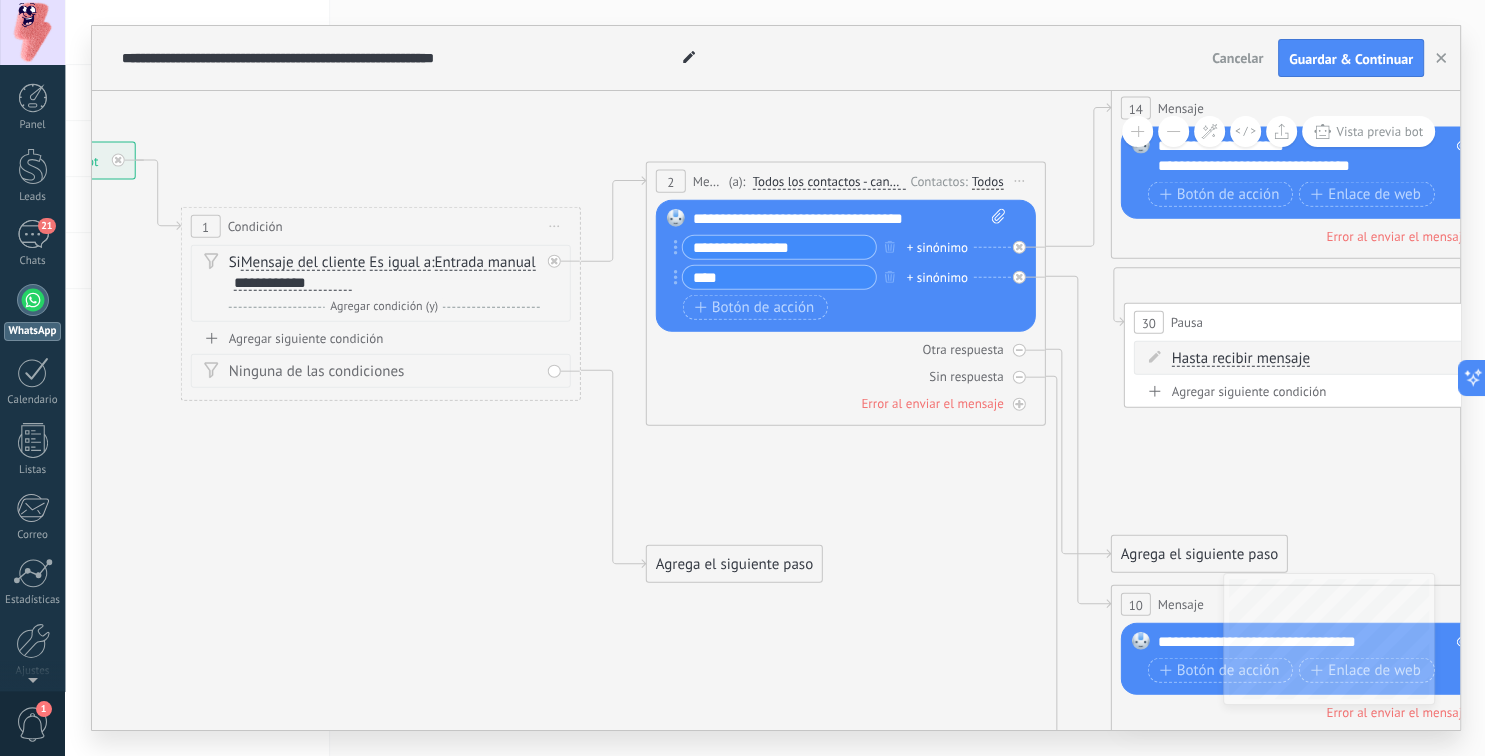 click 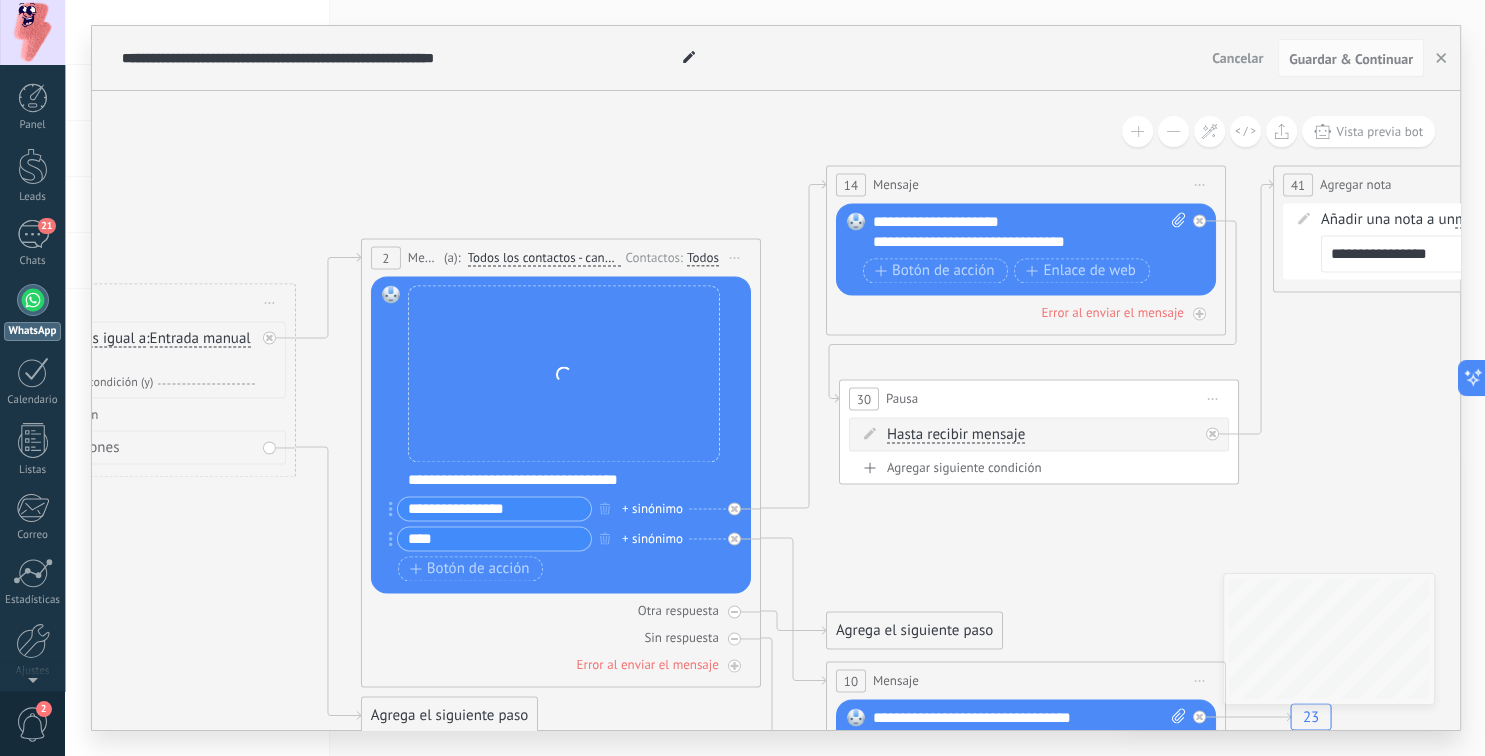 drag, startPoint x: 570, startPoint y: 494, endPoint x: 285, endPoint y: 570, distance: 294.95932 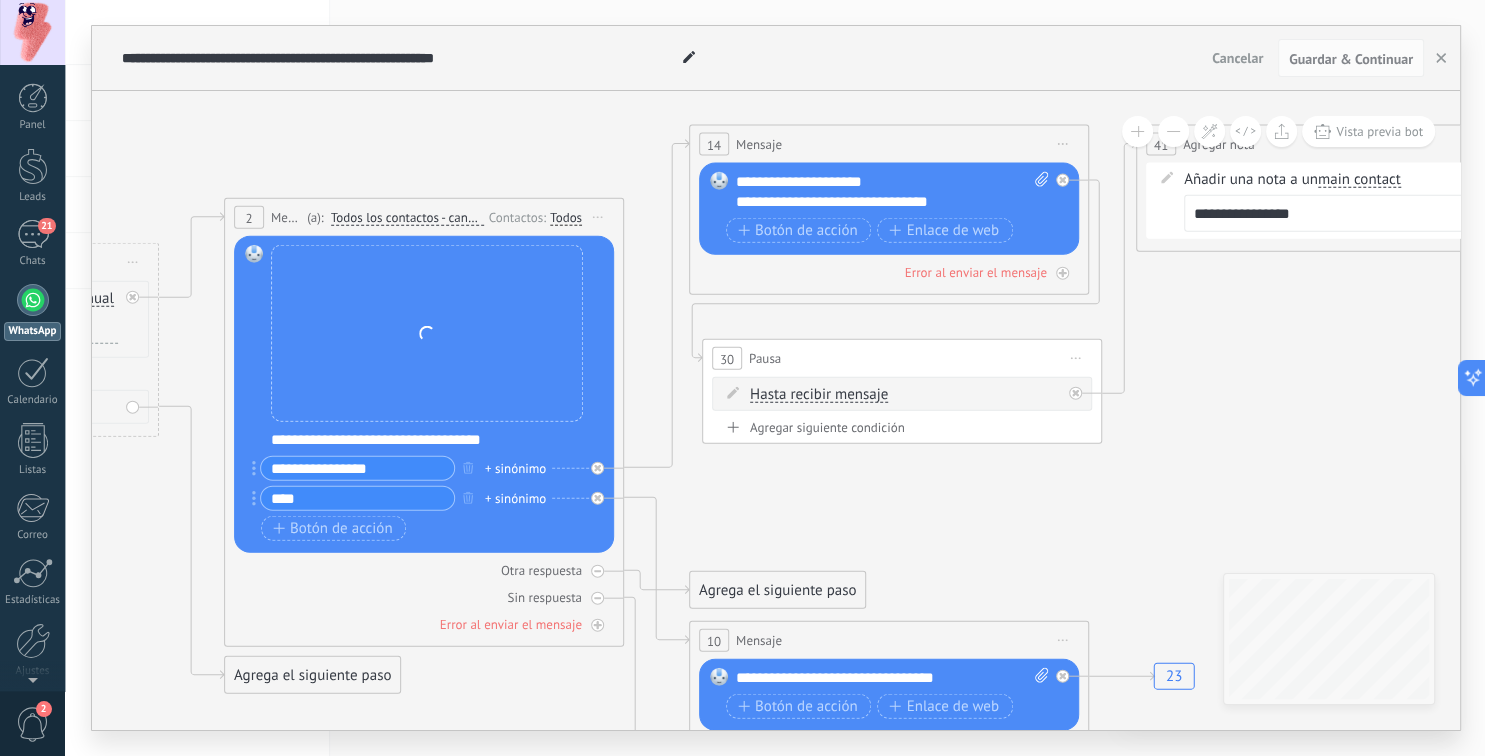 drag, startPoint x: 994, startPoint y: 570, endPoint x: 750, endPoint y: 581, distance: 244.24782 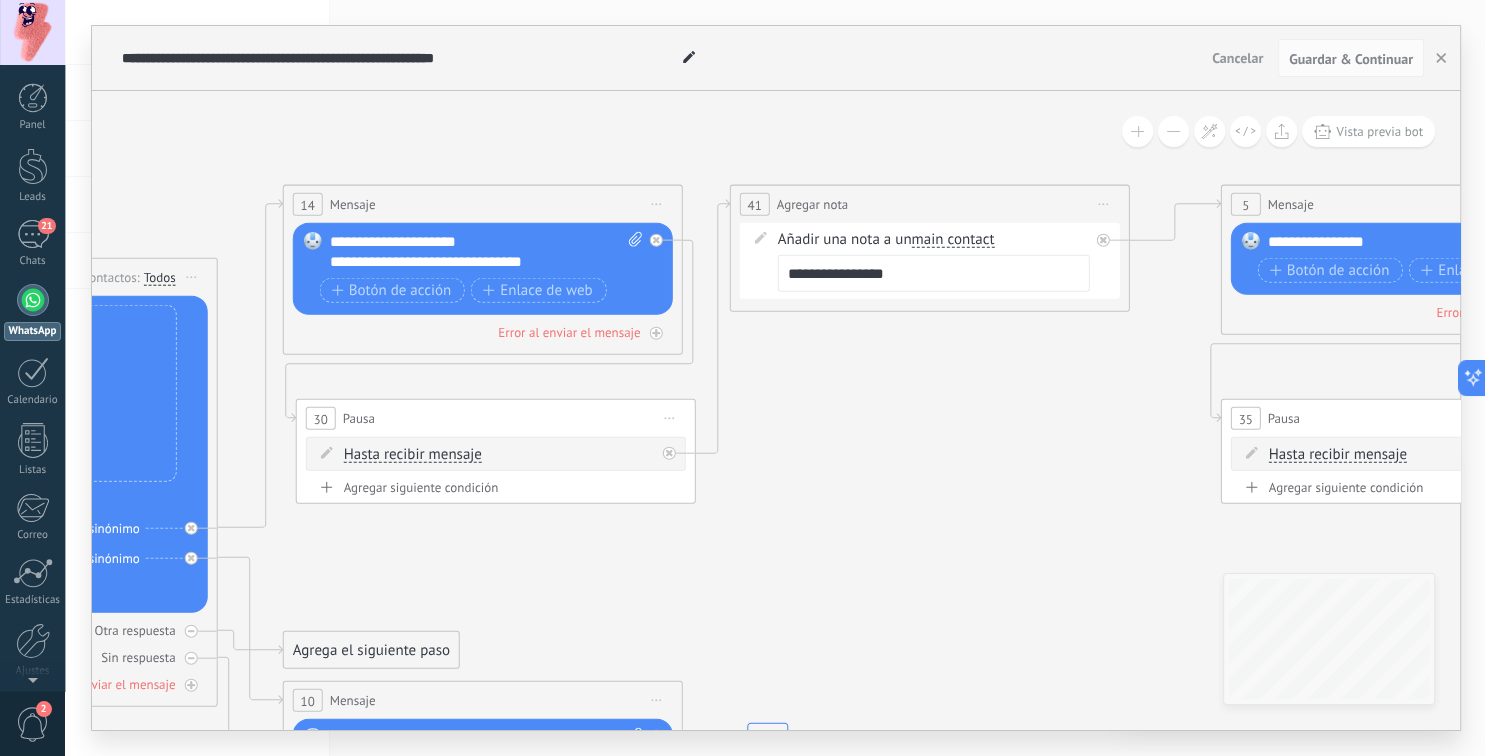 drag, startPoint x: 1139, startPoint y: 554, endPoint x: 846, endPoint y: 562, distance: 293.1092 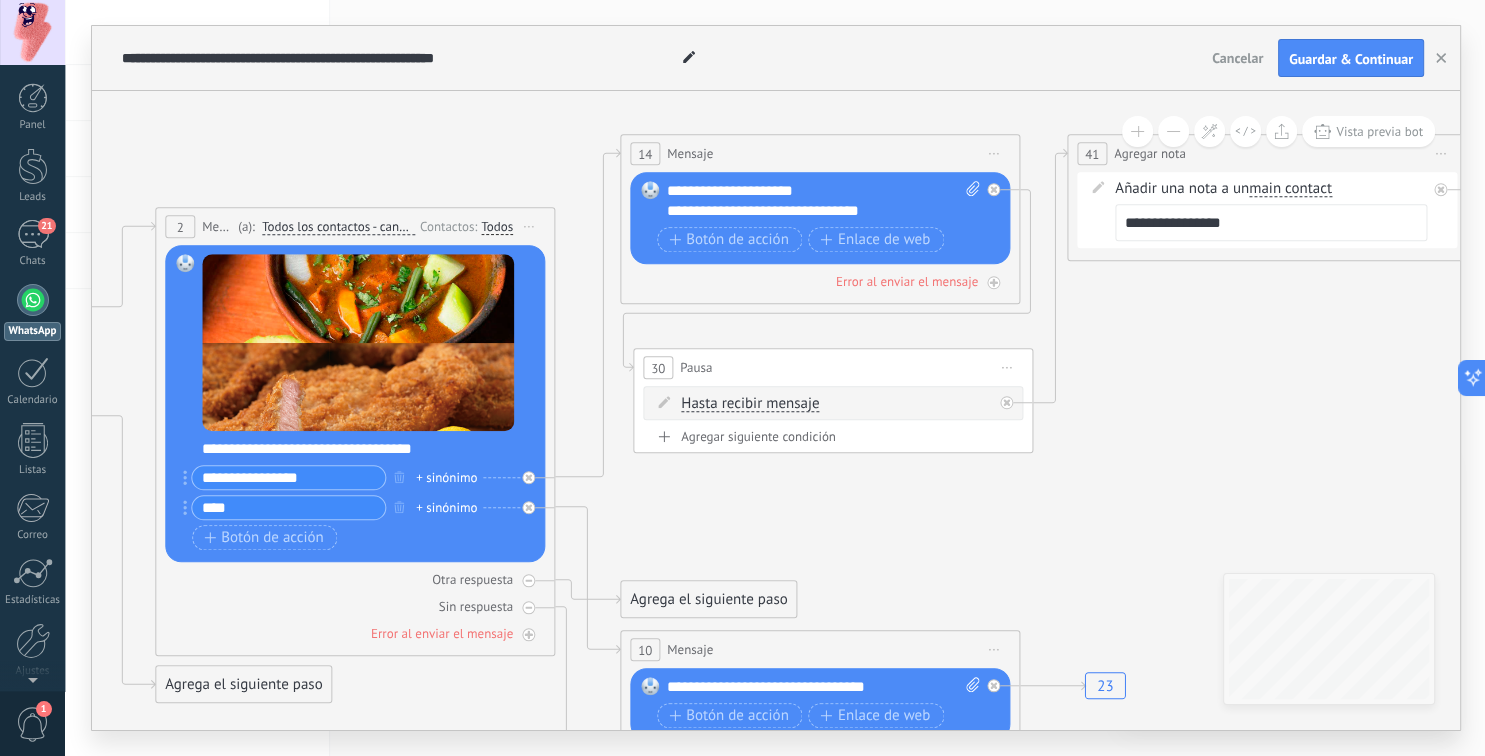 drag, startPoint x: 934, startPoint y: 390, endPoint x: 1257, endPoint y: 342, distance: 326.5471 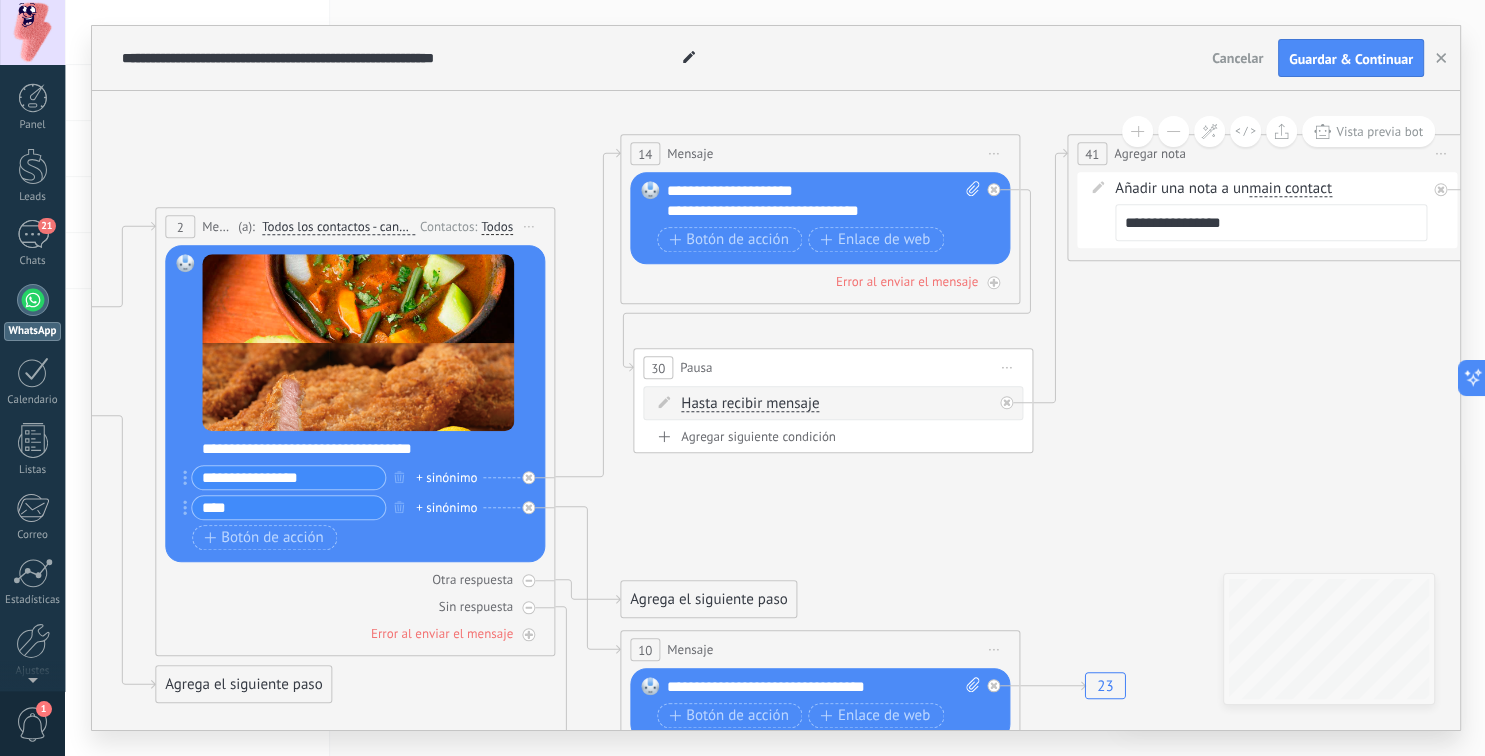 click on "23" 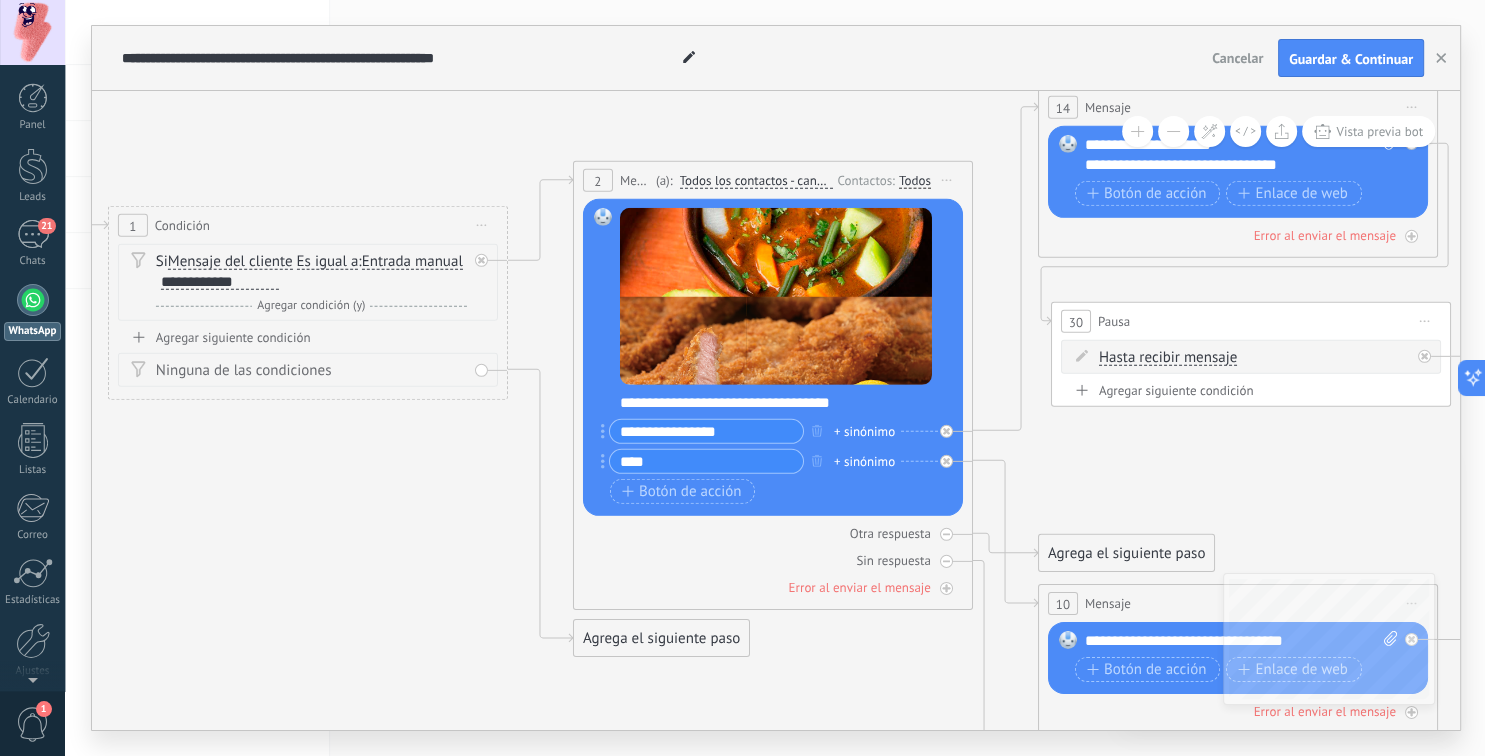 drag, startPoint x: 754, startPoint y: 482, endPoint x: 1182, endPoint y: 435, distance: 430.57288 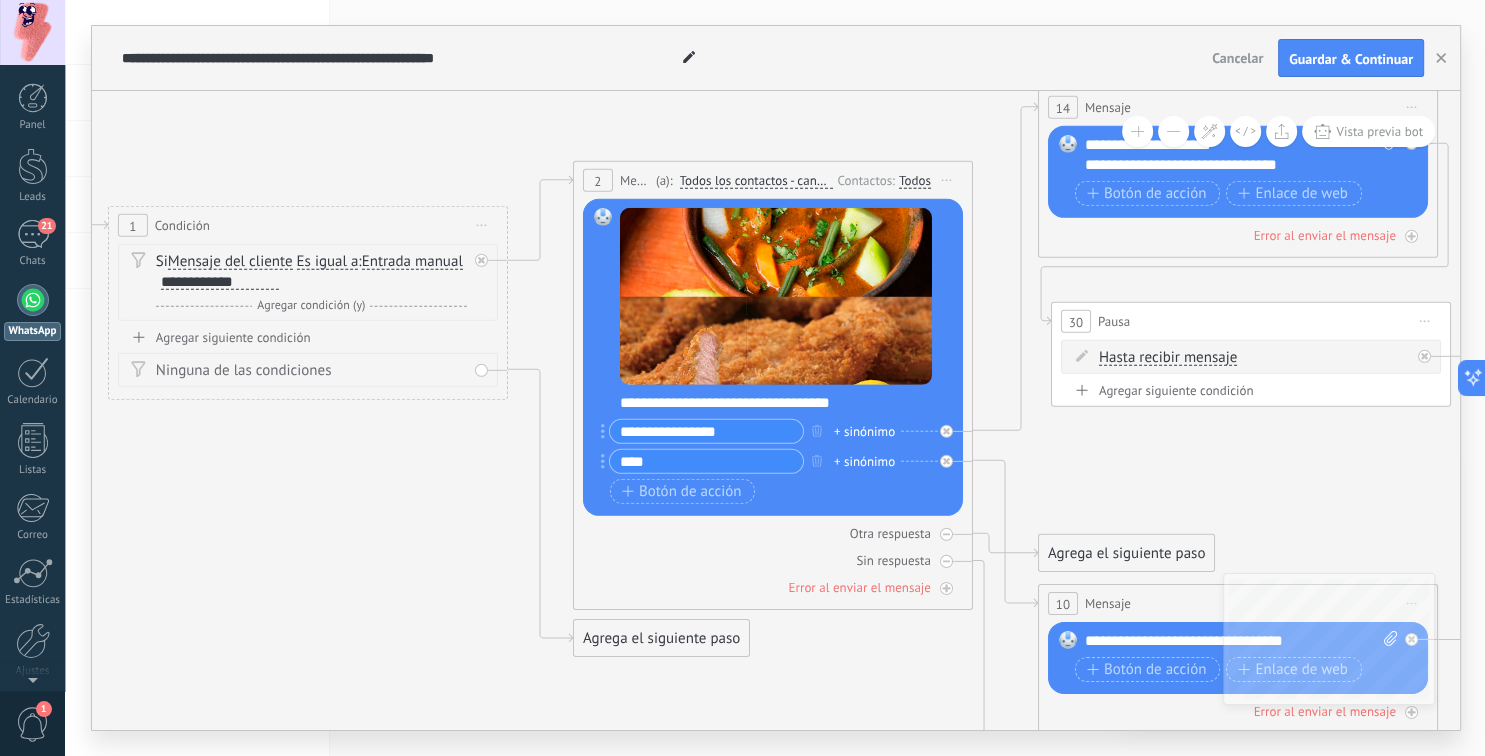click on "23" 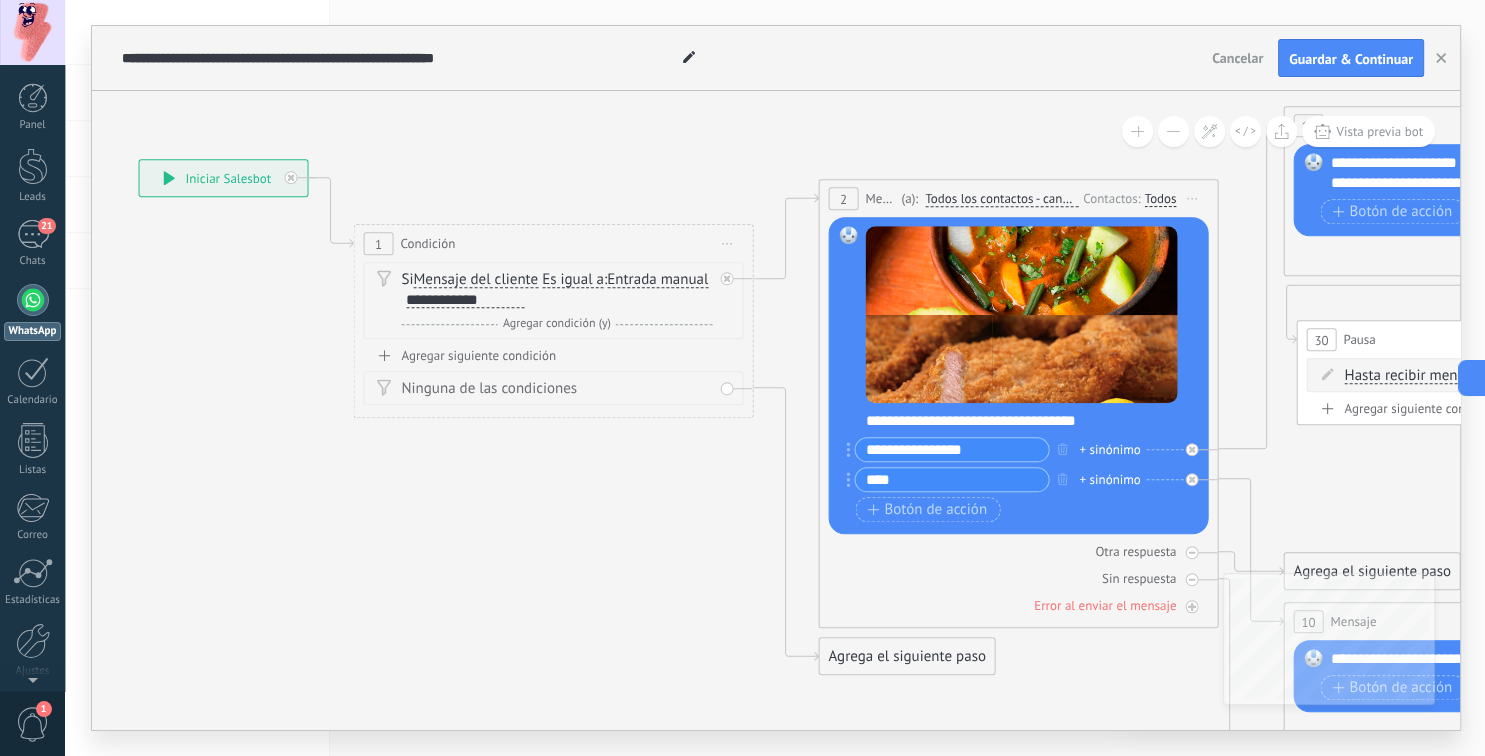 drag, startPoint x: 376, startPoint y: 446, endPoint x: 630, endPoint y: 470, distance: 255.13133 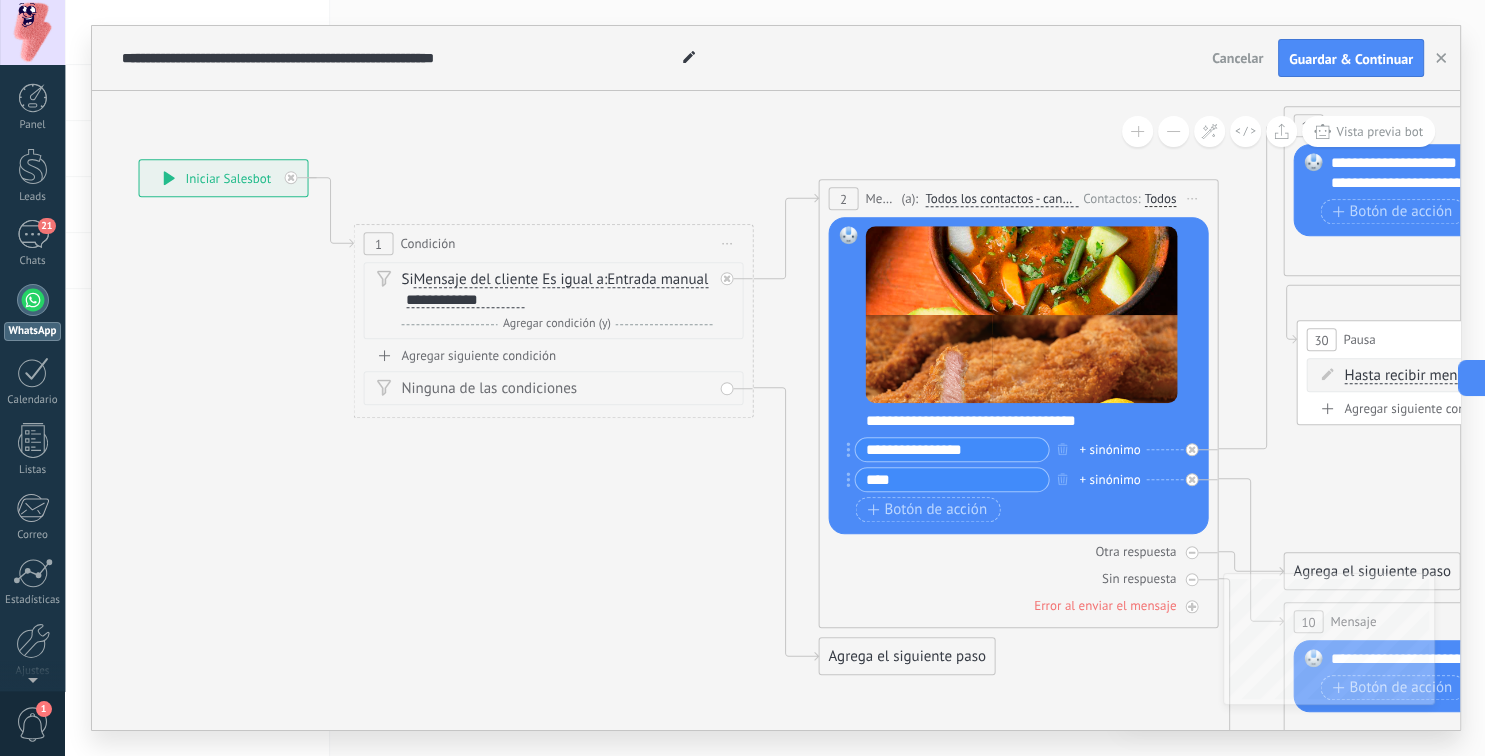 click on "23" 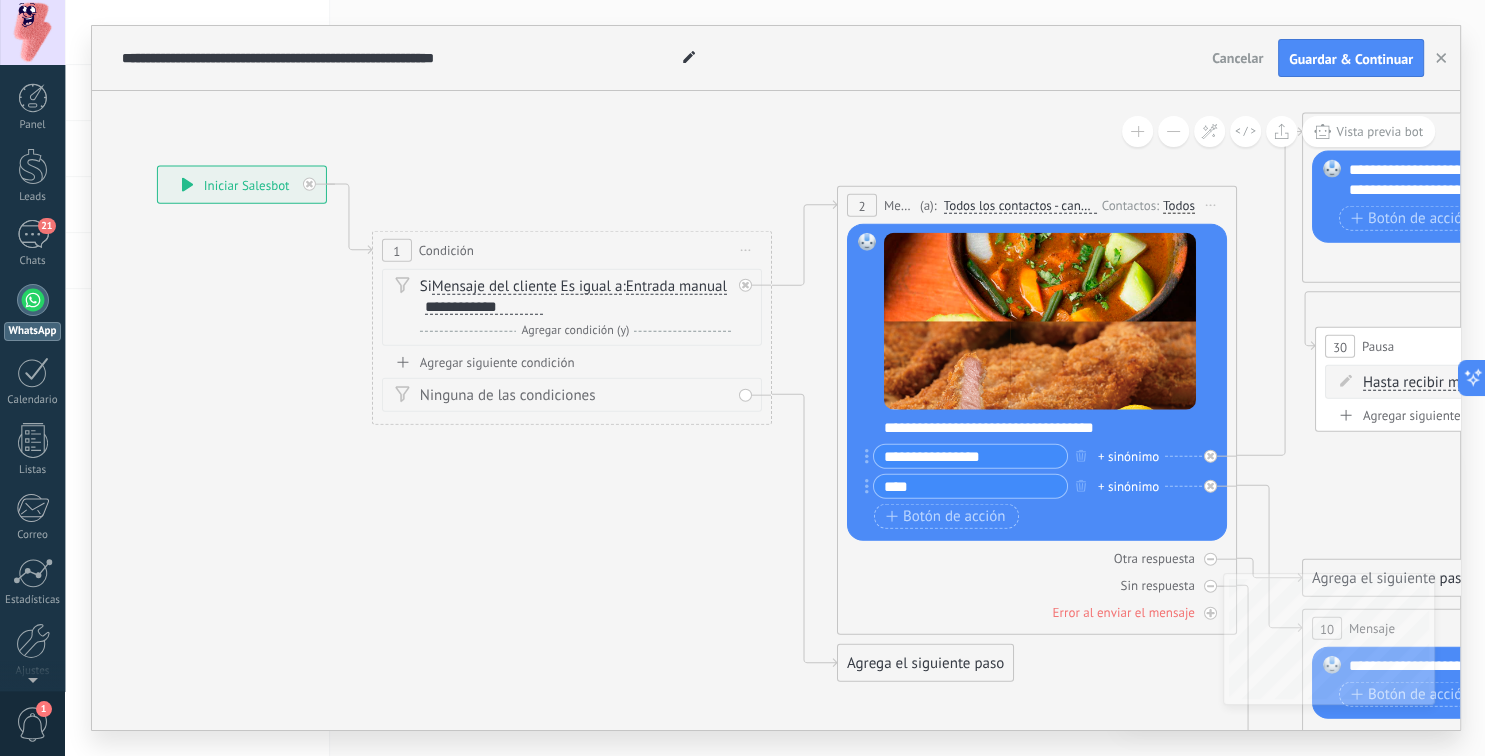 click on "23" 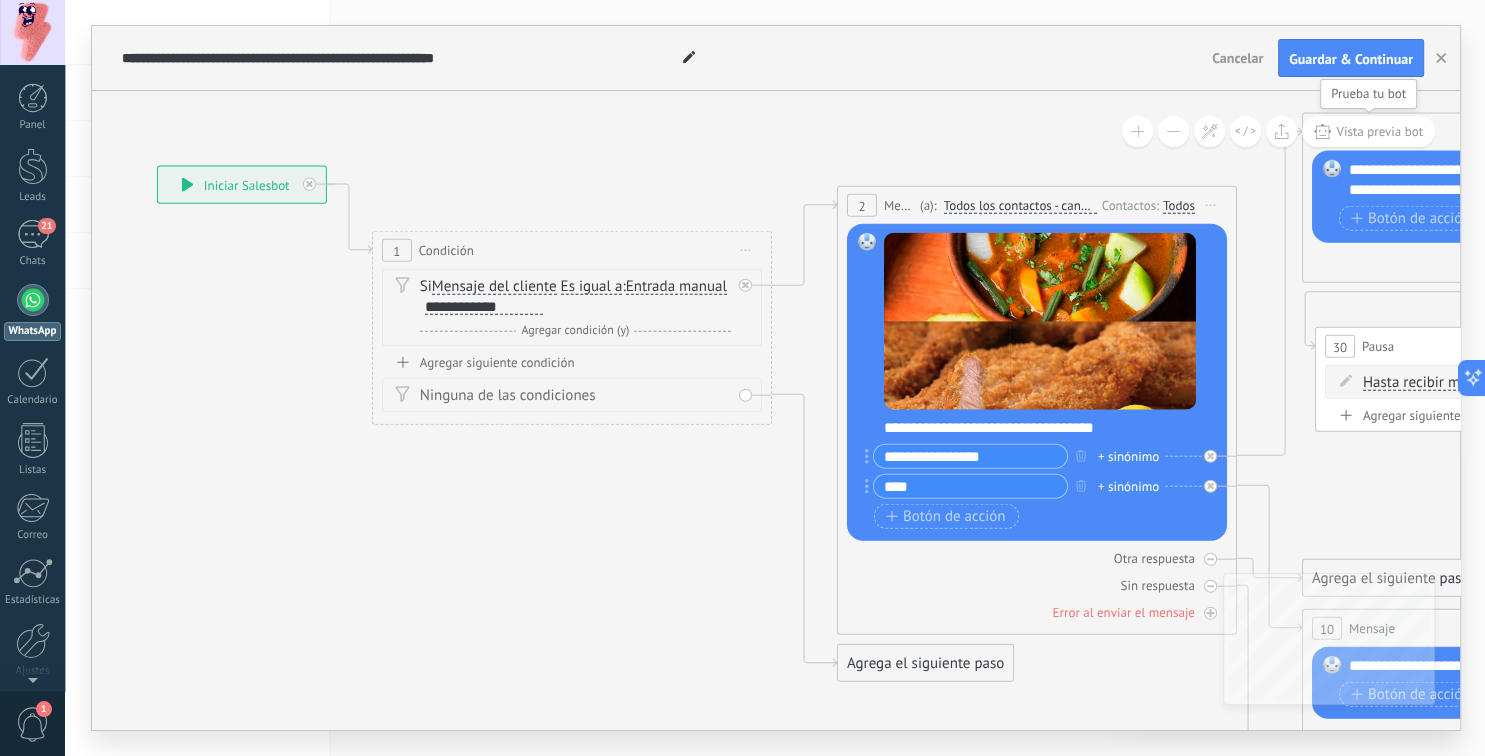 click 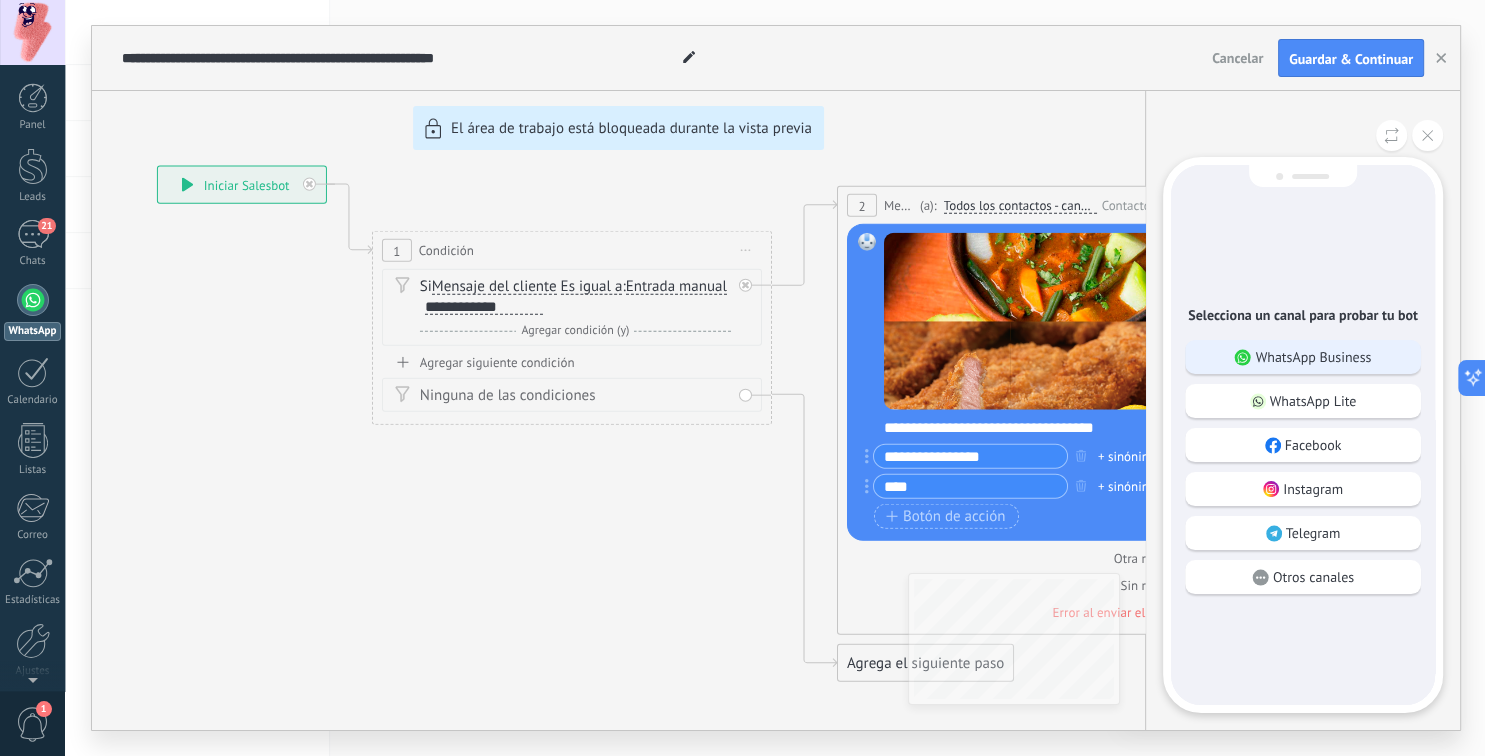 click on "WhatsApp Business" at bounding box center (1313, 357) 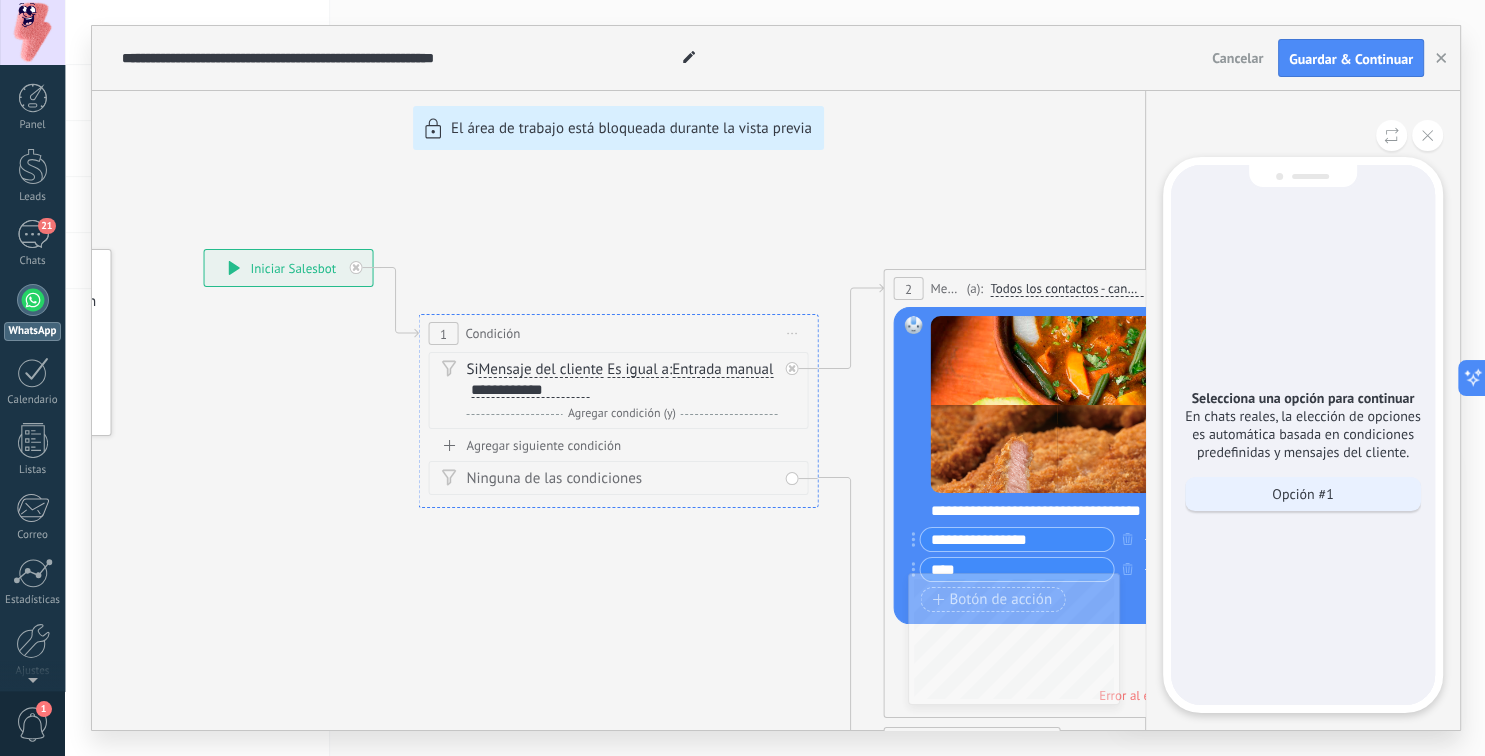 click on "Opción #1" at bounding box center [1303, 494] 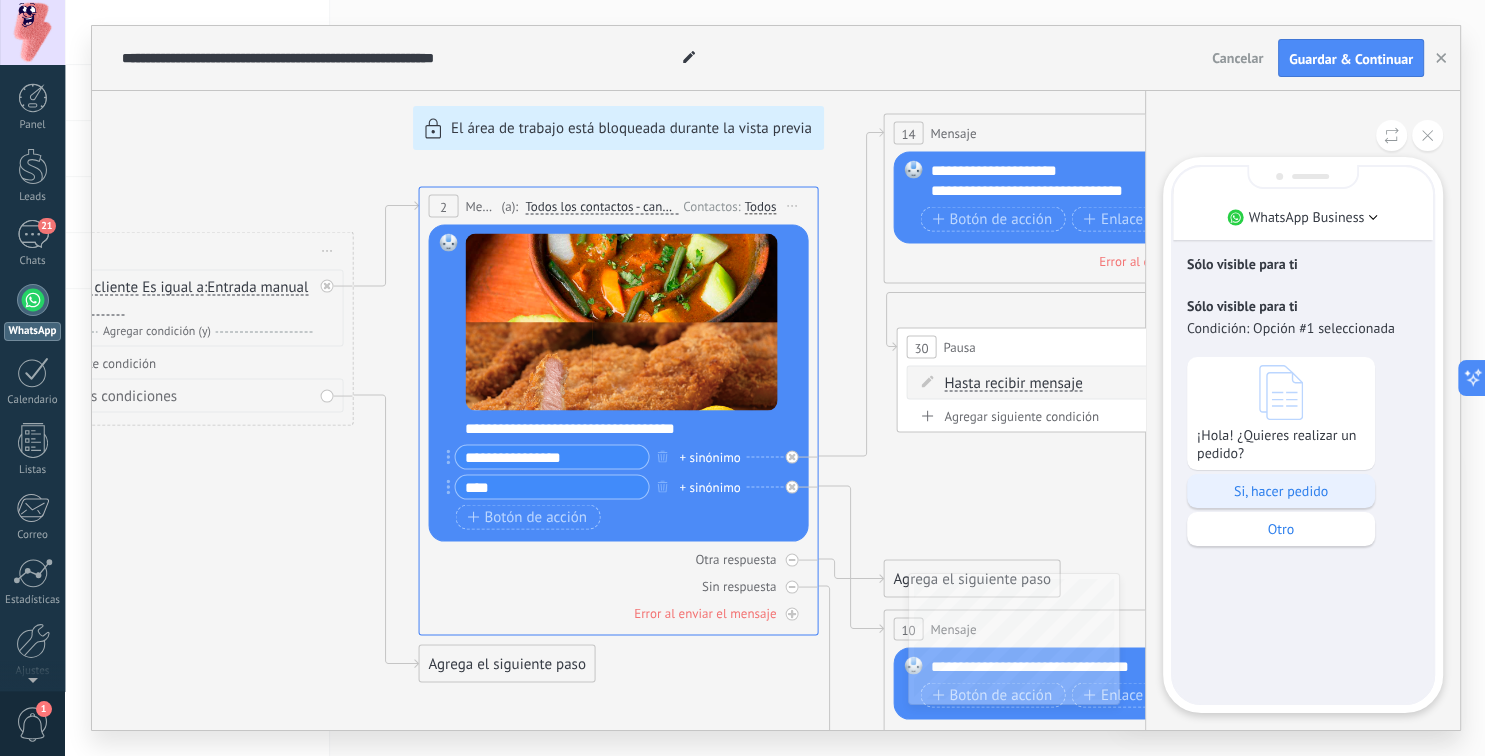 click on "Si, hacer pedido" at bounding box center (1281, 491) 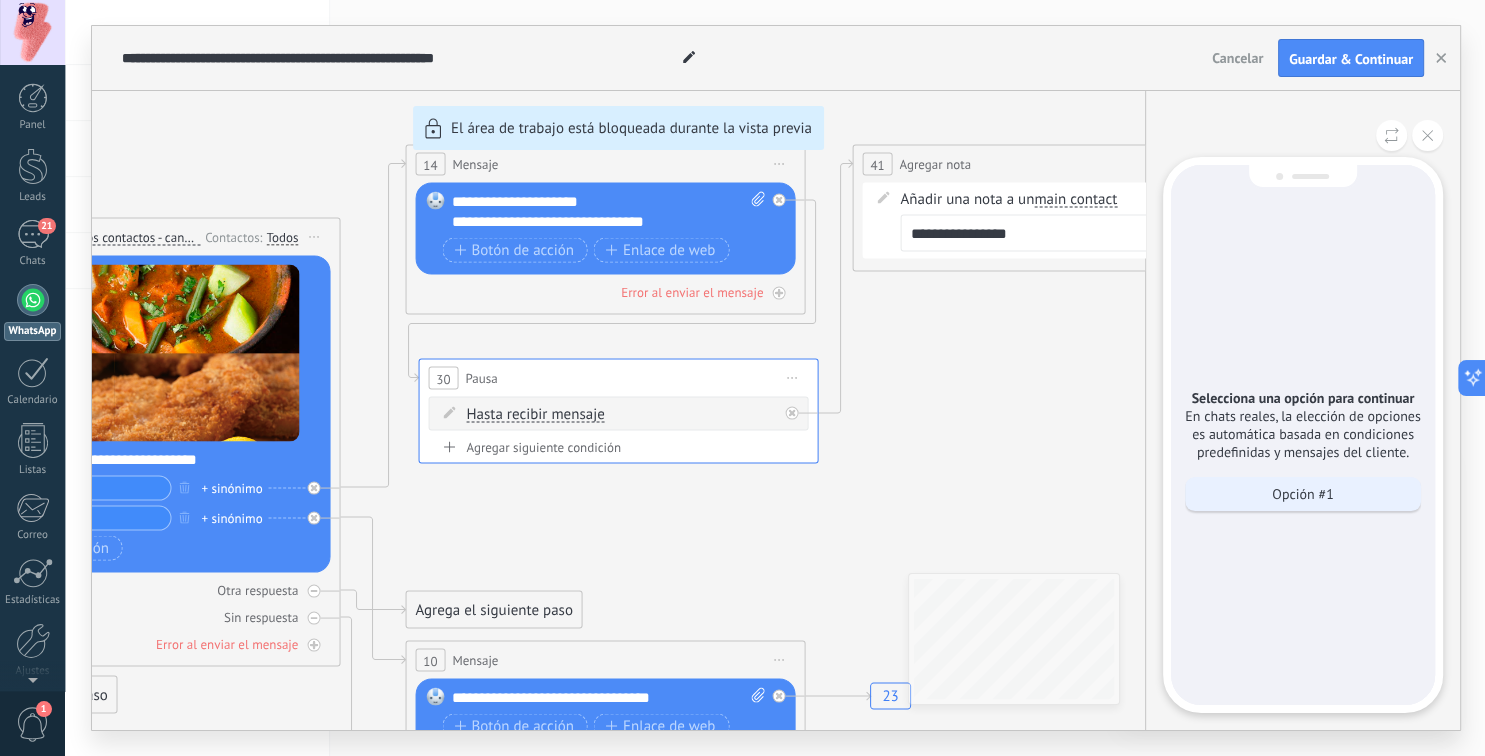 click on "Opción #1" at bounding box center [1303, 494] 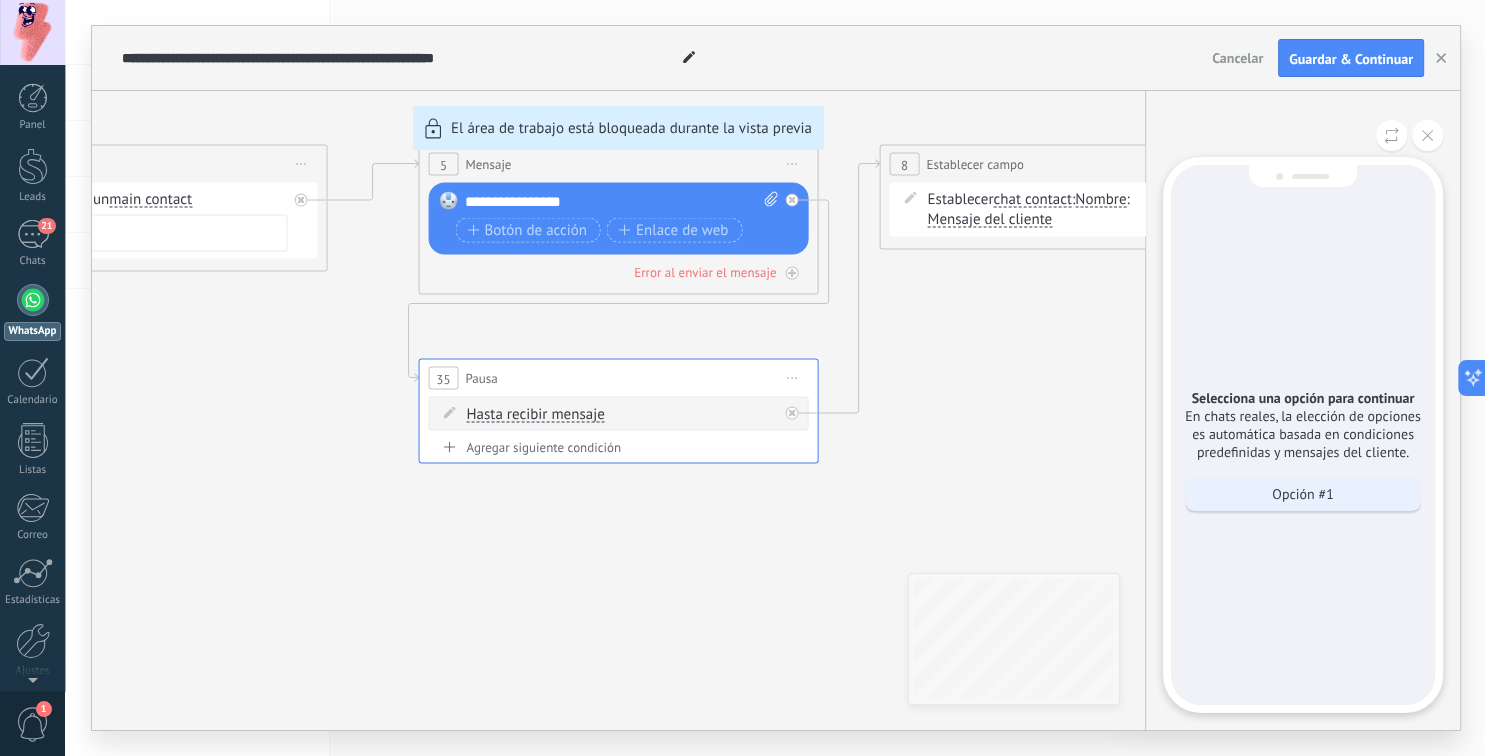 click on "Opción #1" at bounding box center (1302, 494) 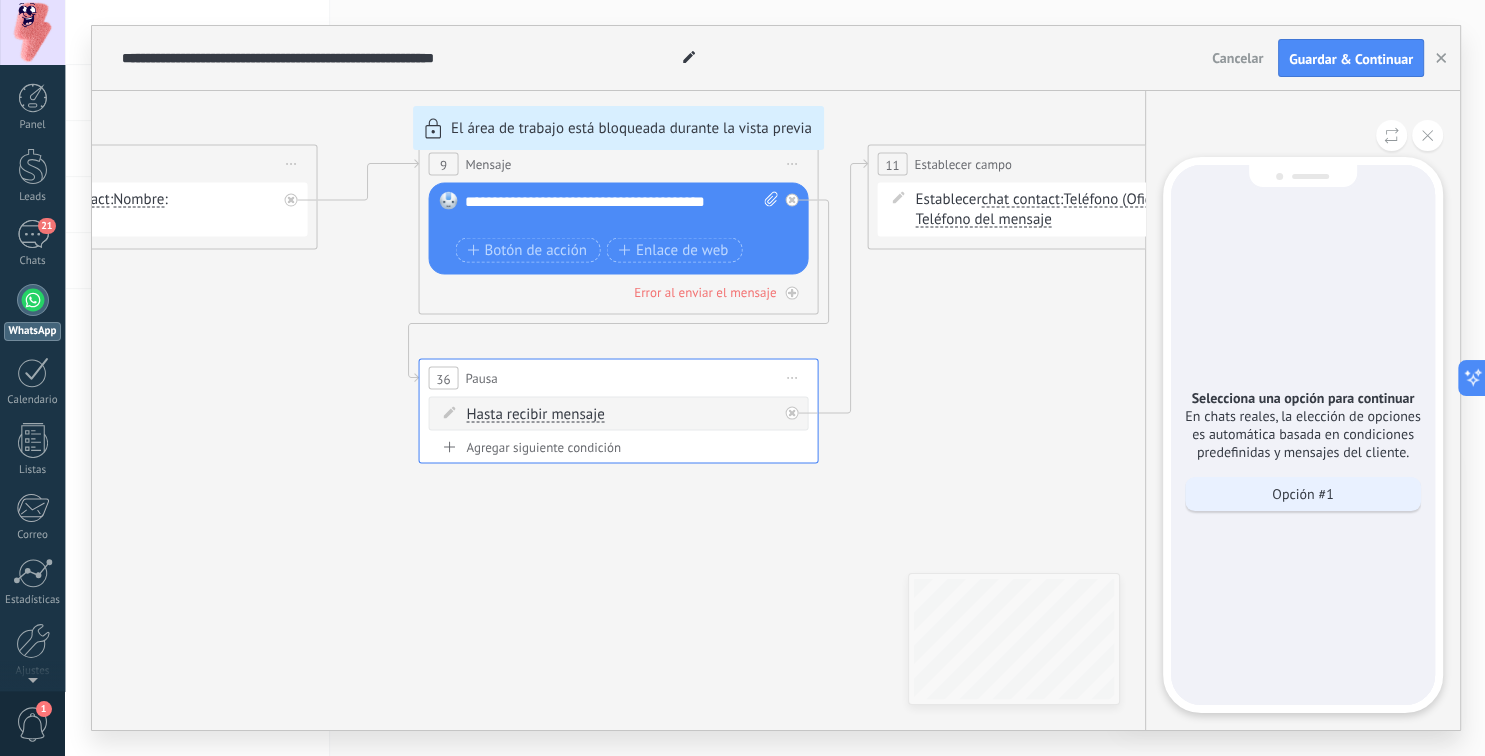 click on "Opción #1" at bounding box center (1302, 494) 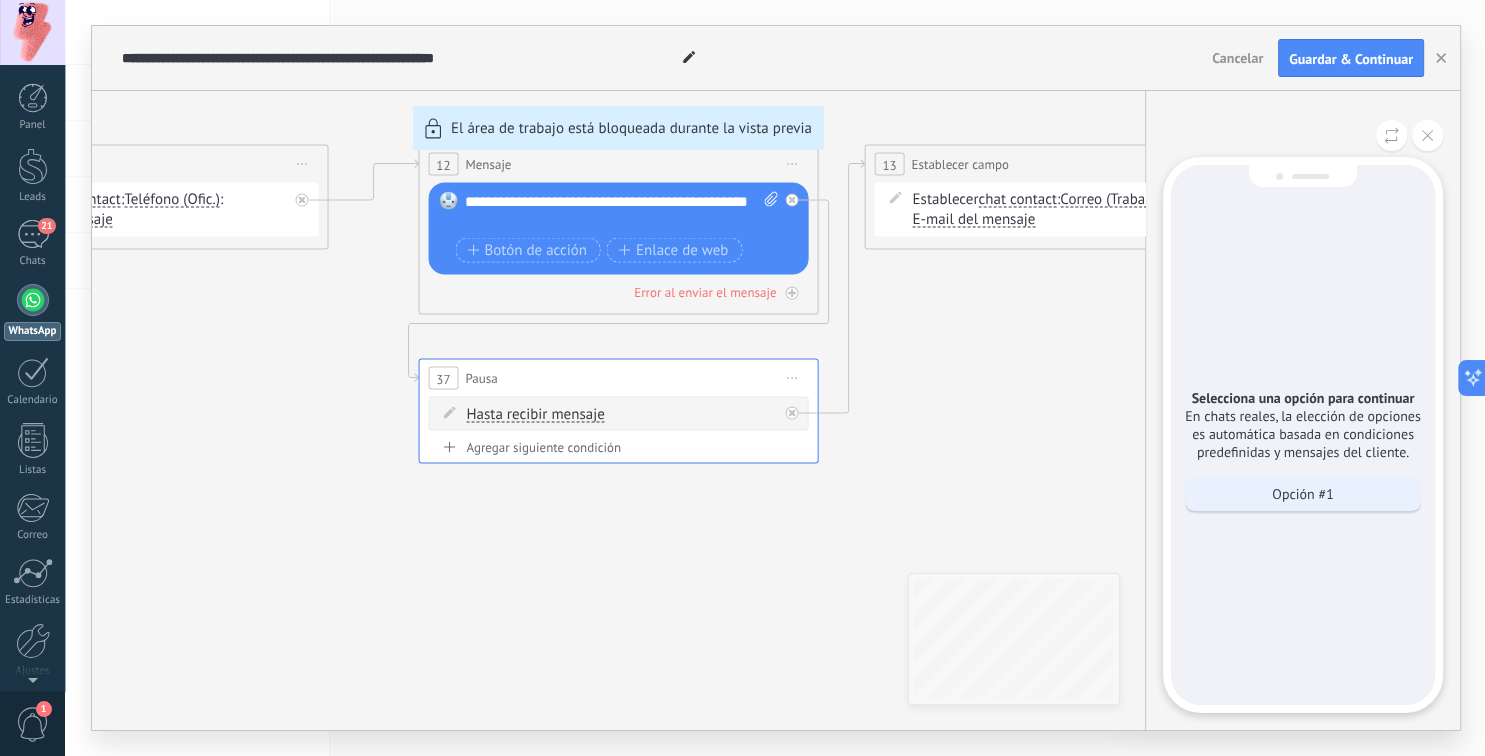 click on "Opción #1" at bounding box center (1303, 494) 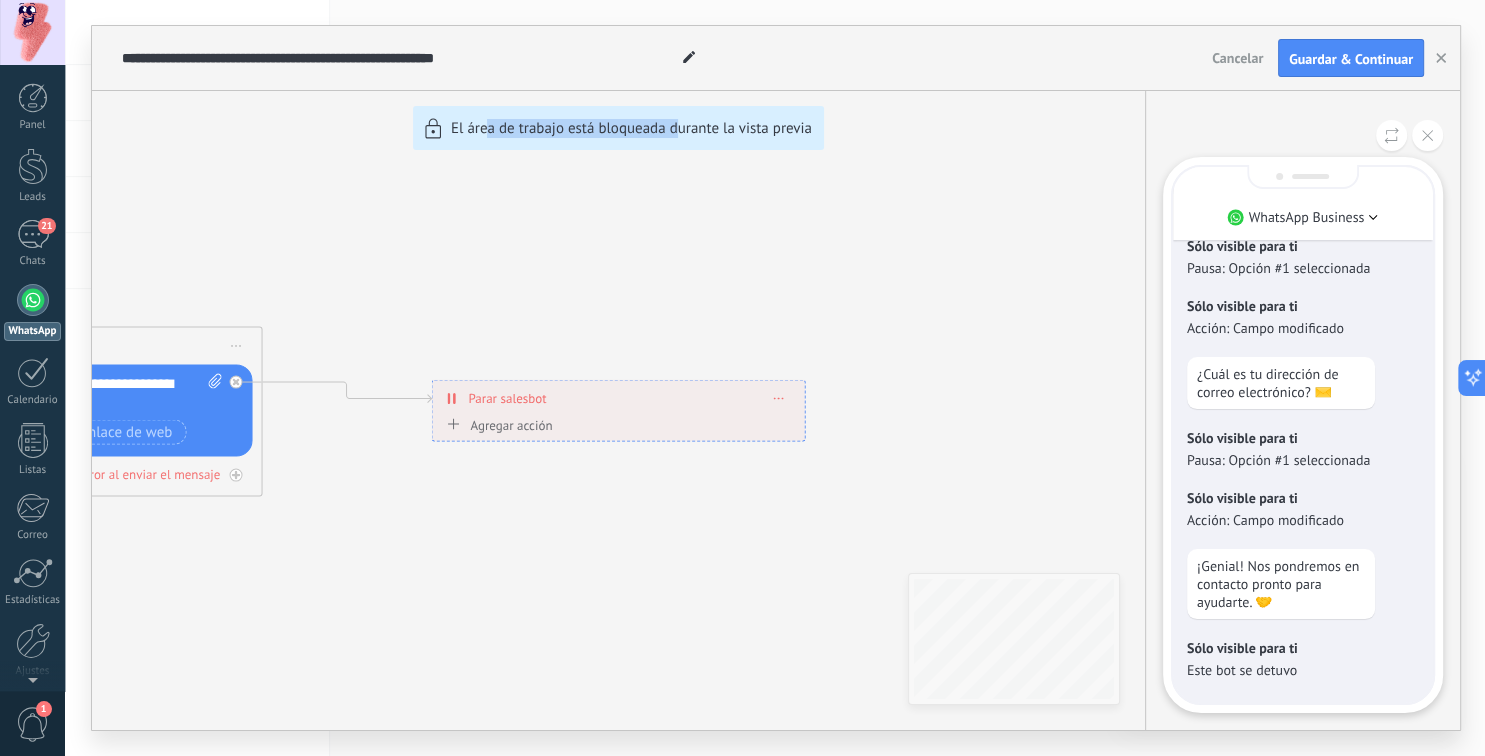 drag, startPoint x: 486, startPoint y: 509, endPoint x: 676, endPoint y: 435, distance: 203.90193 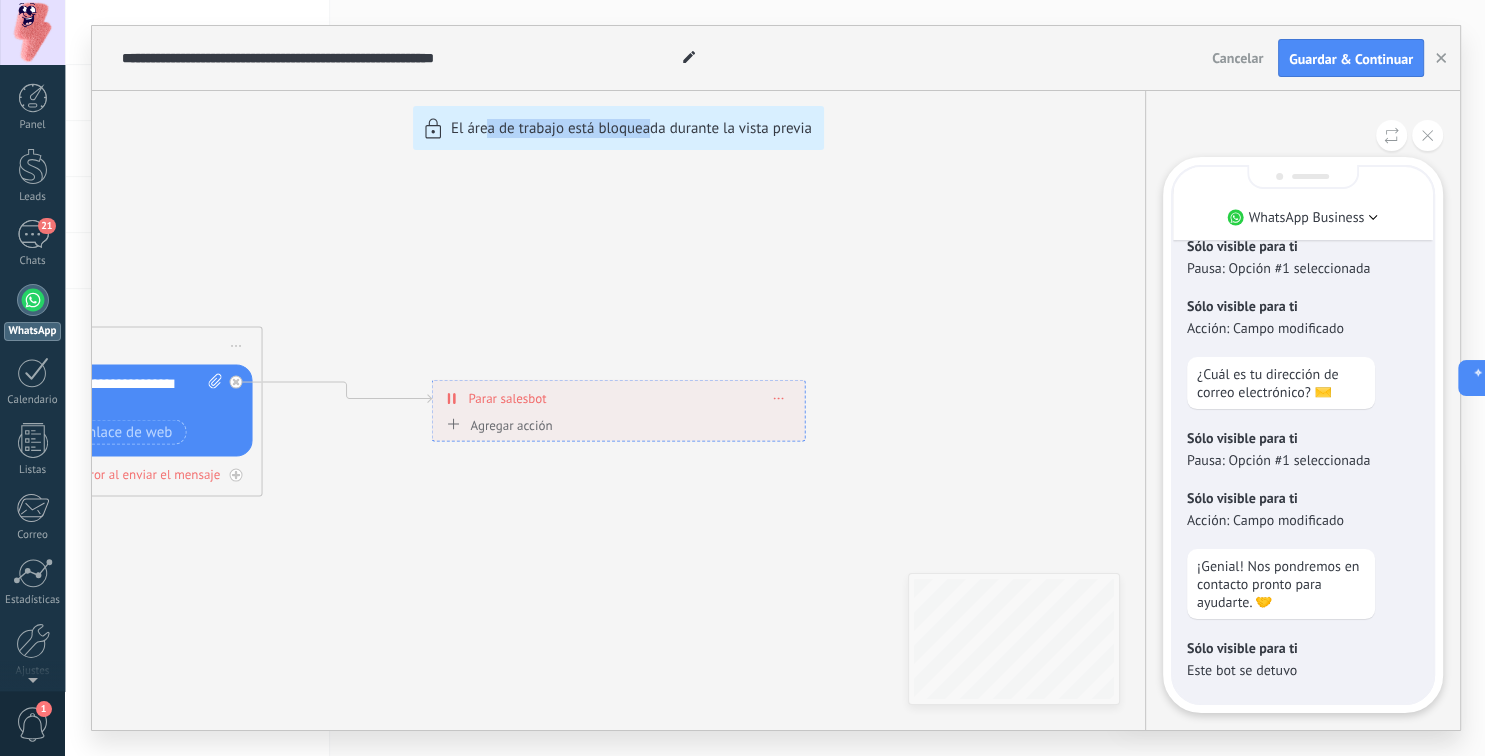 drag, startPoint x: 490, startPoint y: 524, endPoint x: 650, endPoint y: 488, distance: 164 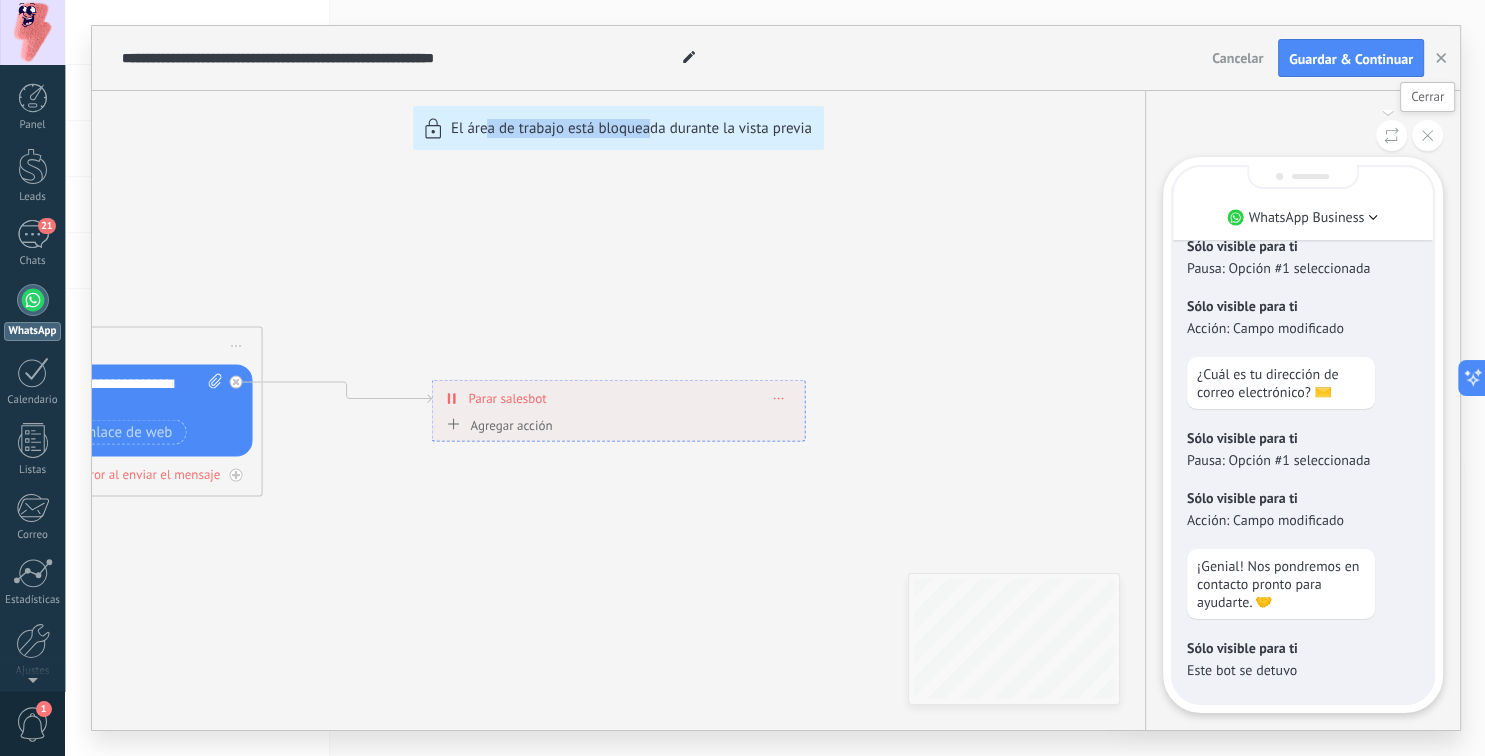 click at bounding box center (1427, 135) 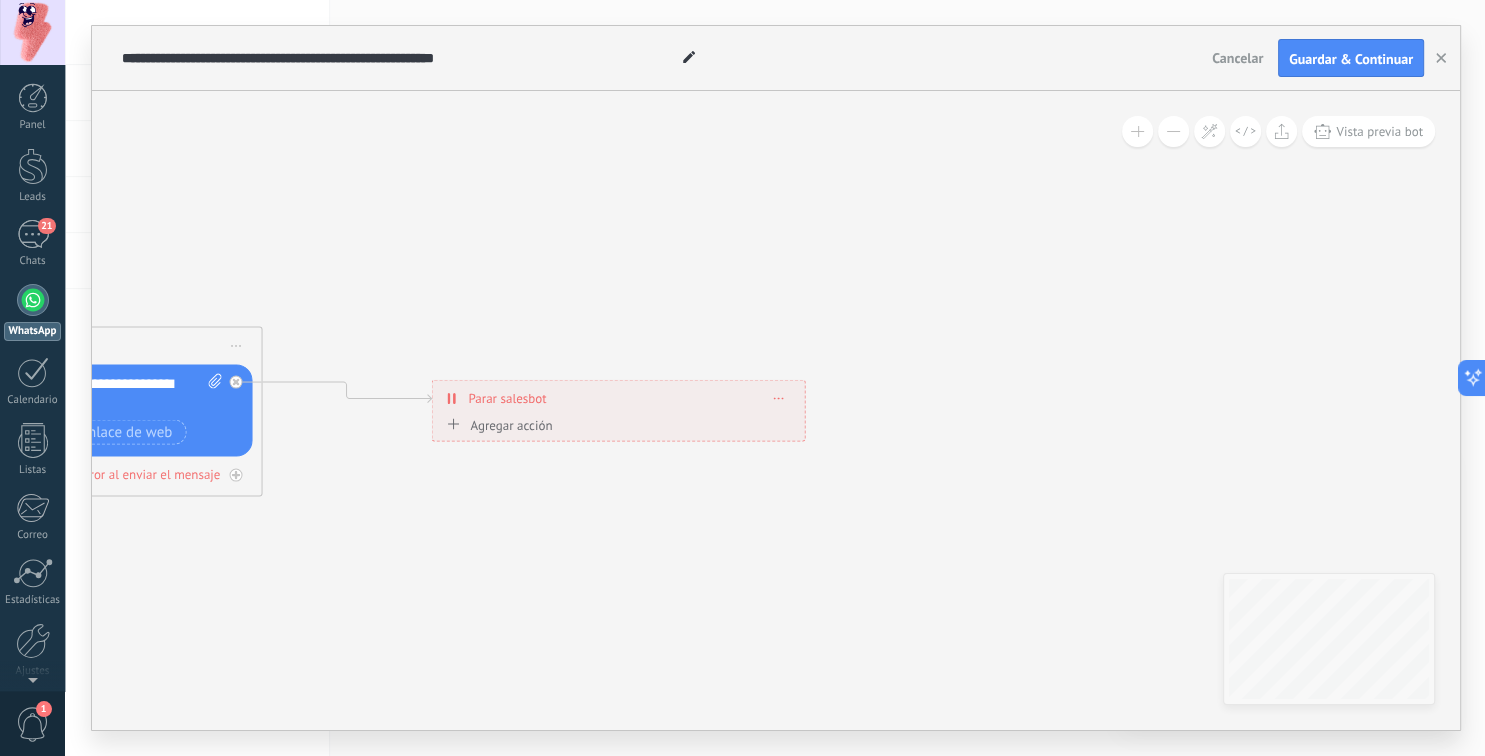 drag, startPoint x: 707, startPoint y: 522, endPoint x: 937, endPoint y: 400, distance: 260.3536 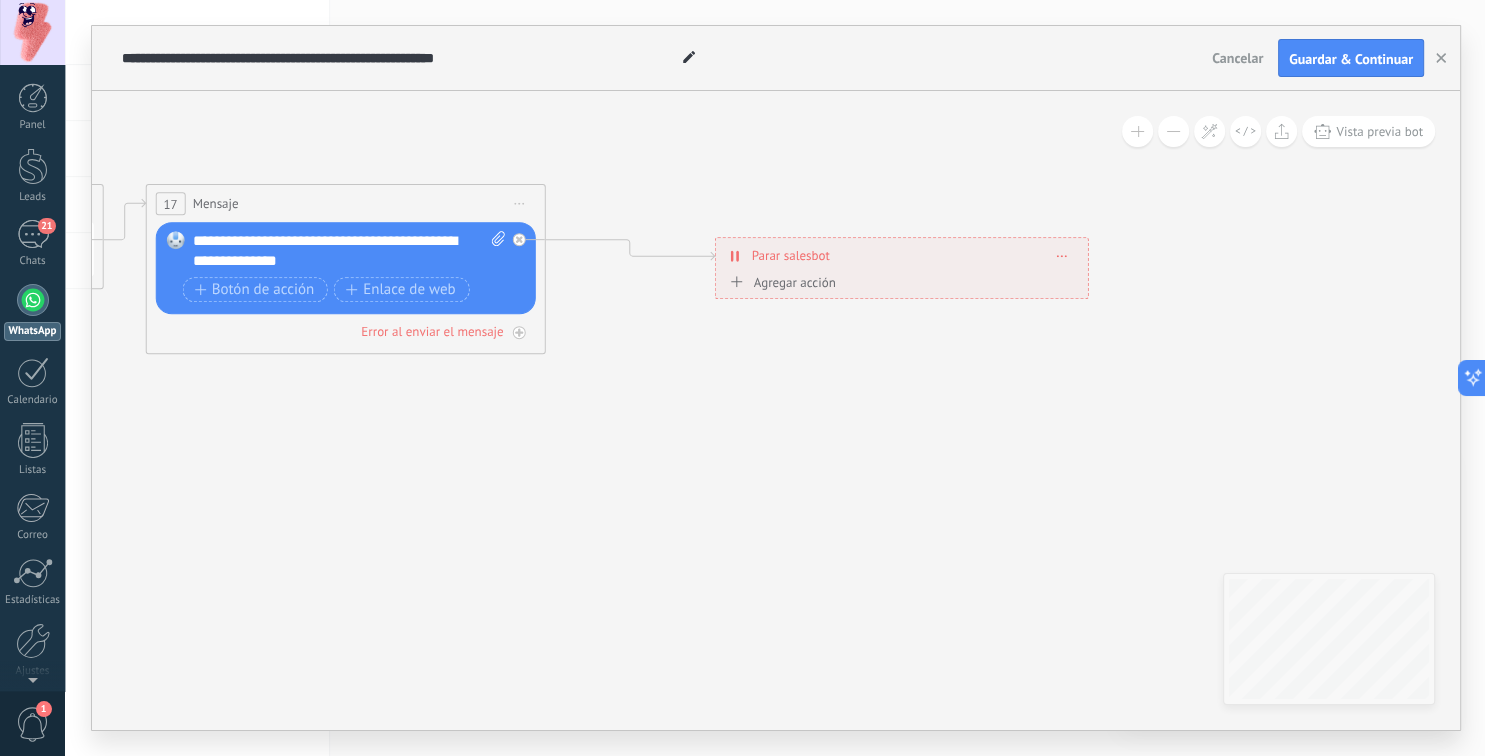 drag, startPoint x: 780, startPoint y: 552, endPoint x: 1063, endPoint y: 410, distance: 316.62753 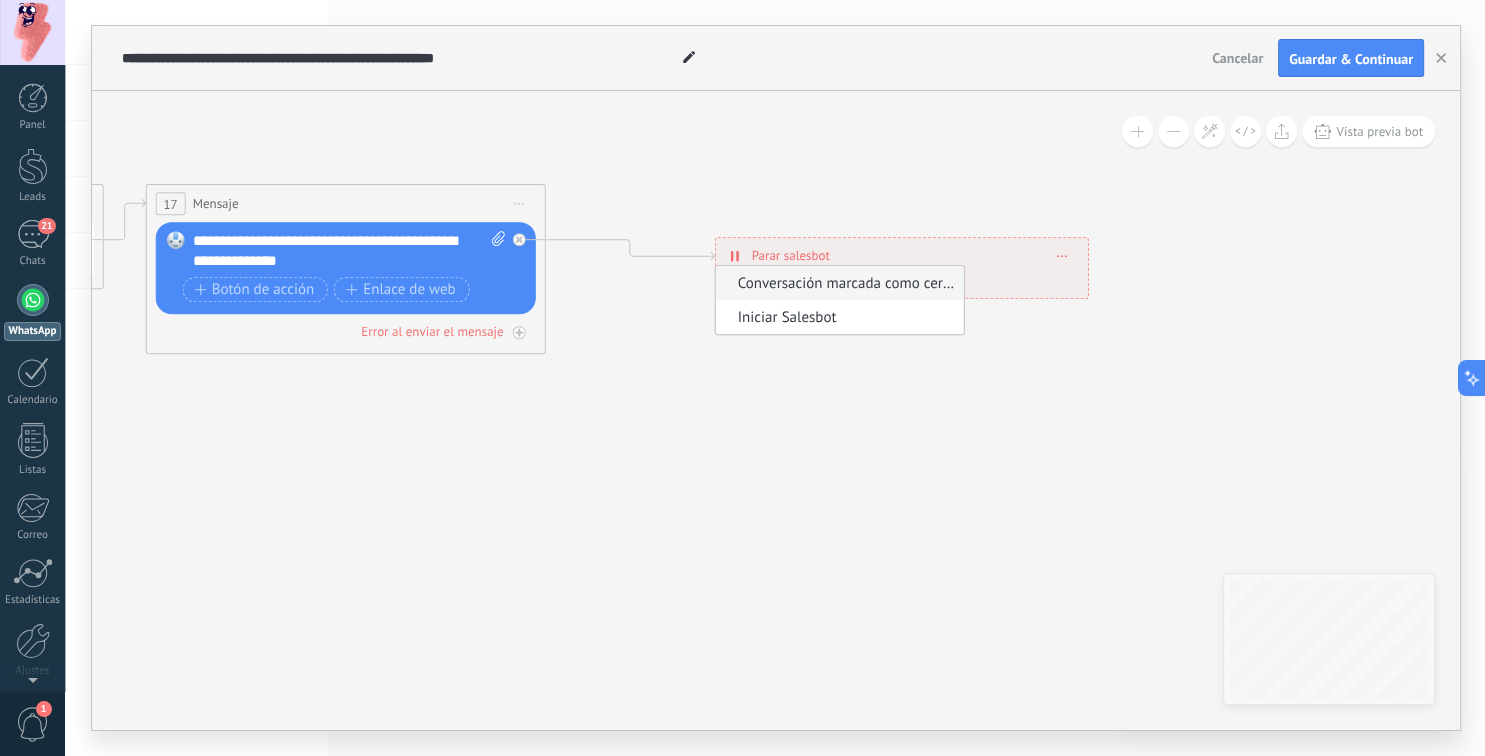 drag, startPoint x: 822, startPoint y: 368, endPoint x: 809, endPoint y: 330, distance: 40.16217 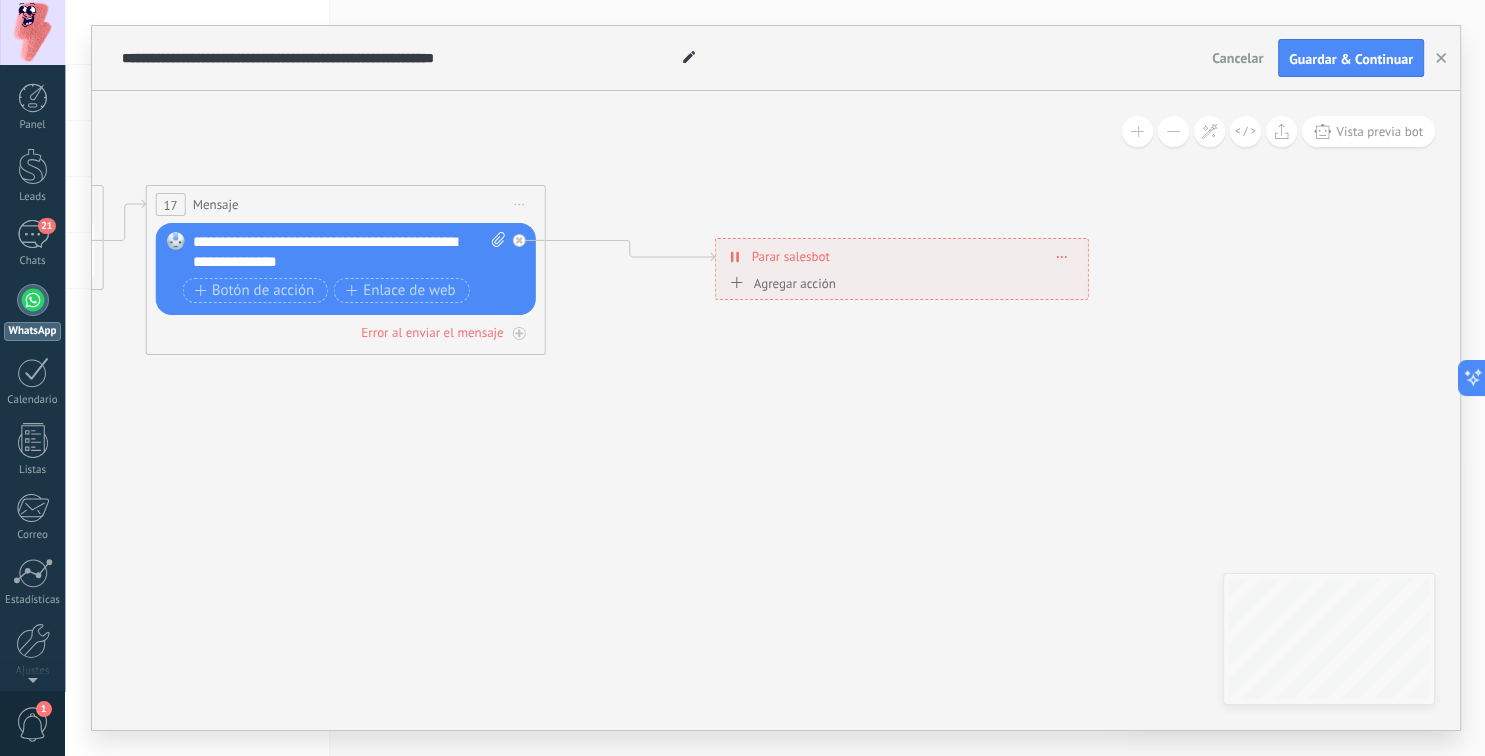 click 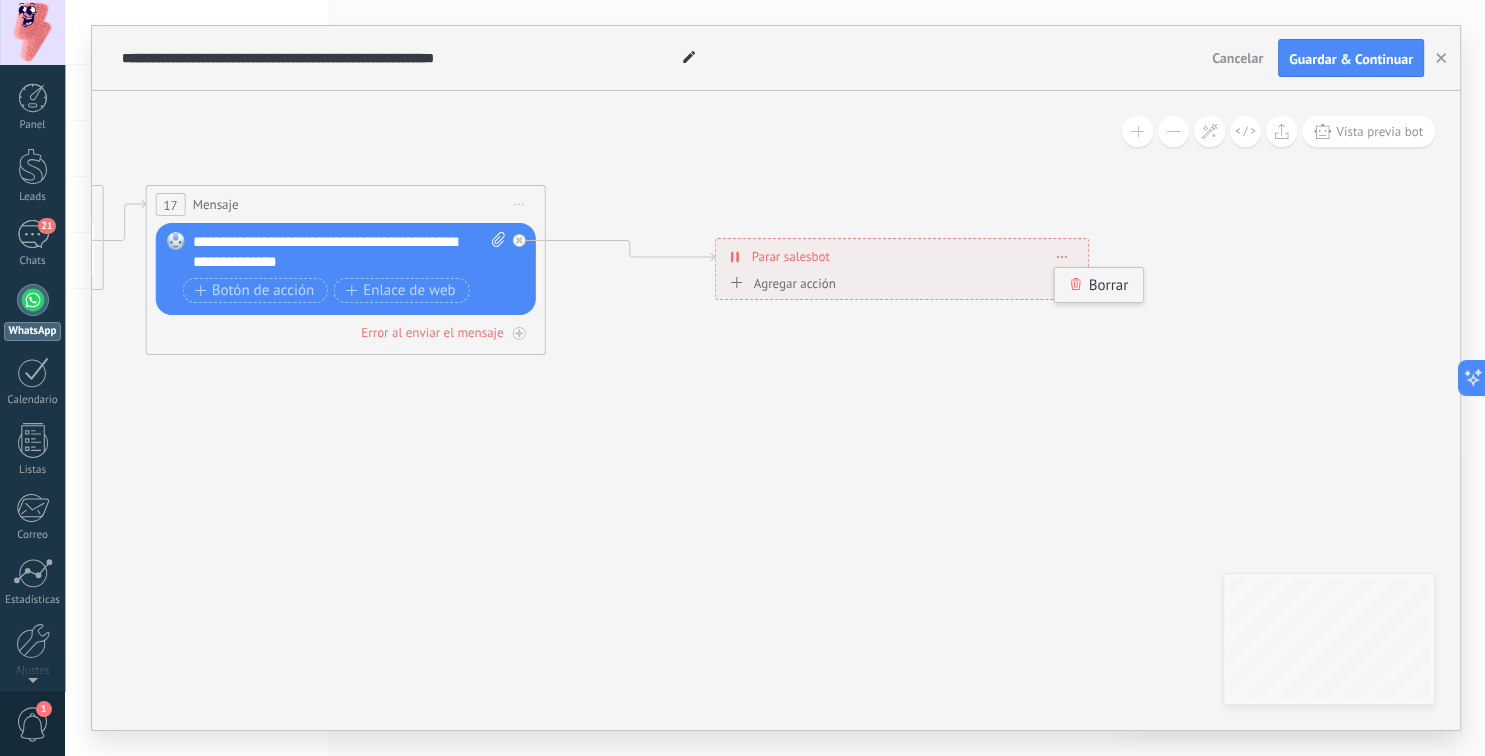 click 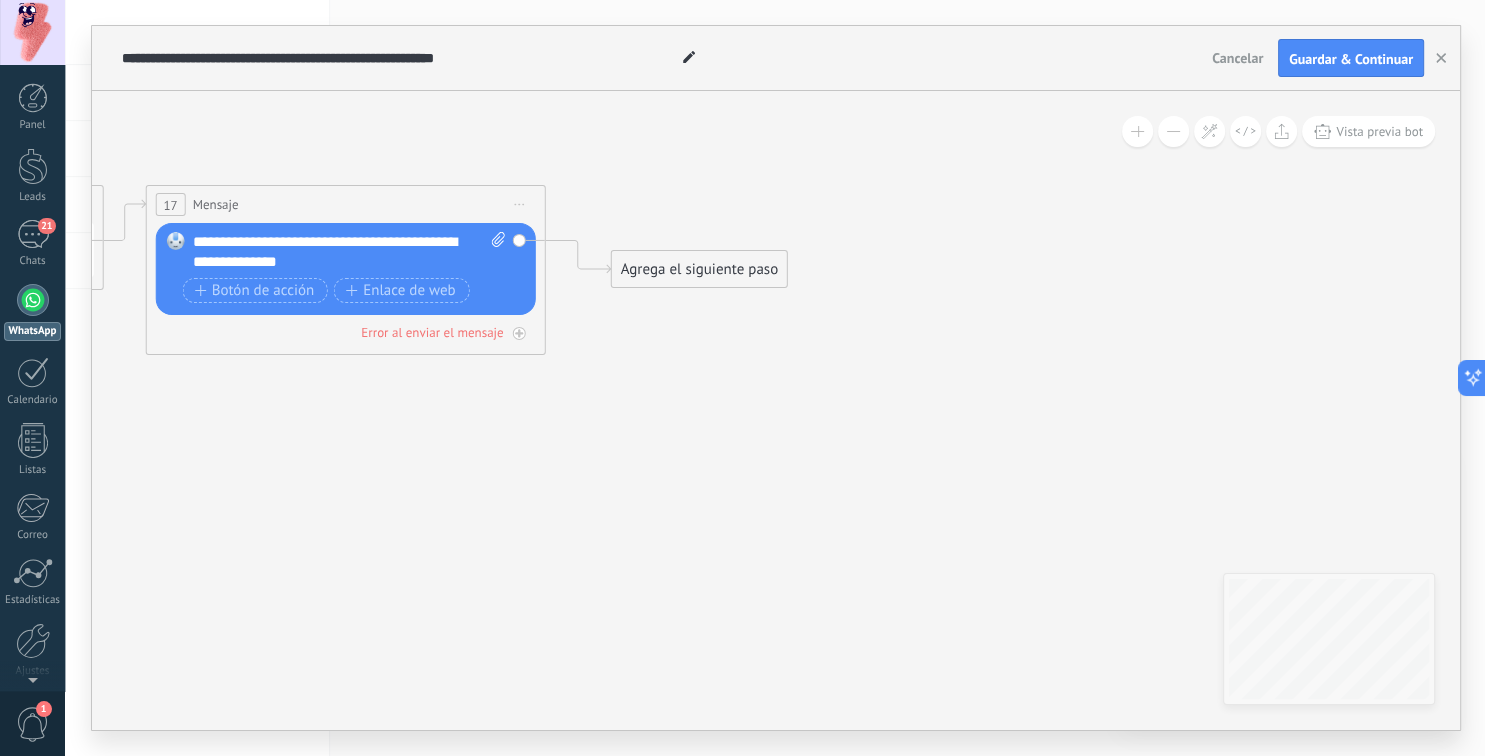 click on "Agrega el siguiente paso" at bounding box center (699, 269) 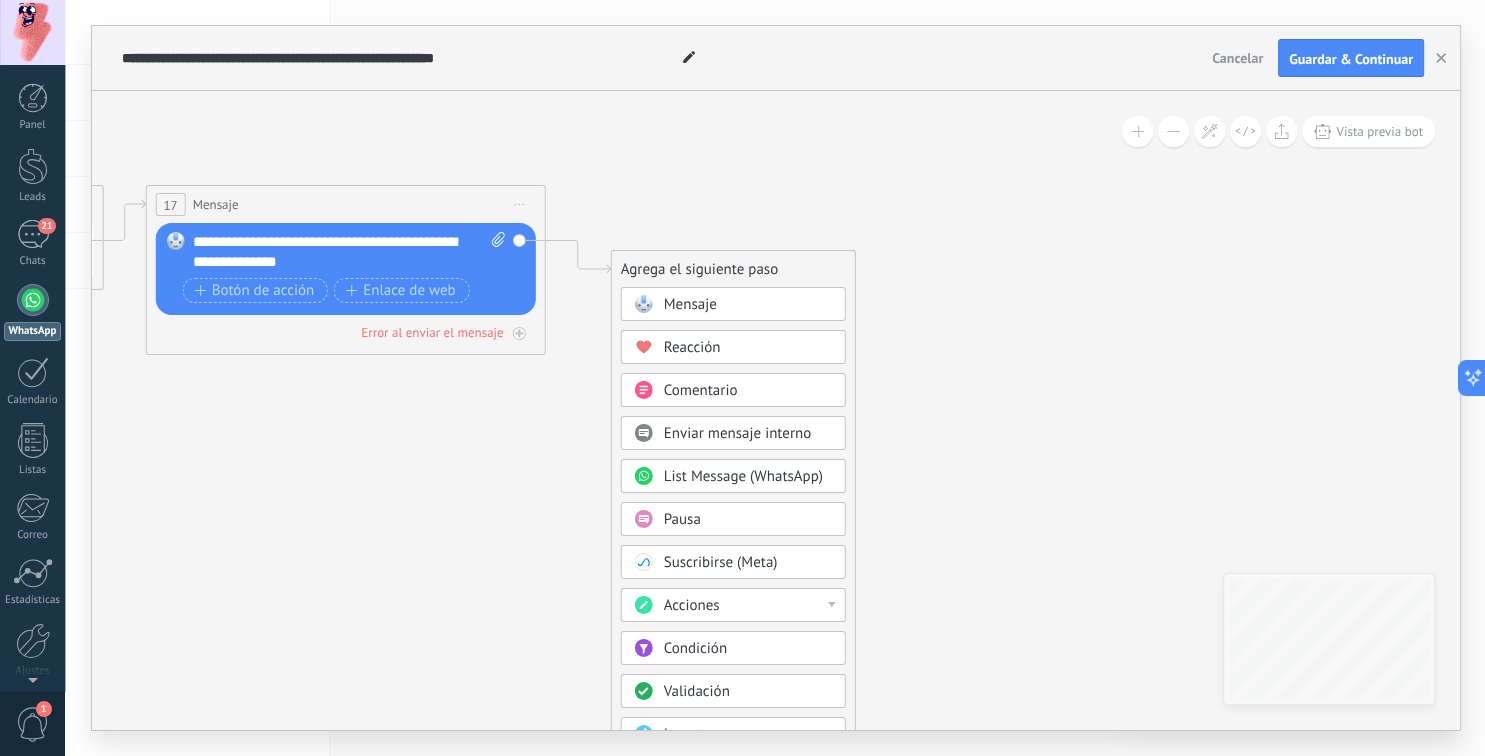 click on "Reacción" at bounding box center [748, 348] 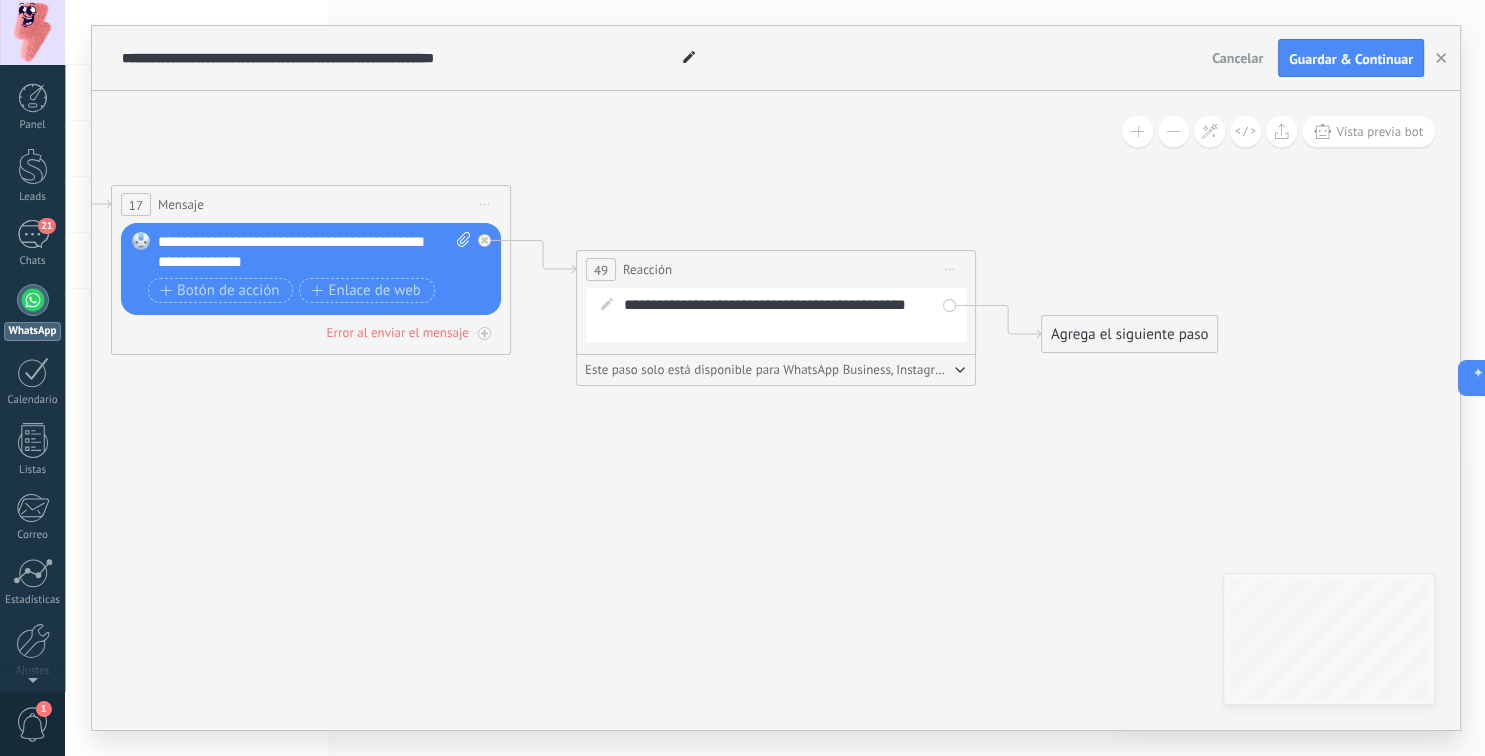 click on "**********" at bounding box center (790, 315) 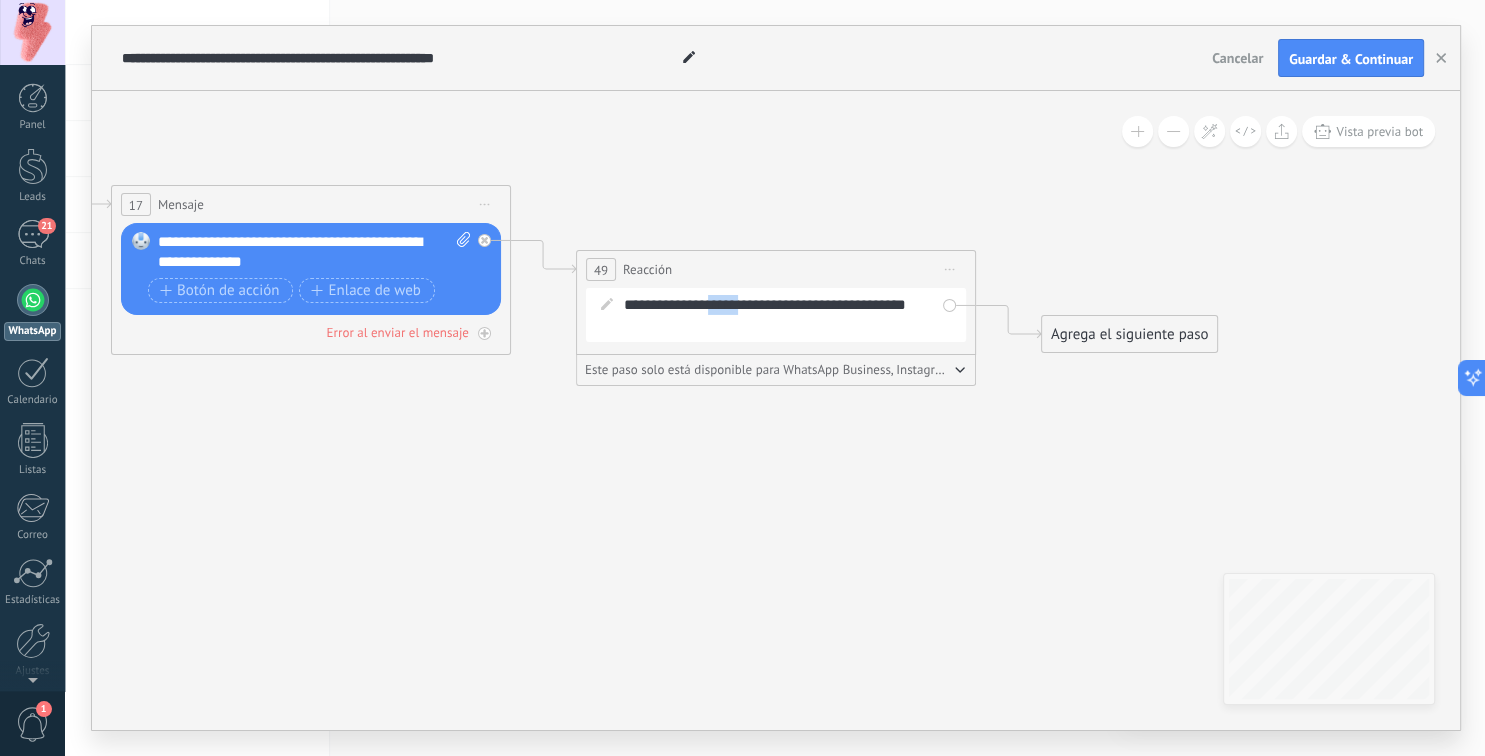 drag, startPoint x: 754, startPoint y: 303, endPoint x: 714, endPoint y: 307, distance: 40.1995 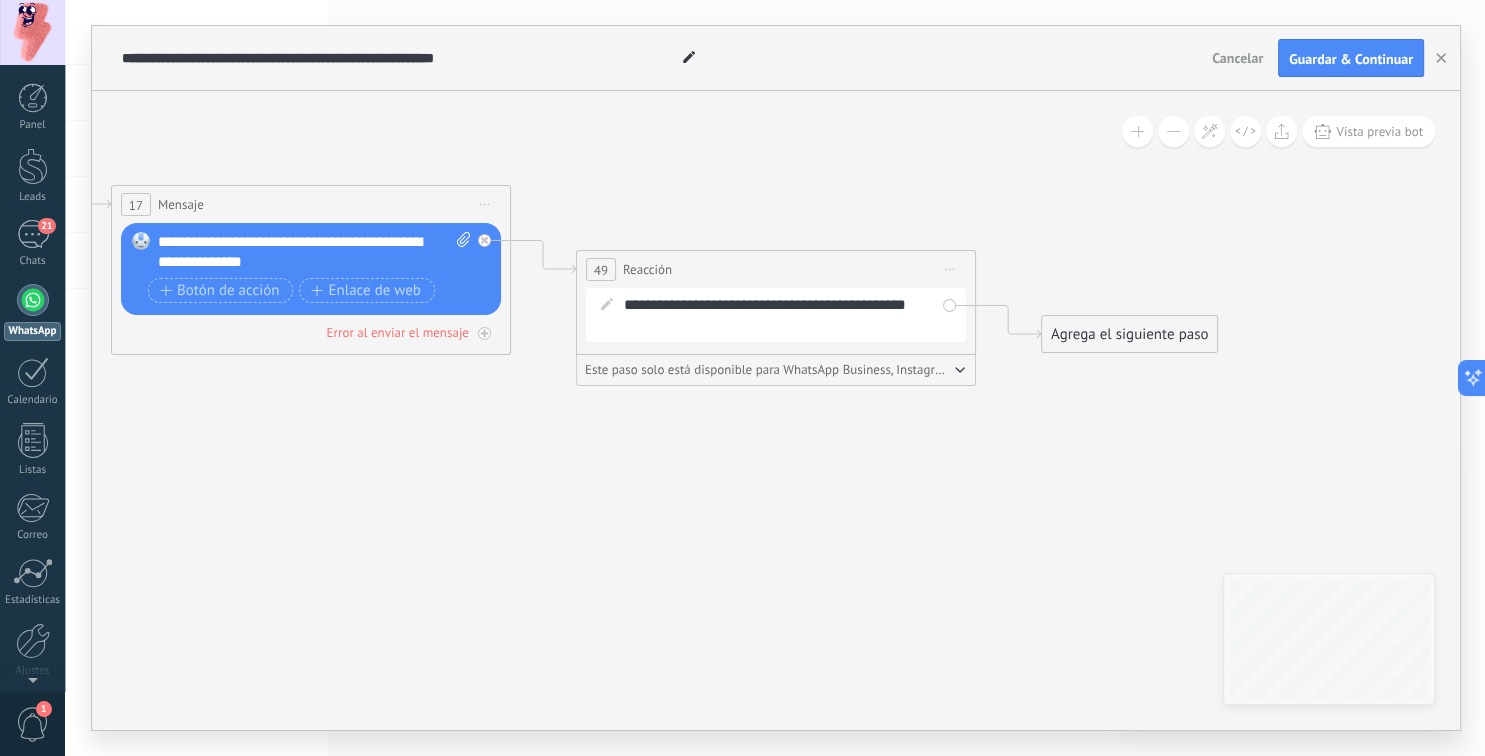 click 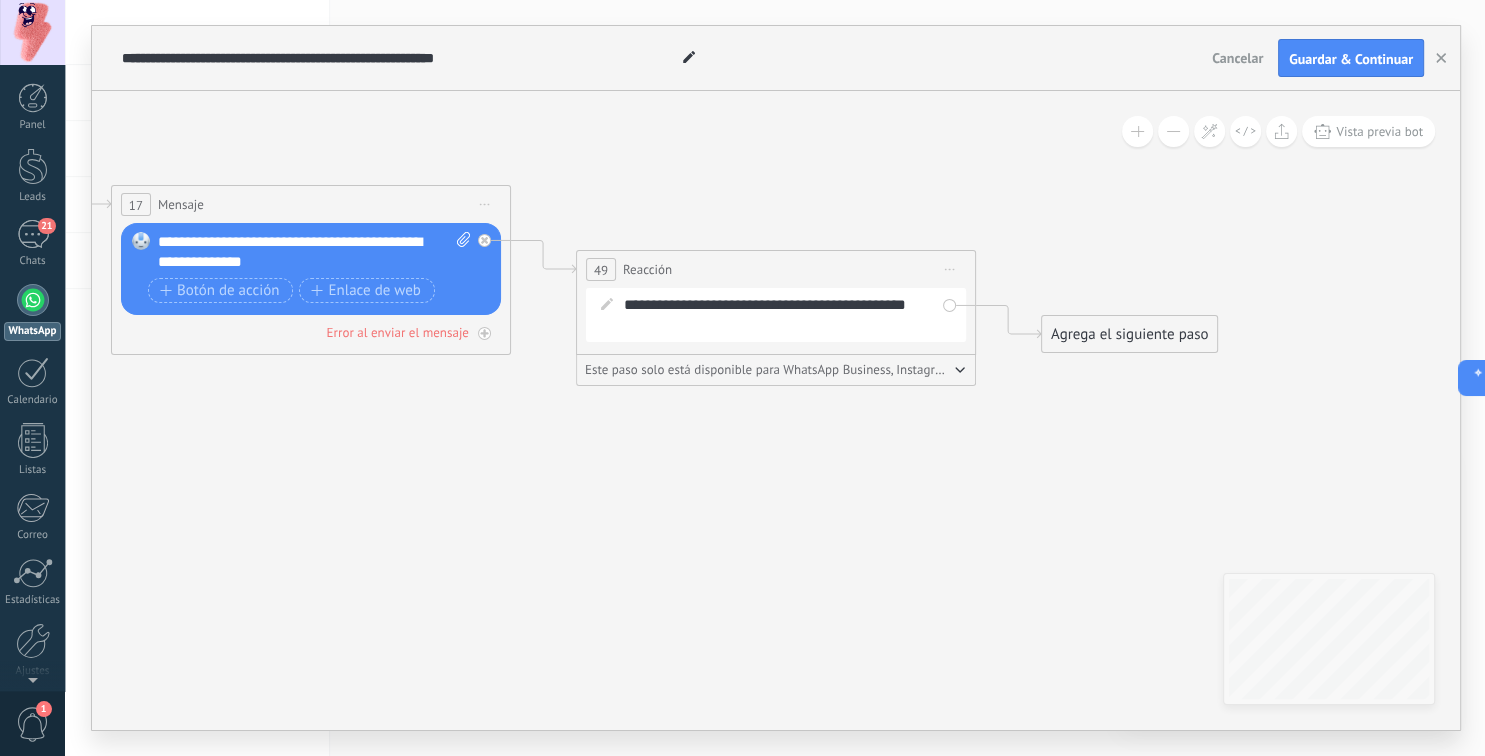 click on "Iniciar vista previa aquí
Cambiar nombre
Duplicar
[GEOGRAPHIC_DATA]" at bounding box center [950, 269] 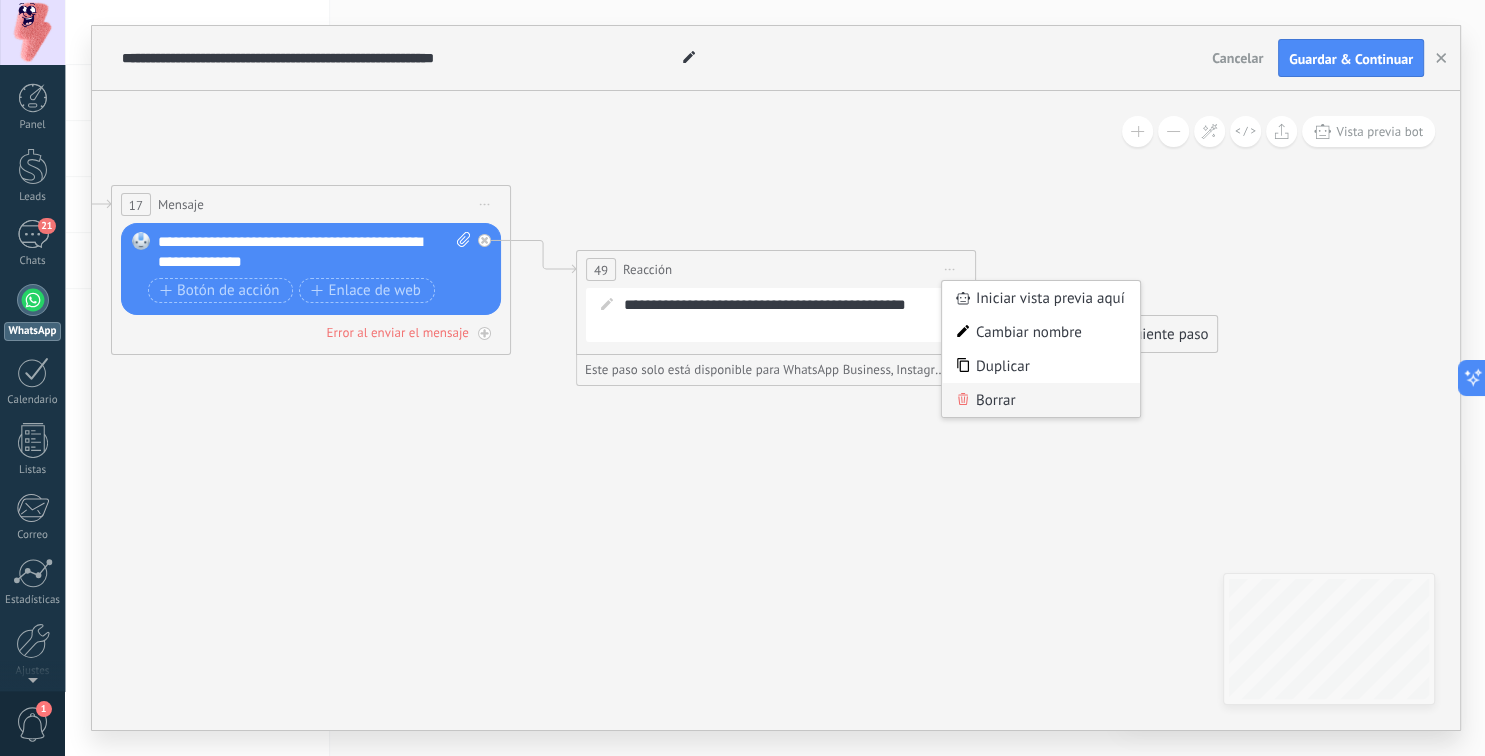 click on "Borrar" at bounding box center [1041, 400] 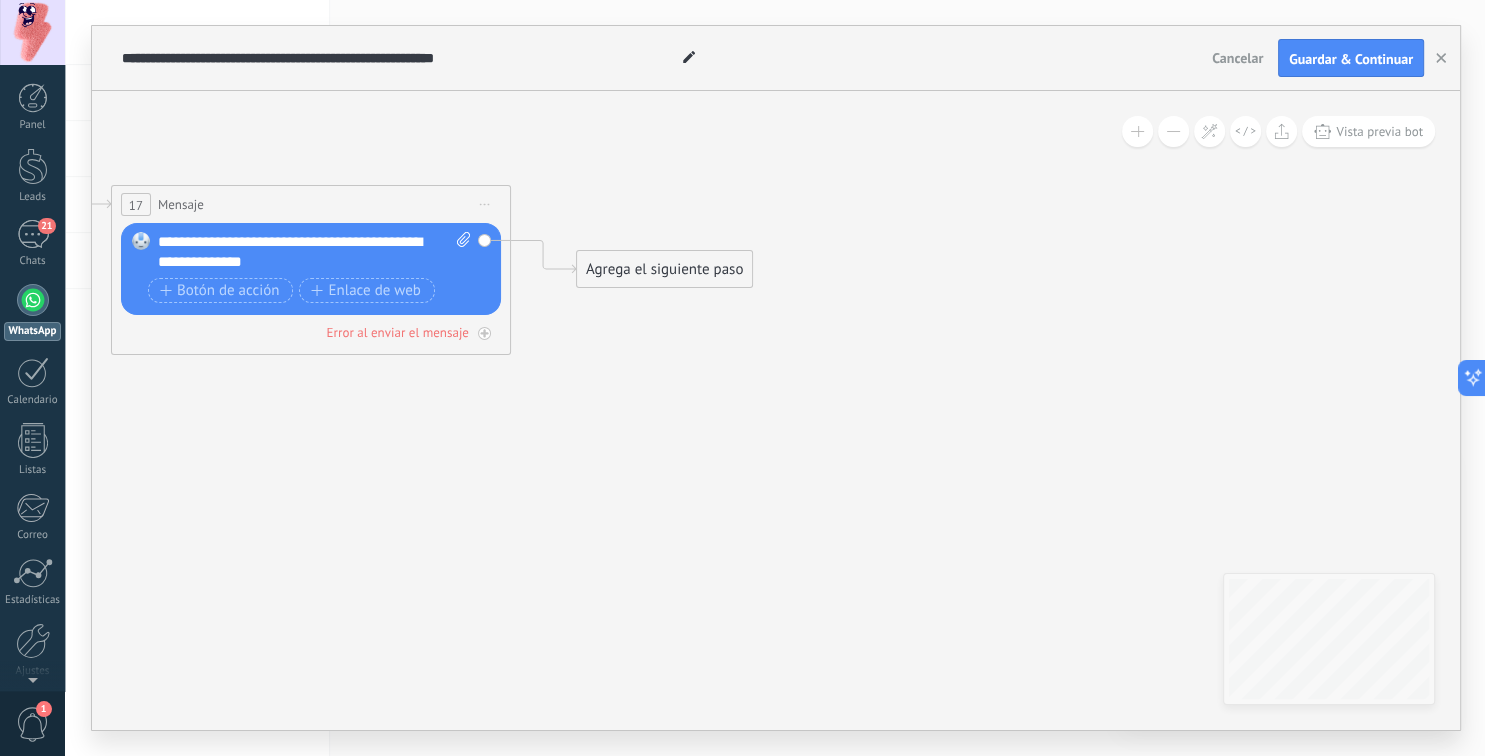 click on "Agrega el siguiente paso" at bounding box center [664, 269] 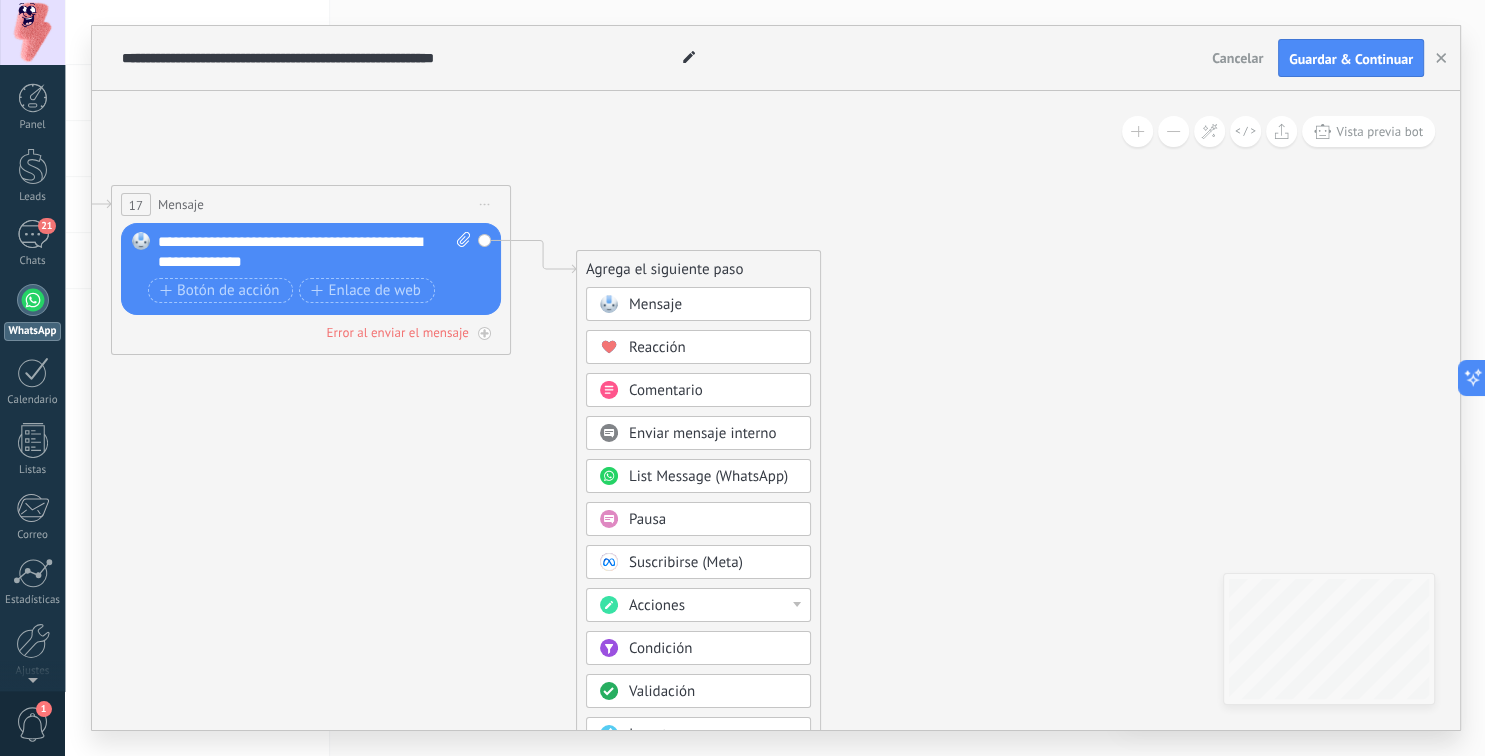 click on "Comentario" at bounding box center (713, 391) 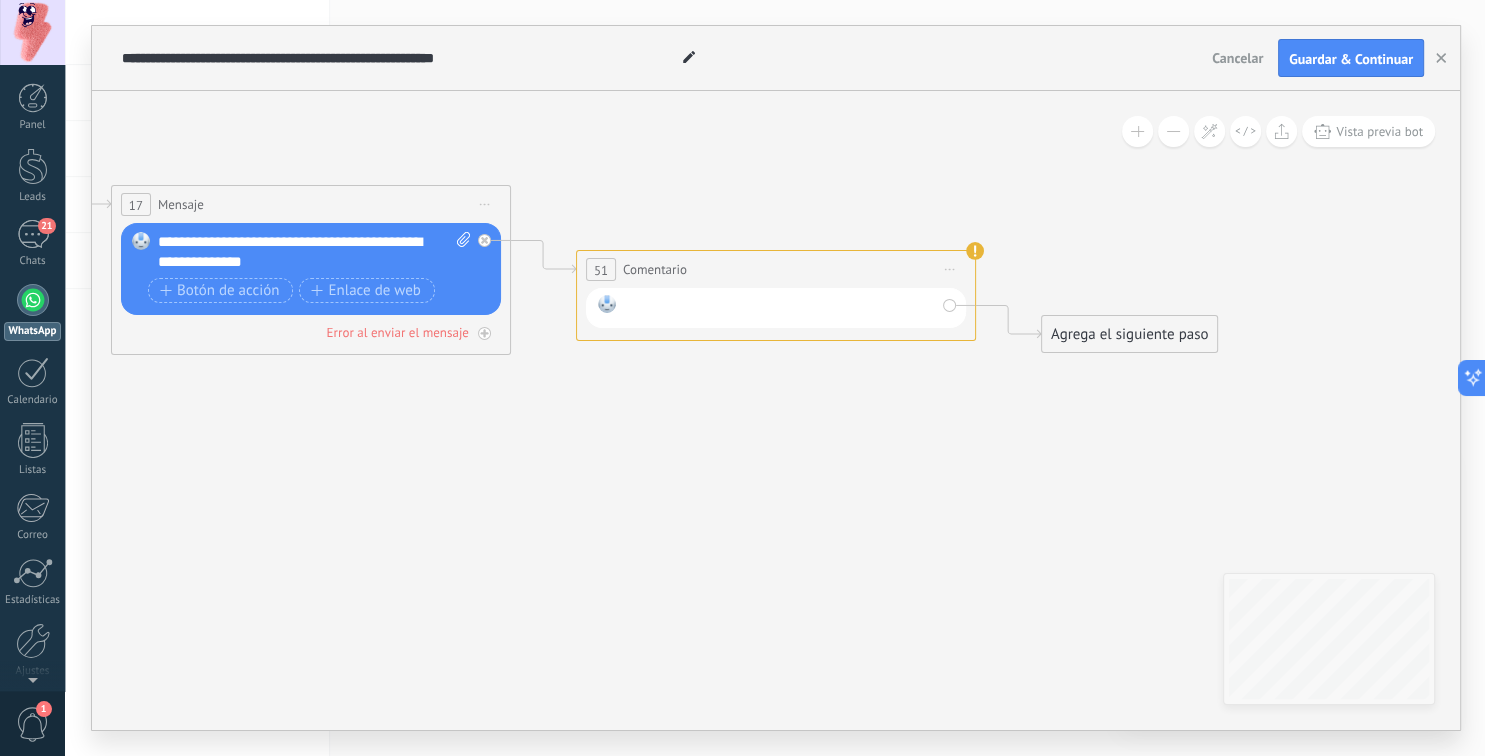 click at bounding box center (779, 308) 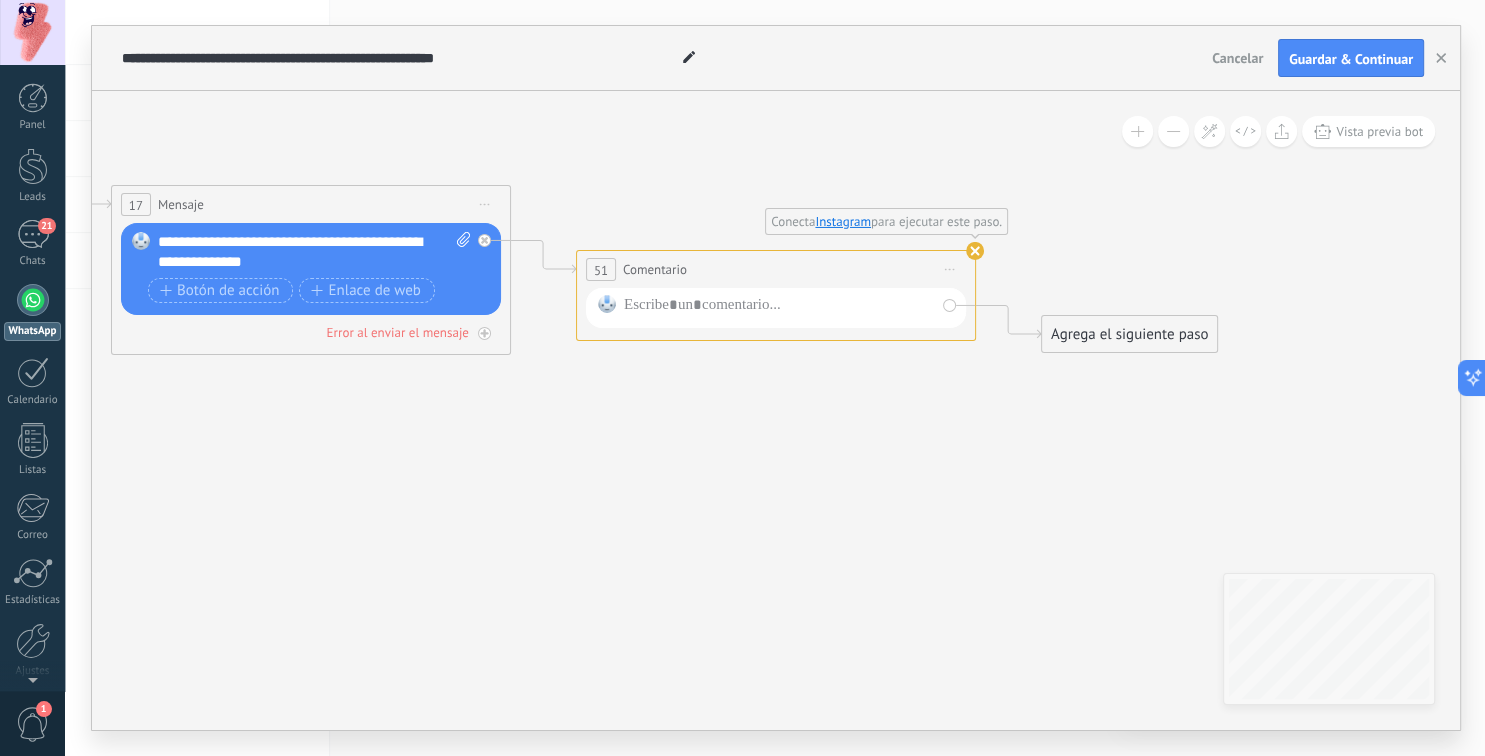 click 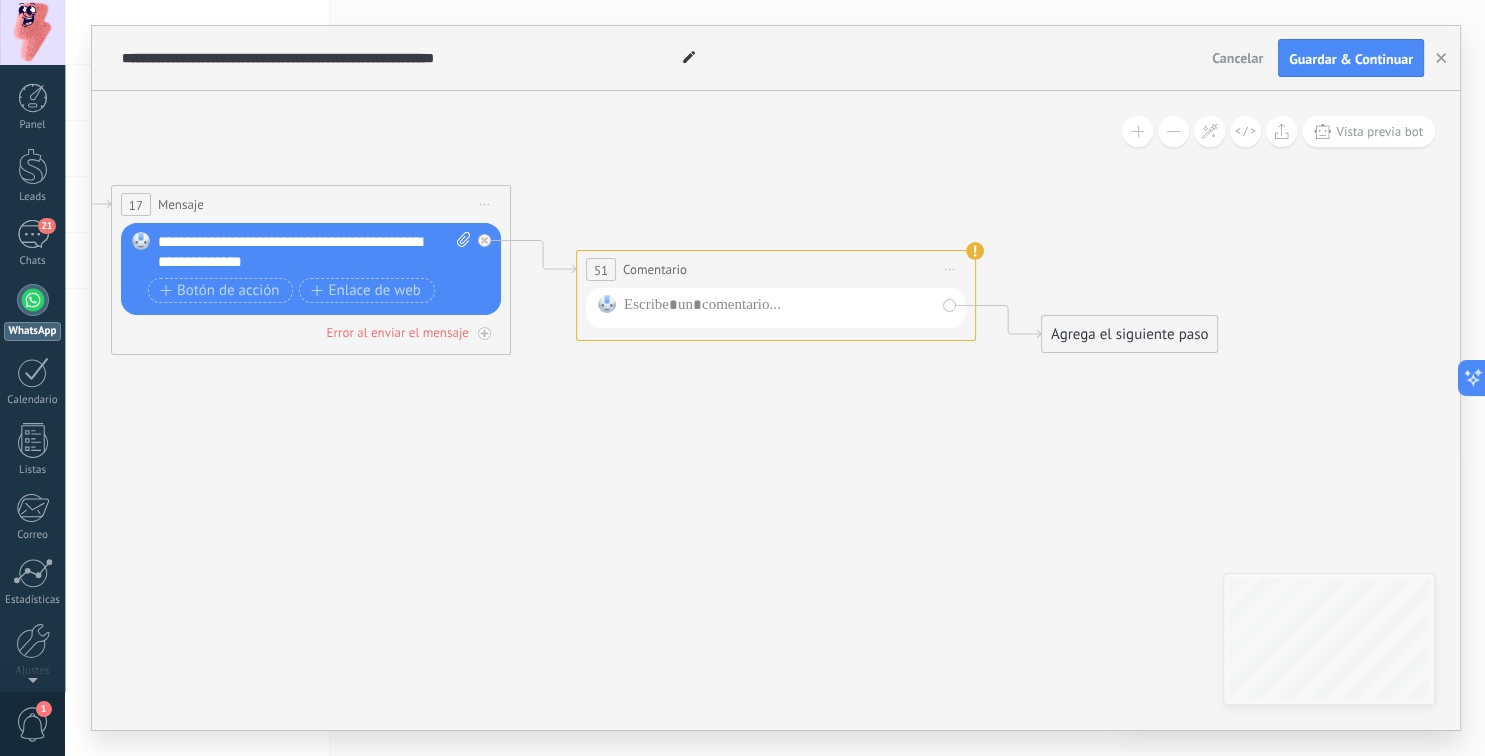 click on "Iniciar vista previa aquí
Cambiar nombre
Duplicar
[GEOGRAPHIC_DATA]" at bounding box center (950, 269) 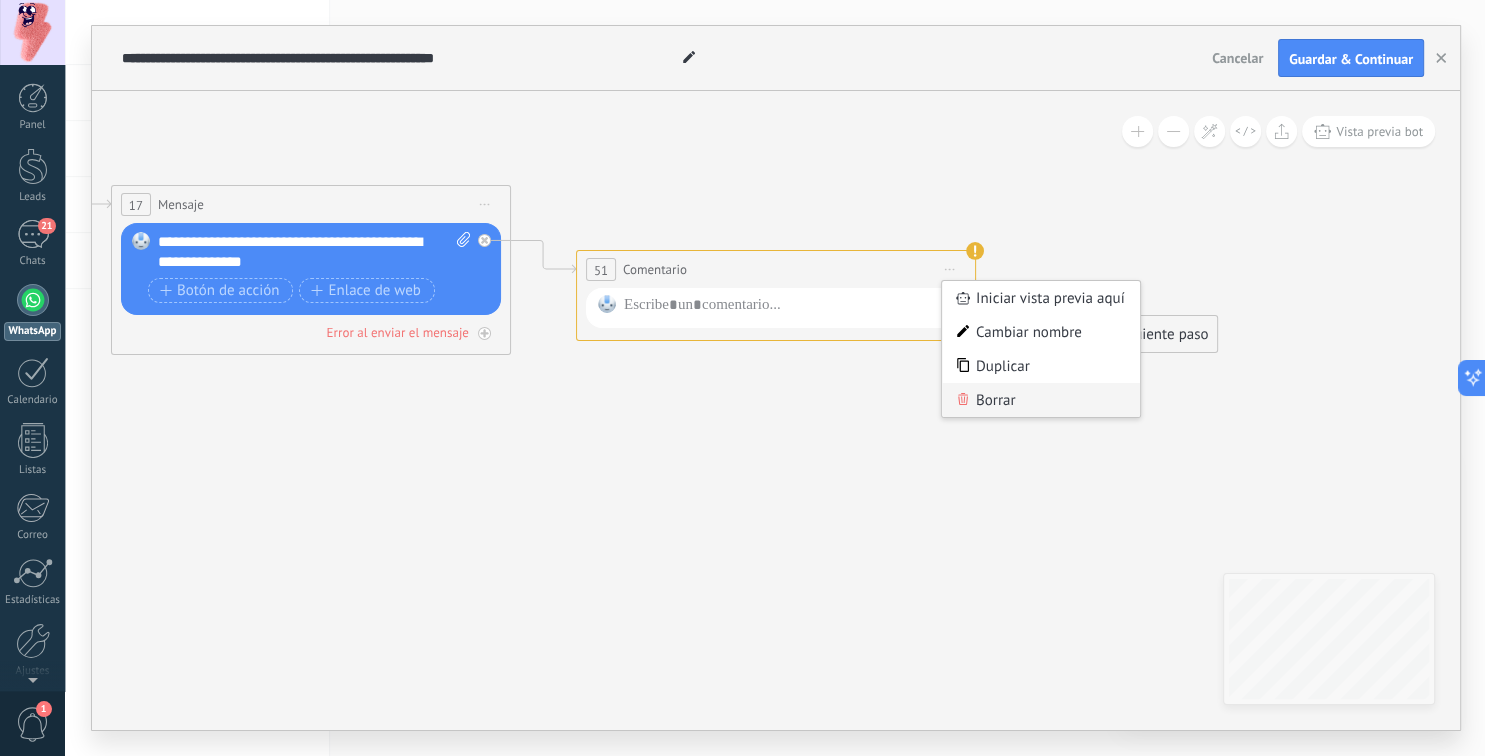 click on "Borrar" at bounding box center (1041, 400) 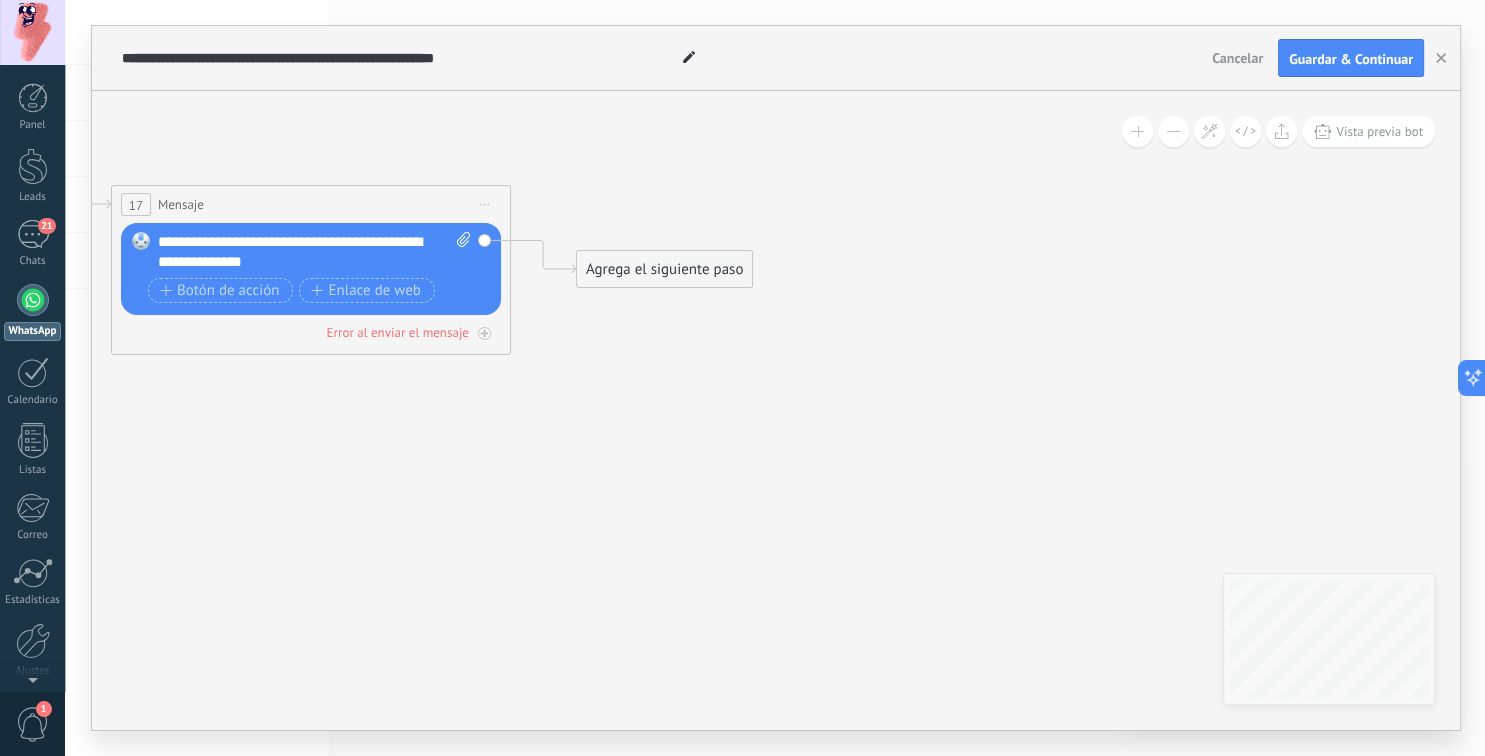click on "Agrega el siguiente paso" at bounding box center (664, 269) 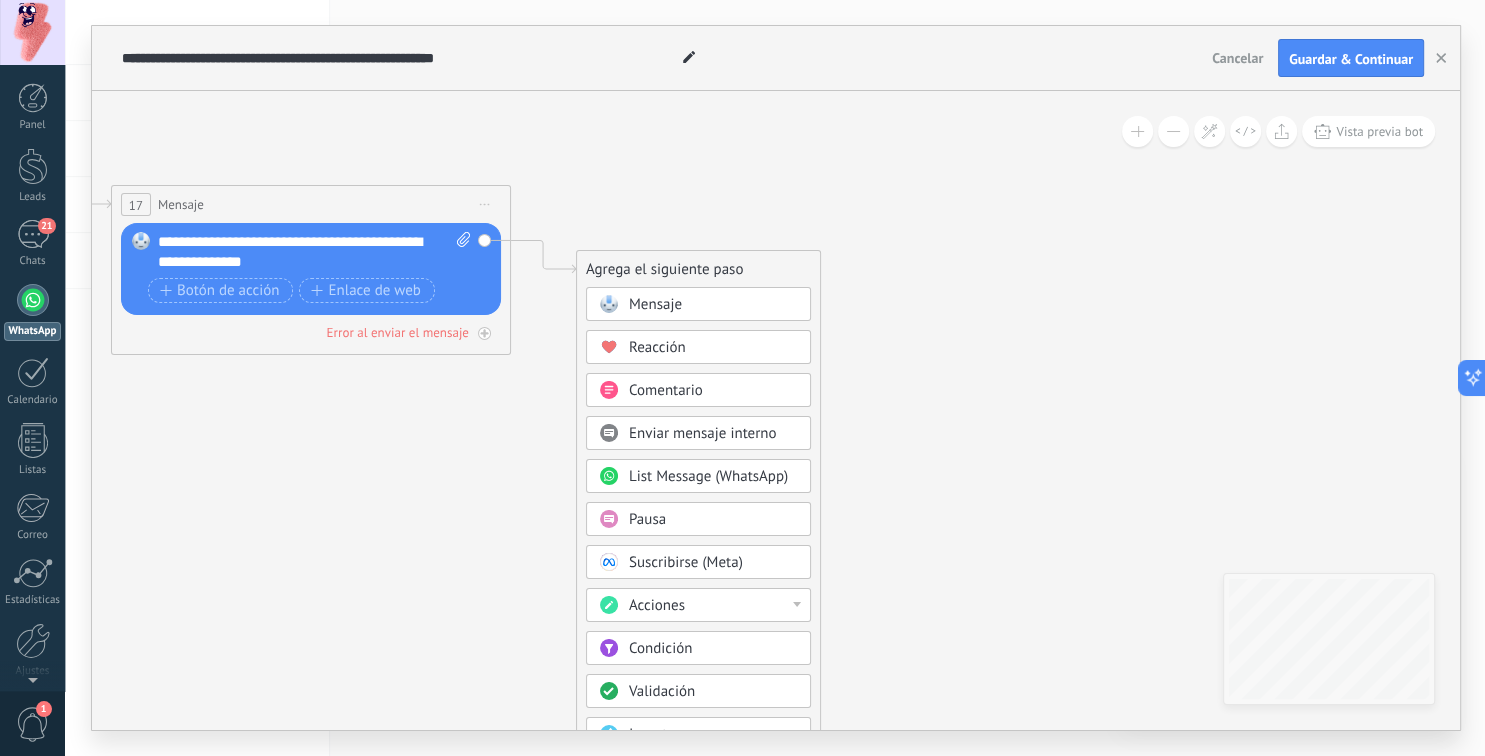 click on "Enviar mensaje interno" at bounding box center [703, 433] 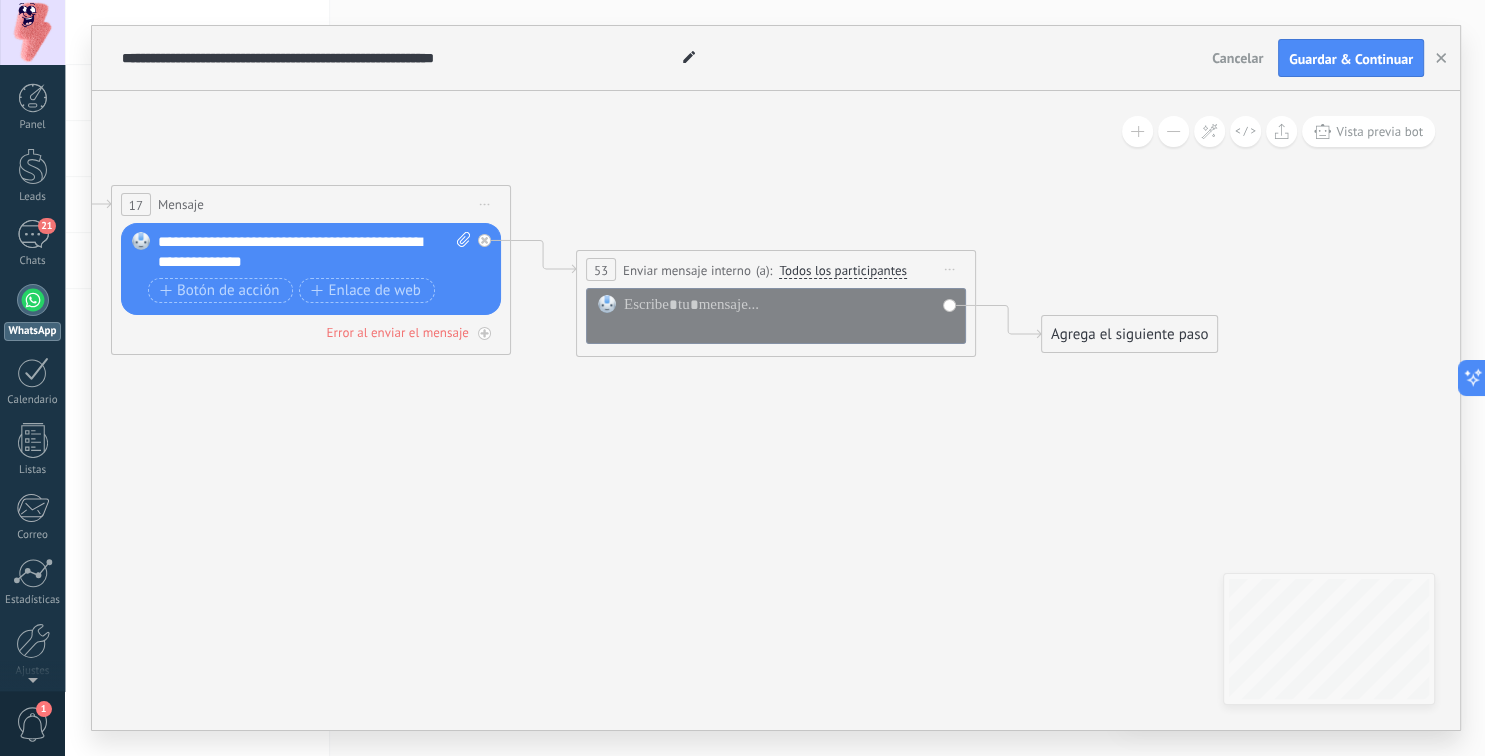 click on "Iniciar vista previa aquí
Cambiar nombre
Duplicar
[GEOGRAPHIC_DATA]" at bounding box center (950, 269) 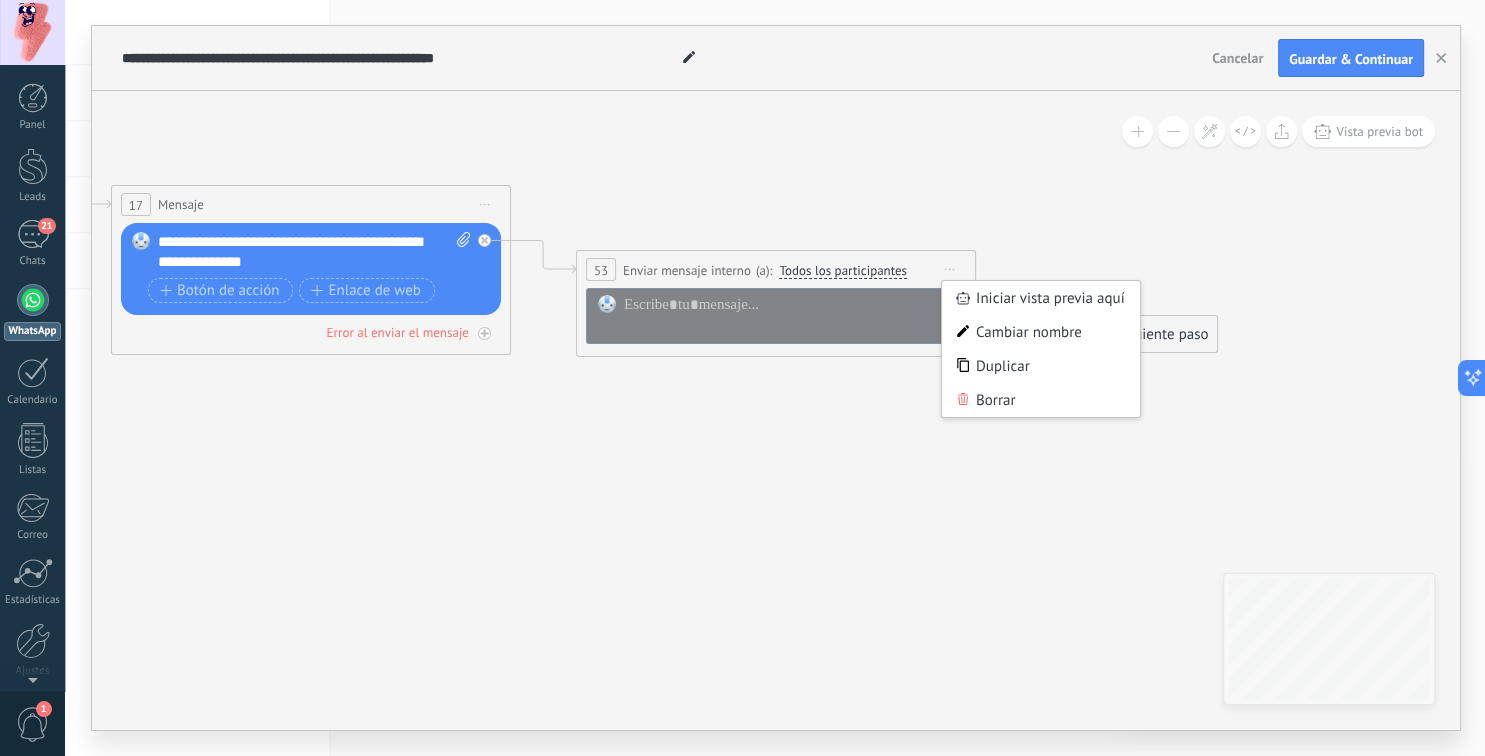 drag, startPoint x: 965, startPoint y: 394, endPoint x: 925, endPoint y: 385, distance: 41 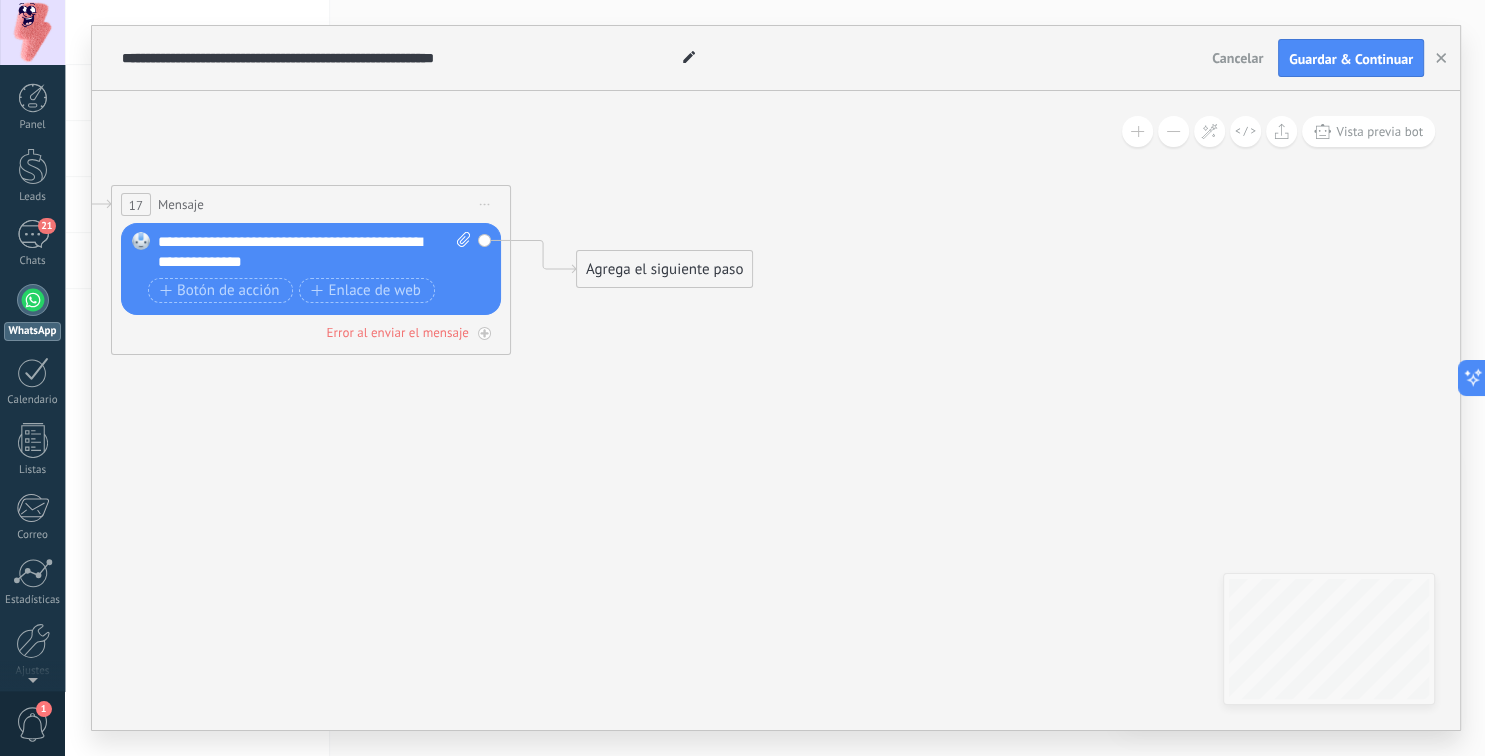 click on "Agrega el siguiente paso" at bounding box center [664, 269] 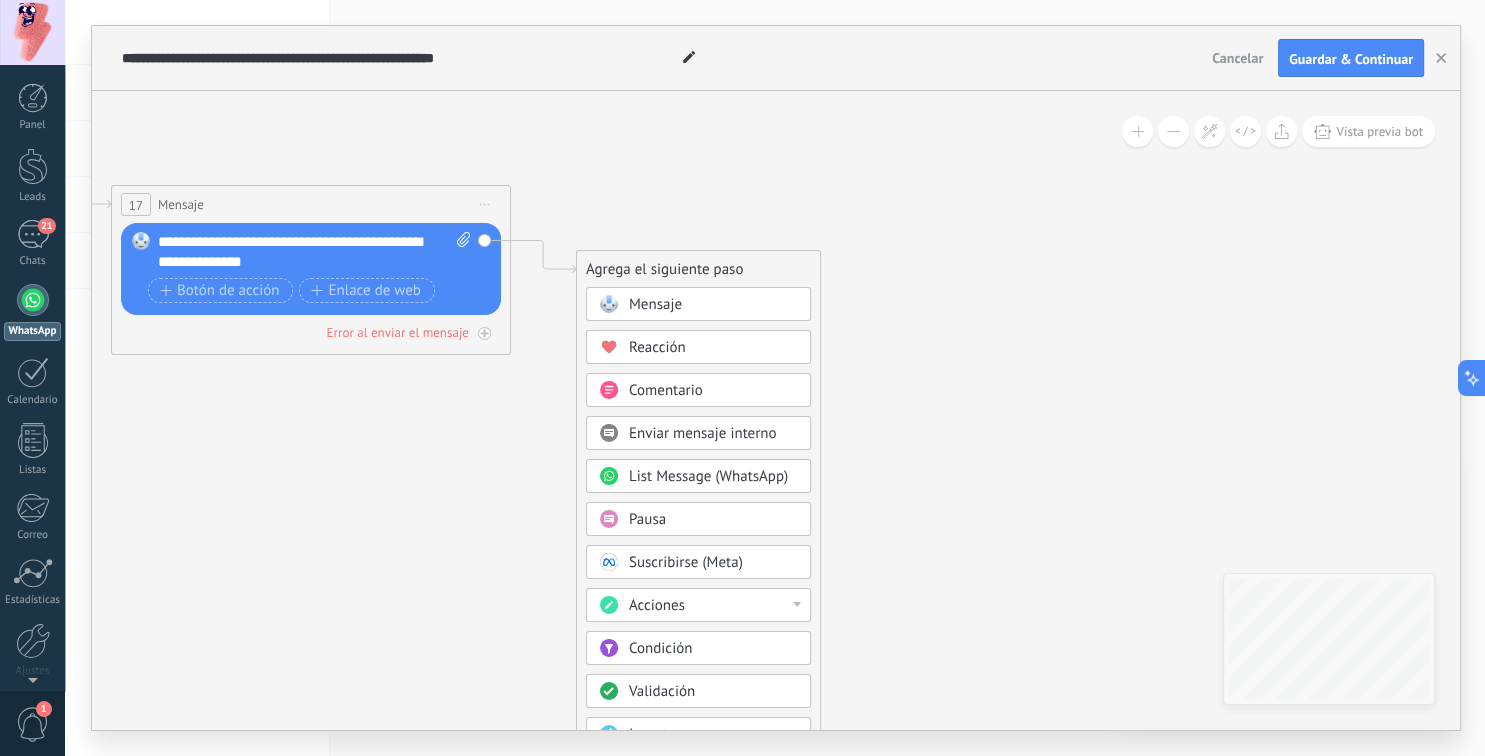 click on "List Message (WhatsApp)" at bounding box center (708, 476) 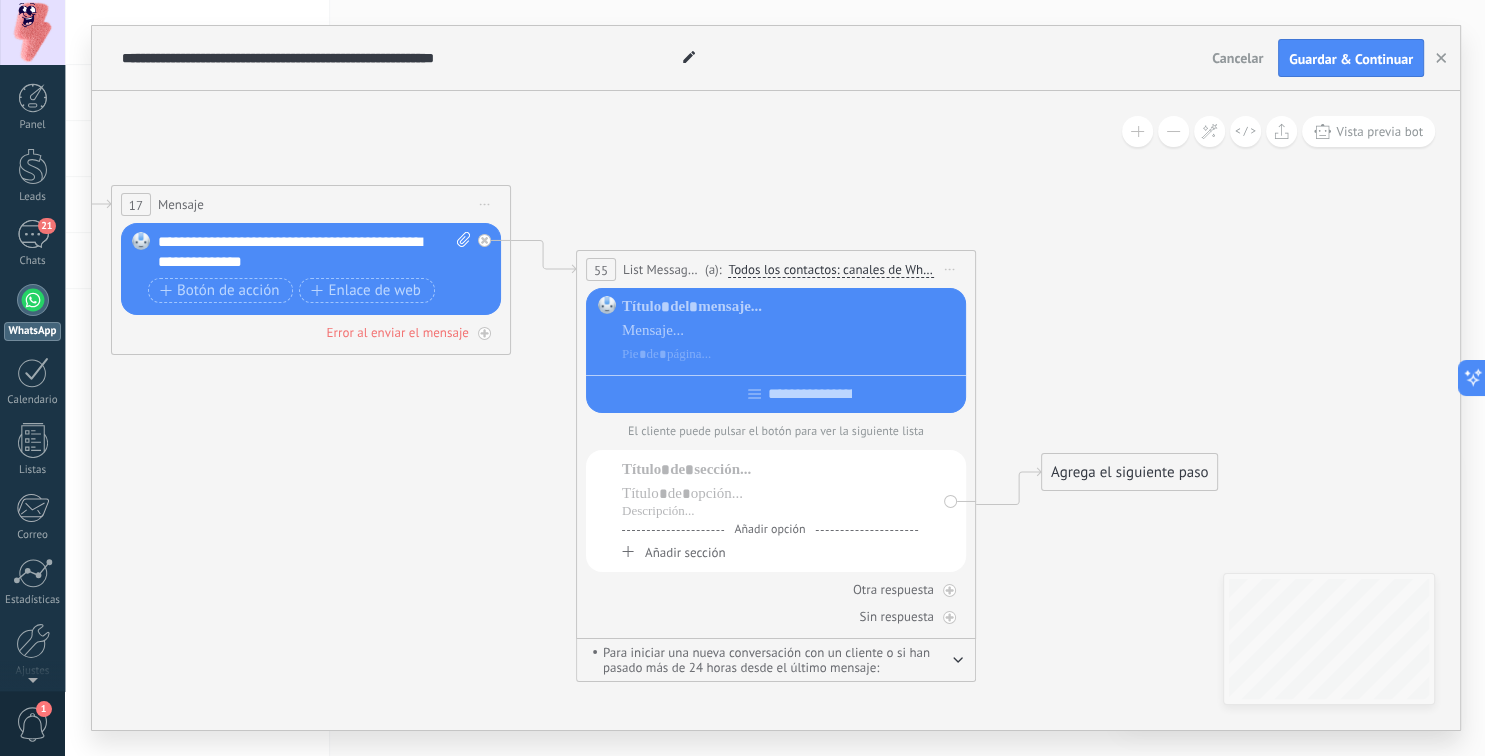 click at bounding box center [958, 658] 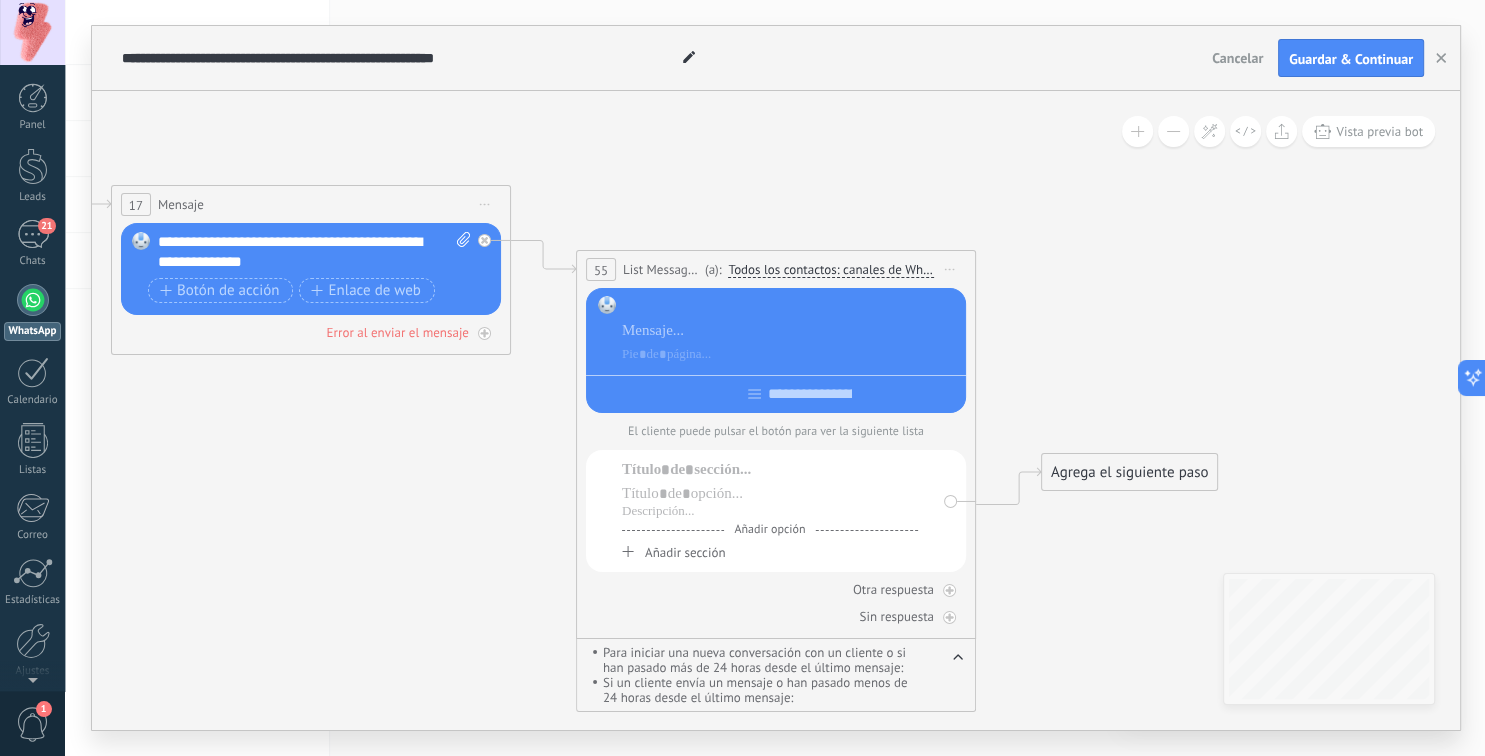 click at bounding box center (790, 307) 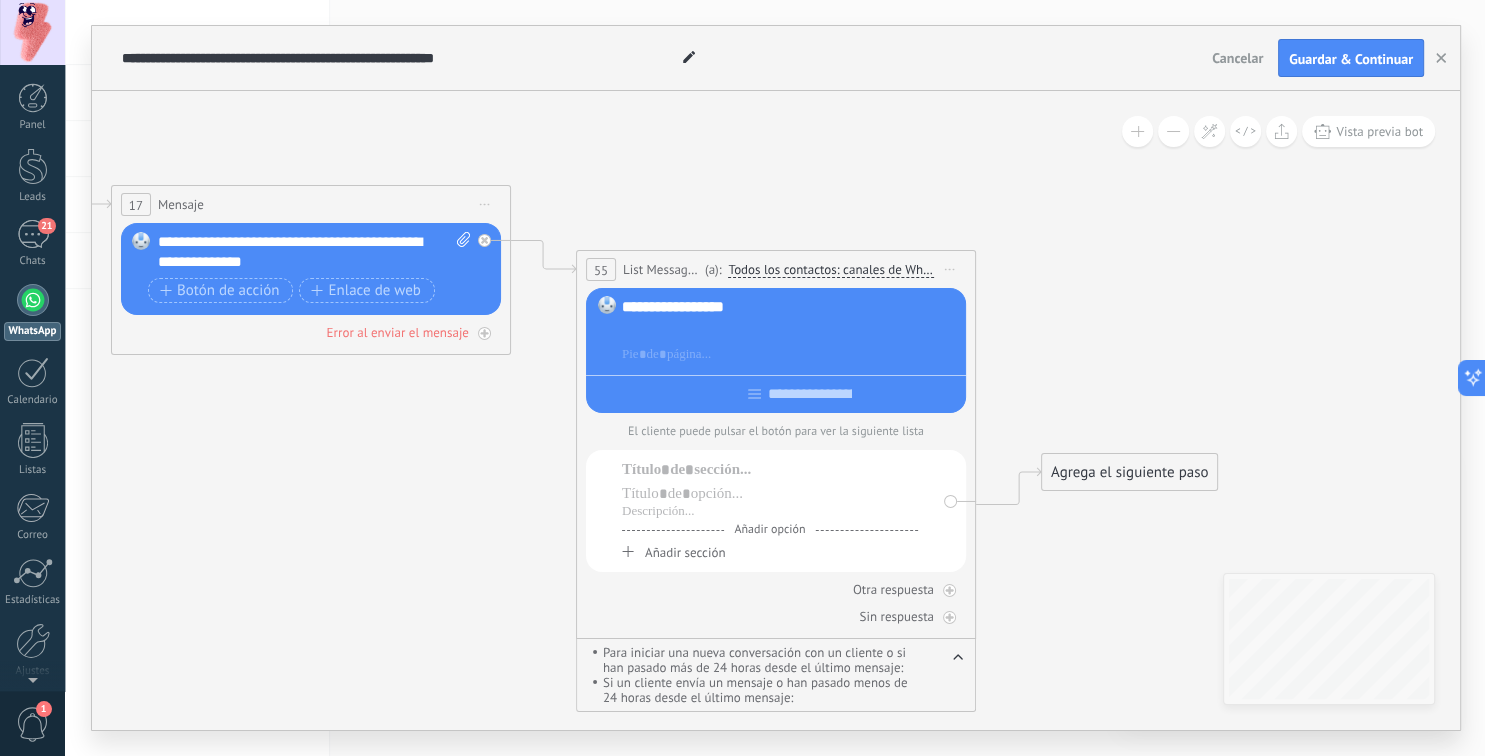 type 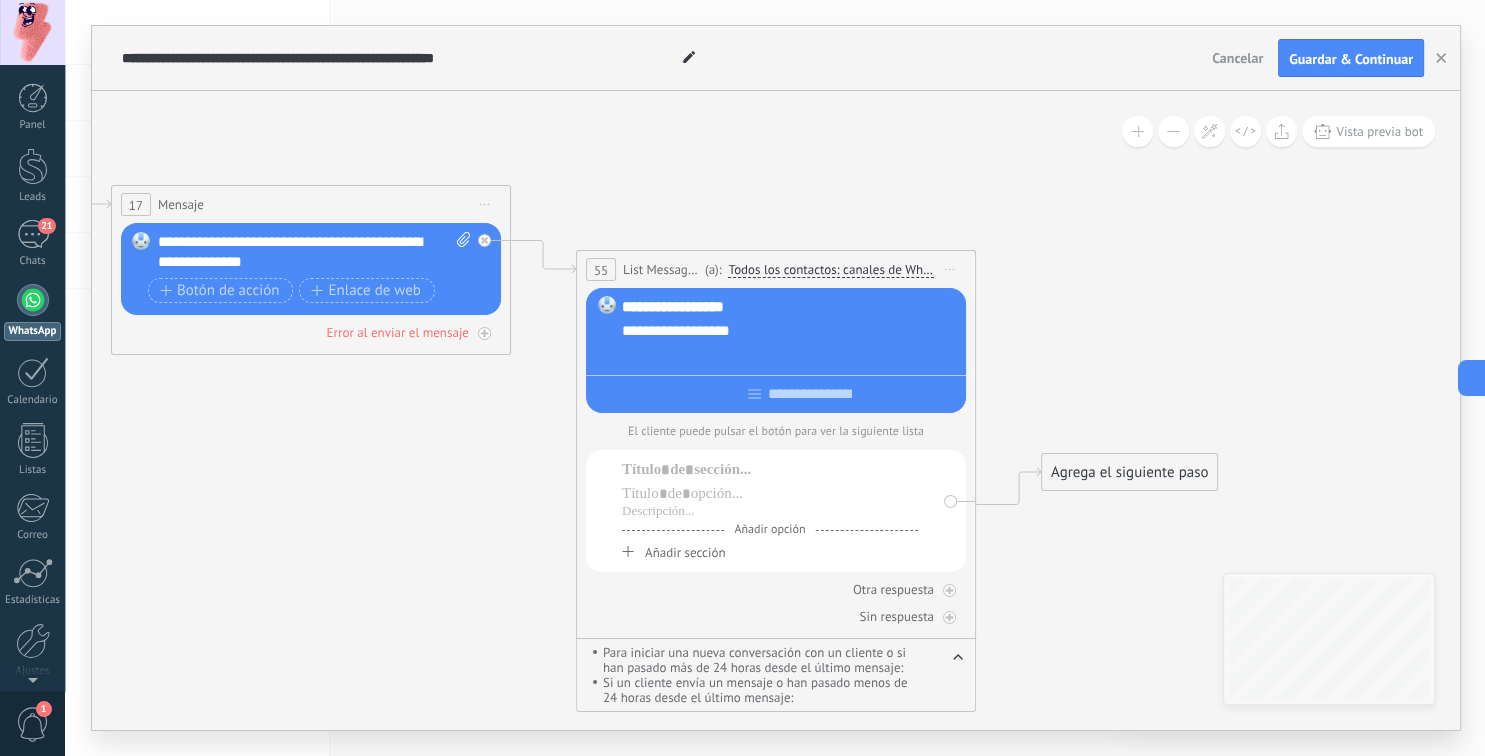 type 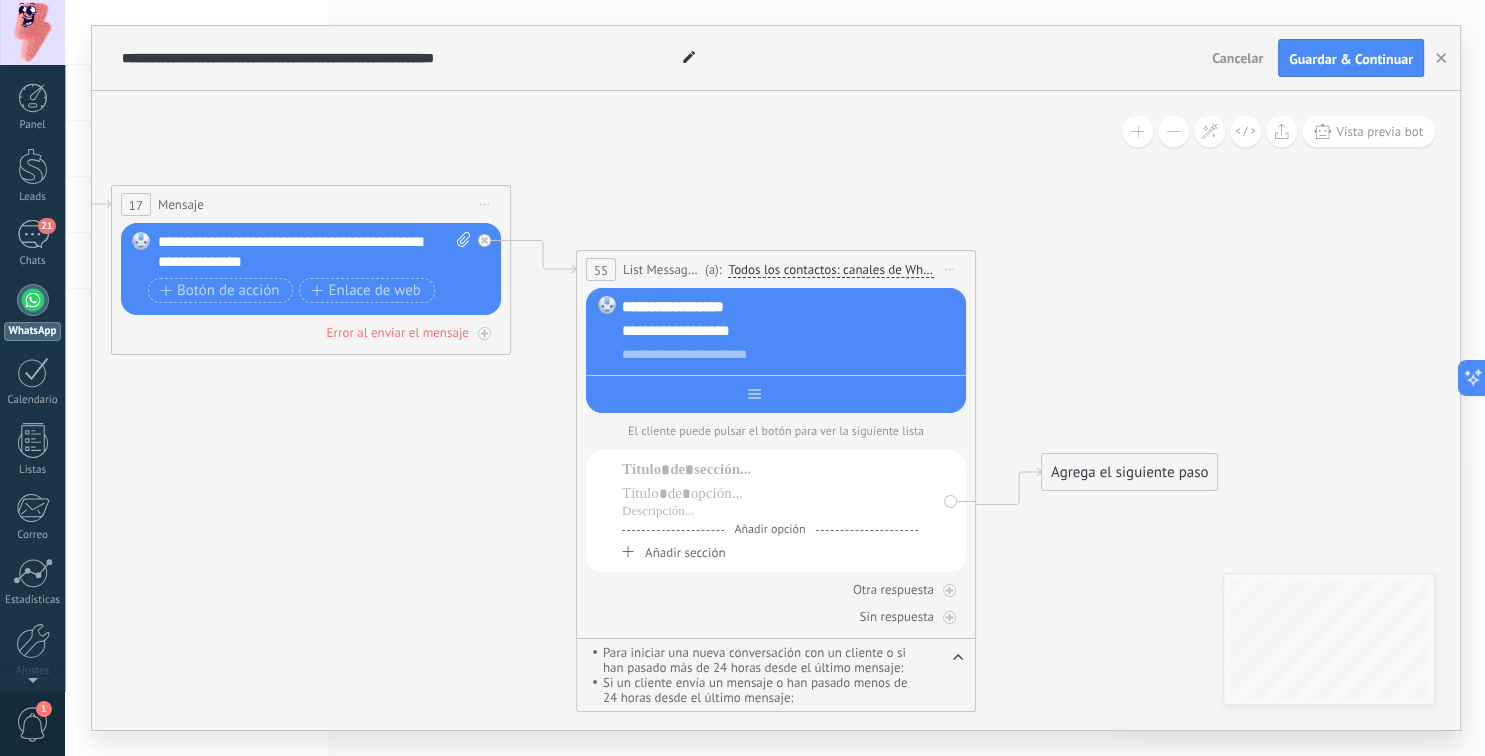 click at bounding box center (810, 394) 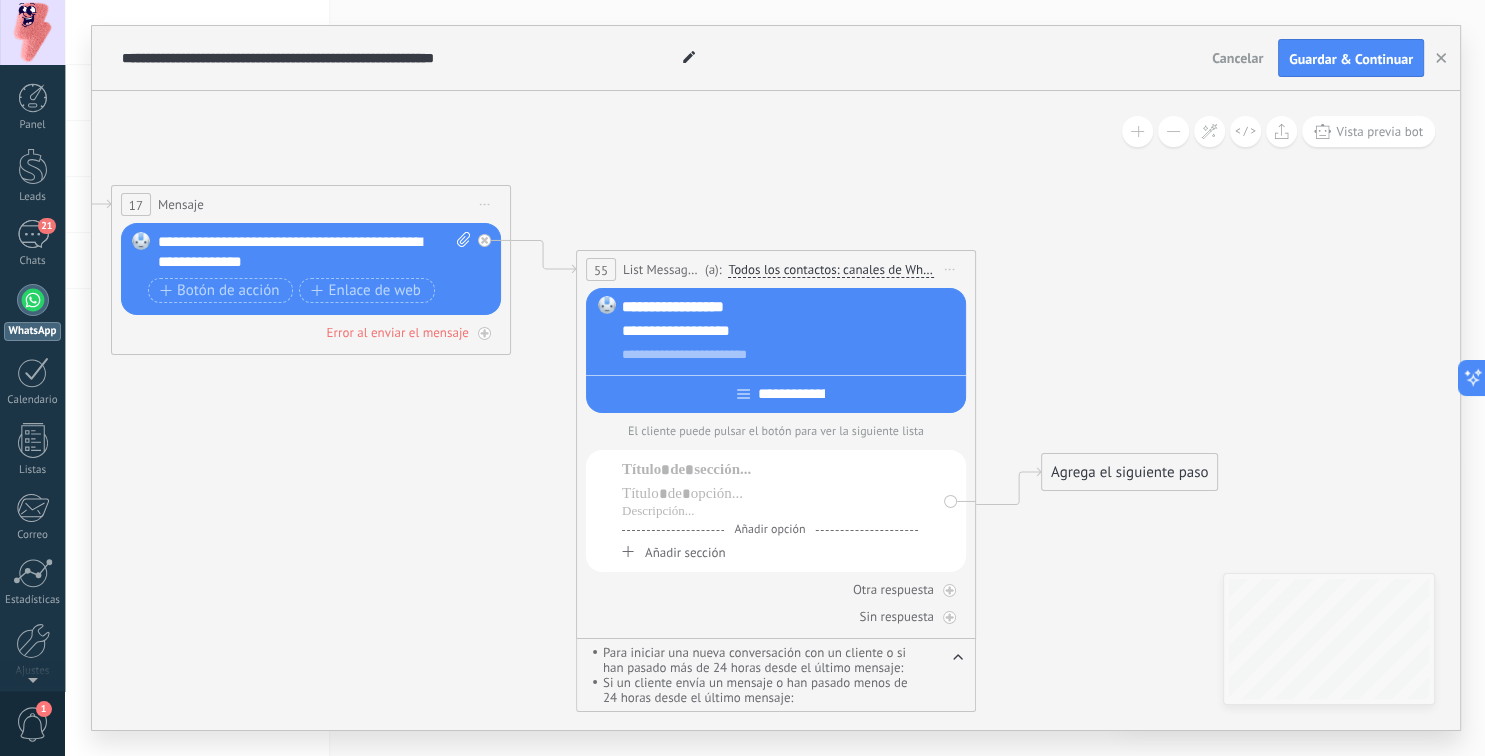 type on "**********" 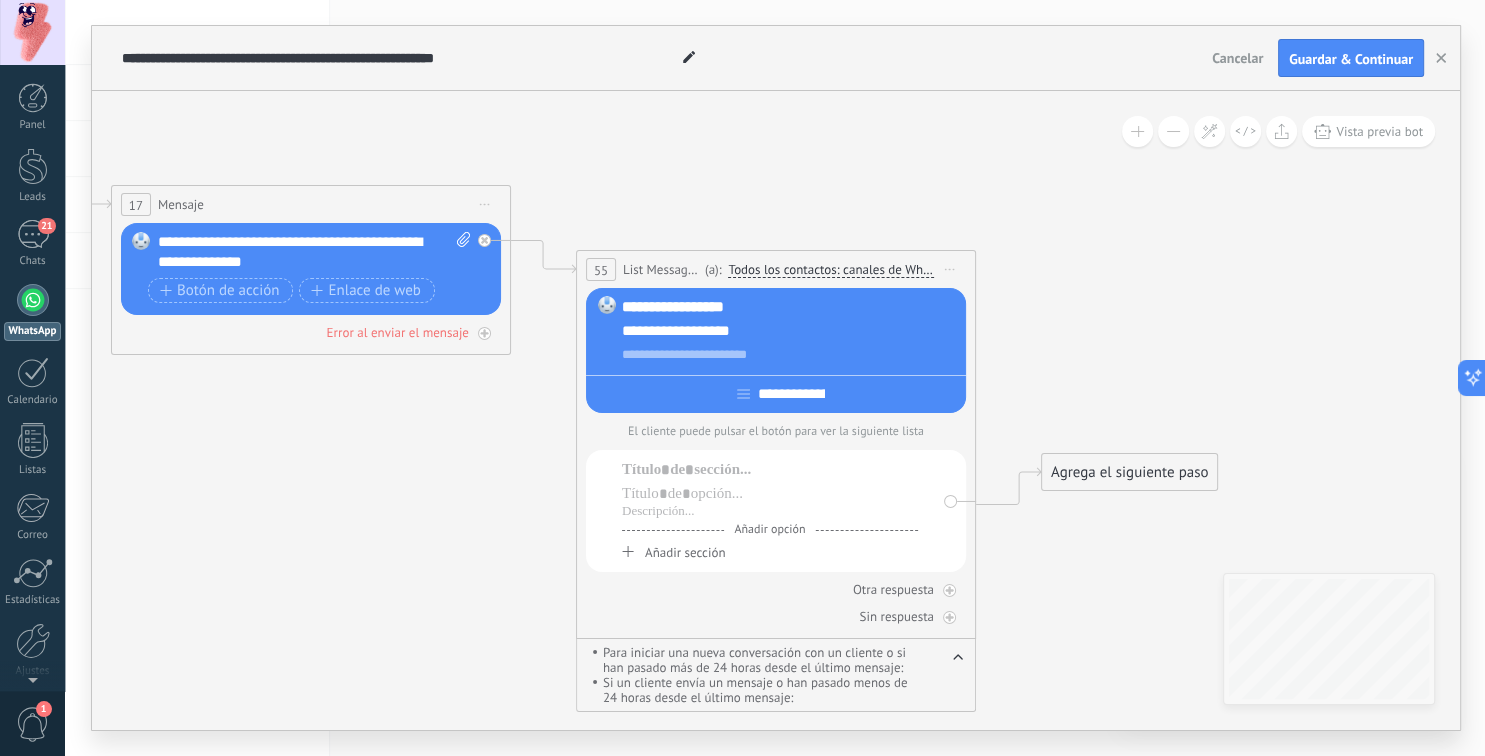 click 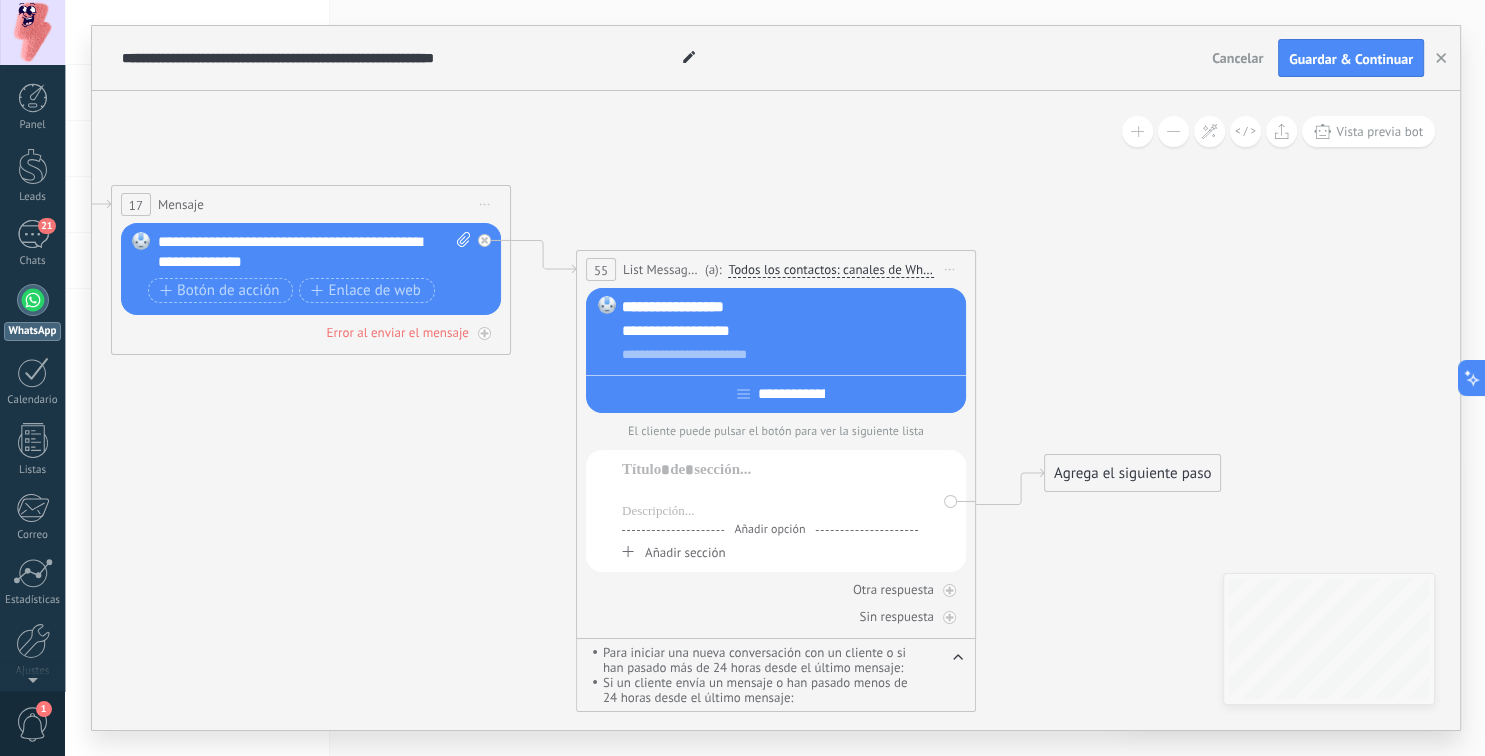 click at bounding box center (770, 494) 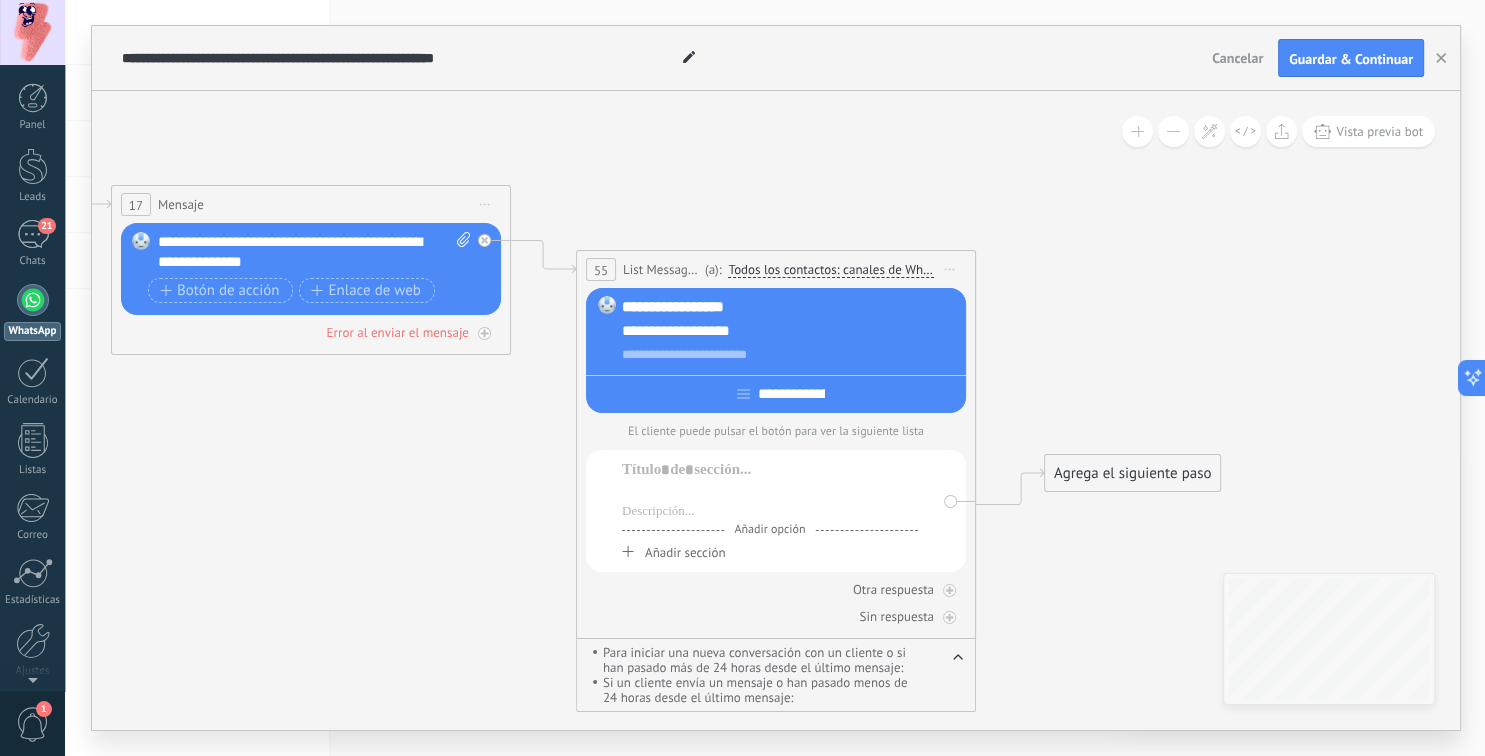type 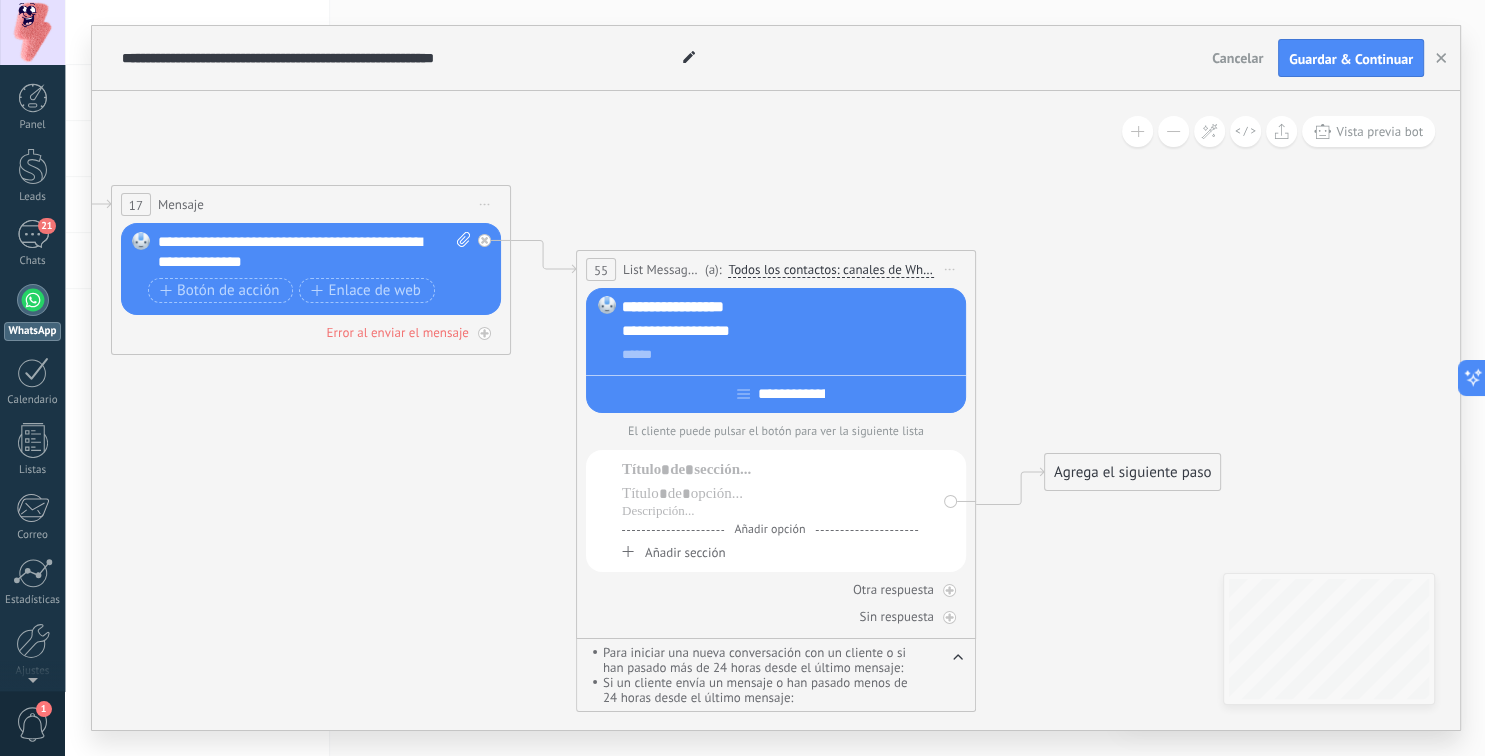 click on "Iniciar vista previa aquí
Cambiar nombre
Duplicar
[GEOGRAPHIC_DATA]" at bounding box center [950, 269] 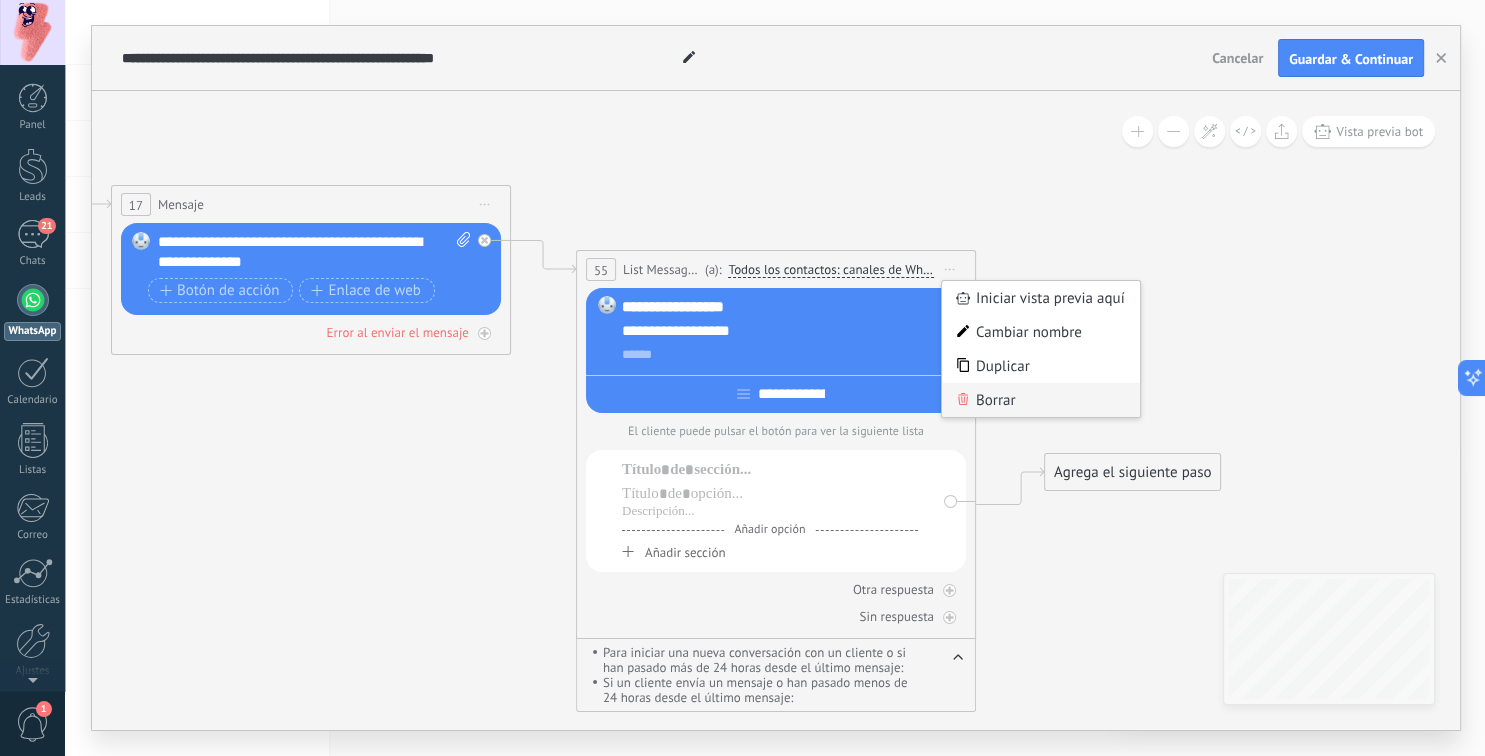 click on "Borrar" at bounding box center (1041, 400) 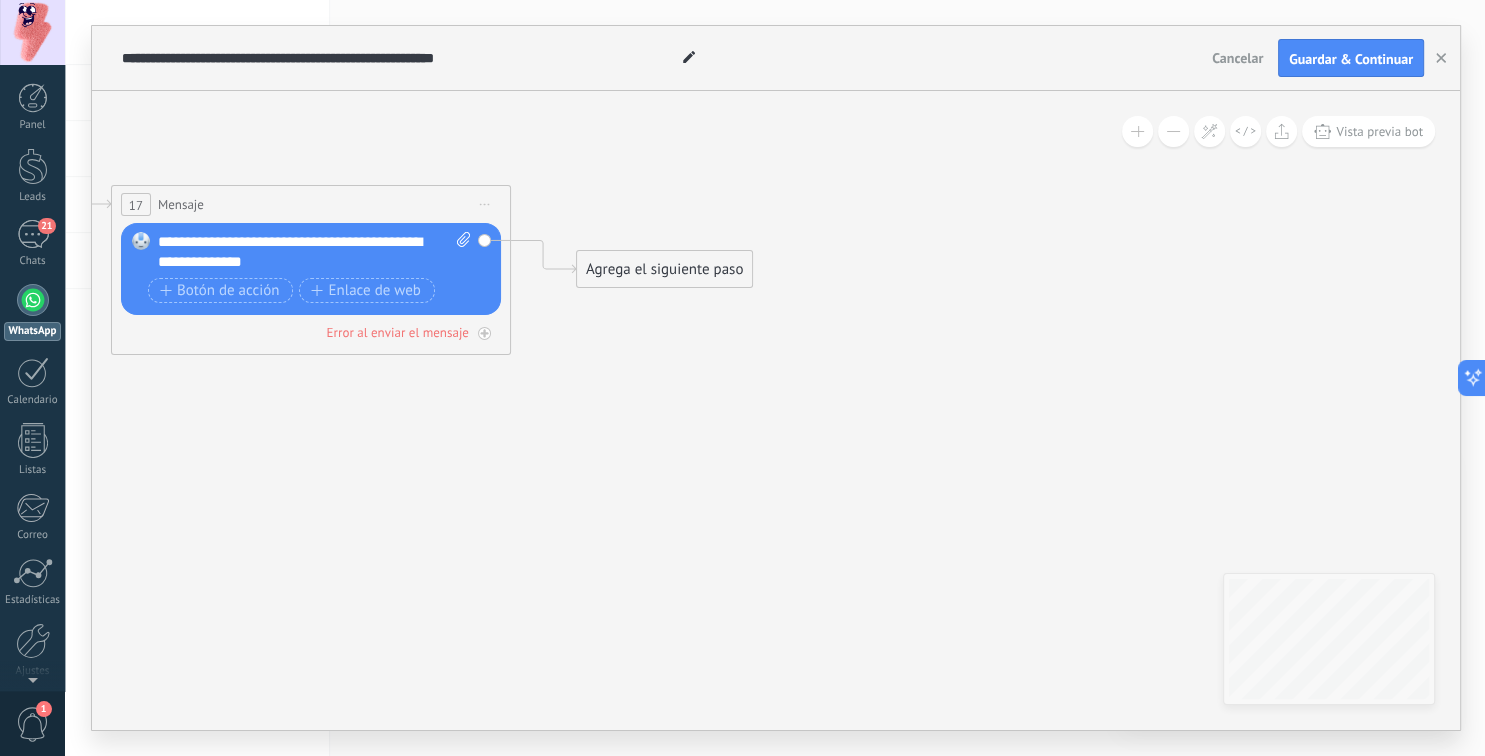 click on "Agrega el siguiente paso" at bounding box center [664, 269] 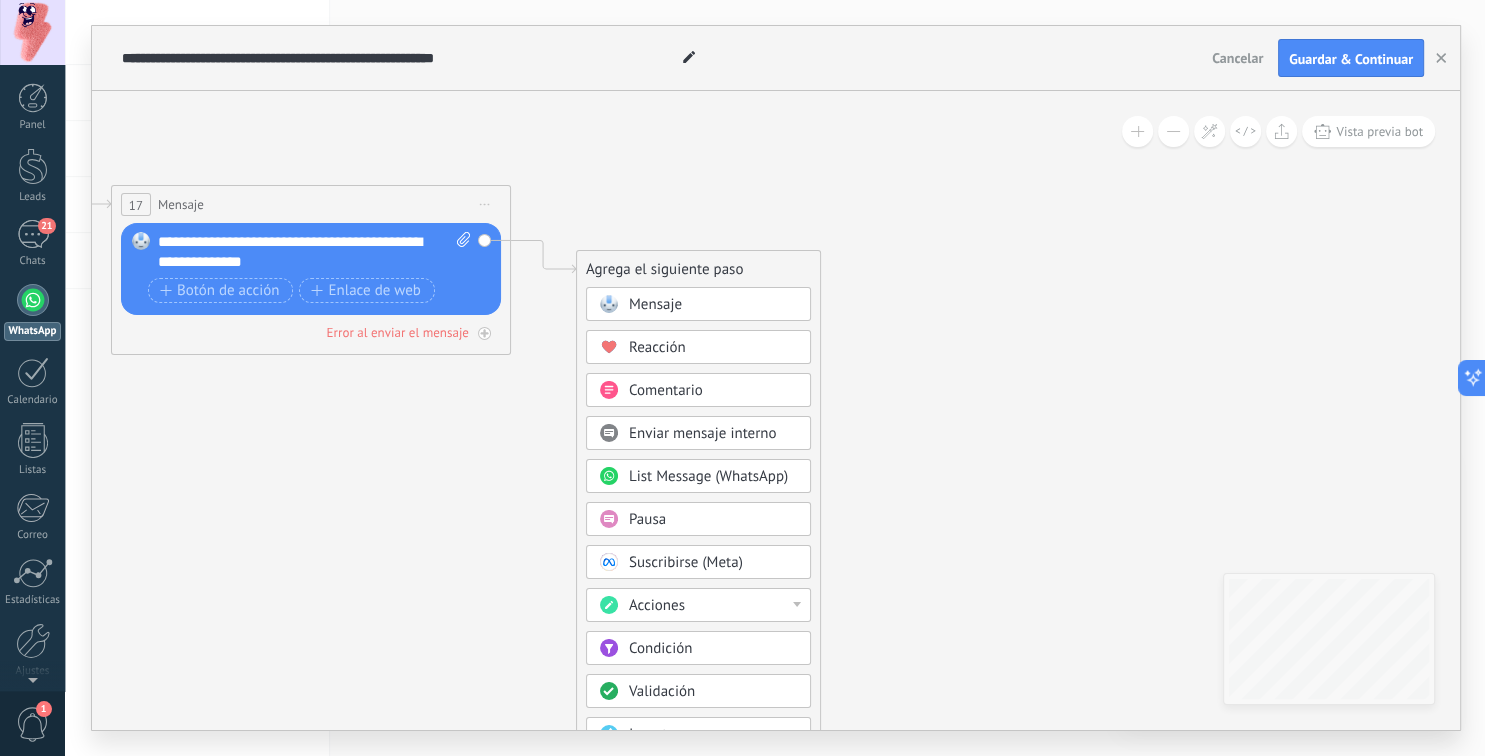 click on "Condición" at bounding box center (713, 649) 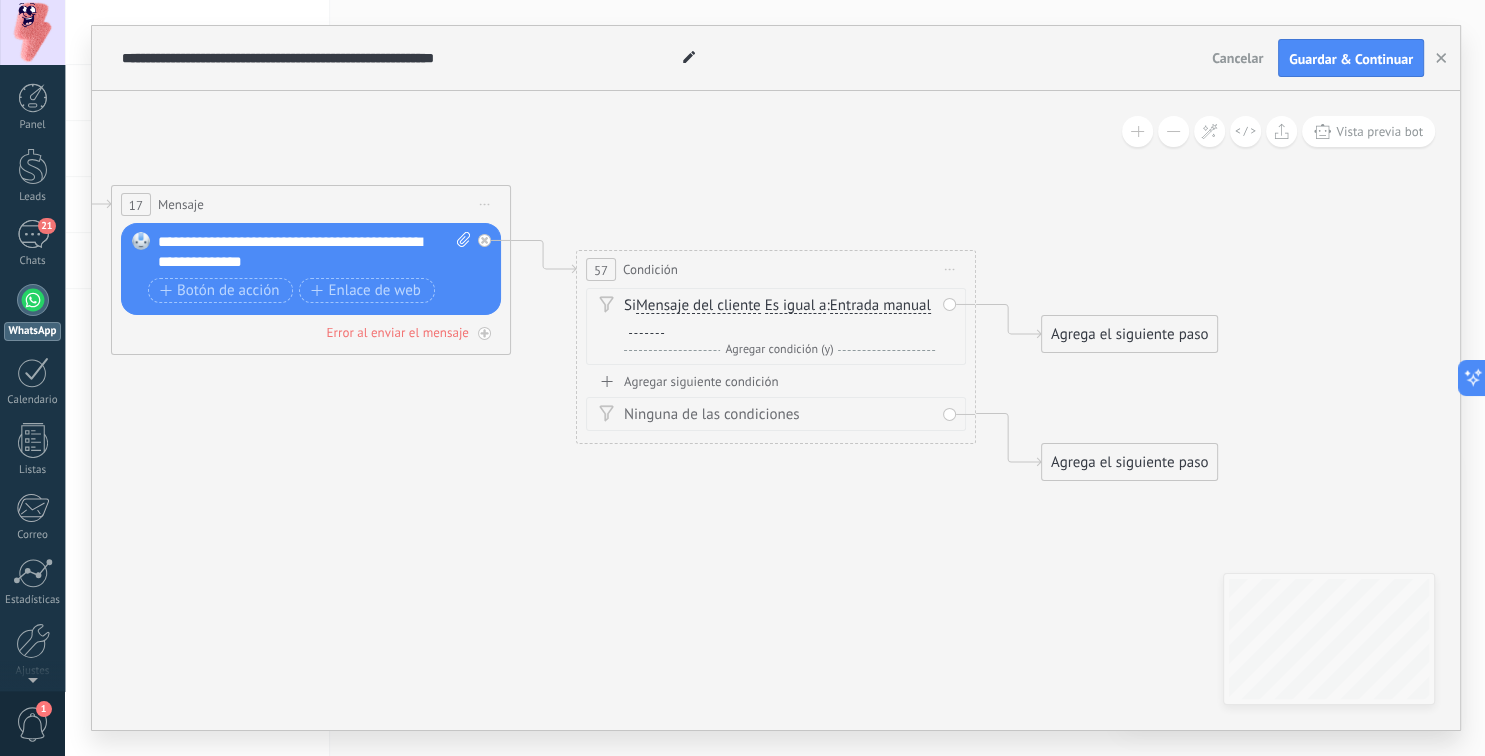 click on "Iniciar vista previa aquí
Cambiar nombre
Duplicar
[GEOGRAPHIC_DATA]" at bounding box center (950, 269) 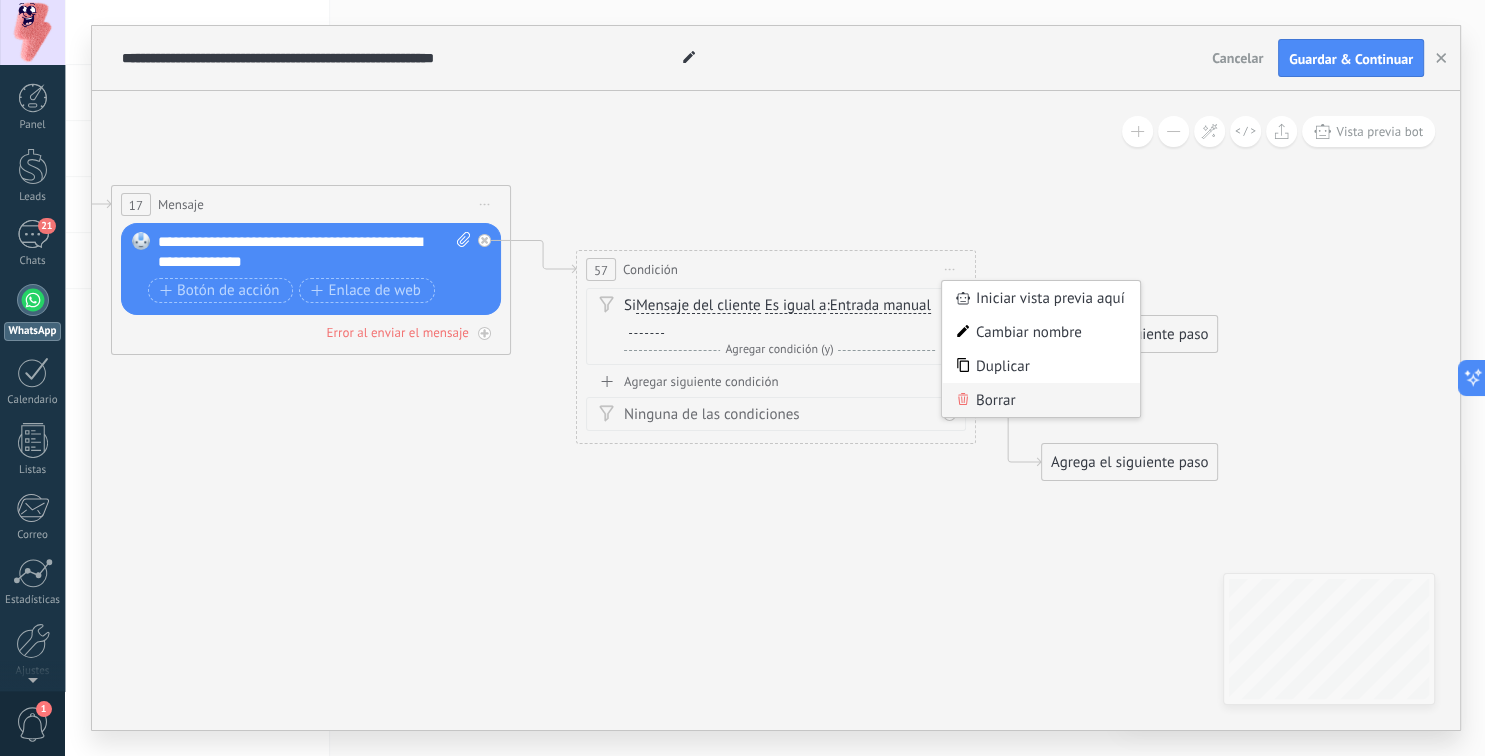 click on "Borrar" at bounding box center [1041, 400] 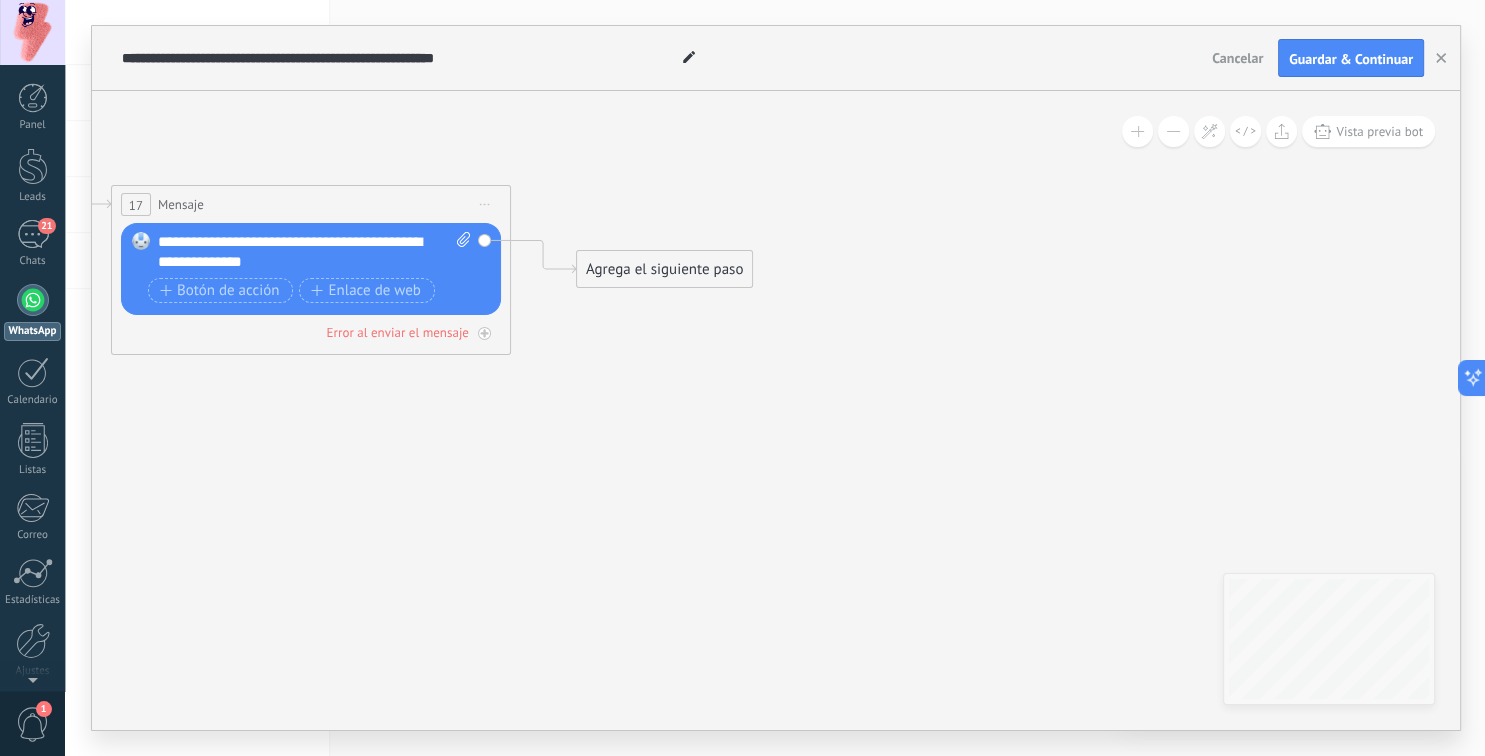 click on "Agrega el siguiente paso" at bounding box center (664, 269) 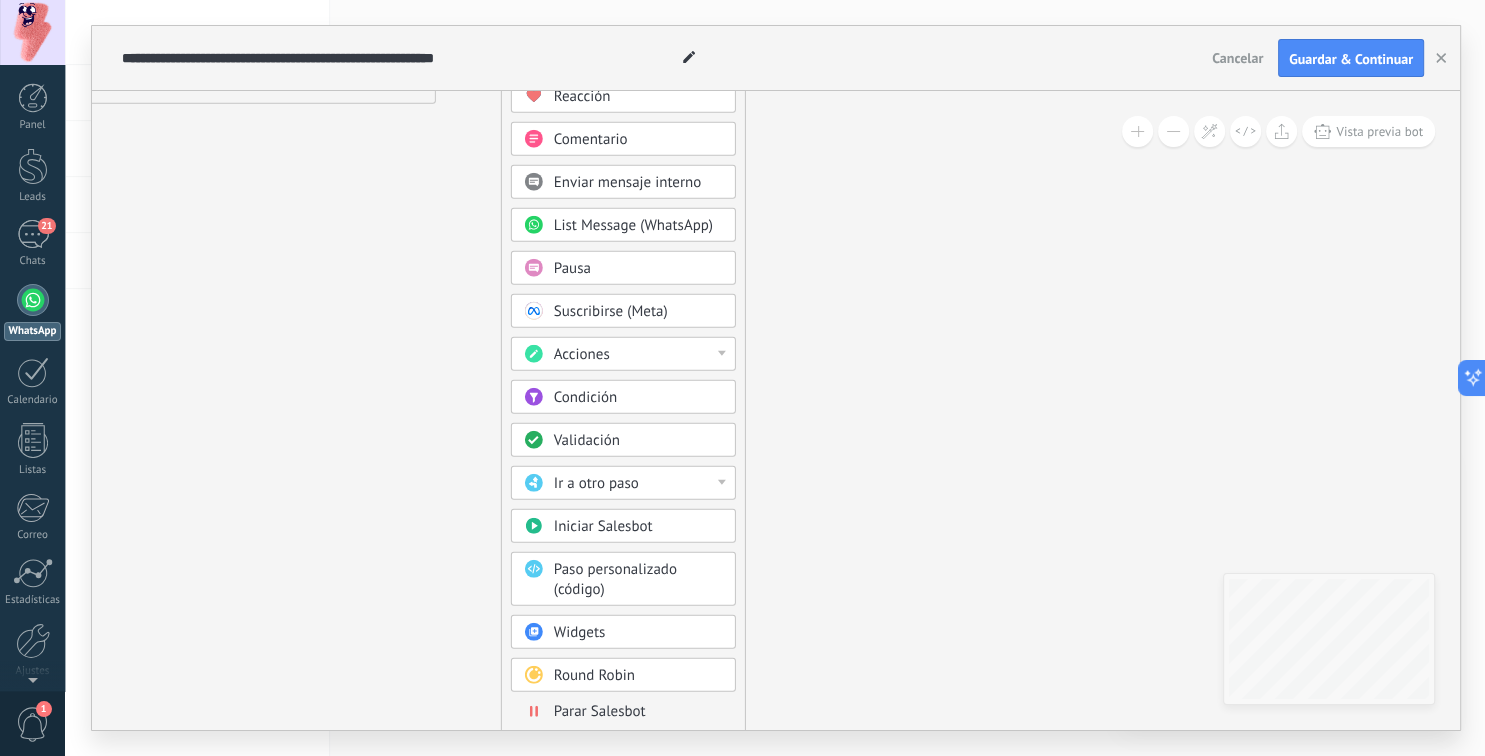 drag, startPoint x: 1088, startPoint y: 462, endPoint x: 1010, endPoint y: 220, distance: 254.2597 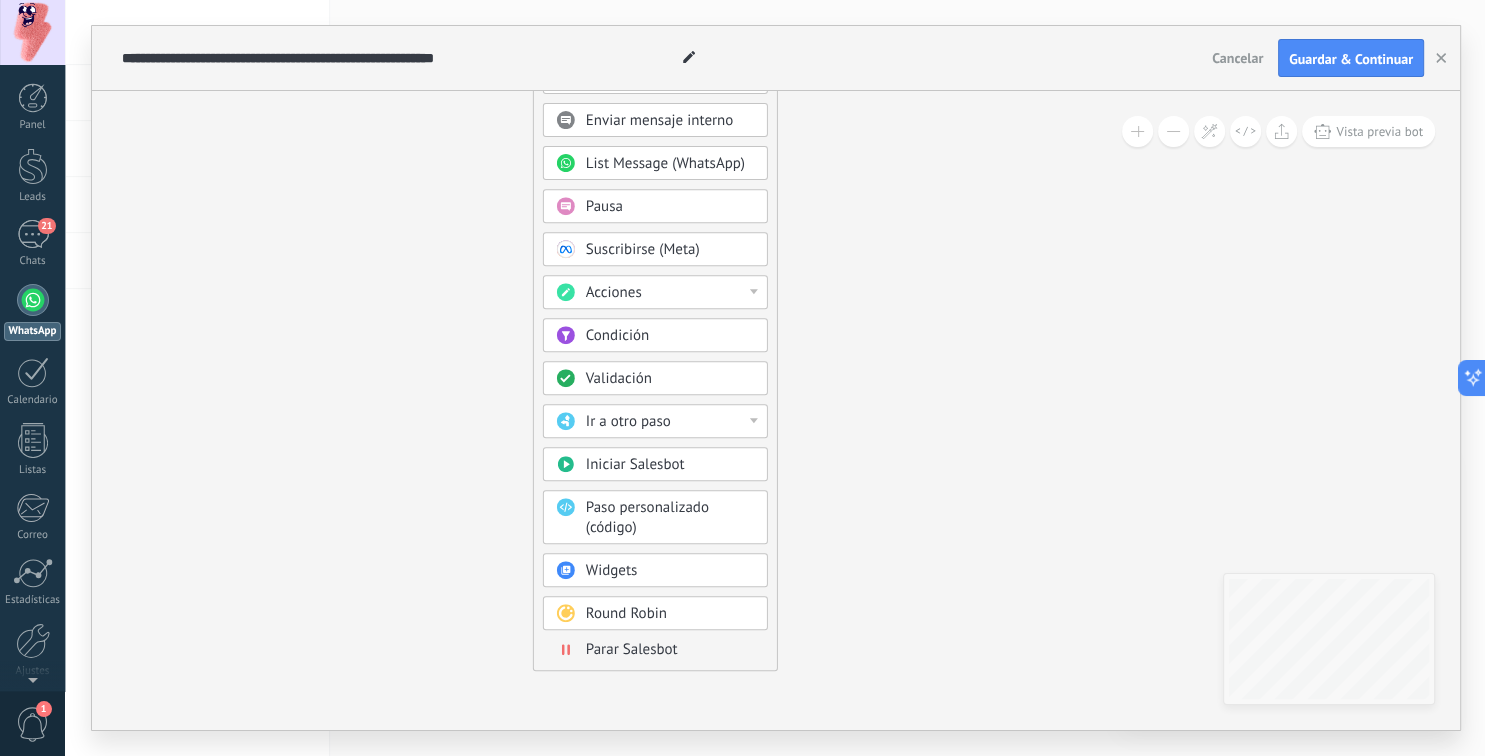 drag, startPoint x: 918, startPoint y: 493, endPoint x: 942, endPoint y: 453, distance: 46.647614 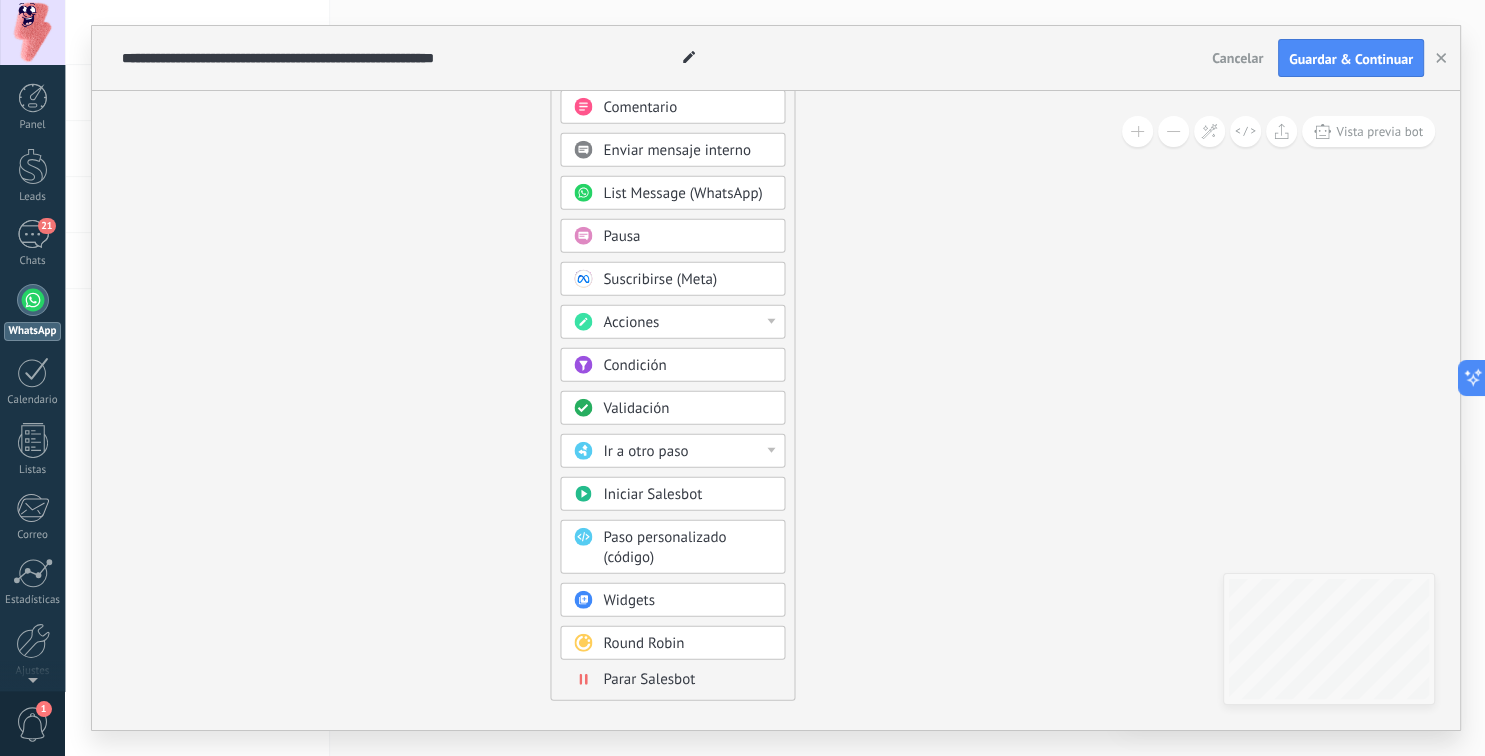 drag, startPoint x: 872, startPoint y: 315, endPoint x: 889, endPoint y: 349, distance: 38.013157 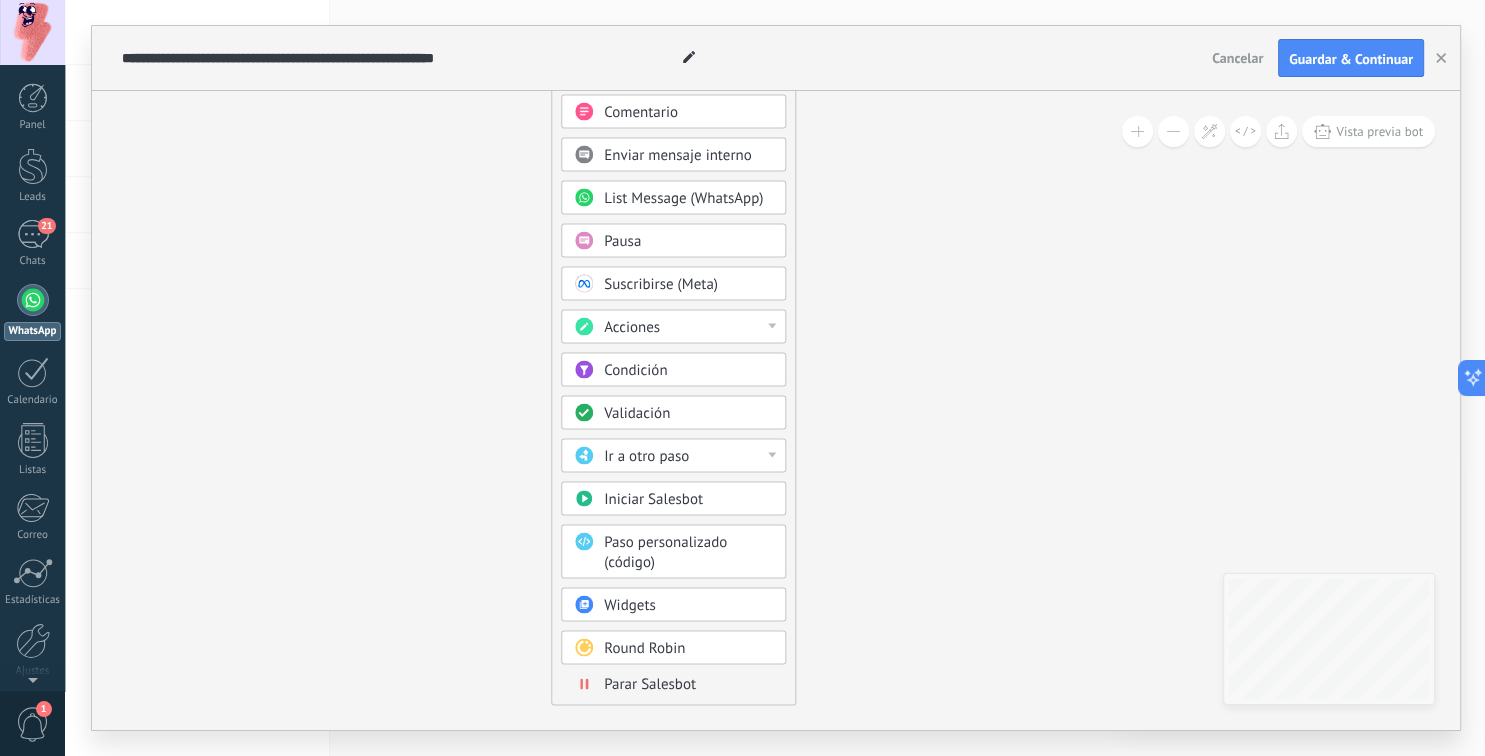 click on ".abccls-1,.abccls-2{fill-rule:evenodd}.abccls-2{fill:#fff} .abfcls-1{fill:none}.abfcls-2{fill:#fff} .abncls-1{isolation:isolate}.abncls-2{opacity:.06}.abncls-2,.abncls-3,.abncls-6{mix-blend-mode:multiply}.abncls-3{opacity:.15}.abncls-4,.abncls-8{fill:#fff}.abncls-5{fill:url(#abnlinear-gradient)}.abncls-6{opacity:.04}.abncls-7{fill:url(#abnlinear-gradient-2)}.abncls-8{fill-rule:evenodd} .abqst0{fill:#ffa200} .abwcls-1{fill:#252525} .cls-1{isolation:isolate} .acicls-1{fill:none} .aclcls-1{fill:#232323} .acnst0{display:none} .addcls-1,.addcls-2{fill:none;stroke-miterlimit:10}.addcls-1{stroke:#dfe0e5}.addcls-2{stroke:#a1a7ab} .adecls-1,.adecls-2{fill:none;stroke-miterlimit:10}.adecls-1{stroke:#dfe0e5}.adecls-2{stroke:#a1a7ab} .adqcls-1{fill:#8591a5;fill-rule:evenodd} .aeccls-1{fill:#5c9f37} .aeecls-1{fill:#f86161} .aejcls-1{fill:#8591a5;fill-rule:evenodd} .aekcls-1{fill-rule:evenodd} .aelcls-1{fill-rule:evenodd;fill:currentColor} .aemcls-1{fill-rule:evenodd;fill:currentColor} .aencls-2{fill:#f86161;opacity:.3}" at bounding box center [742, 378] 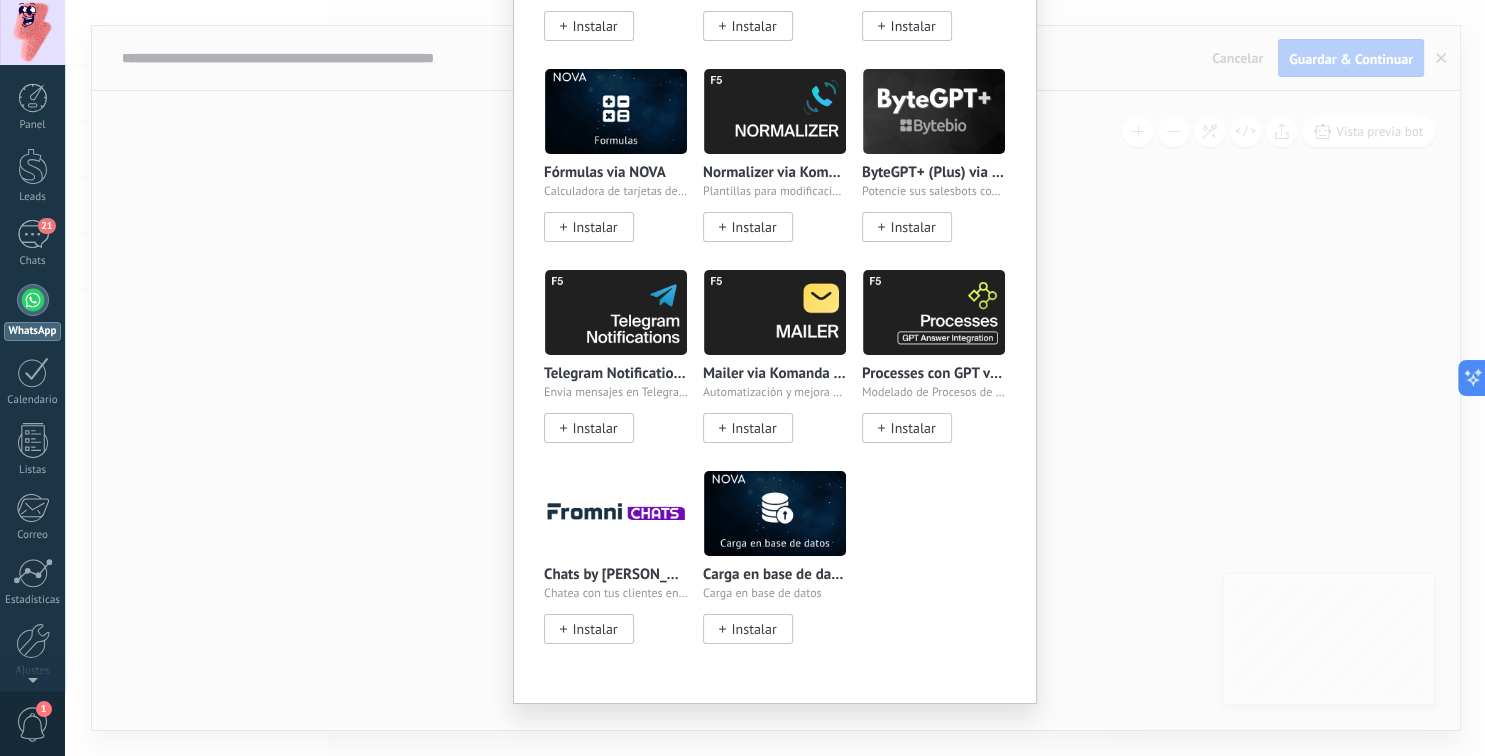 scroll, scrollTop: 1505, scrollLeft: 0, axis: vertical 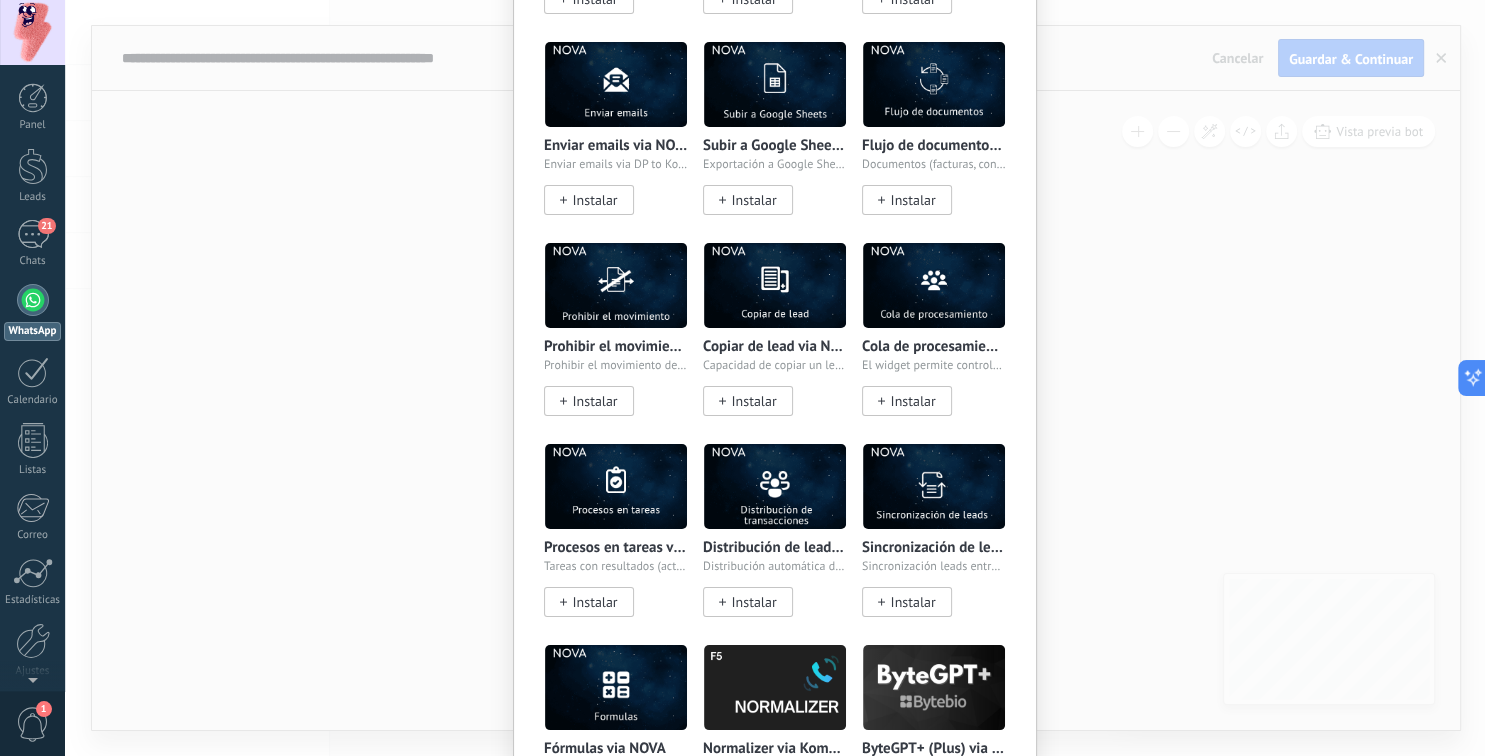 click on "Widgets Wazzup (WhatsApp & Instagram) Conectamos WhatsApp, Telegram e Instagram a Kommo Instalar Stripe Procesar pagos en linea para negocios digitales  Instalar Triggers by Komanda F5 Creador de acciones automáticas Instalar WhatsApp Business API (WABA) via Radist.Online Conecta WABA a Kommo en 10 minutos Instalar Apple Messages for Business Habla con tus clientes vía iMessage Instalar Envío de SMS mundiald por Fromni Campañas de SMS automatizadas y manuales - Kommo Instalar Whatsapp por Whatcrm y Telphin Conecta la integración de WhatsApp en un minuto Instalar Generador de documentos Llena tus documentos con la info de tus leads Instalar Sensei Editor de procesos comerciales de venta Instalar Telegram de Whatcrm Conecte la integración de Telegram en un minuto Instalar Etapa del Lead por KWID Verificación de la etapa del lead en Salesbot Instalar PayPal Crea y envía formatos de pago Instalar Mercado Pago Mercado Pago Instalar Webhooks de Salesbot por KWID Enviar webhooks desde Salesbot Instalar" at bounding box center (775, 378) 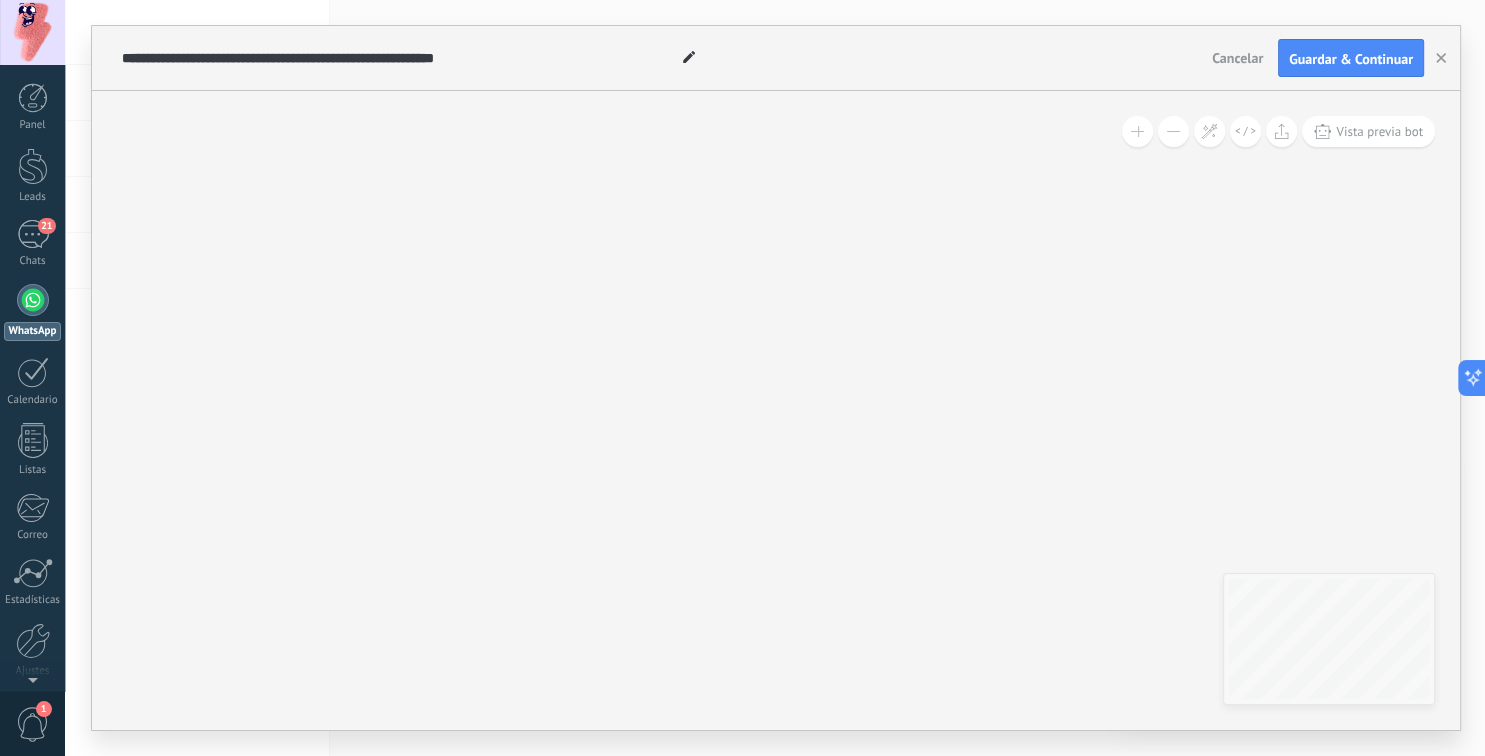 scroll, scrollTop: 0, scrollLeft: 0, axis: both 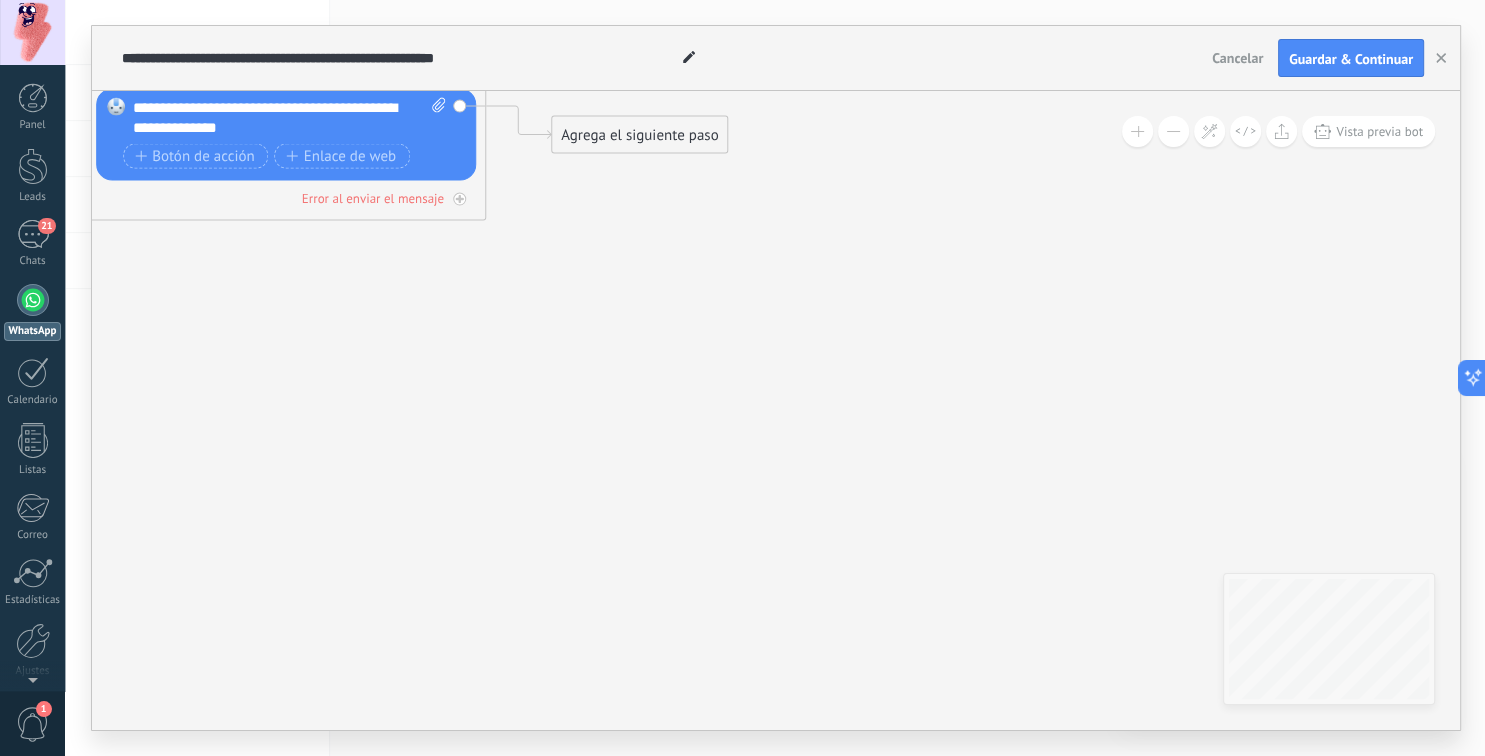 click on "Agrega el siguiente paso" at bounding box center (639, 135) 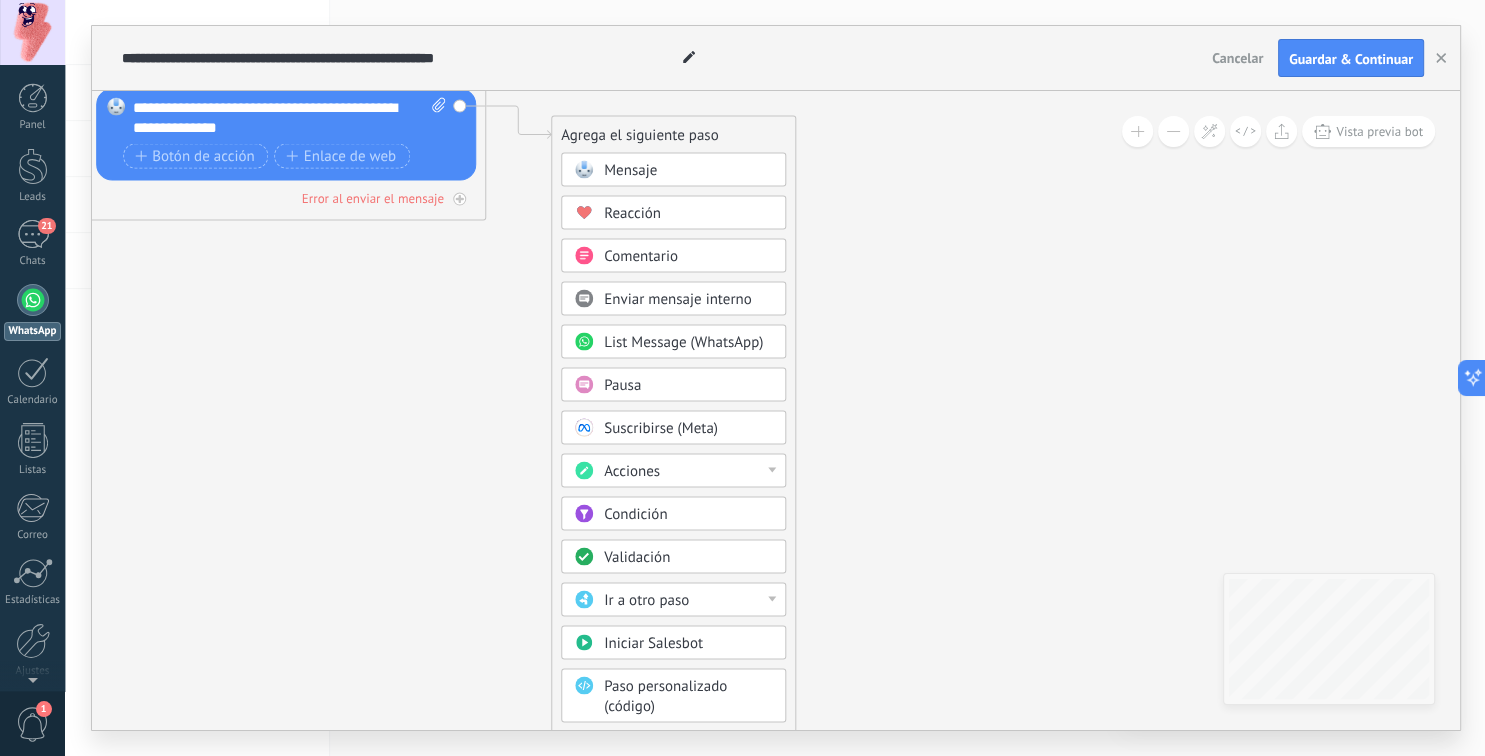 click on "Ir a otro paso" at bounding box center (673, 600) 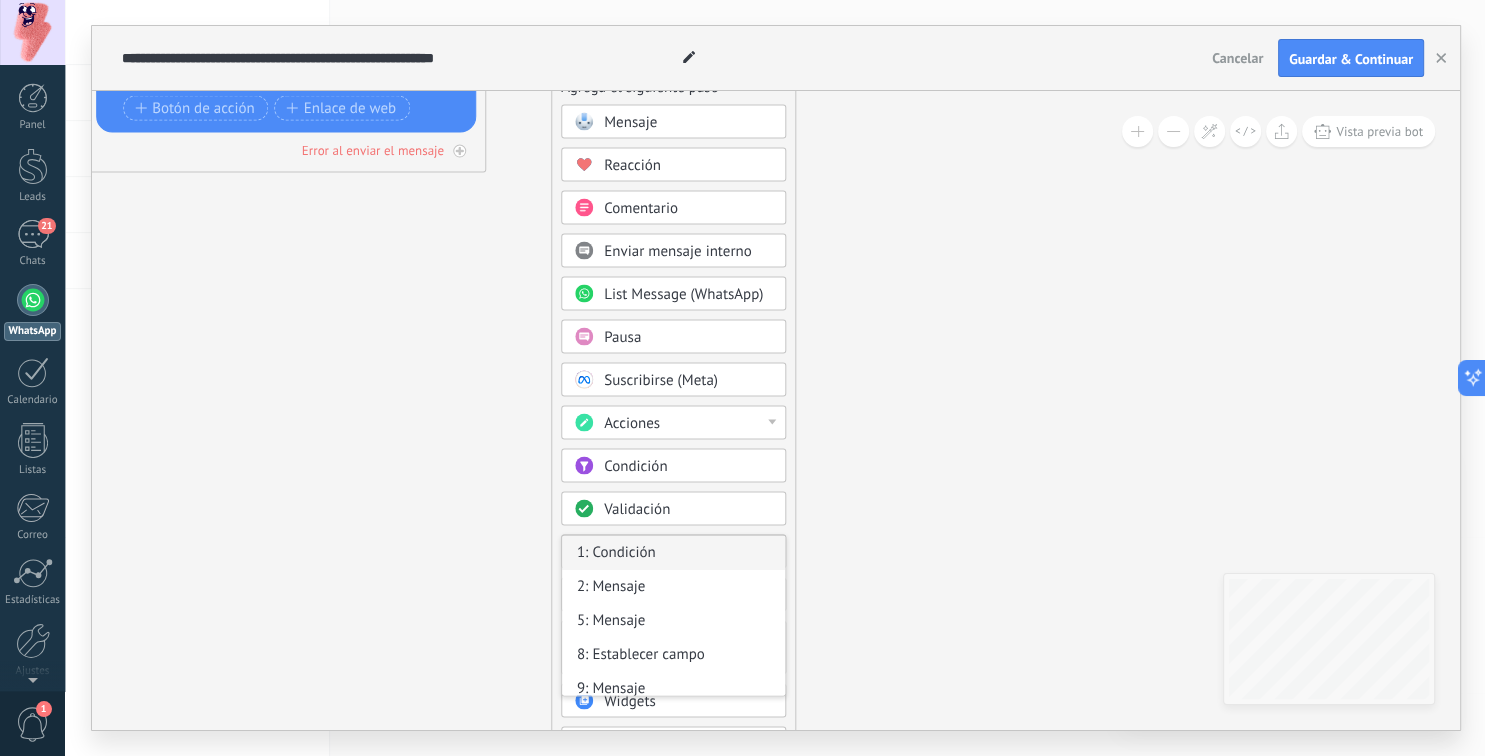 click on "1: Condición" at bounding box center (673, 553) 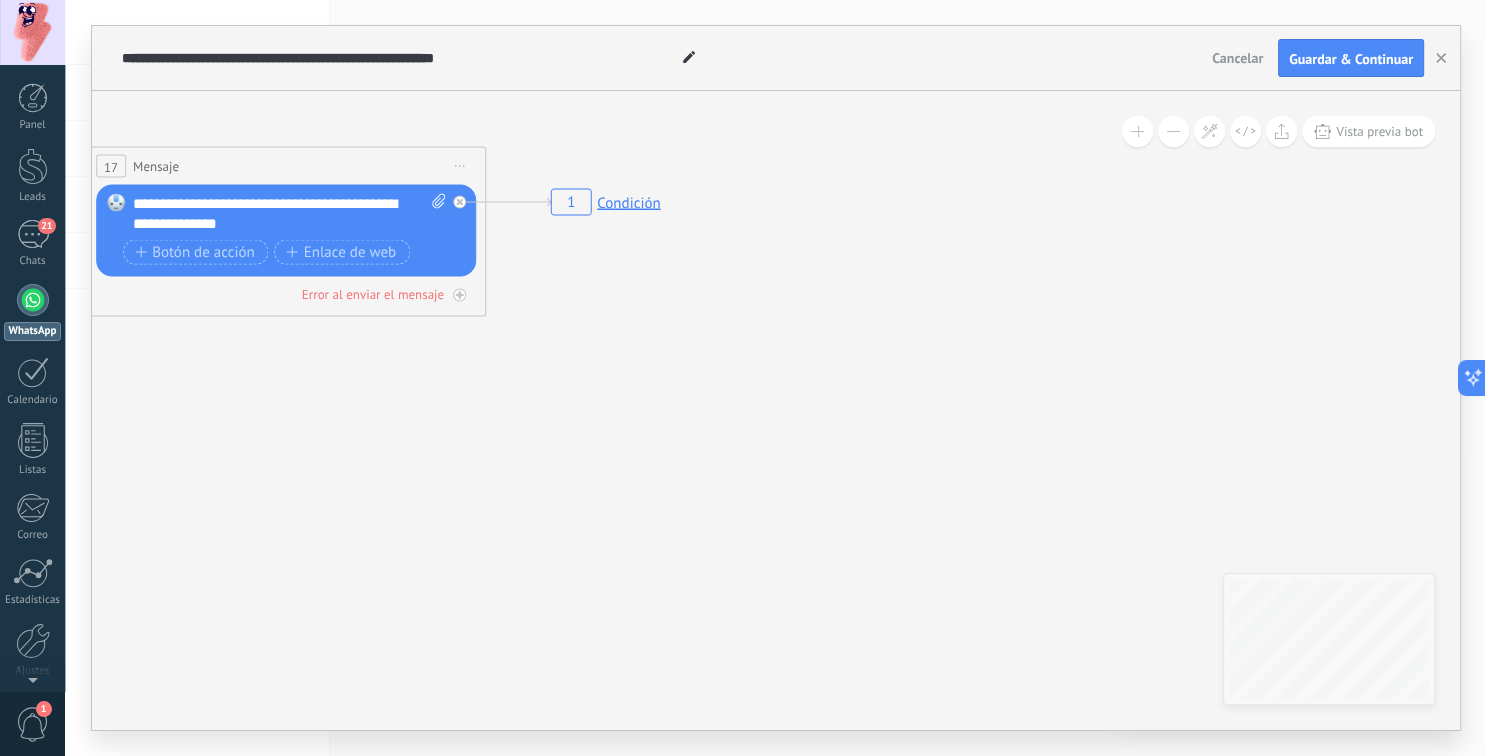 click 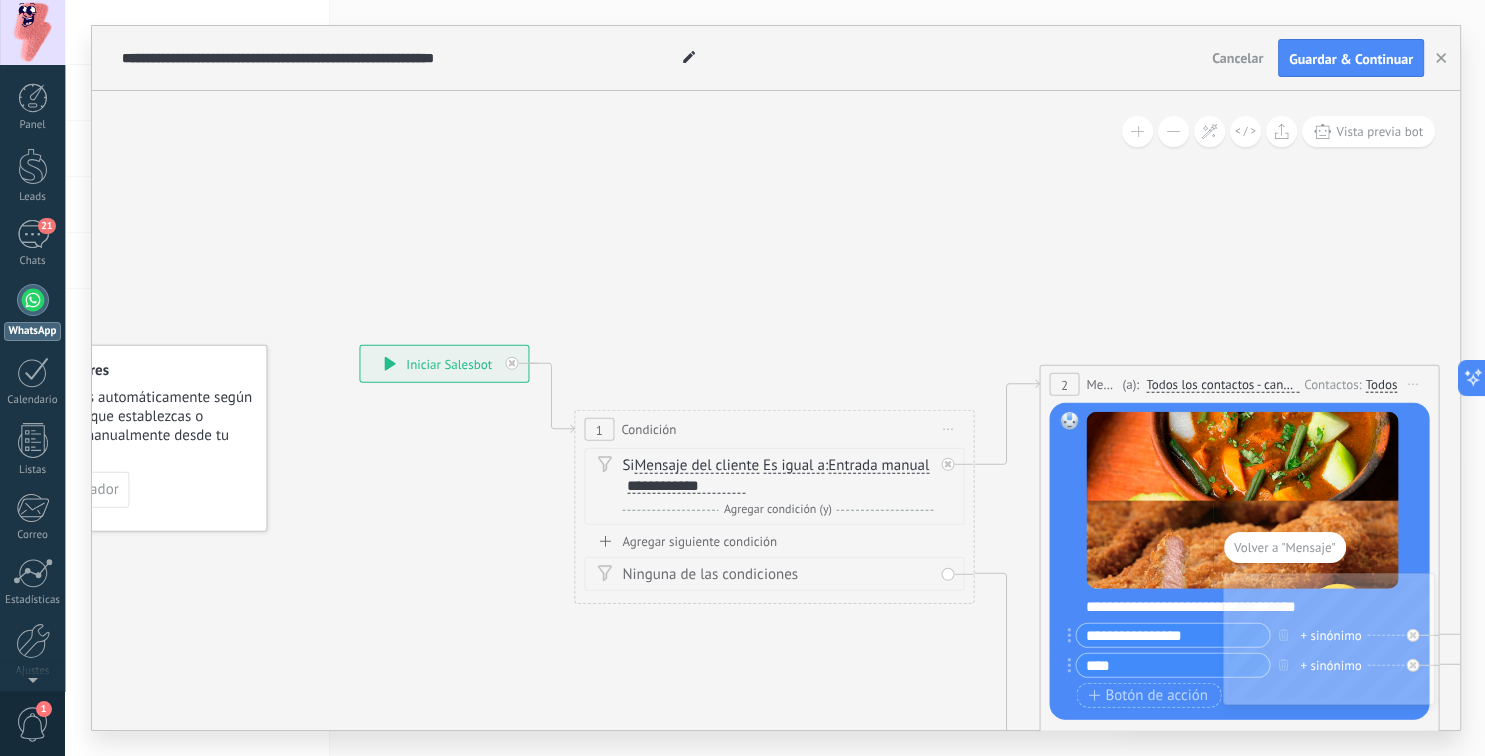 drag, startPoint x: 938, startPoint y: 267, endPoint x: 328, endPoint y: 269, distance: 610.0033 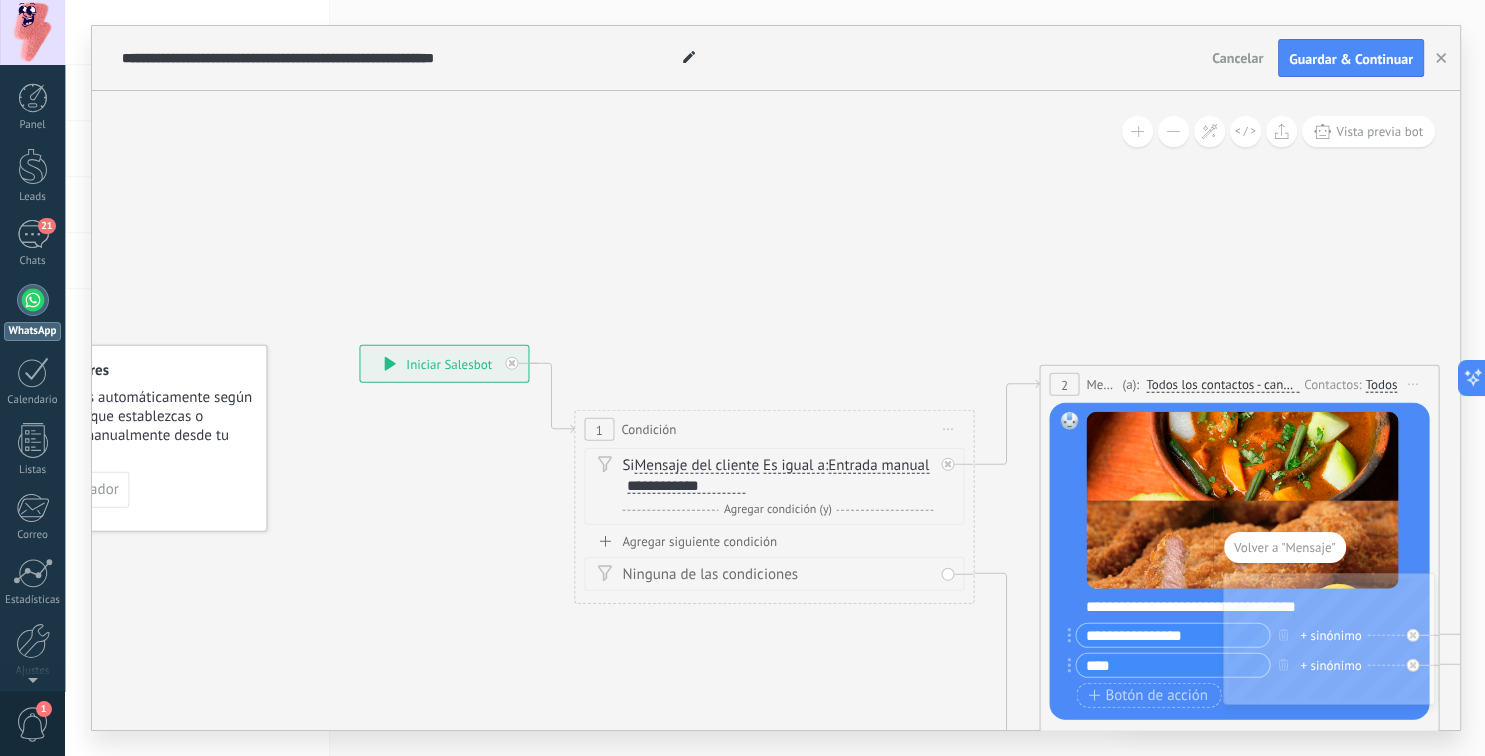 click on "1 Condición" 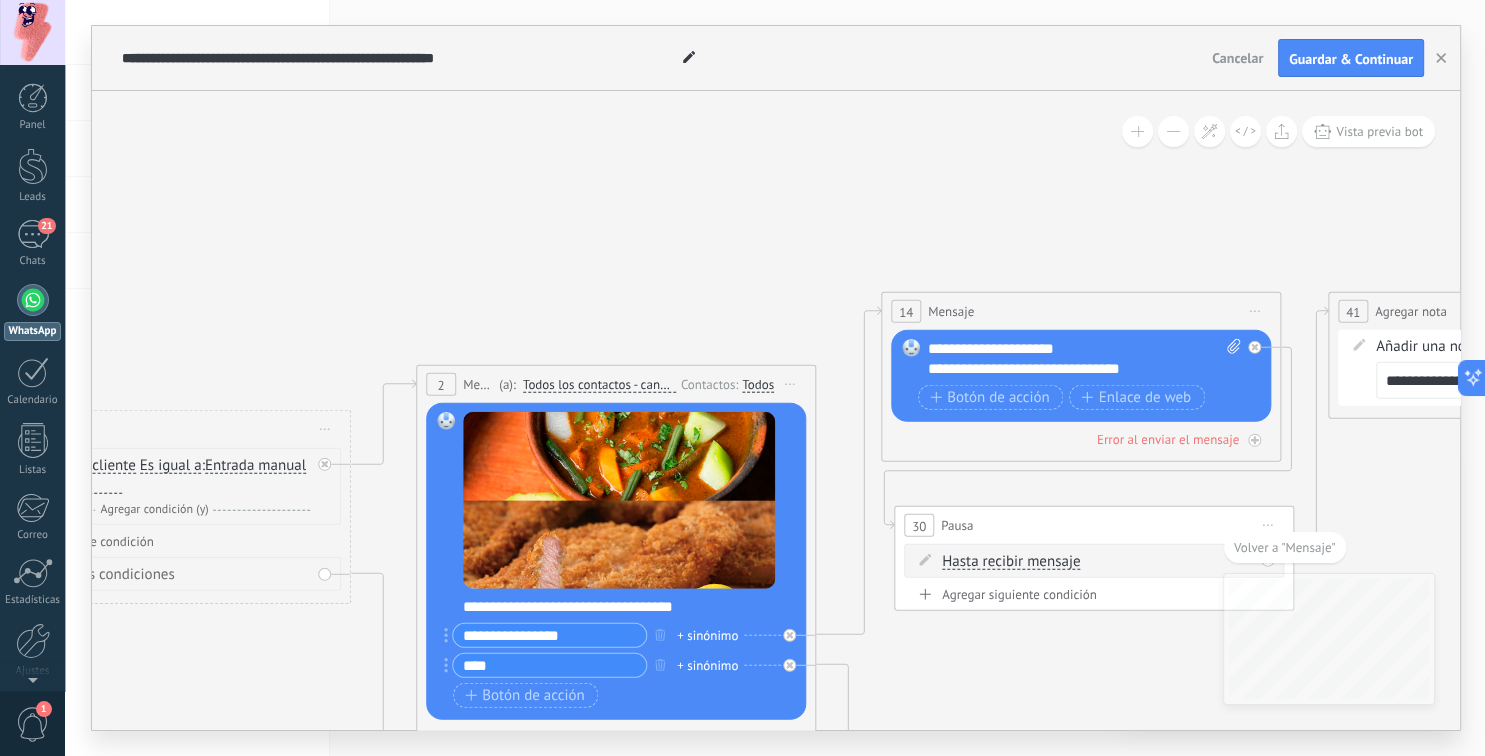 drag, startPoint x: 1048, startPoint y: 262, endPoint x: 197, endPoint y: 246, distance: 851.1504 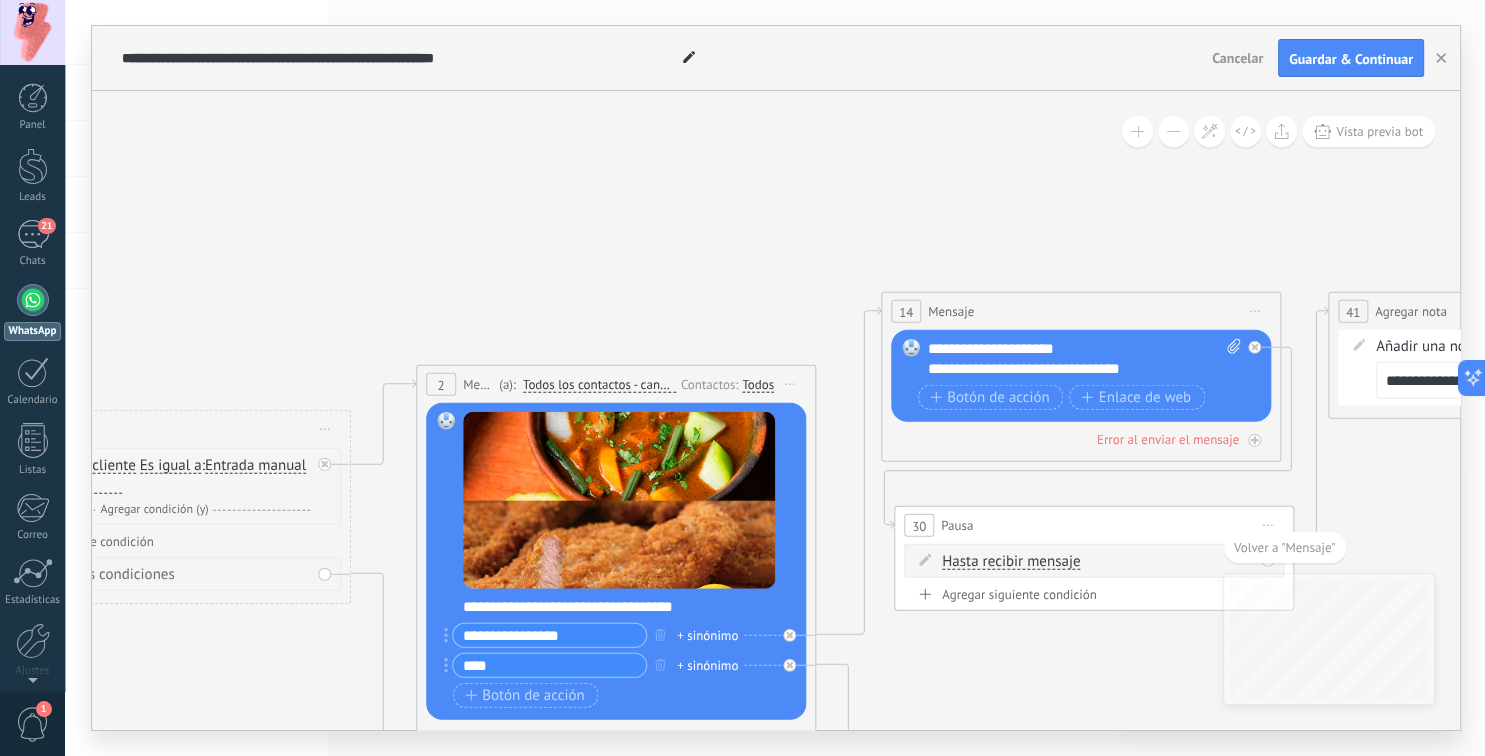 click on "1 Condición" 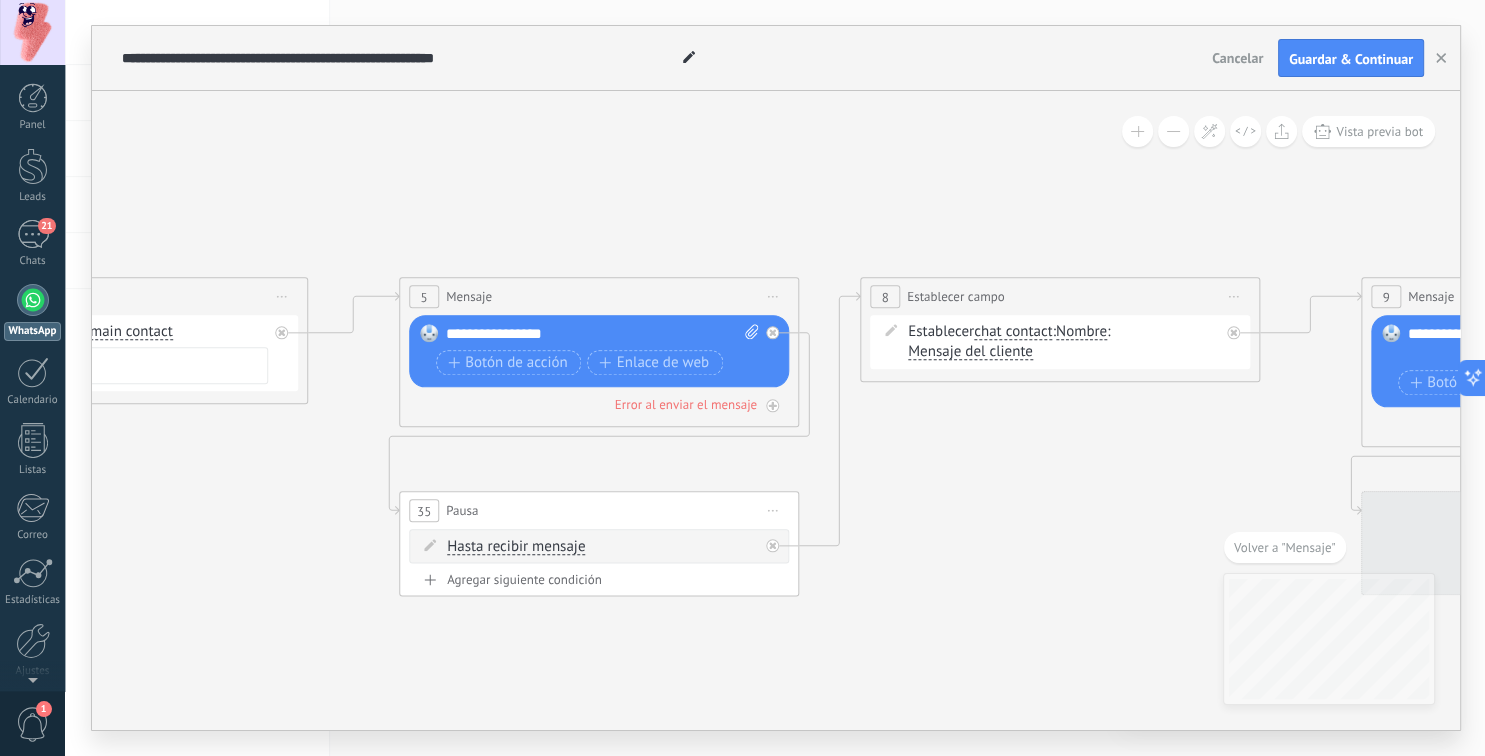 drag, startPoint x: 1249, startPoint y: 276, endPoint x: 209, endPoint y: 270, distance: 1040.0173 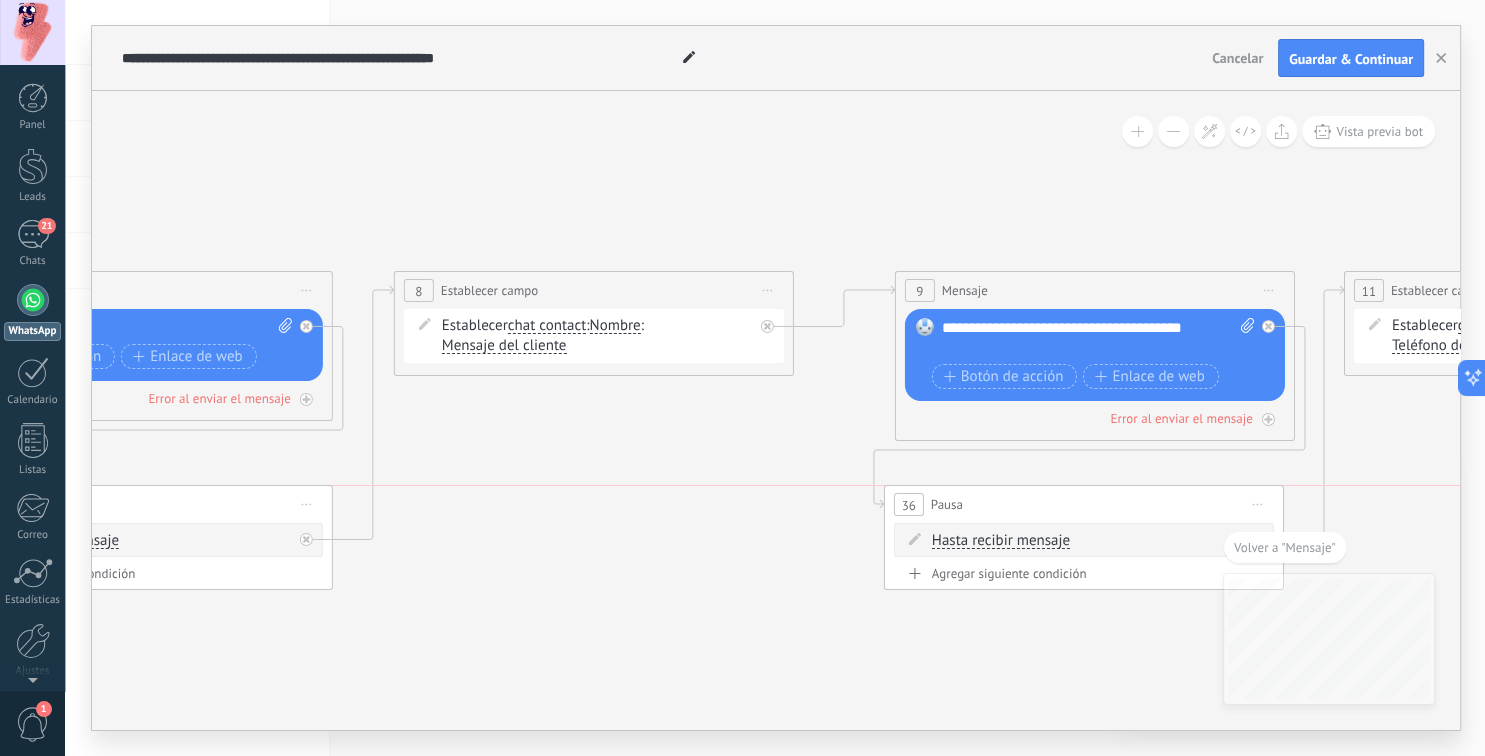 drag, startPoint x: 1165, startPoint y: 498, endPoint x: 182, endPoint y: 352, distance: 993.7832 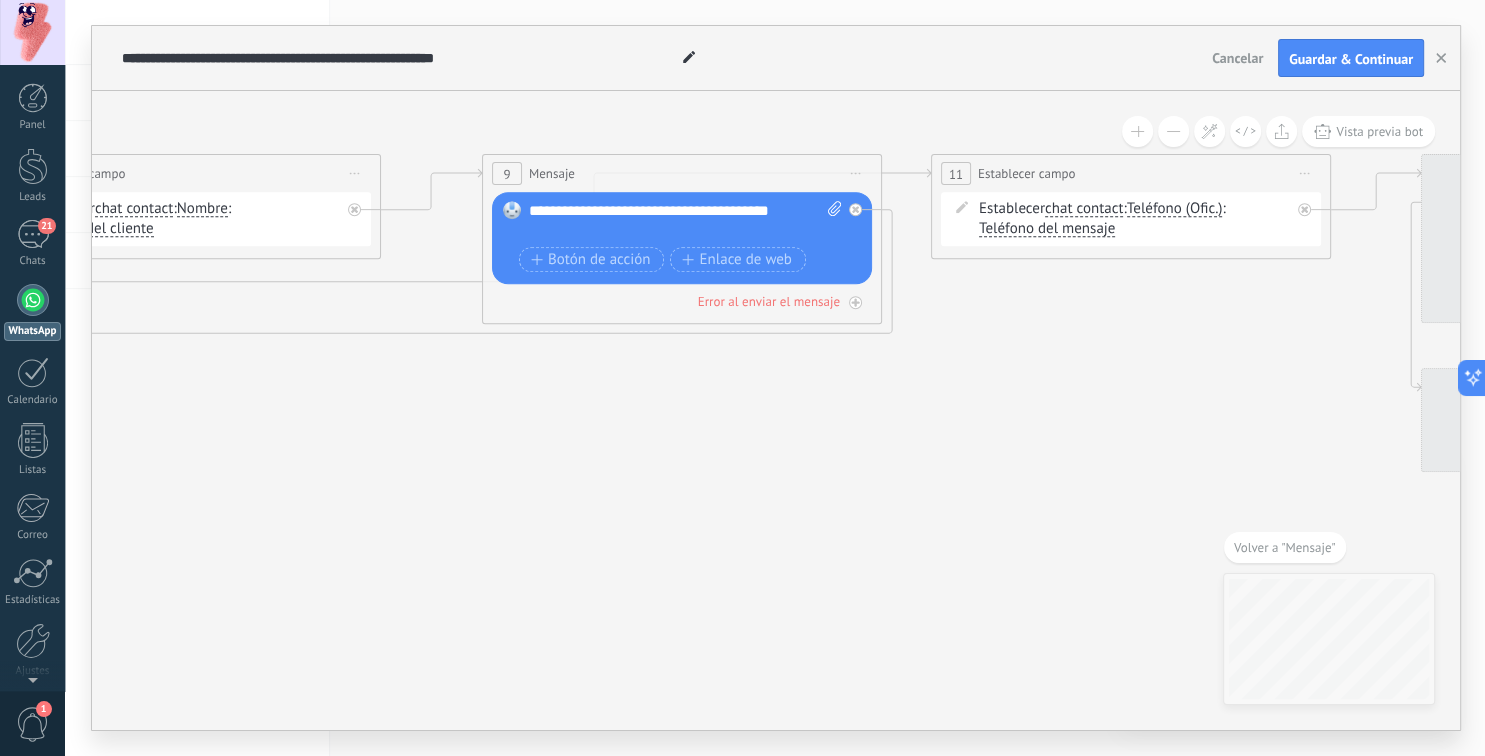 drag, startPoint x: 872, startPoint y: 646, endPoint x: 327, endPoint y: 468, distance: 573.3315 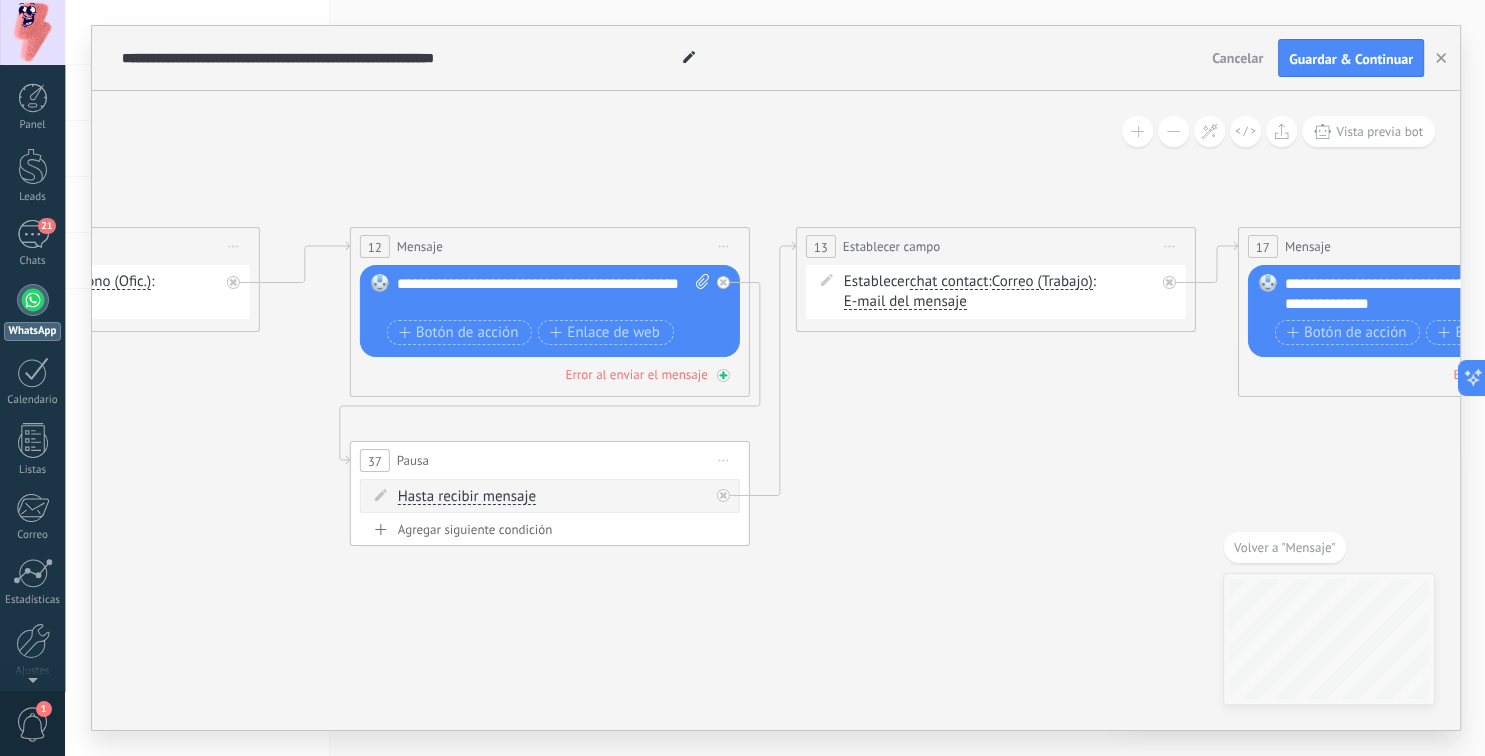 drag, startPoint x: 1062, startPoint y: 291, endPoint x: 364, endPoint y: 392, distance: 705.2695 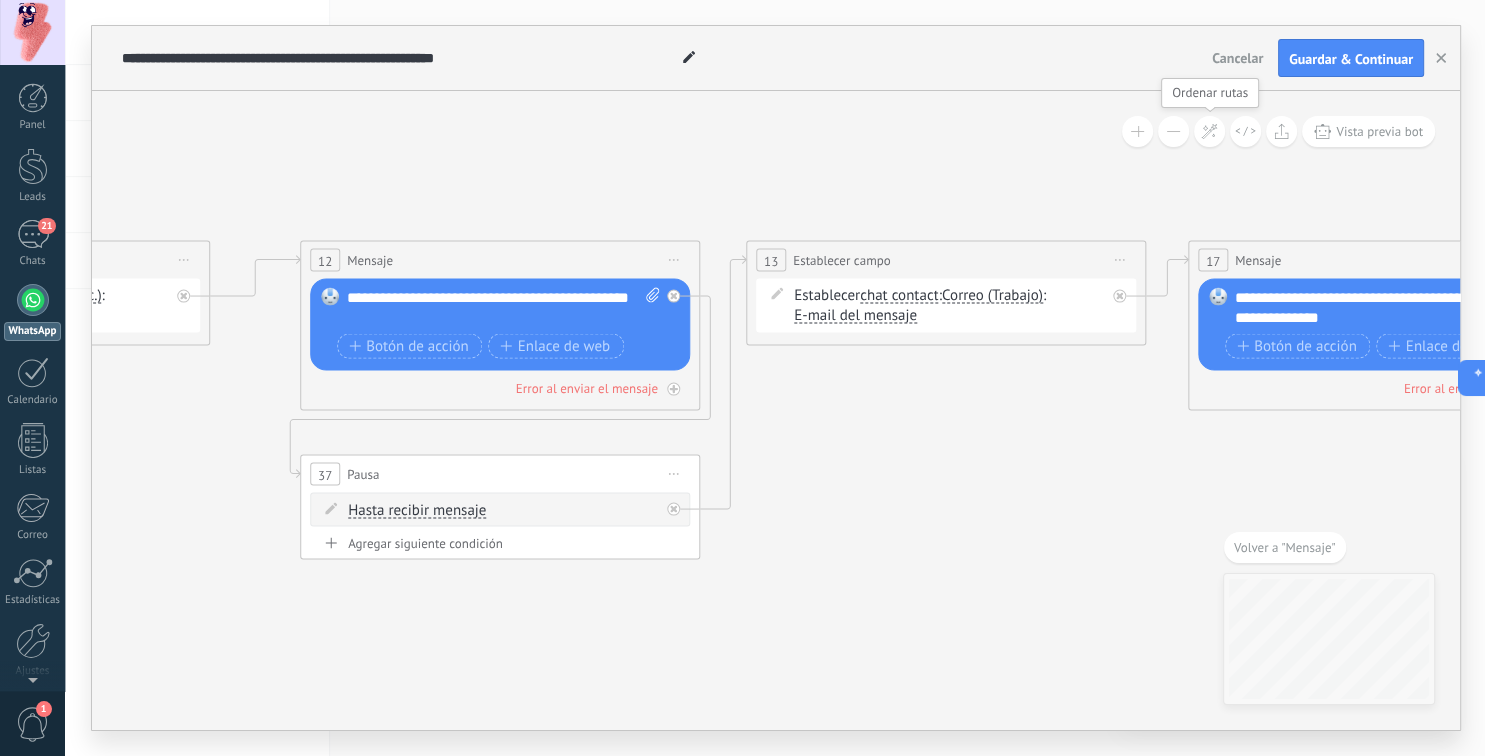 click 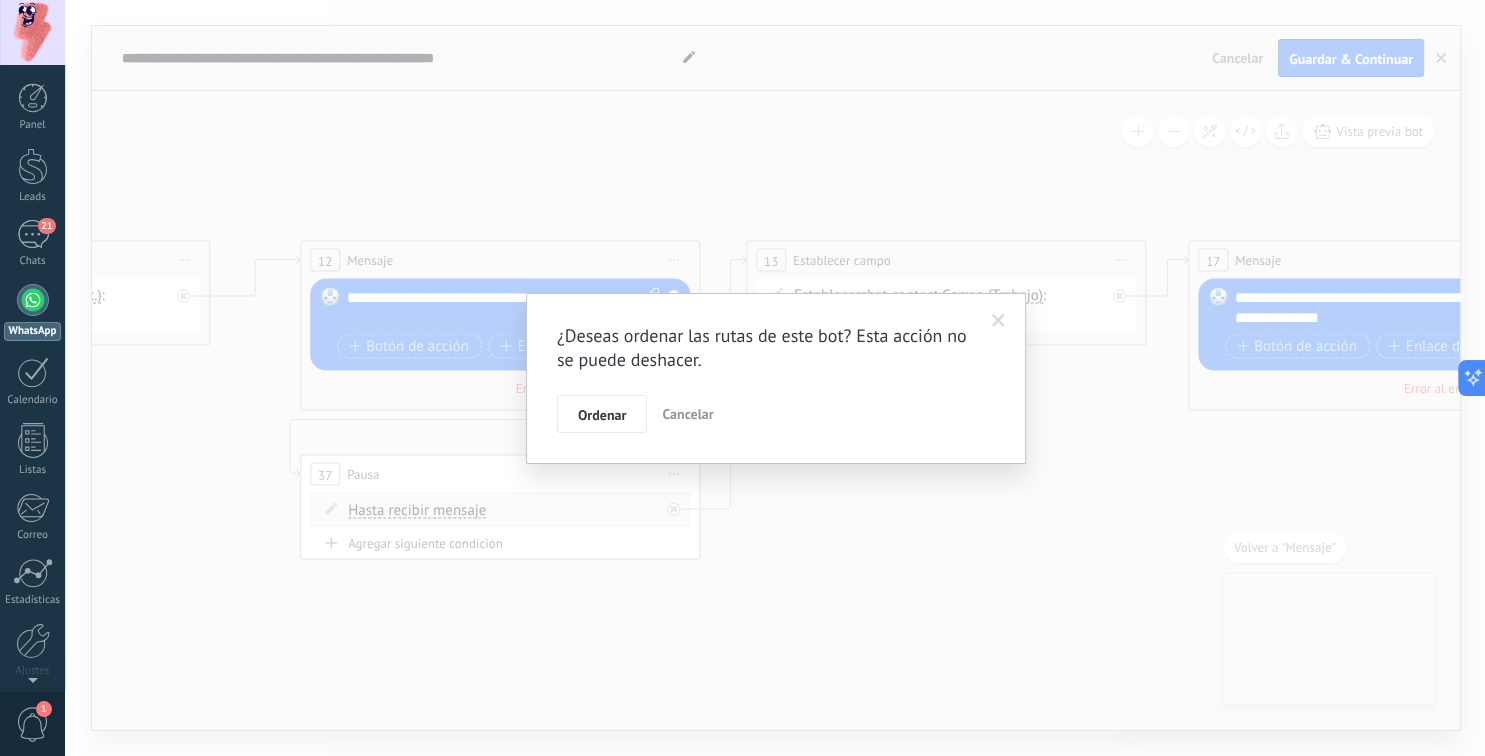 click on "Ordenar" at bounding box center (602, 415) 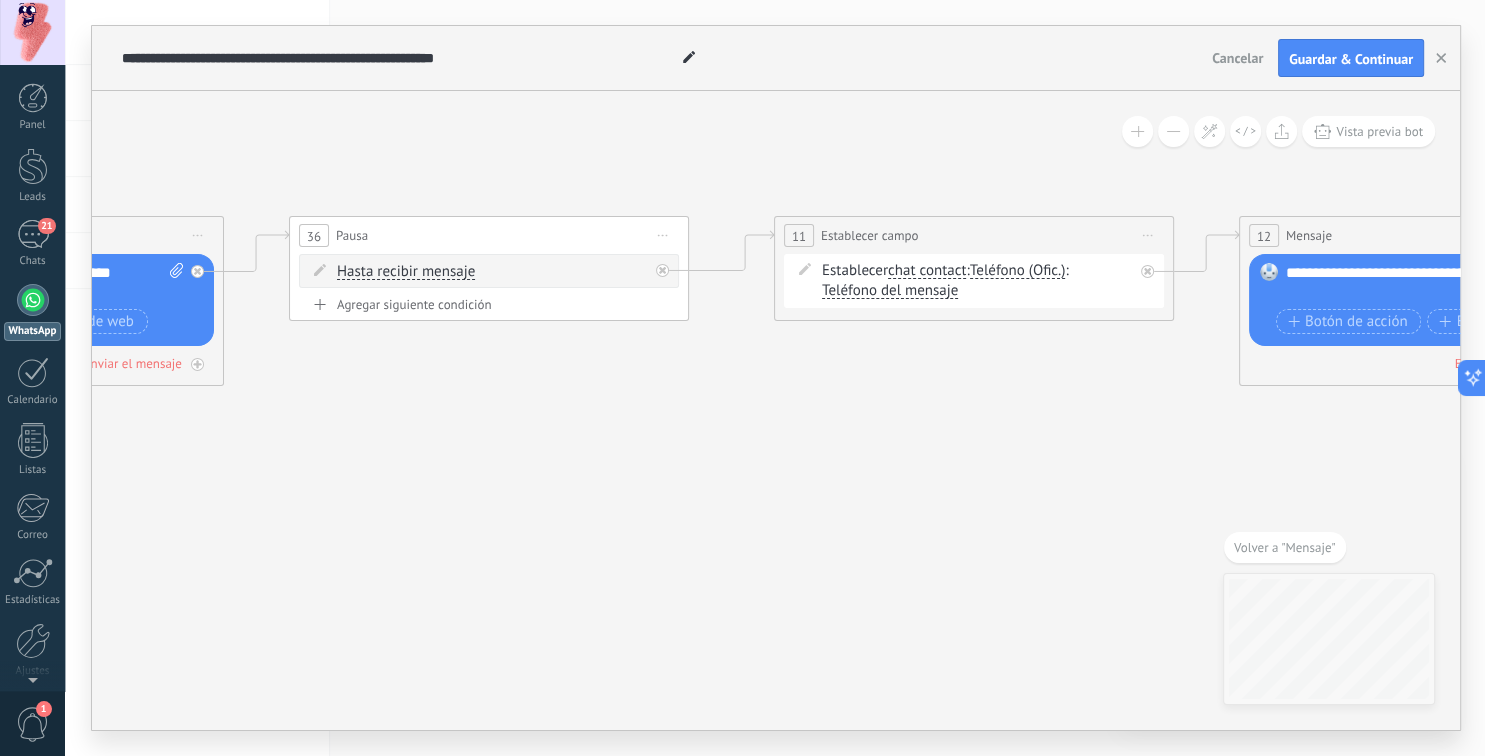 drag, startPoint x: 912, startPoint y: 562, endPoint x: 286, endPoint y: 483, distance: 630.96515 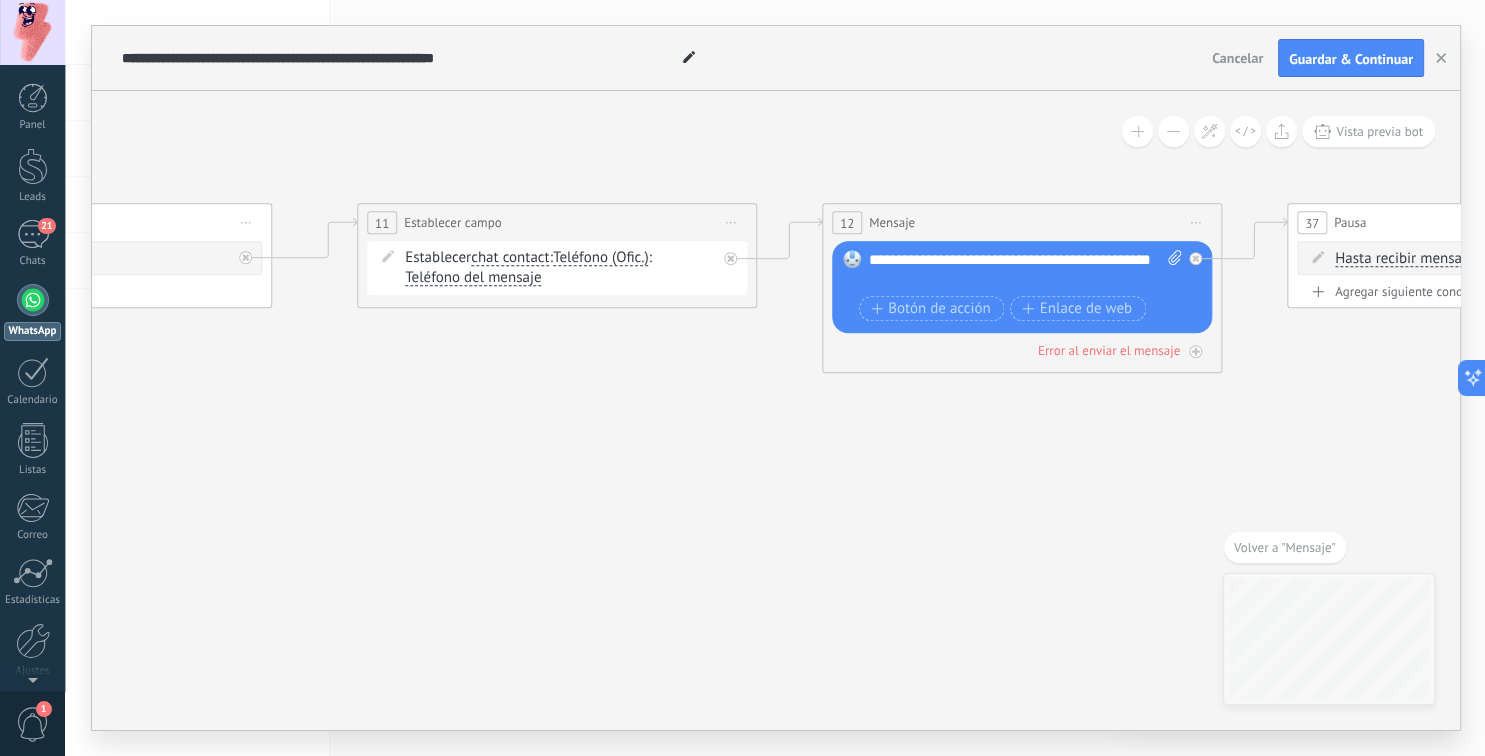 drag, startPoint x: 1041, startPoint y: 477, endPoint x: 442, endPoint y: 474, distance: 599.0075 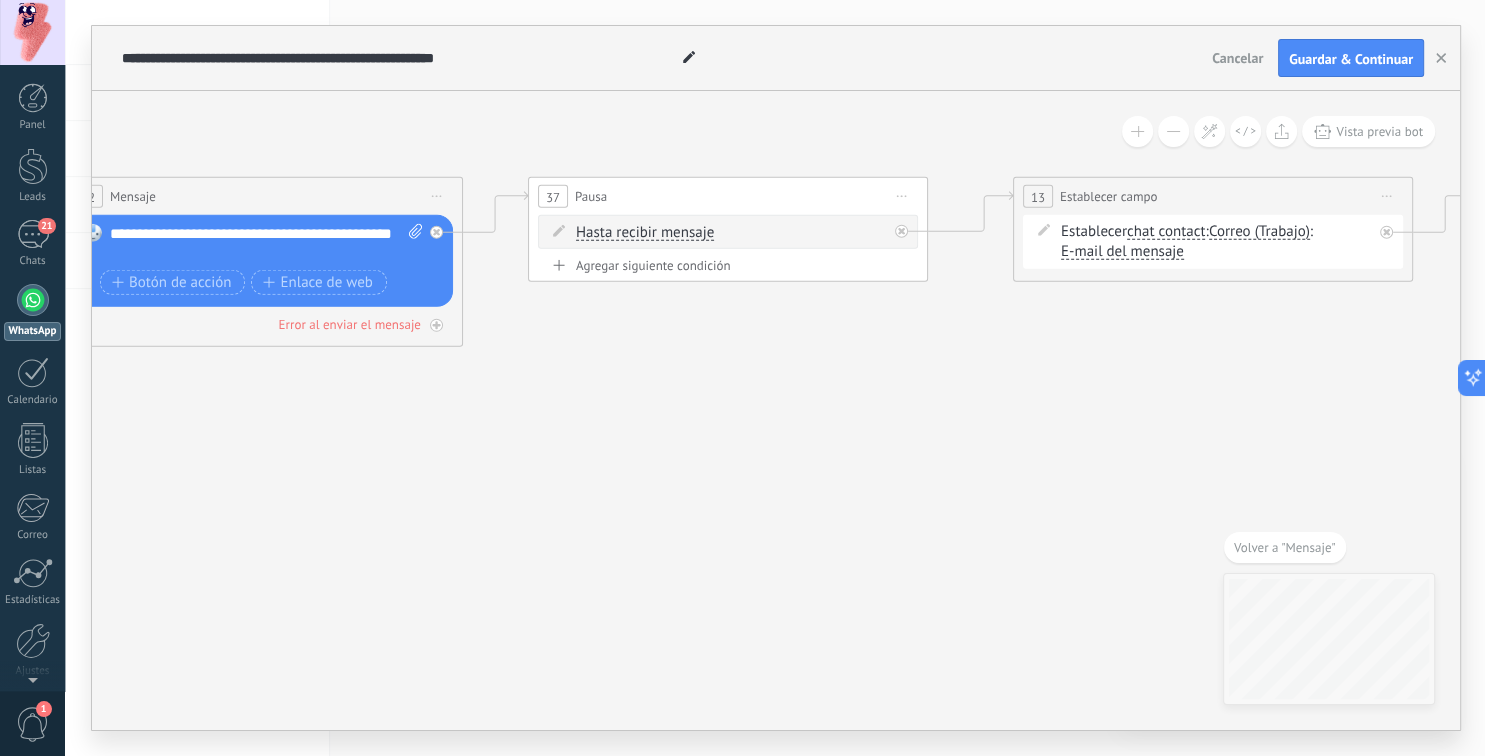 drag, startPoint x: 687, startPoint y: 481, endPoint x: 487, endPoint y: 459, distance: 201.20636 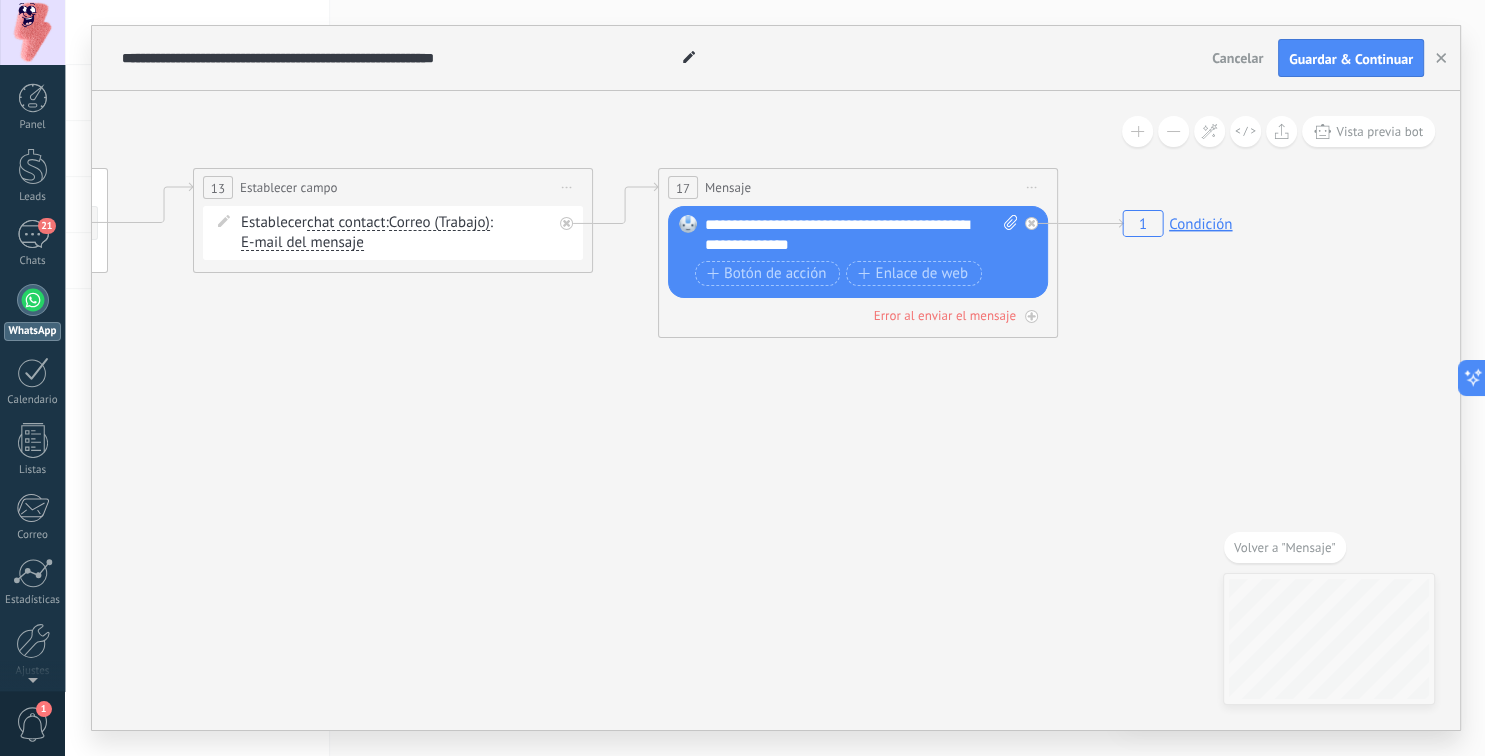 drag, startPoint x: 742, startPoint y: 443, endPoint x: 424, endPoint y: 446, distance: 318.01416 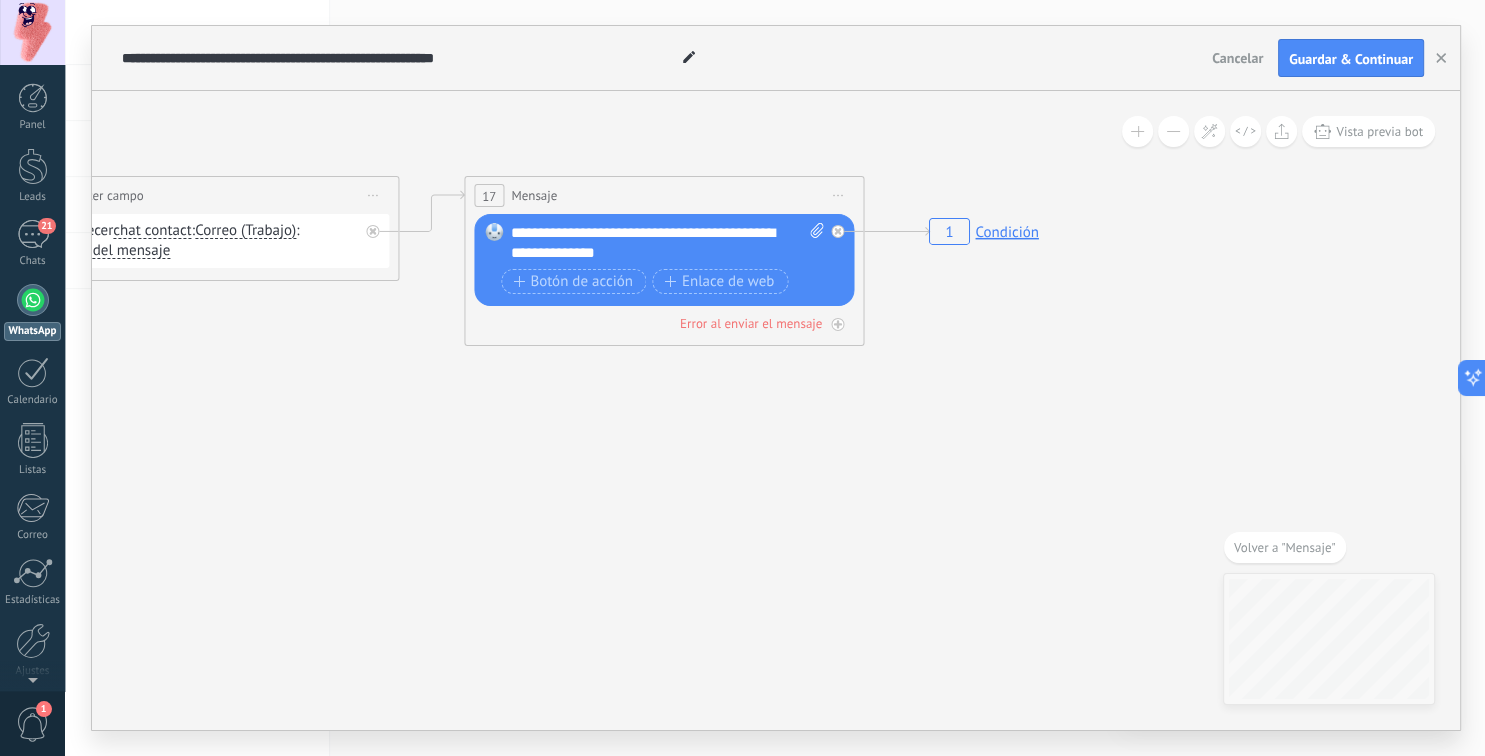drag, startPoint x: 1046, startPoint y: 442, endPoint x: 946, endPoint y: 442, distance: 100 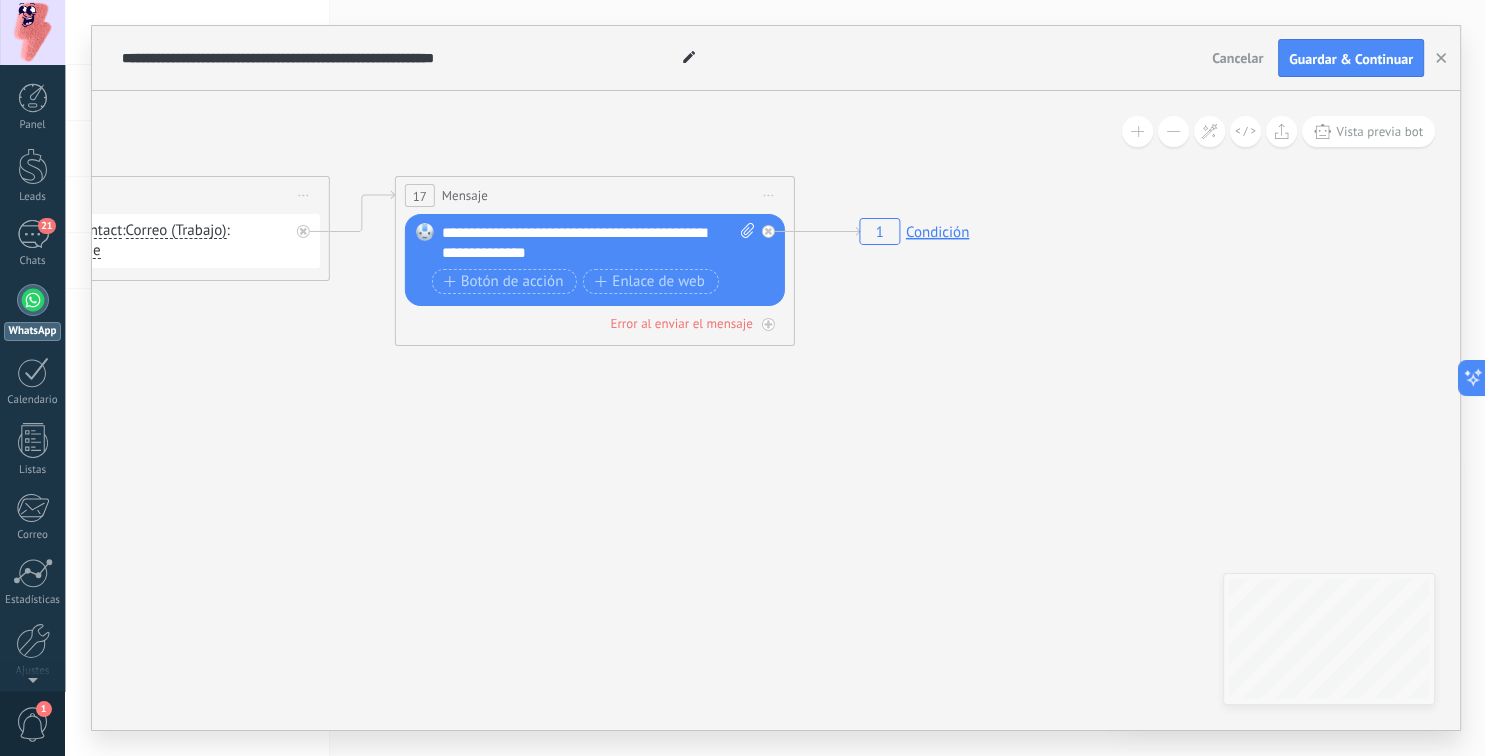 click 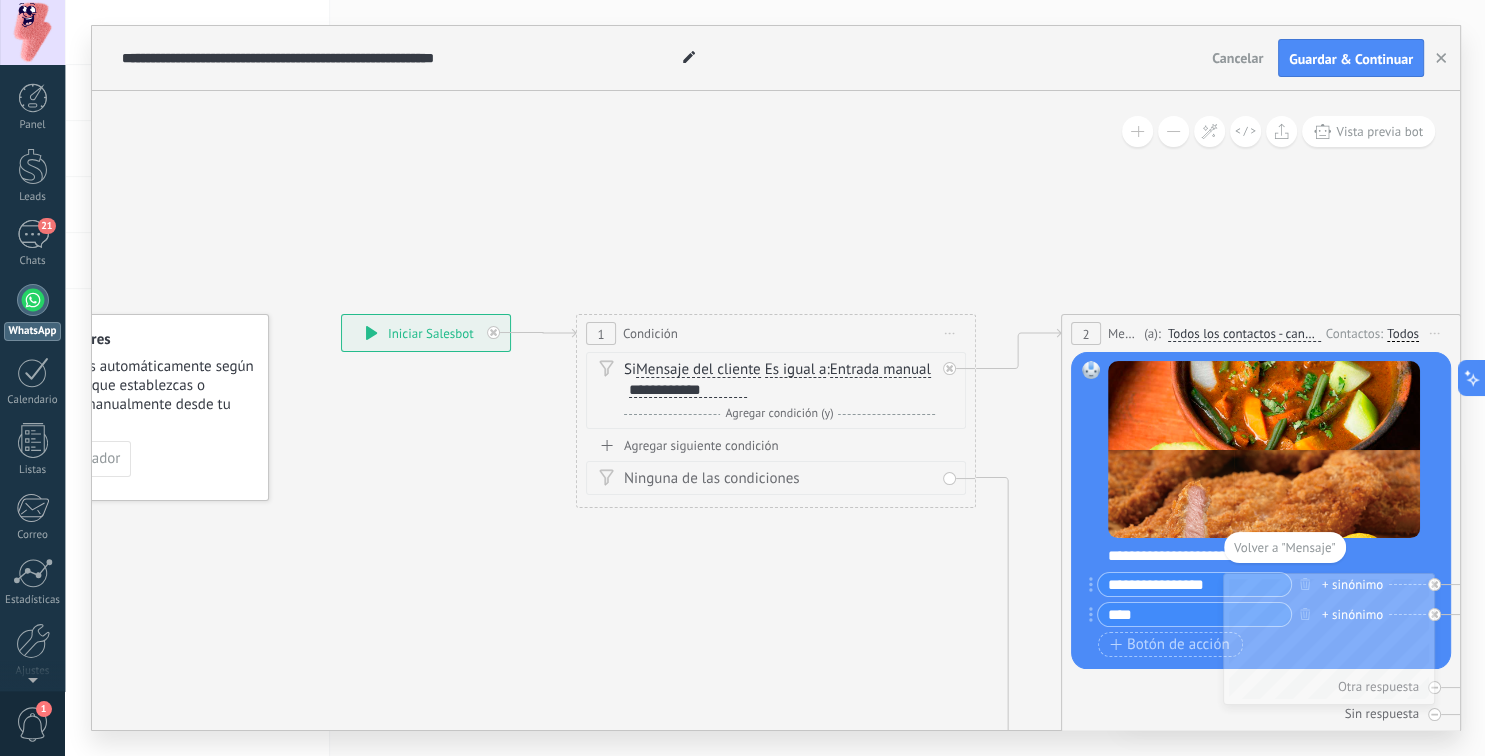 drag, startPoint x: 911, startPoint y: 223, endPoint x: 191, endPoint y: 229, distance: 720.025 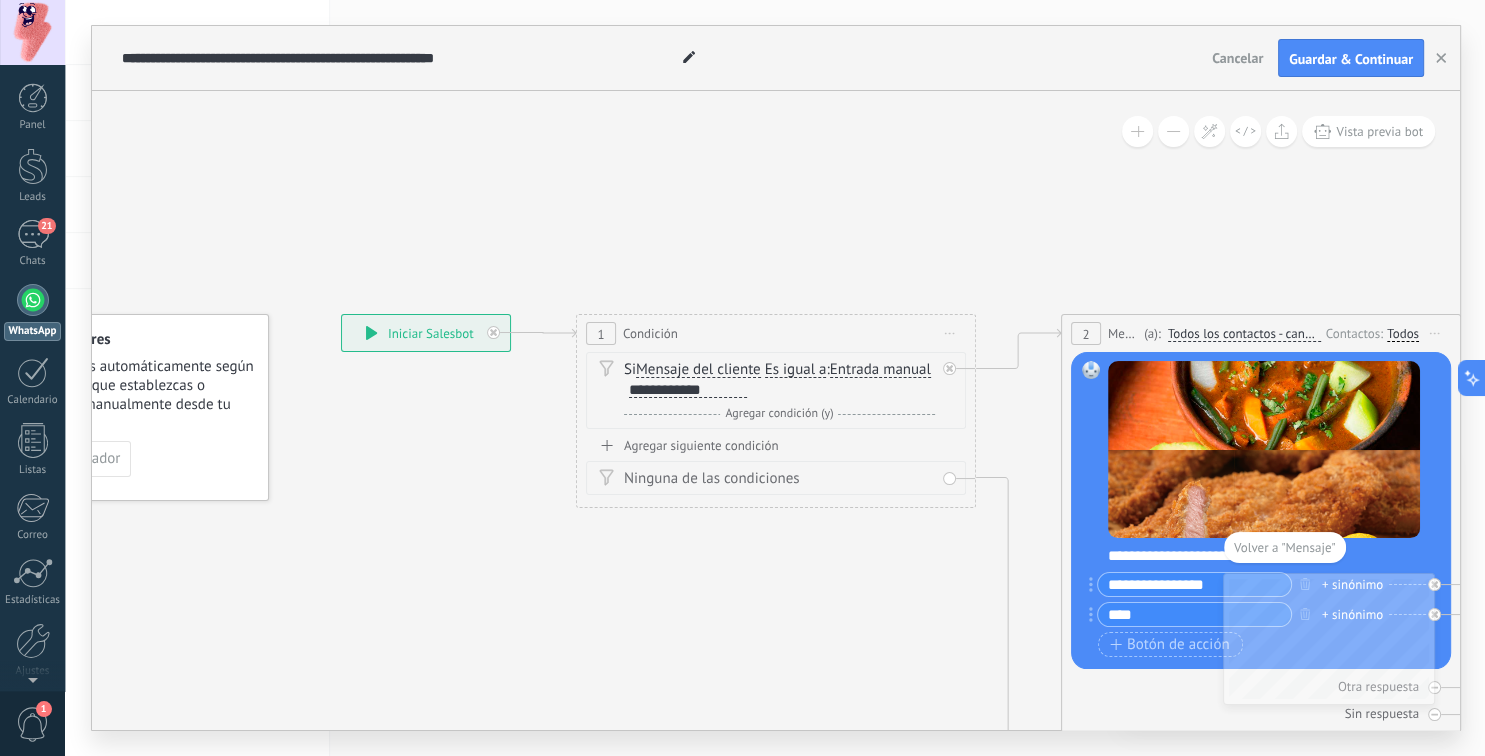 click on "1 Condición" 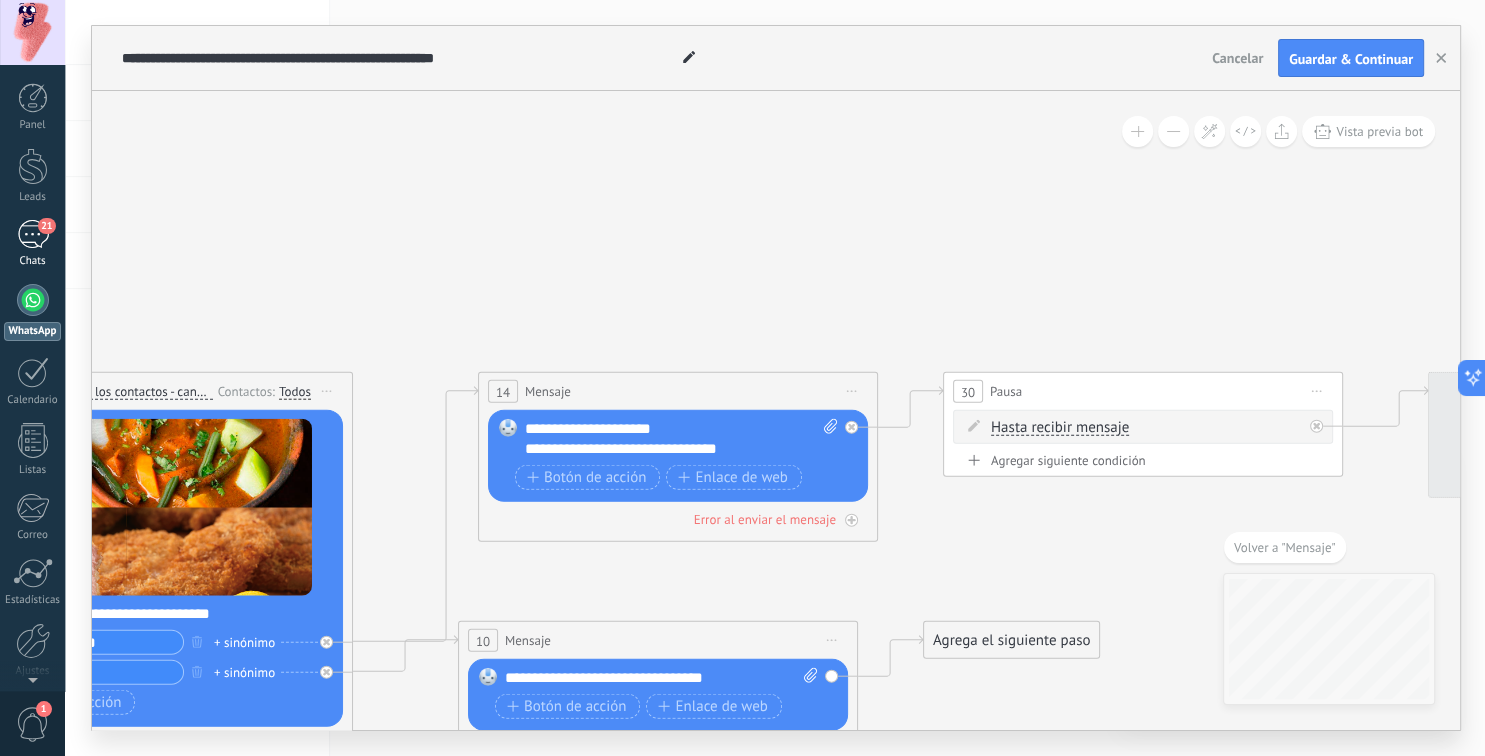 drag, startPoint x: 557, startPoint y: 278, endPoint x: 17, endPoint y: 258, distance: 540.37024 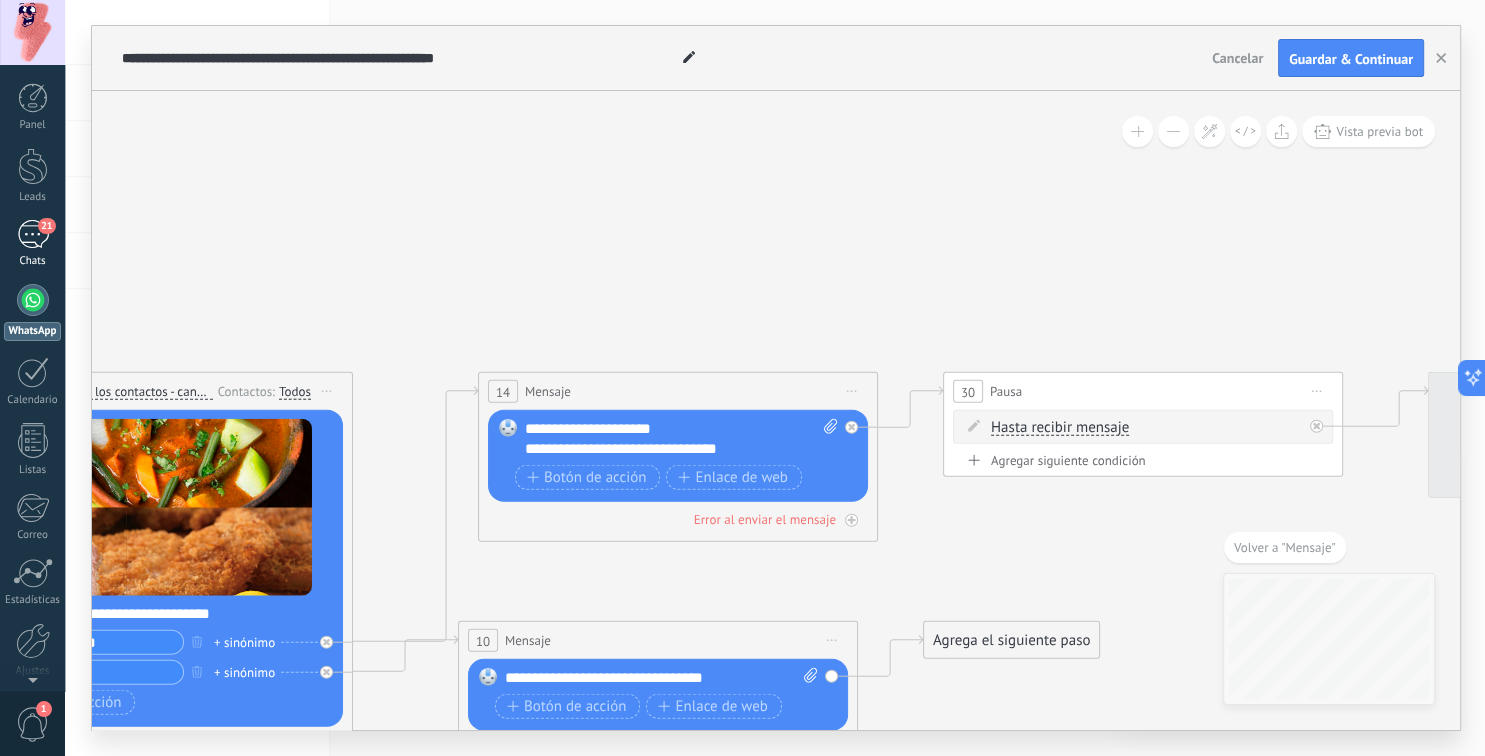 click on "1 Condición" 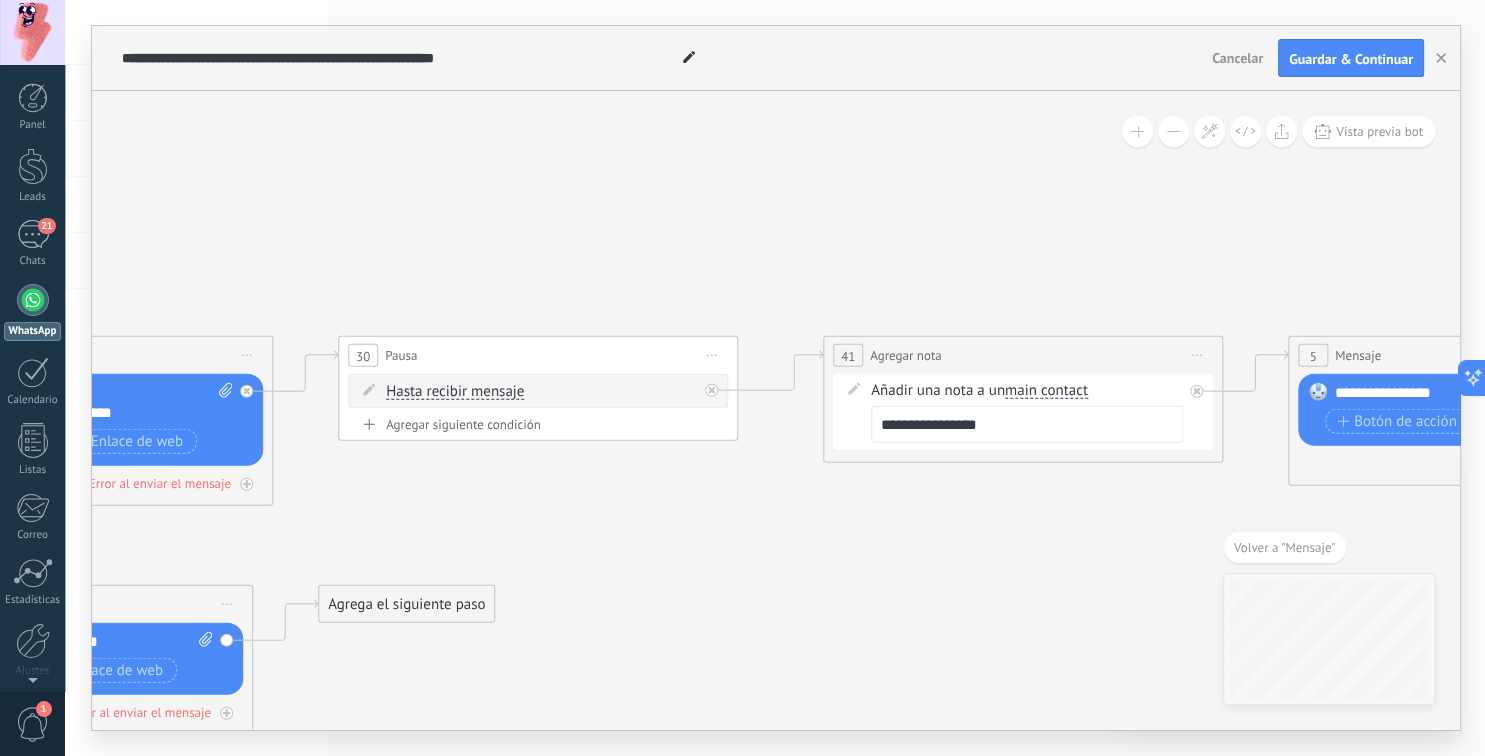drag, startPoint x: 881, startPoint y: 357, endPoint x: -50, endPoint y: 233, distance: 939.2215 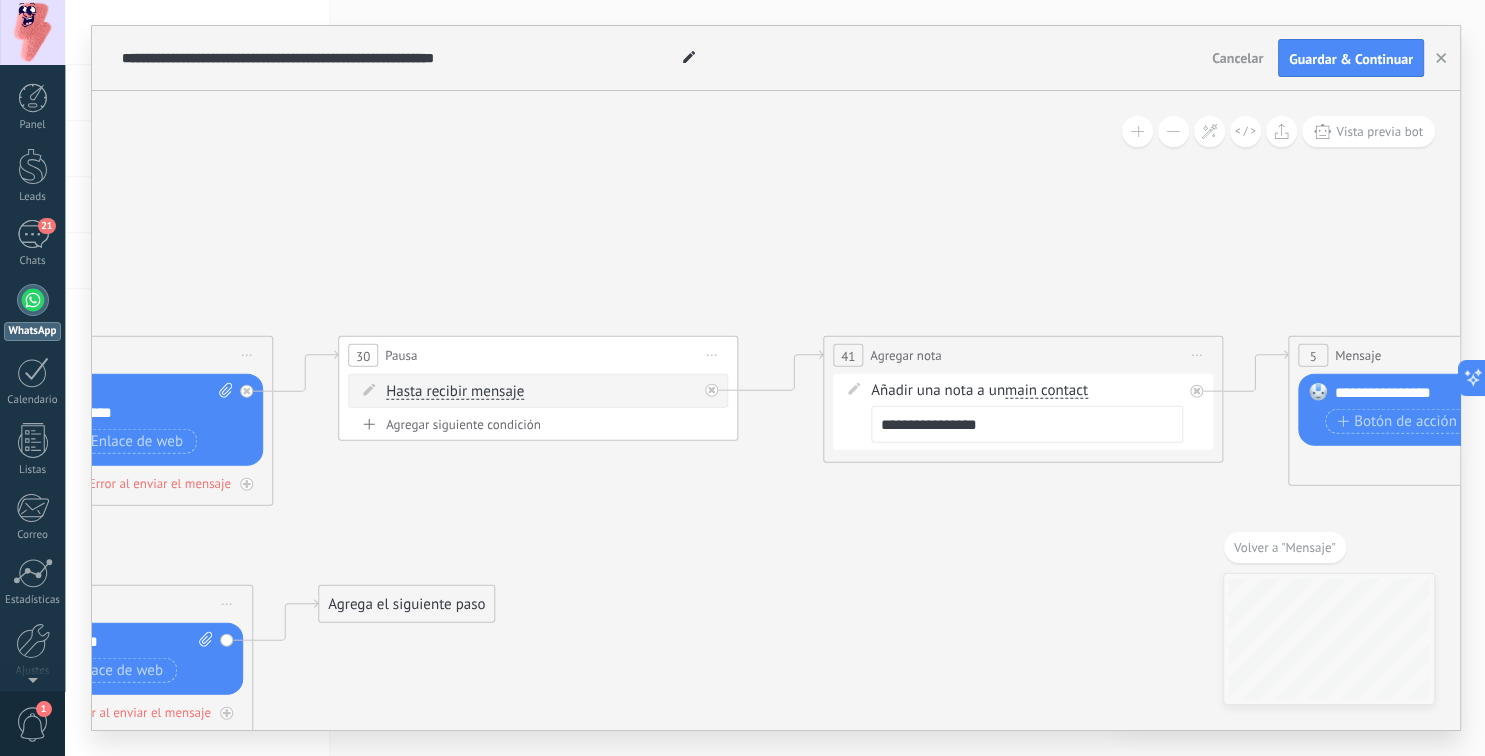 click on "1 Condición" 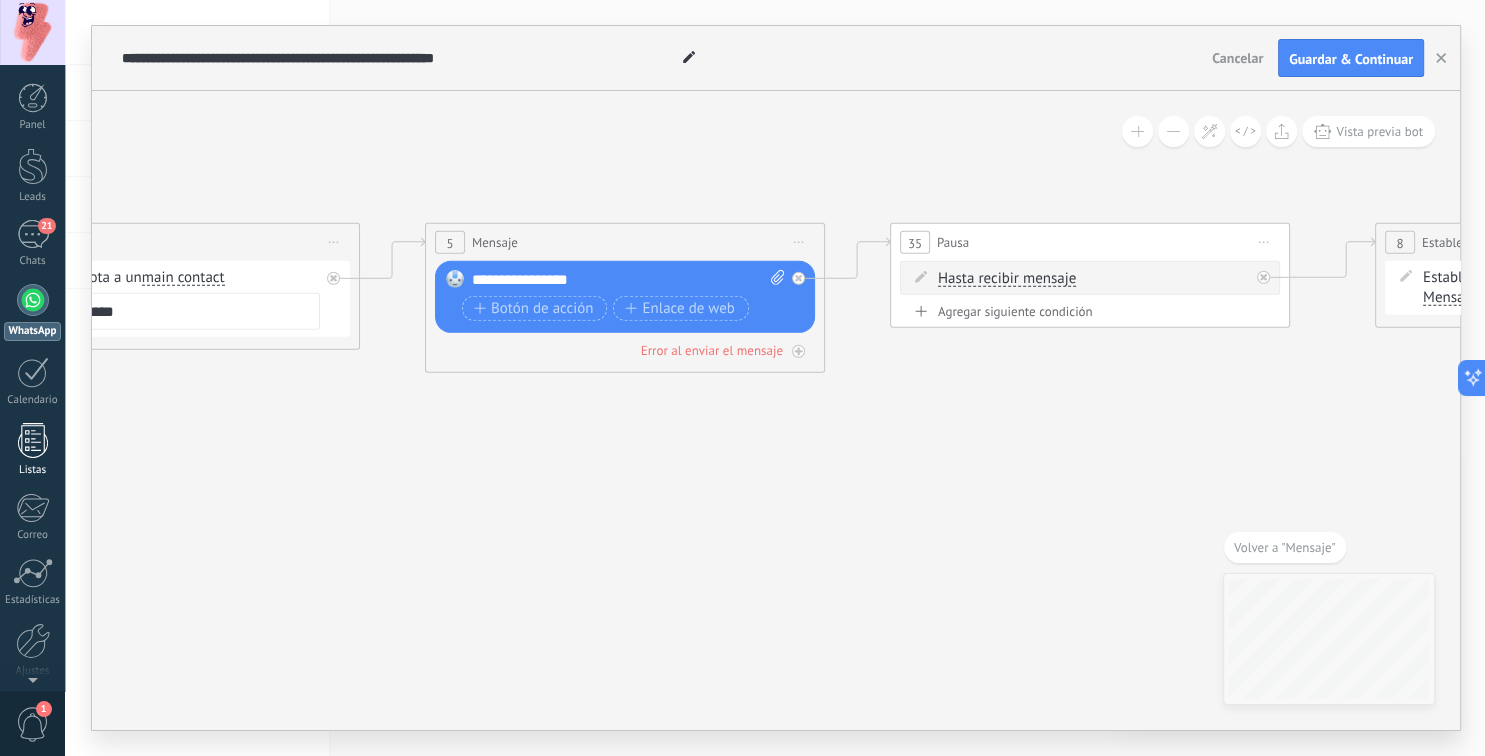 drag, startPoint x: 1111, startPoint y: 477, endPoint x: 2, endPoint y: 441, distance: 1109.5841 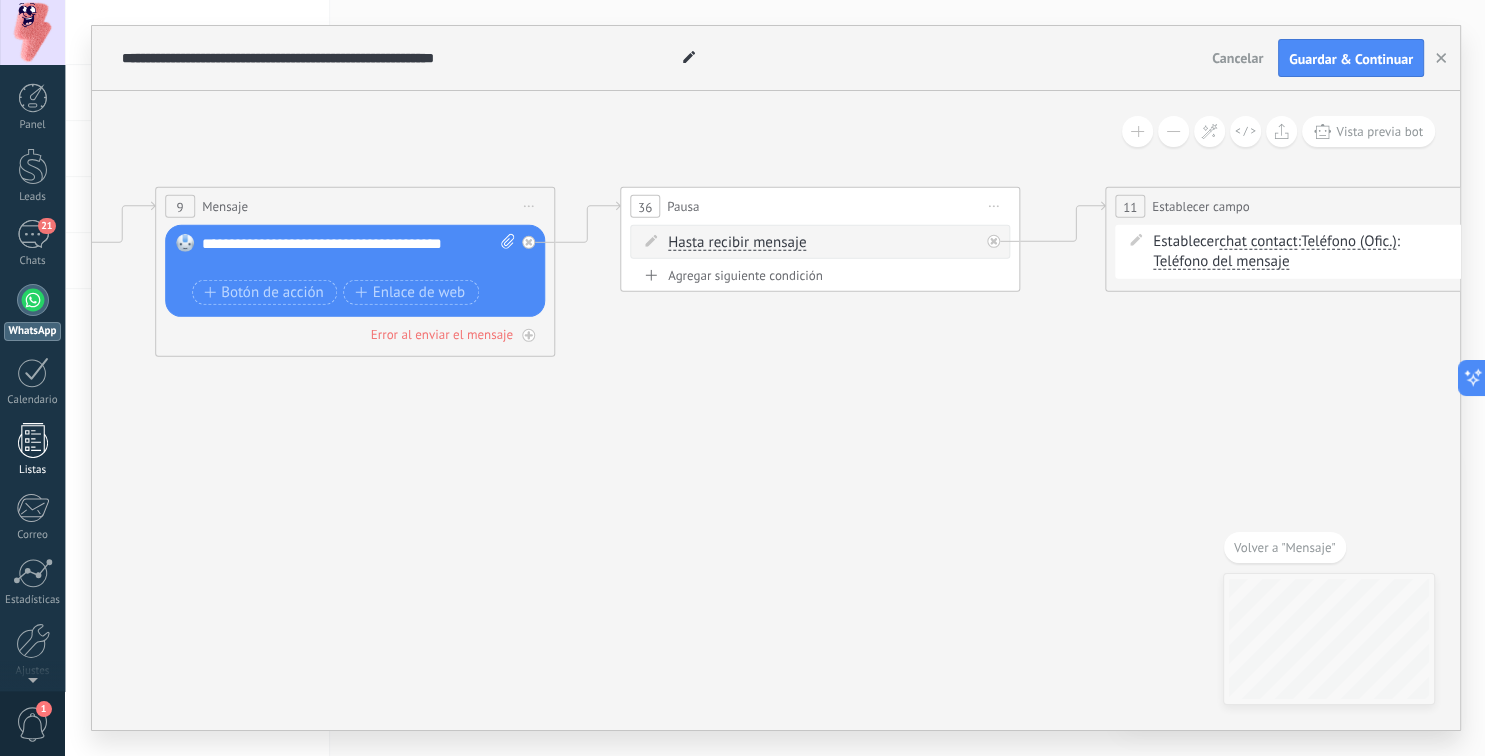 drag, startPoint x: 444, startPoint y: 442, endPoint x: 53, endPoint y: 440, distance: 391.00513 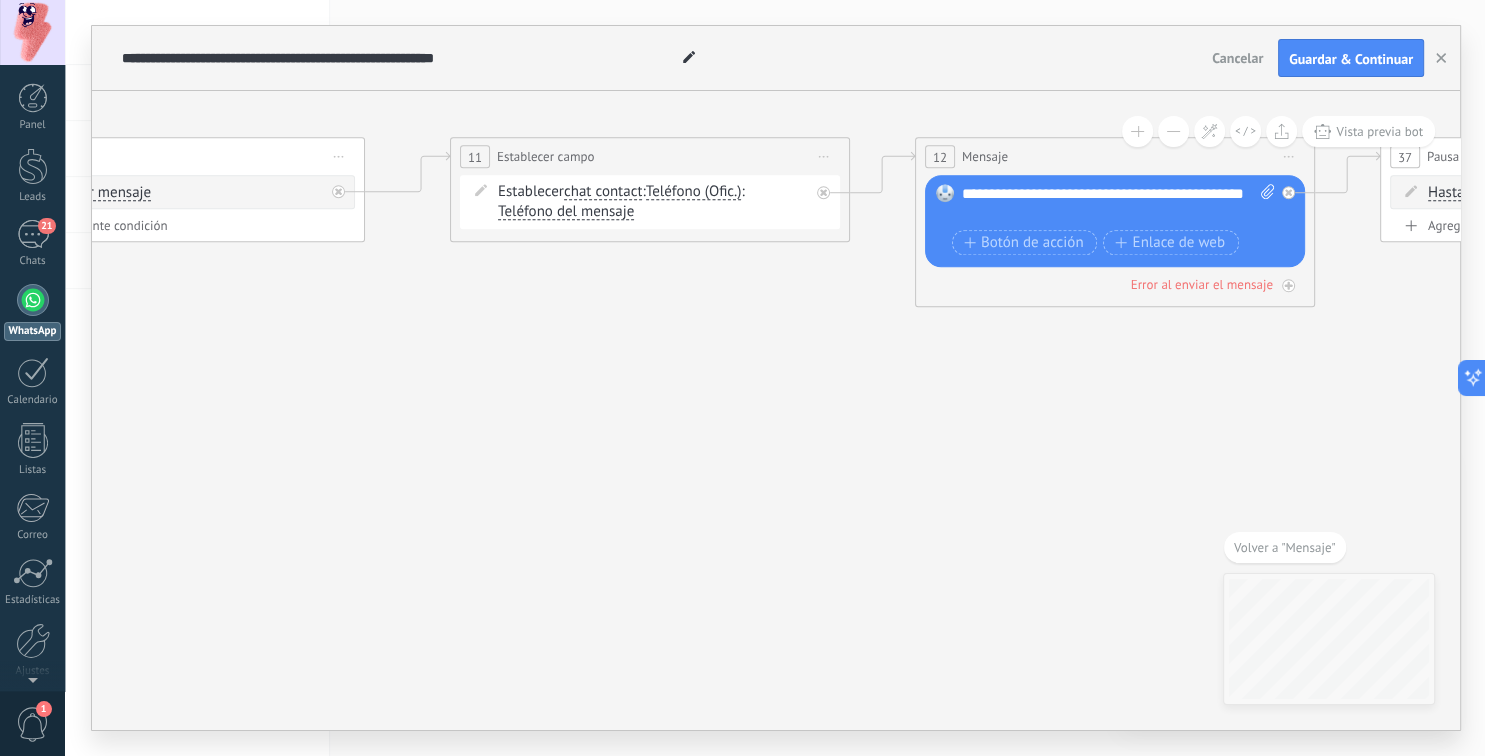 drag, startPoint x: 1174, startPoint y: 457, endPoint x: 521, endPoint y: 407, distance: 654.91144 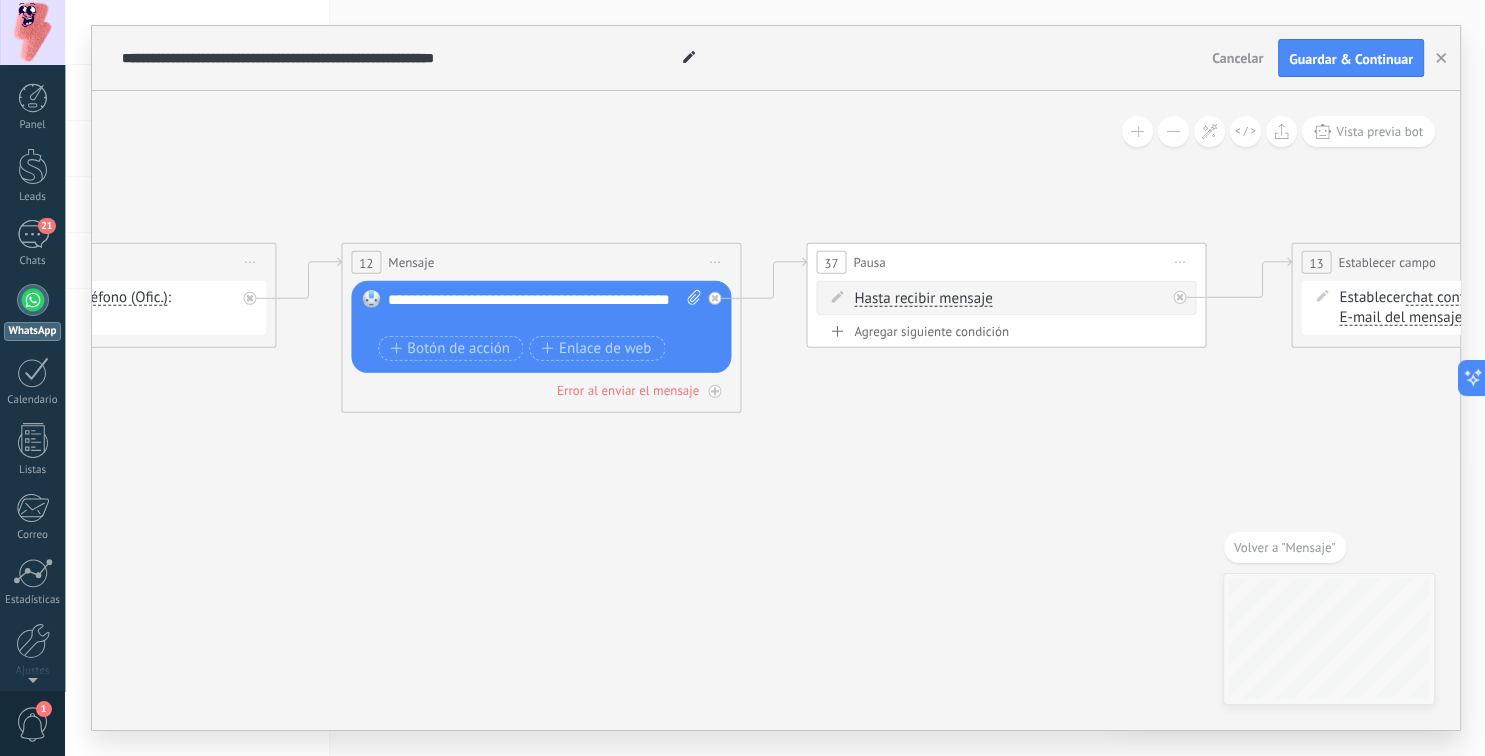 drag, startPoint x: 1163, startPoint y: 407, endPoint x: 573, endPoint y: 533, distance: 603.30426 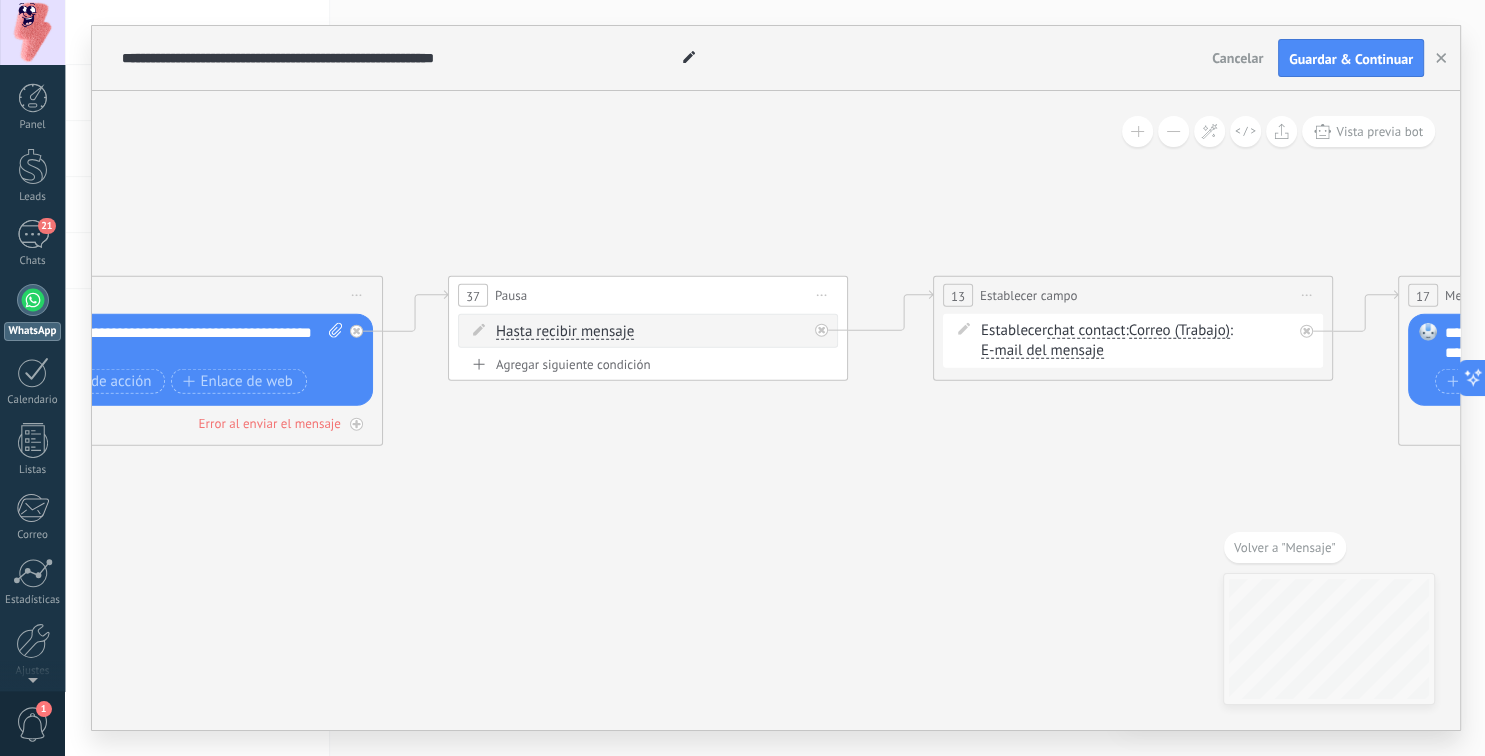 drag, startPoint x: 1127, startPoint y: 499, endPoint x: 507, endPoint y: 458, distance: 621.3542 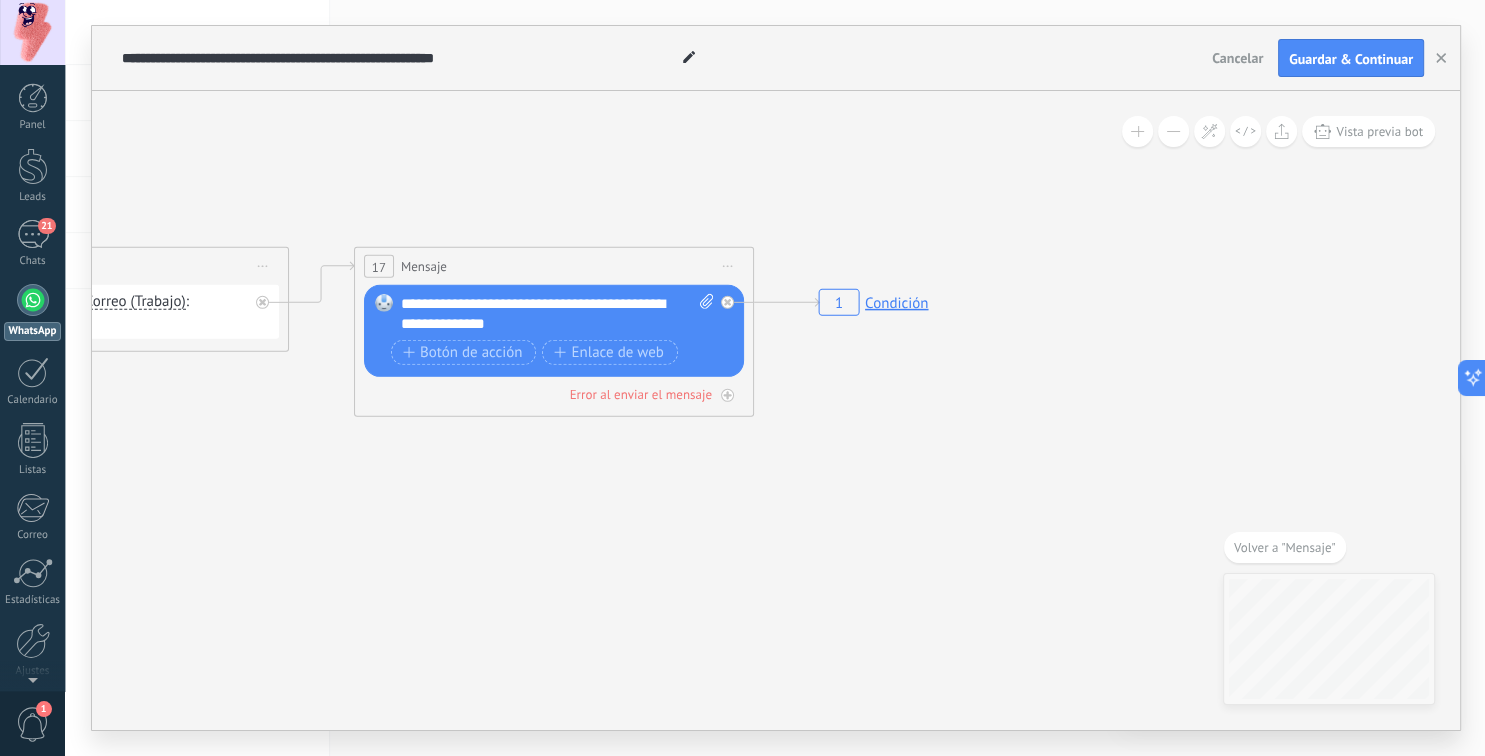 drag, startPoint x: 1160, startPoint y: 468, endPoint x: 674, endPoint y: 467, distance: 486.00104 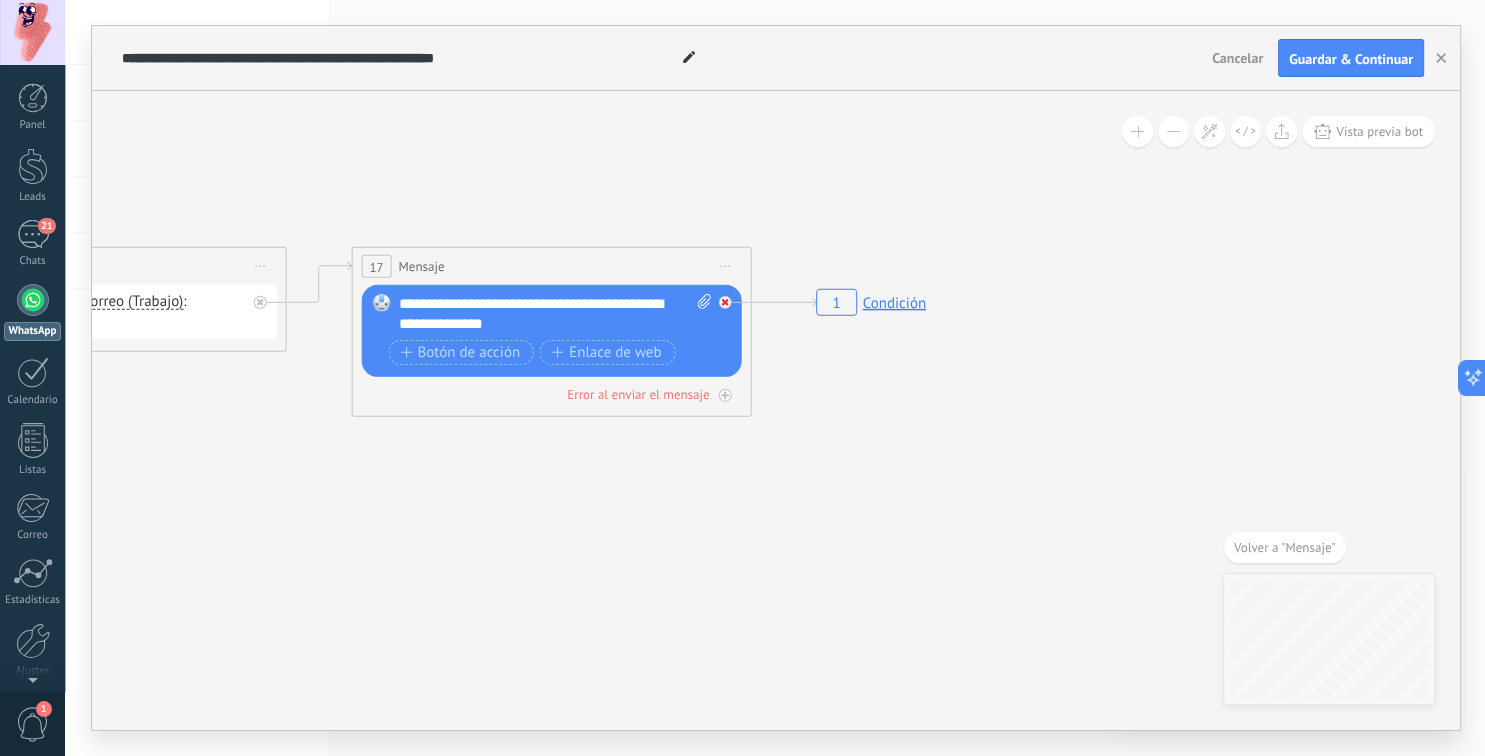 click 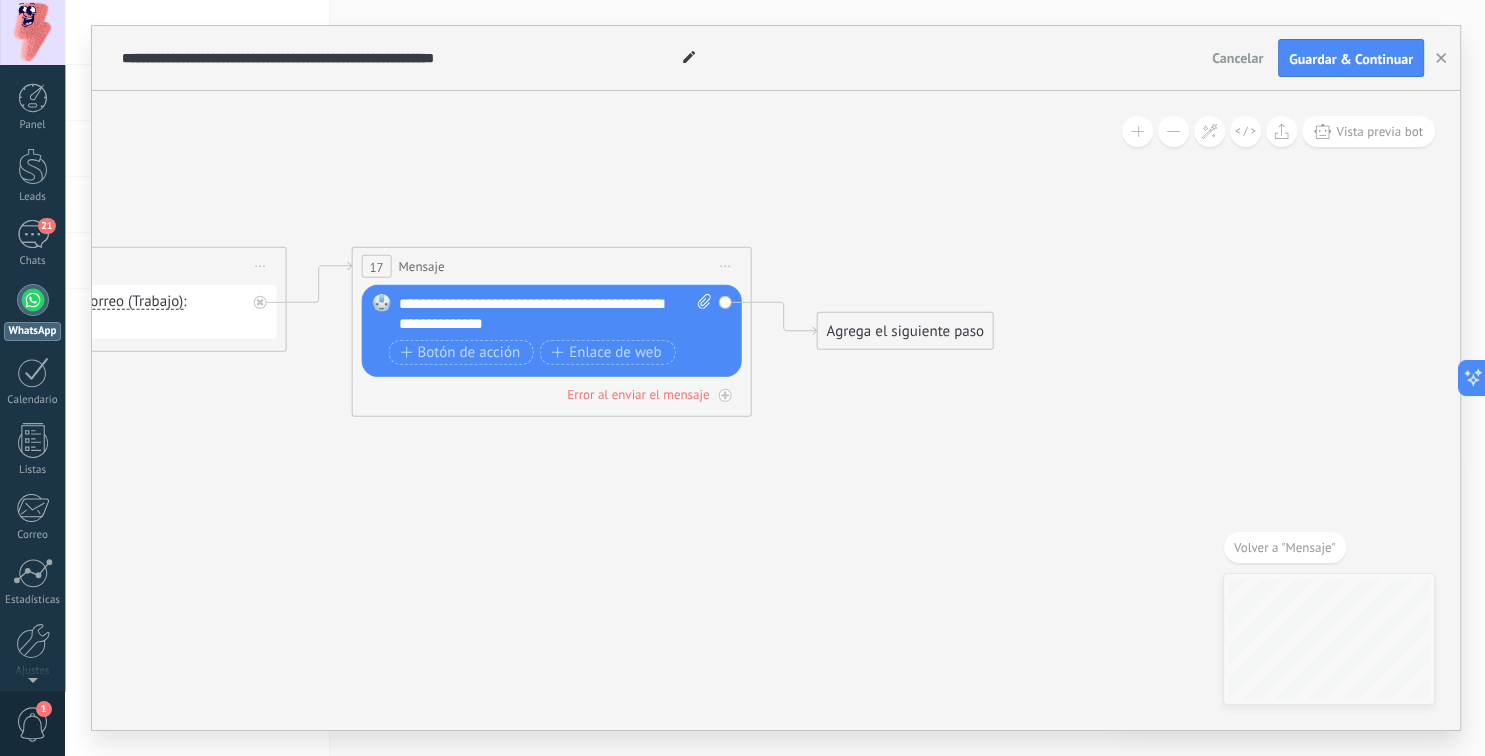 click on "Agrega el siguiente paso" at bounding box center (905, 331) 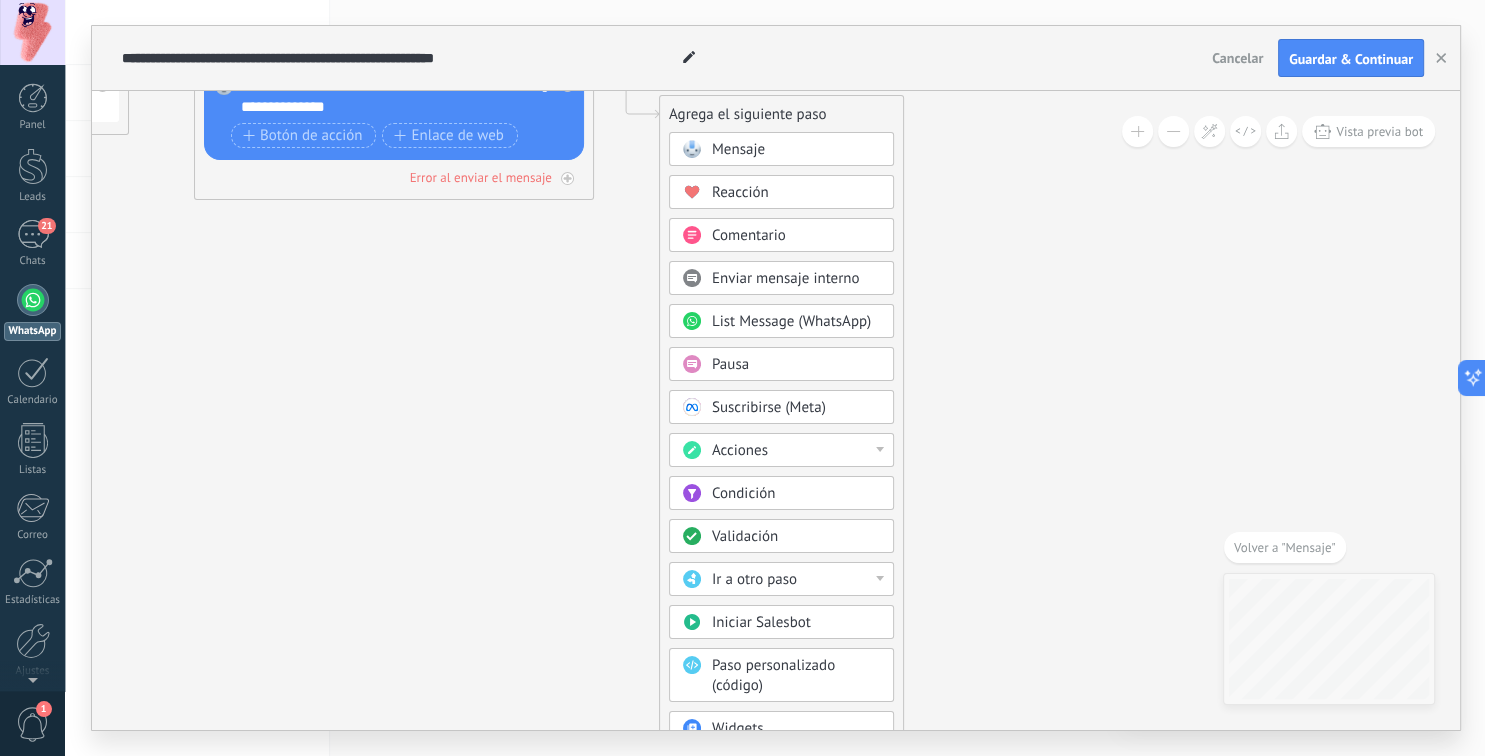 drag, startPoint x: 1194, startPoint y: 426, endPoint x: 991, endPoint y: 158, distance: 336.2038 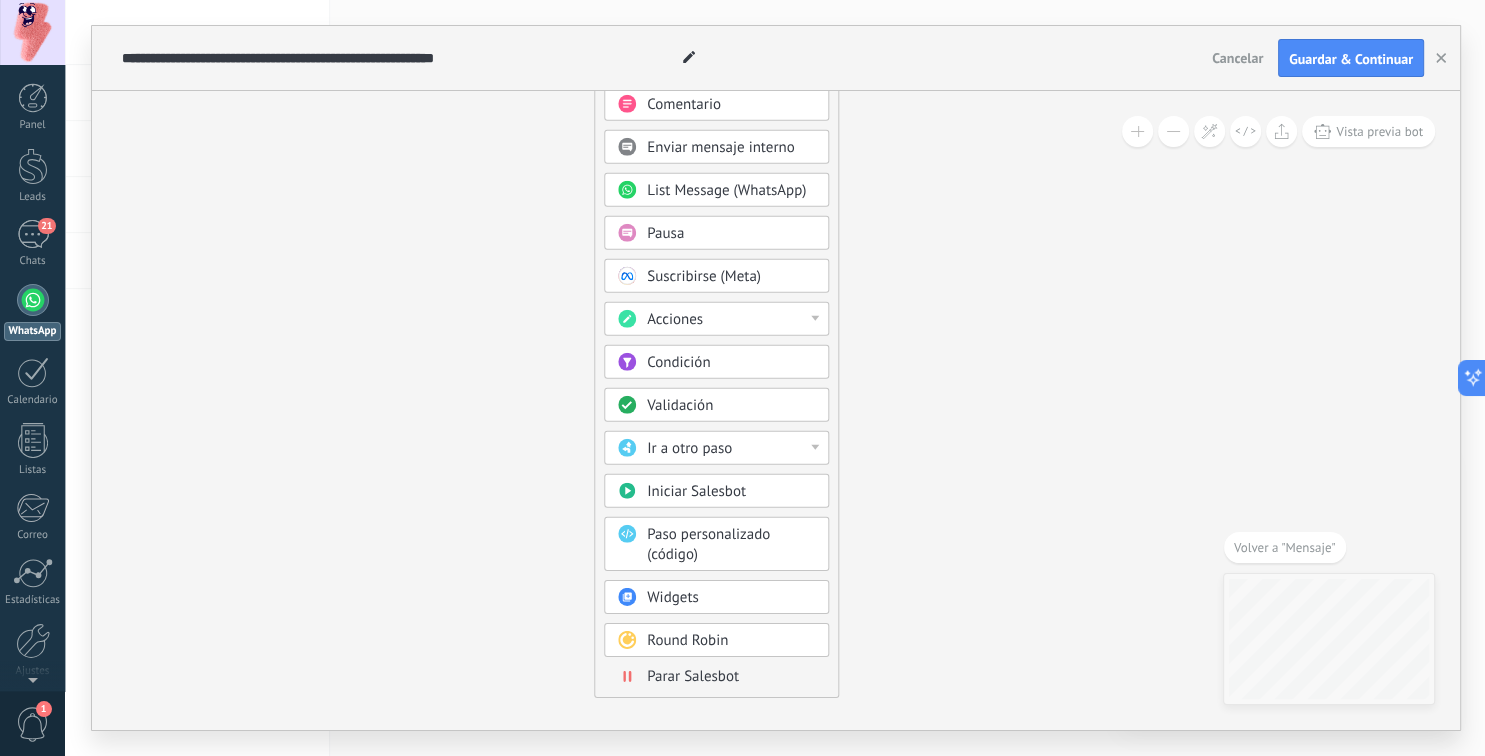 drag, startPoint x: 989, startPoint y: 432, endPoint x: 970, endPoint y: 352, distance: 82.2253 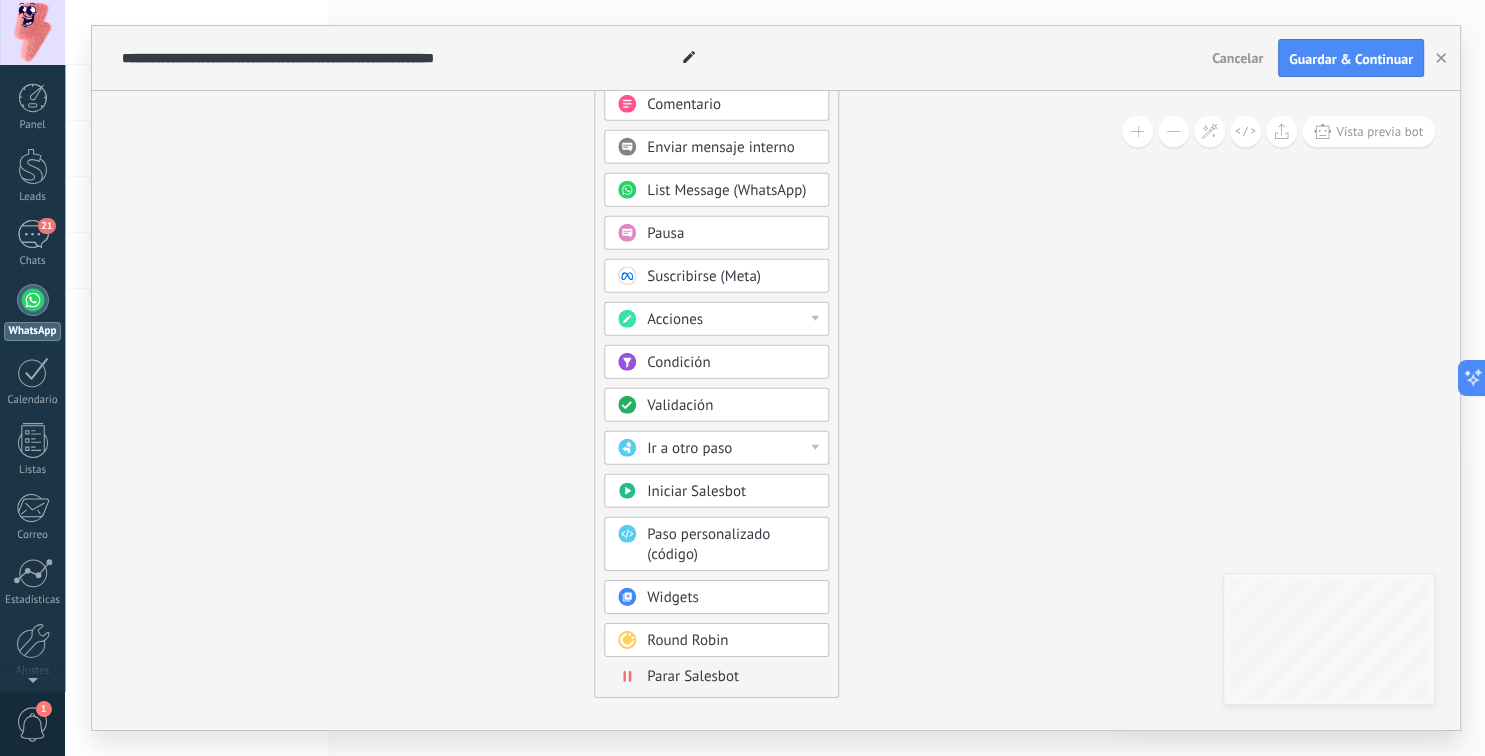 click on "Validación" at bounding box center (680, 405) 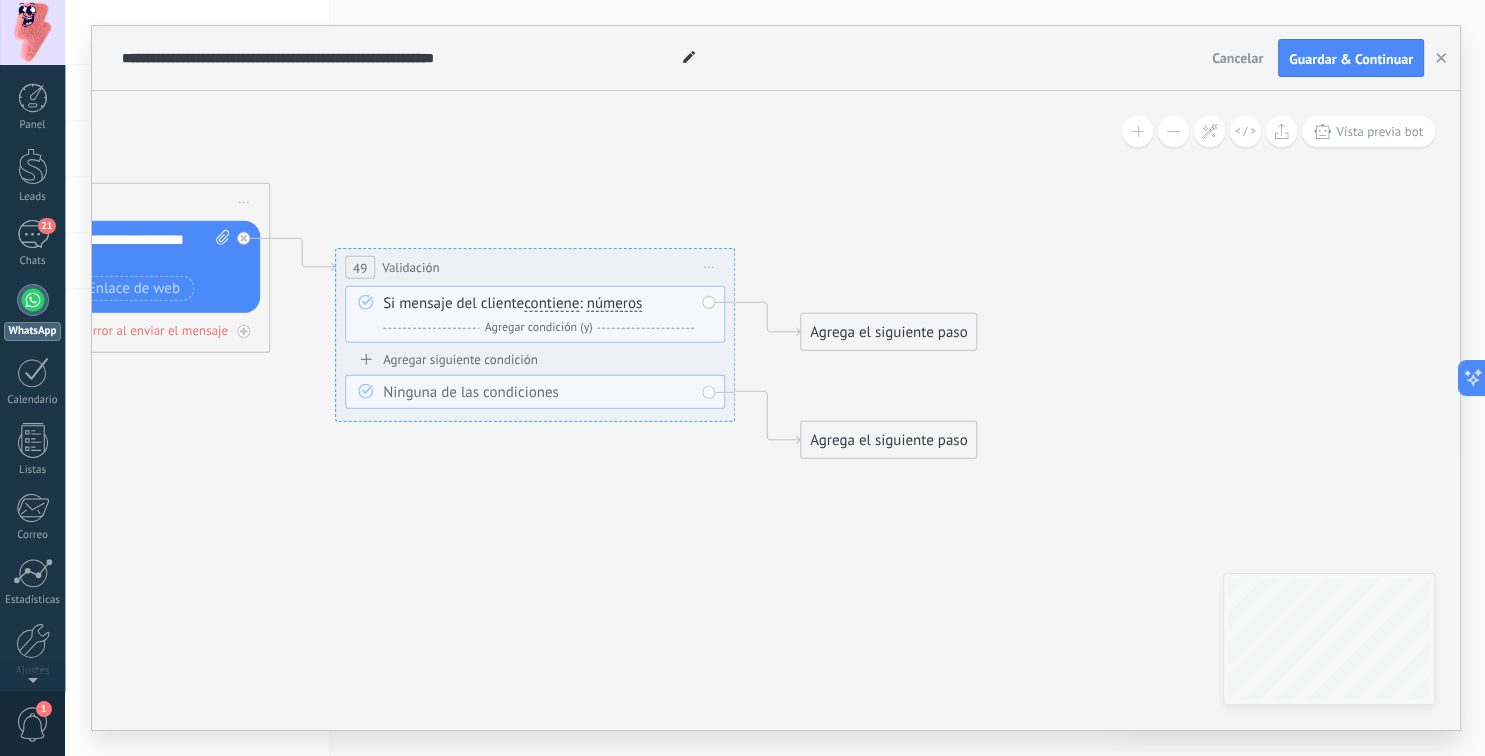 drag, startPoint x: 739, startPoint y: 366, endPoint x: 522, endPoint y: 627, distance: 339.426 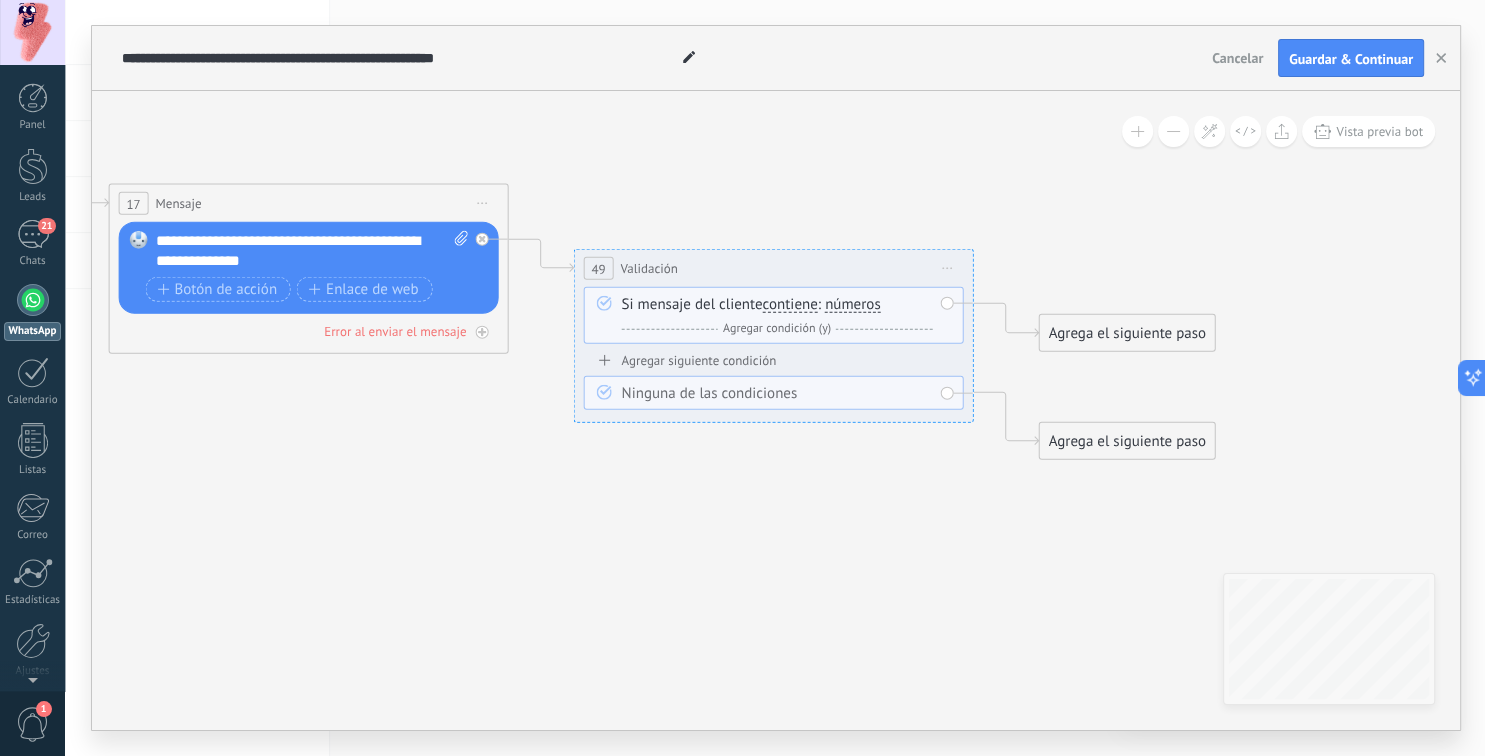 drag, startPoint x: 500, startPoint y: 554, endPoint x: 1119, endPoint y: 509, distance: 620.63354 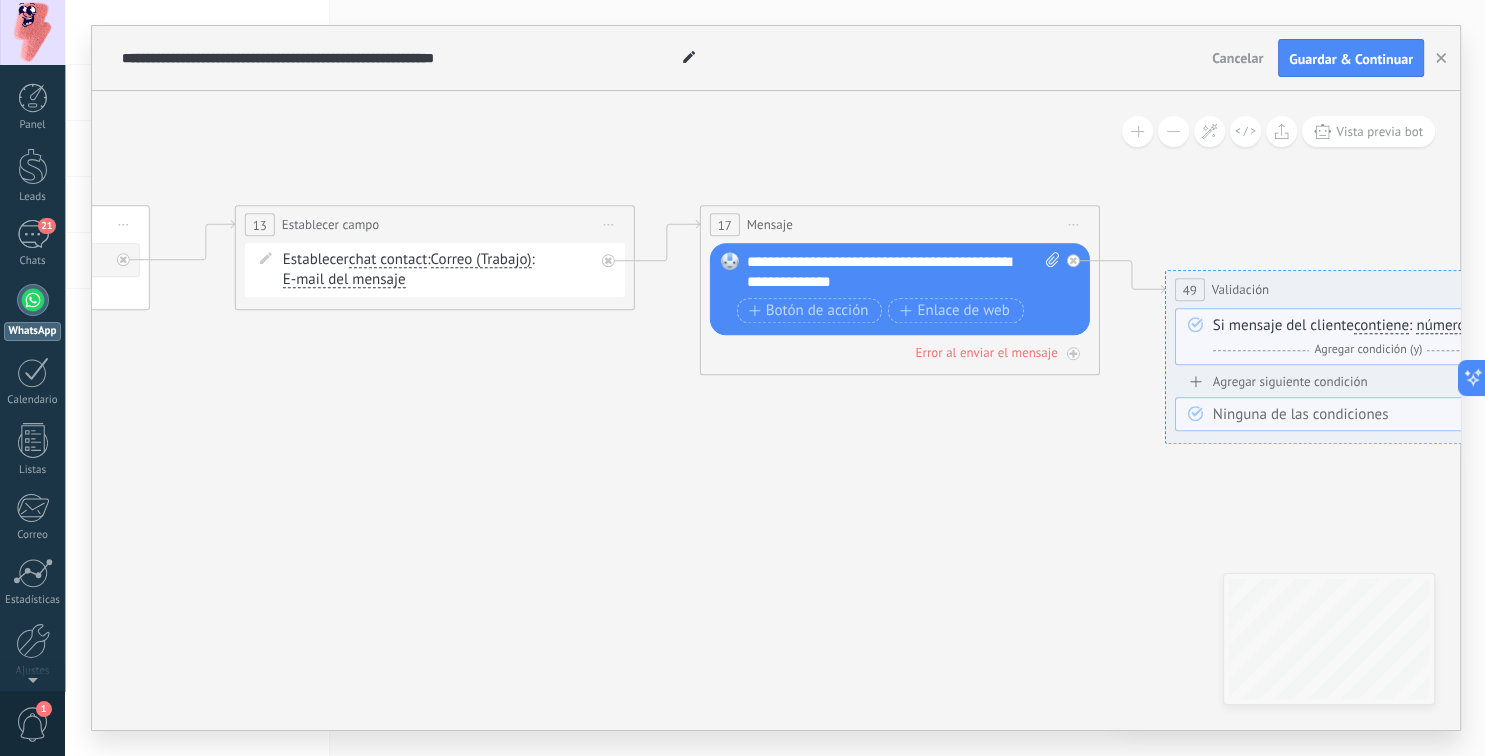 drag, startPoint x: 268, startPoint y: 358, endPoint x: 448, endPoint y: 421, distance: 190.70657 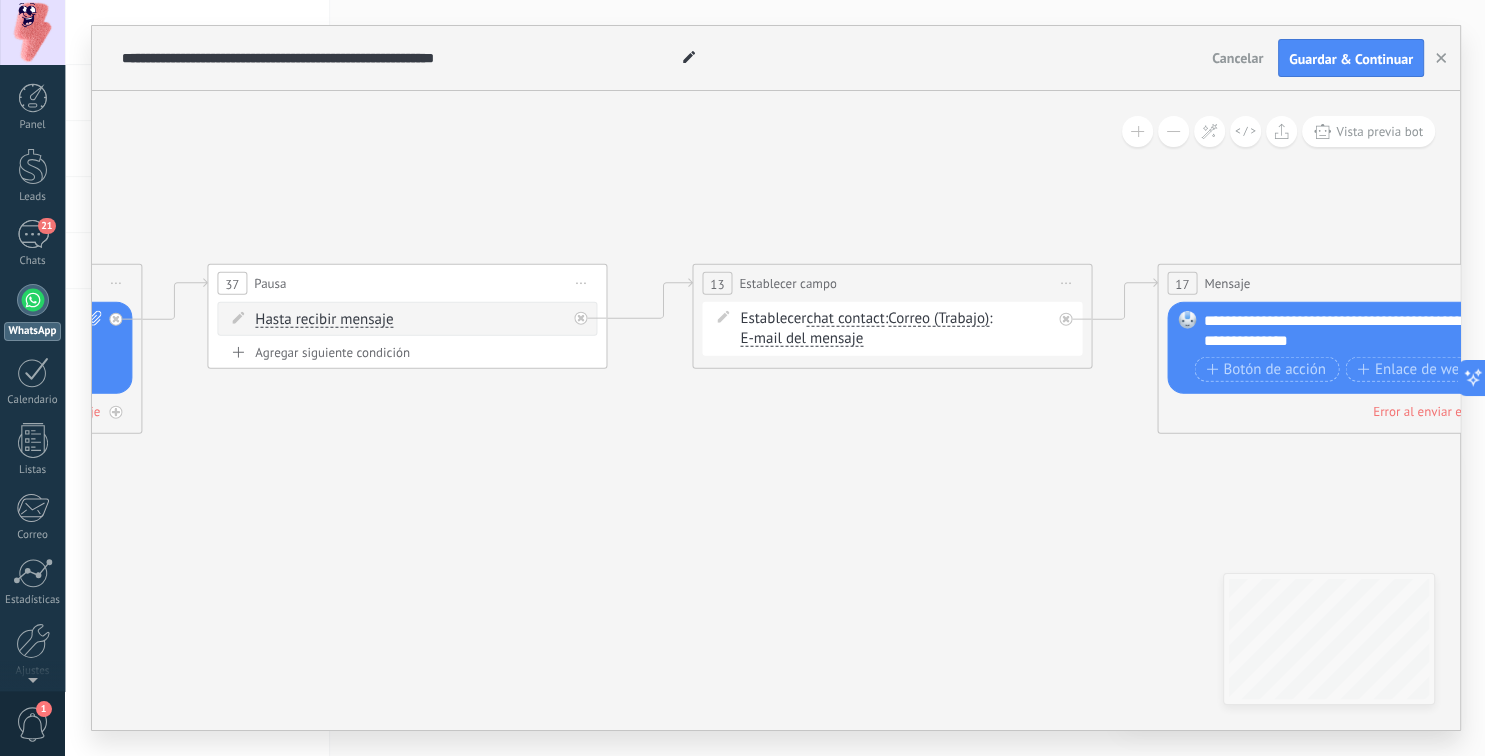 drag, startPoint x: 512, startPoint y: 423, endPoint x: 924, endPoint y: 450, distance: 412.88376 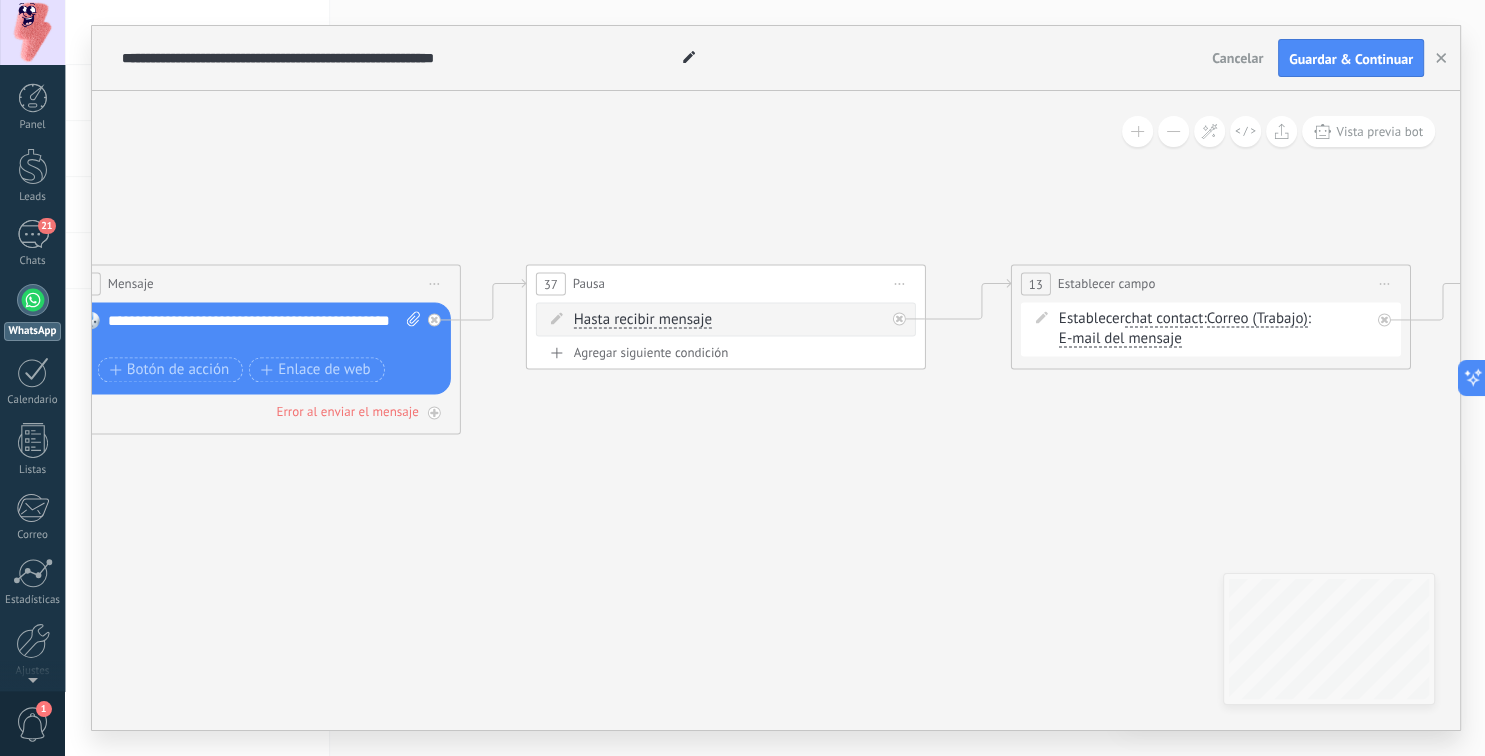 drag, startPoint x: 685, startPoint y: 460, endPoint x: 911, endPoint y: 456, distance: 226.0354 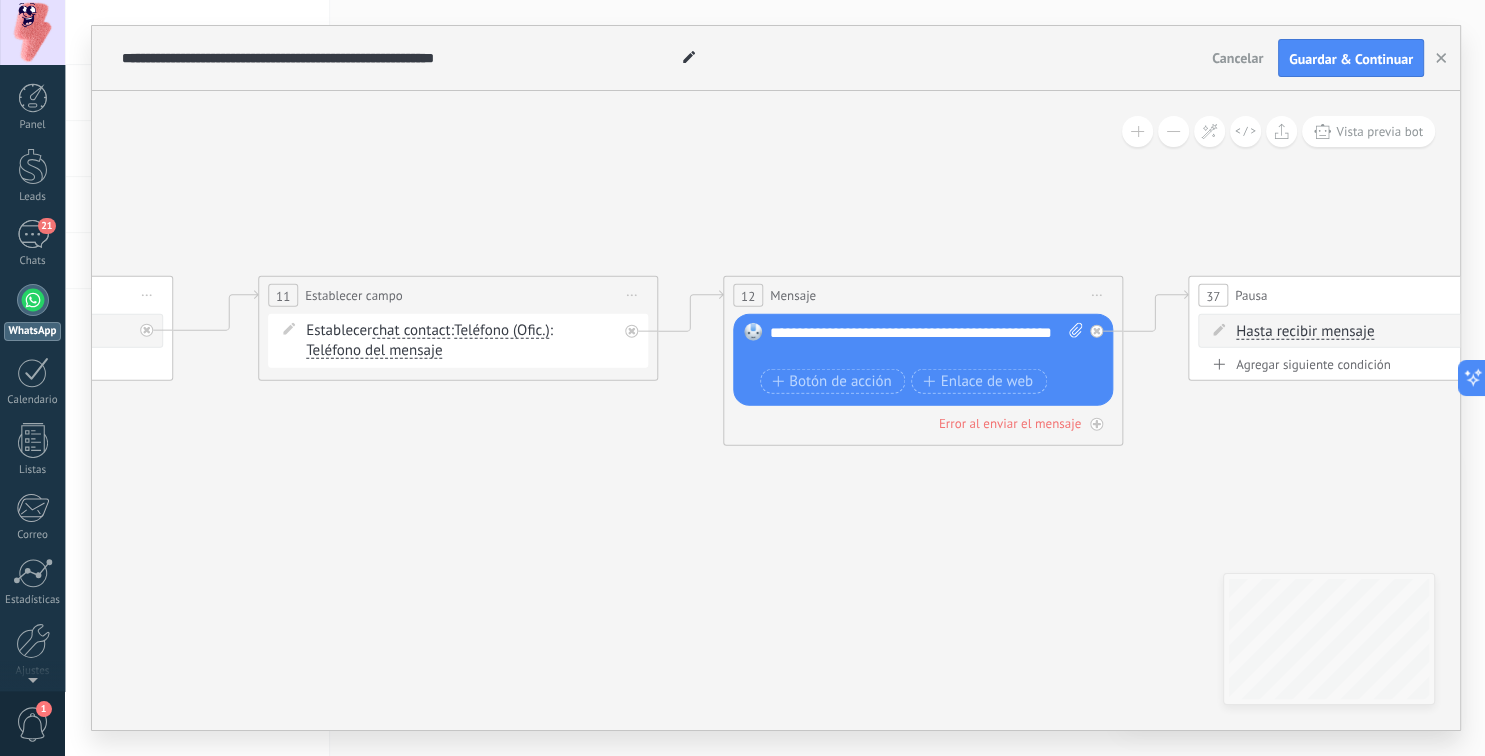 drag, startPoint x: 372, startPoint y: 503, endPoint x: 802, endPoint y: 516, distance: 430.19647 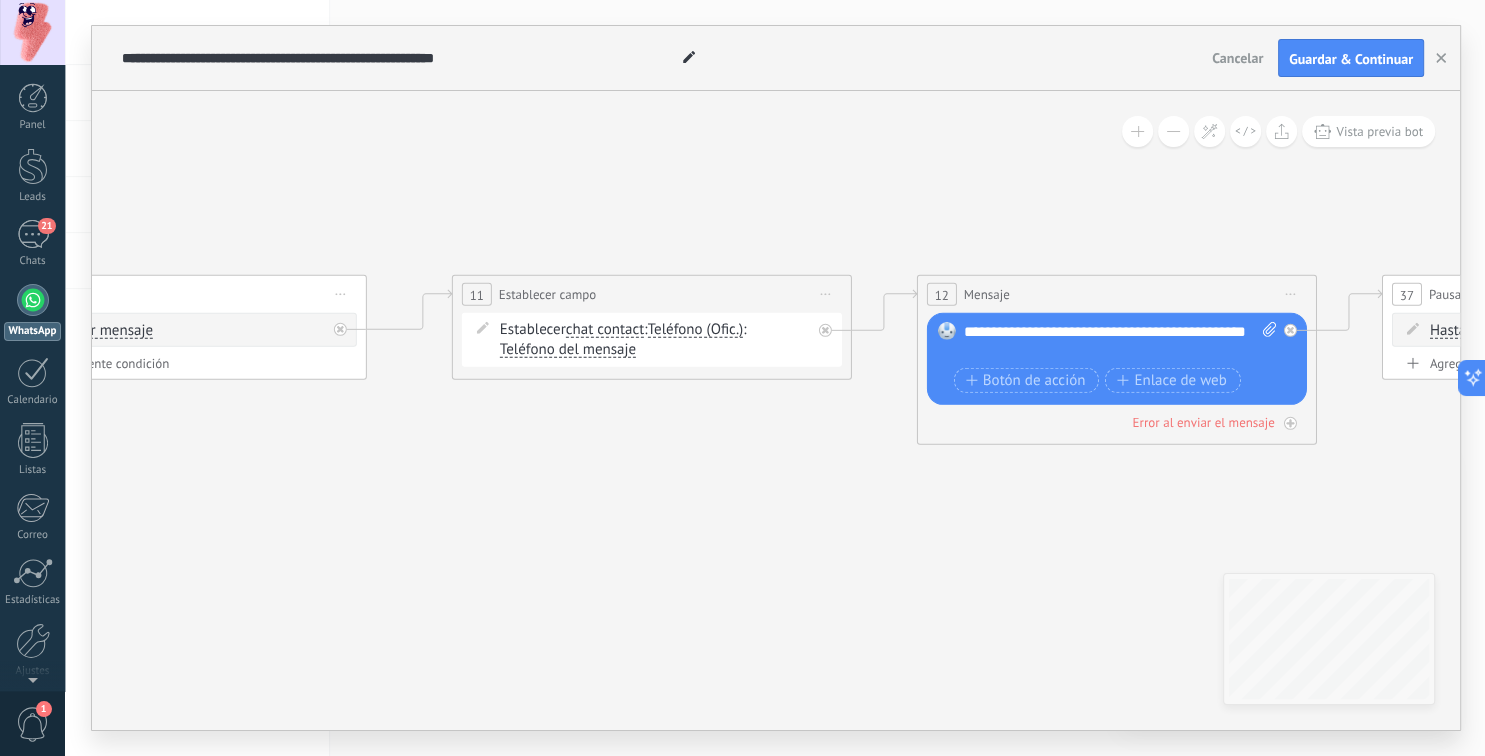 drag, startPoint x: 387, startPoint y: 482, endPoint x: 816, endPoint y: 469, distance: 429.19693 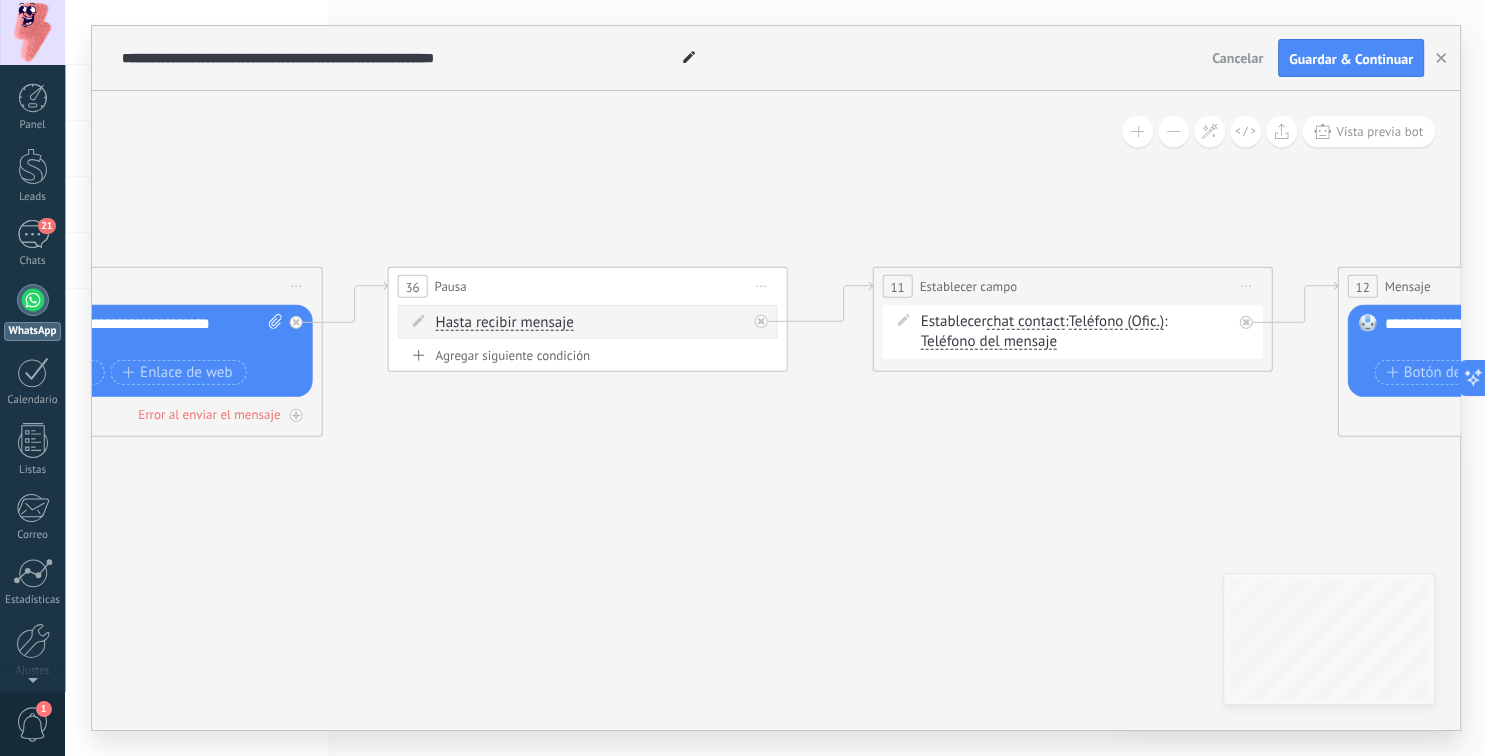 drag, startPoint x: 444, startPoint y: 481, endPoint x: 1000, endPoint y: 482, distance: 556.0009 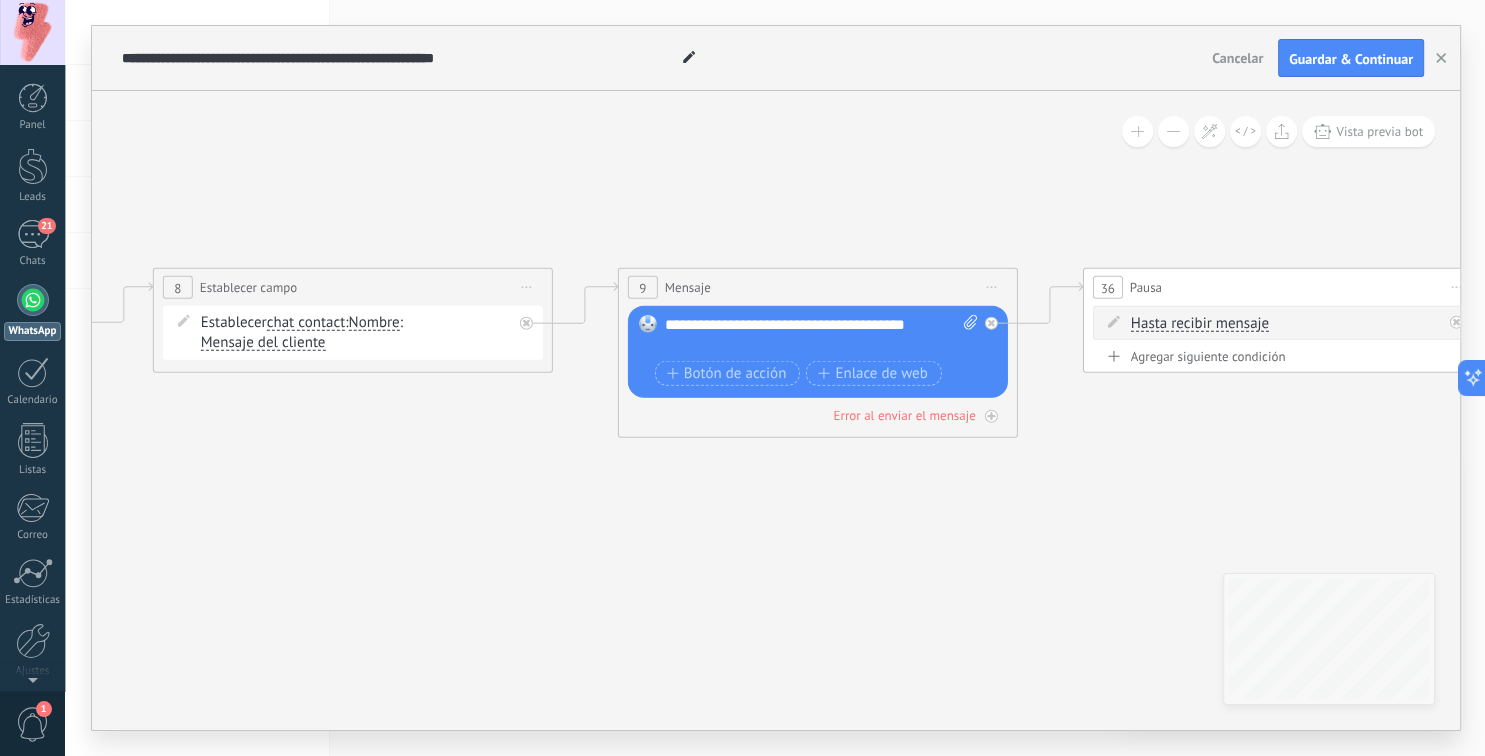 drag 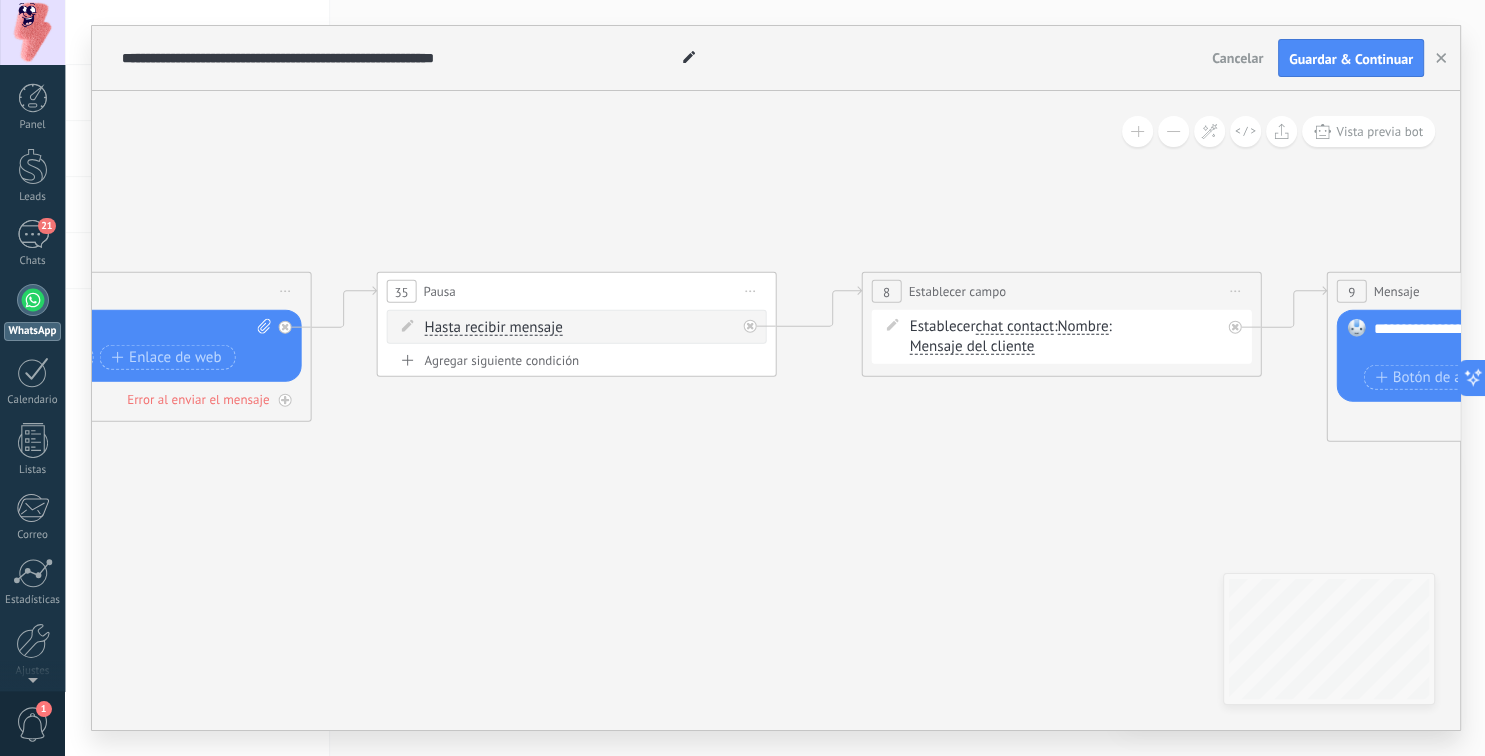click 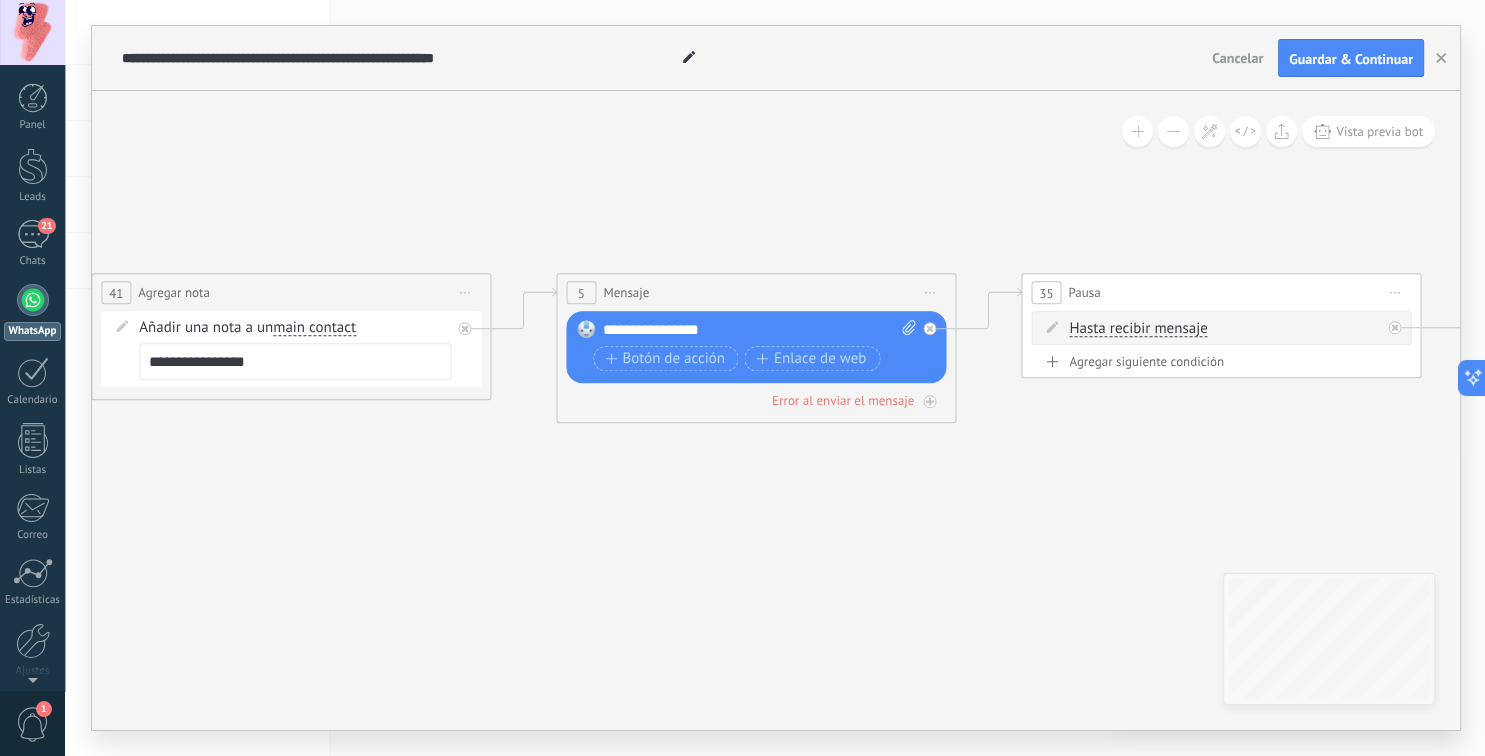 click 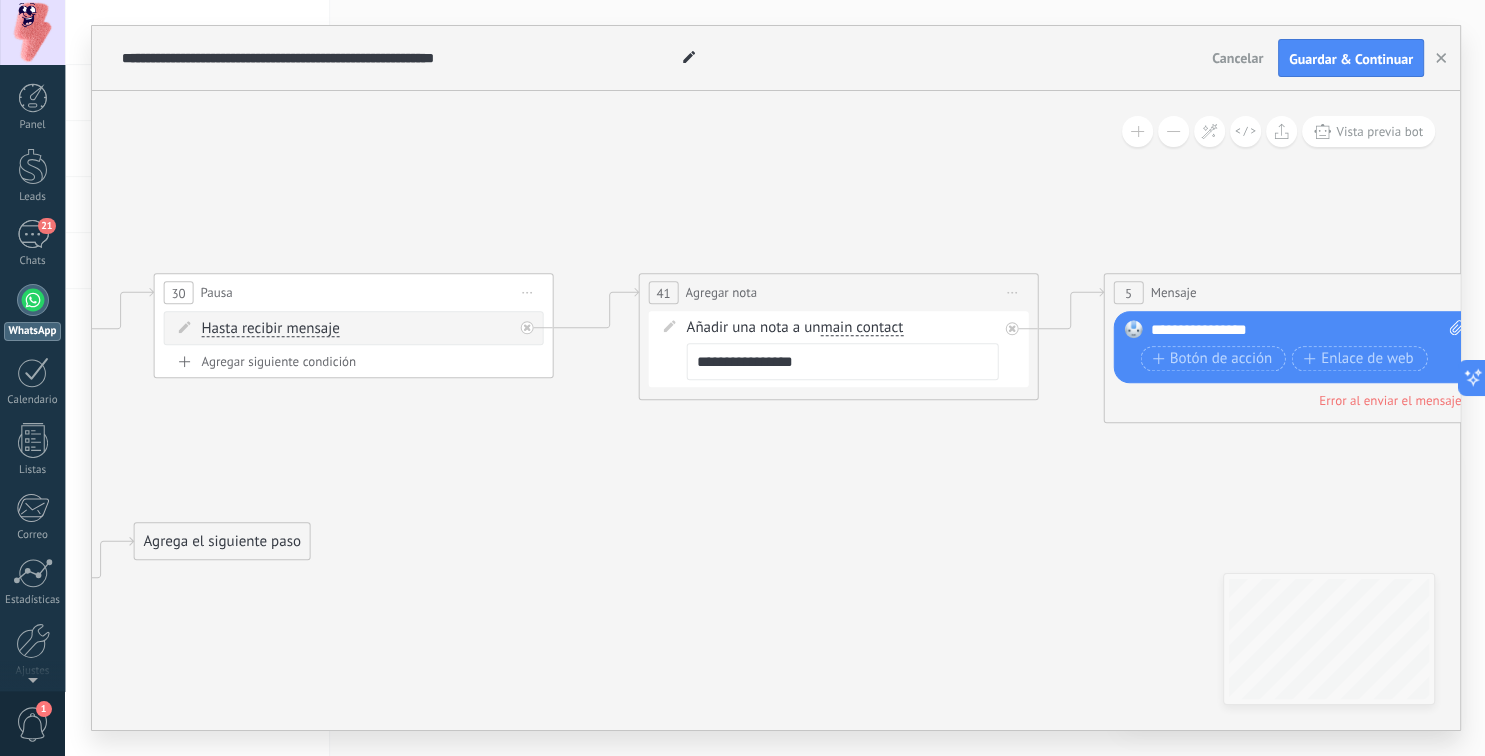 click 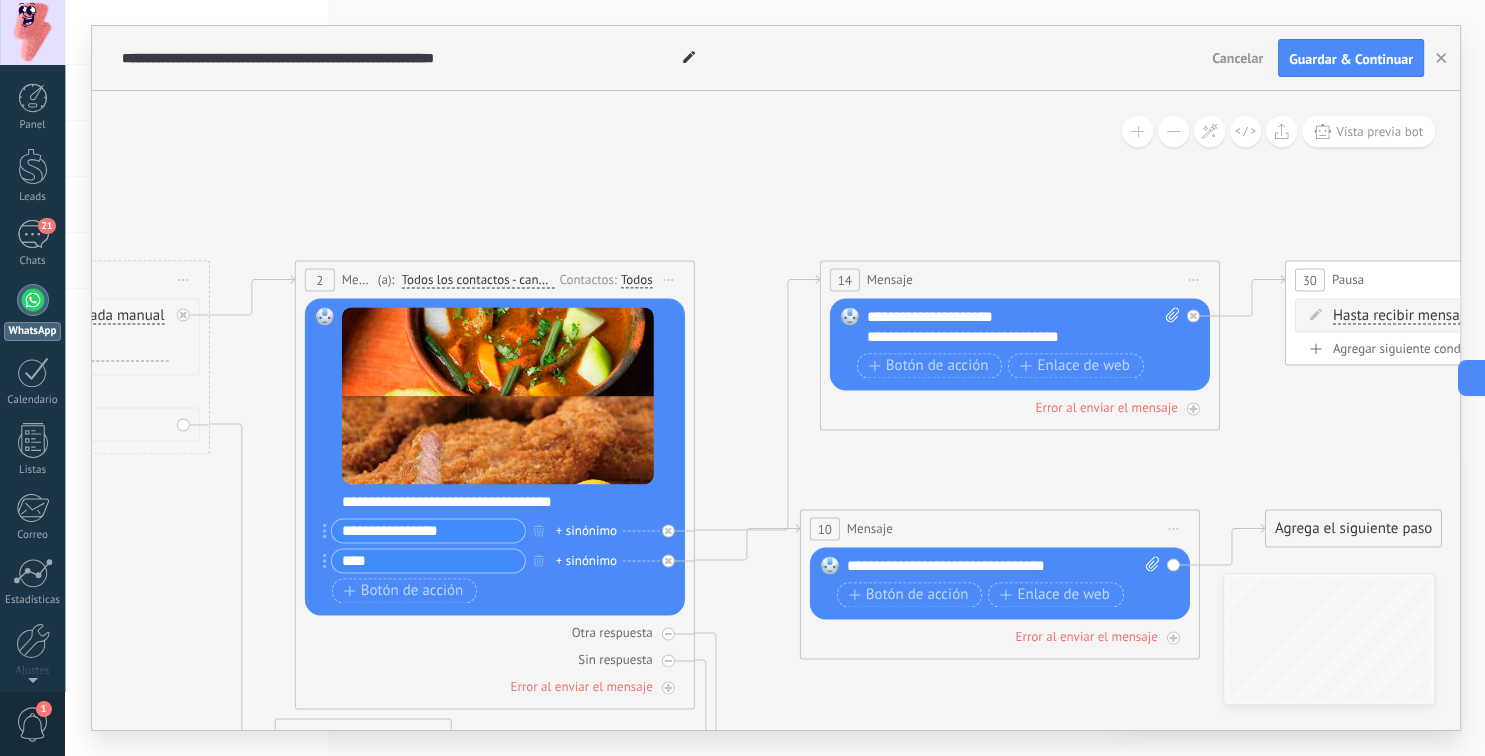 click 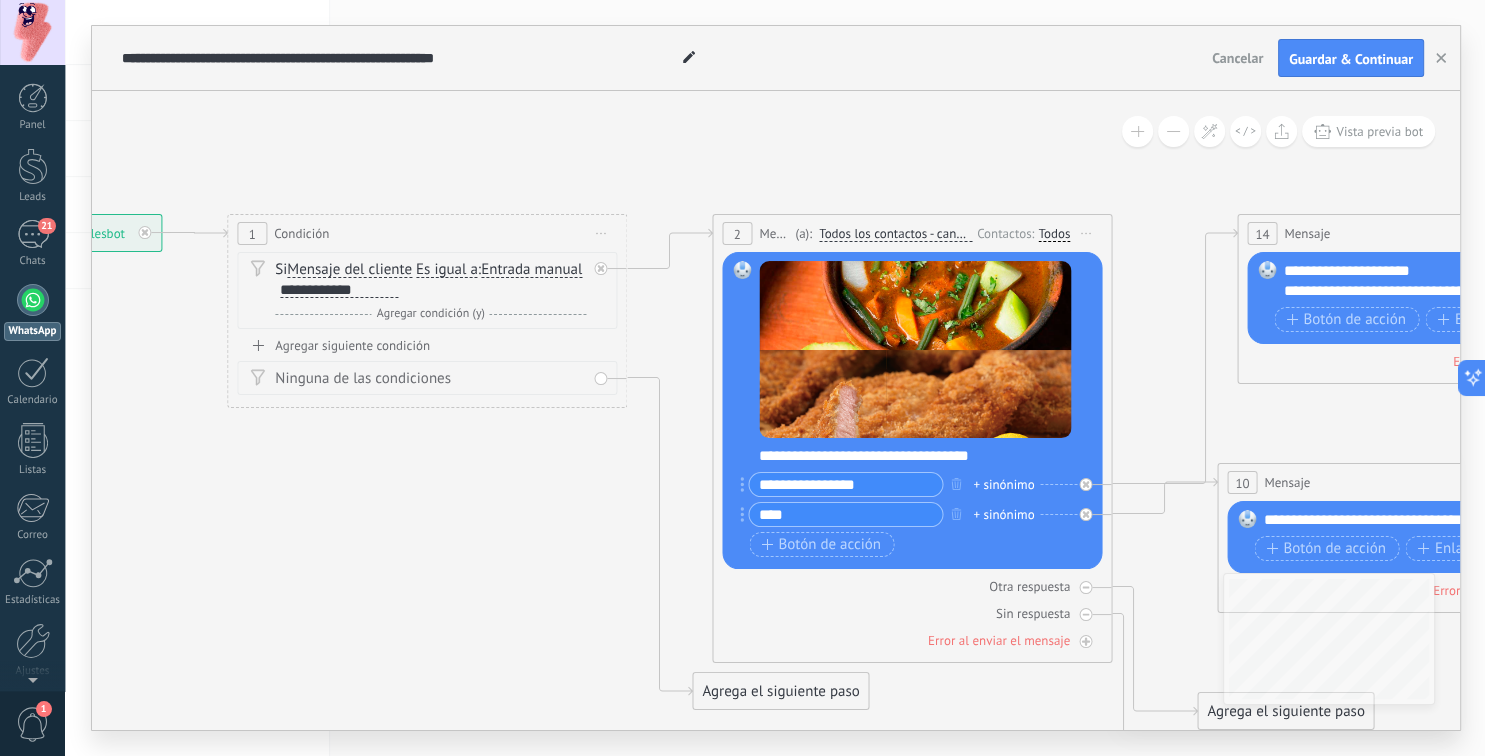 click 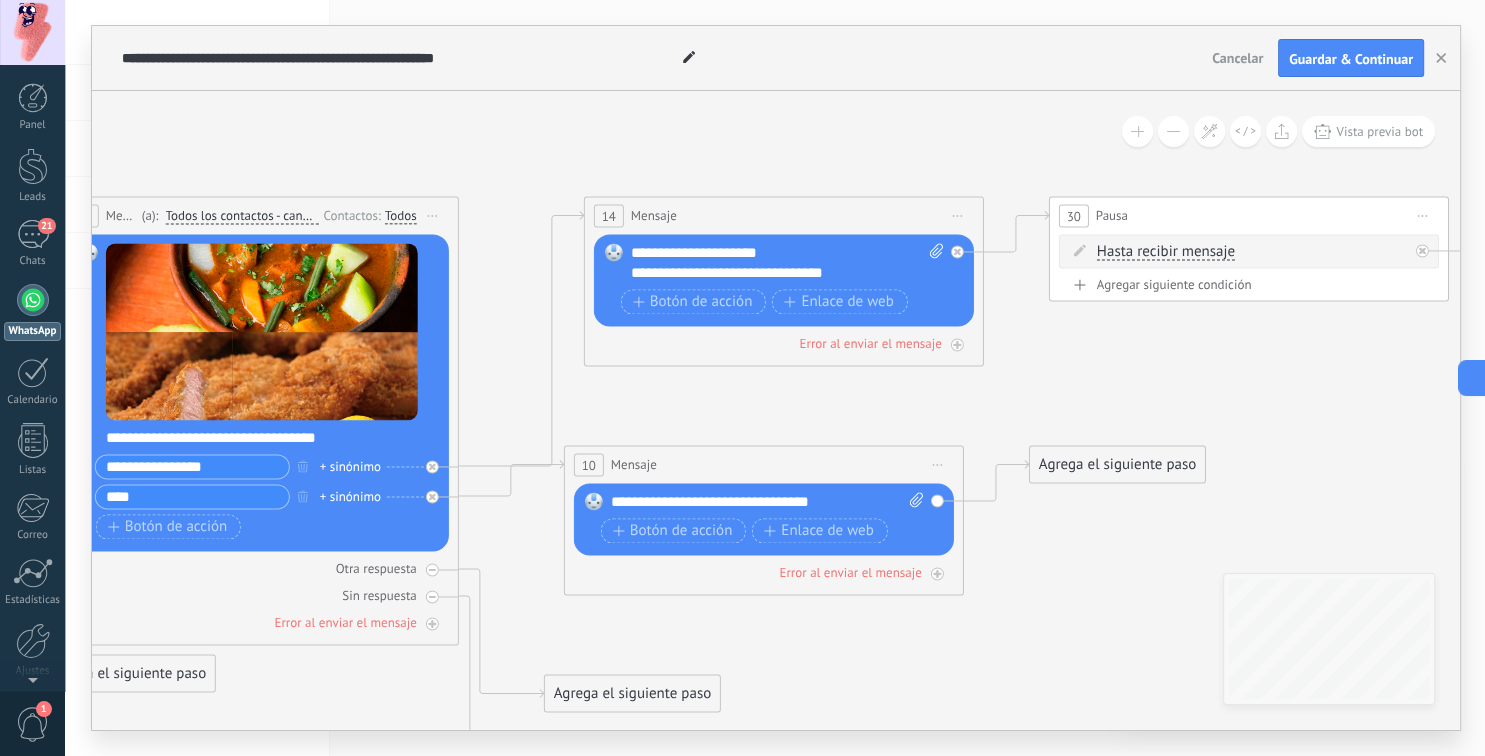 click on "**********" at bounding box center (775, 378) 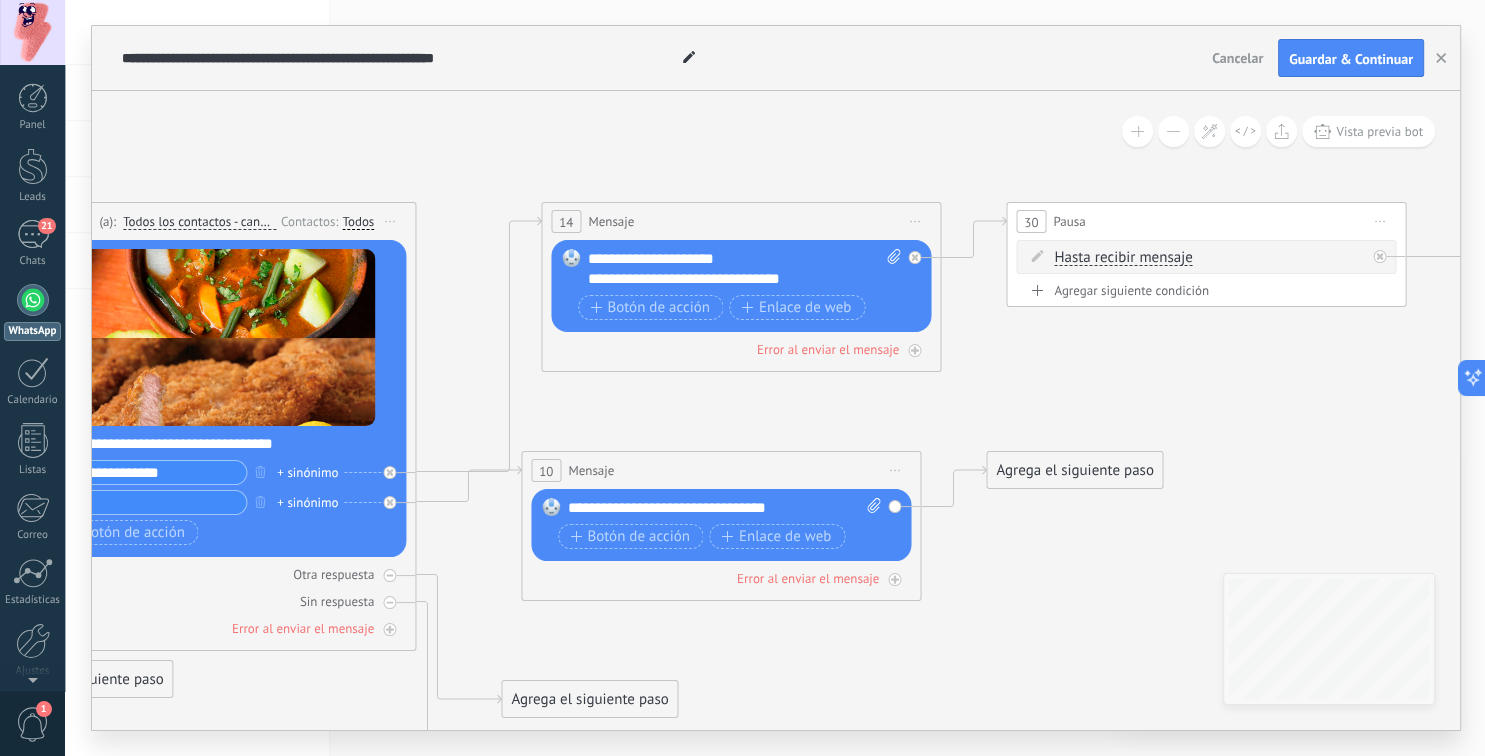 click 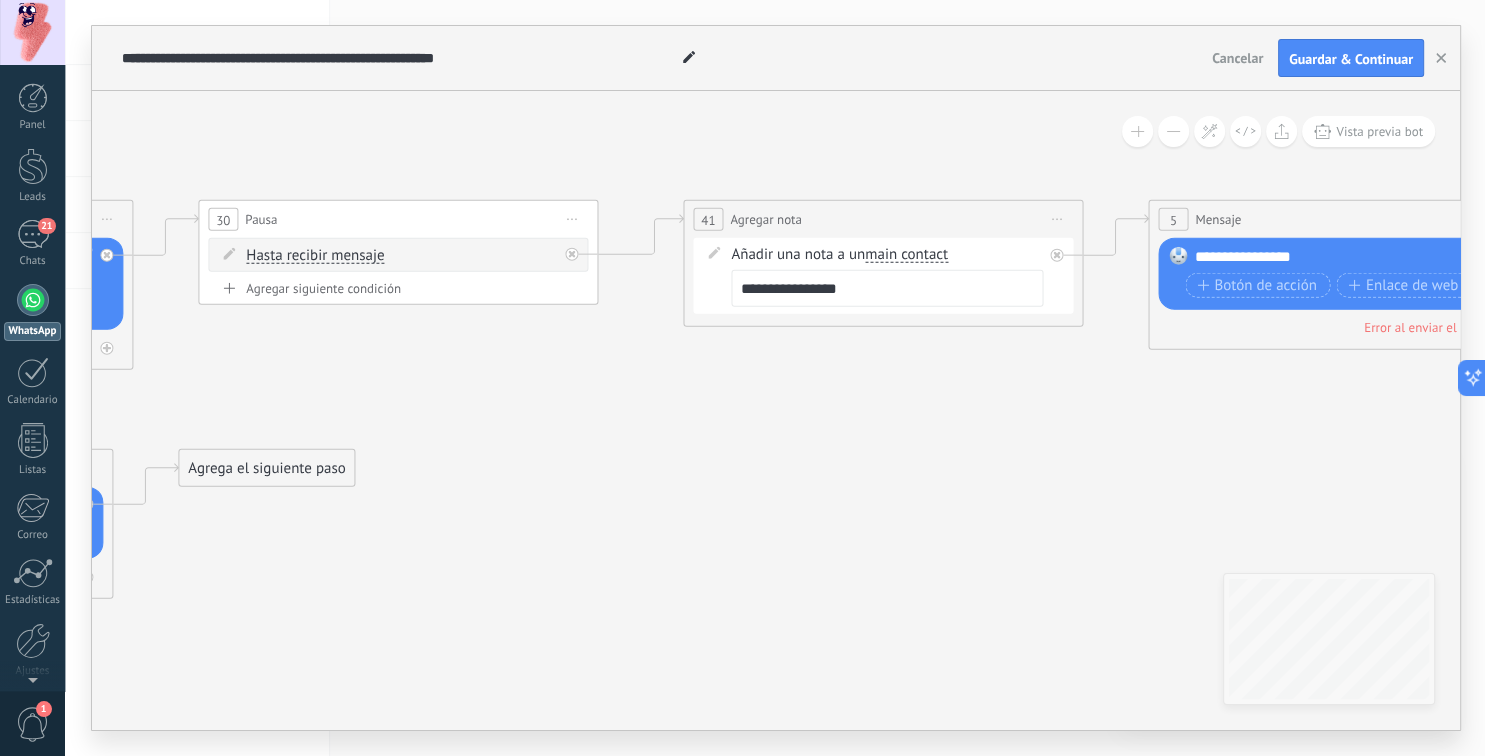 click 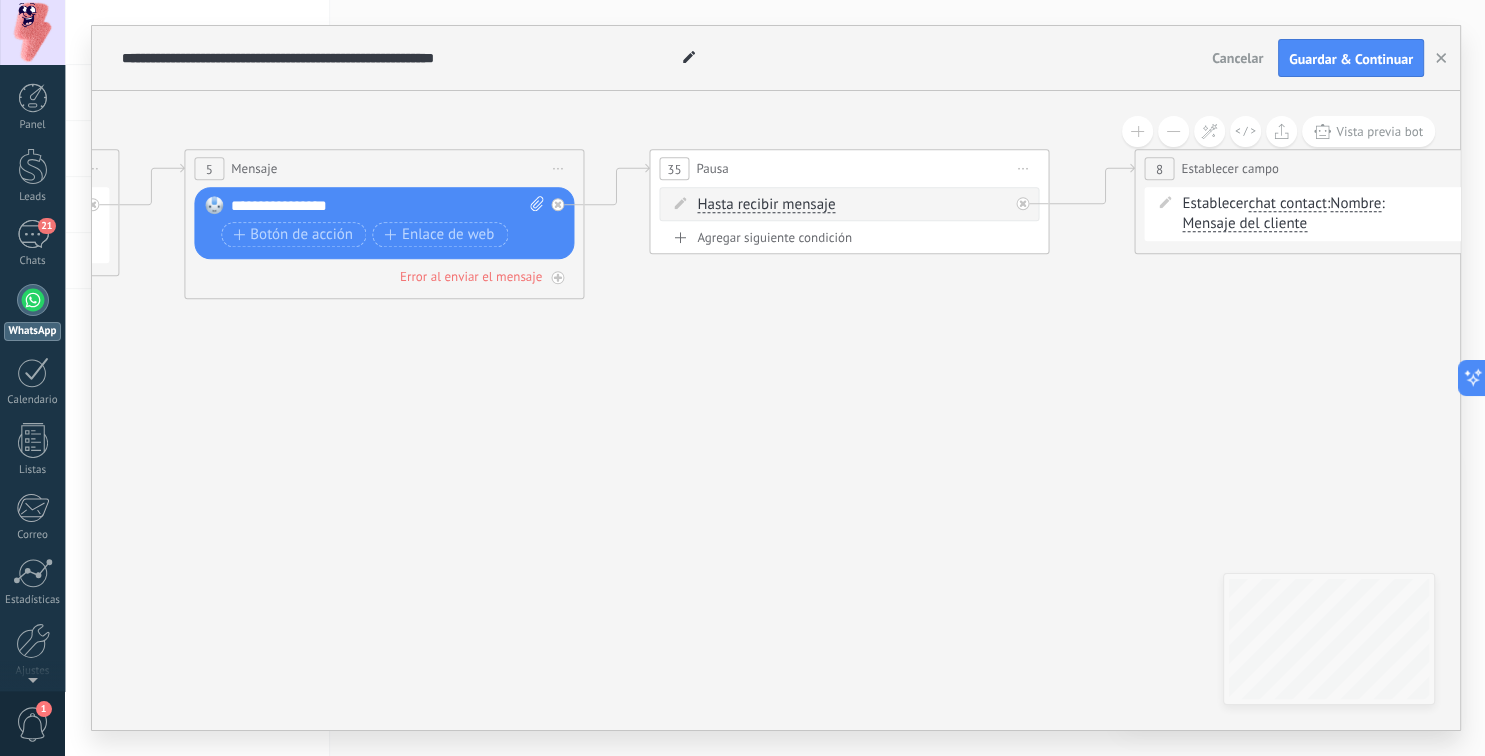 click 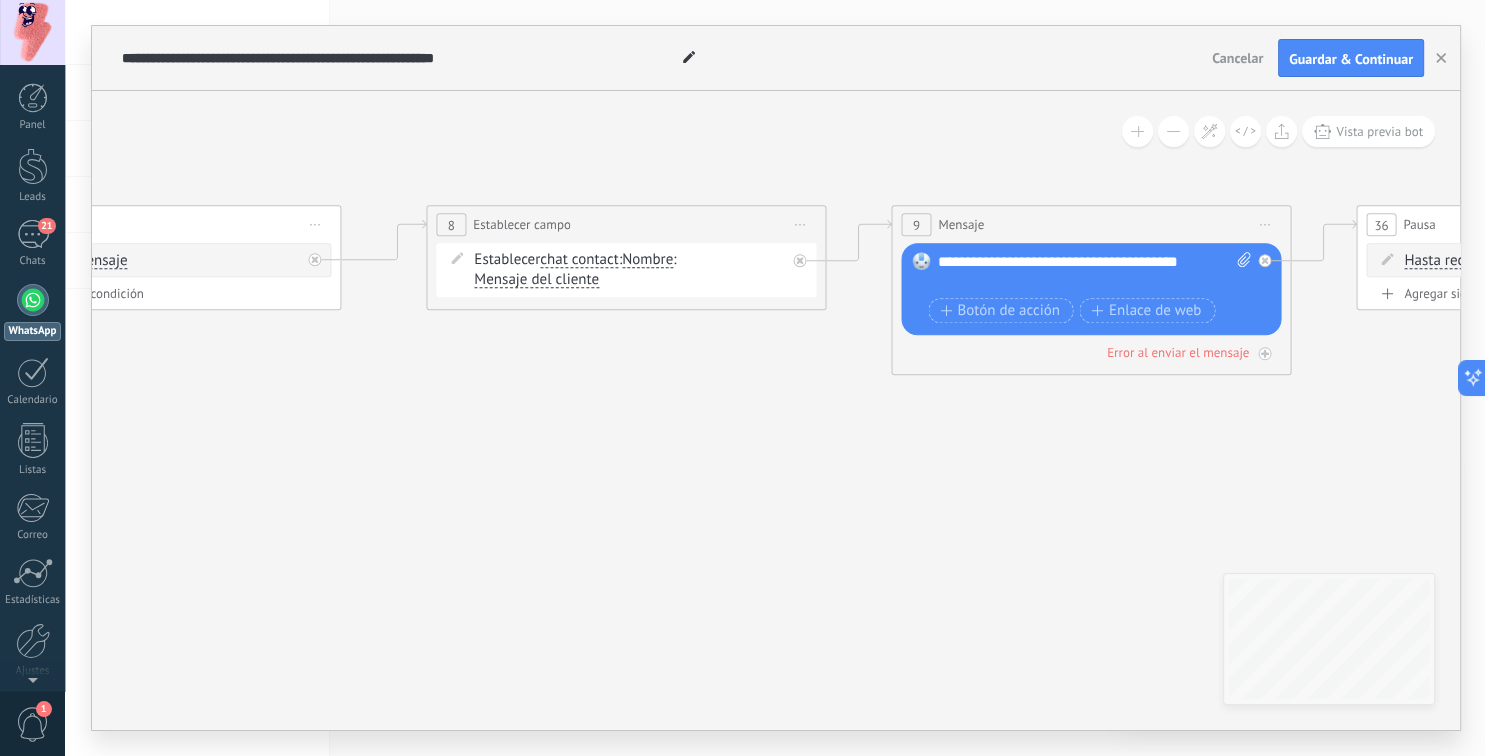 click 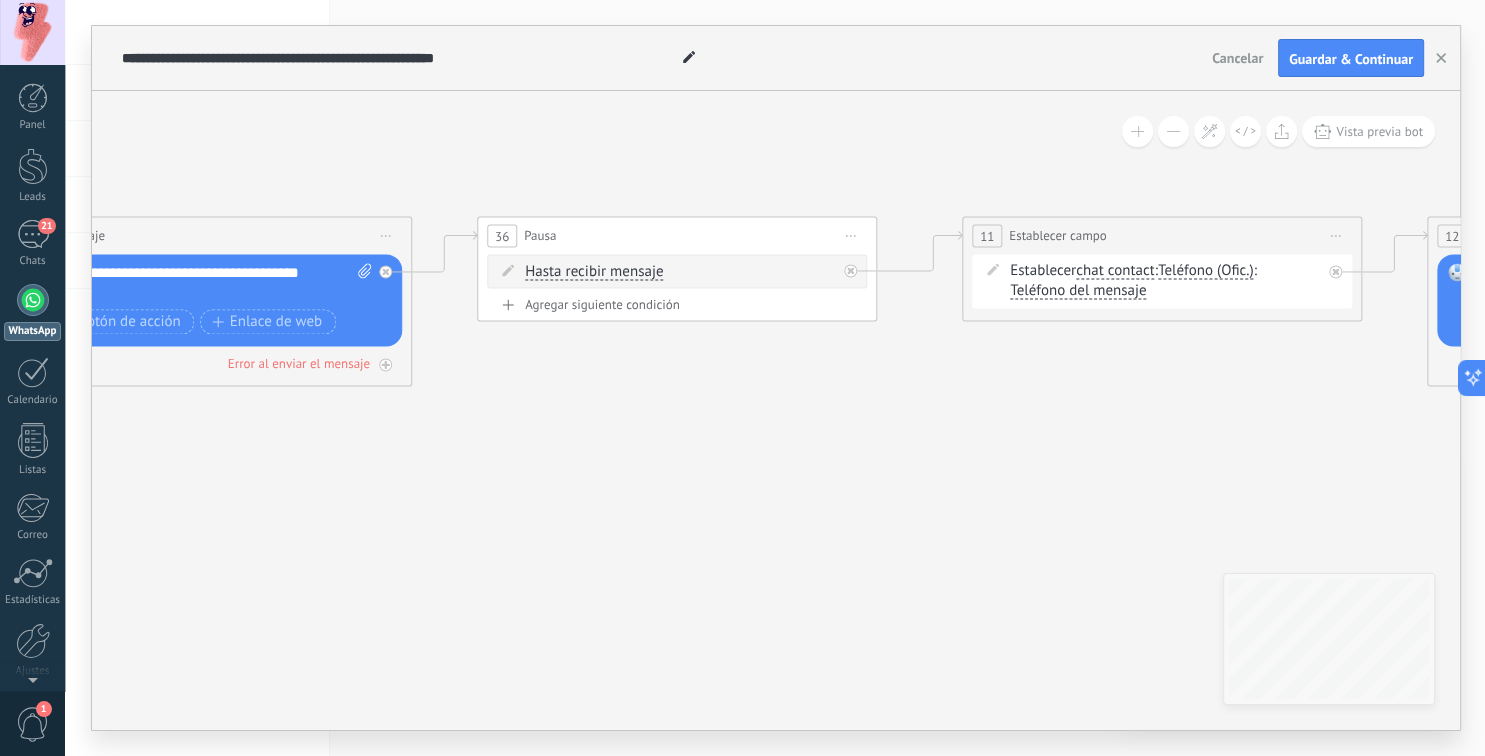 click 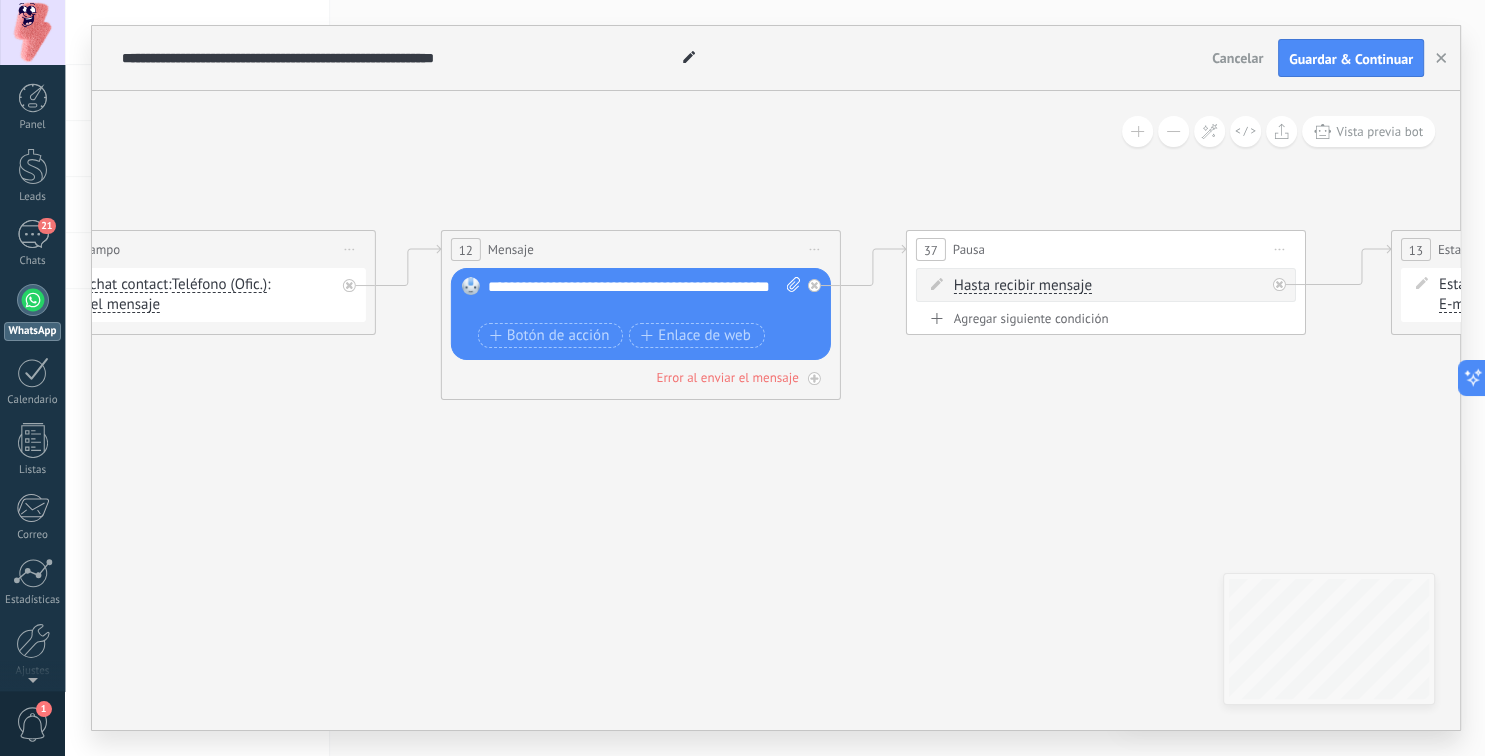 click 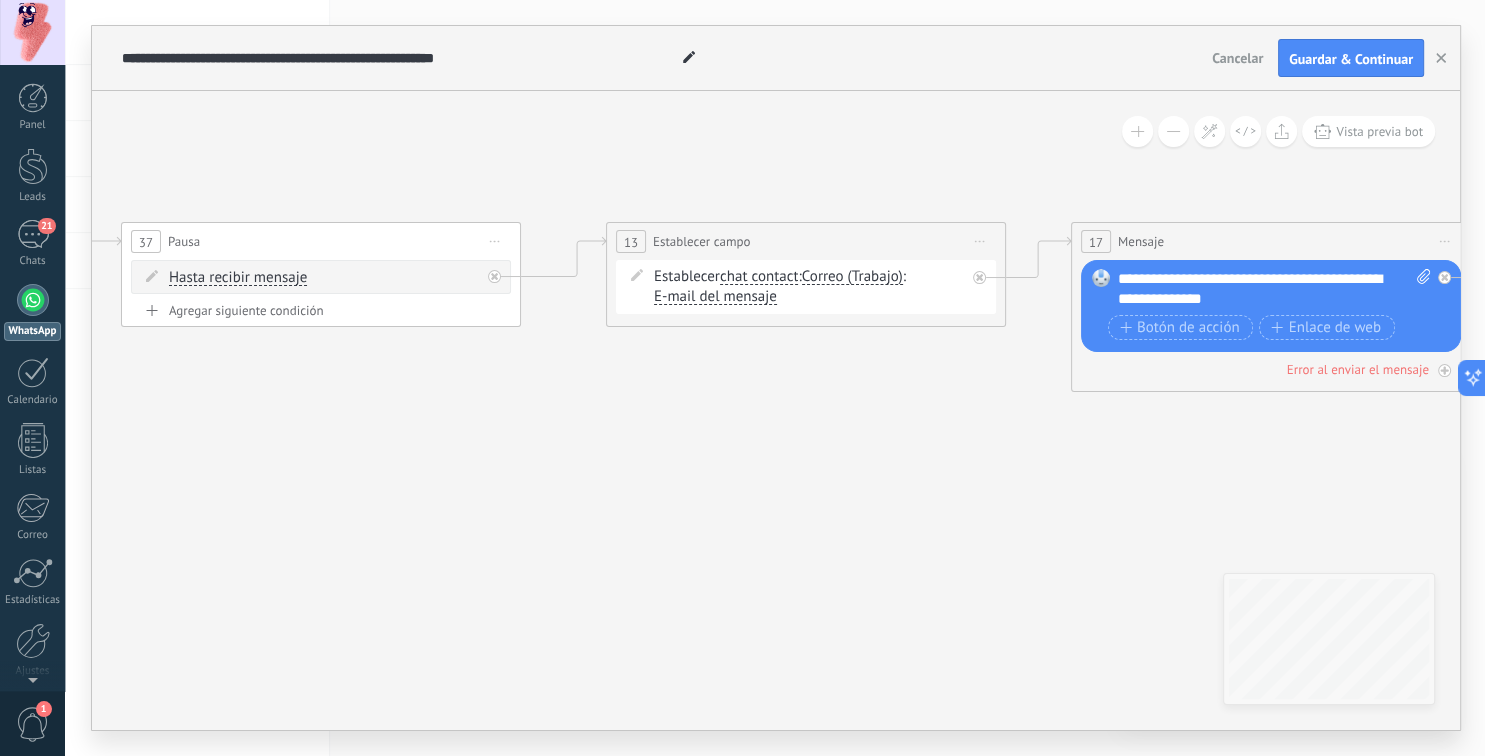 click 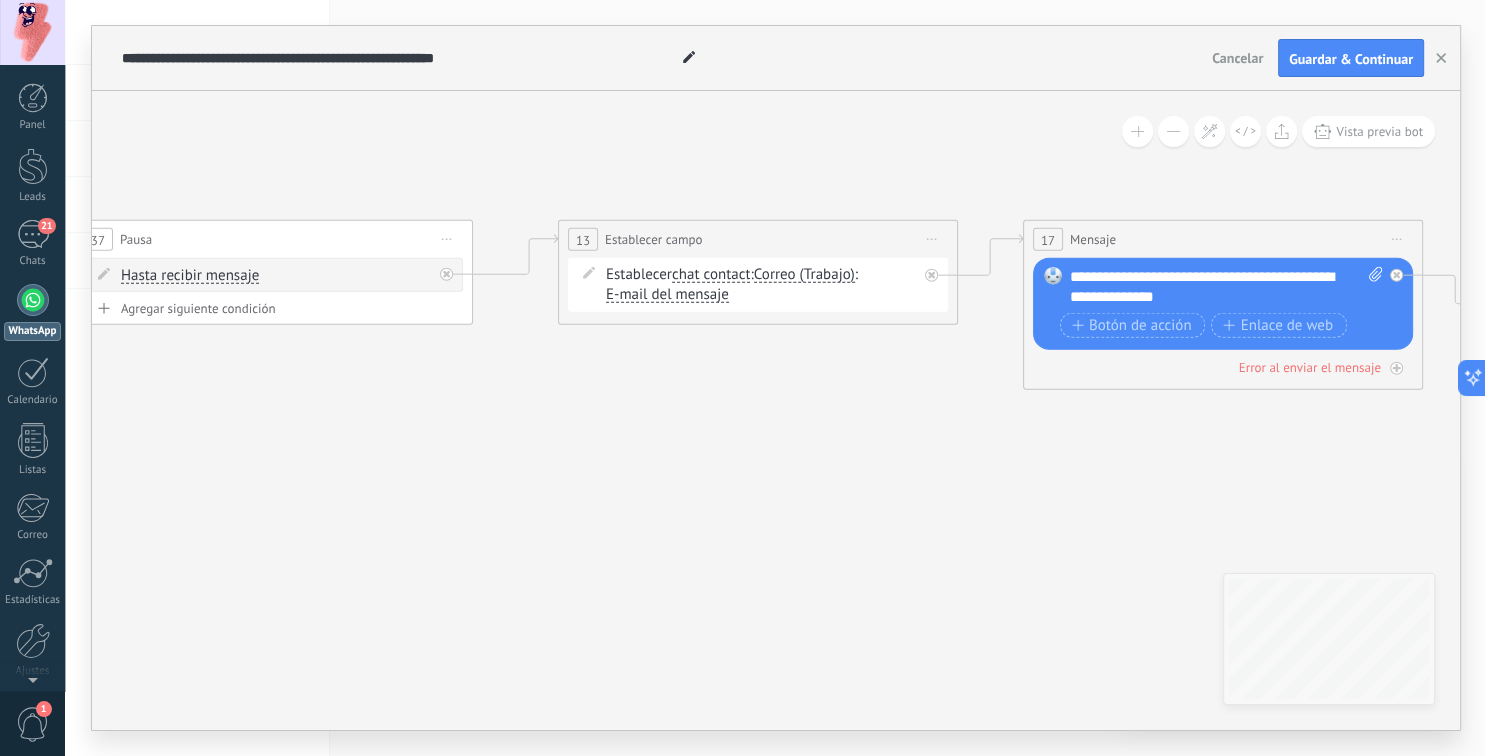 click 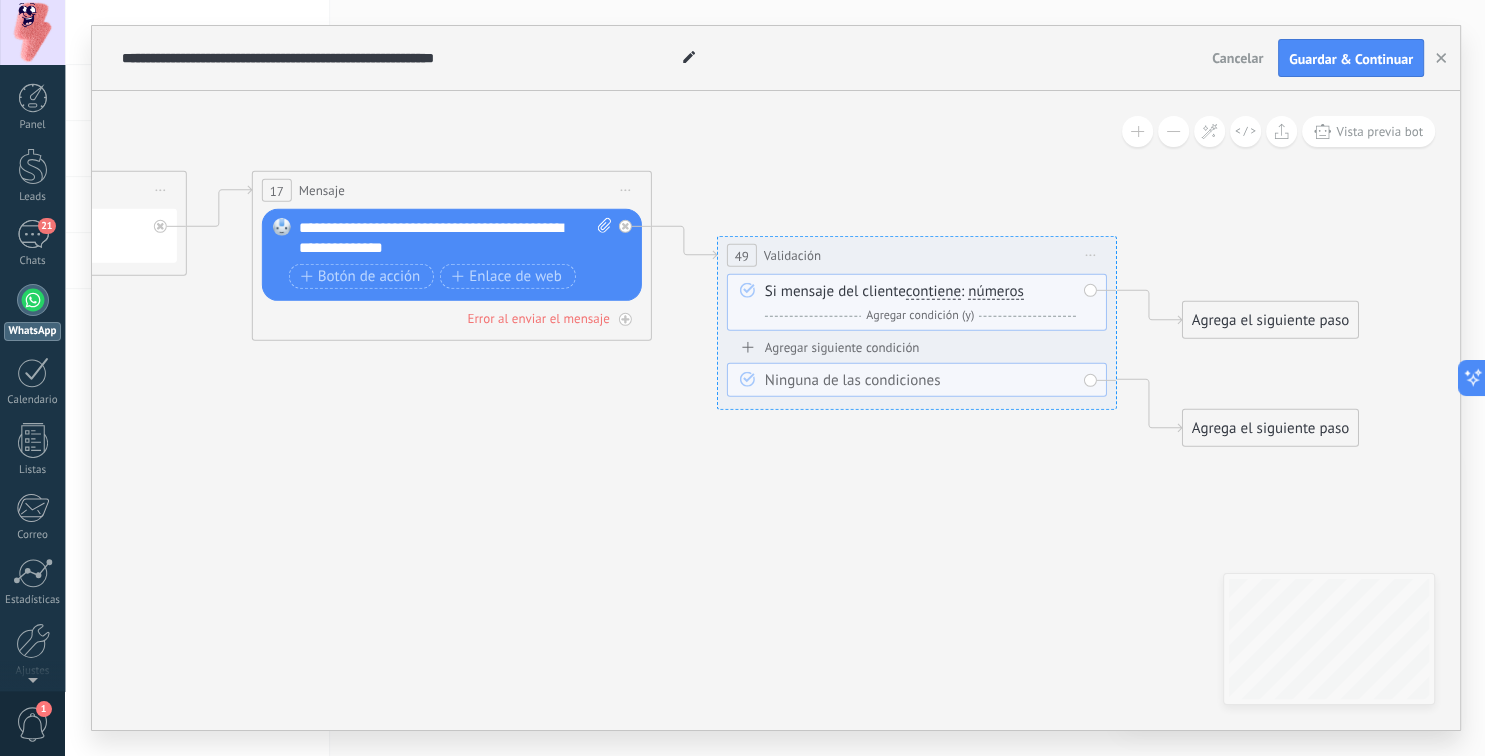 click on "**********" at bounding box center (-6653, 171) 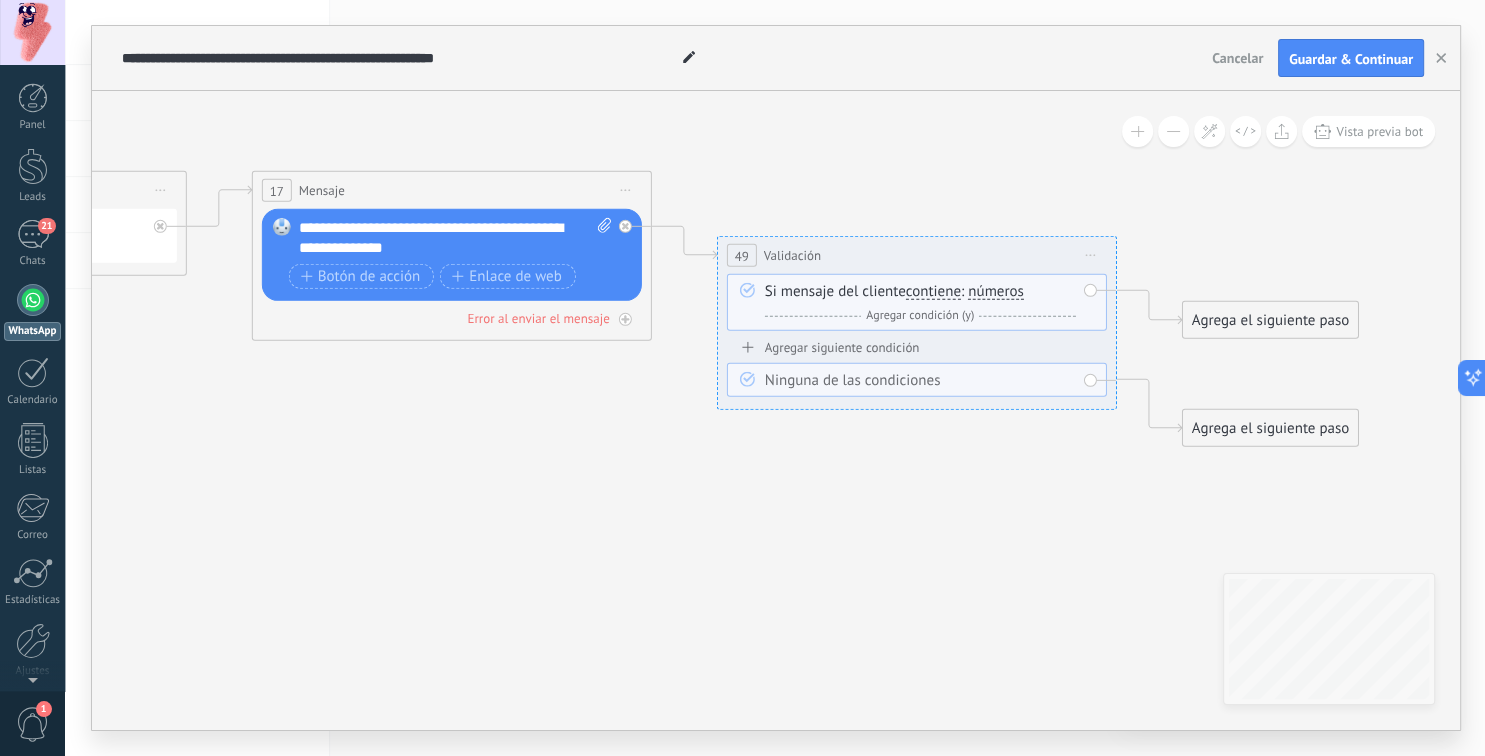 click on "Agregar condición (y)" at bounding box center [920, 315] 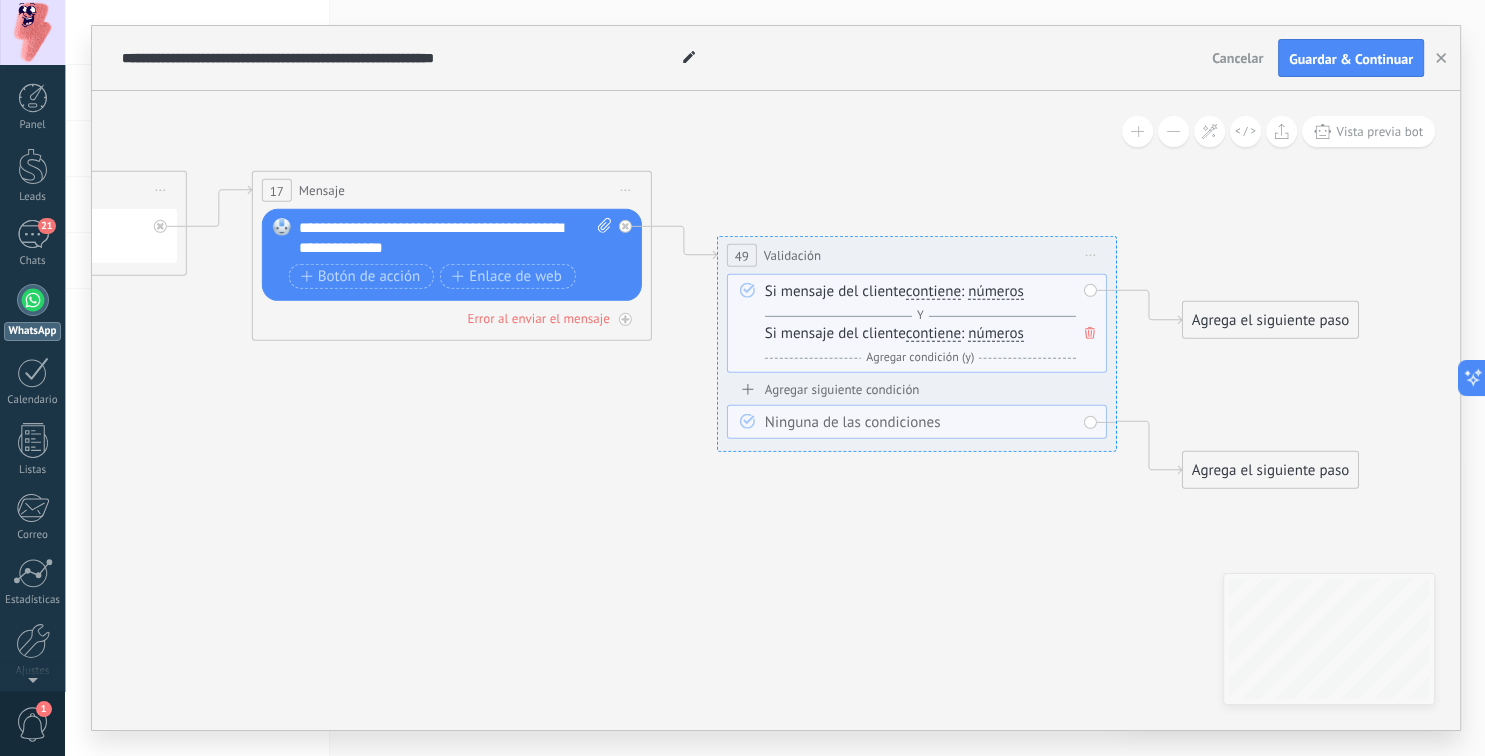 click 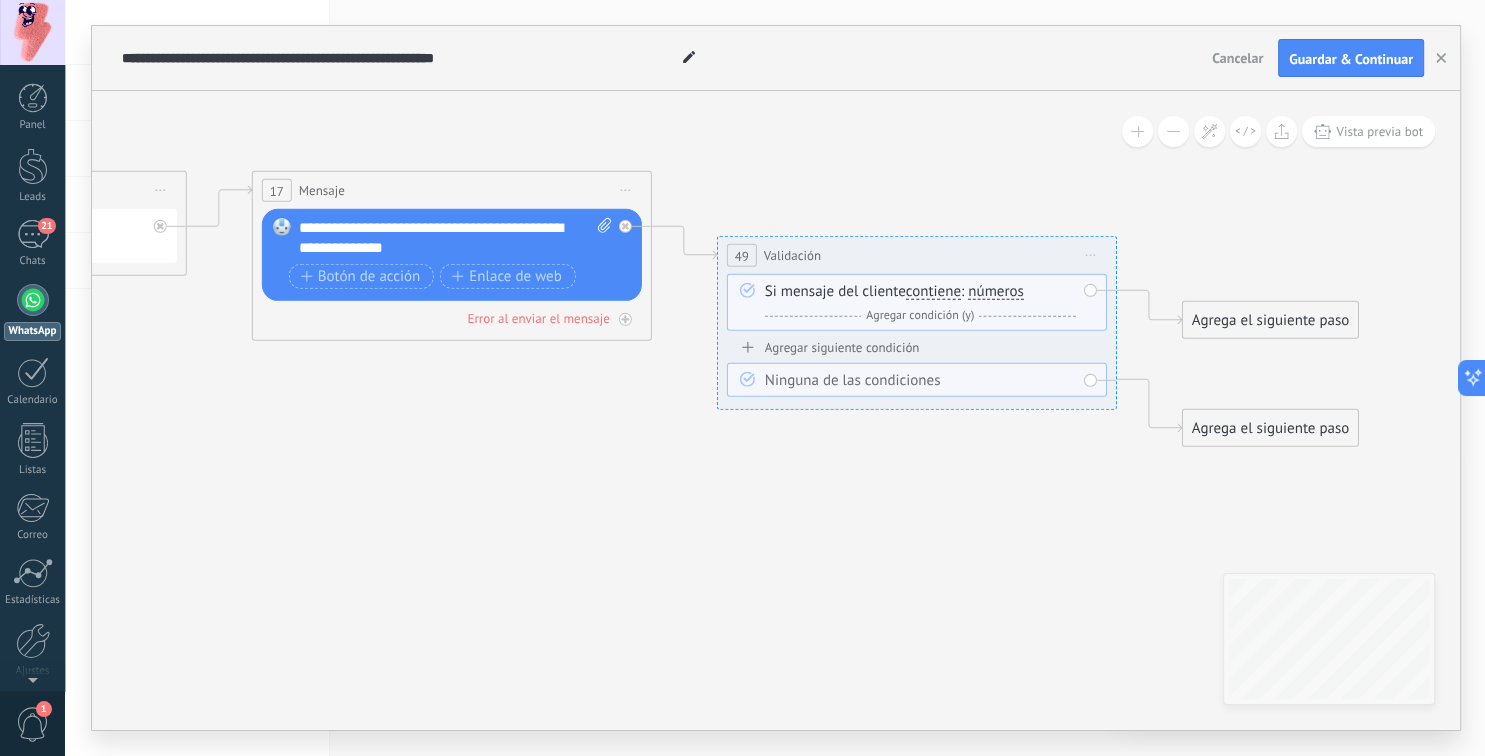 click on "contiene" at bounding box center (933, 292) 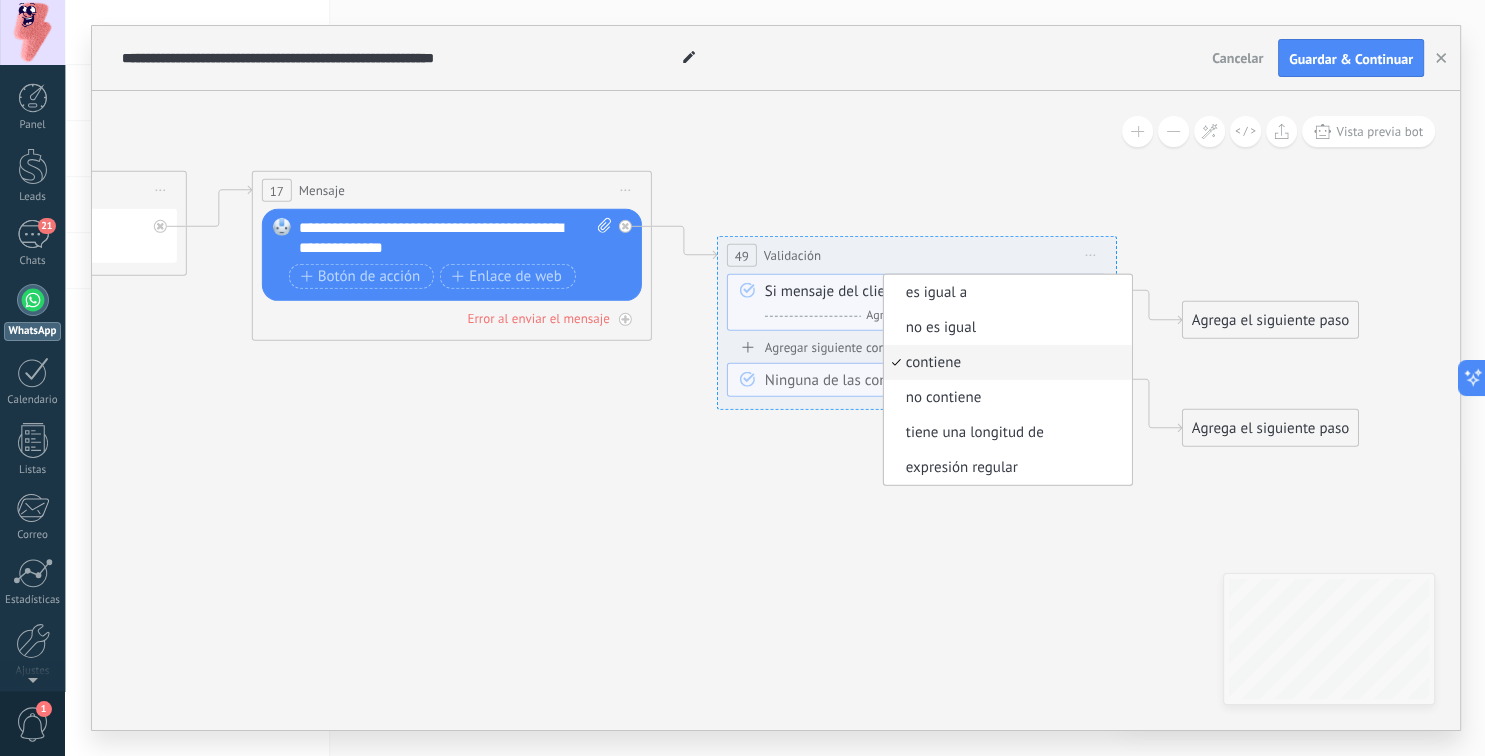 click 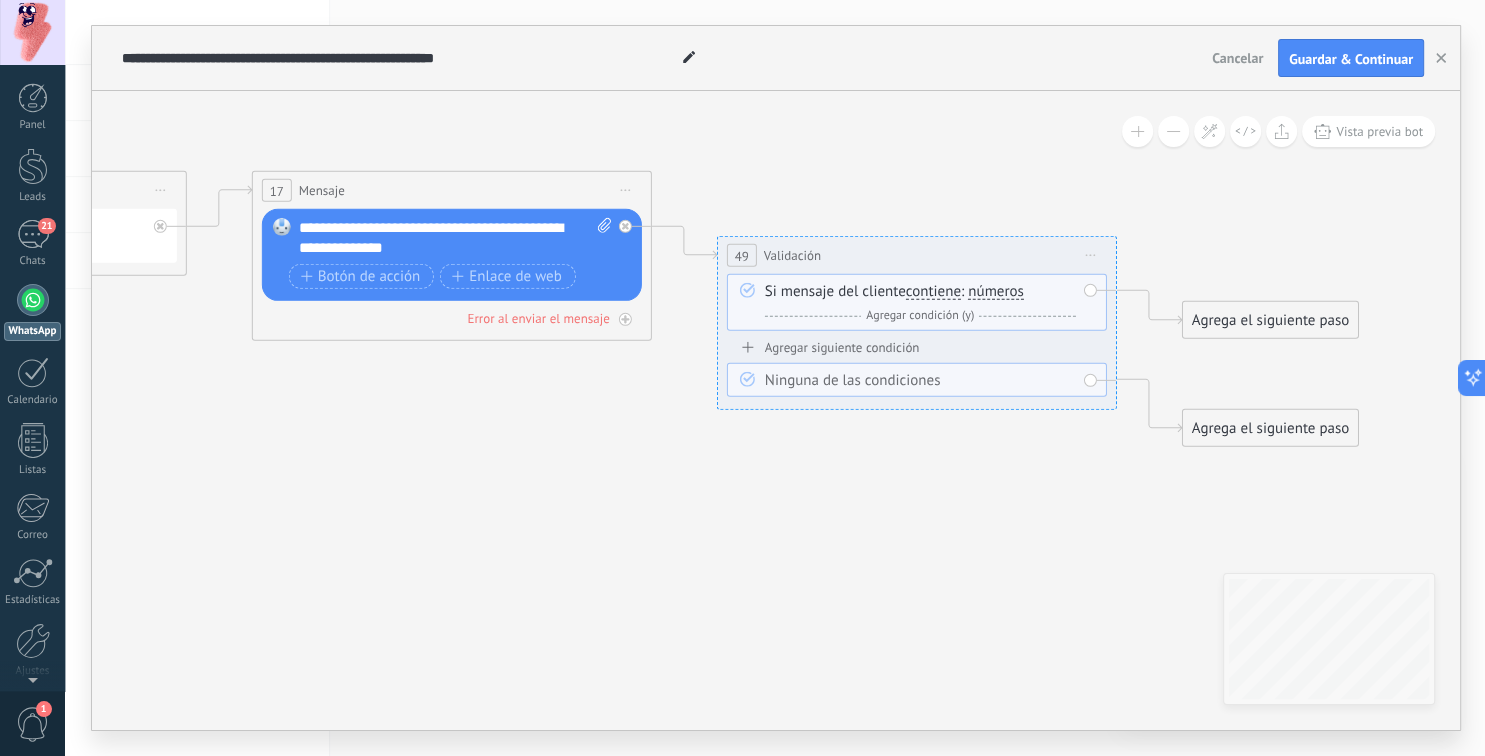click on "números" at bounding box center (996, 292) 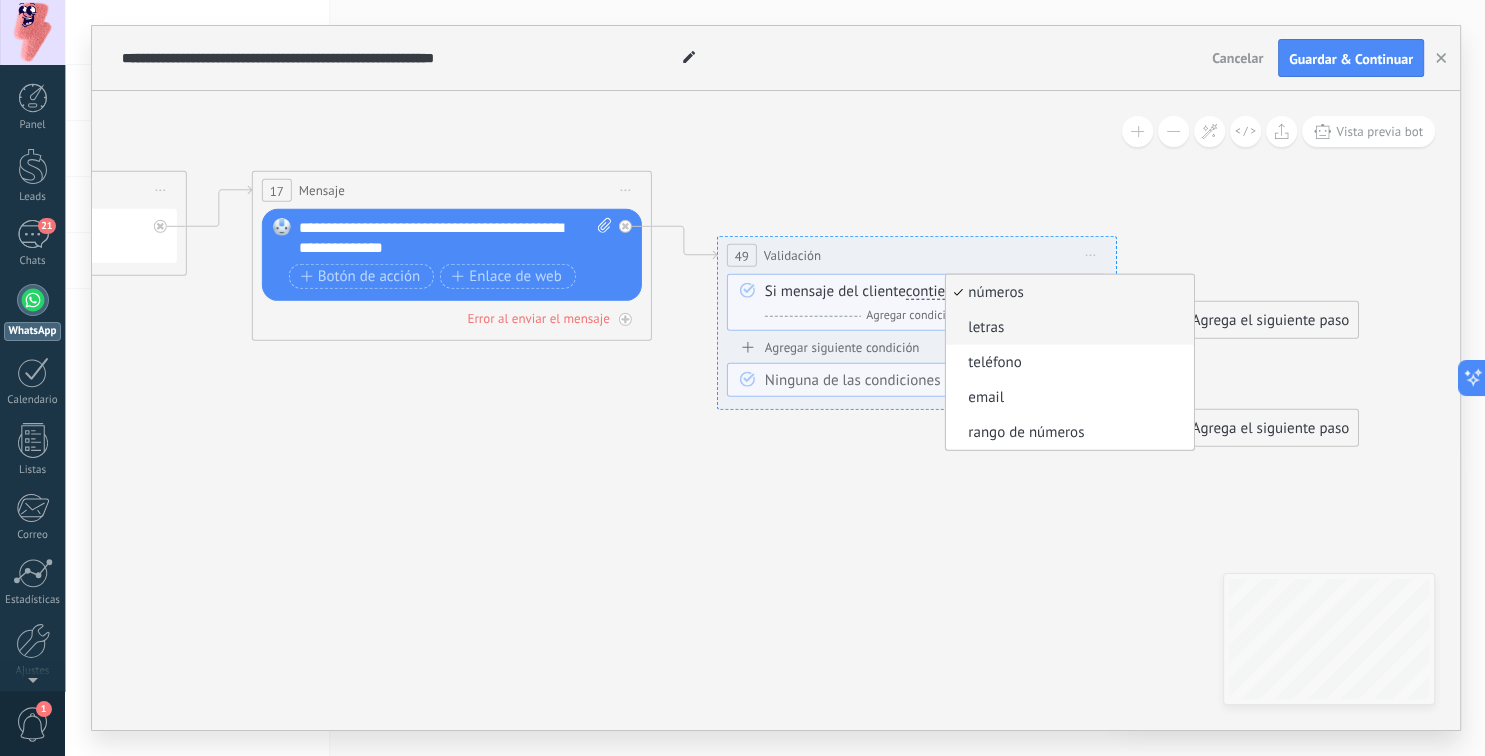 click on "letras" at bounding box center [1067, 328] 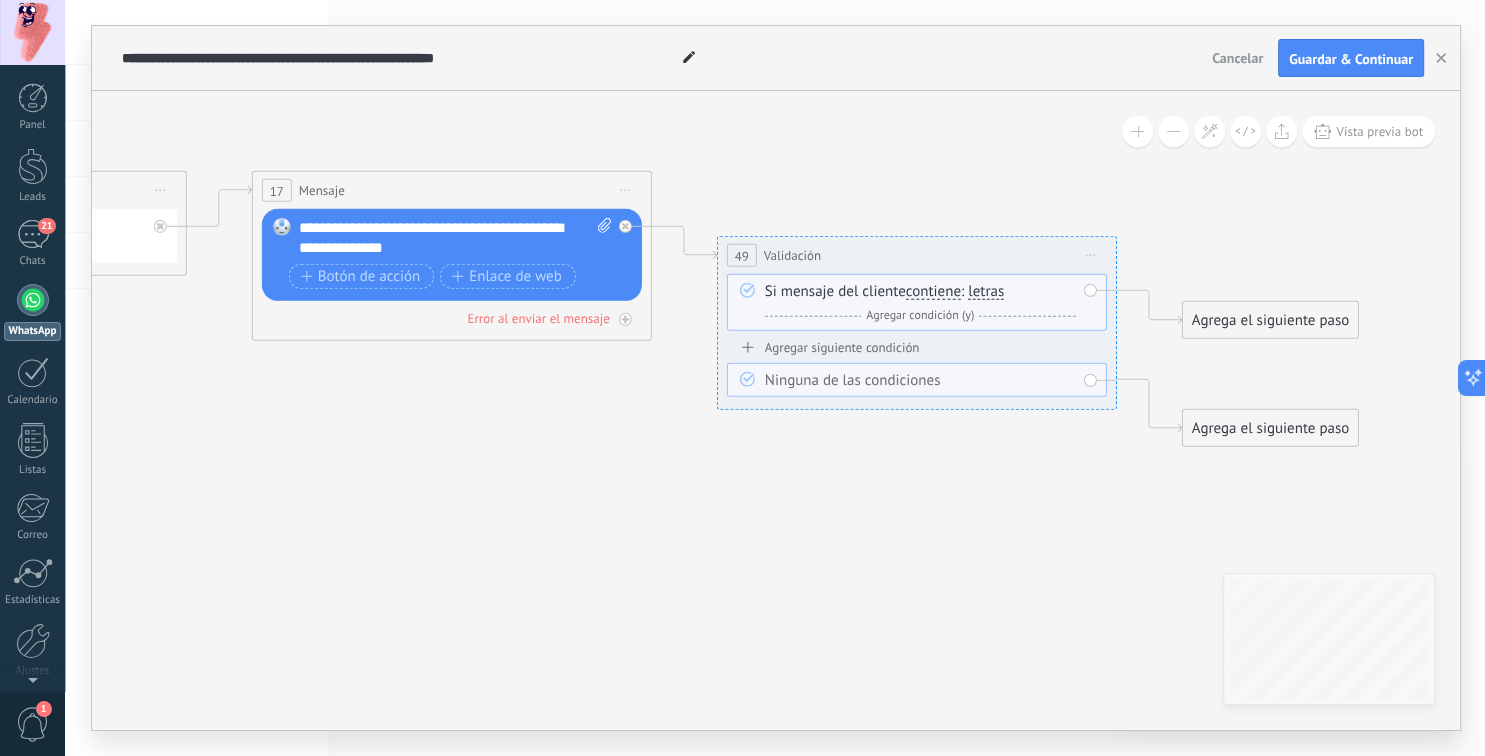 click on "letras" at bounding box center [986, 292] 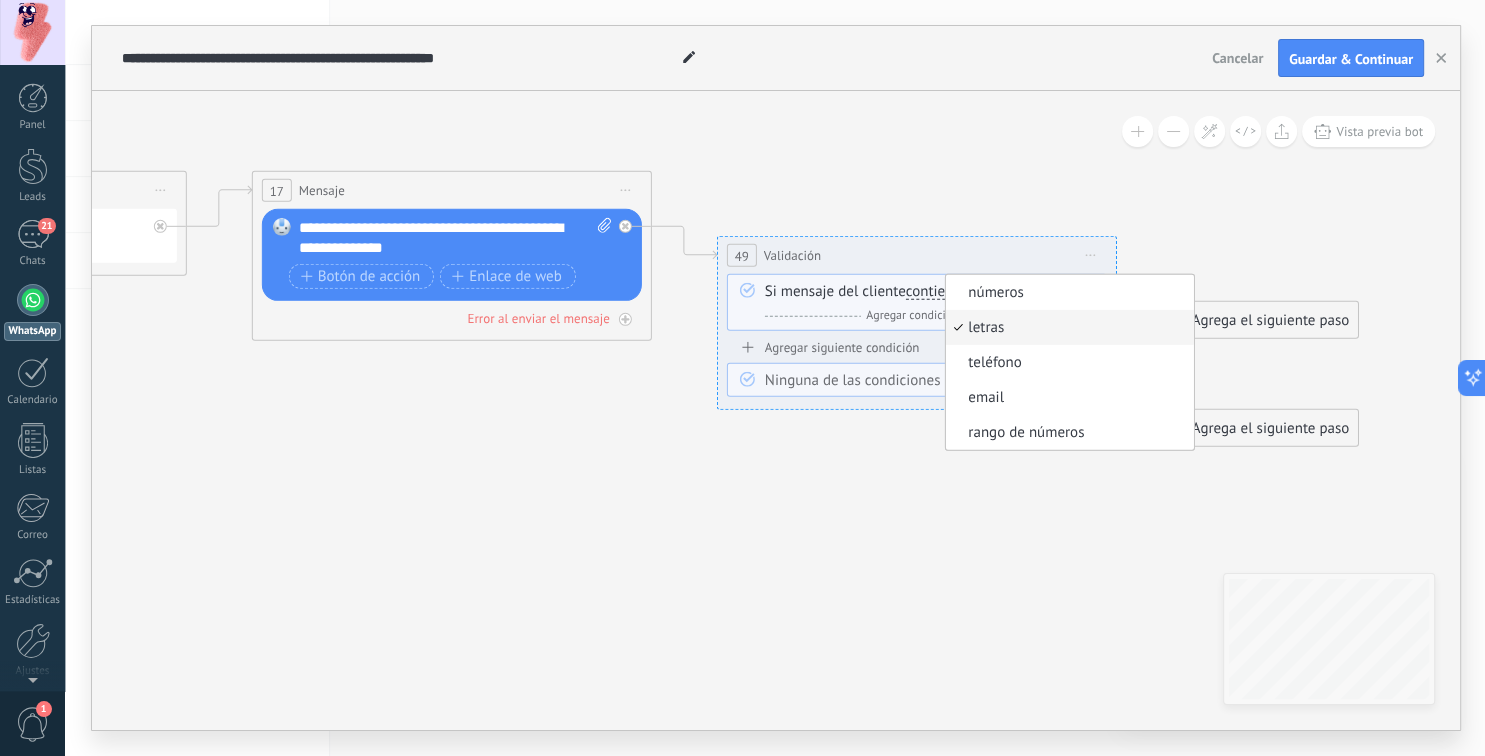 click 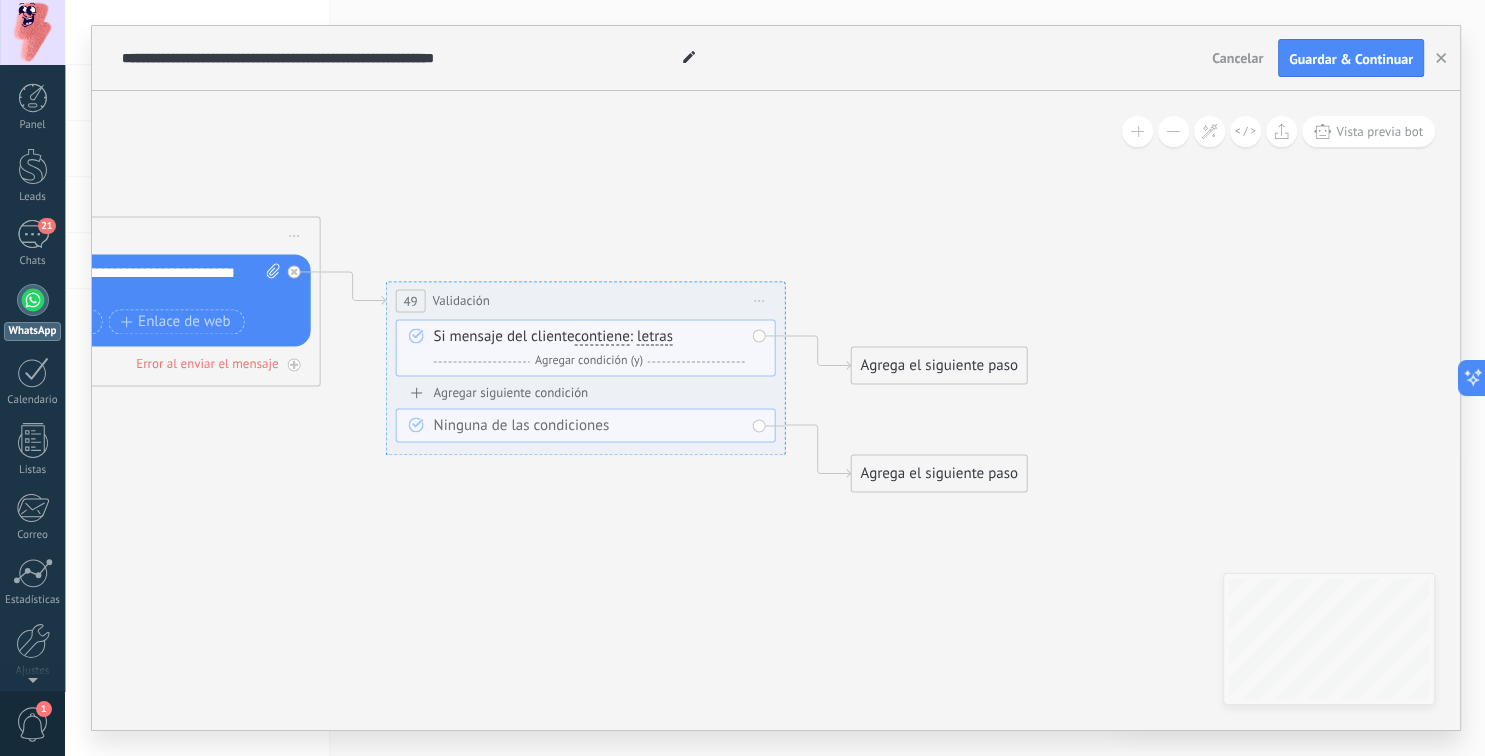 click 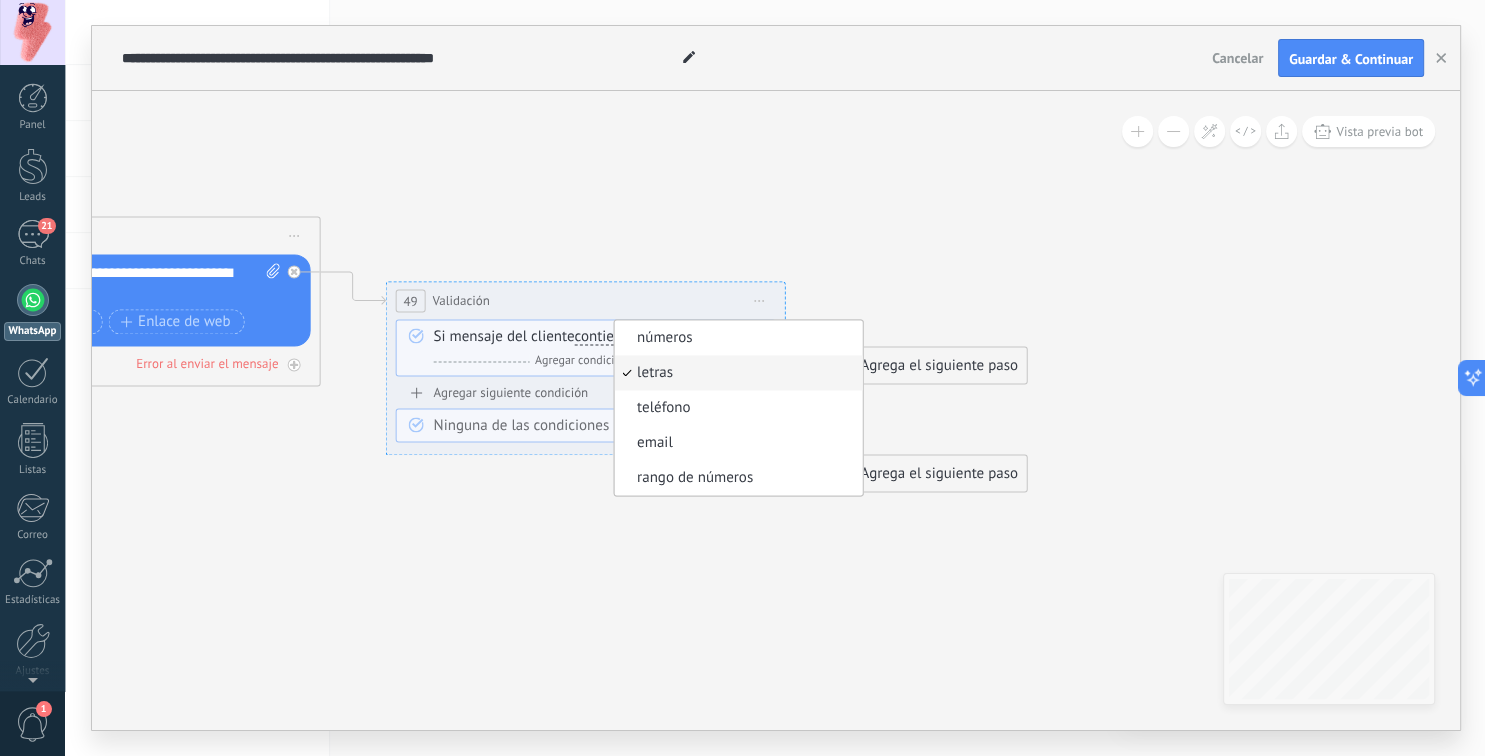 click 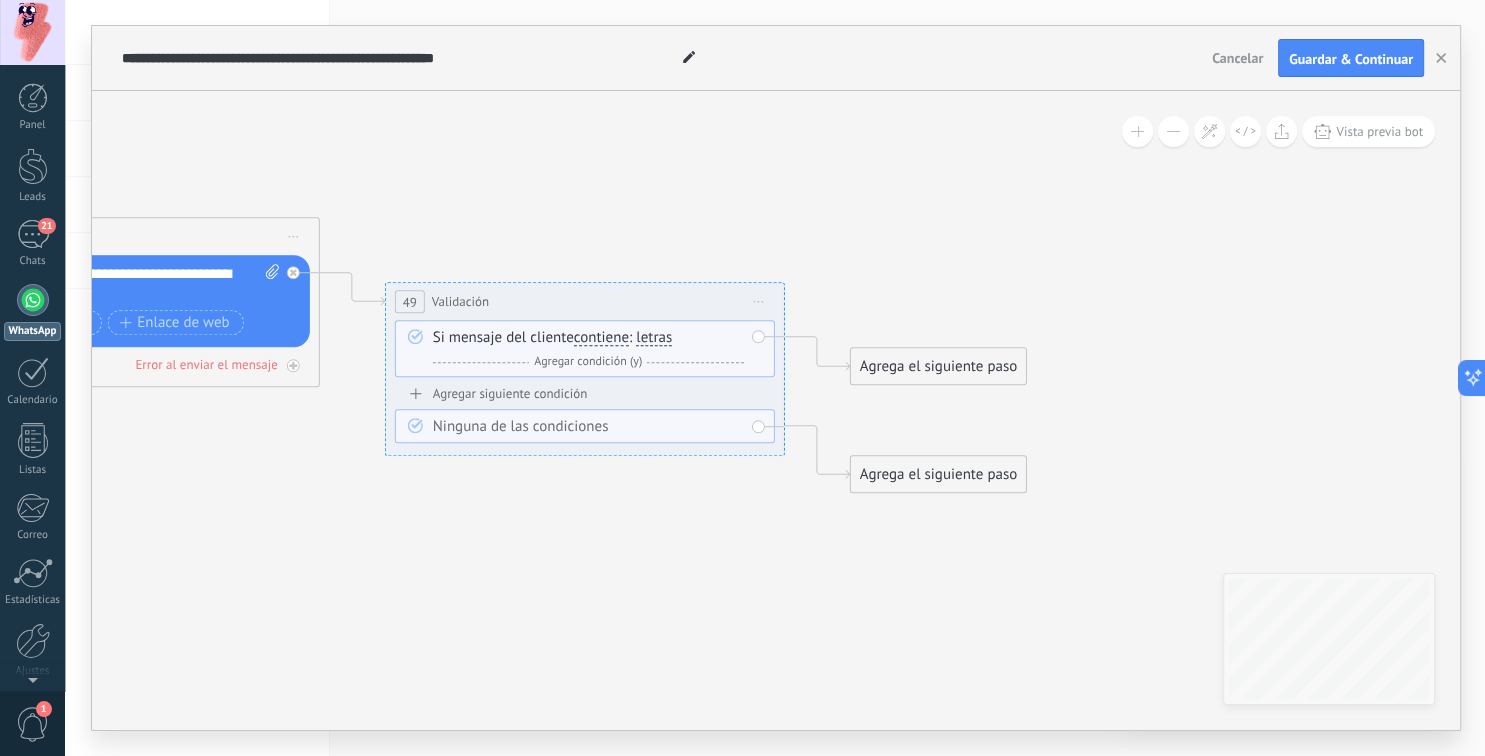 click on "Iniciar vista previa aquí
Cambiar nombre
Duplicar
[GEOGRAPHIC_DATA]" at bounding box center (759, 301) 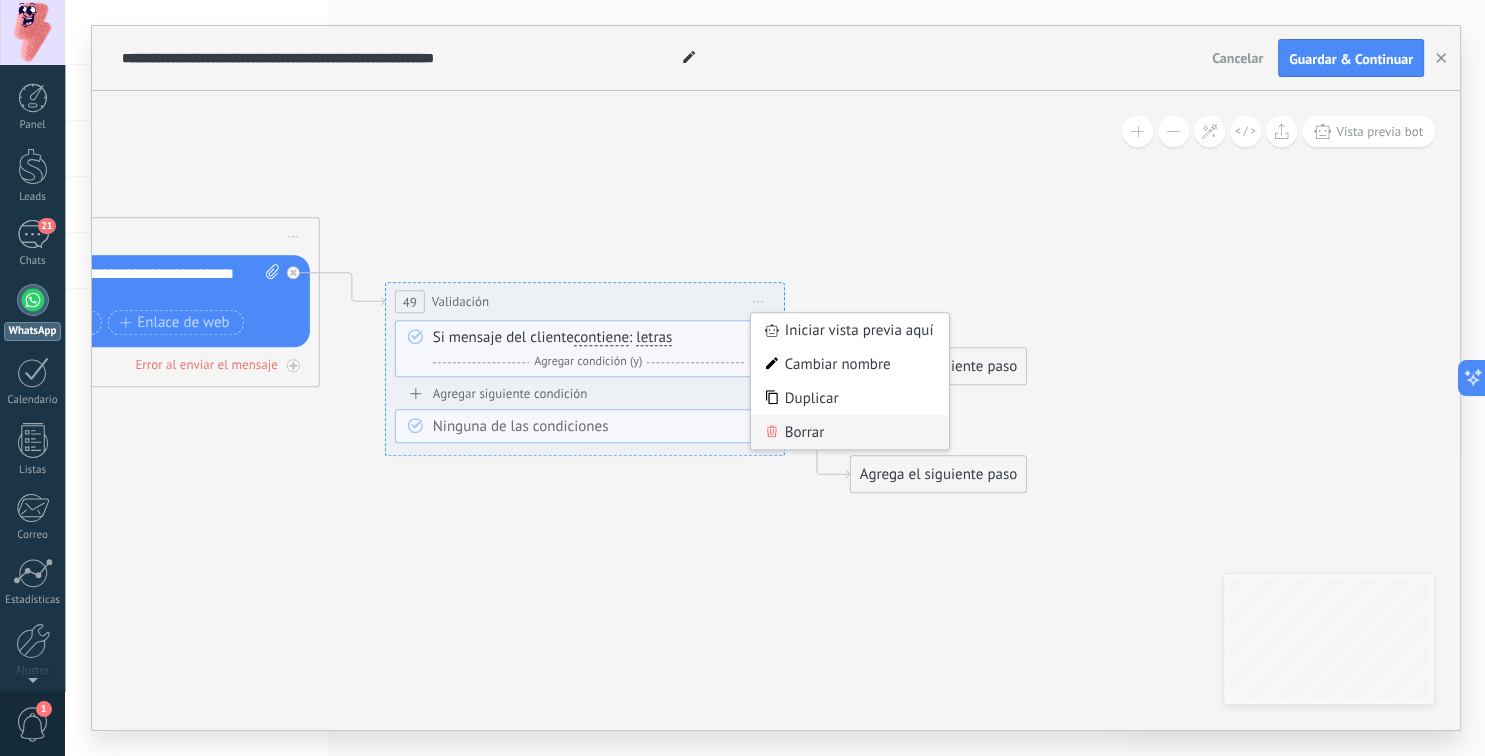 click on "Borrar" at bounding box center [850, 432] 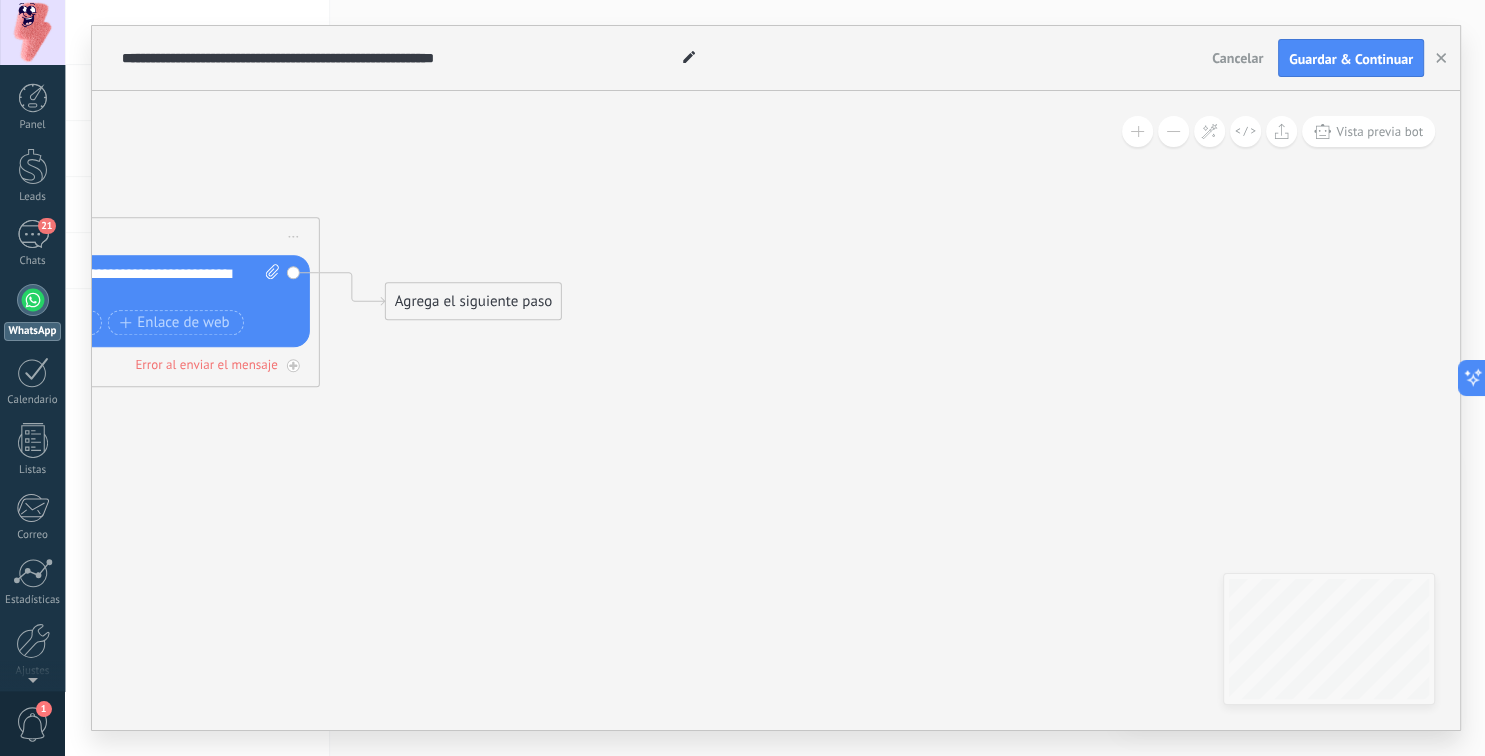 click on "Agrega el siguiente paso" at bounding box center [473, 301] 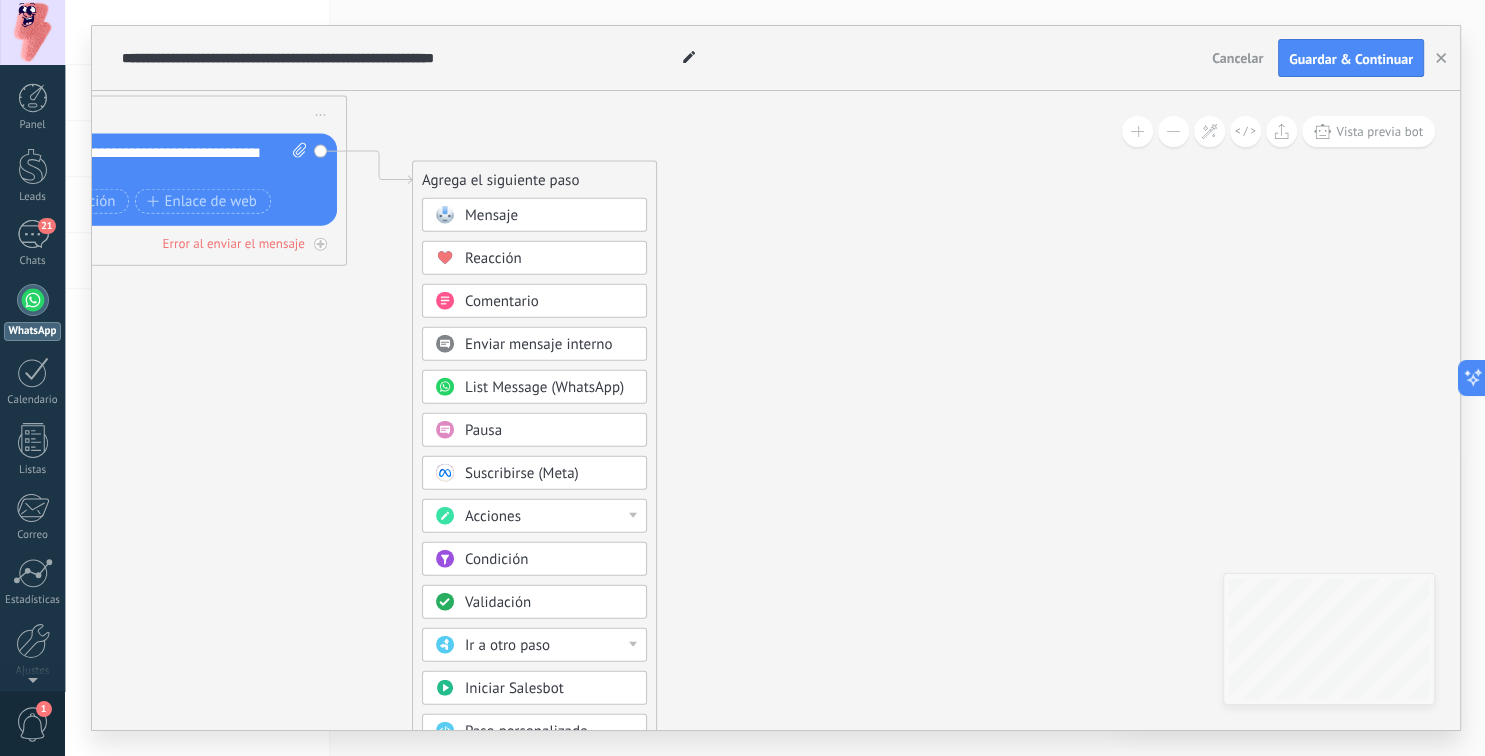 drag, startPoint x: 704, startPoint y: 458, endPoint x: 718, endPoint y: 342, distance: 116.841774 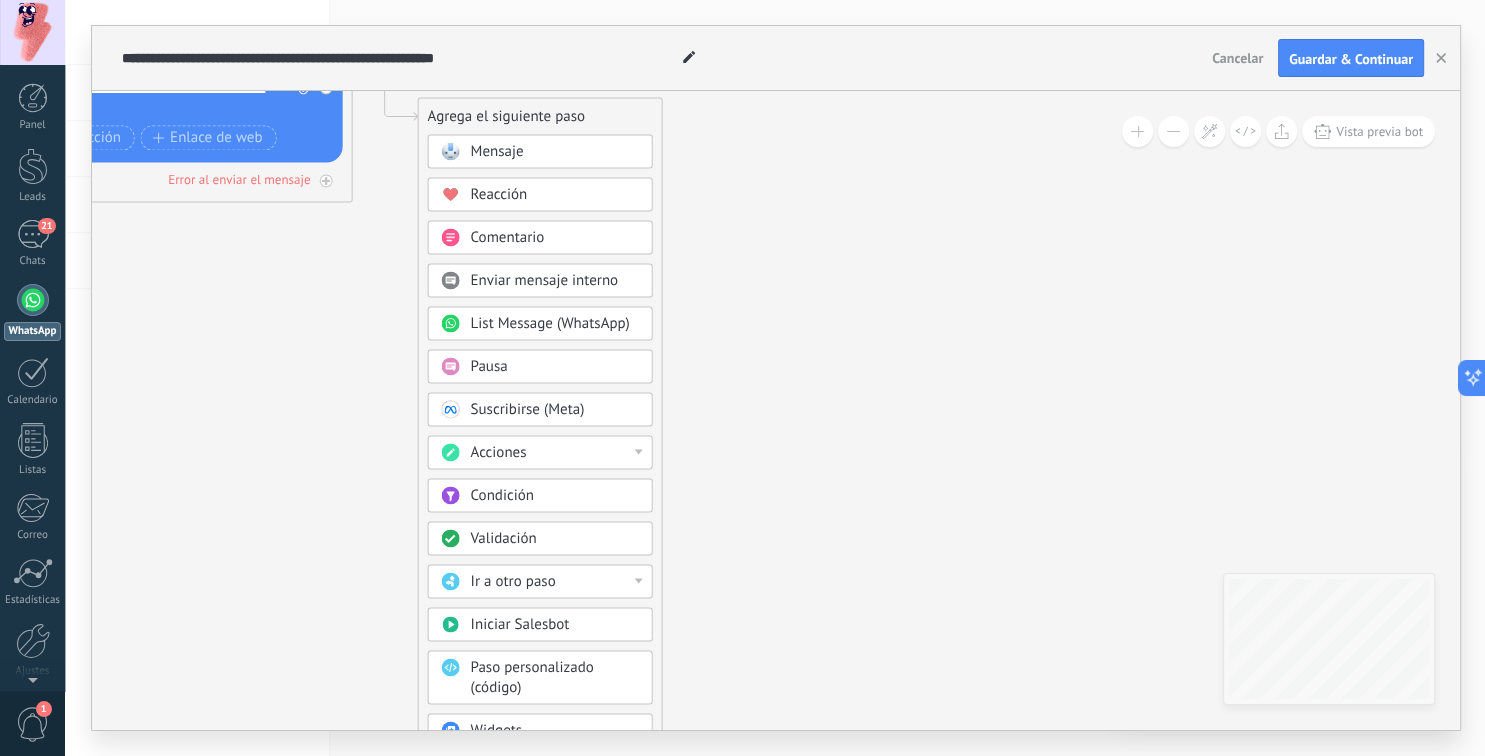 drag, startPoint x: 718, startPoint y: 499, endPoint x: 736, endPoint y: 431, distance: 70.34202 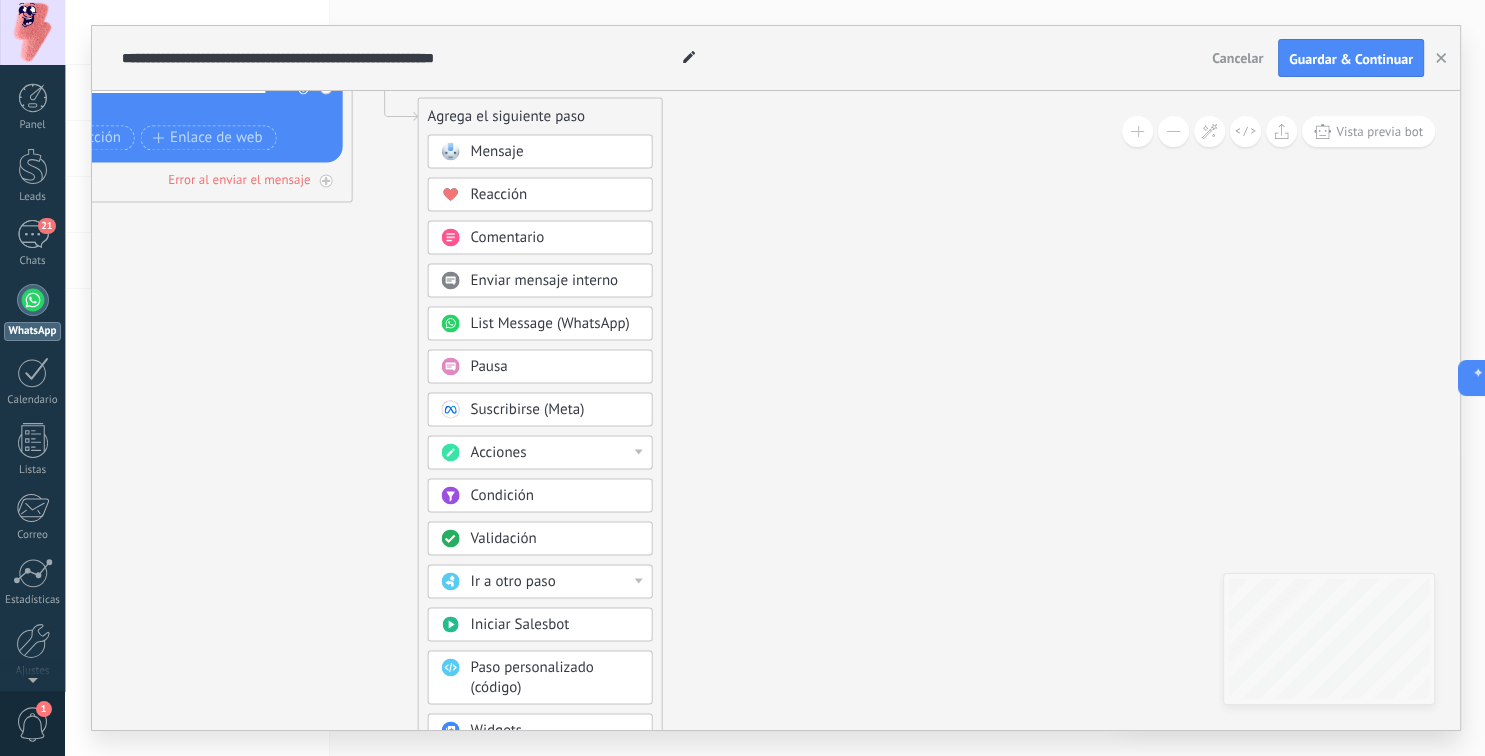 click on "Suscribirse (Meta)" at bounding box center (528, 409) 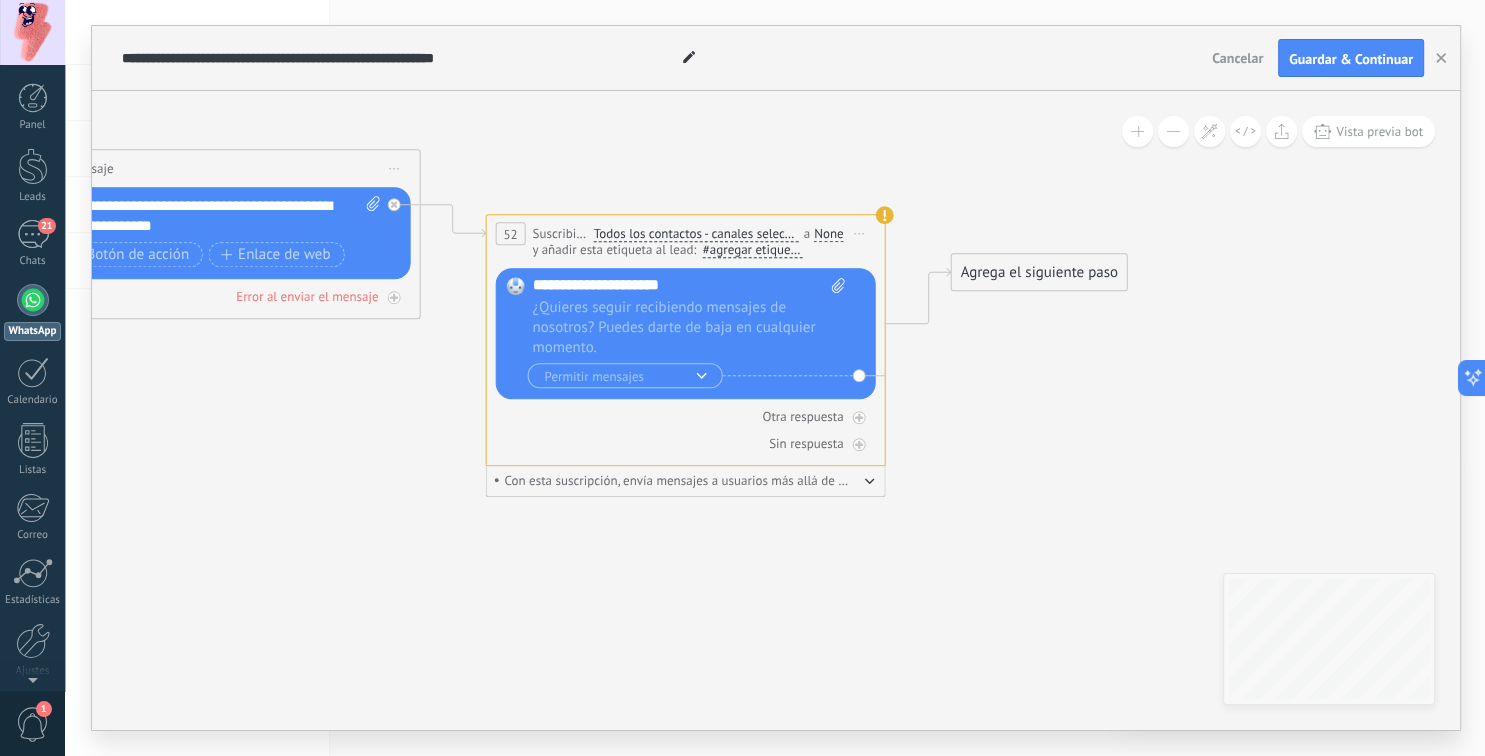 drag, startPoint x: 711, startPoint y: 462, endPoint x: 621, endPoint y: 577, distance: 146.03082 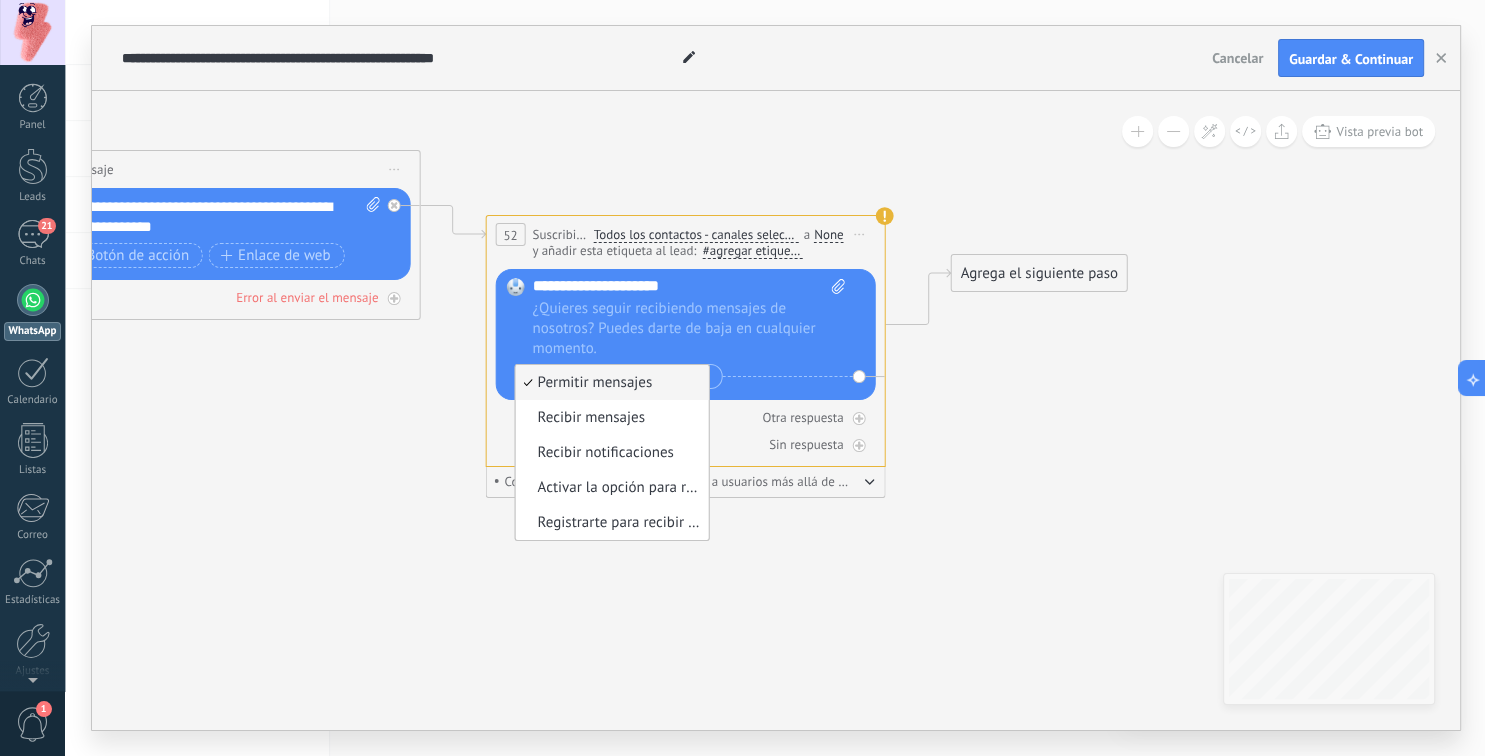 click 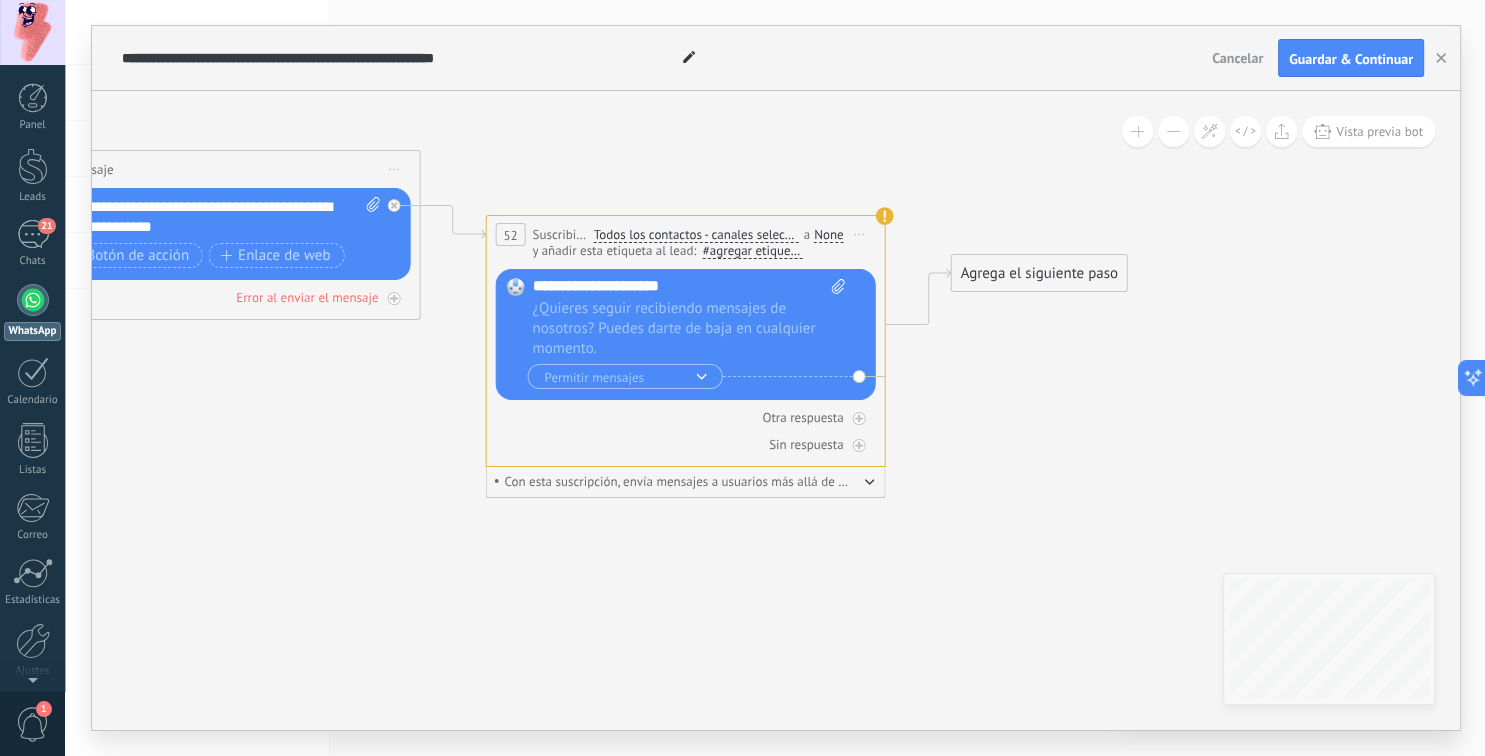 click on "Con esta suscripción, envía mensajes a usuarios más allá de la ventana de 24 horas impuesta por Meta." at bounding box center [677, 481] 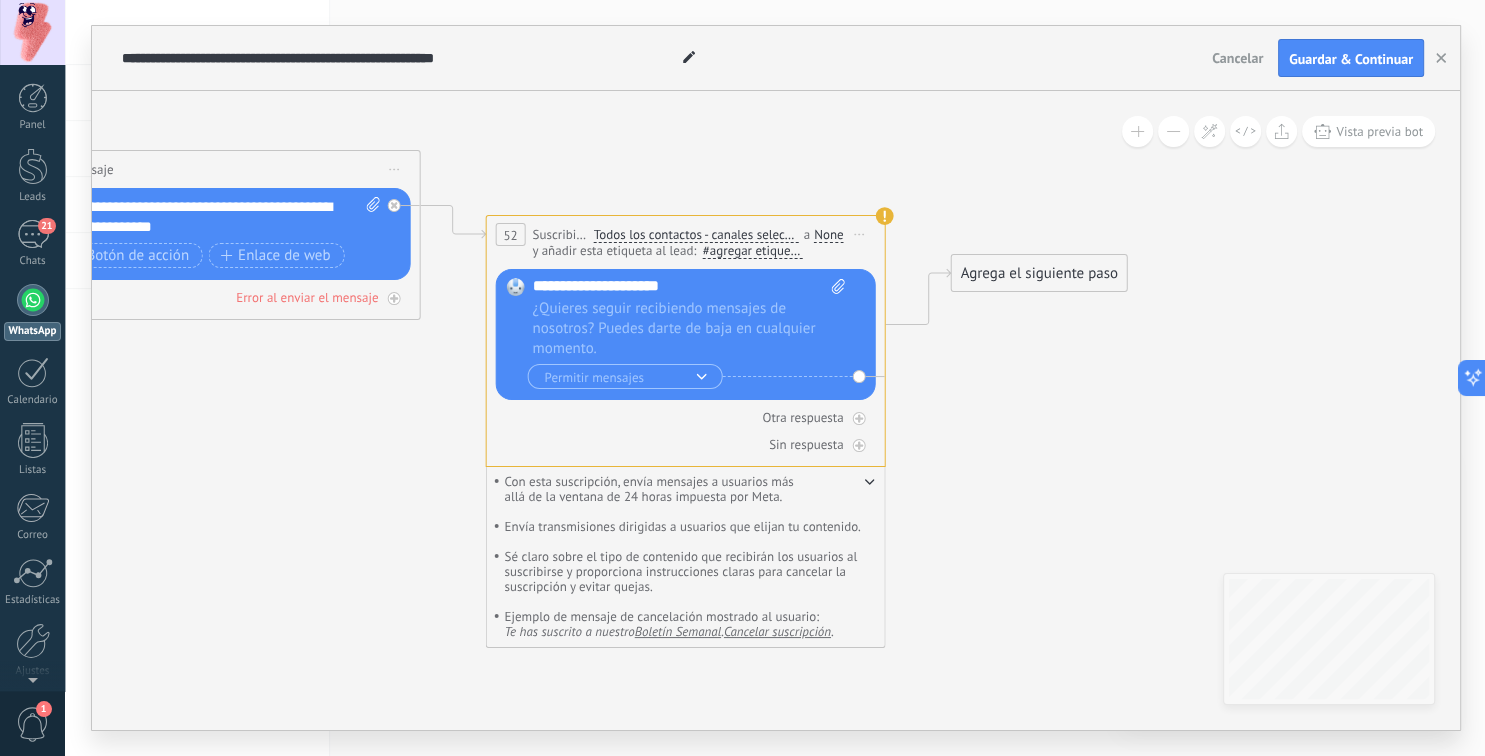 click on "¿Quieres seguir recibiendo mensajes de nosotros? Puedes darte de baja en cualquier momento." at bounding box center (689, 329) 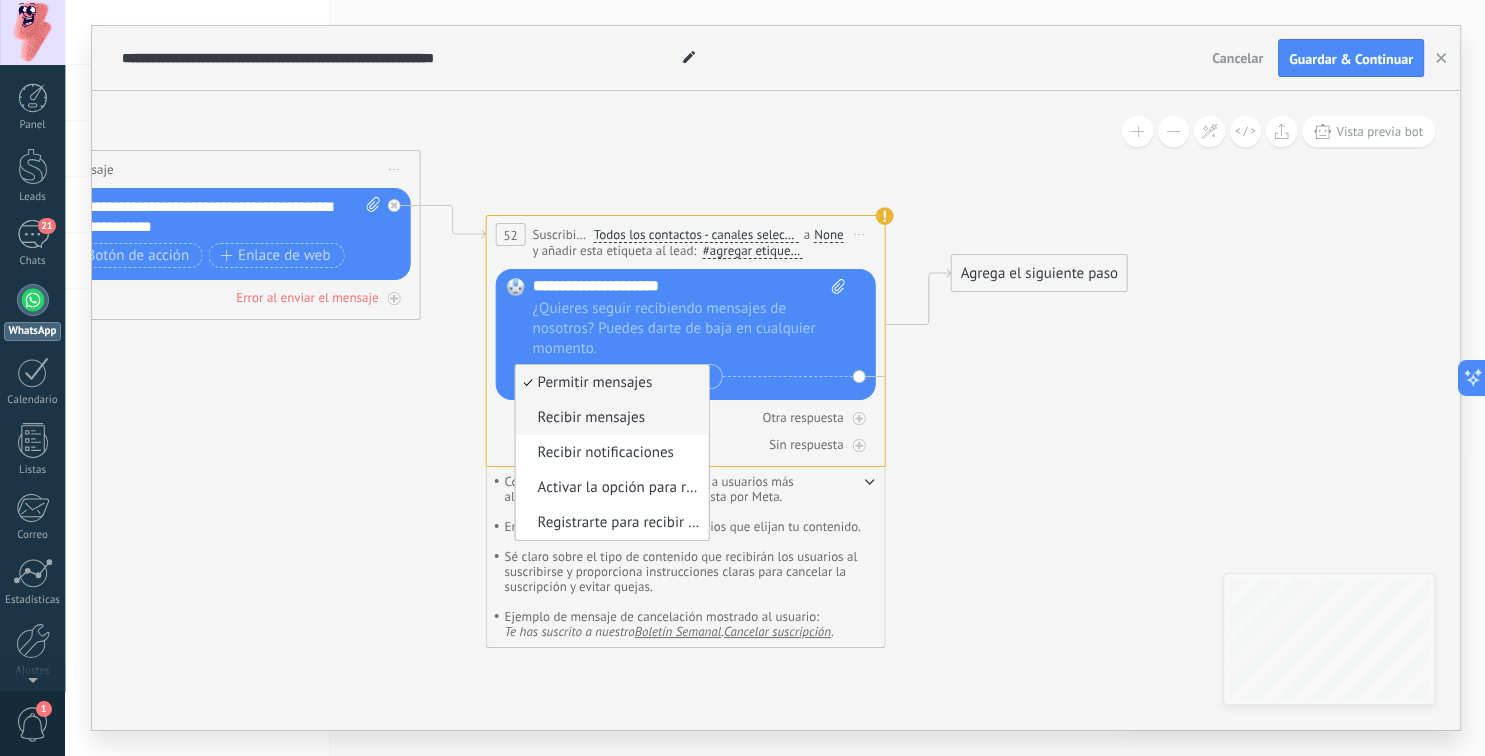 click on "Recibir mensajes" at bounding box center (609, 418) 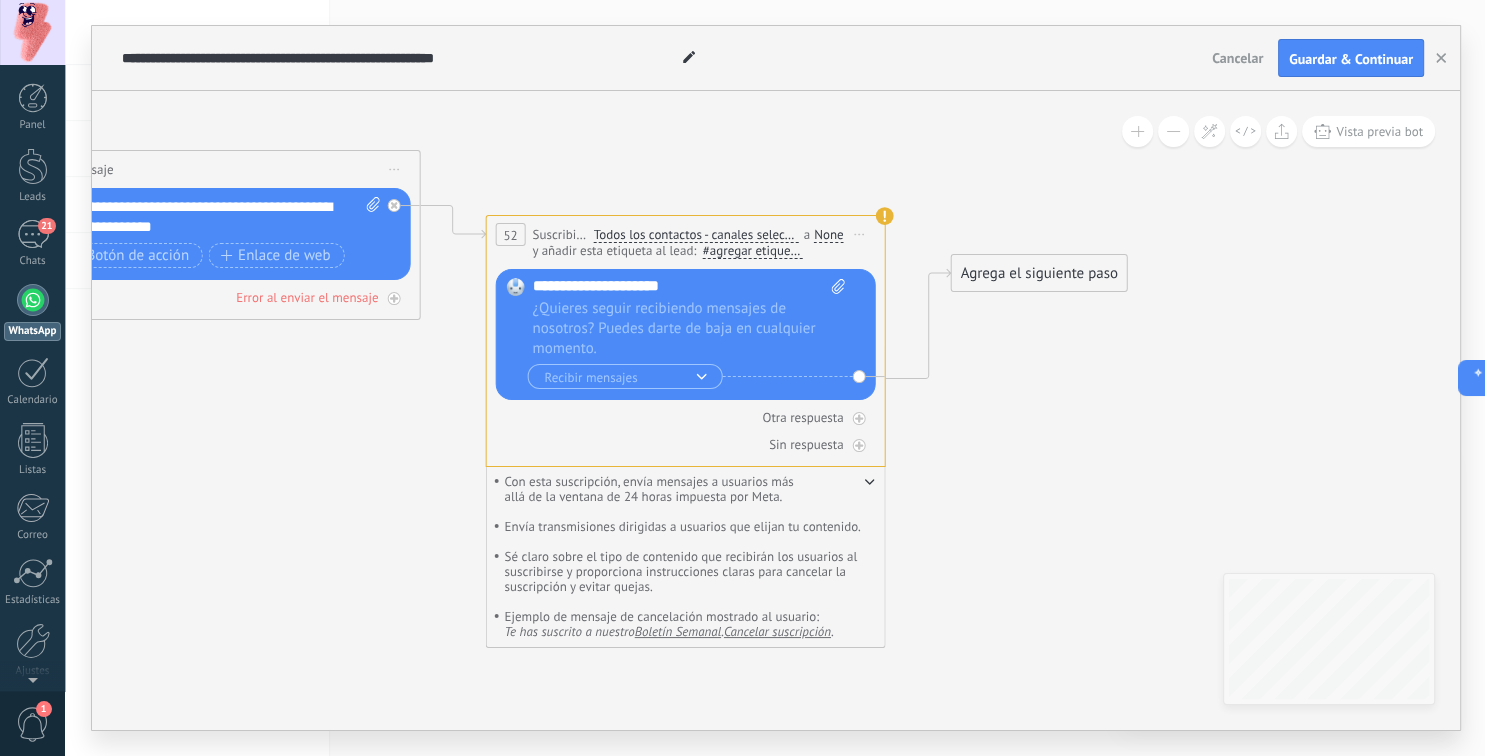 click on "Recibir mensajes" at bounding box center (620, 377) 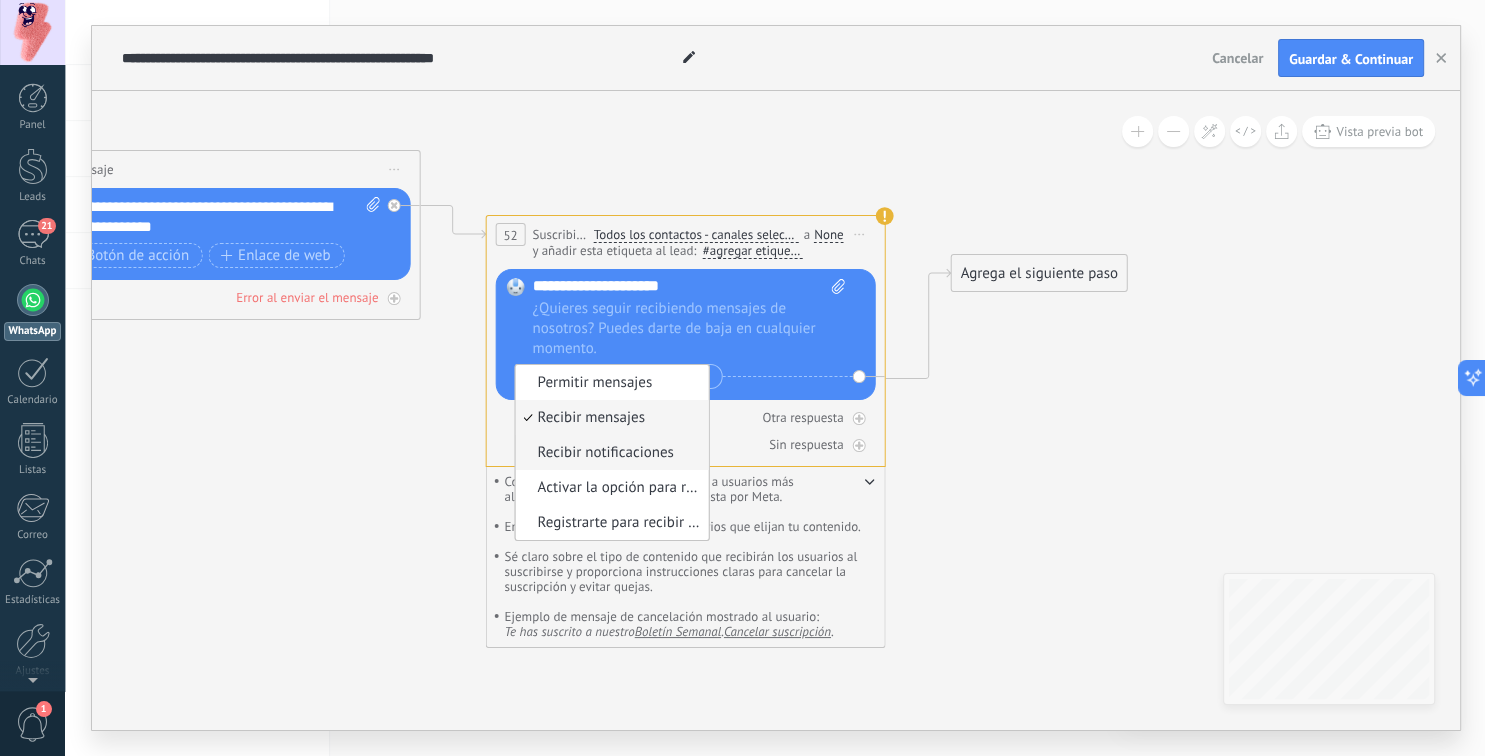 click on "Recibir notificaciones" at bounding box center [609, 453] 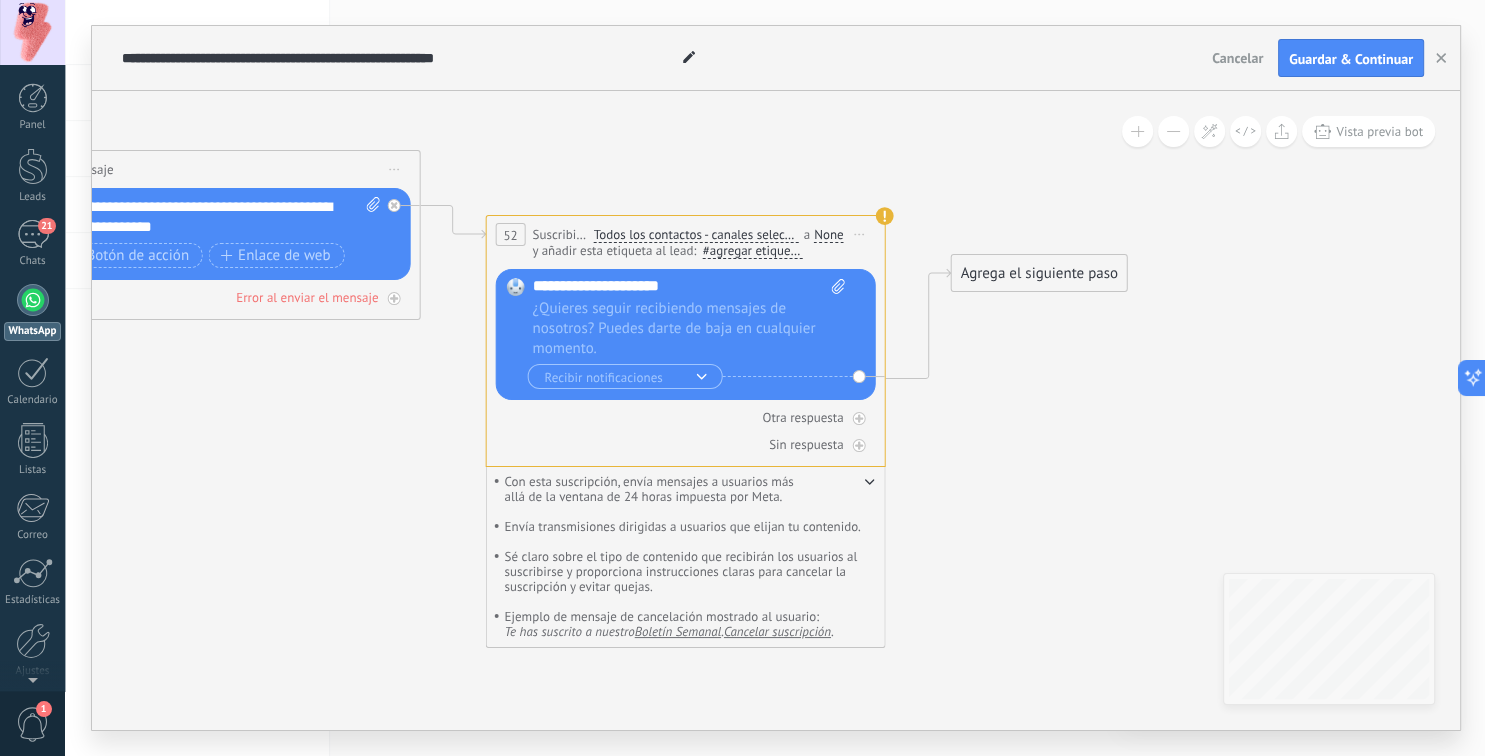 click on "Recibir notificaciones" at bounding box center (620, 377) 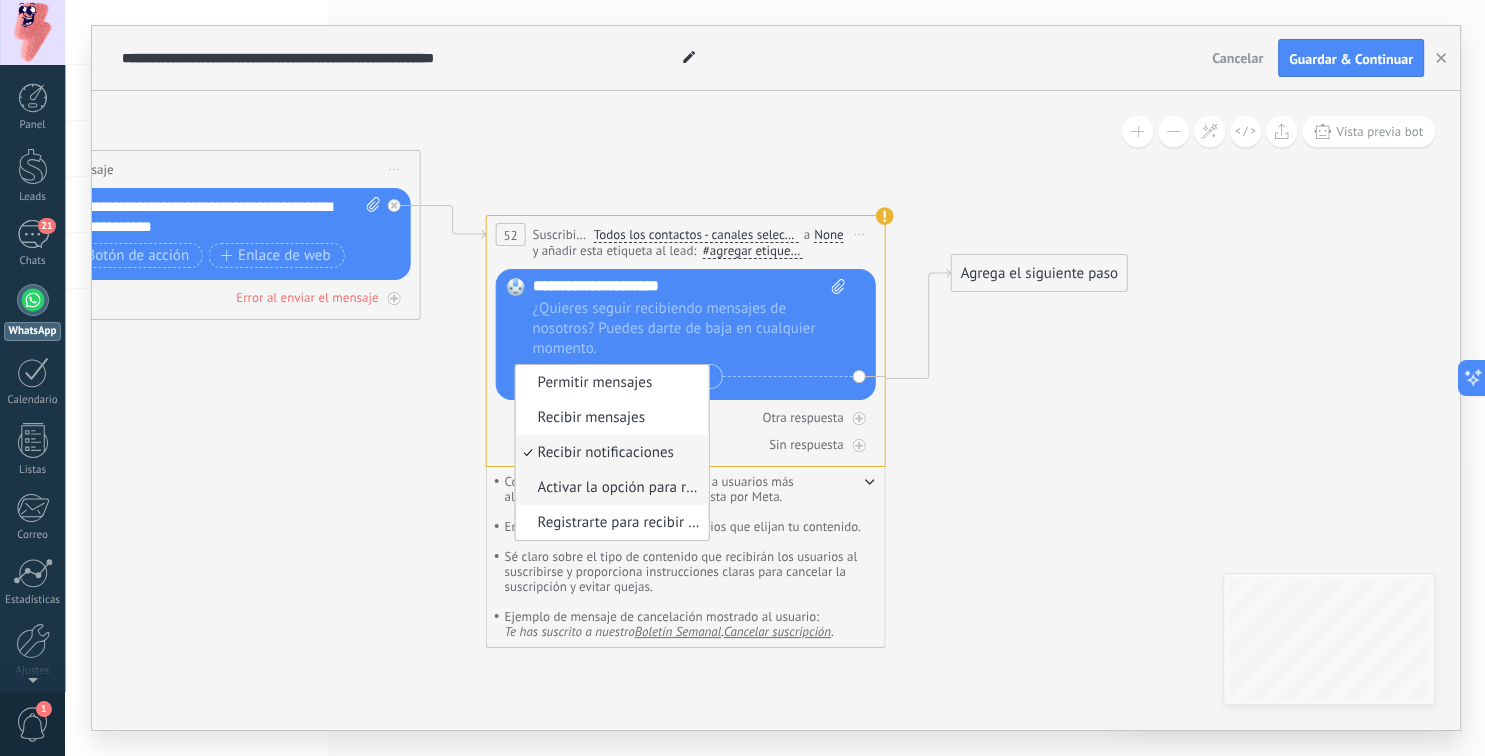 click on "Activar la opción para recibir mensajes" at bounding box center (609, 488) 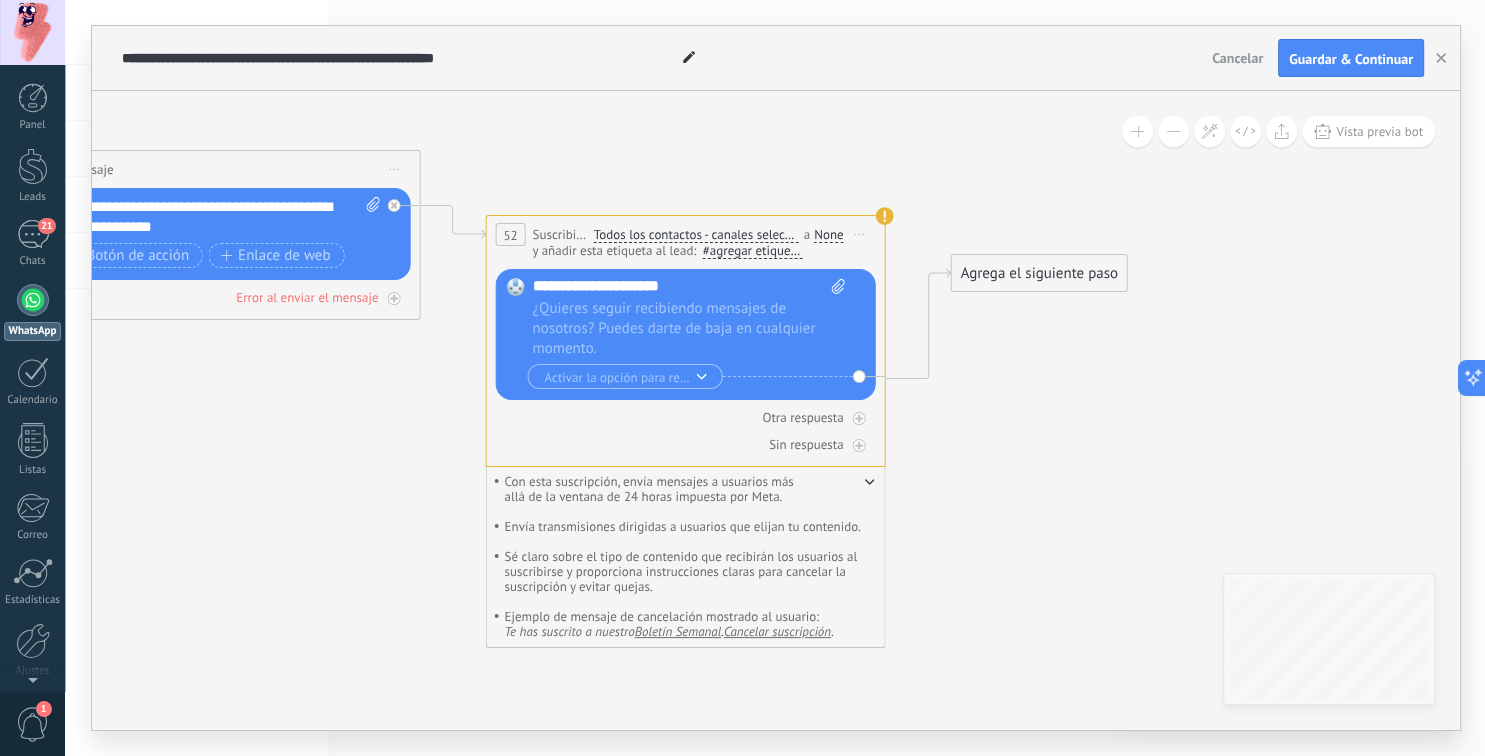 click on "Activar la opción para recibir mensajes" at bounding box center (620, 377) 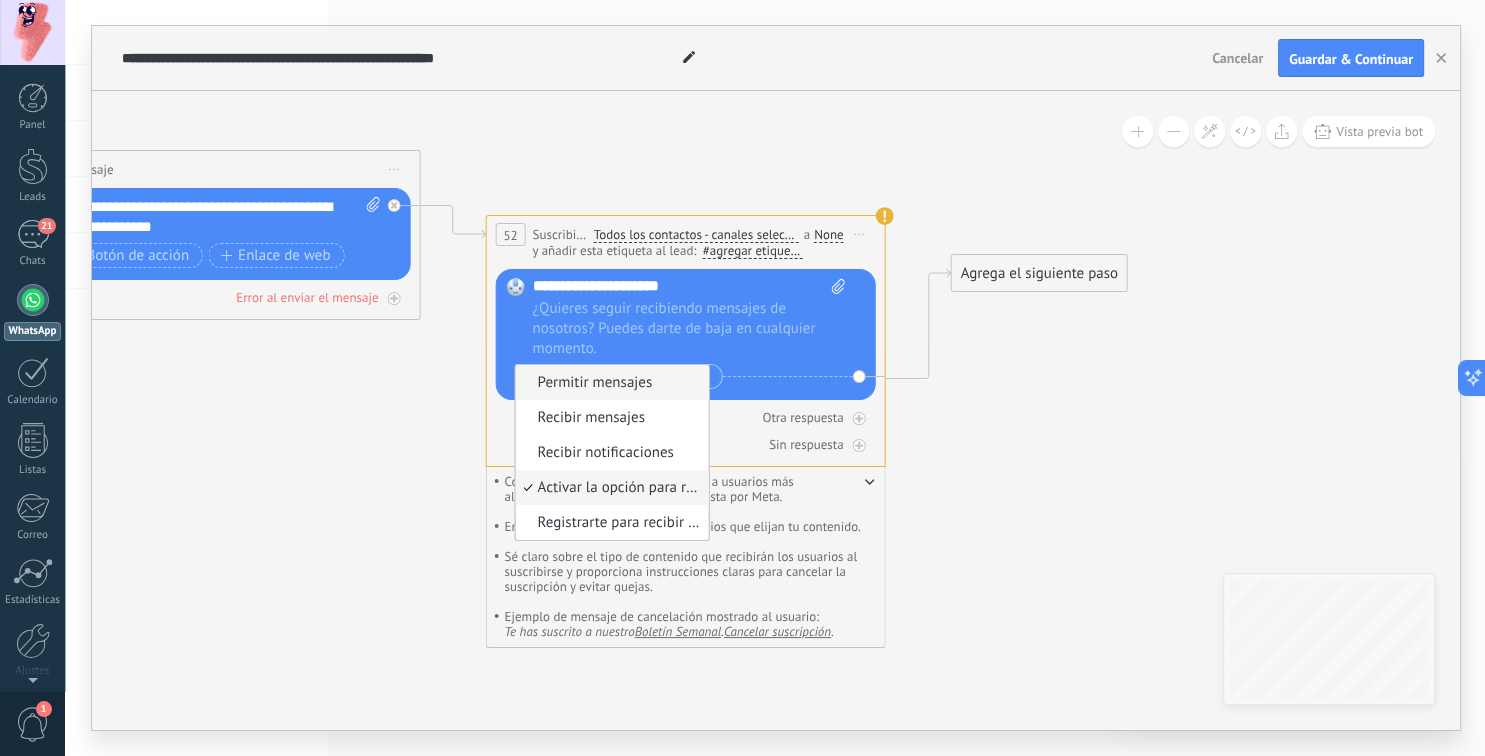click on "Permitir mensajes" at bounding box center [609, 383] 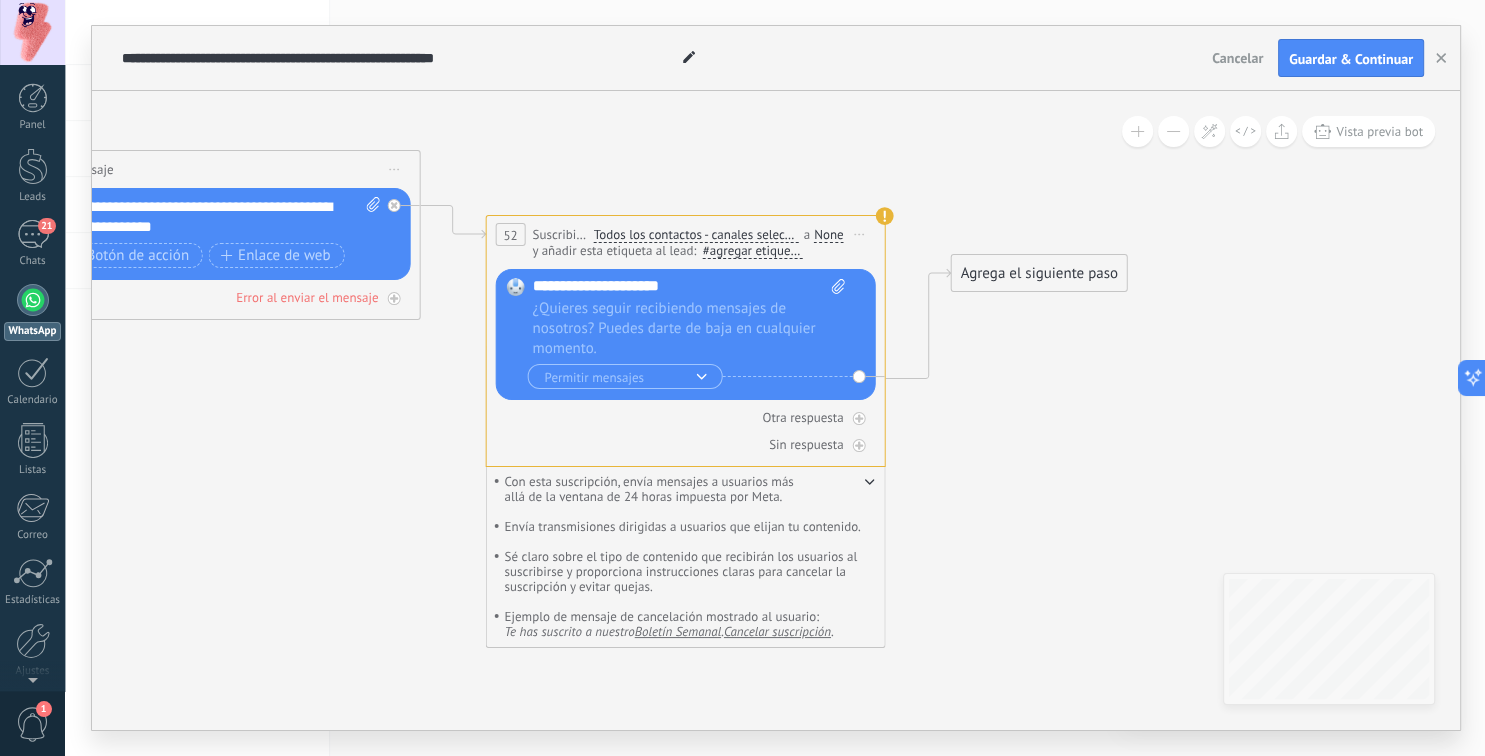click on "Todos los contactos - canales seleccionados" at bounding box center [696, 235] 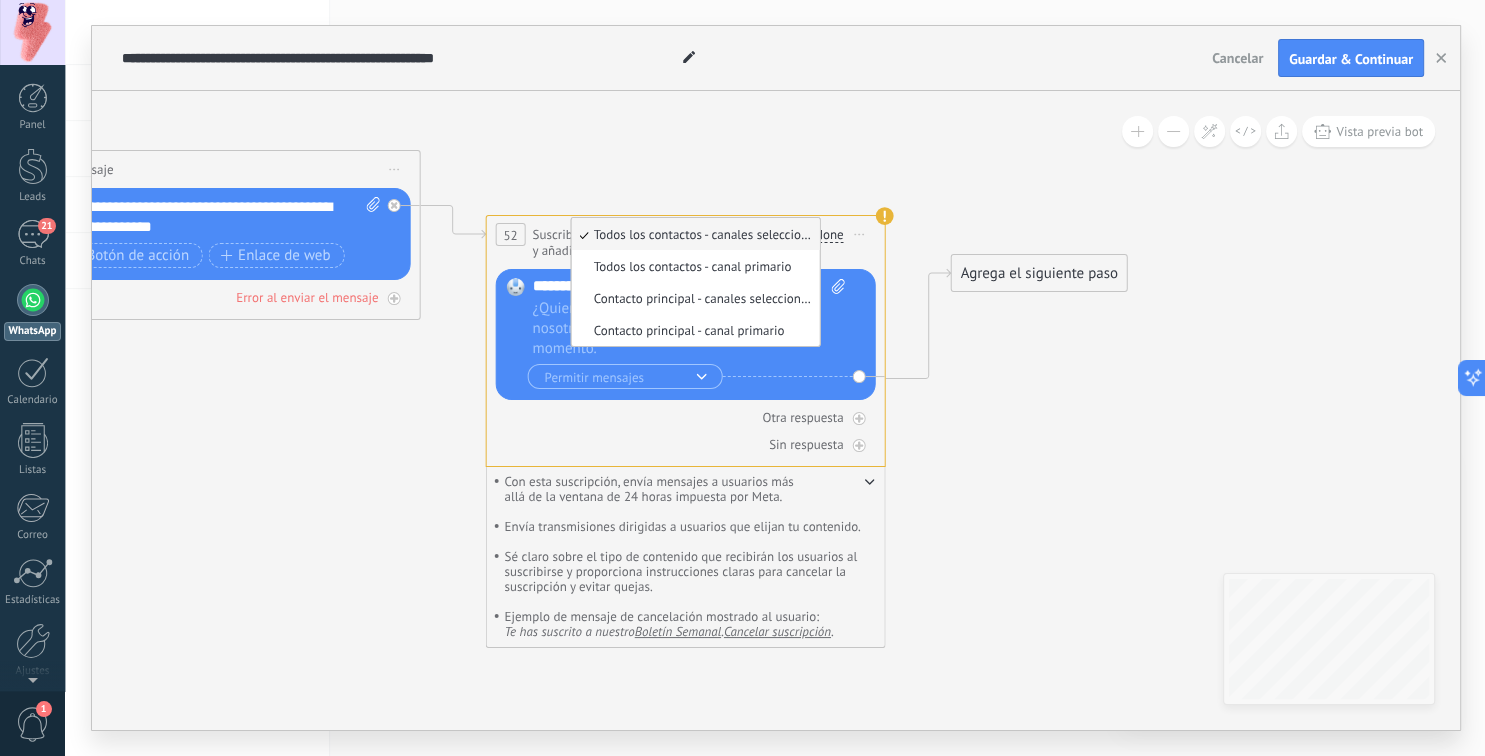 click on "Permitir mensajes
Recibir mensajes
Recibir notificaciones
Activar la opción para recibir mensajes
Registrarte para recibir mensajes
Permitir mensajes
Permitir mensajes
Recibir mensajes
Recibir notificaciones
Activar la opción para recibir mensajes
Registrarte para recibir mensajes" at bounding box center [689, 376] 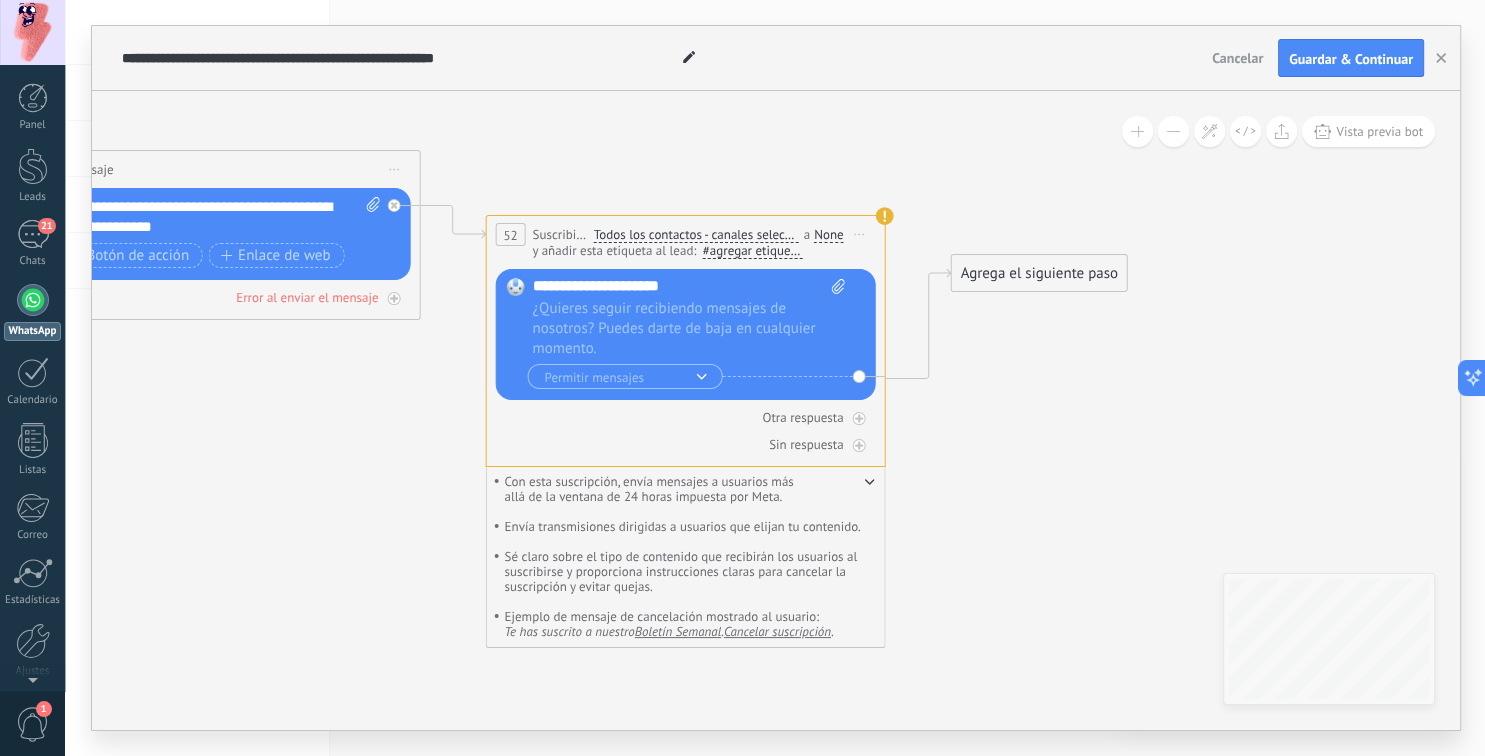 click on "None" at bounding box center [828, 235] 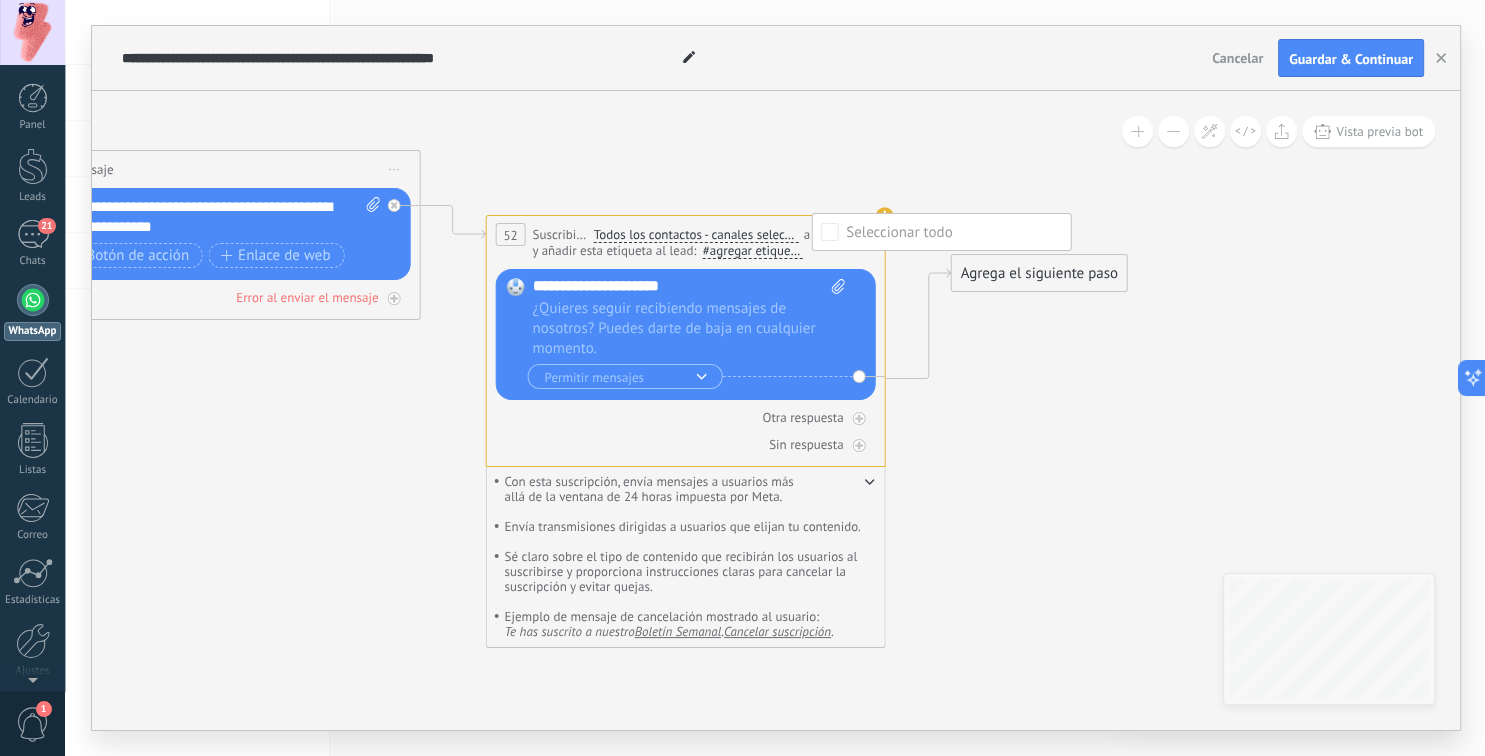 click on "¿Quieres seguir recibiendo mensajes de nosotros? Puedes darte de baja en cualquier momento." at bounding box center [689, 329] 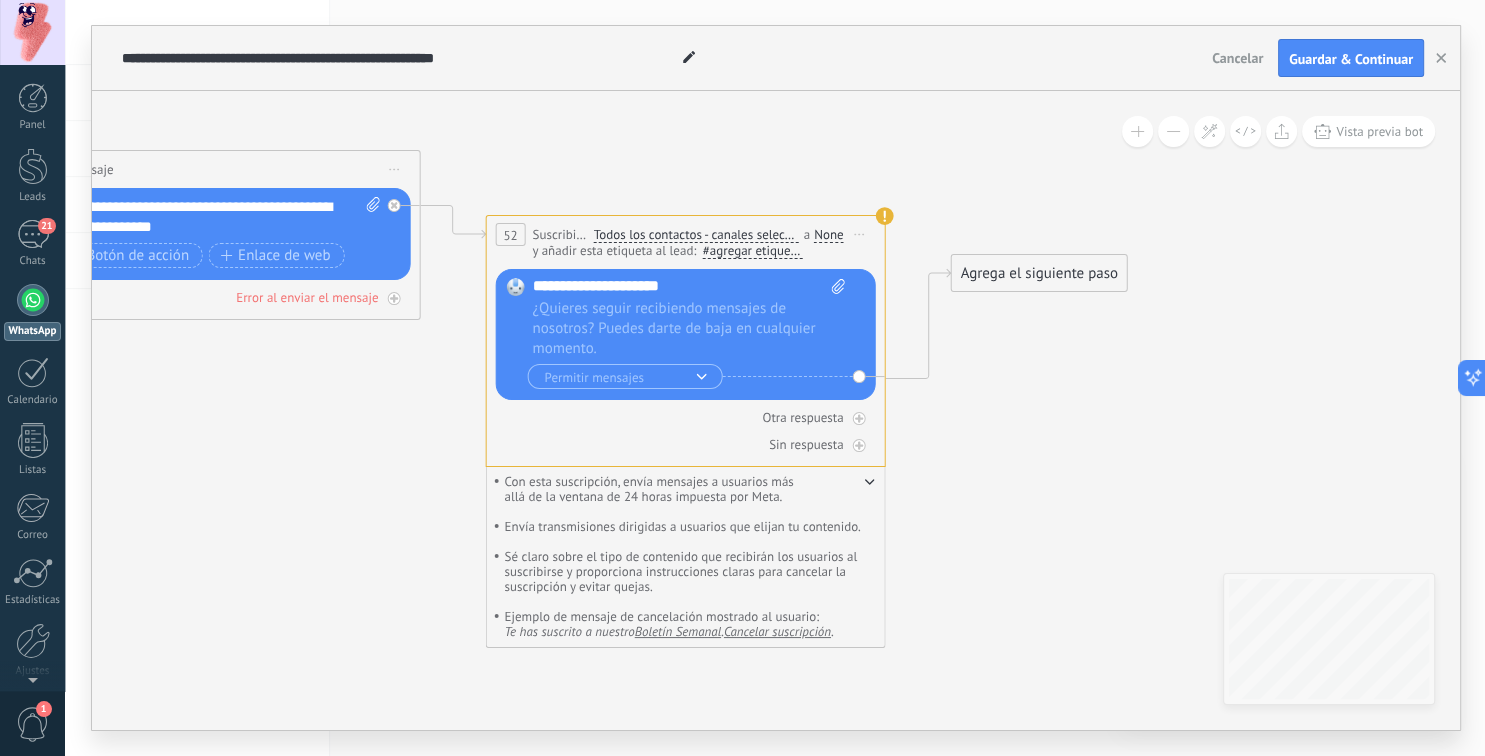 click on "Iniciar vista previa aquí
Cambiar nombre
Duplicar
[GEOGRAPHIC_DATA]" at bounding box center [860, 234] 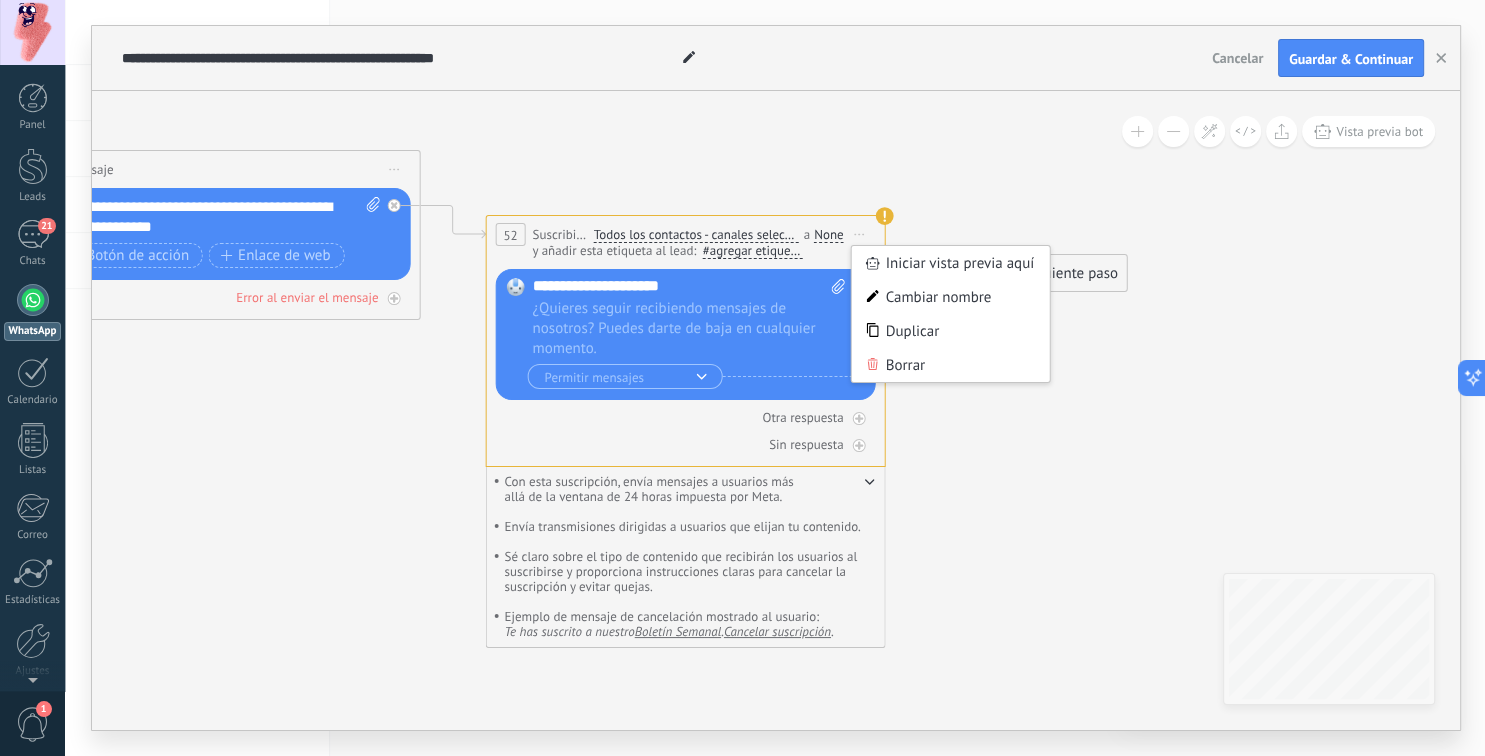 click on "Iniciar vista previa aquí
Cambiar nombre
Duplicar
[GEOGRAPHIC_DATA]" at bounding box center (860, 234) 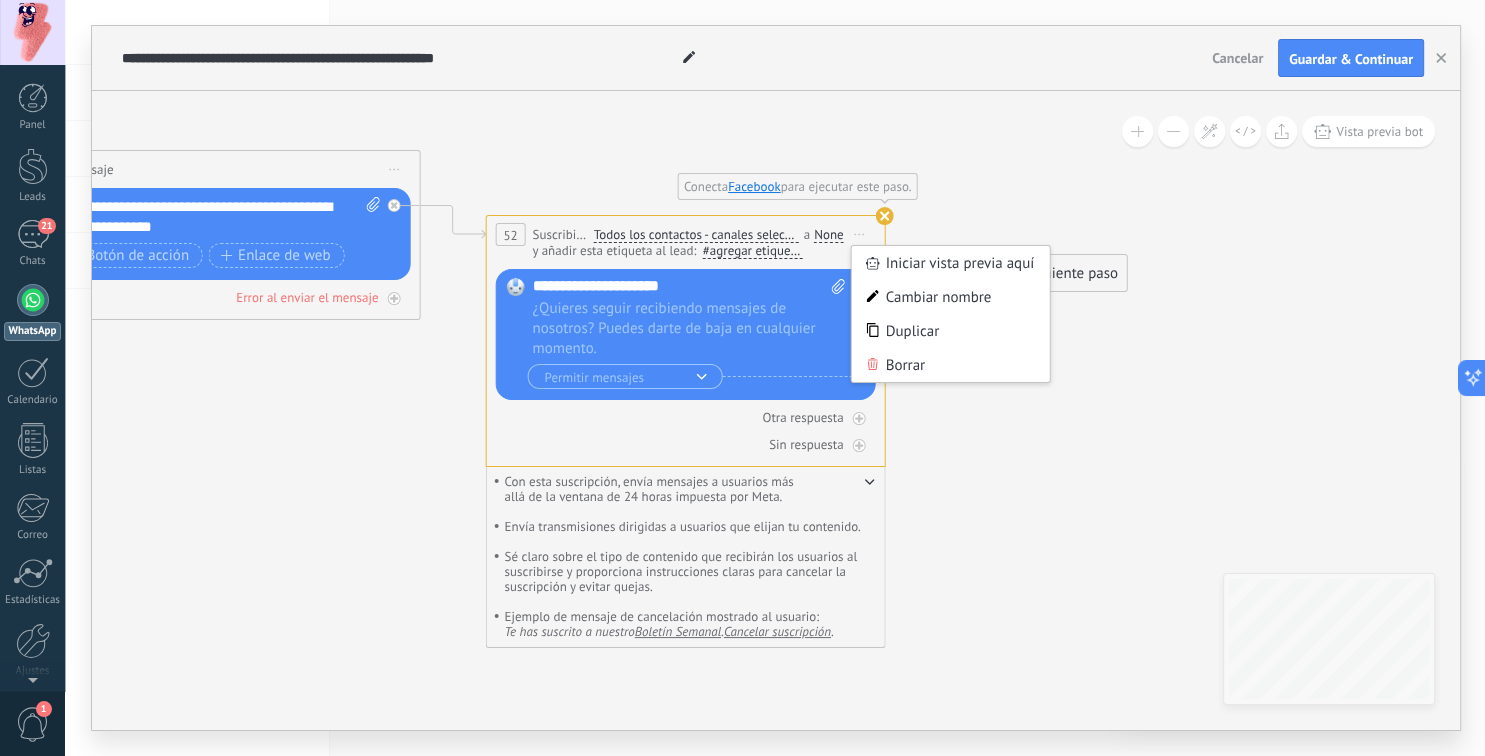 drag, startPoint x: 710, startPoint y: 348, endPoint x: 735, endPoint y: 326, distance: 33.30165 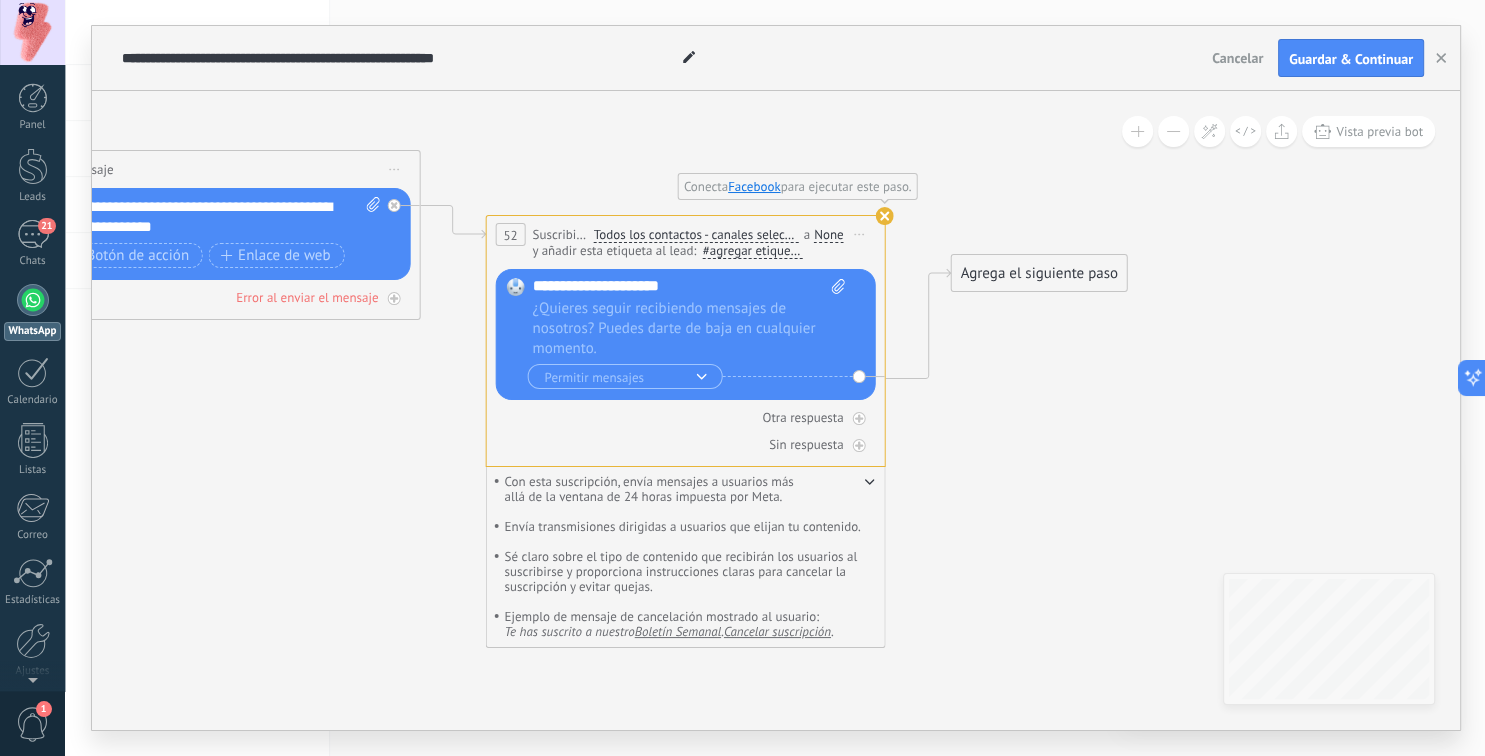 click on "Iniciar vista previa aquí
Cambiar nombre
Duplicar
[GEOGRAPHIC_DATA]" at bounding box center (860, 234) 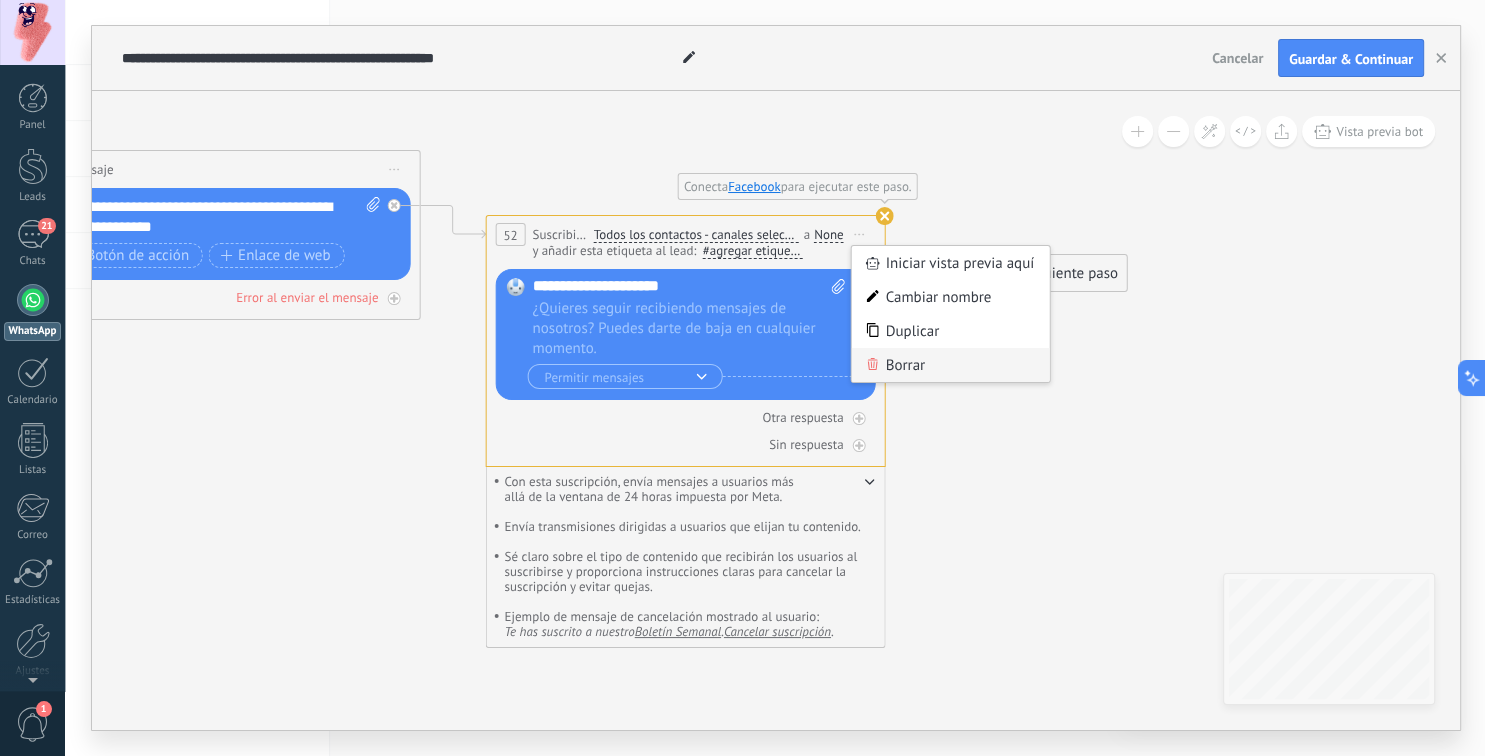 click on "Borrar" at bounding box center (951, 365) 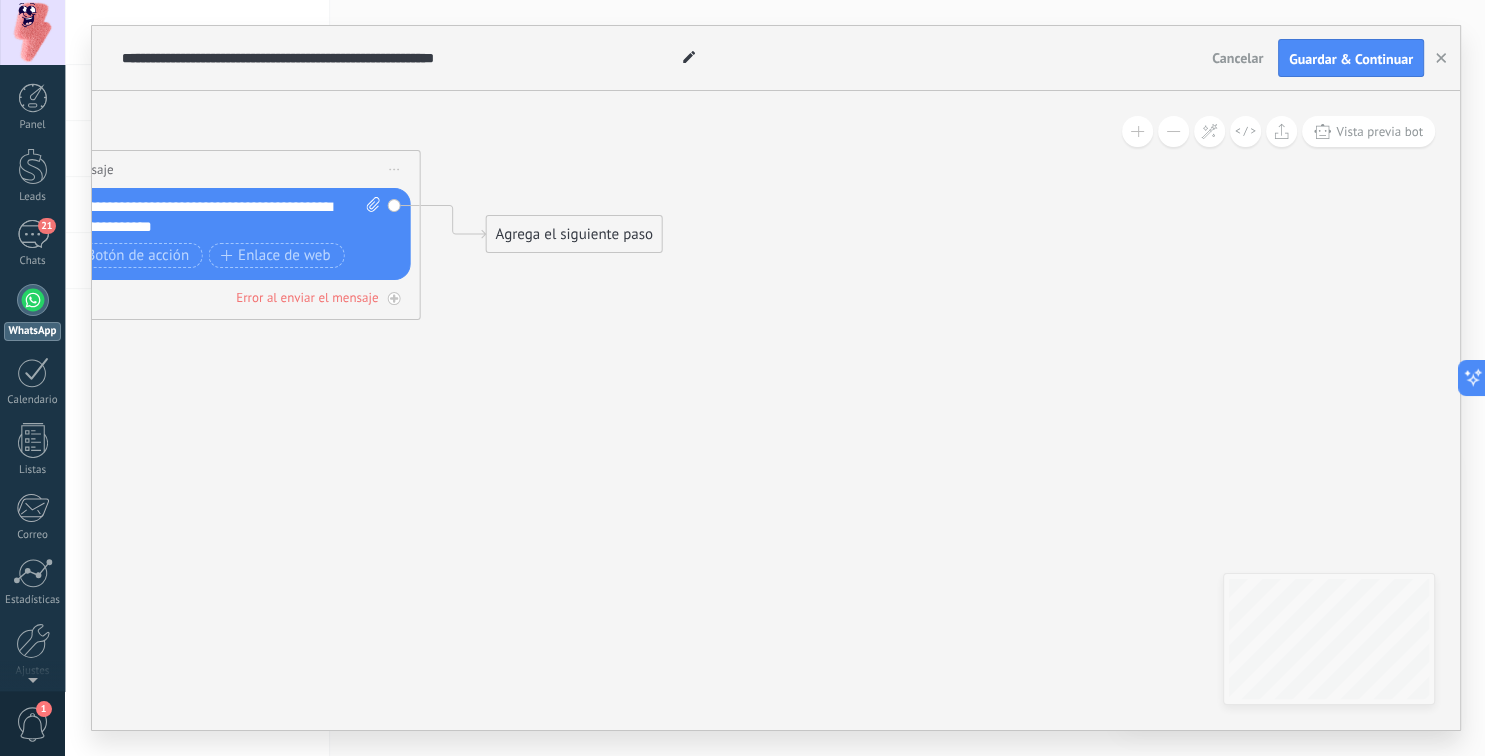 click on "Agrega el siguiente paso" at bounding box center [574, 234] 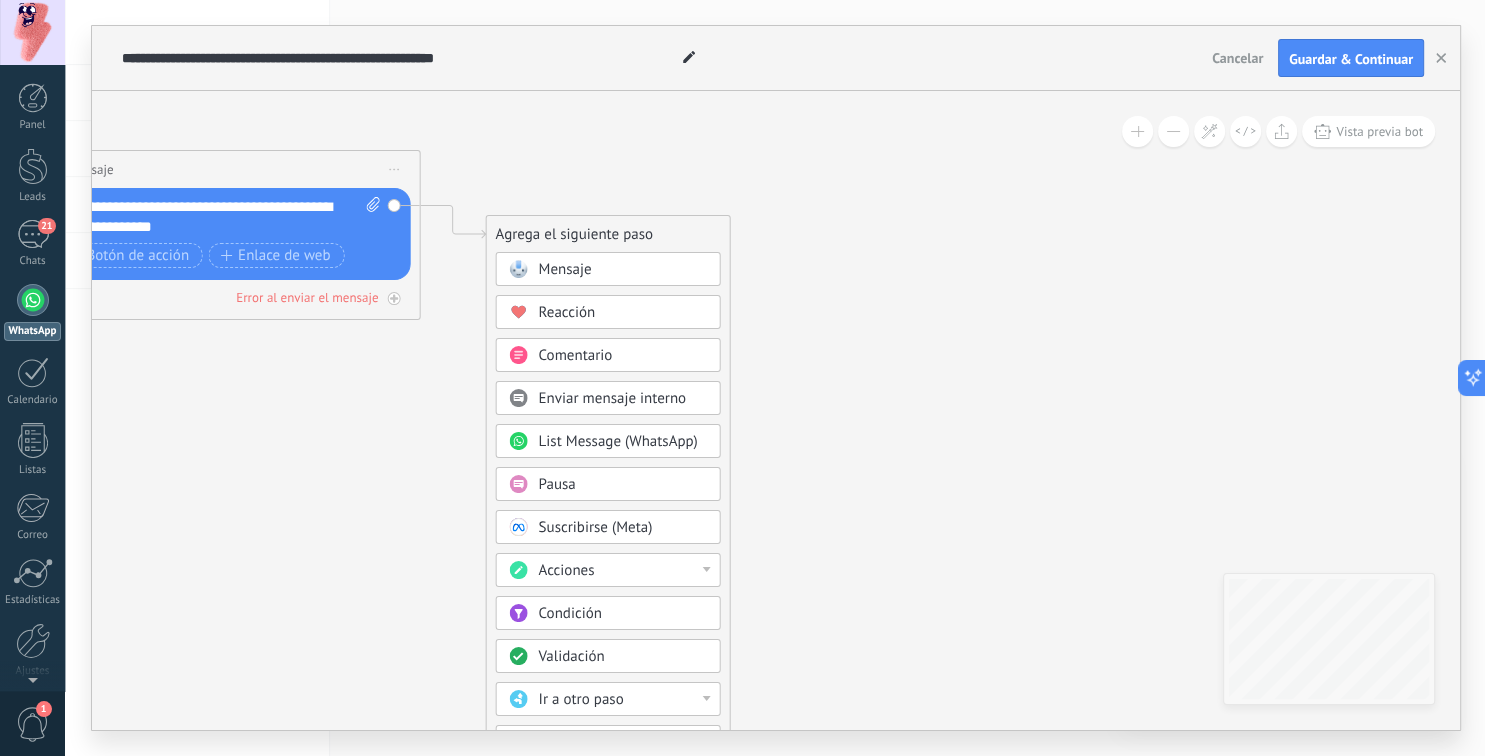click on "List Message (WhatsApp)" at bounding box center [618, 441] 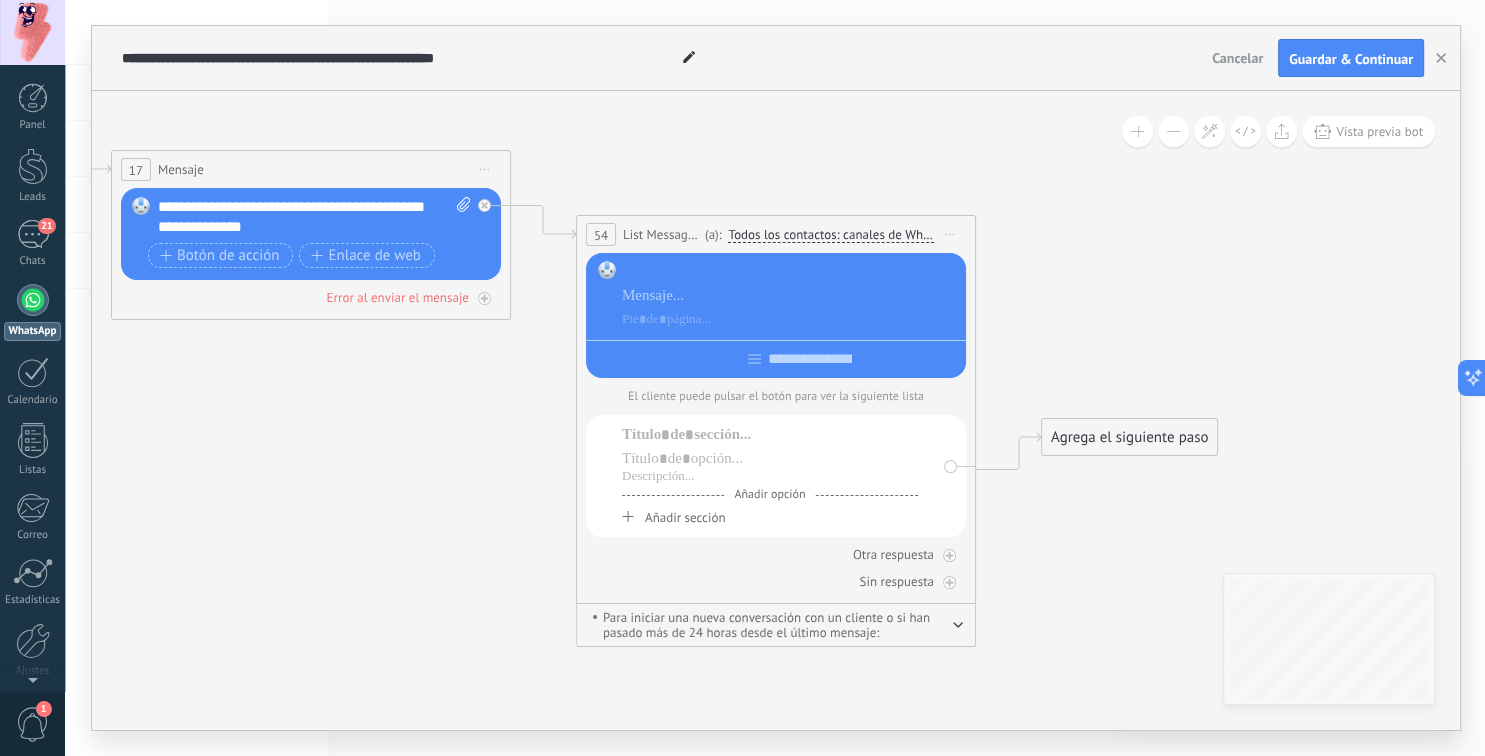 click at bounding box center [790, 272] 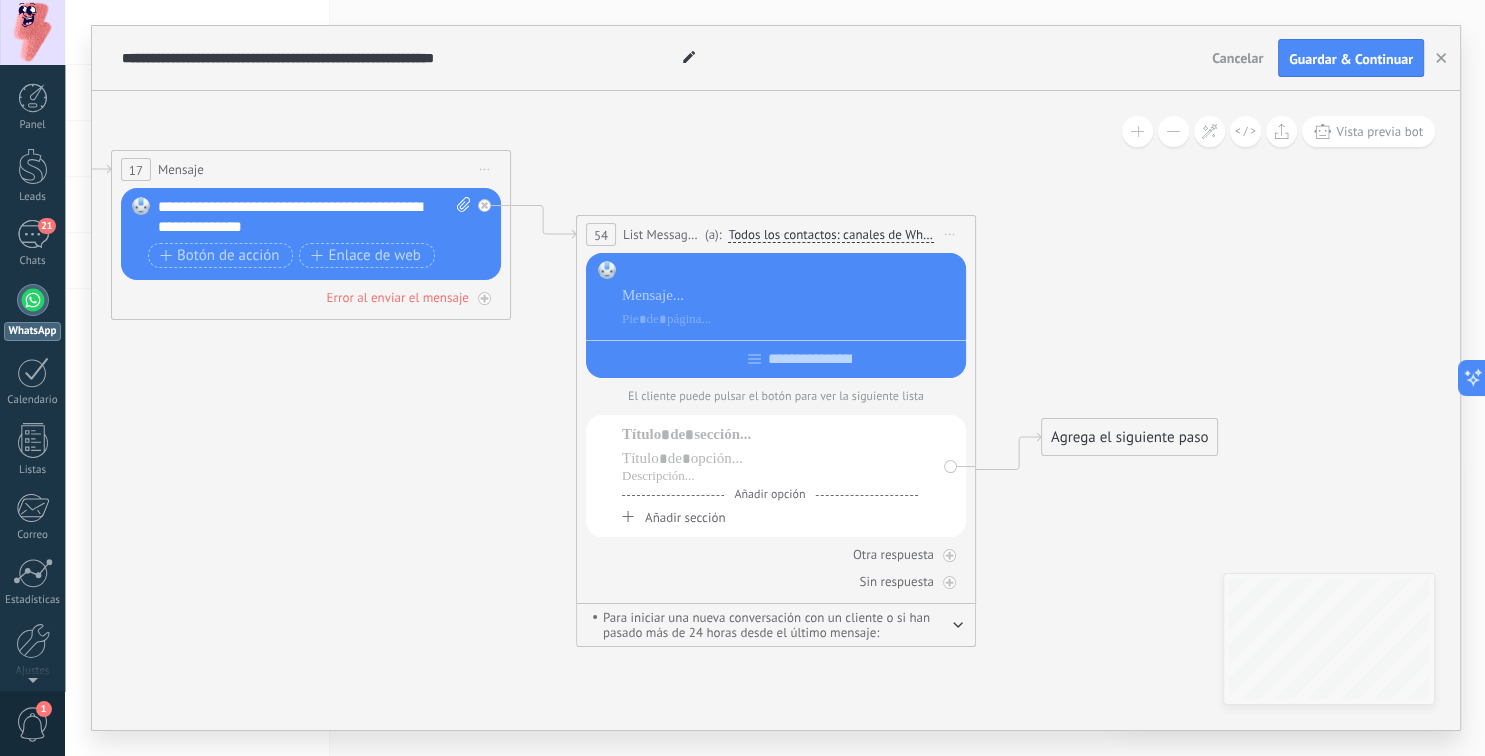 type 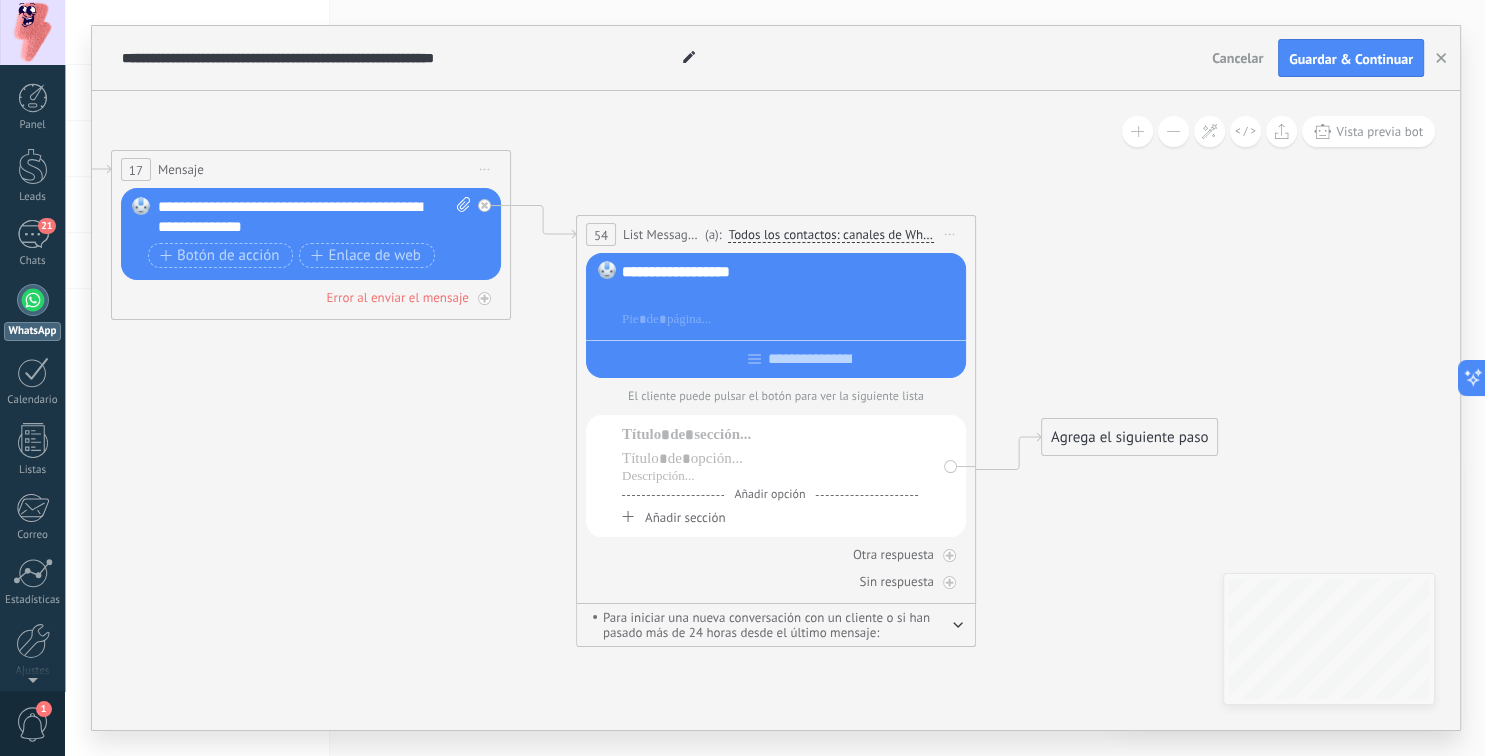 type 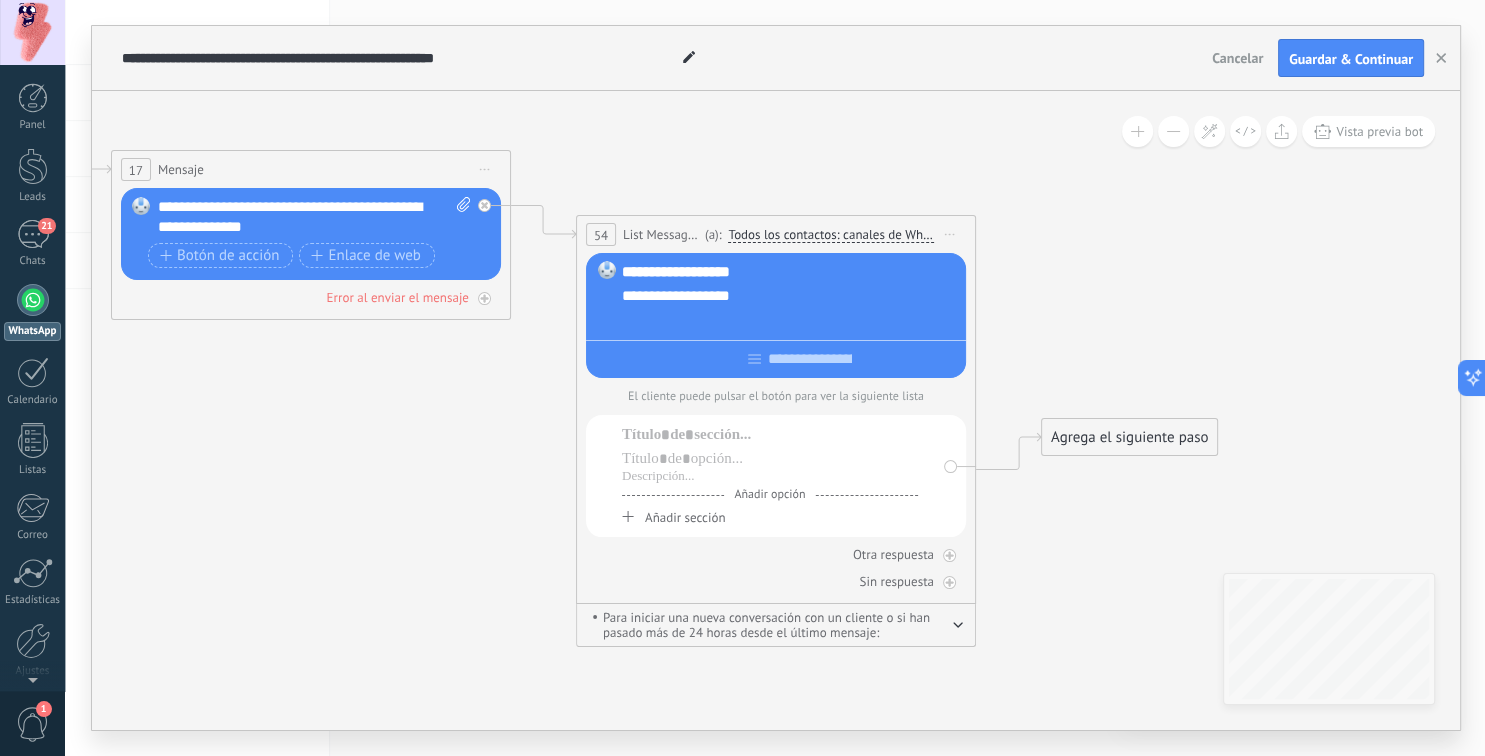 type 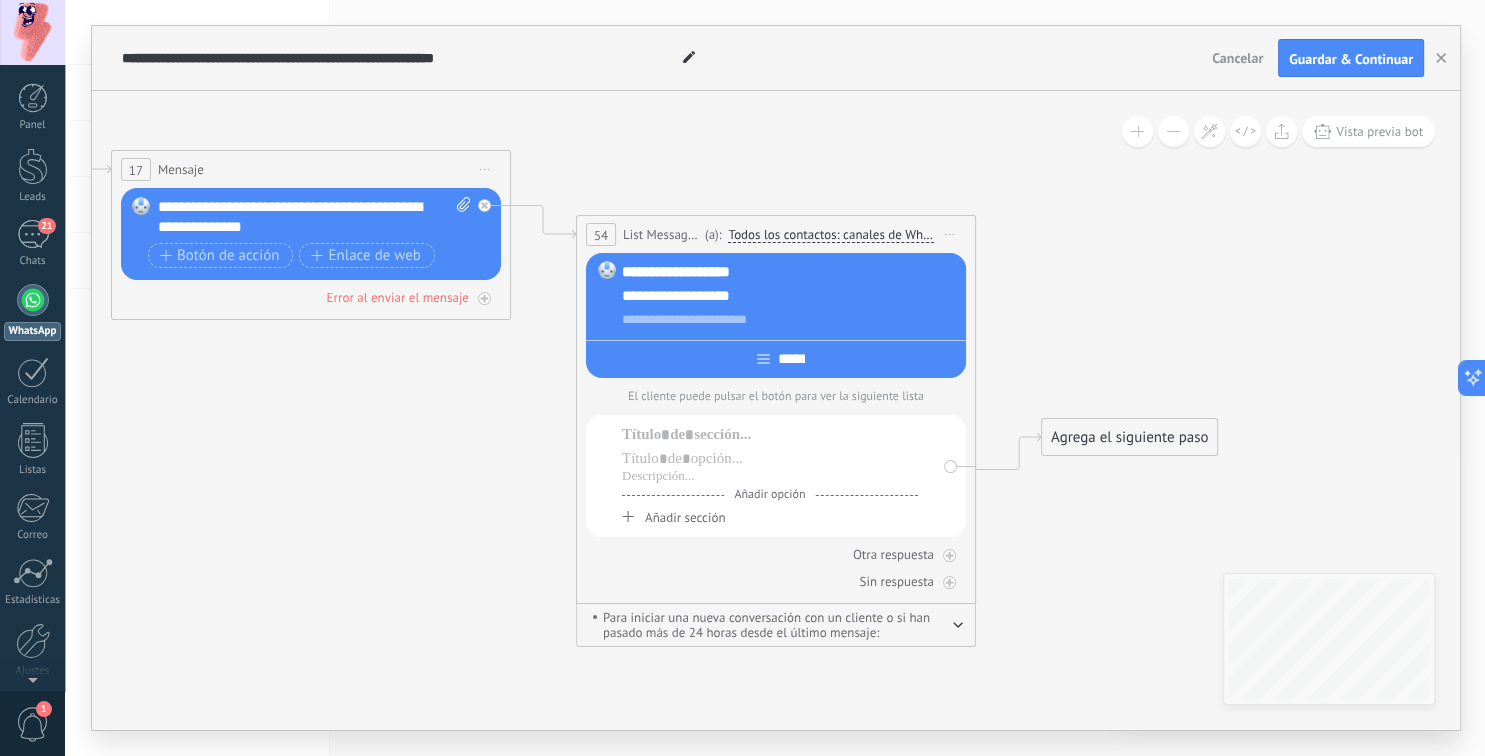 type on "*****" 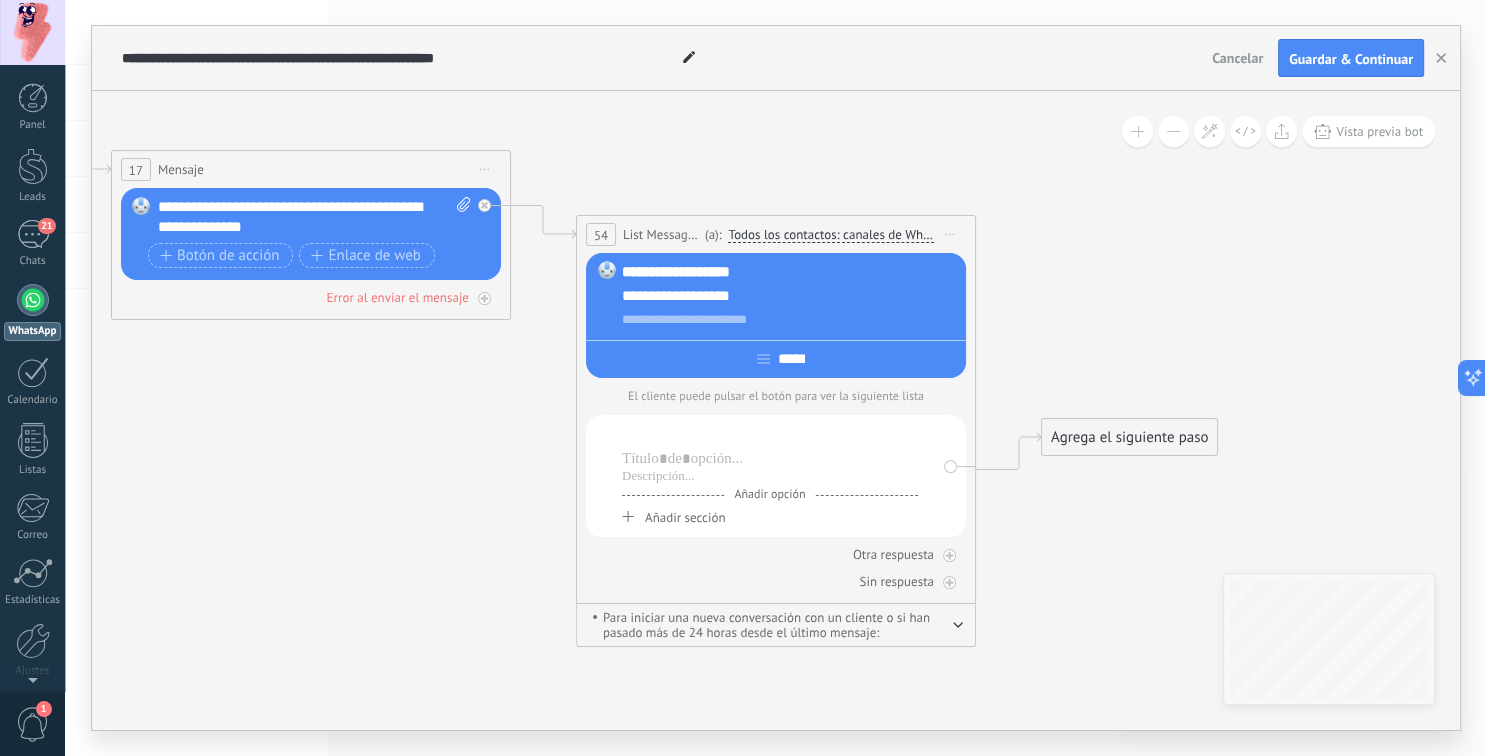 type 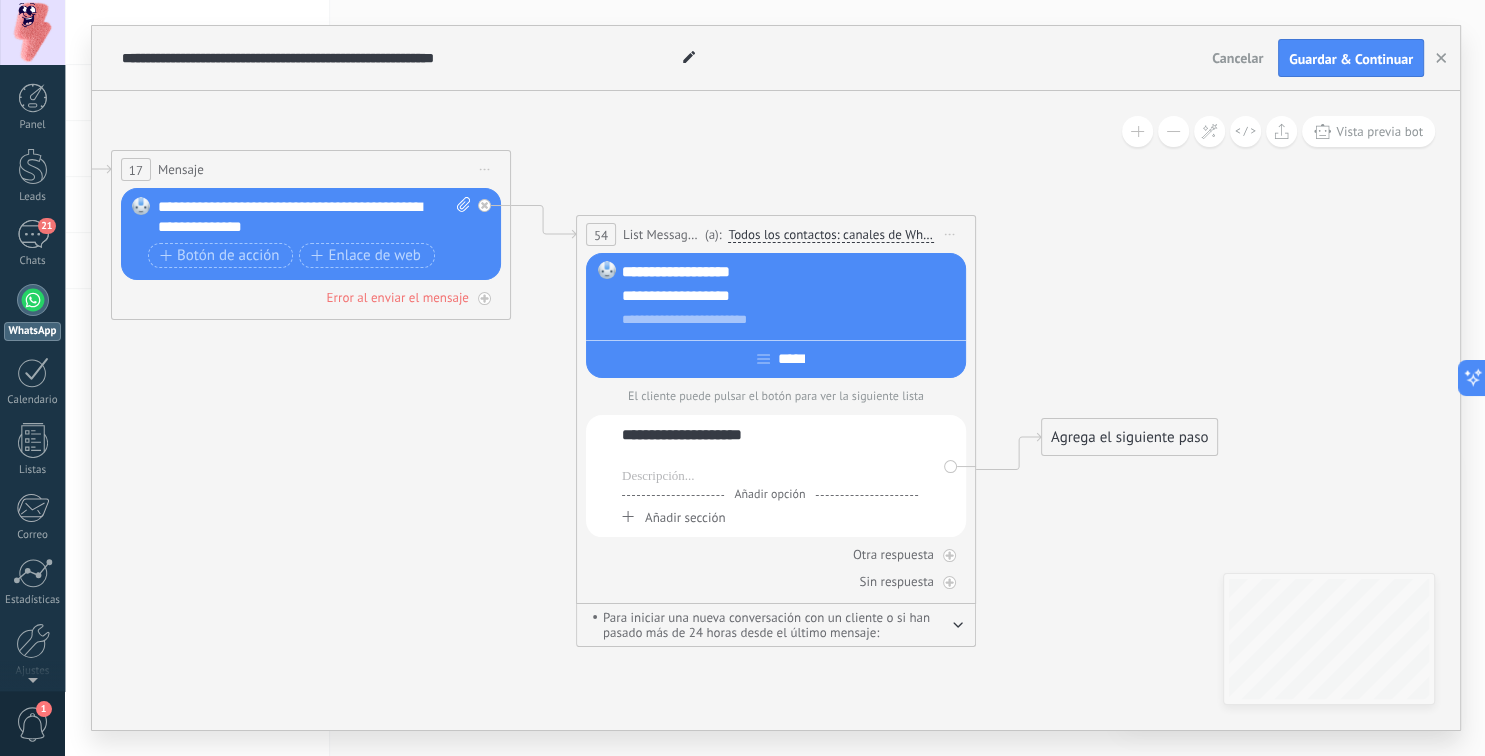 type 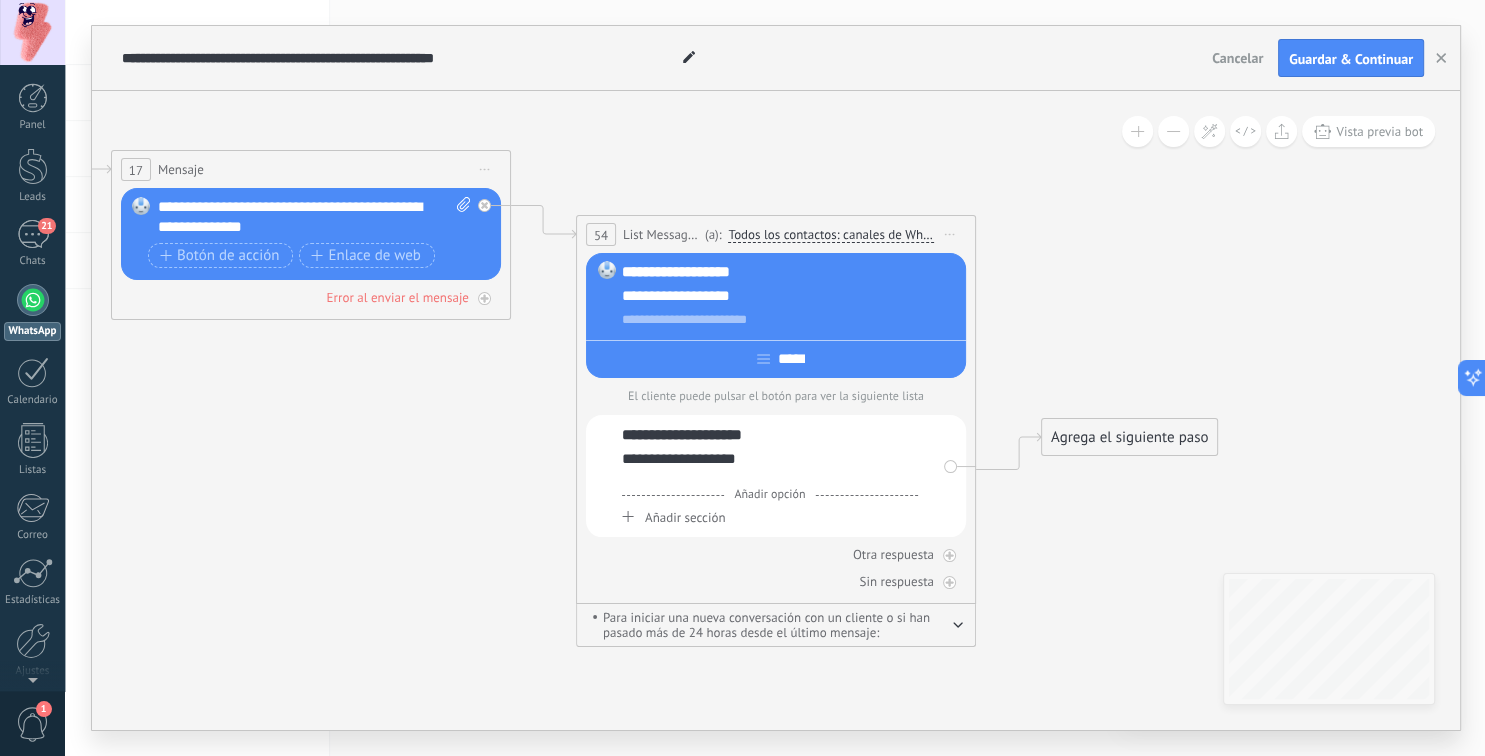 type 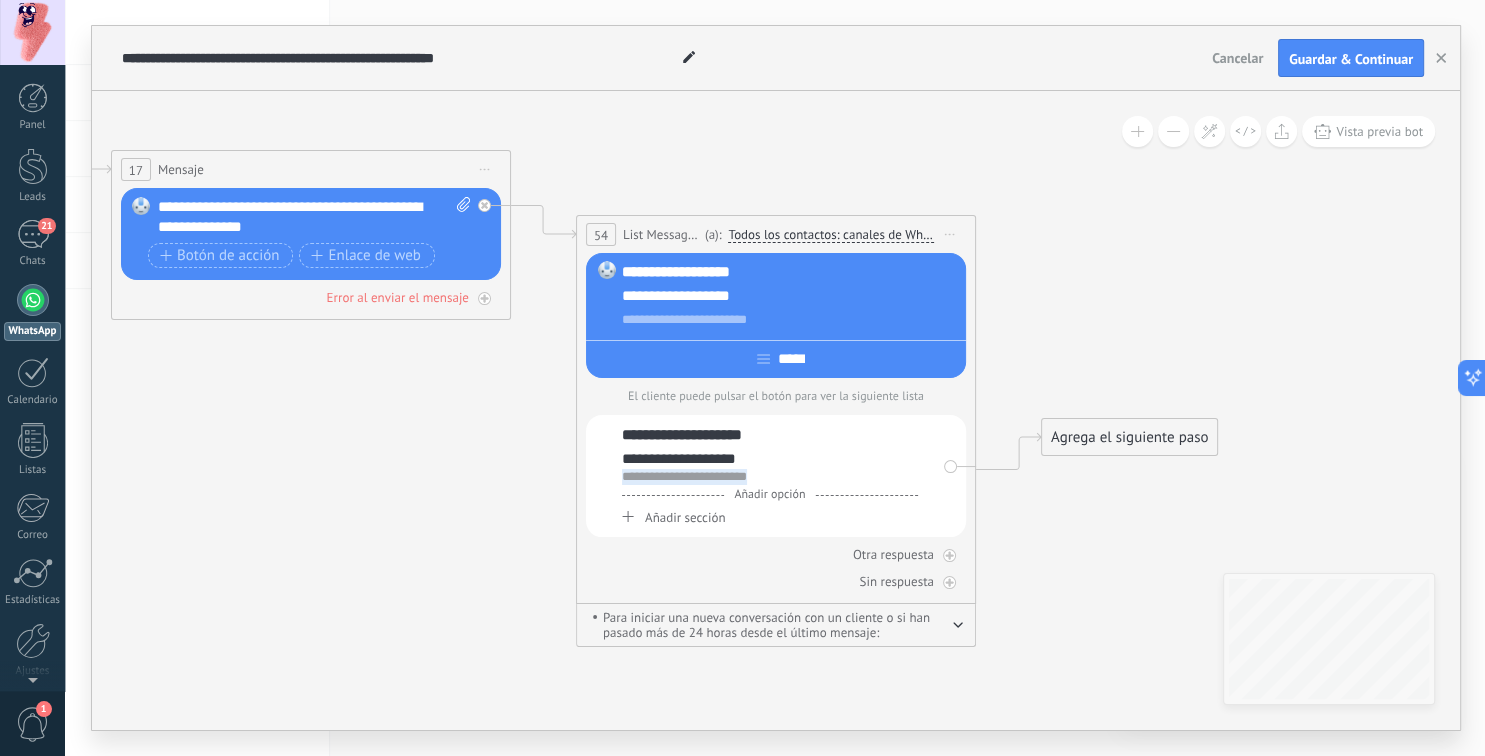 drag, startPoint x: 778, startPoint y: 485, endPoint x: 605, endPoint y: 486, distance: 173.00288 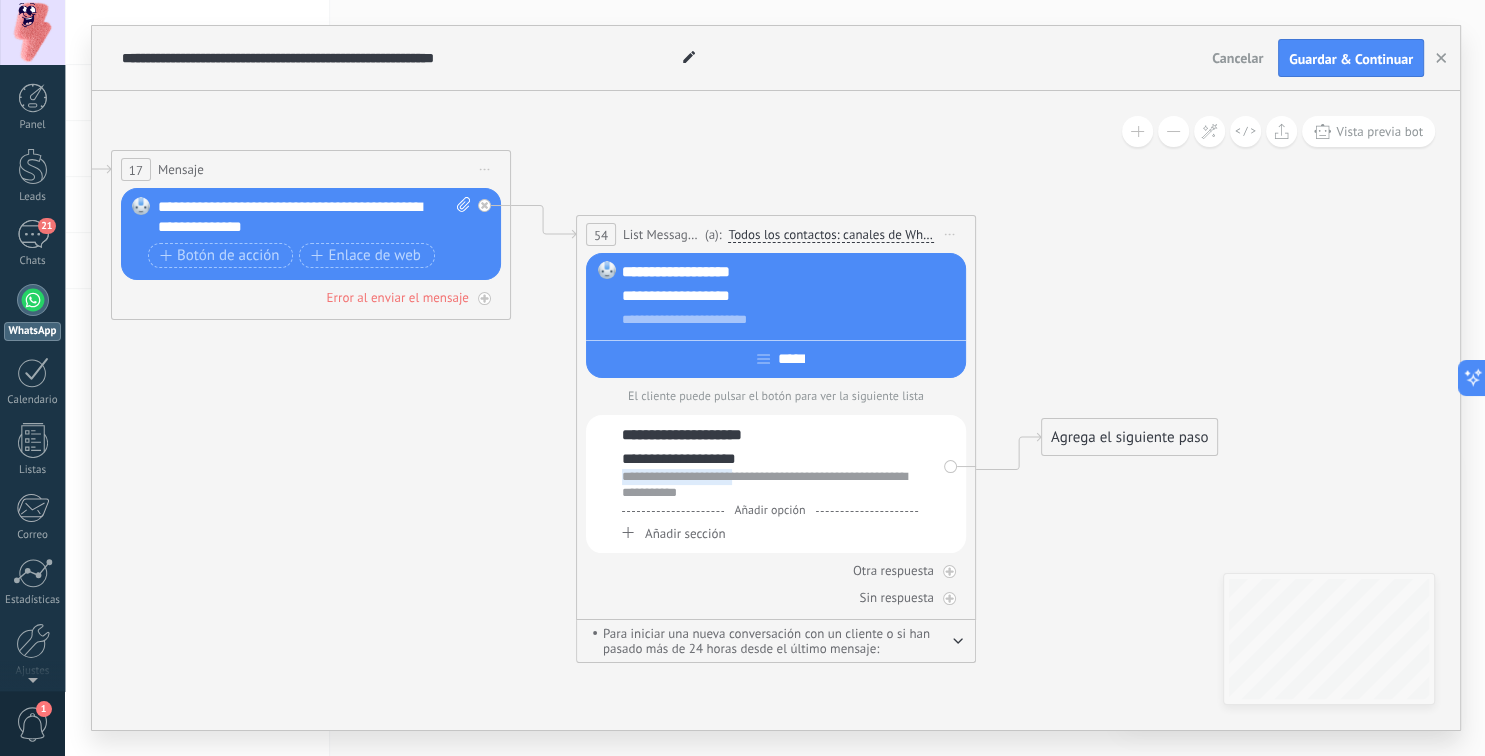 drag, startPoint x: 754, startPoint y: 482, endPoint x: 618, endPoint y: 481, distance: 136.00368 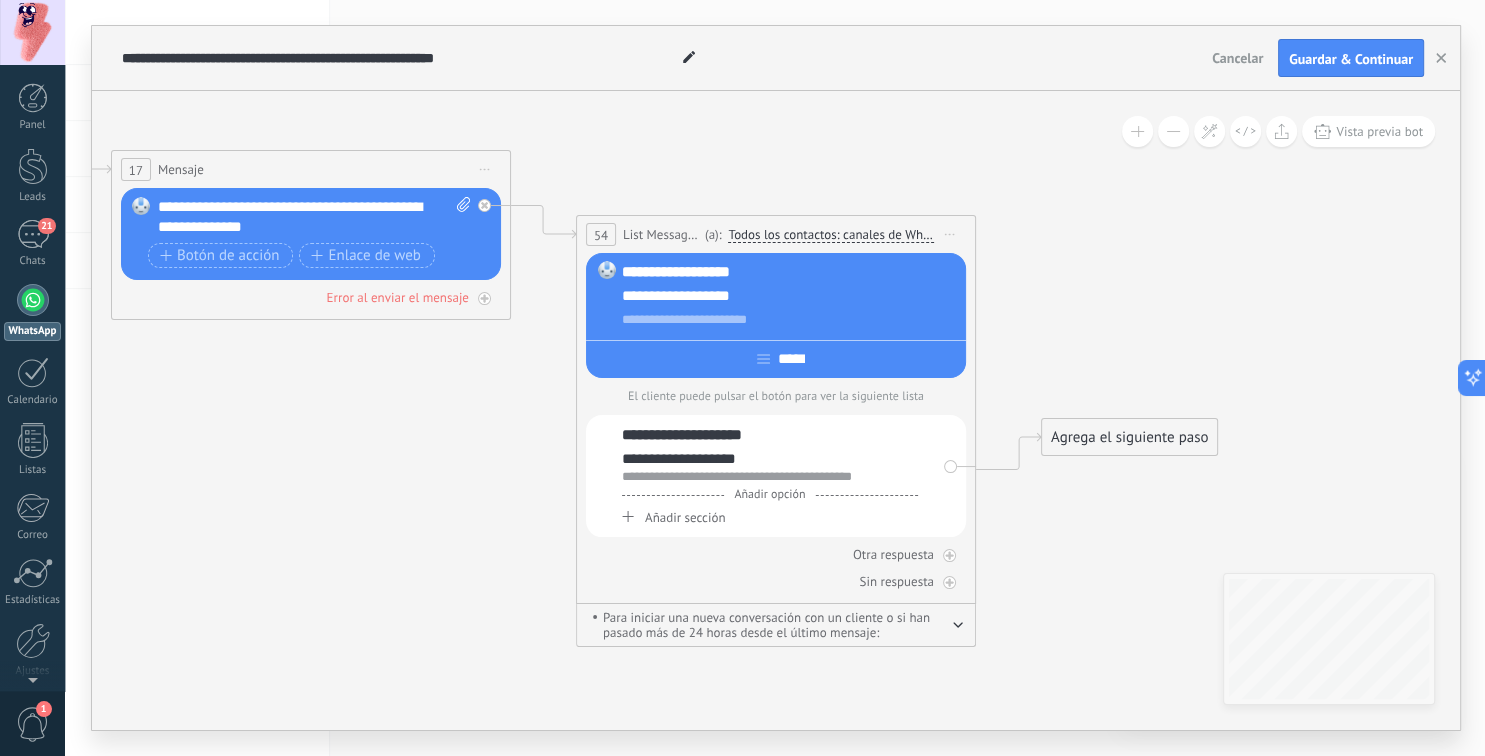 click on "**********" at bounding box center [770, 459] 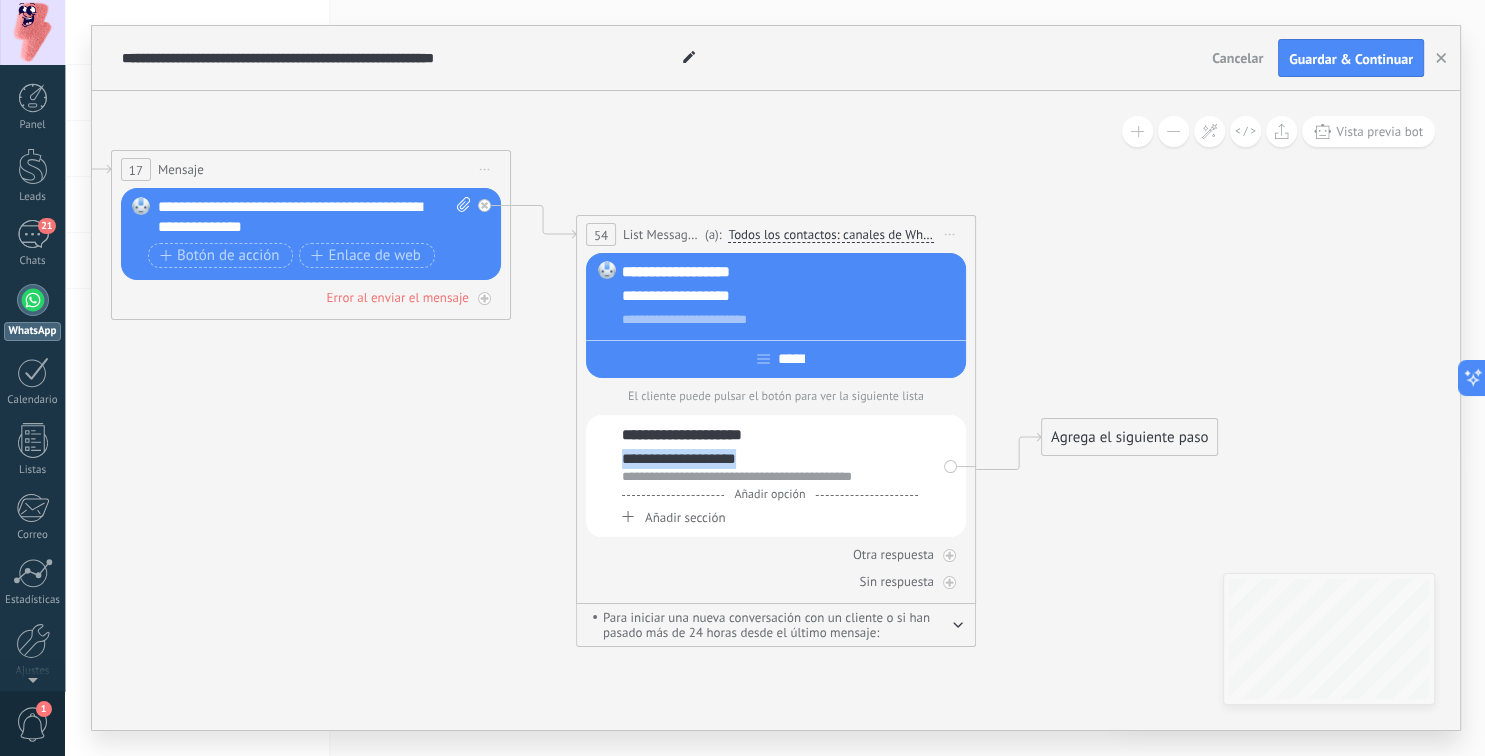 drag, startPoint x: 707, startPoint y: 463, endPoint x: 615, endPoint y: 465, distance: 92.021736 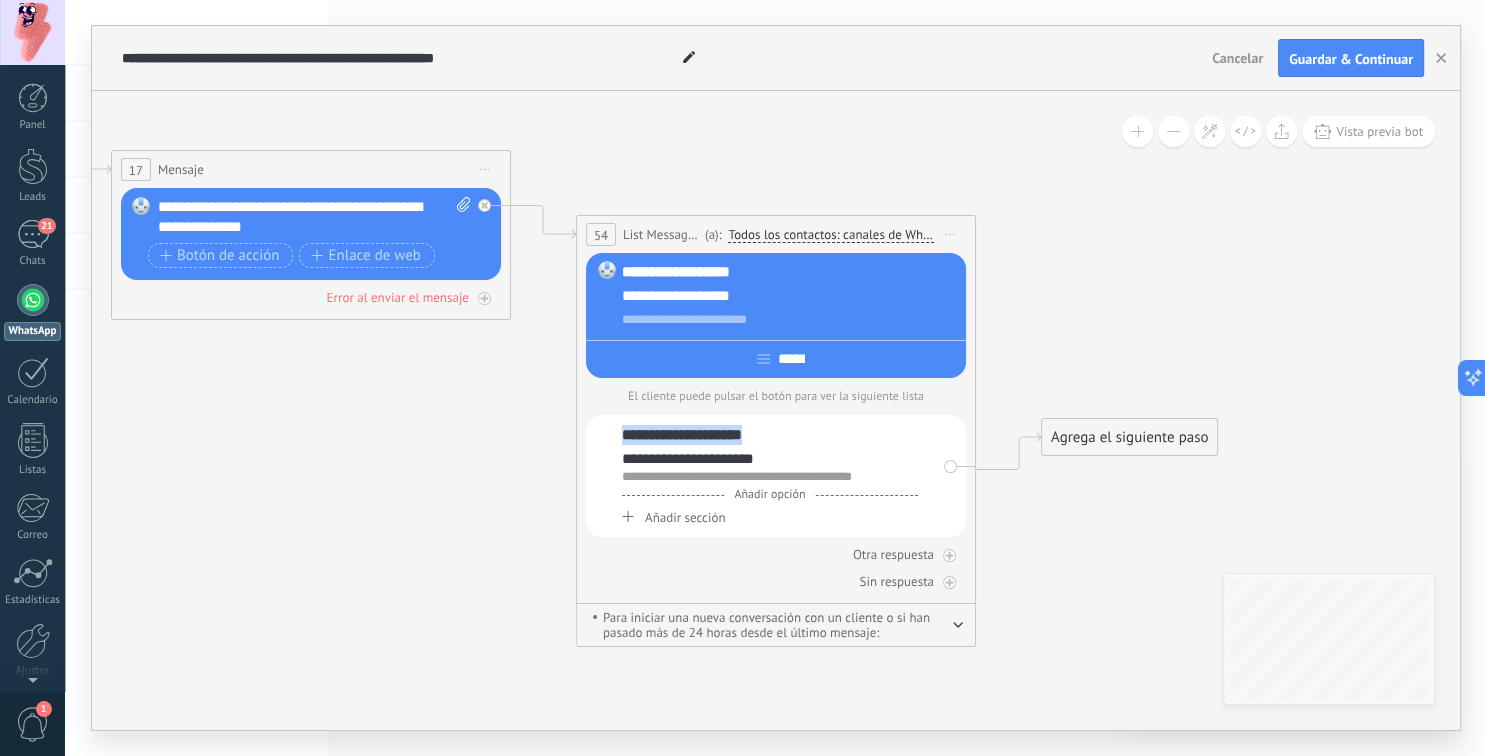drag, startPoint x: 747, startPoint y: 442, endPoint x: 529, endPoint y: 428, distance: 218.44908 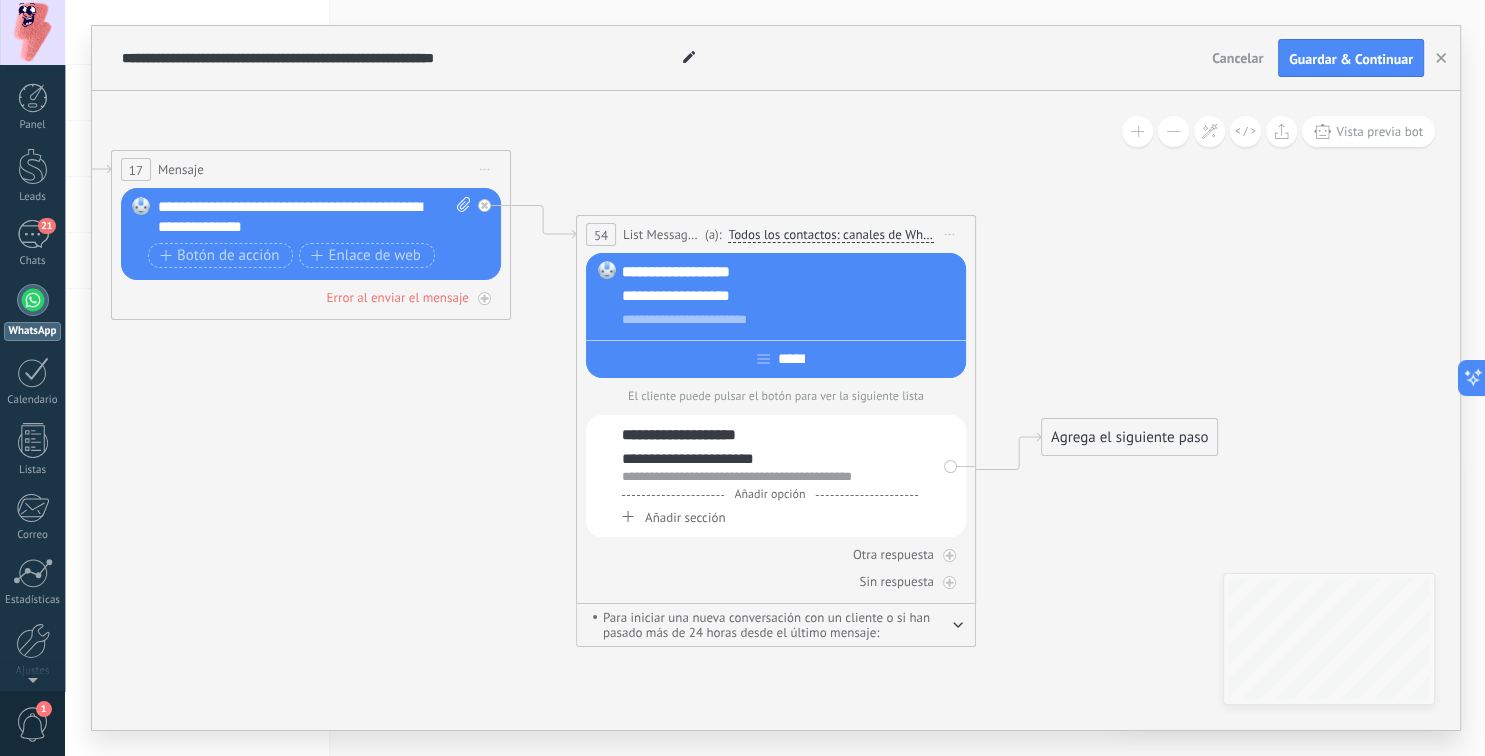 click on "Añadir opción" at bounding box center (769, 494) 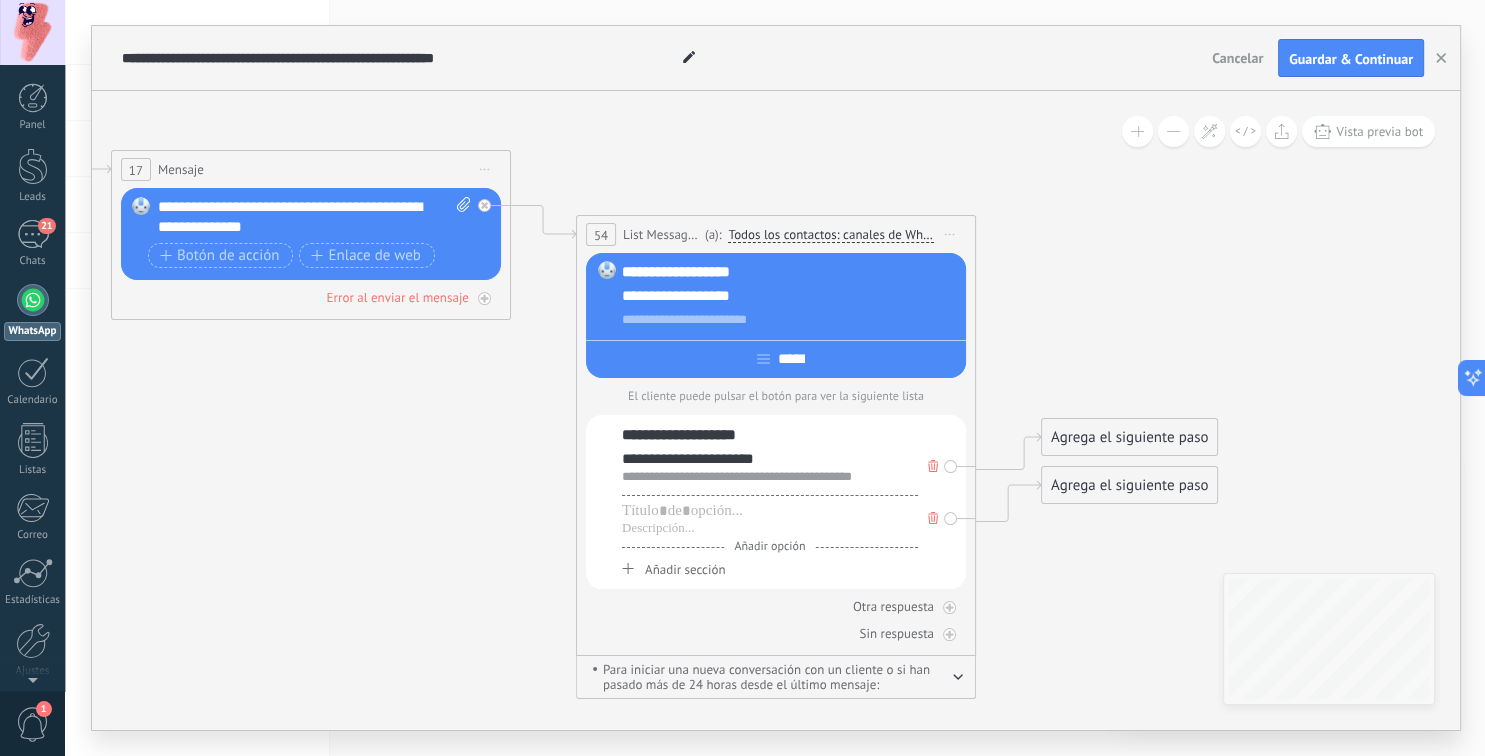 click on "Añadir sección" at bounding box center (685, 569) 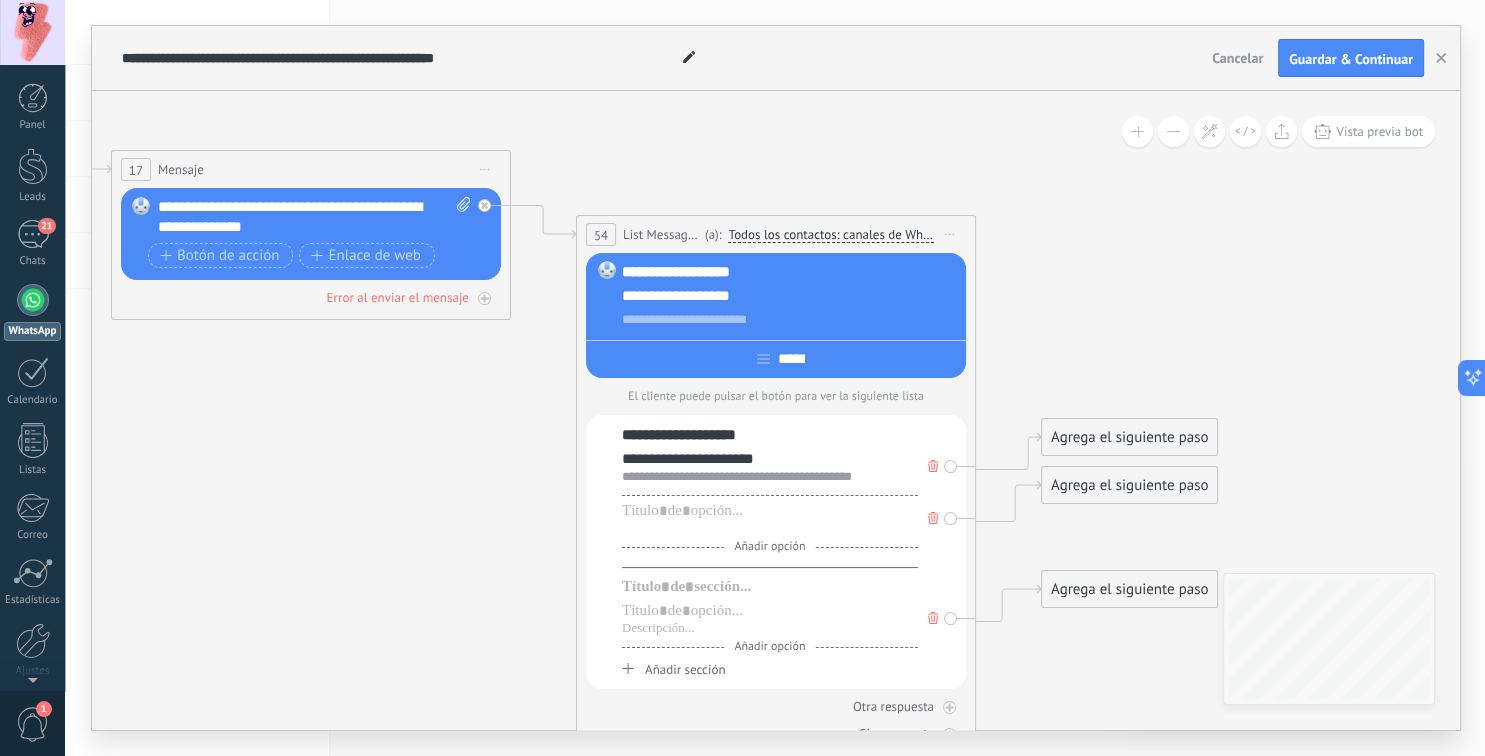 click at bounding box center (770, 529) 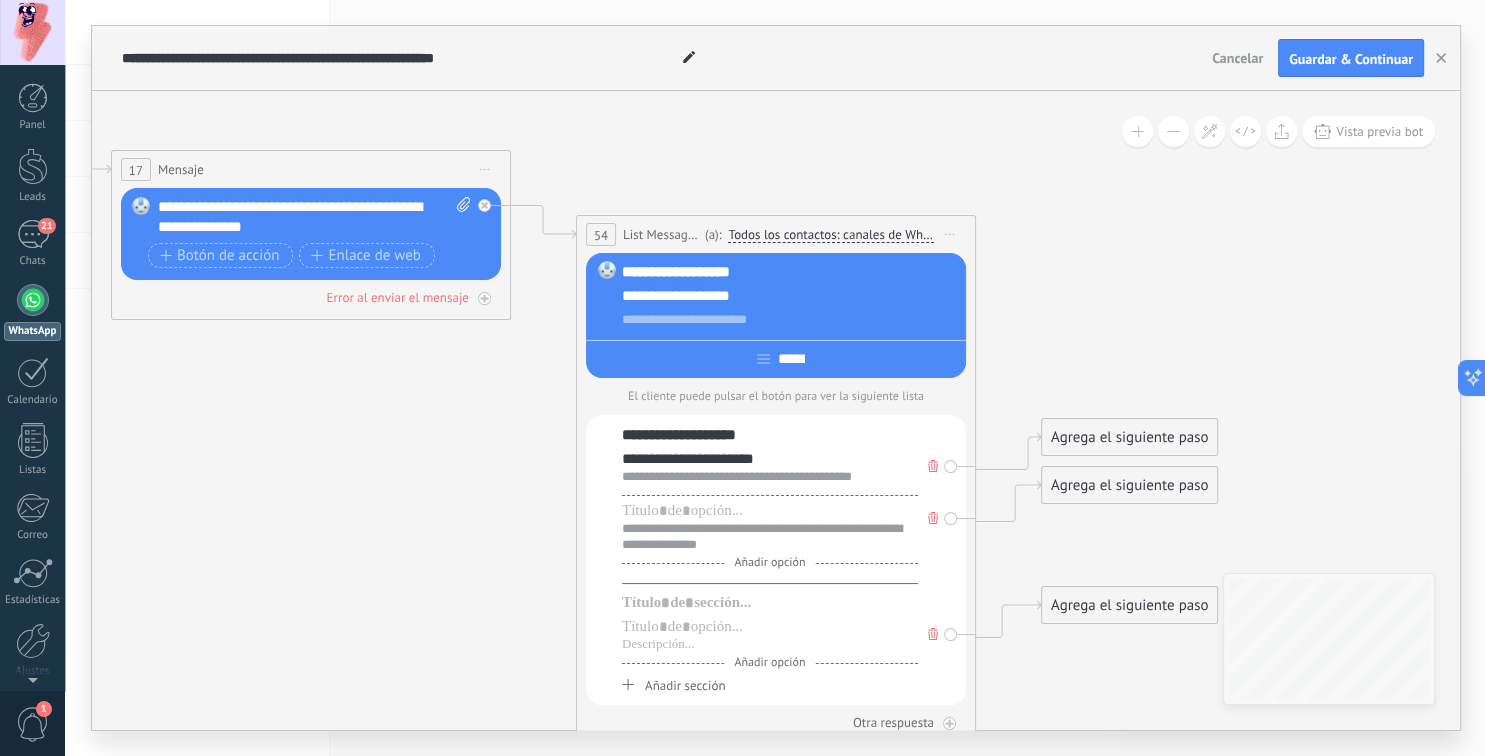 type 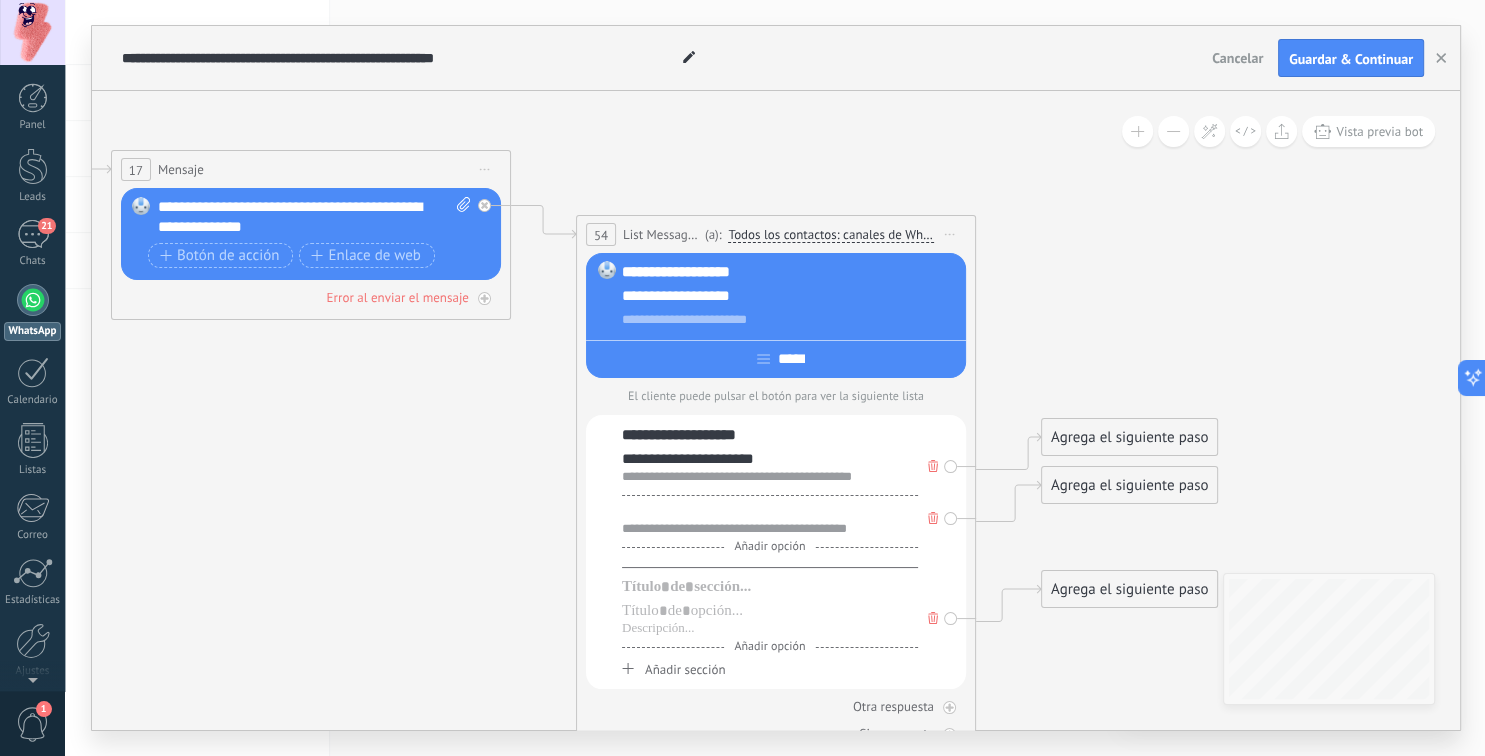 click at bounding box center [770, 511] 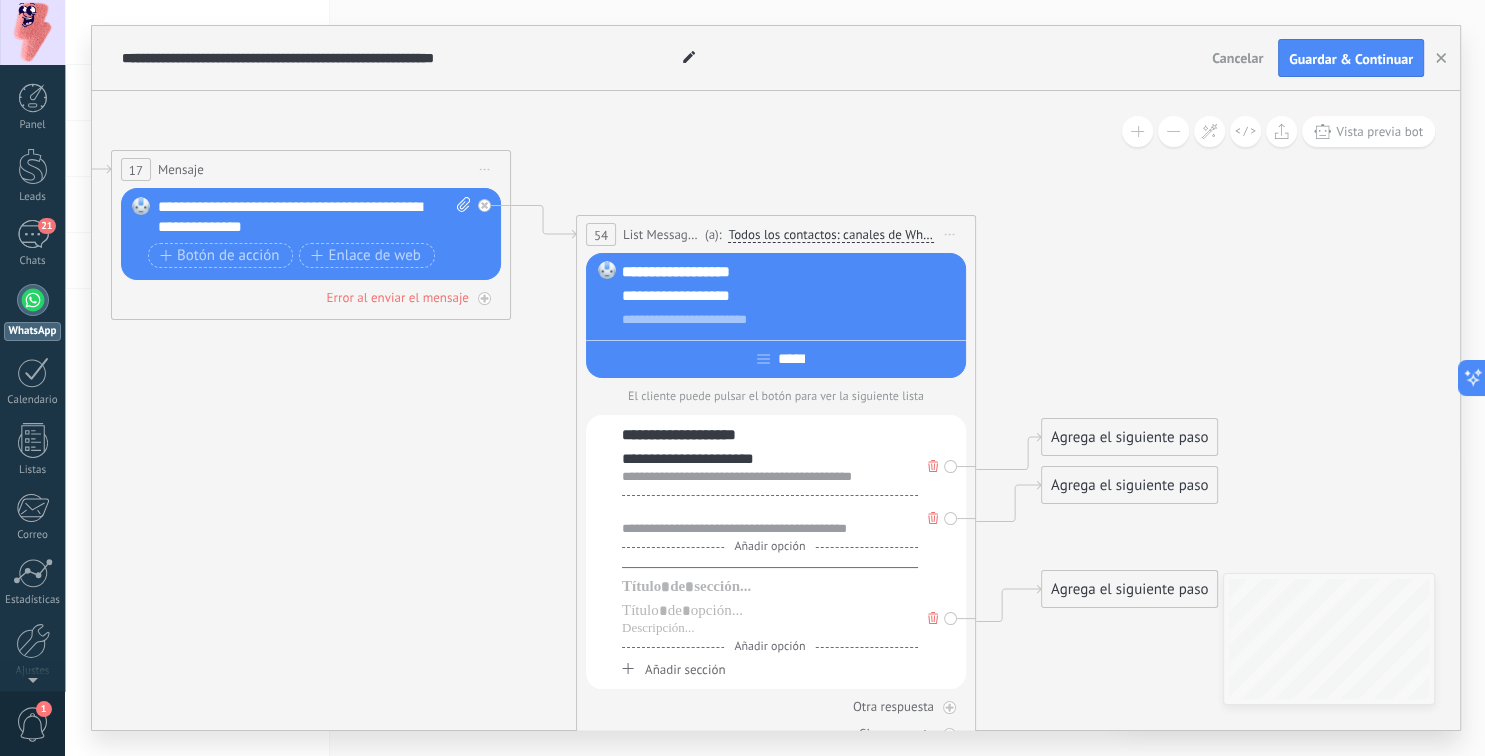 paste 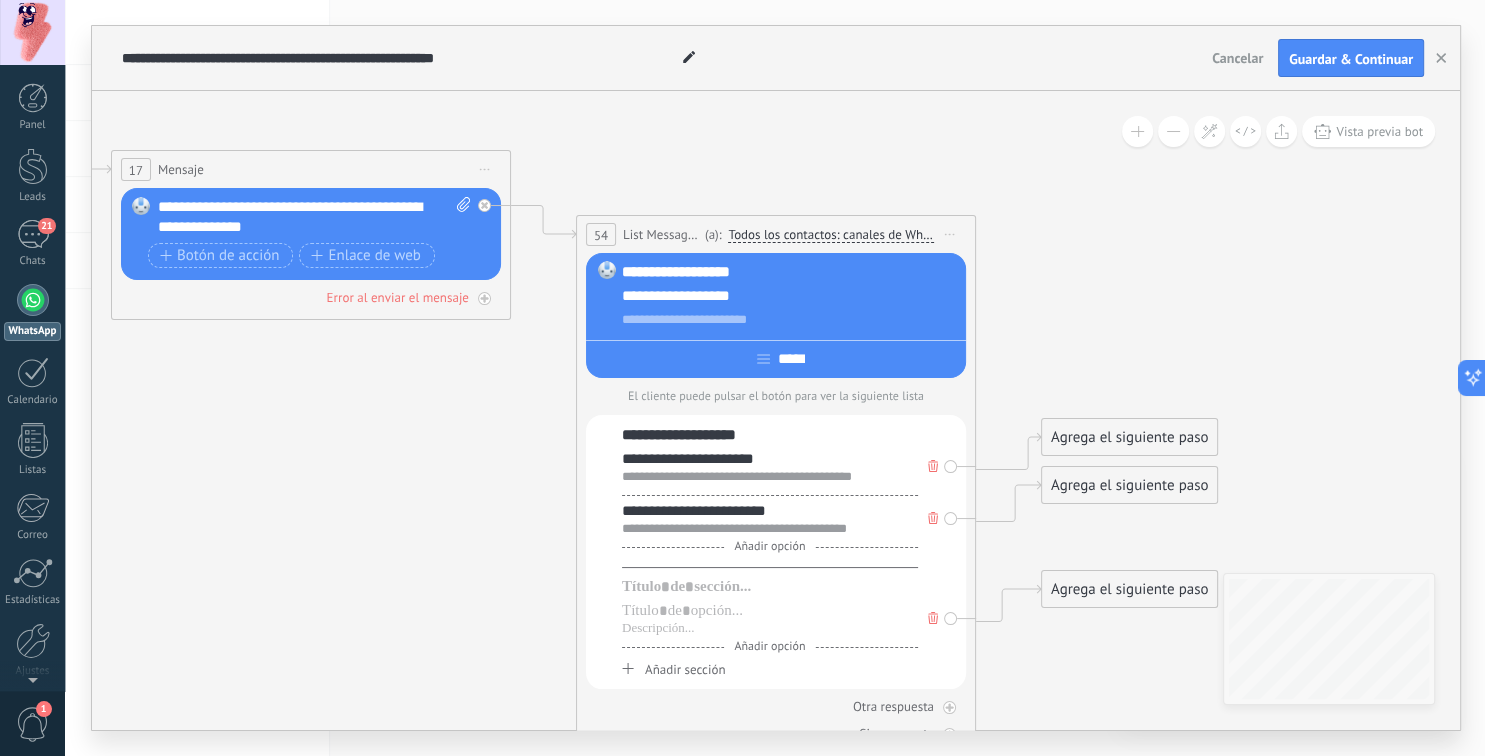 click on "**********" at bounding box center [770, 472] 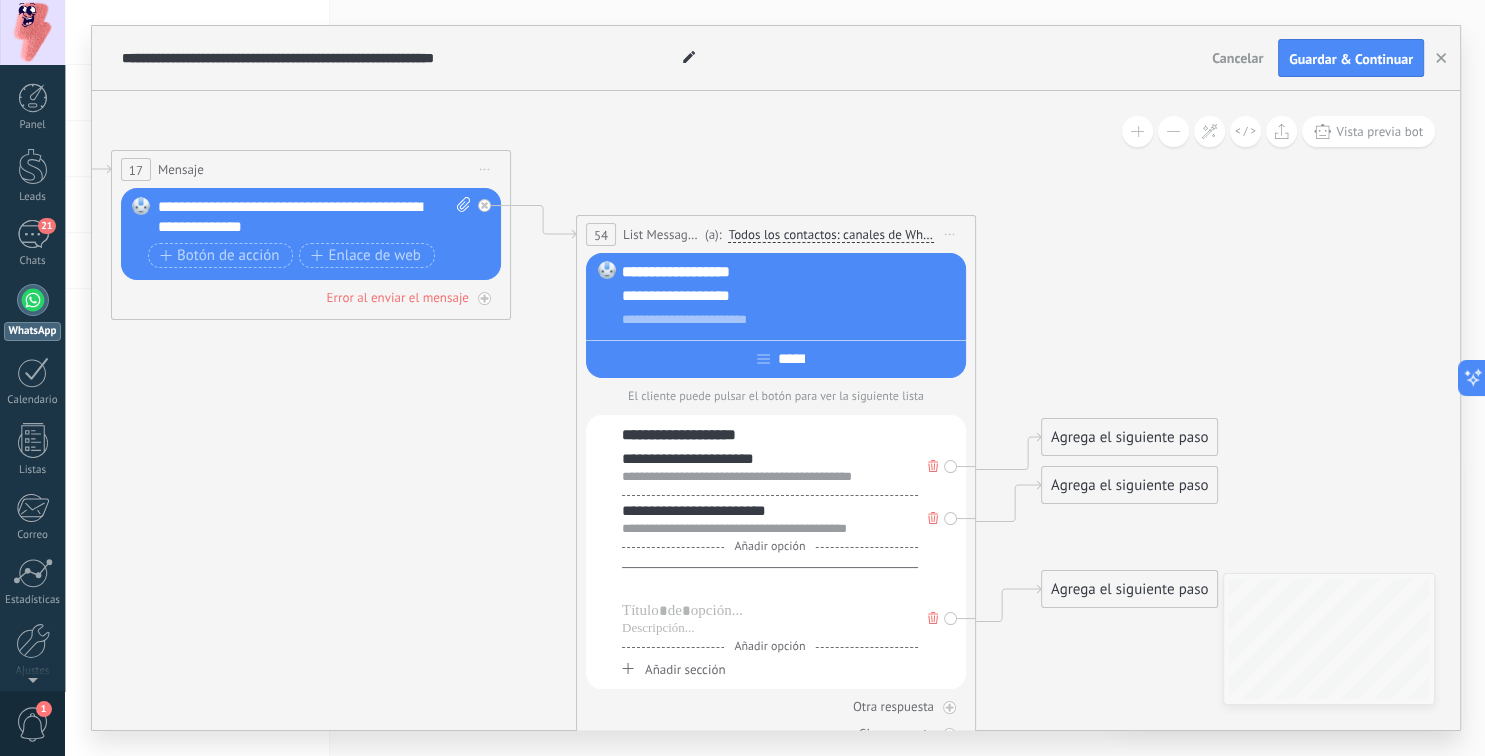 click at bounding box center [770, 587] 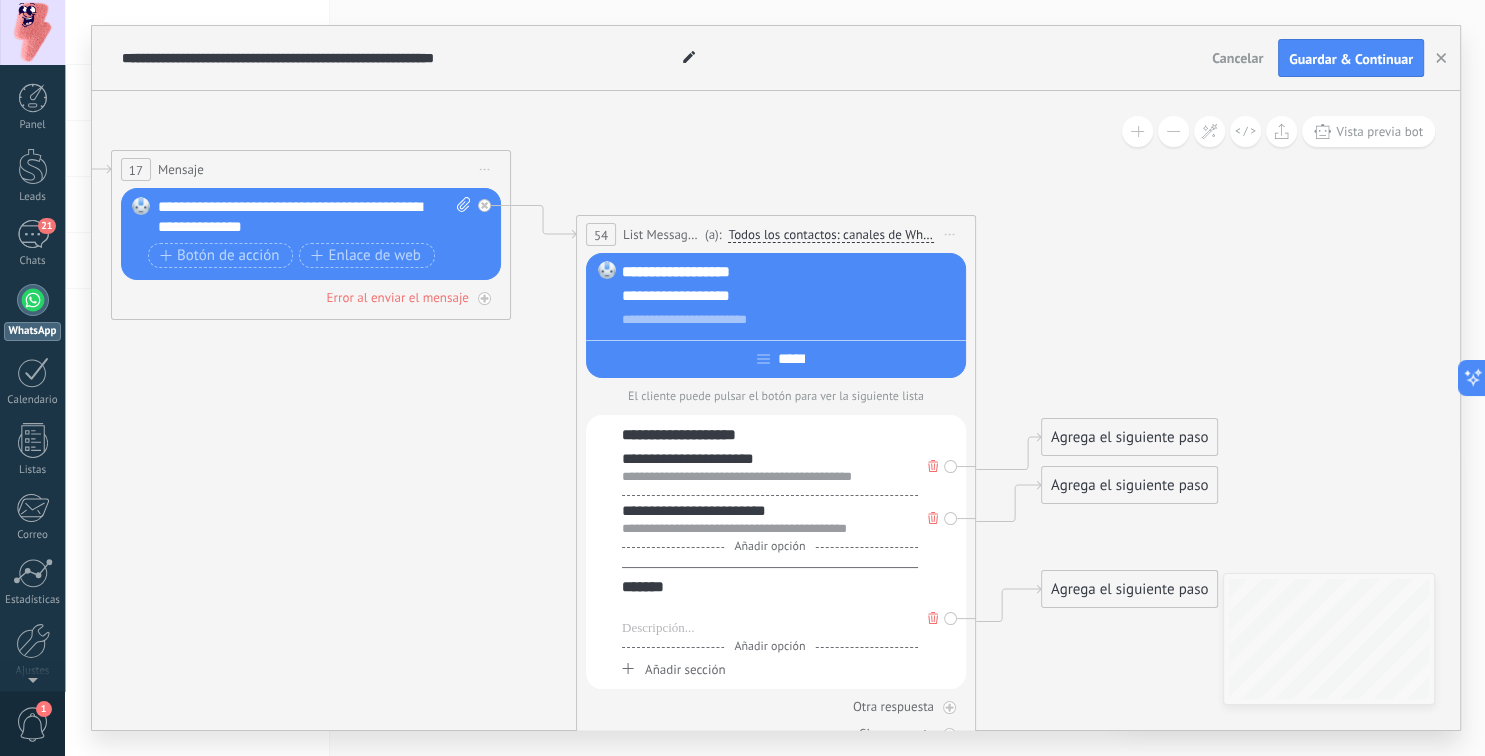 type 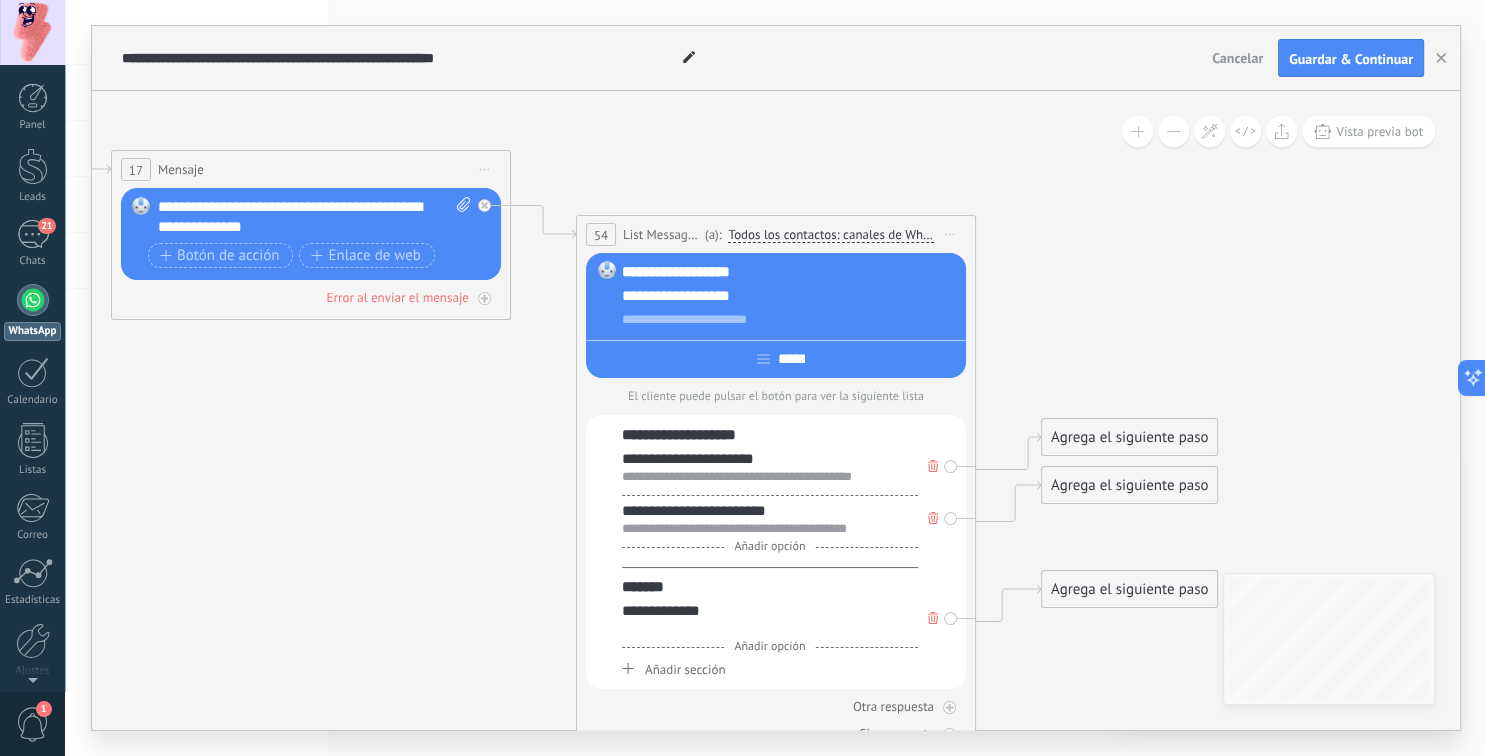 type 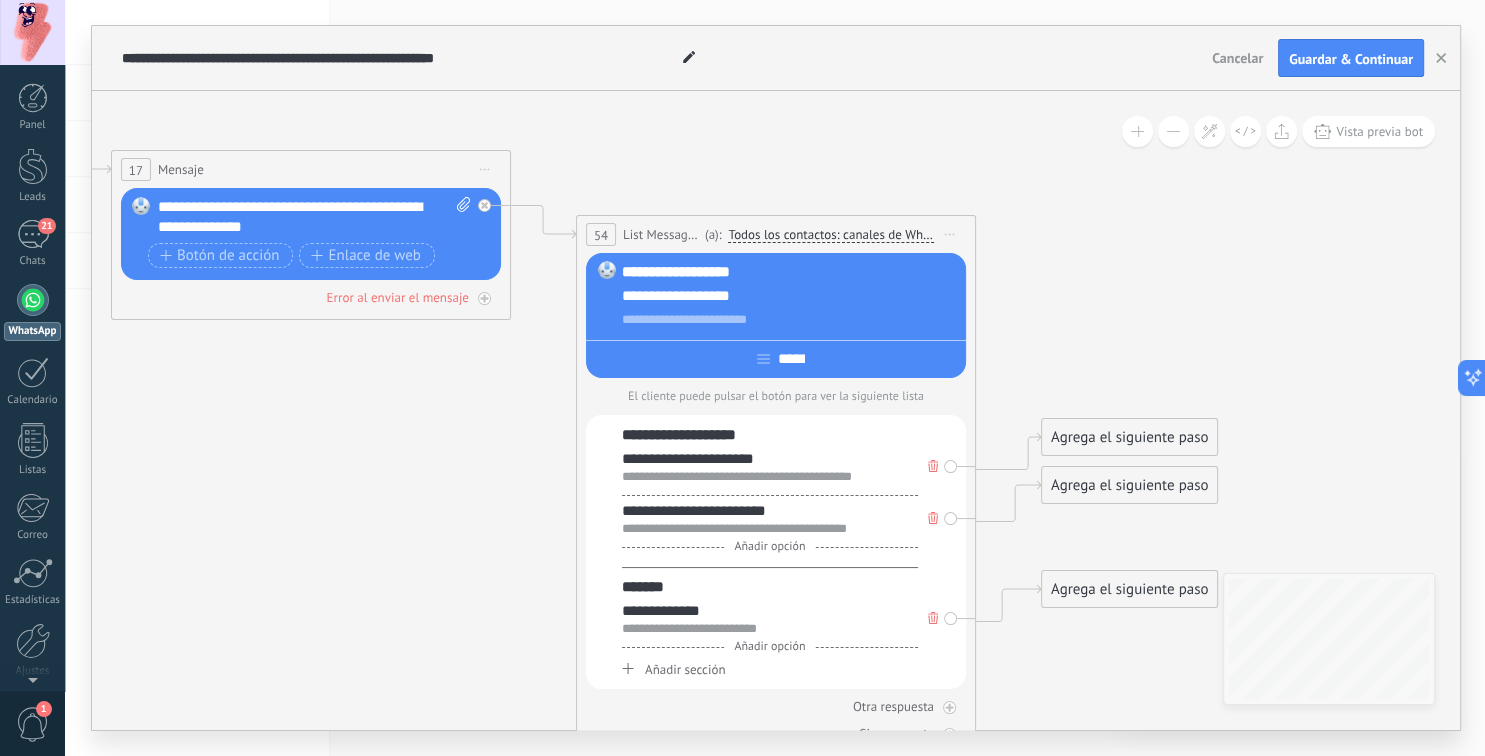 click on "Añadir opción" at bounding box center (769, 646) 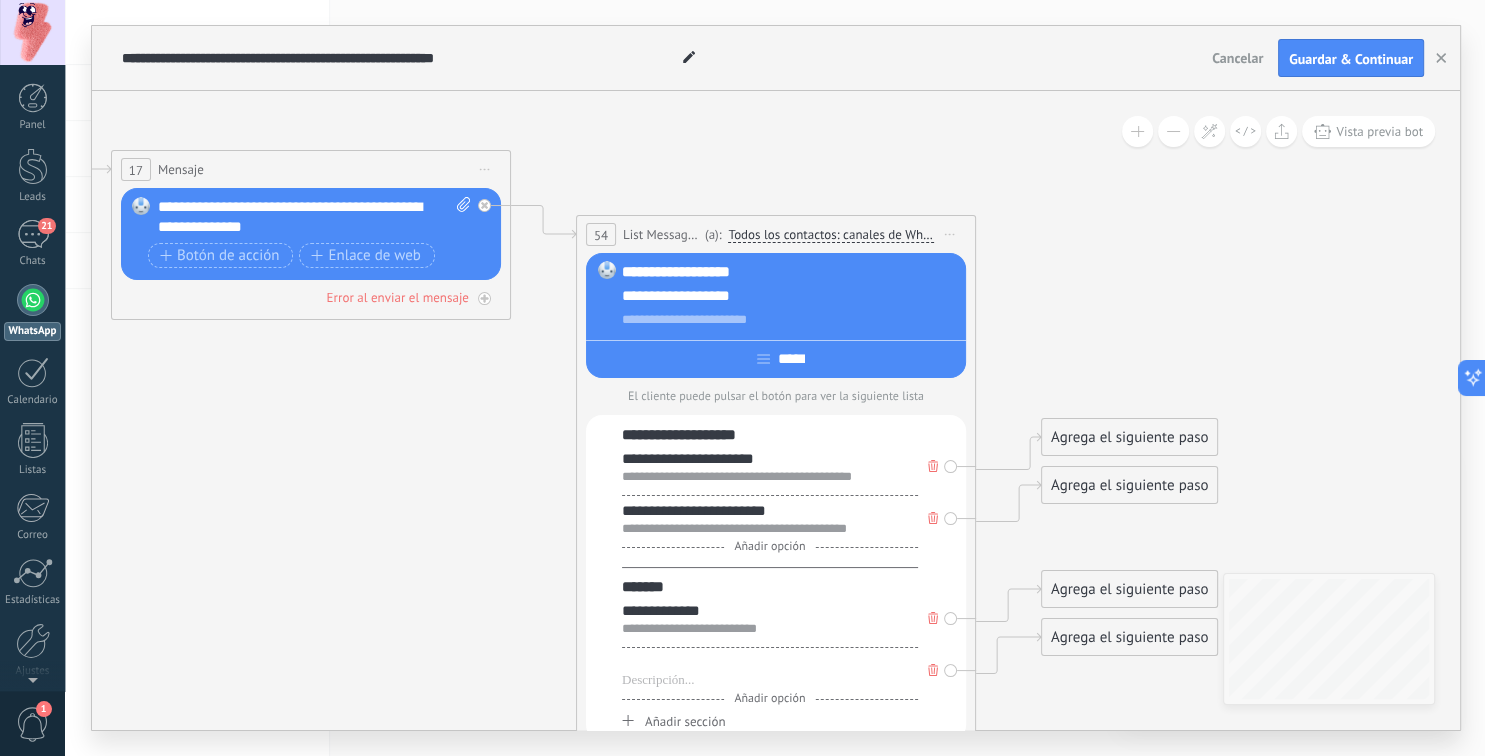 click at bounding box center [770, 663] 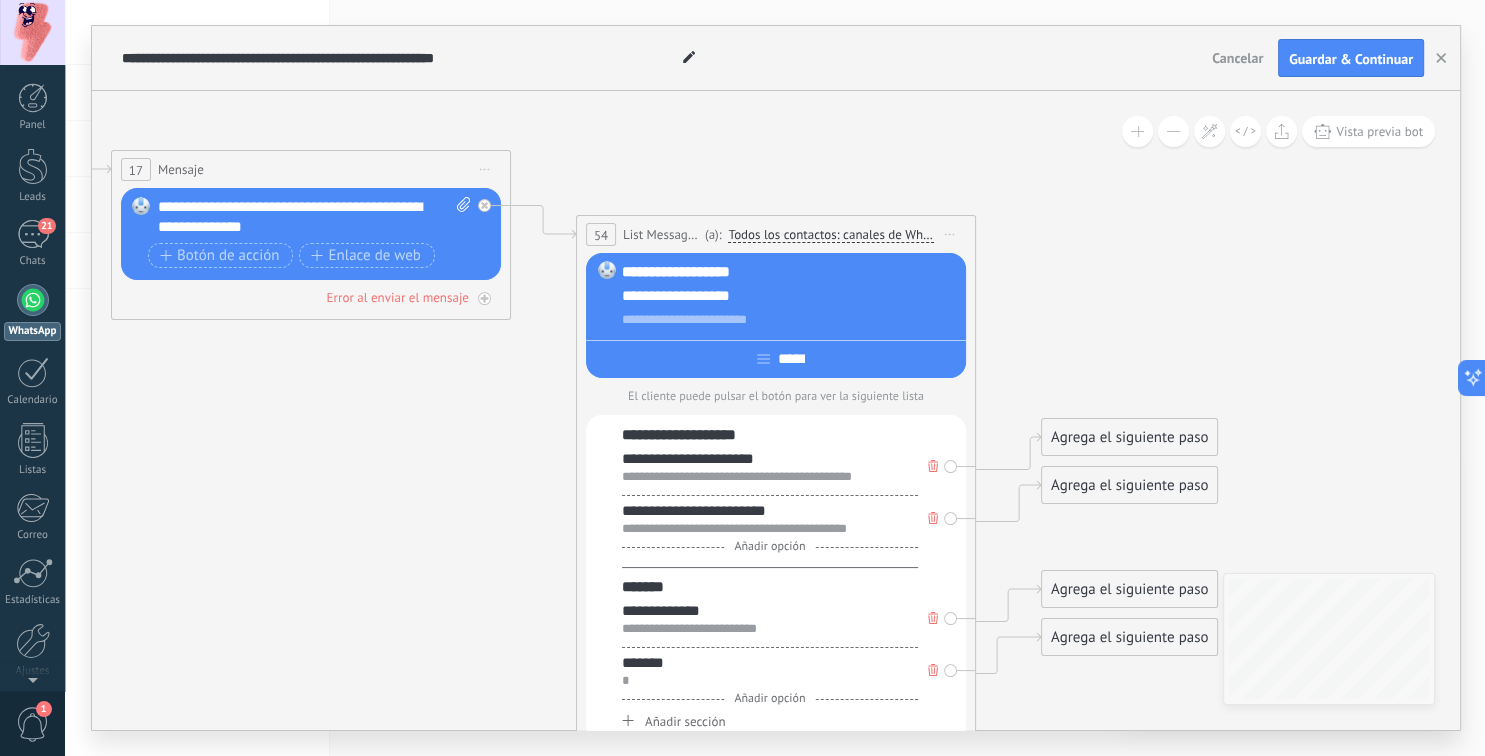 type 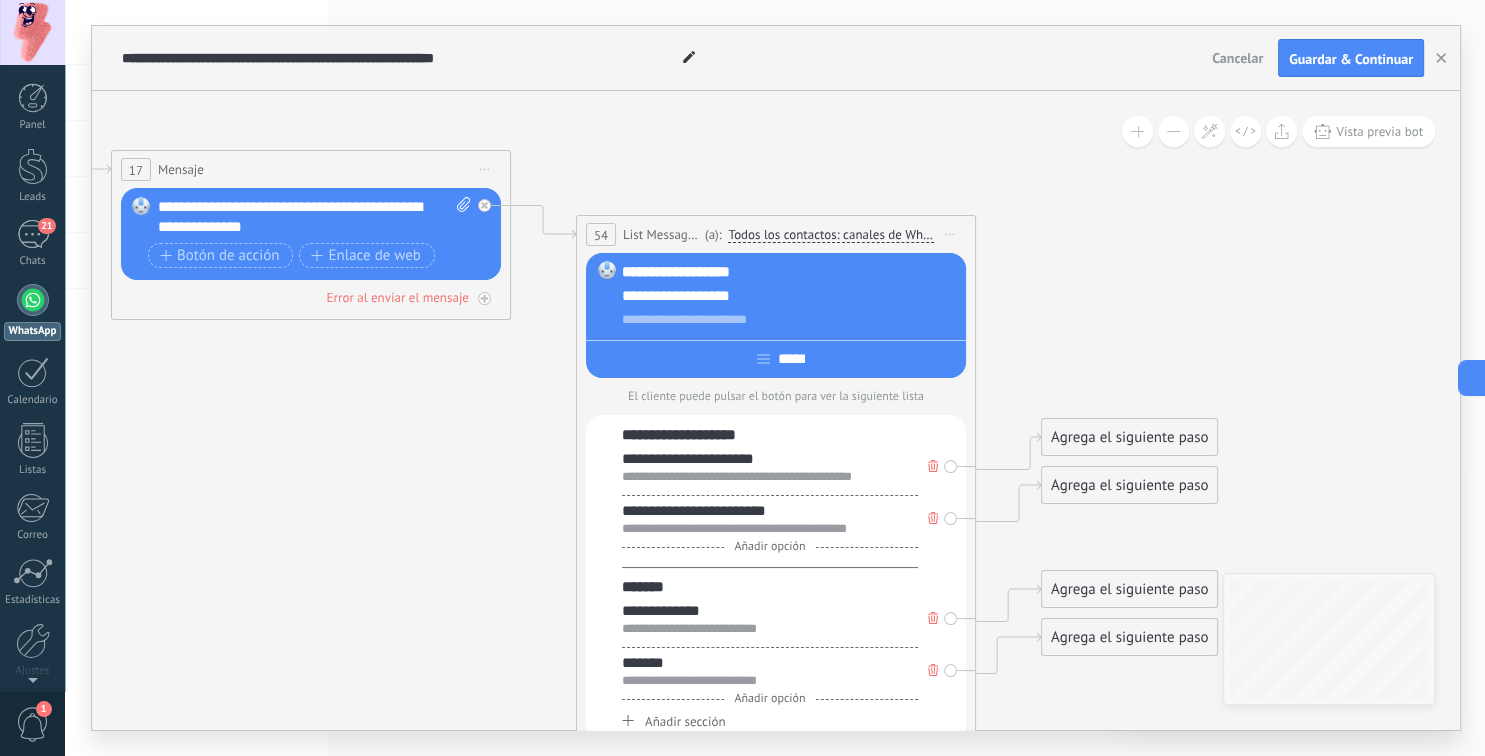 click 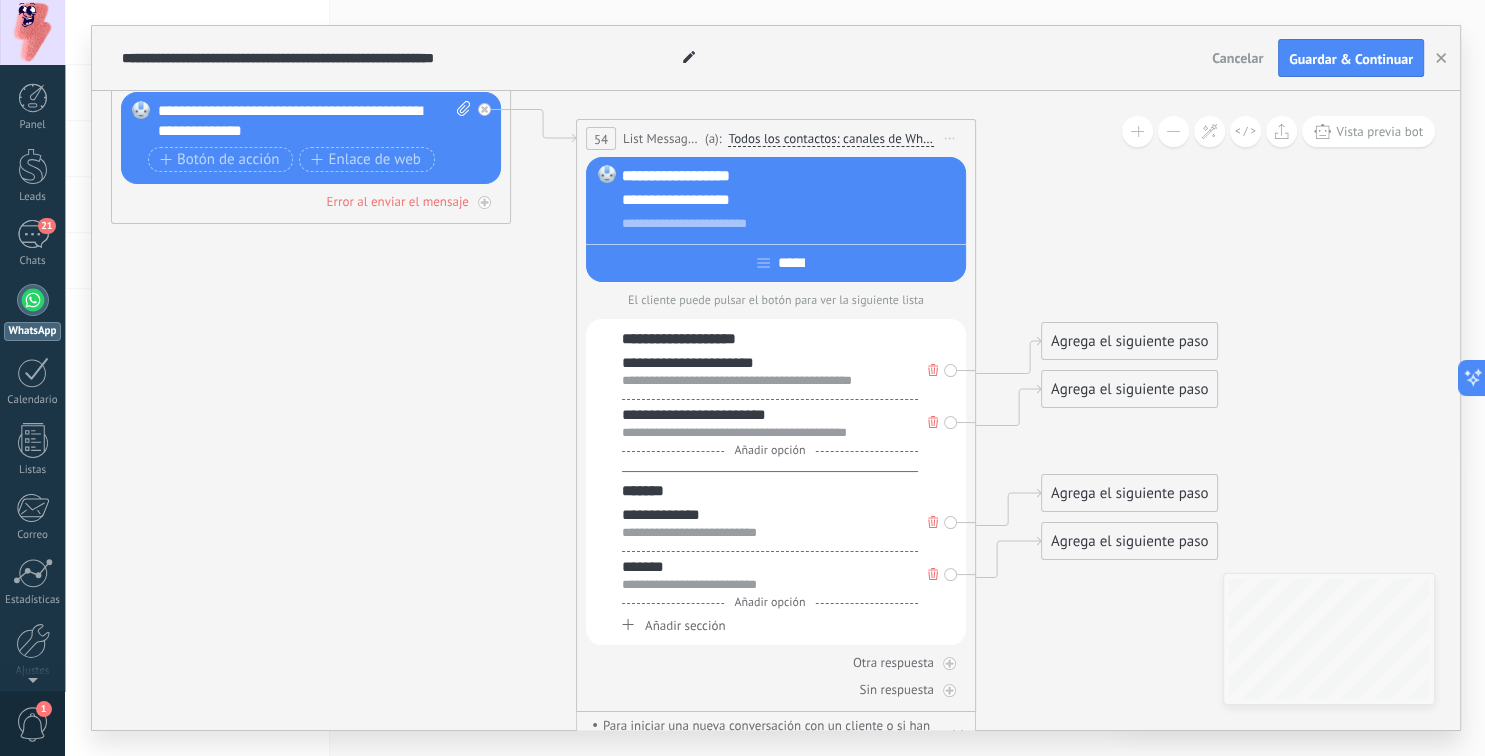 click on "Agrega el siguiente paso" at bounding box center (1129, 341) 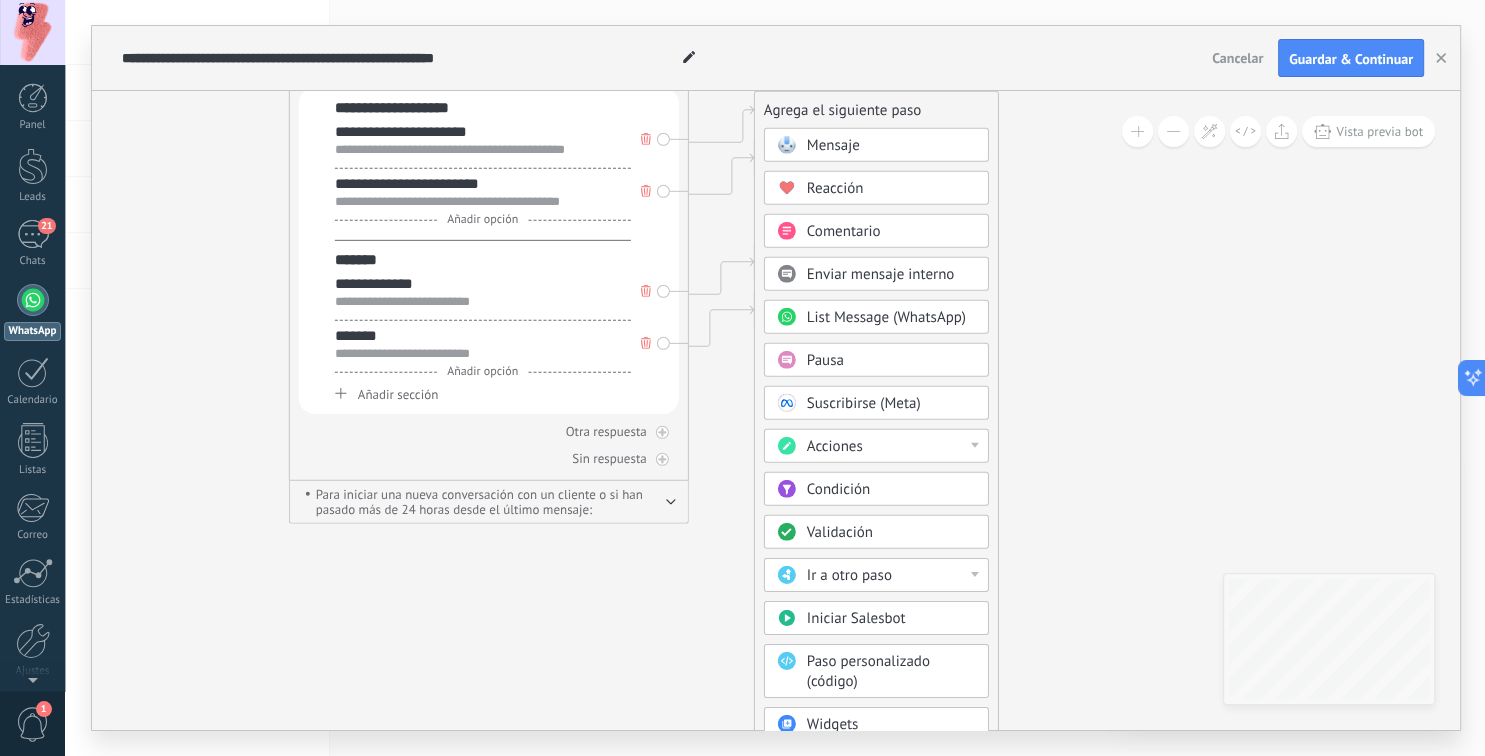 drag, startPoint x: 1369, startPoint y: 373, endPoint x: 1082, endPoint y: 142, distance: 368.41553 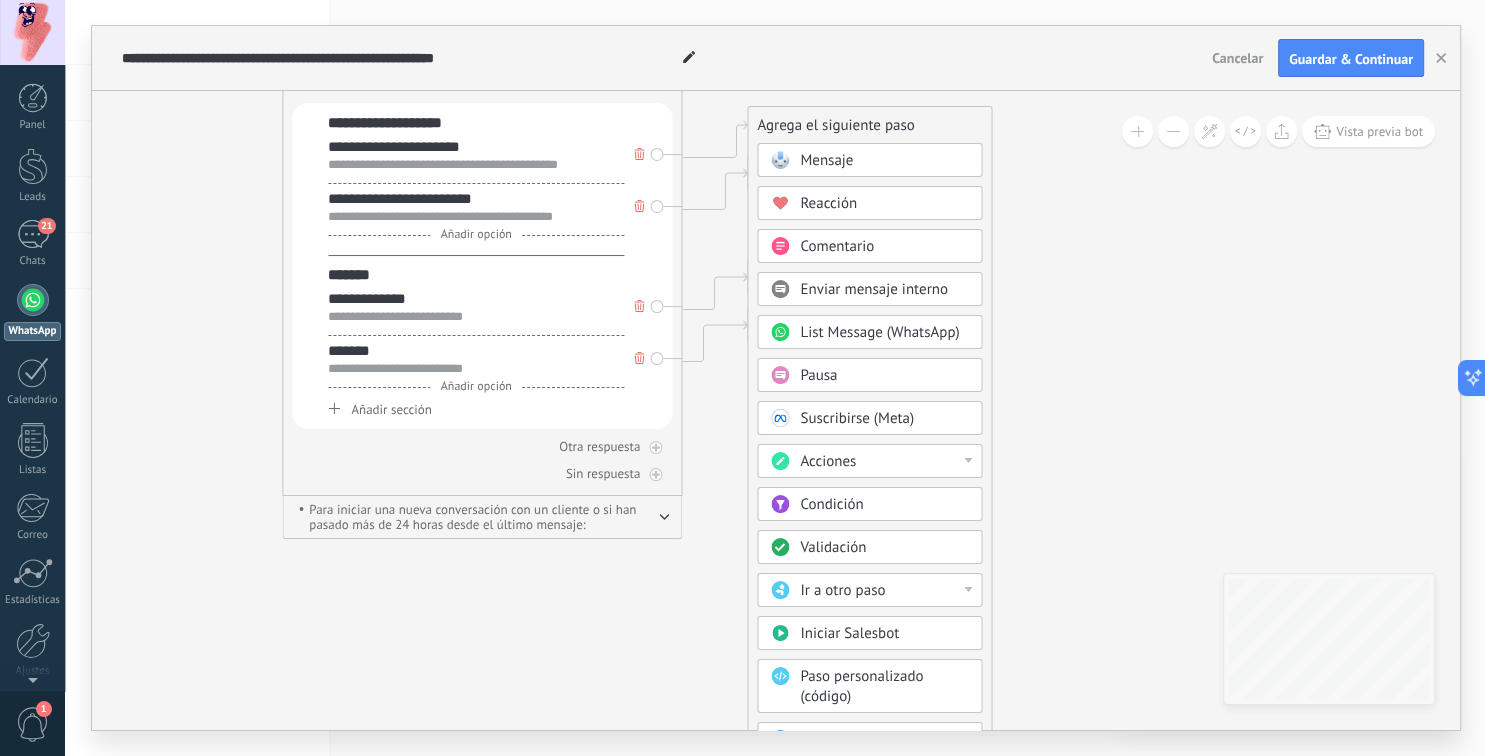 drag, startPoint x: 1079, startPoint y: 302, endPoint x: 1077, endPoint y: 319, distance: 17.117243 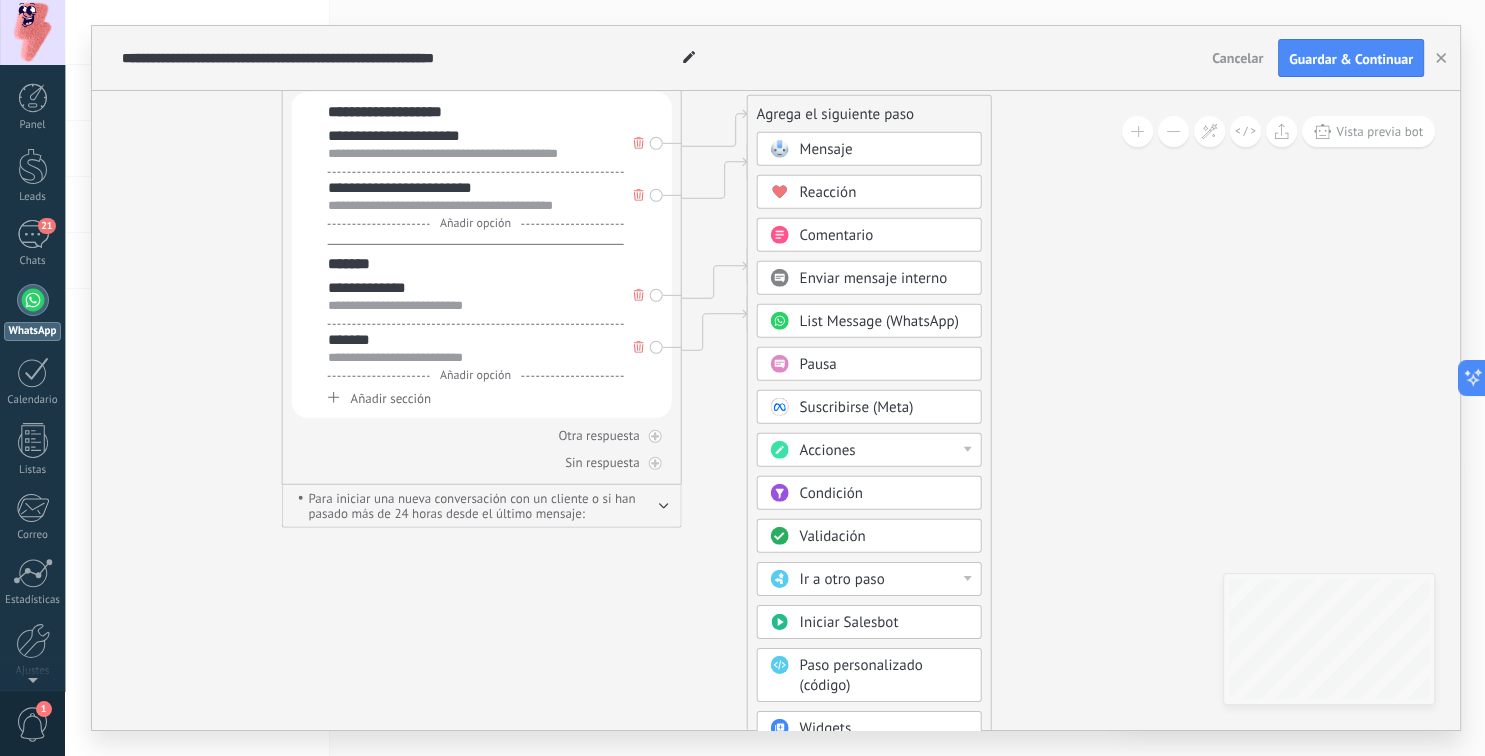 drag, startPoint x: 1082, startPoint y: 397, endPoint x: 1061, endPoint y: 334, distance: 66.40783 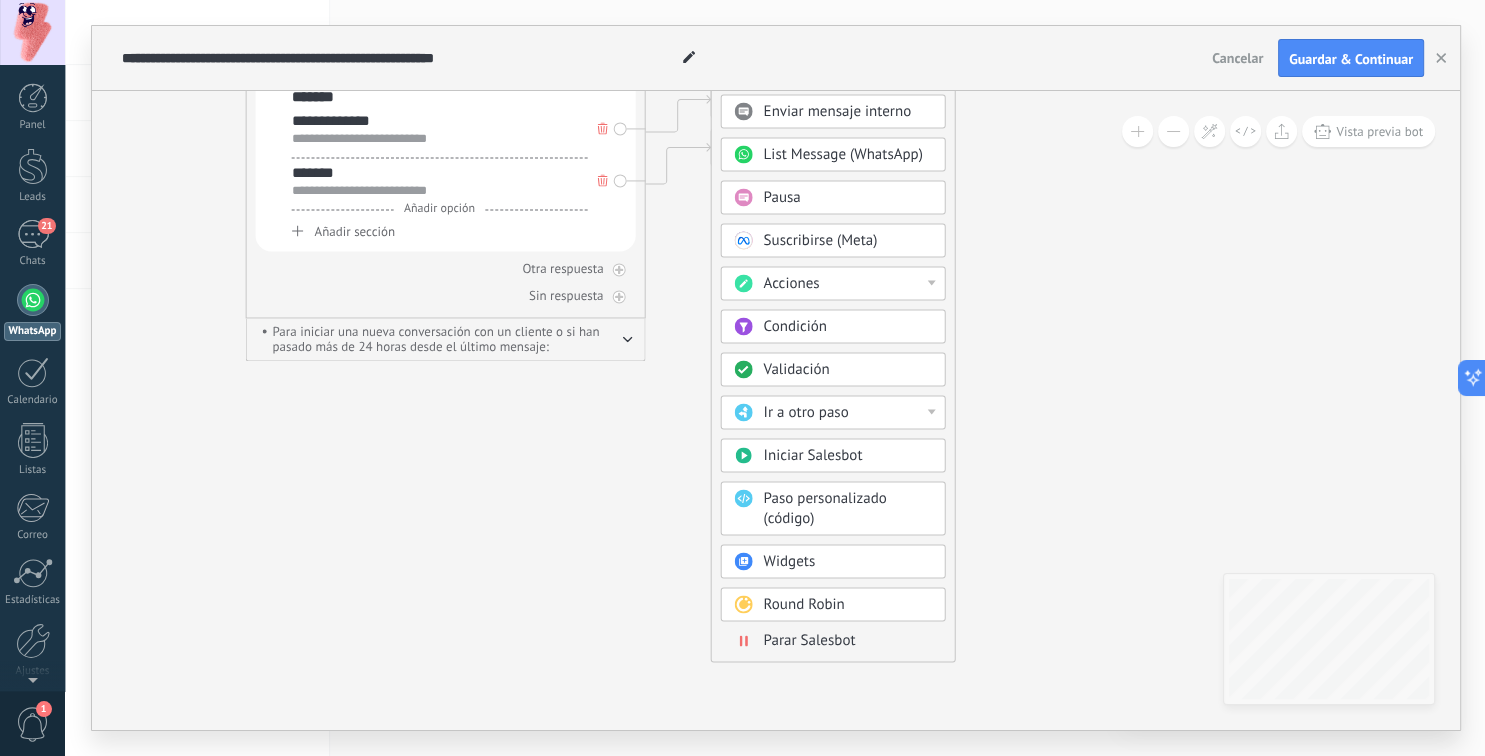 drag, startPoint x: 1098, startPoint y: 421, endPoint x: 1085, endPoint y: 304, distance: 117.72001 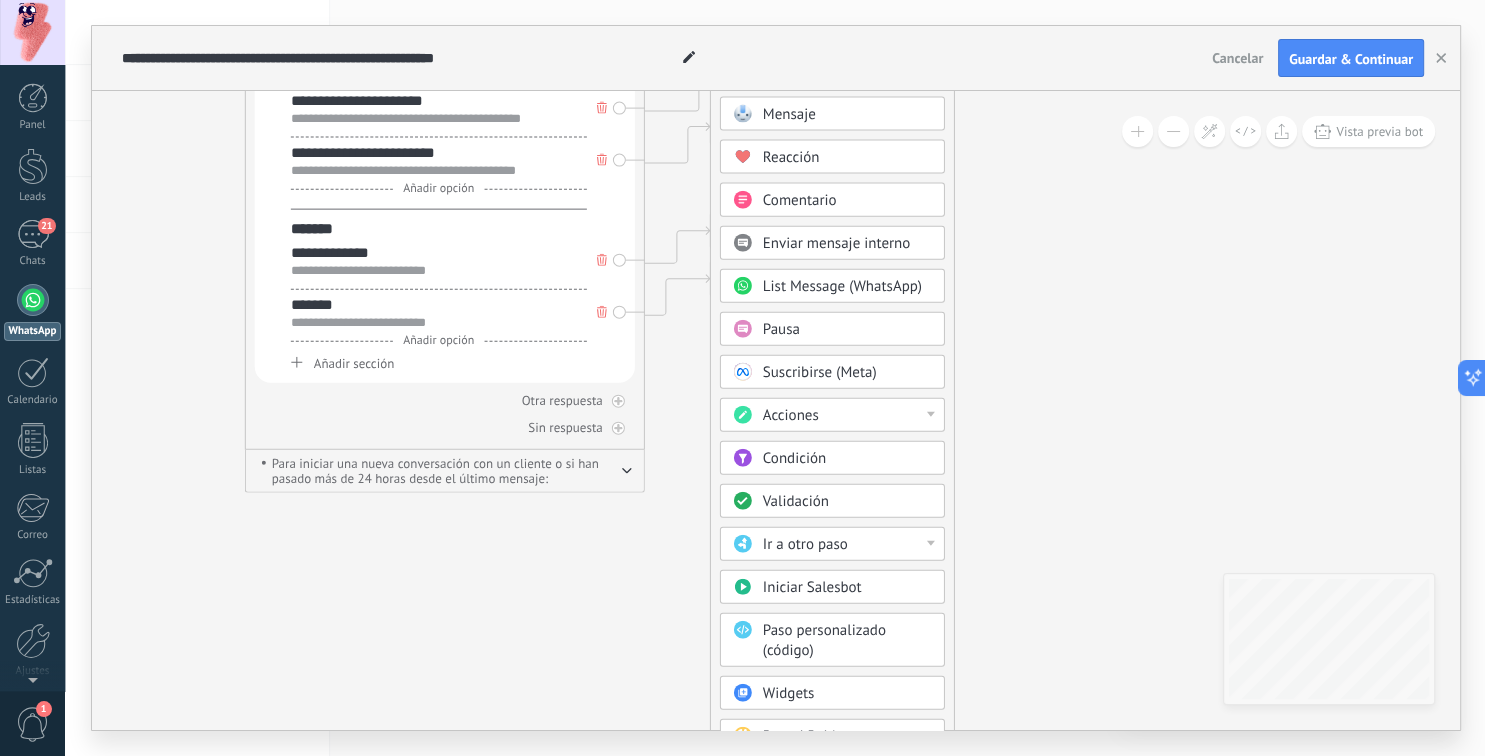 drag, startPoint x: 1046, startPoint y: 338, endPoint x: 1045, endPoint y: 472, distance: 134.00374 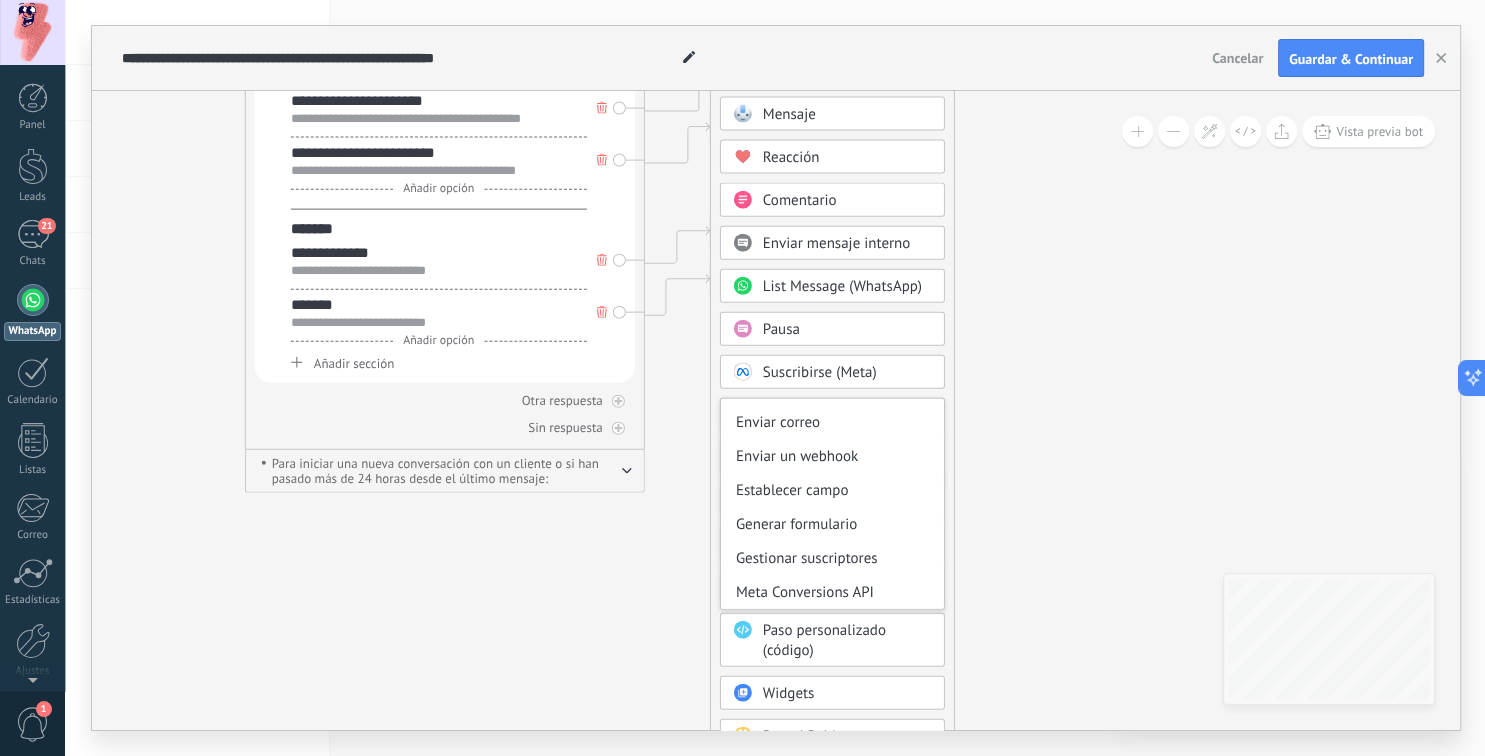 scroll, scrollTop: 266, scrollLeft: 0, axis: vertical 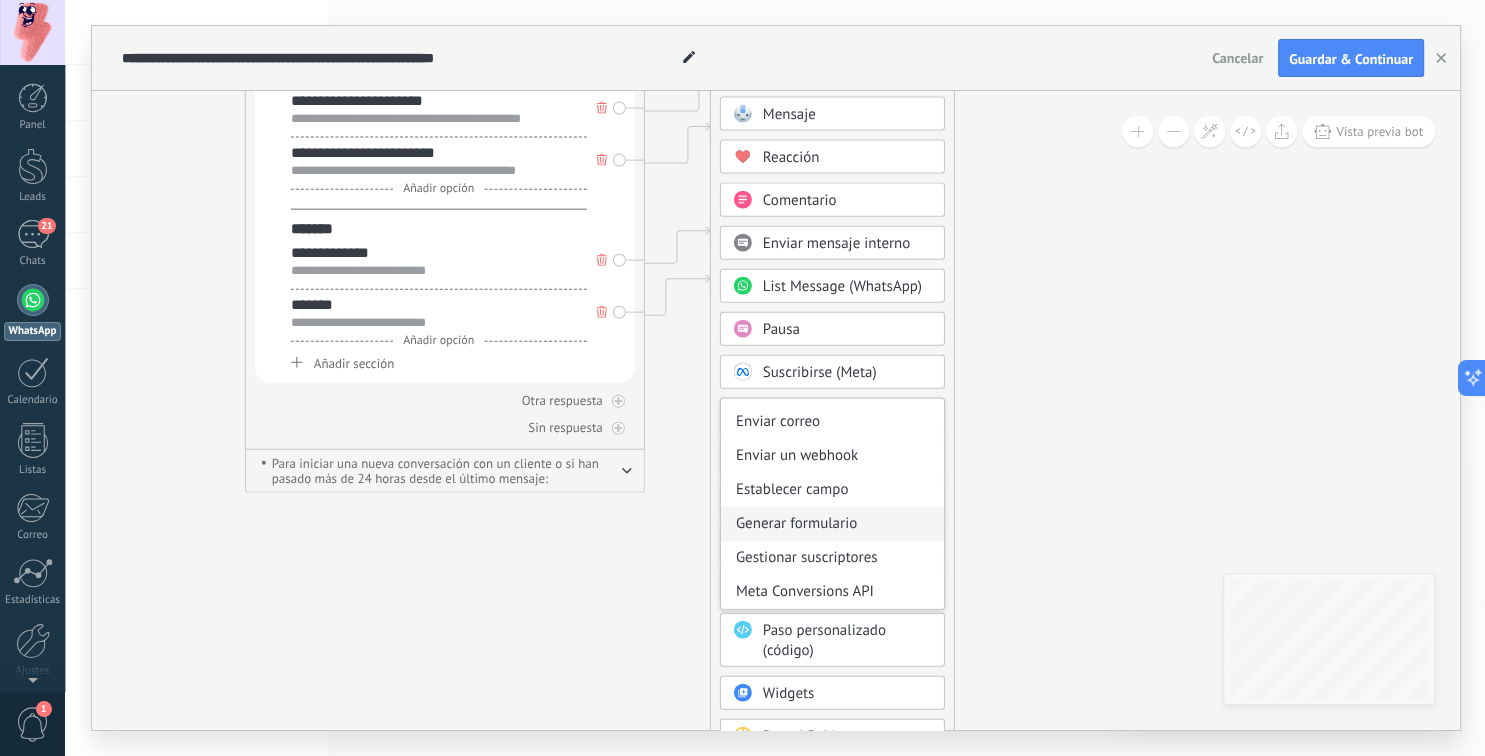 click on "Generar formulario" at bounding box center [832, 524] 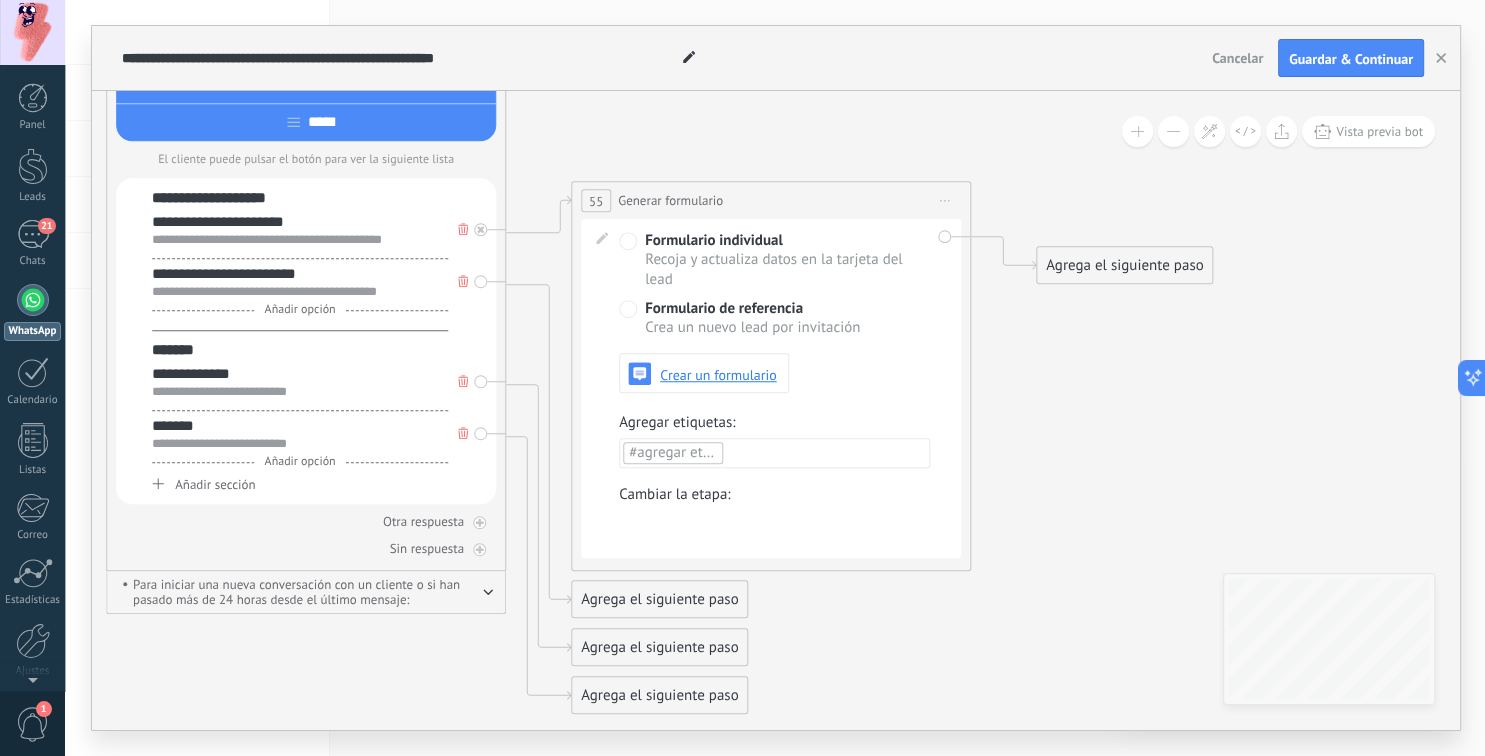 drag, startPoint x: 1026, startPoint y: 410, endPoint x: 1021, endPoint y: 532, distance: 122.10242 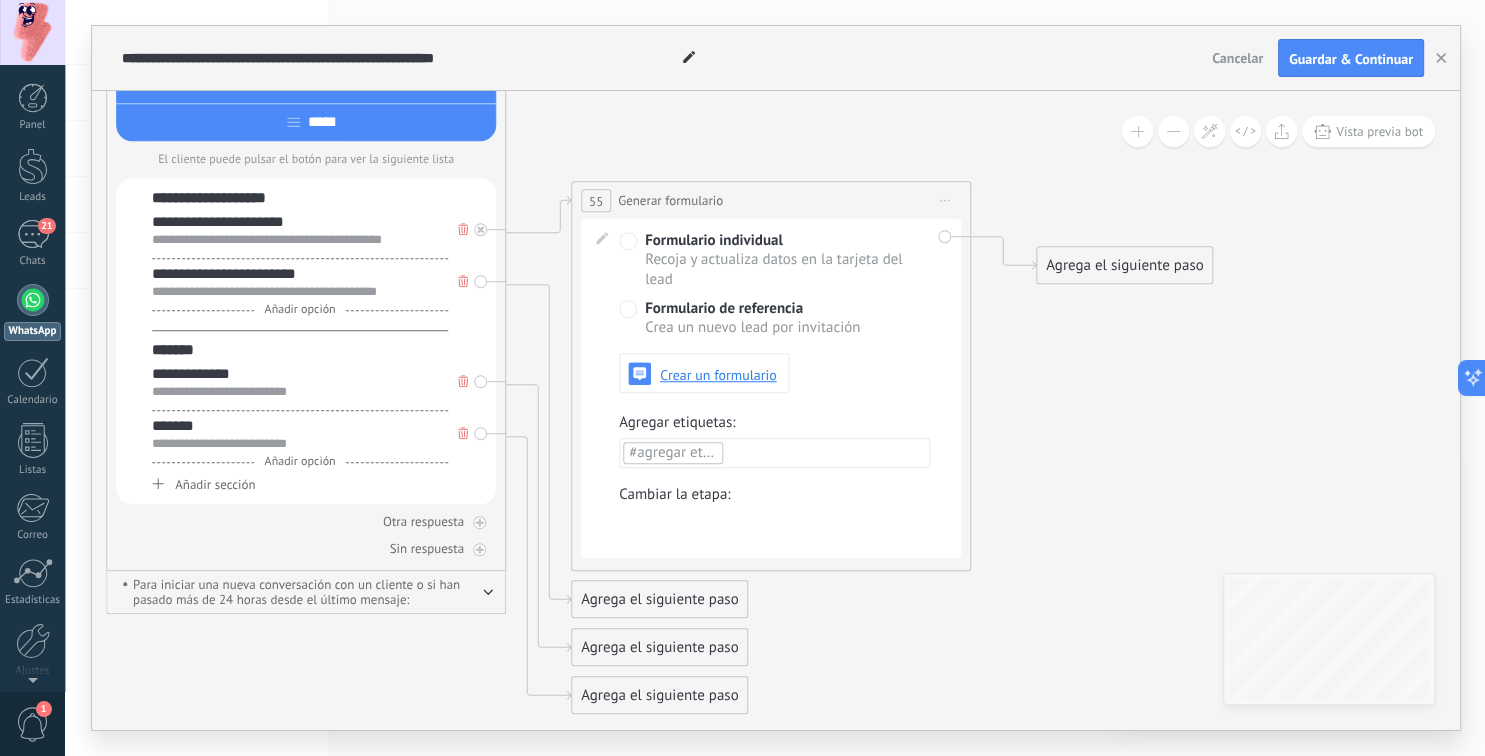 click 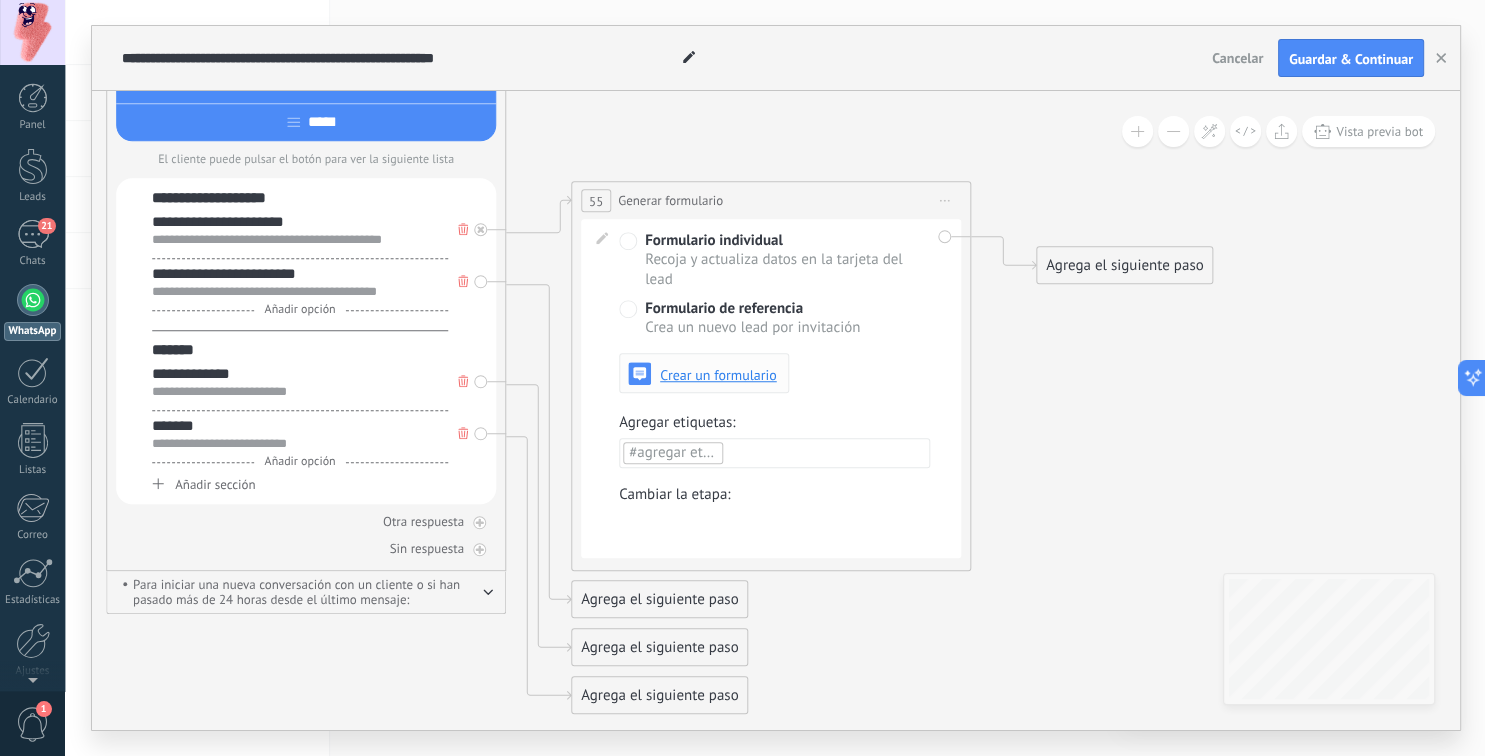 click on "Crear un formulario" at bounding box center [718, 375] 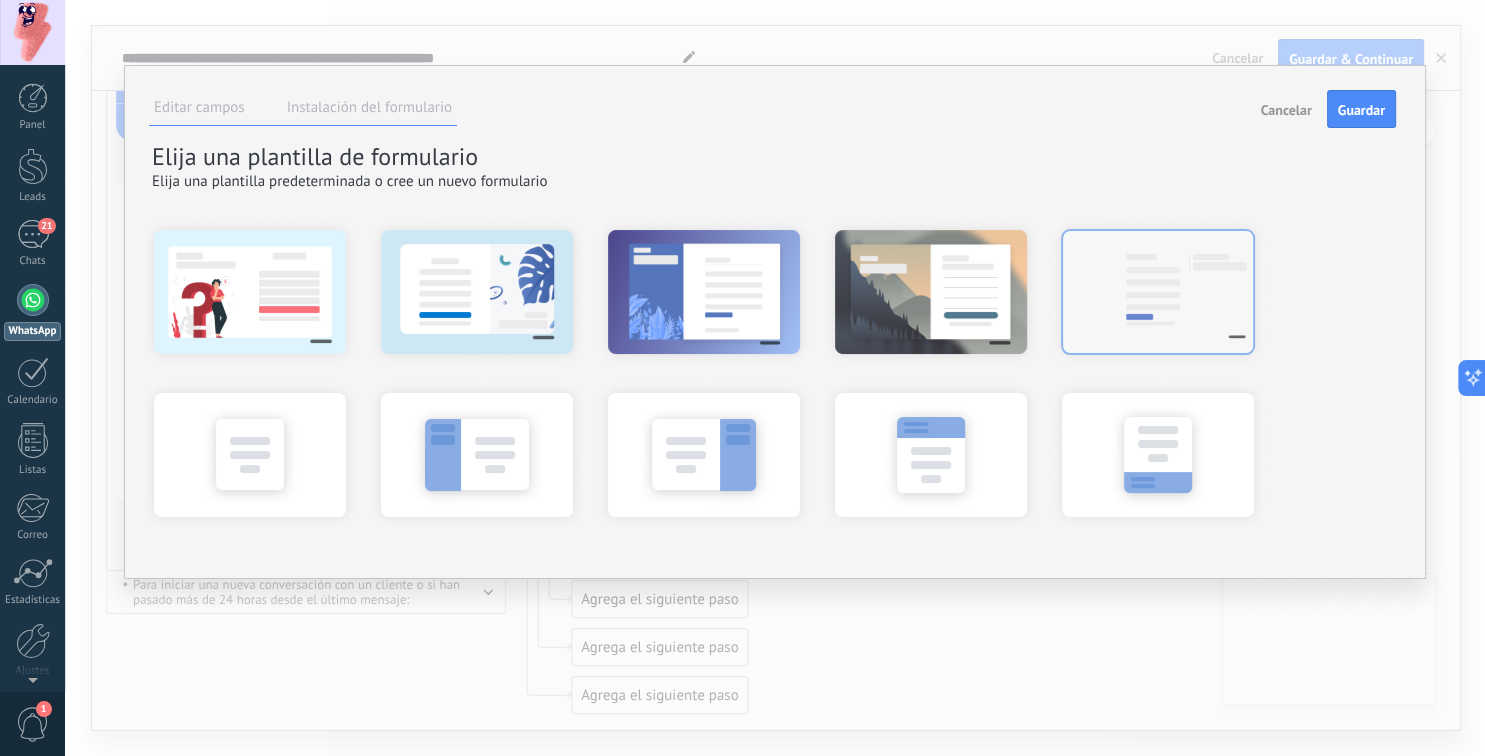 click at bounding box center [1158, 291] 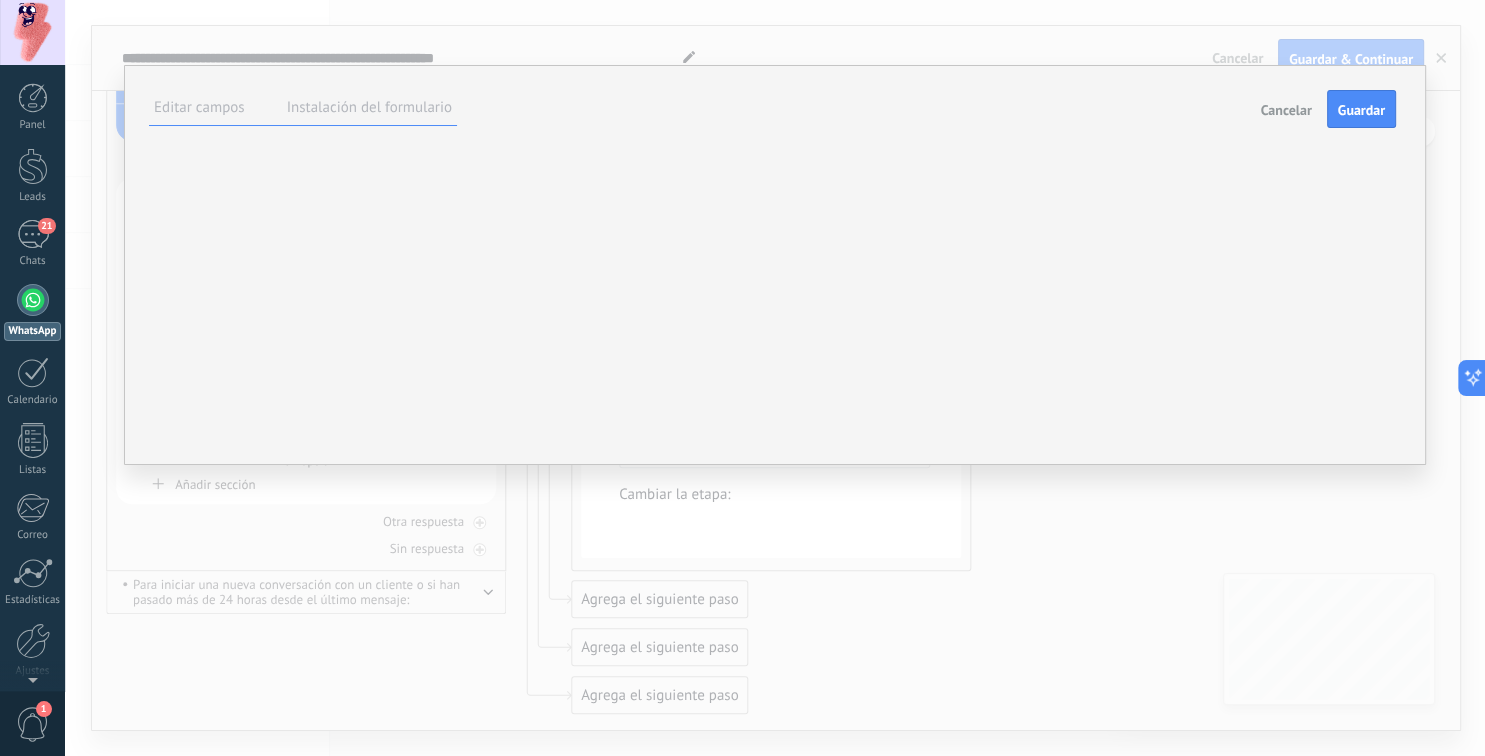 type on "*******" 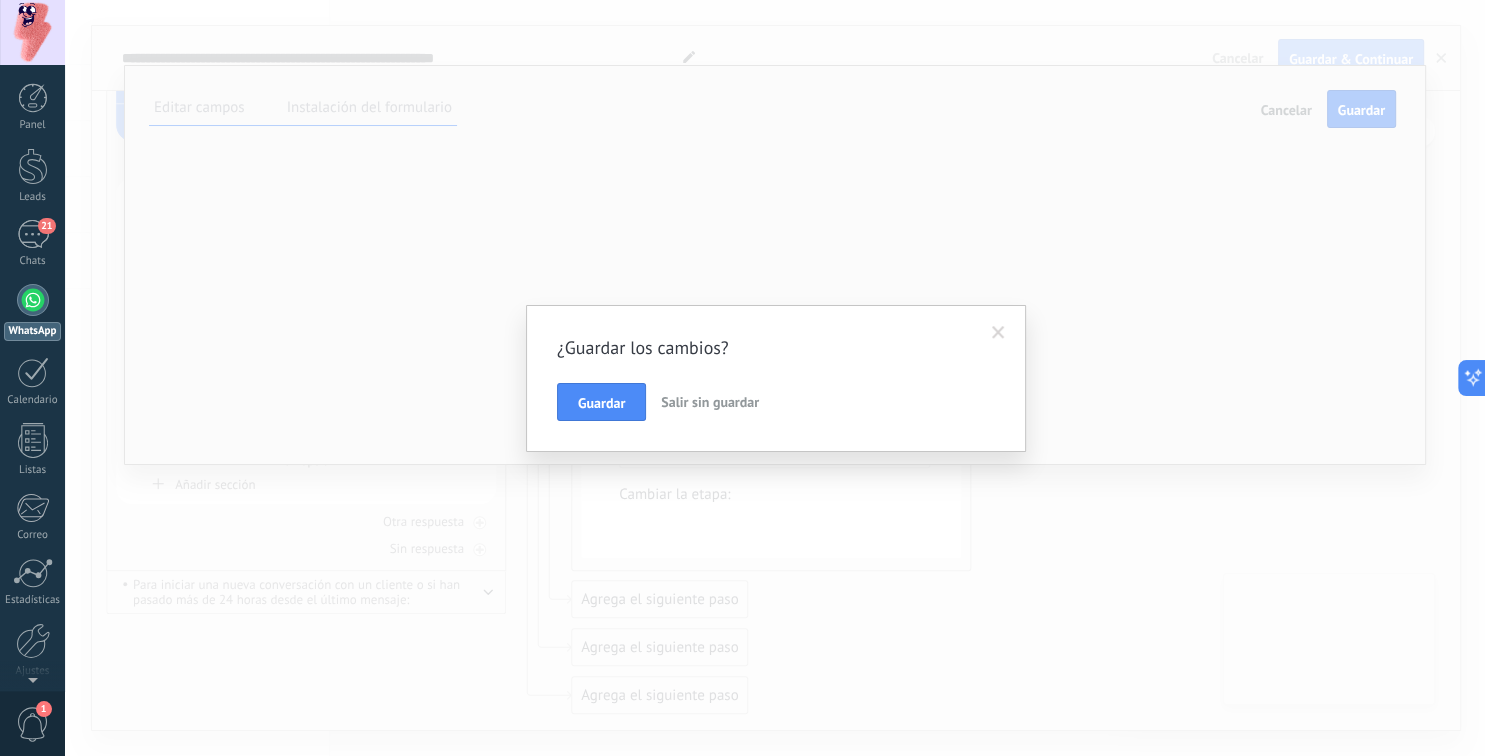 click on "Salir sin guardar" at bounding box center (710, 402) 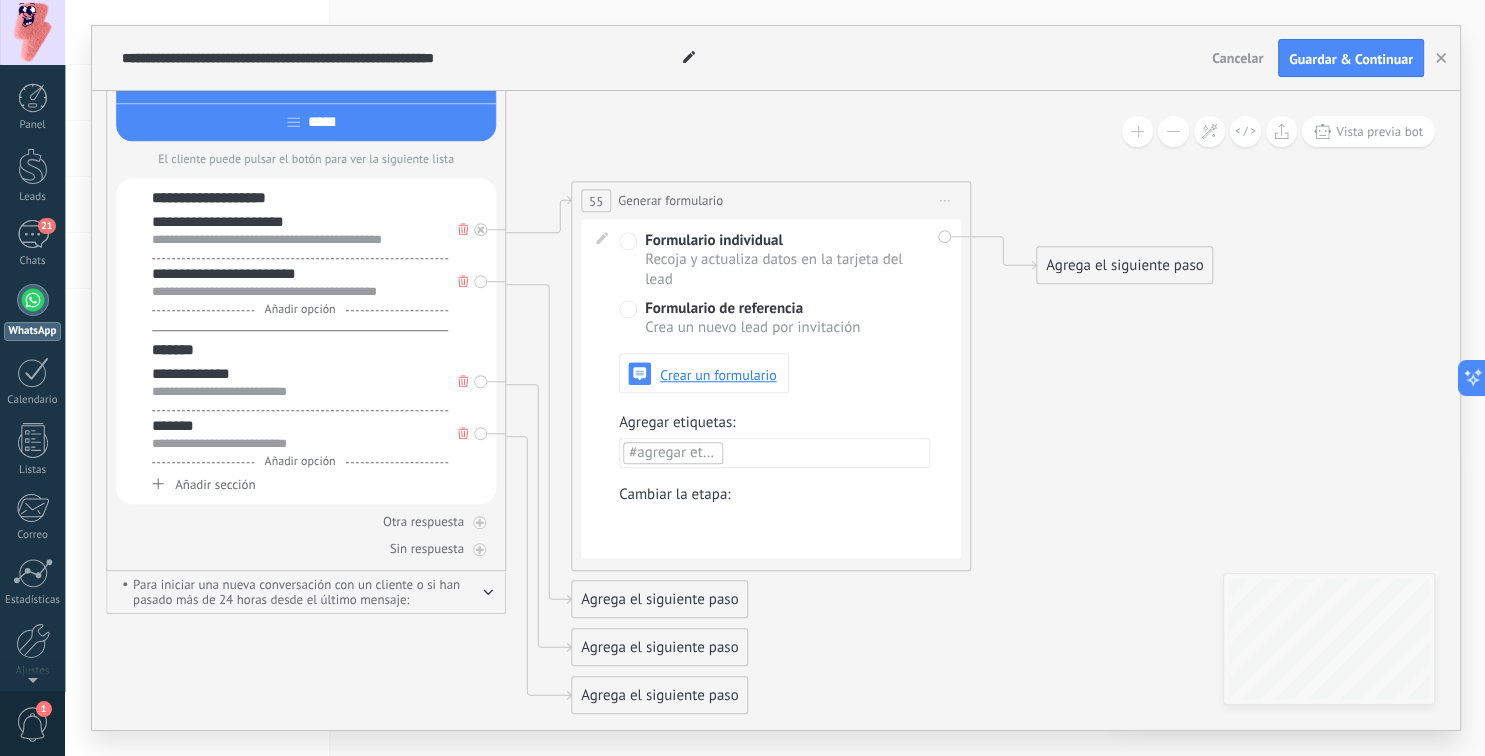 click on "Iniciar vista previa aquí
Cambiar nombre
Duplicar
[GEOGRAPHIC_DATA]" at bounding box center [945, 200] 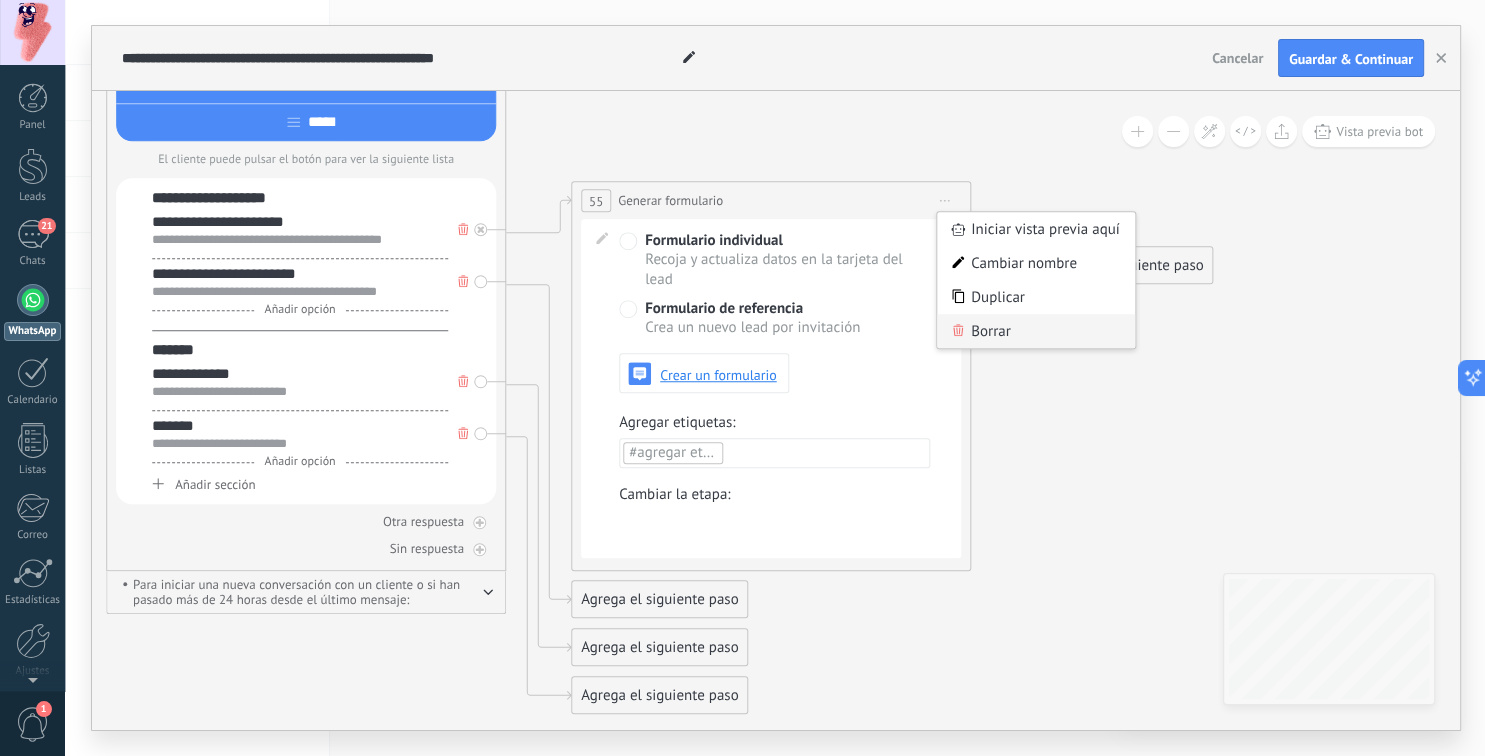 click on "Borrar" at bounding box center [1036, 331] 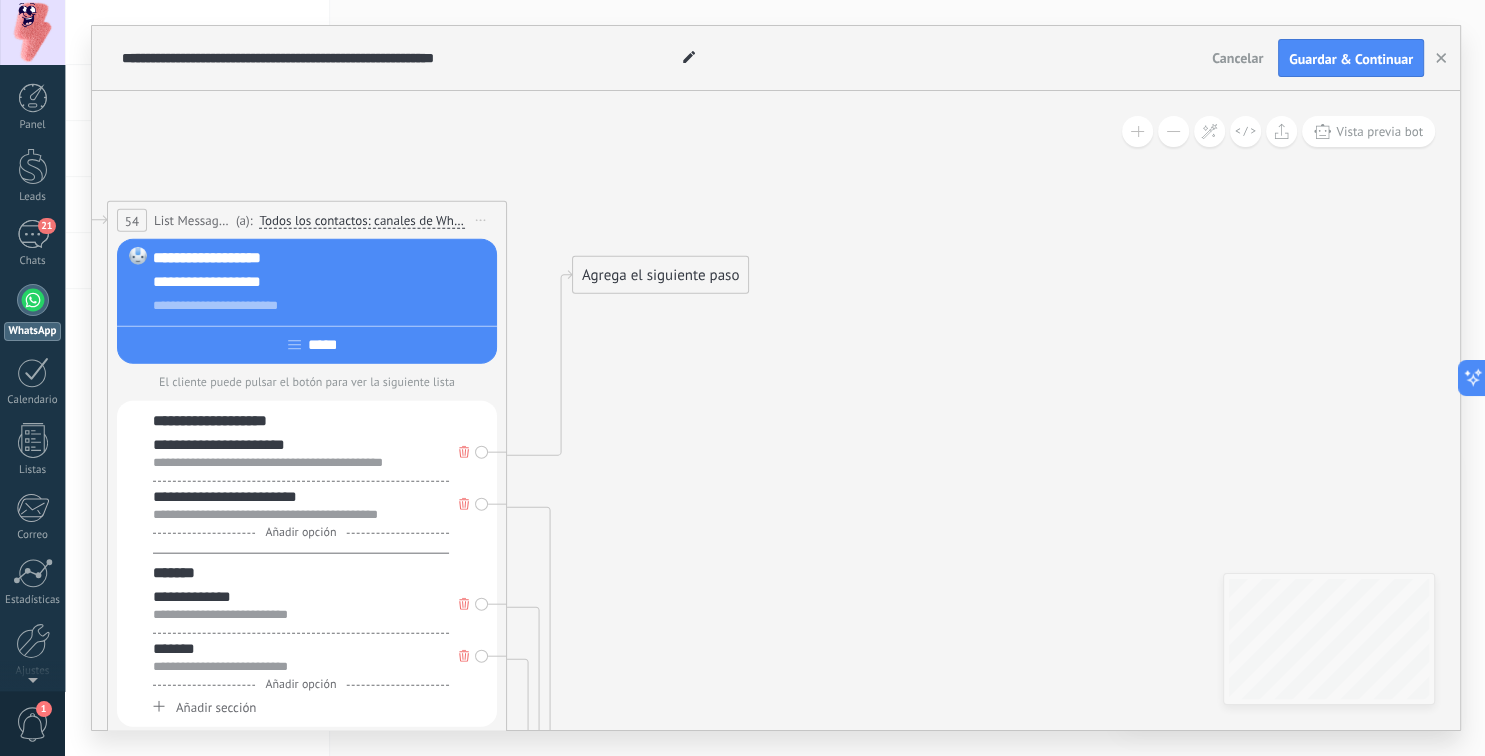 drag, startPoint x: 730, startPoint y: 338, endPoint x: 730, endPoint y: 560, distance: 222 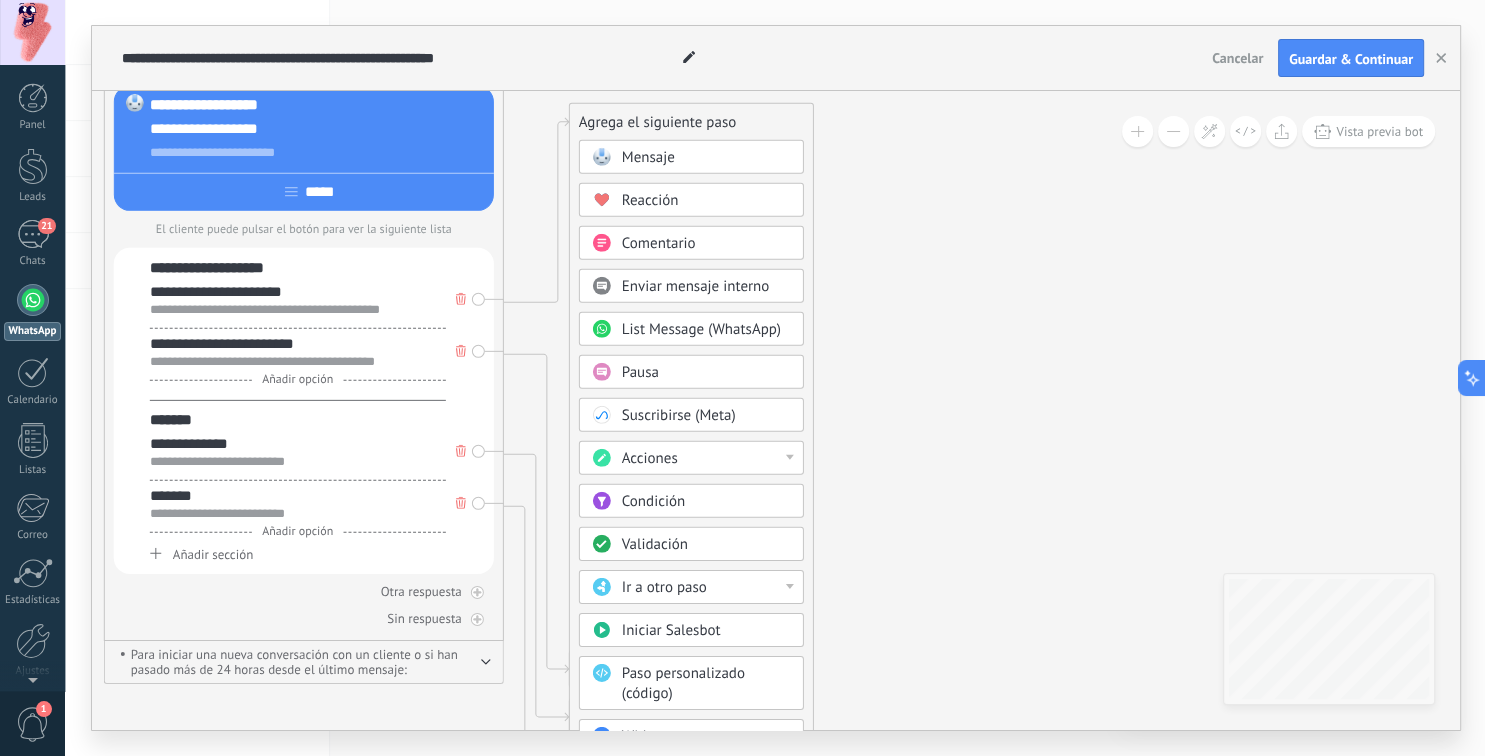 drag, startPoint x: 958, startPoint y: 379, endPoint x: 960, endPoint y: 238, distance: 141.01419 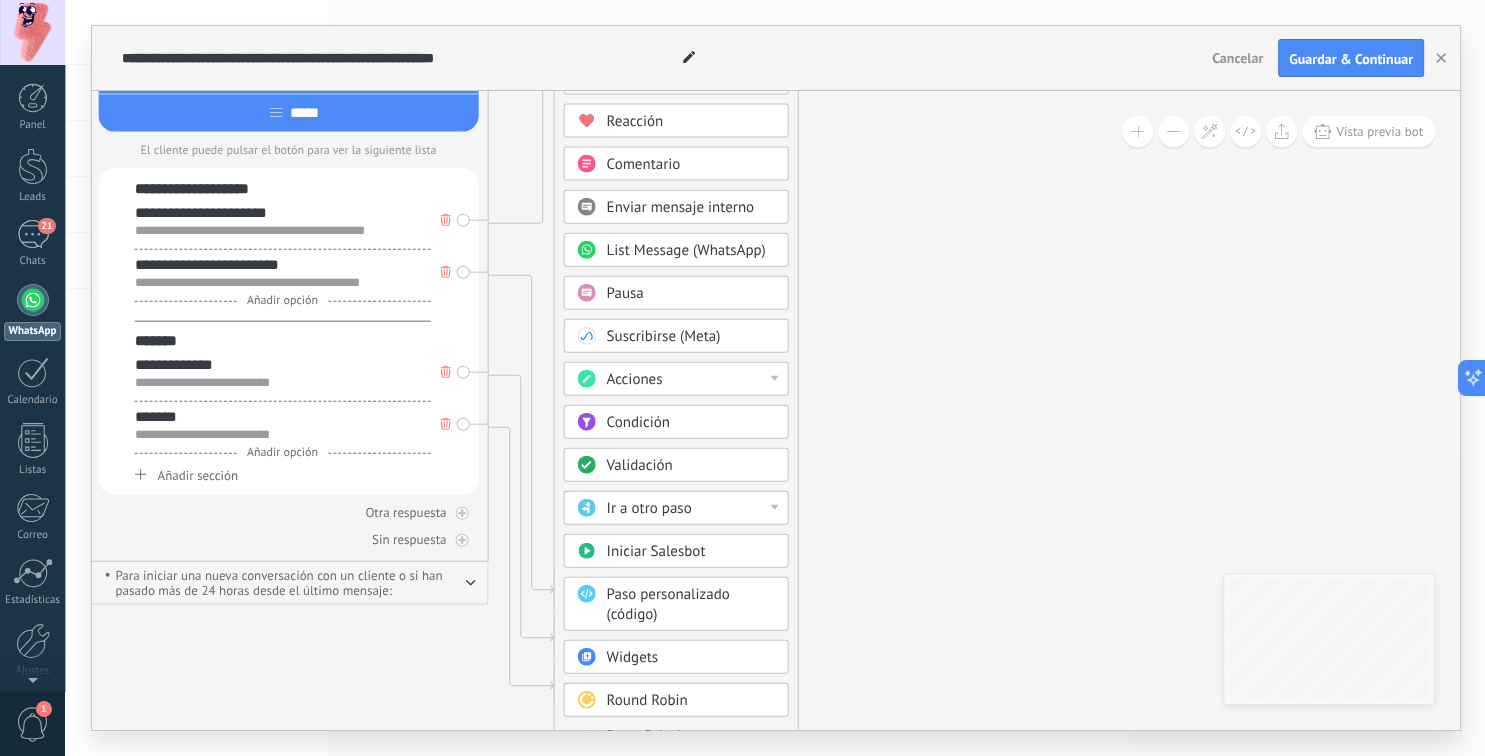 drag, startPoint x: 942, startPoint y: 427, endPoint x: 895, endPoint y: 298, distance: 137.2953 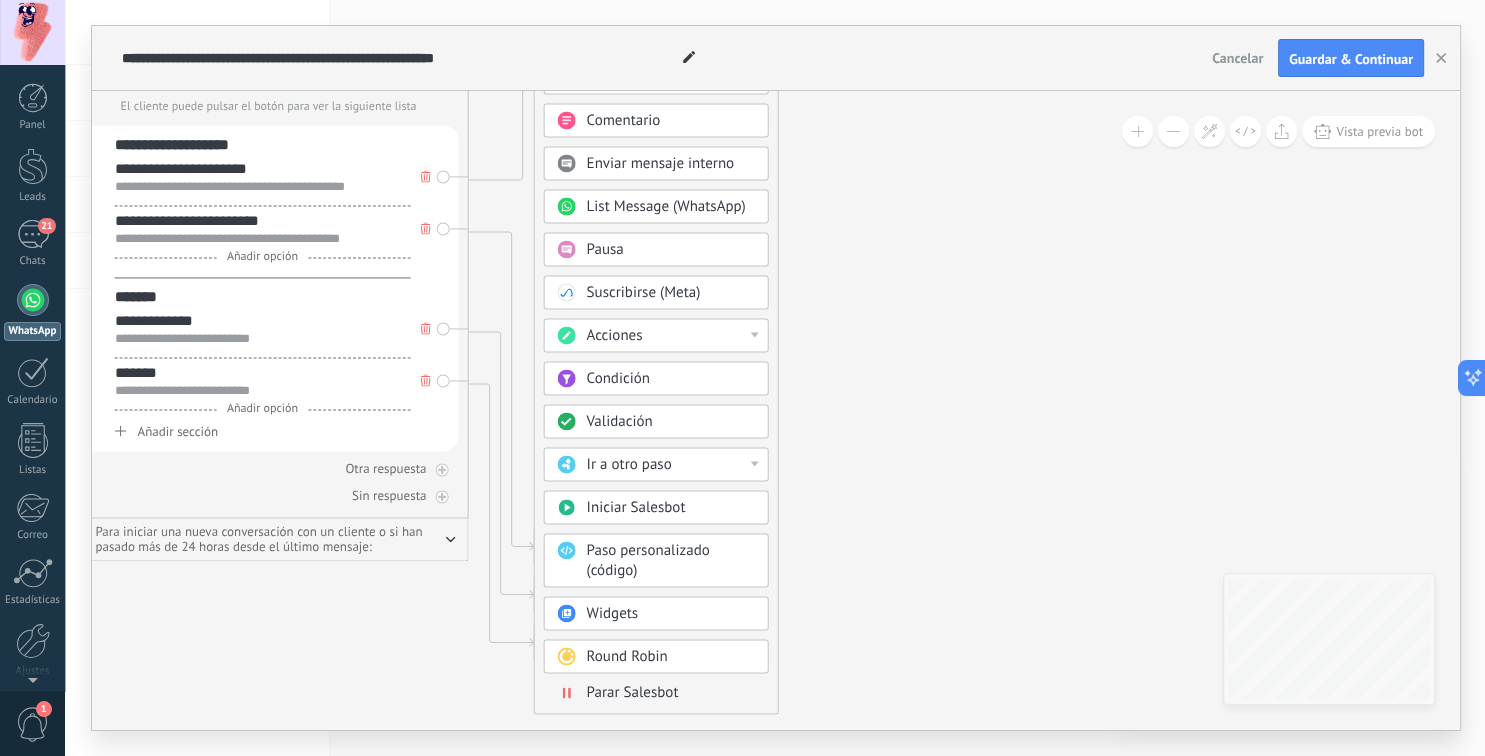 click on "Acciones" at bounding box center [671, 336] 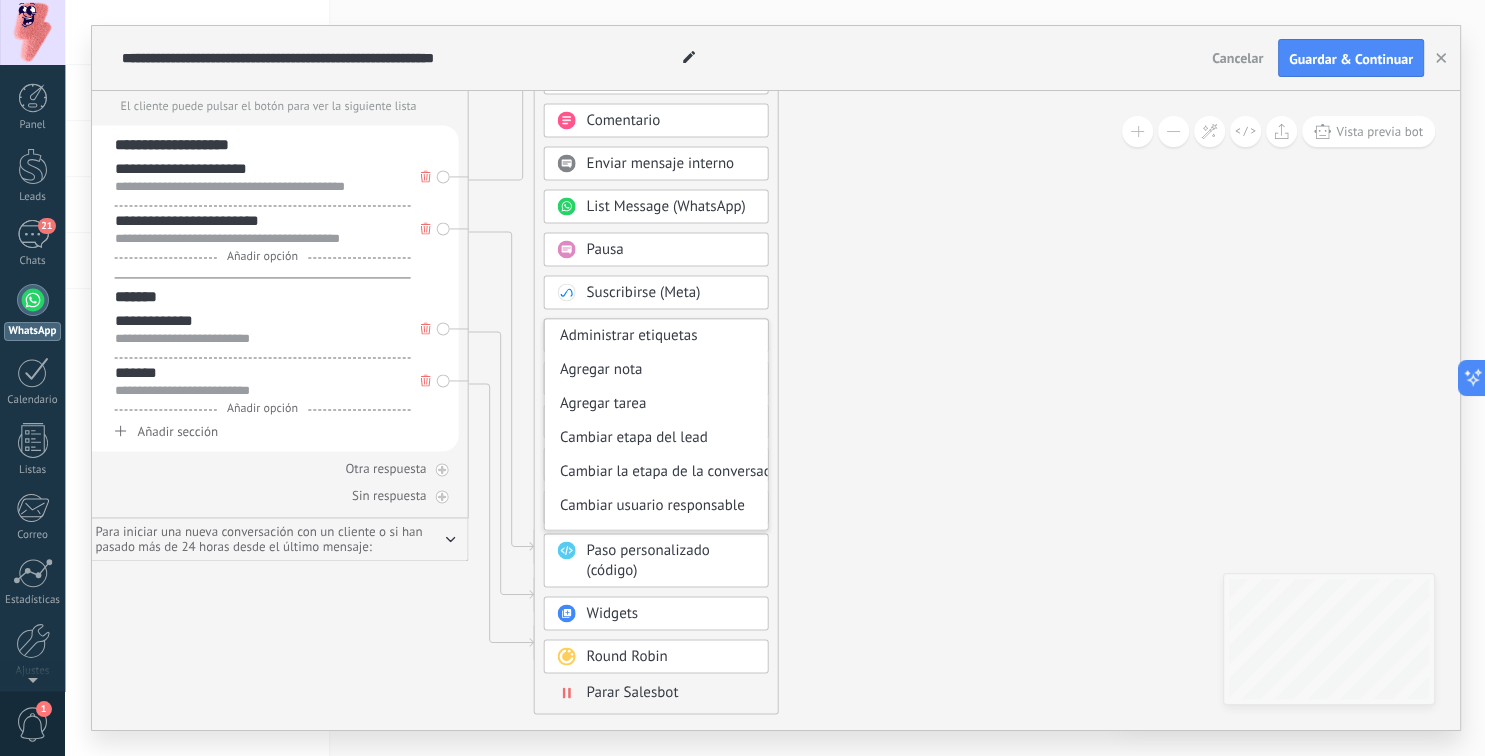 scroll, scrollTop: 266, scrollLeft: 0, axis: vertical 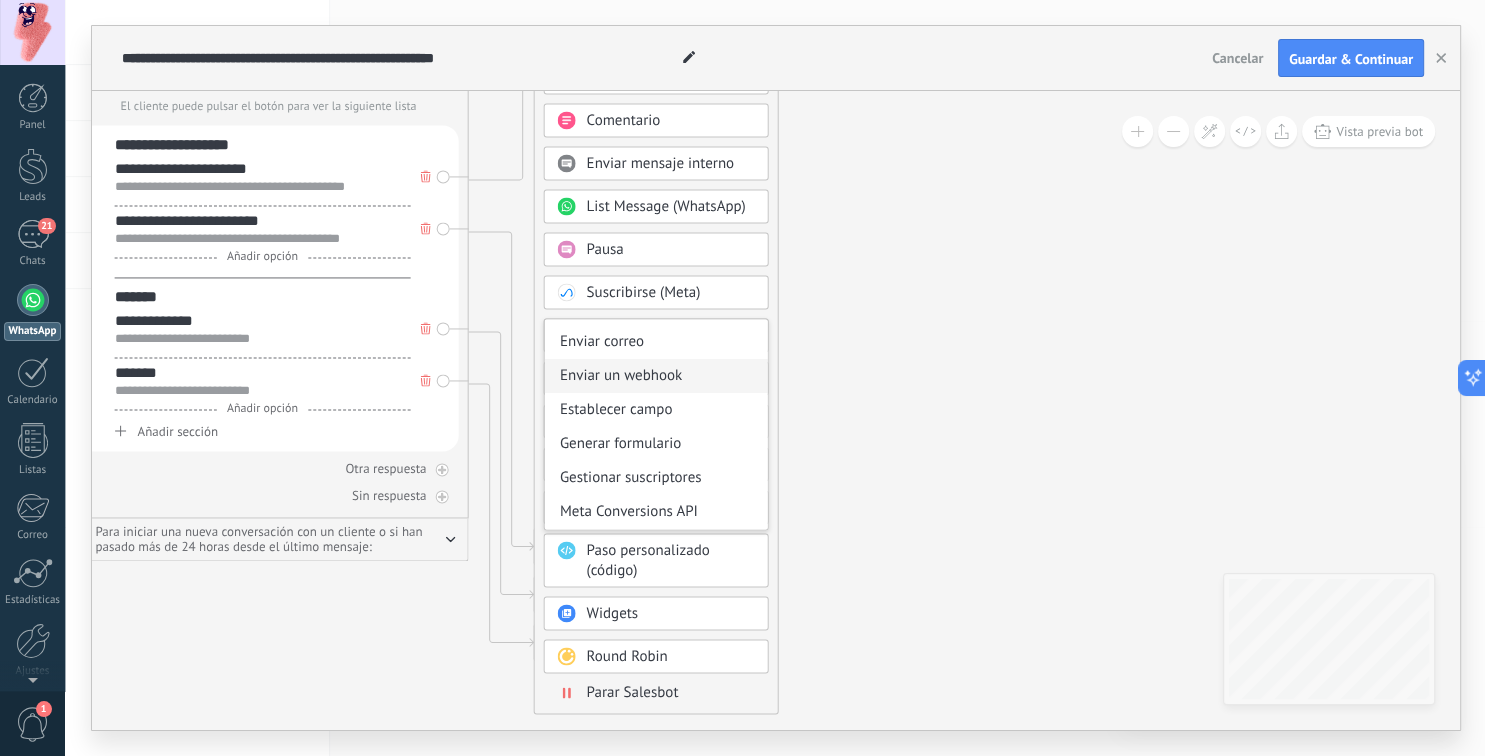 click on "Enviar un webhook" at bounding box center (656, 376) 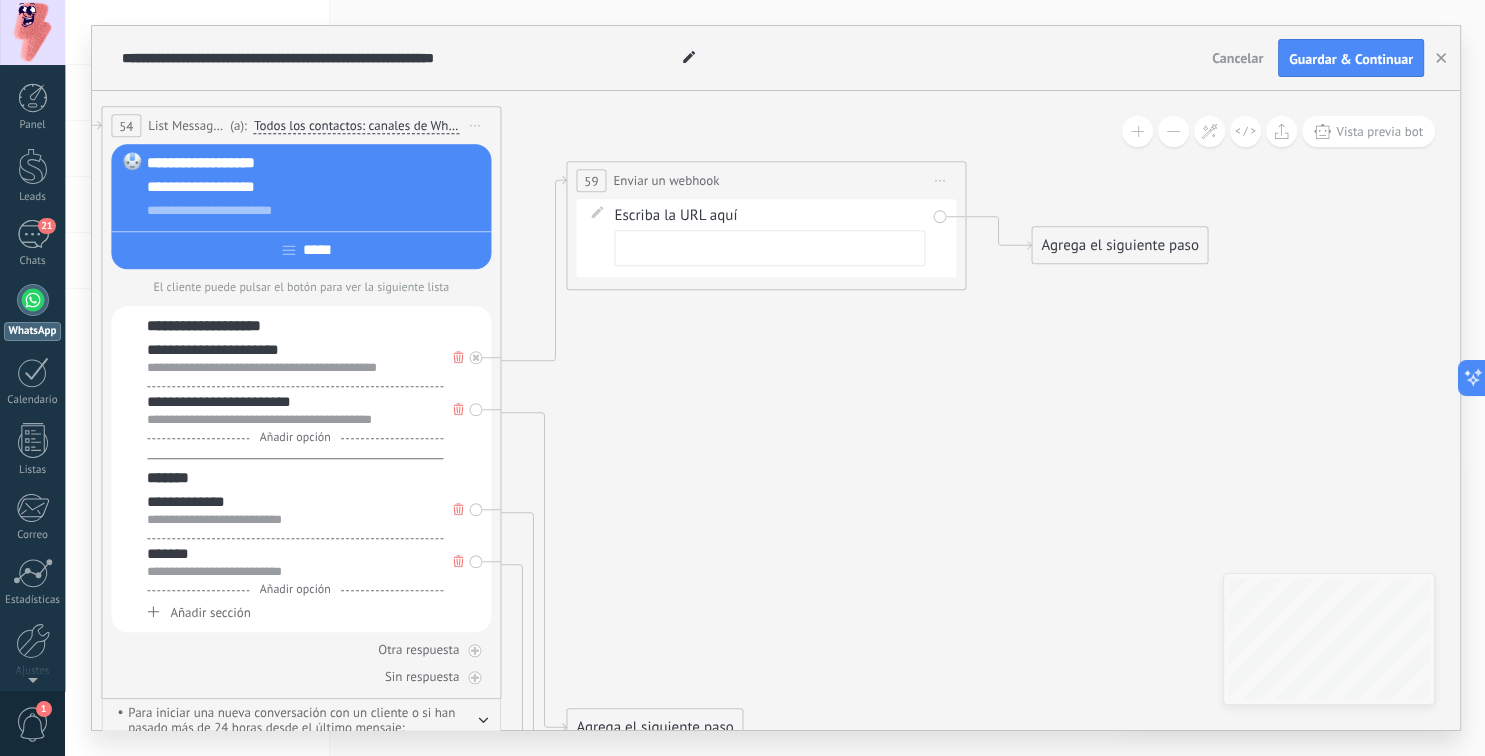 drag, startPoint x: 810, startPoint y: 340, endPoint x: 801, endPoint y: 521, distance: 181.22362 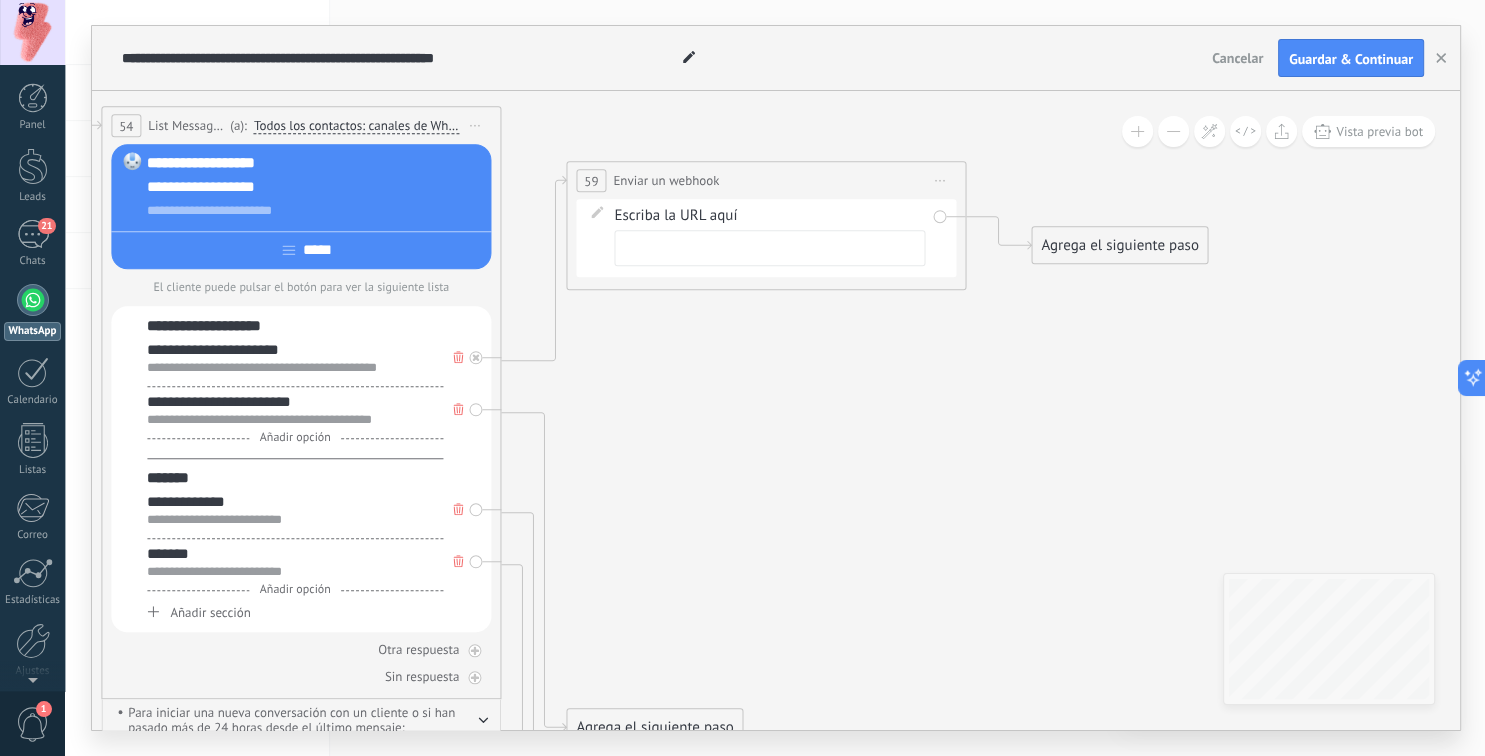 click 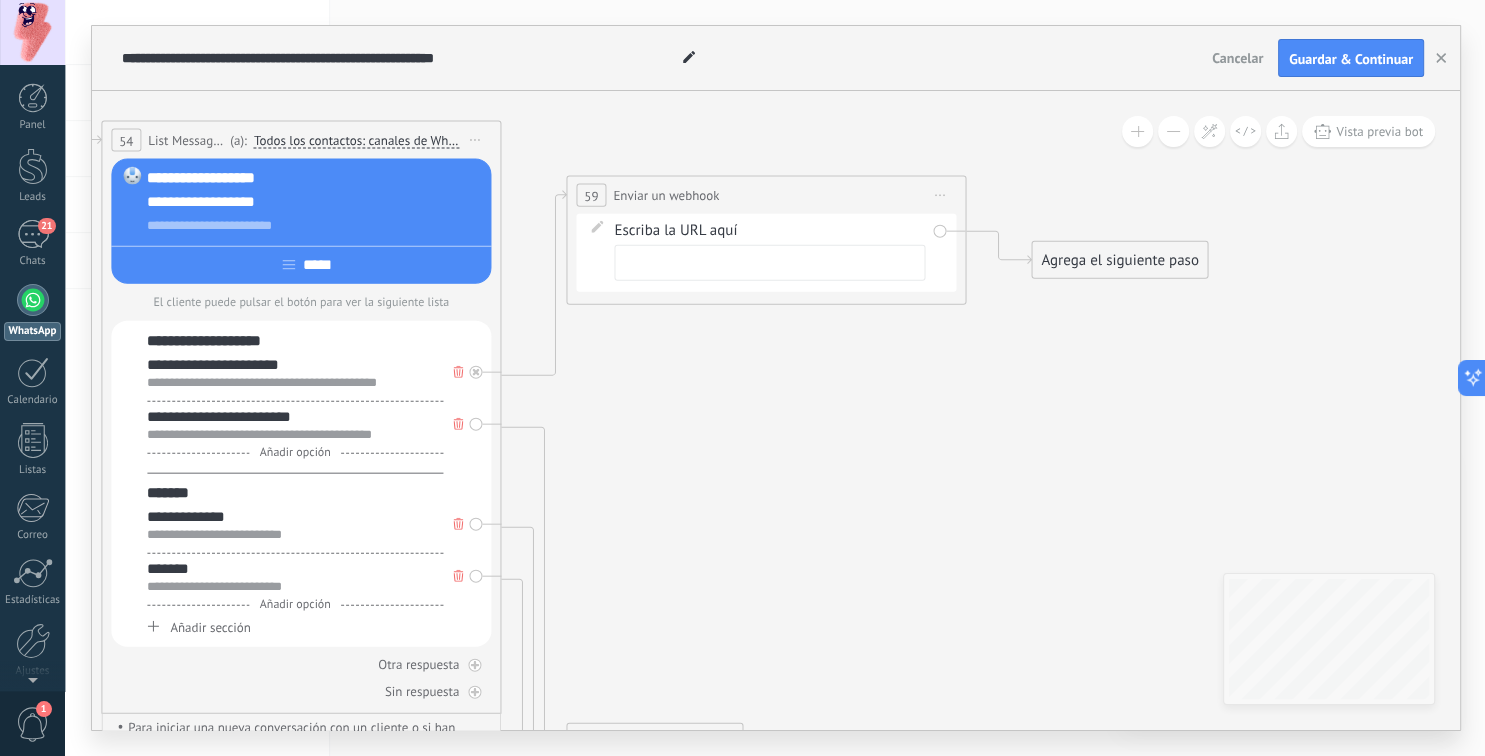 click at bounding box center [769, 263] 